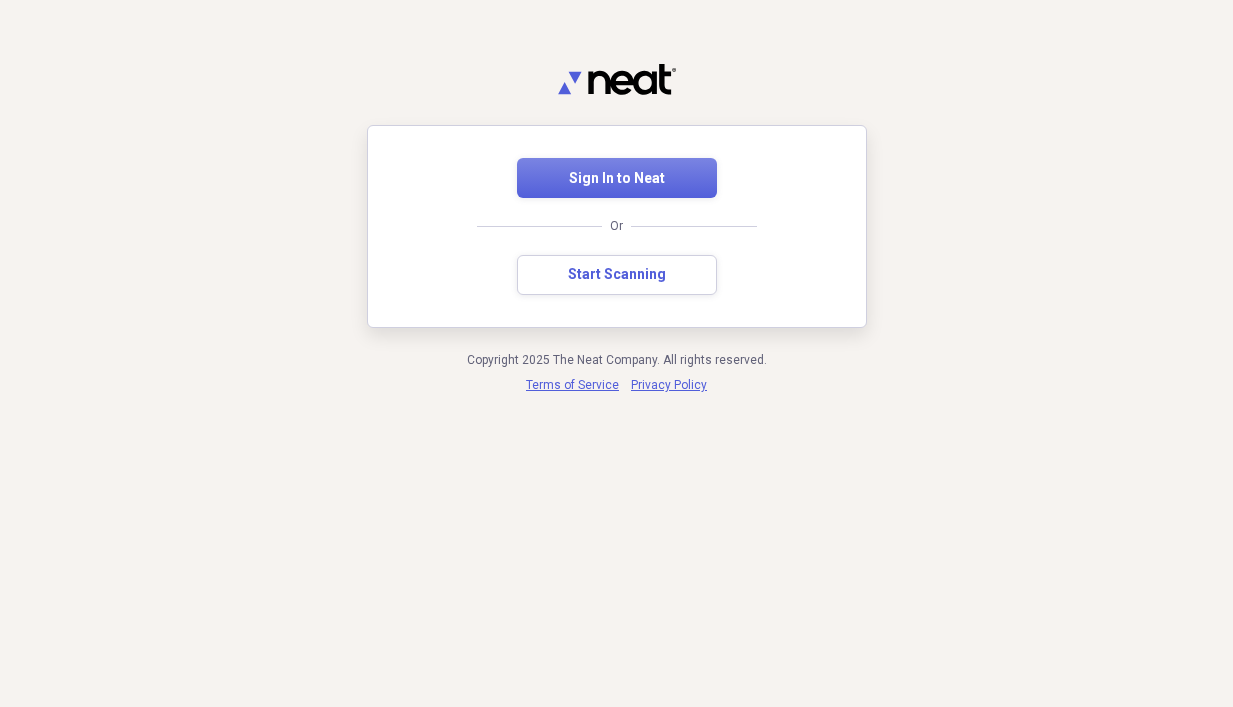 scroll, scrollTop: 0, scrollLeft: 0, axis: both 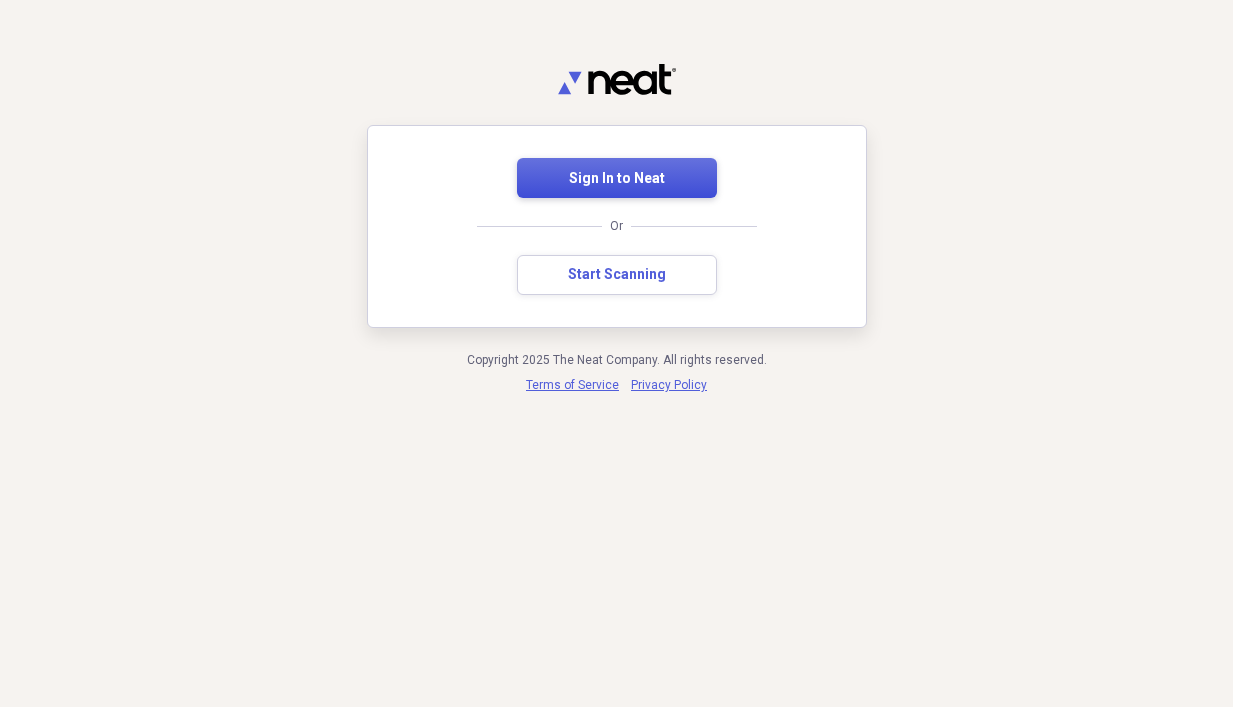 click on "Sign In to Neat" at bounding box center [617, 178] 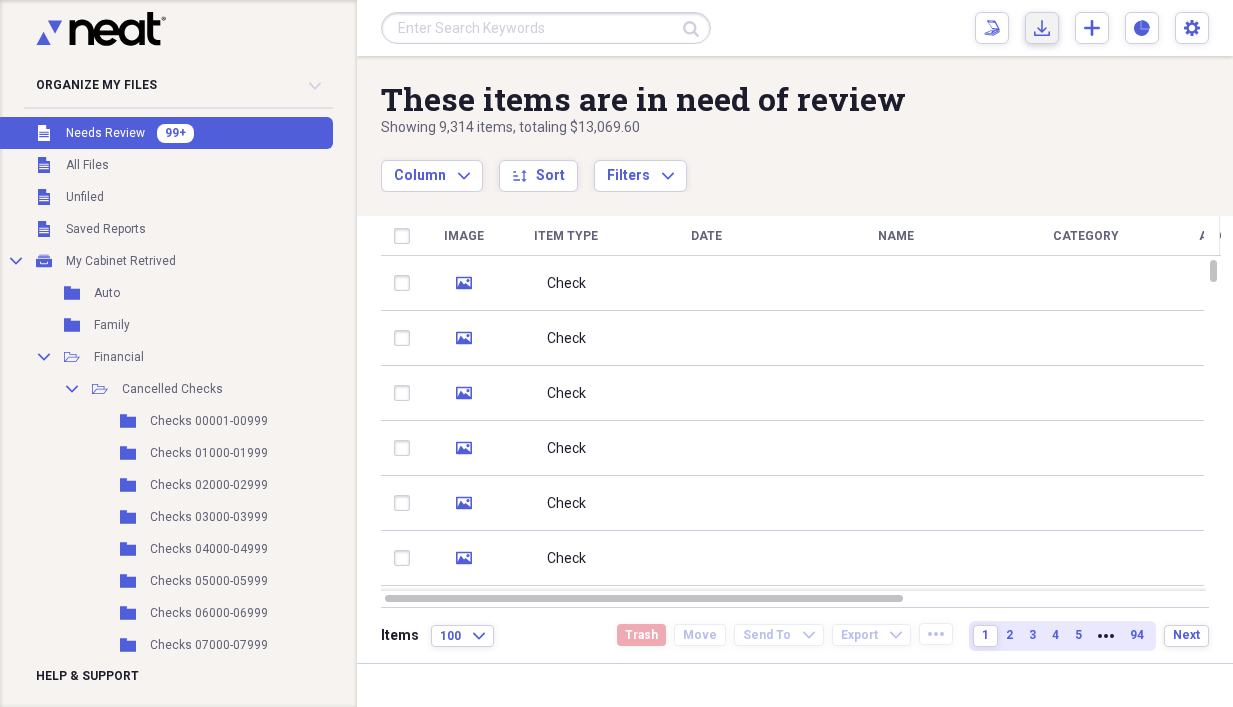 click 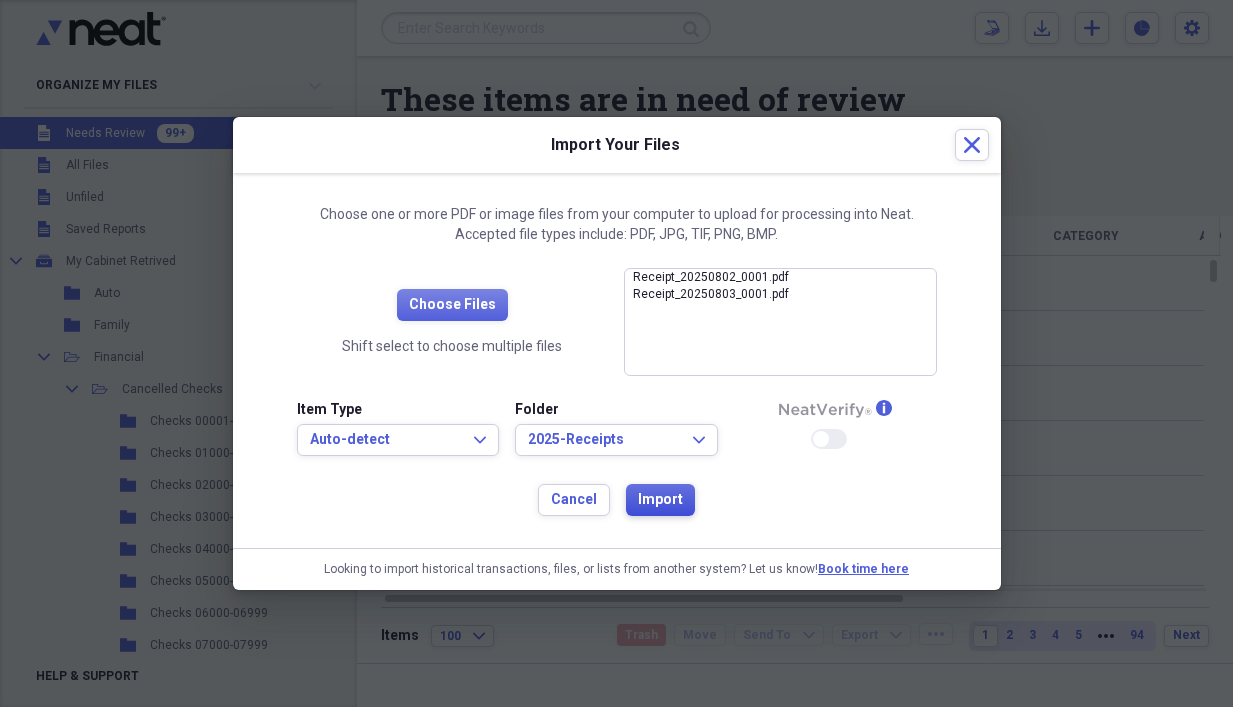 click on "Import" at bounding box center [660, 500] 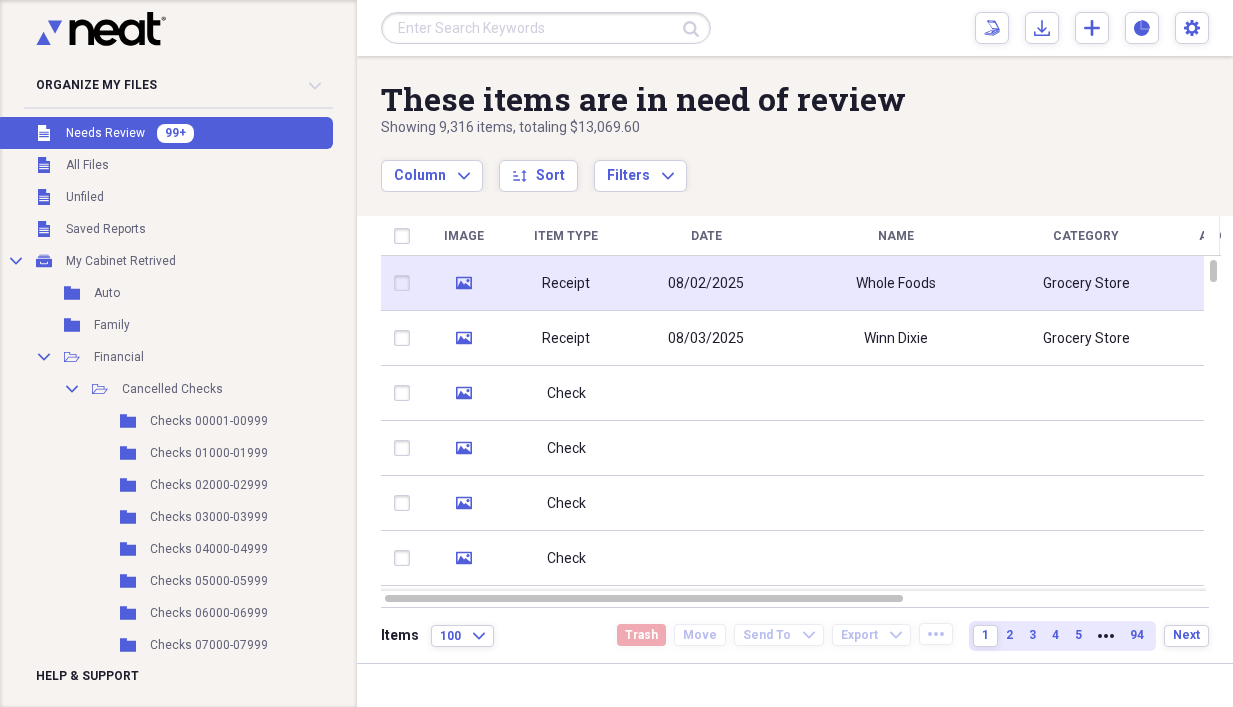 click on "08/02/2025" at bounding box center (706, 283) 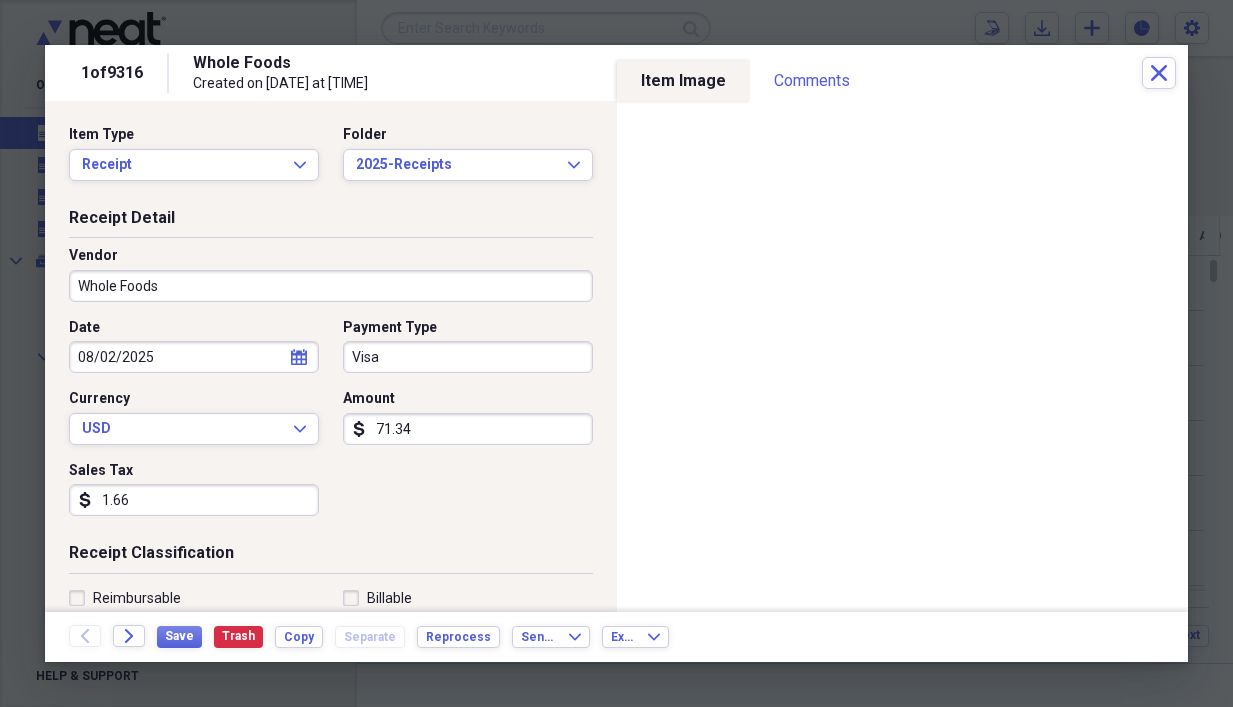 click on "Visa" at bounding box center [468, 357] 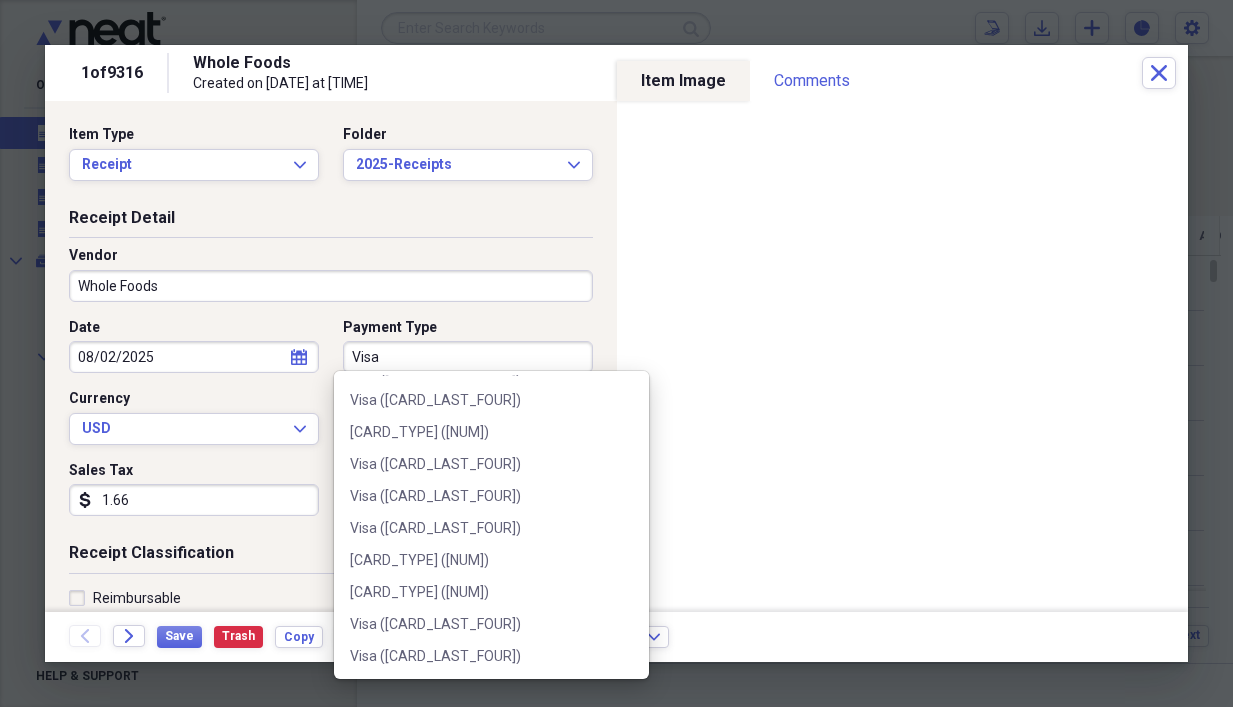 scroll, scrollTop: 3533, scrollLeft: 0, axis: vertical 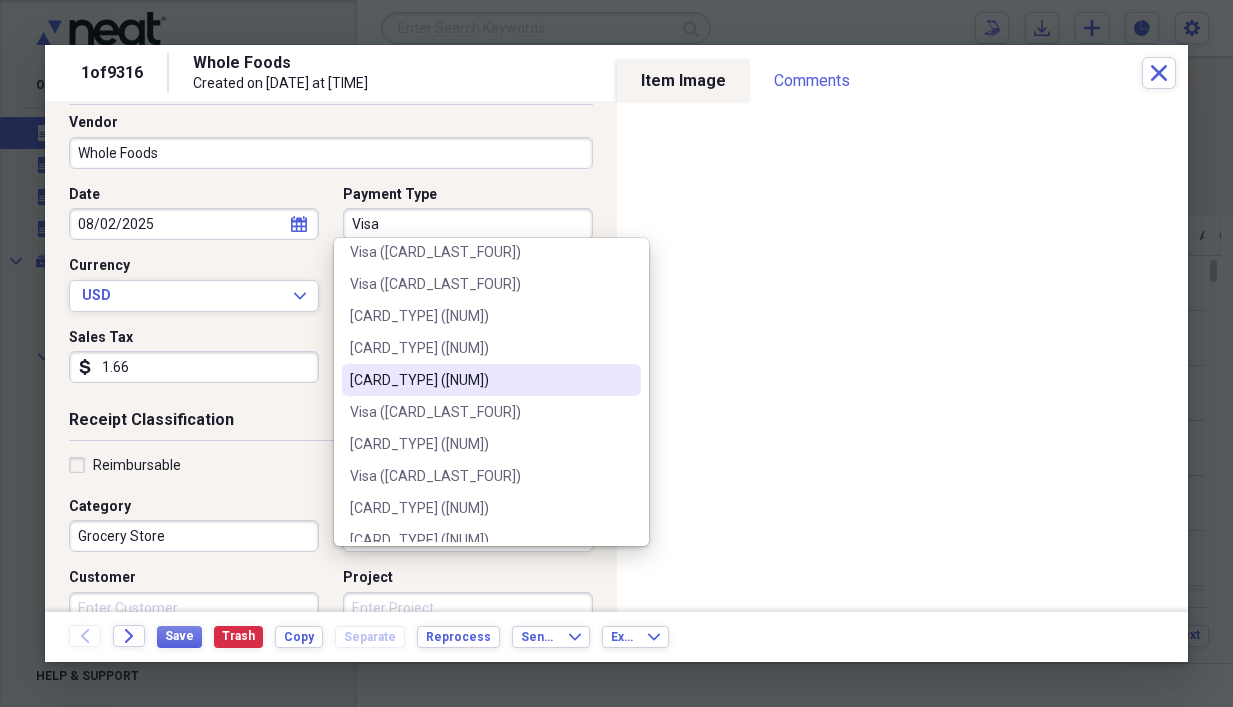 click on "[CARD_TYPE] ([NUM])" at bounding box center (479, 380) 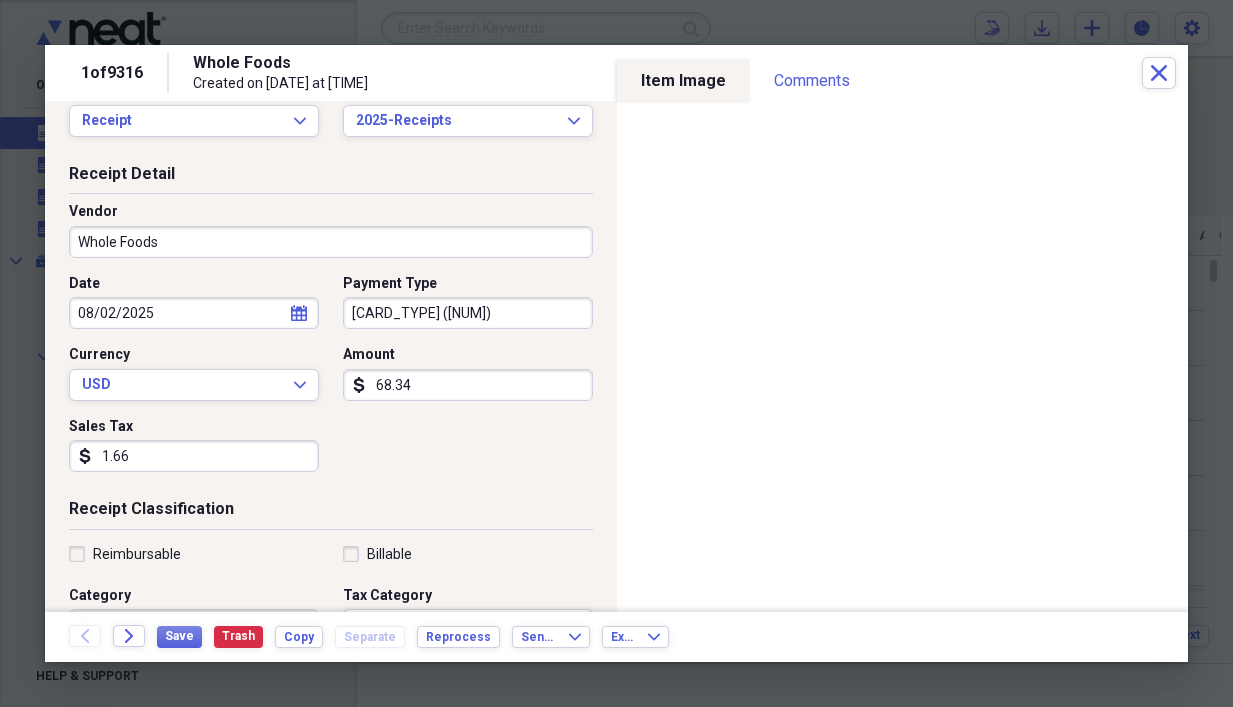 scroll, scrollTop: 0, scrollLeft: 0, axis: both 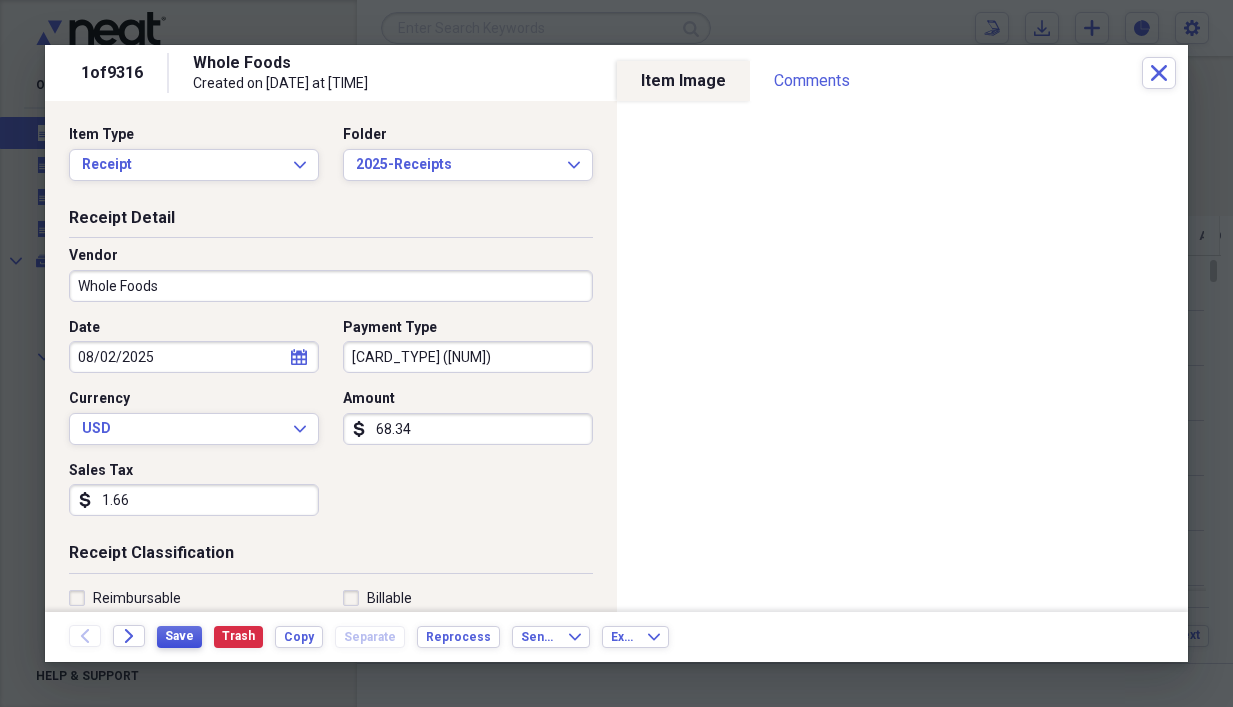 type on "68.34" 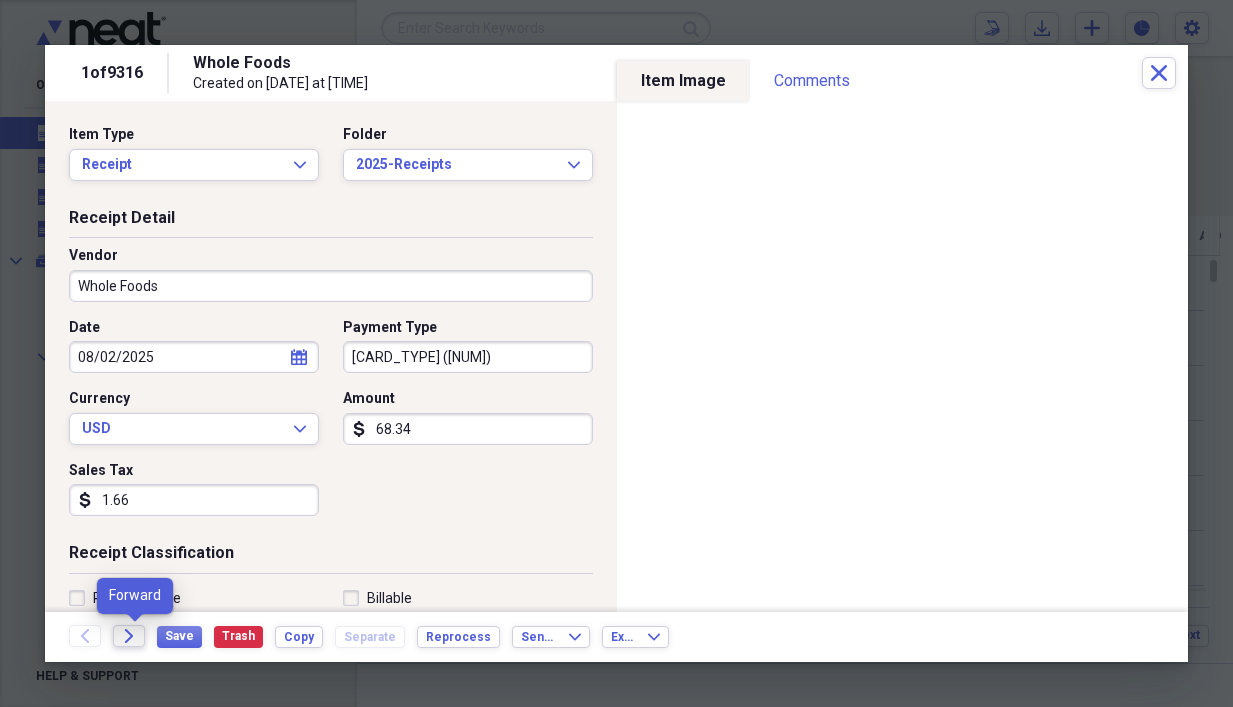 click on "Forward" 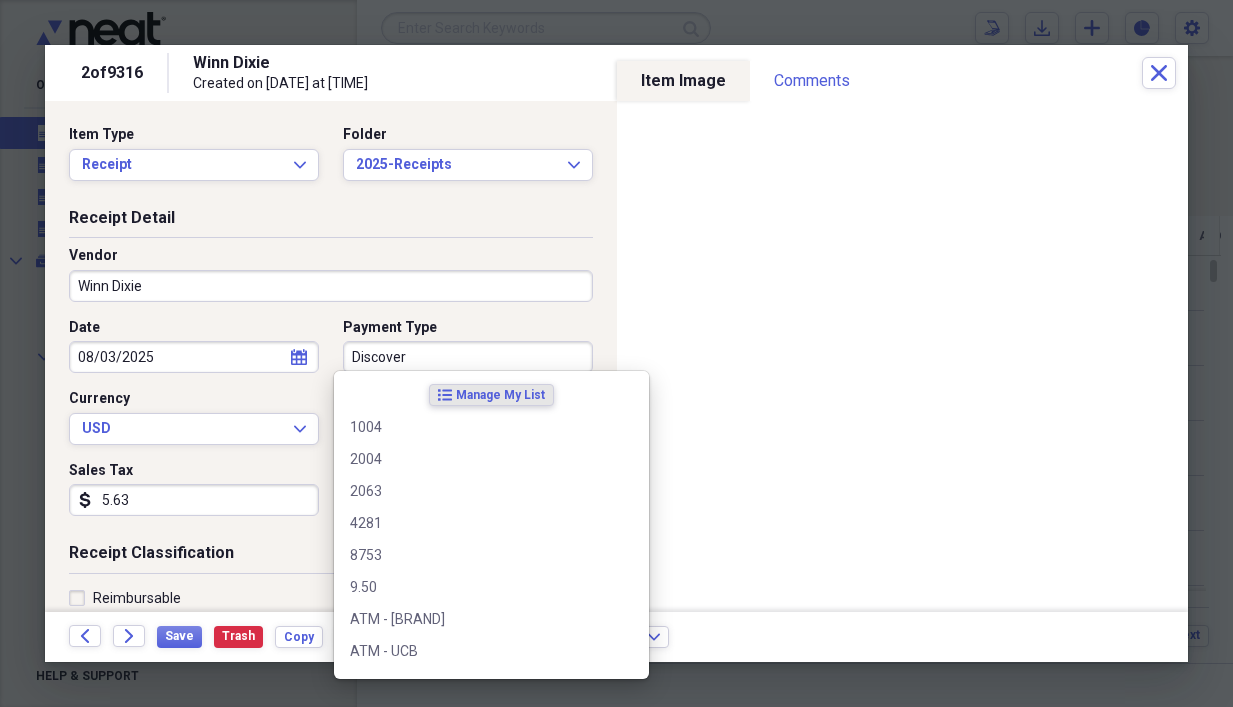 click on "Discover" at bounding box center [468, 357] 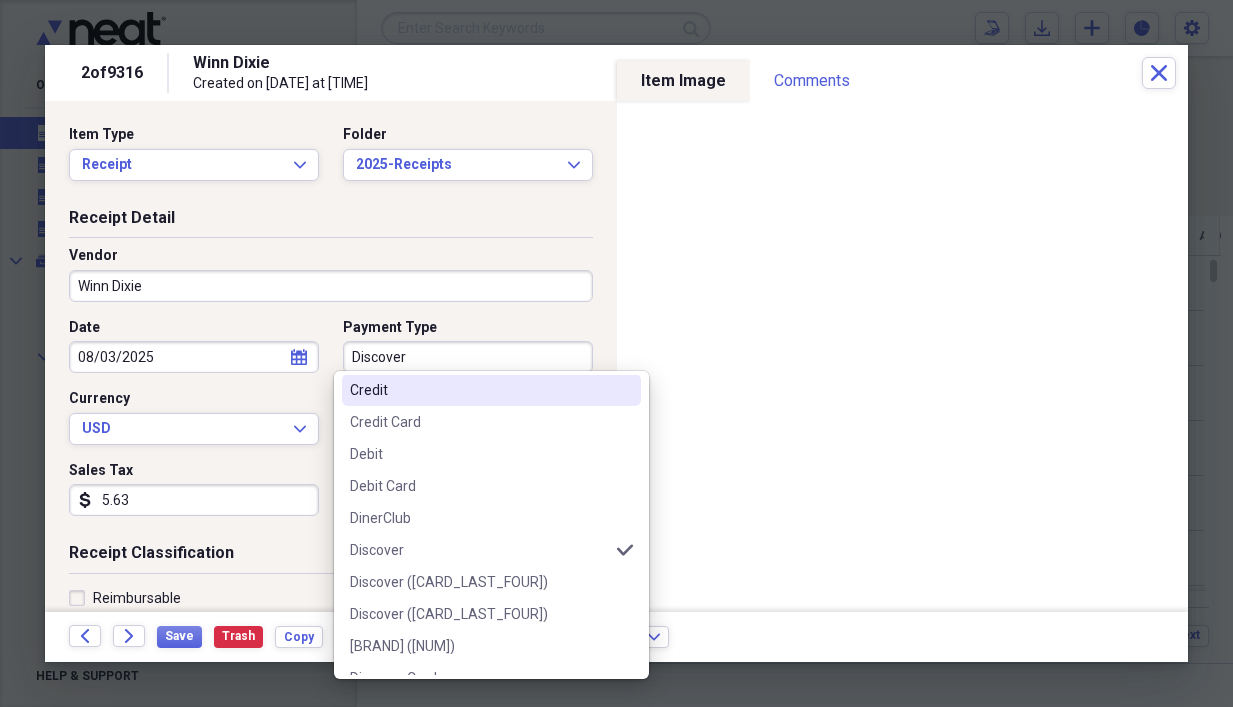 scroll, scrollTop: 1266, scrollLeft: 0, axis: vertical 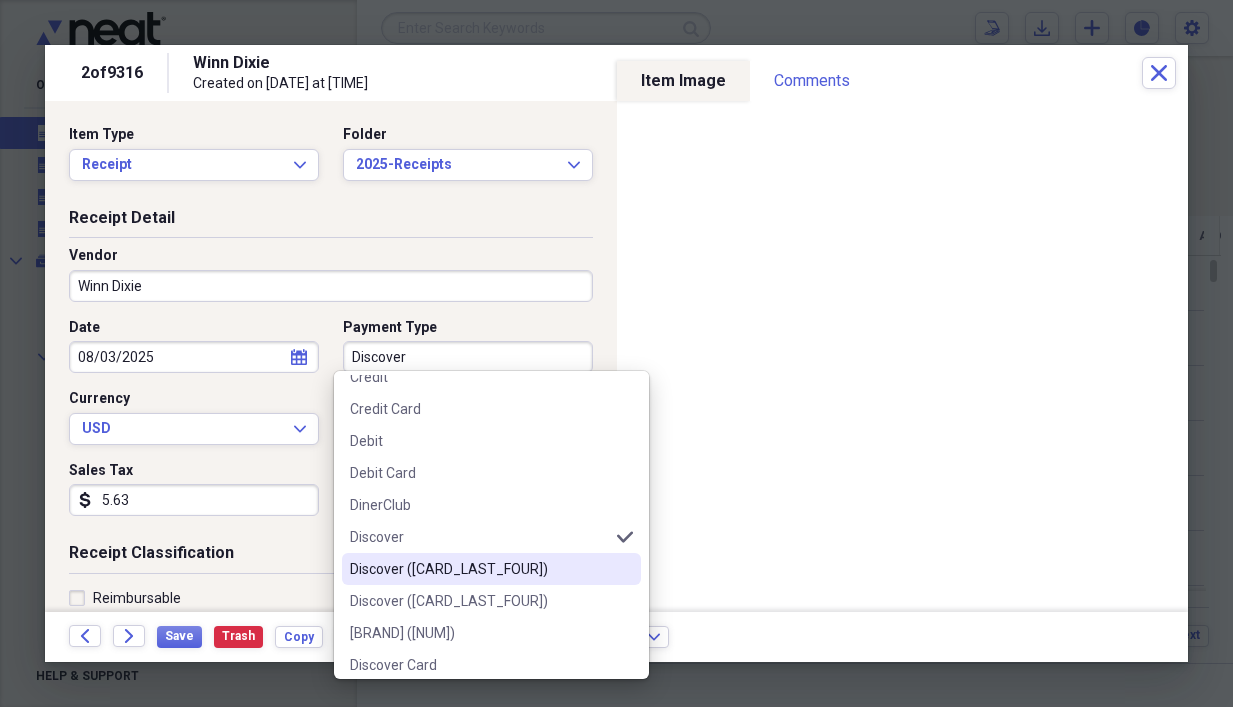 click on "Discover ([CARD_LAST_FOUR])" at bounding box center (479, 569) 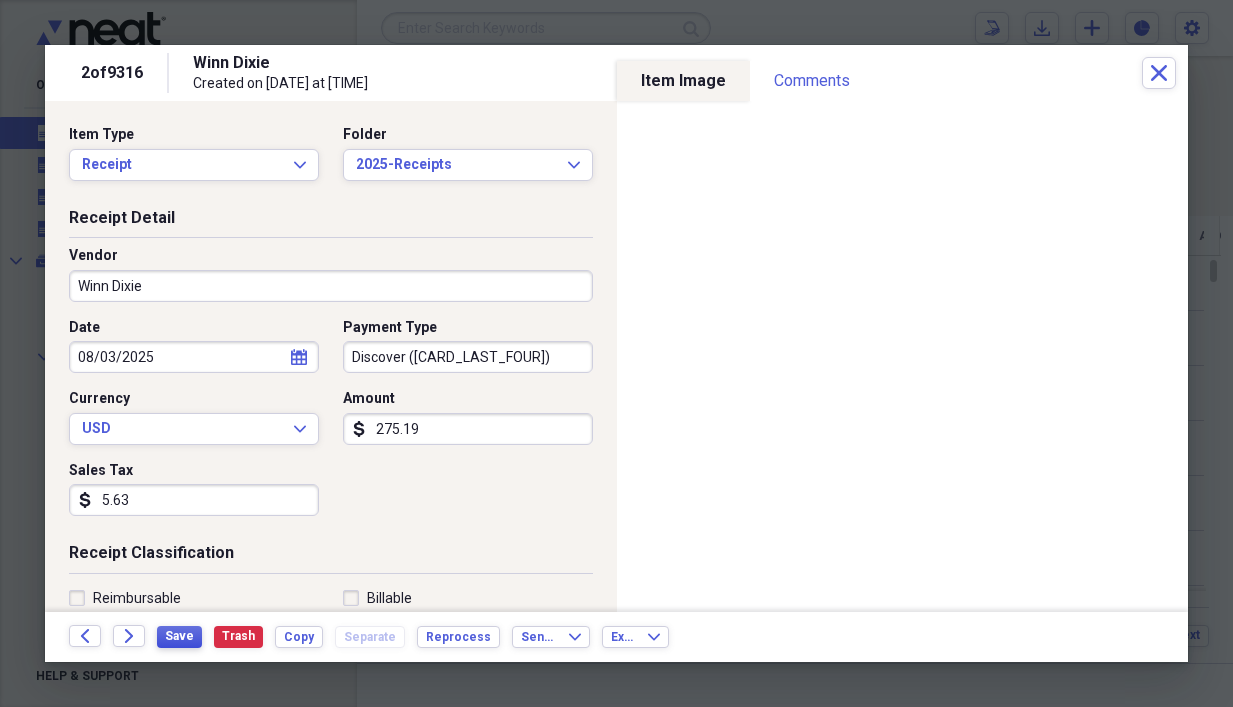 click on "Save" at bounding box center [179, 637] 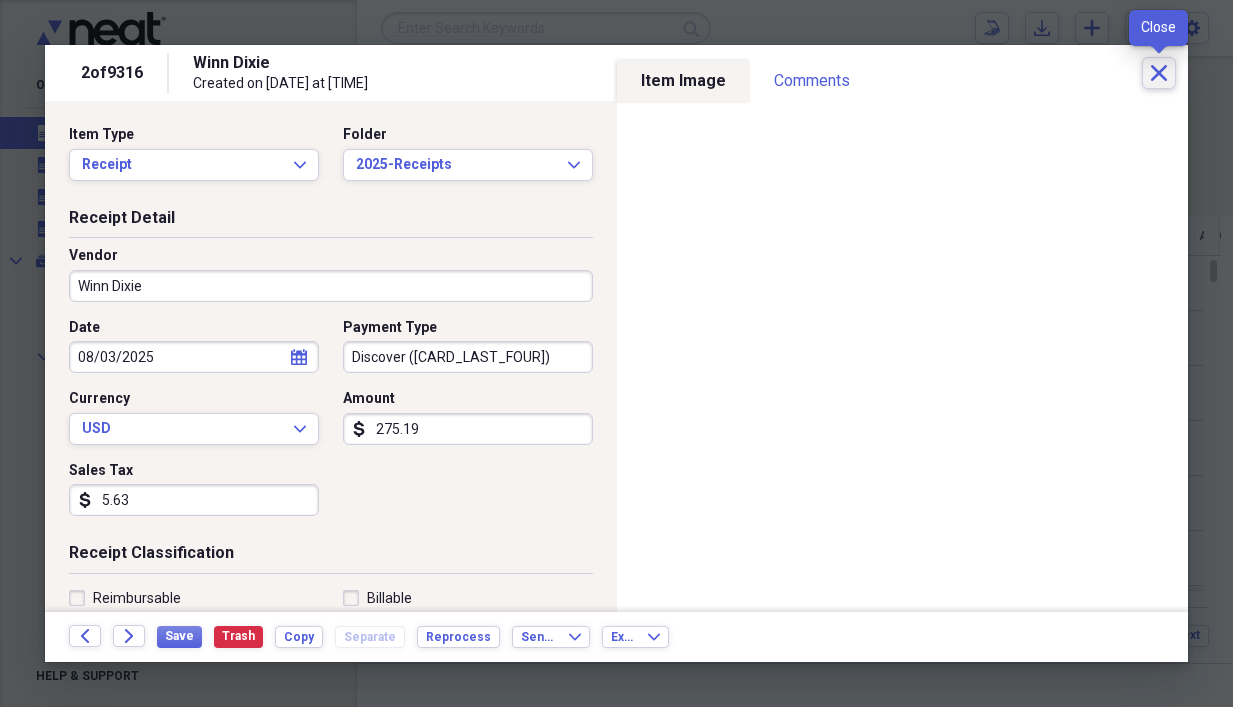 click on "Close" 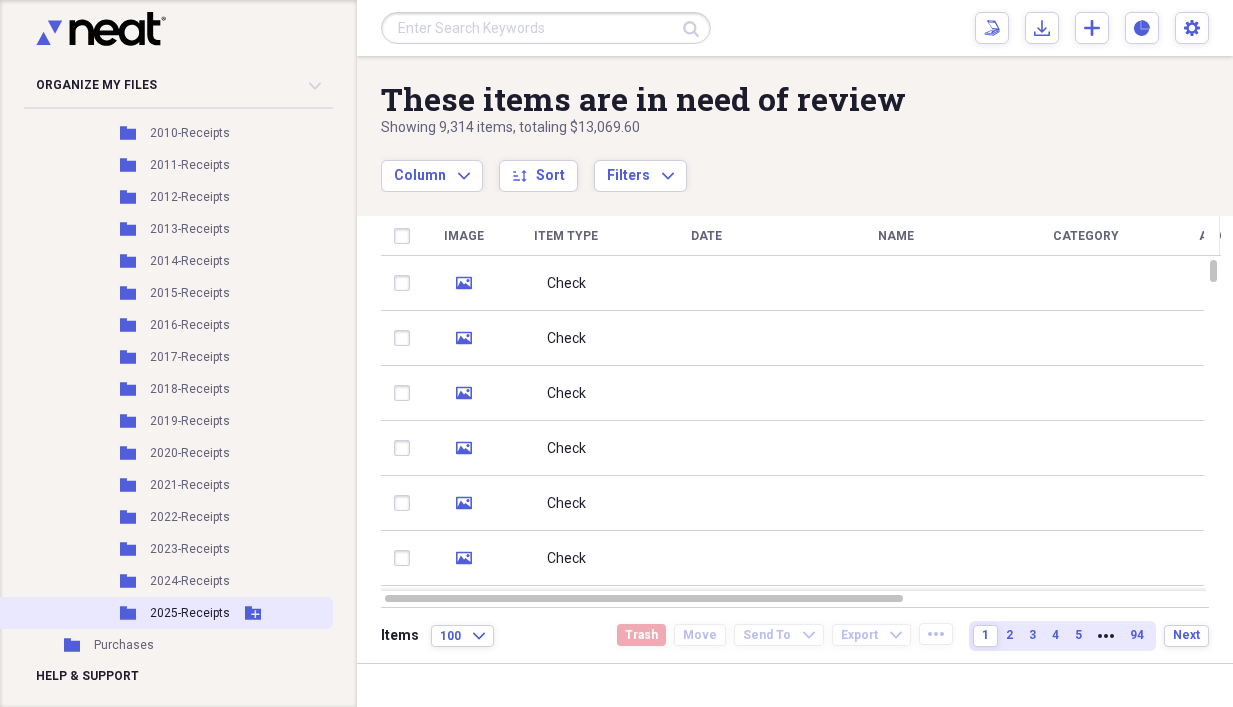 scroll, scrollTop: 1567, scrollLeft: 0, axis: vertical 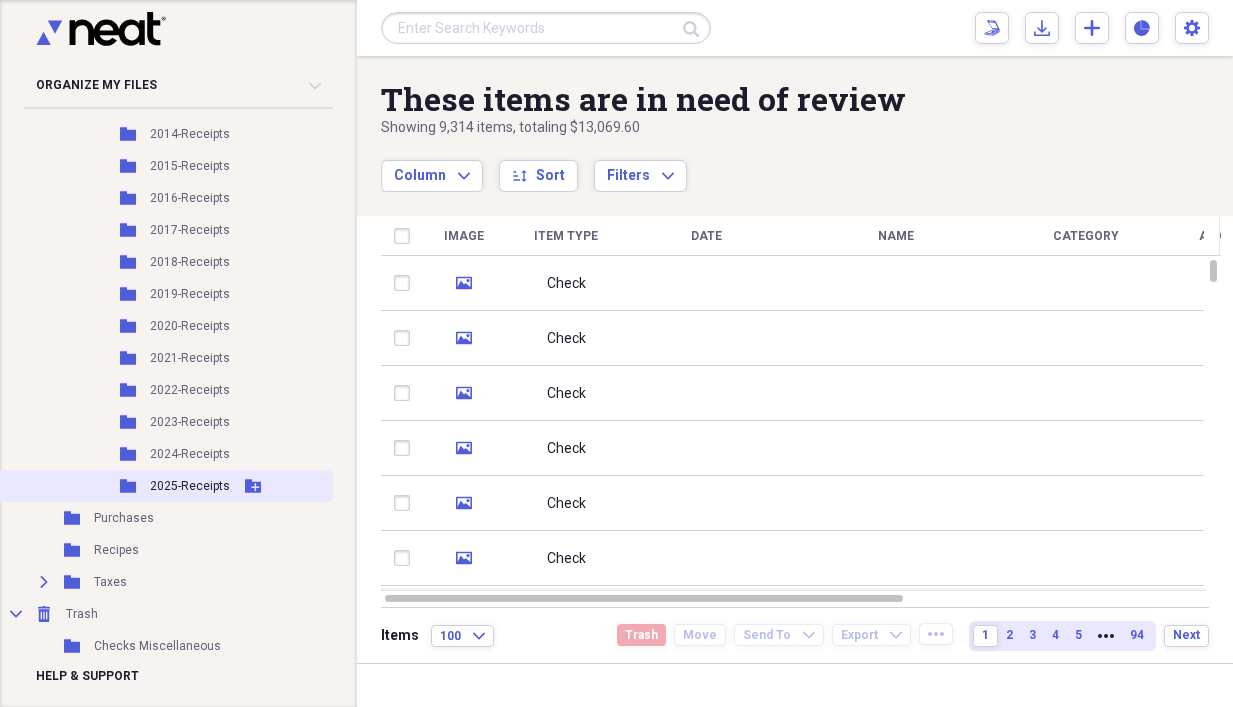 click on "Folder 2025-Receipts Add Folder" at bounding box center (164, 486) 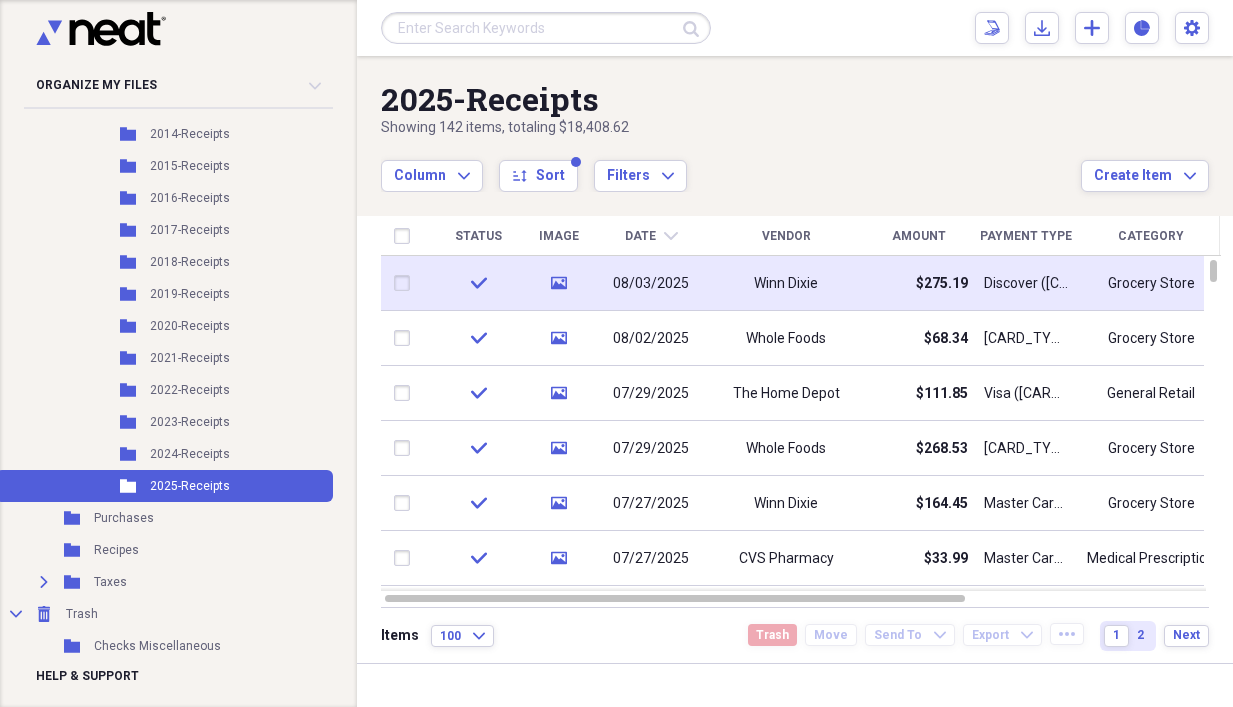 click 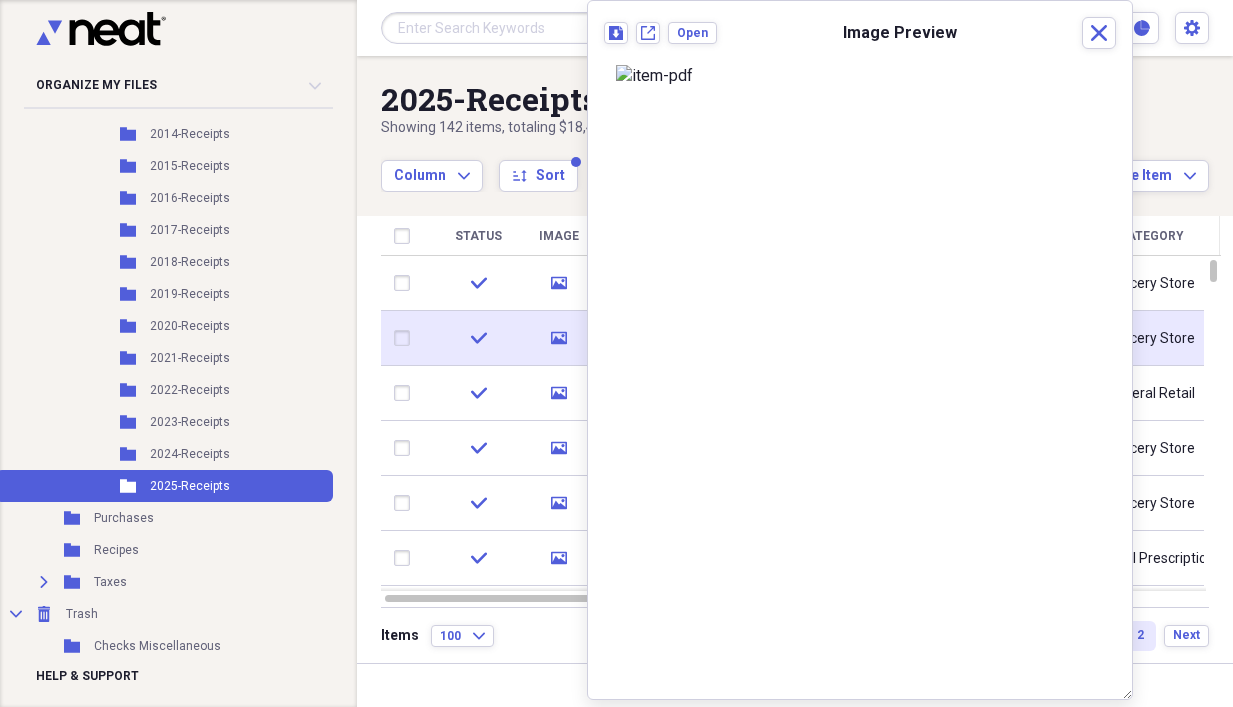 click on "media" 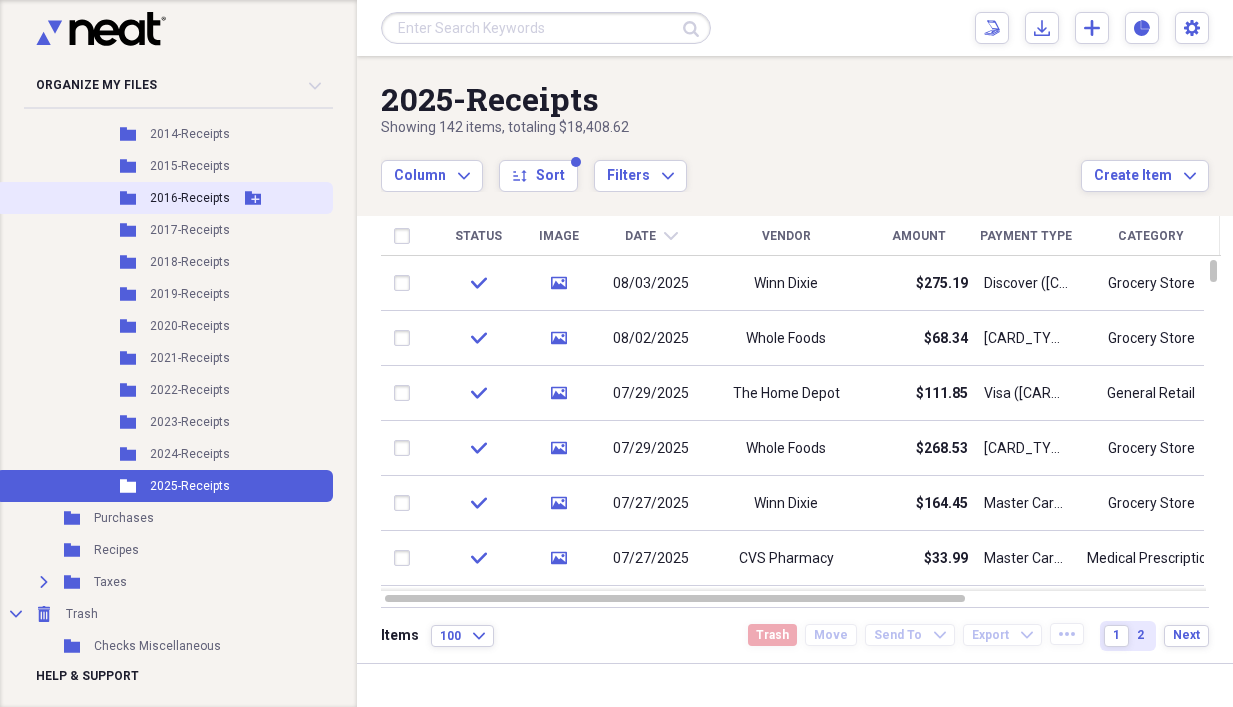 drag, startPoint x: 338, startPoint y: 542, endPoint x: 323, endPoint y: 183, distance: 359.31323 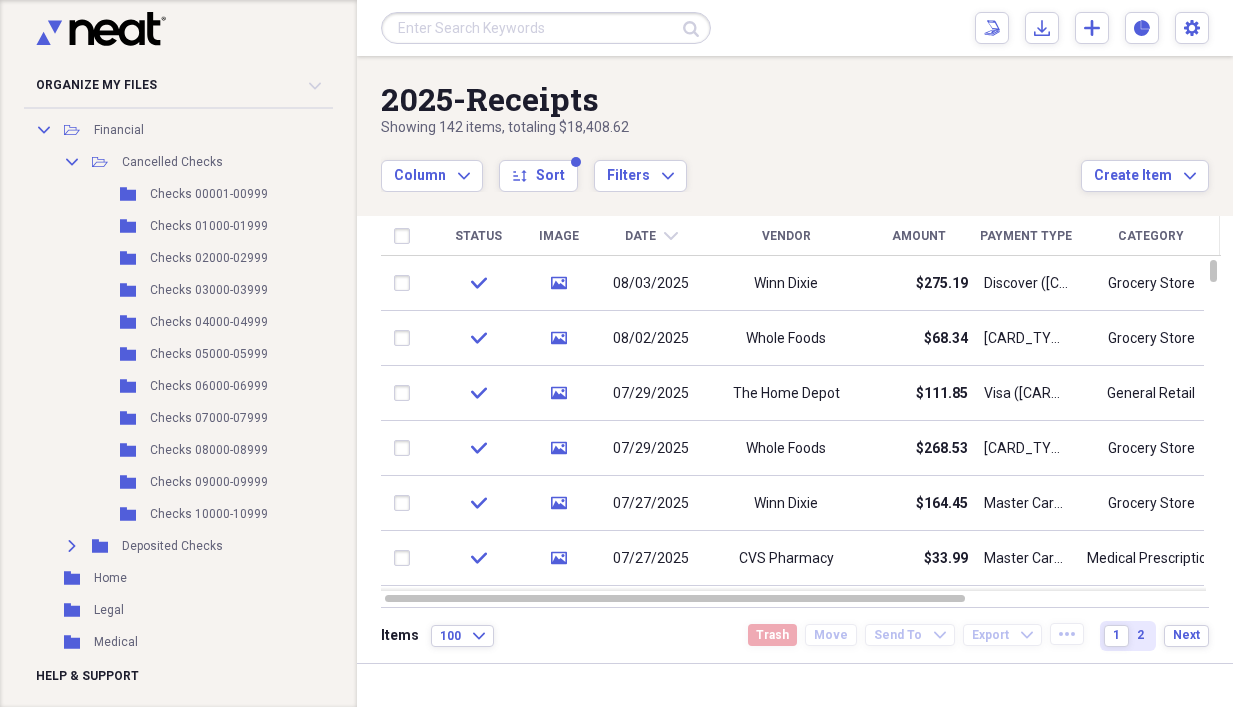 scroll, scrollTop: 0, scrollLeft: 0, axis: both 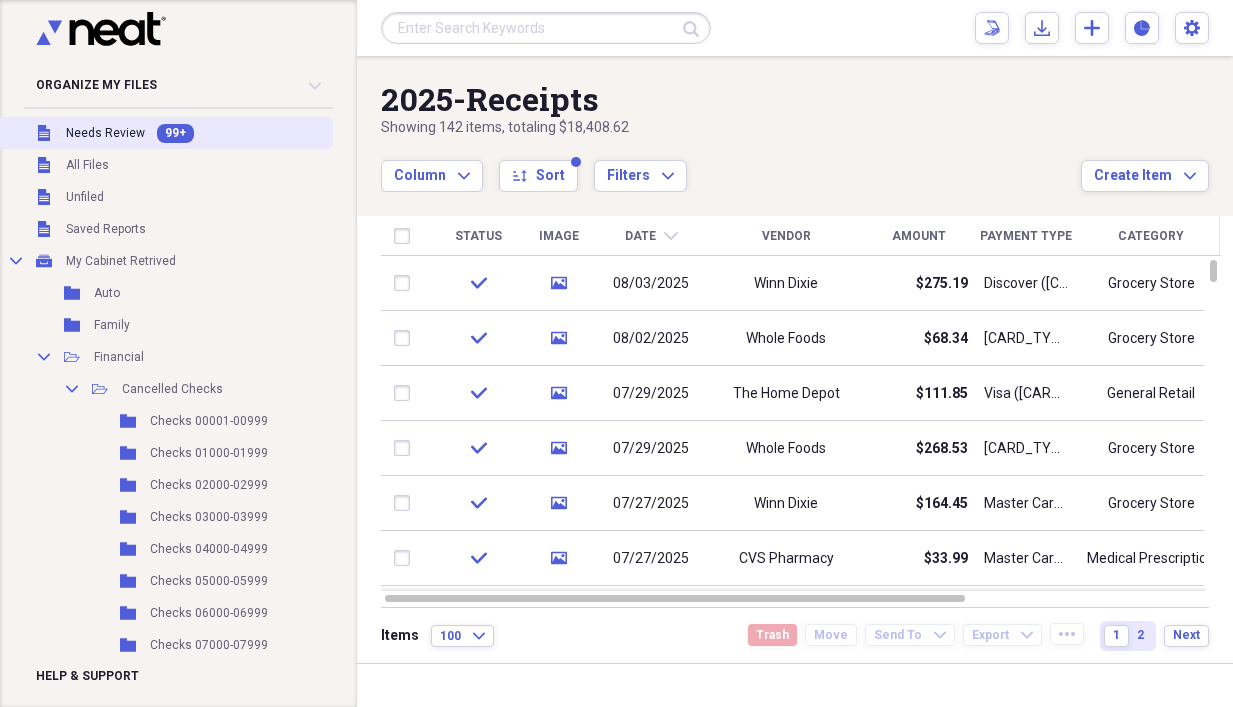 click on "Needs Review" at bounding box center [105, 133] 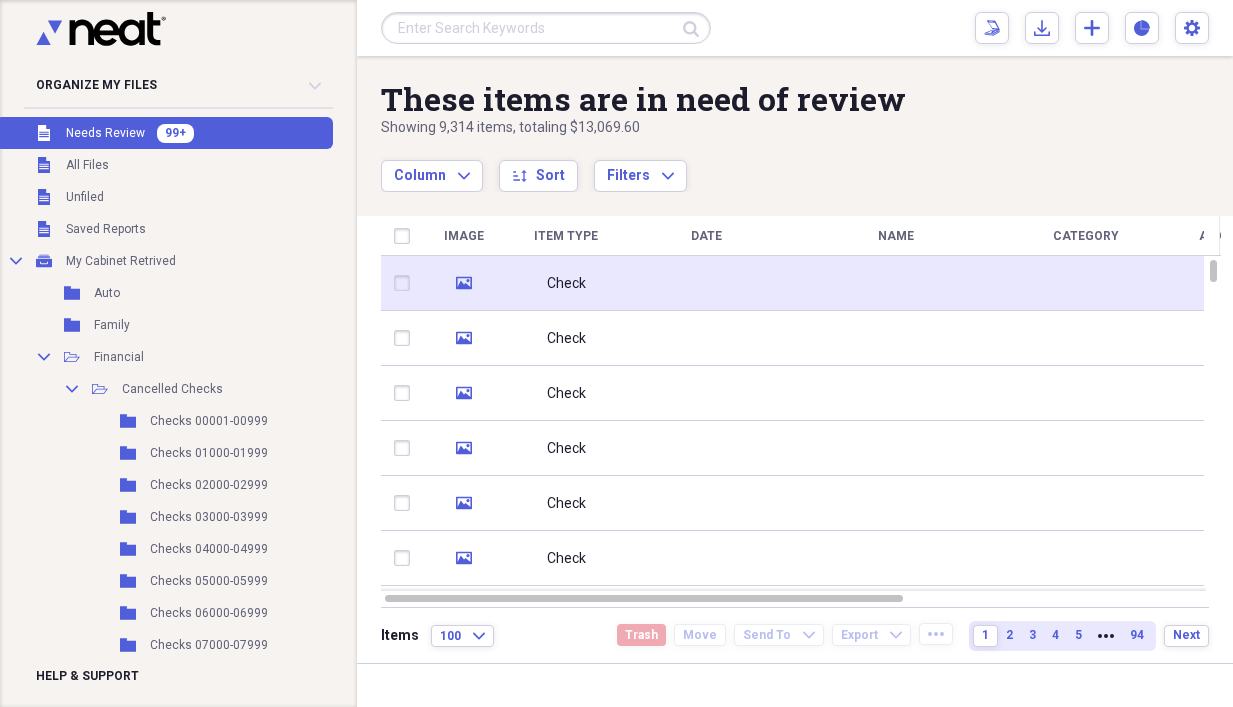 click at bounding box center [706, 283] 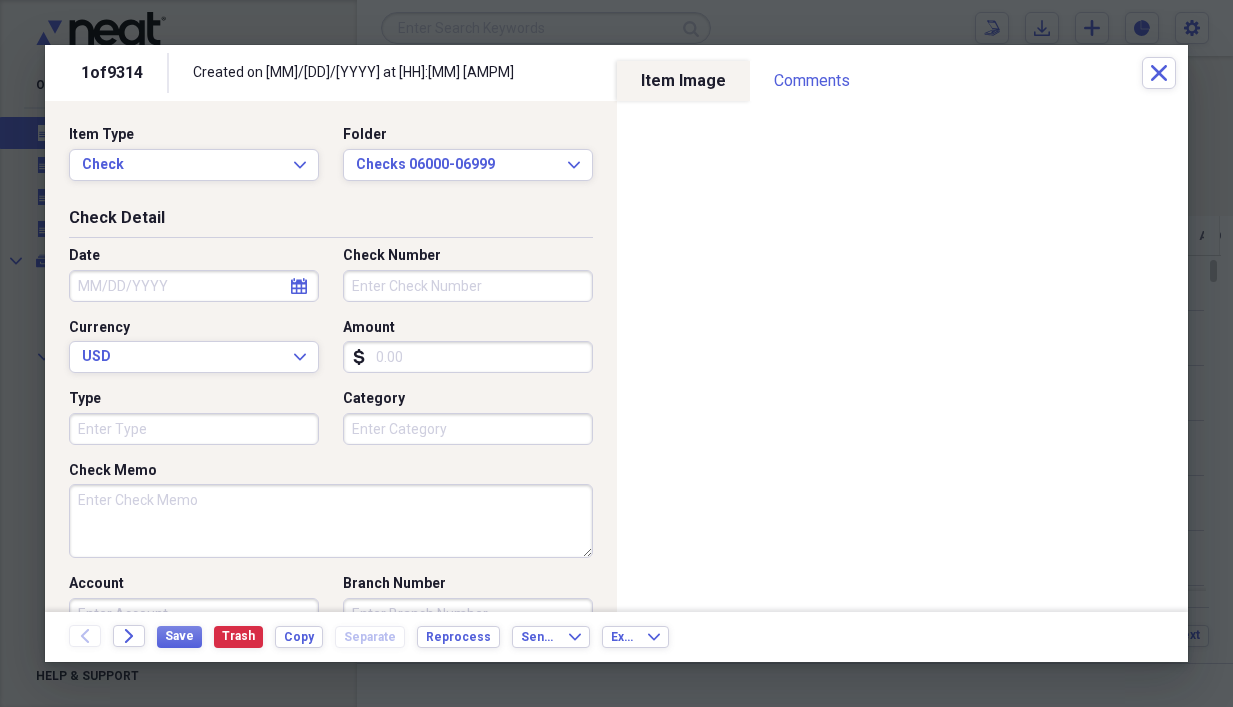 click on "Check Memo" at bounding box center [331, 521] 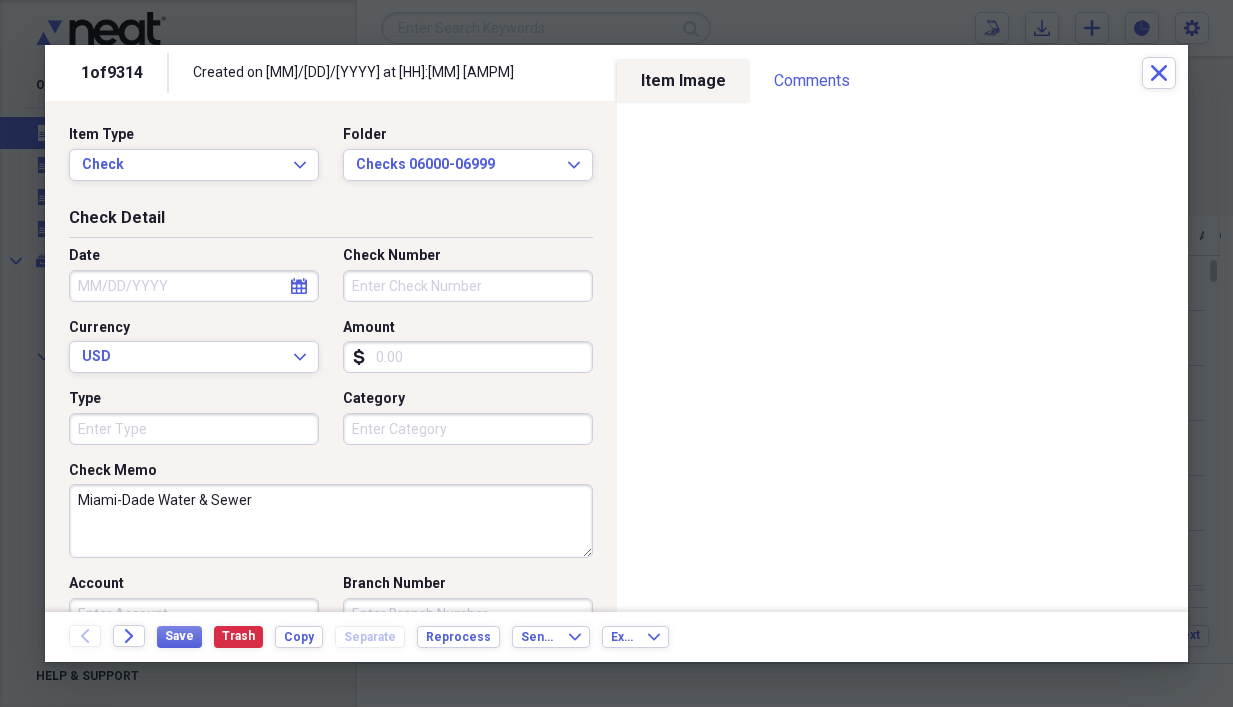 type on "Miami-Dade Water & Sewer" 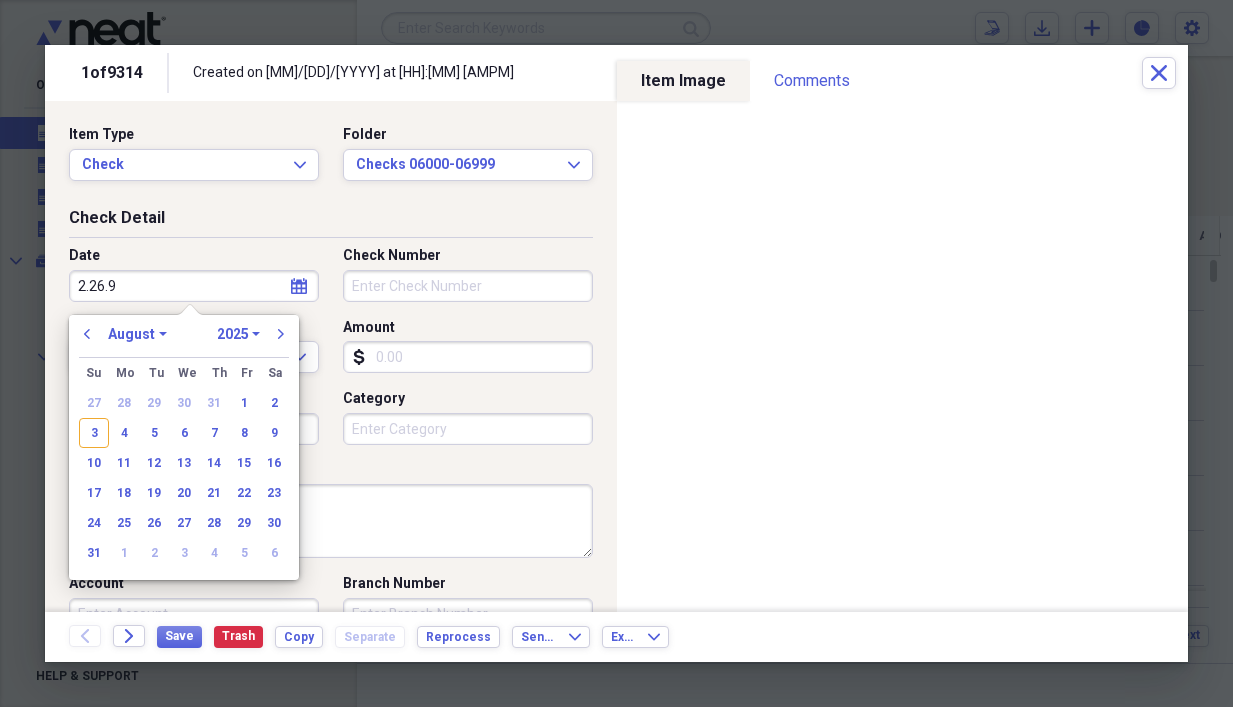 type on "[DATE]" 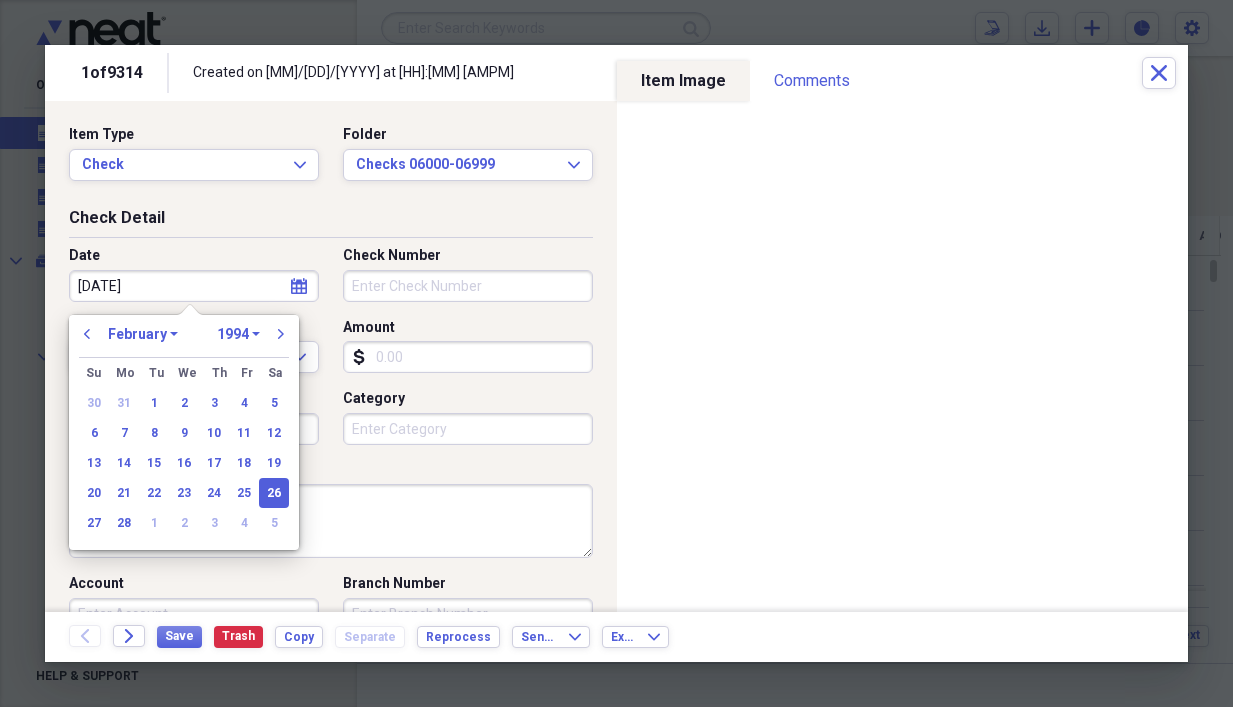 type on "[DATE]" 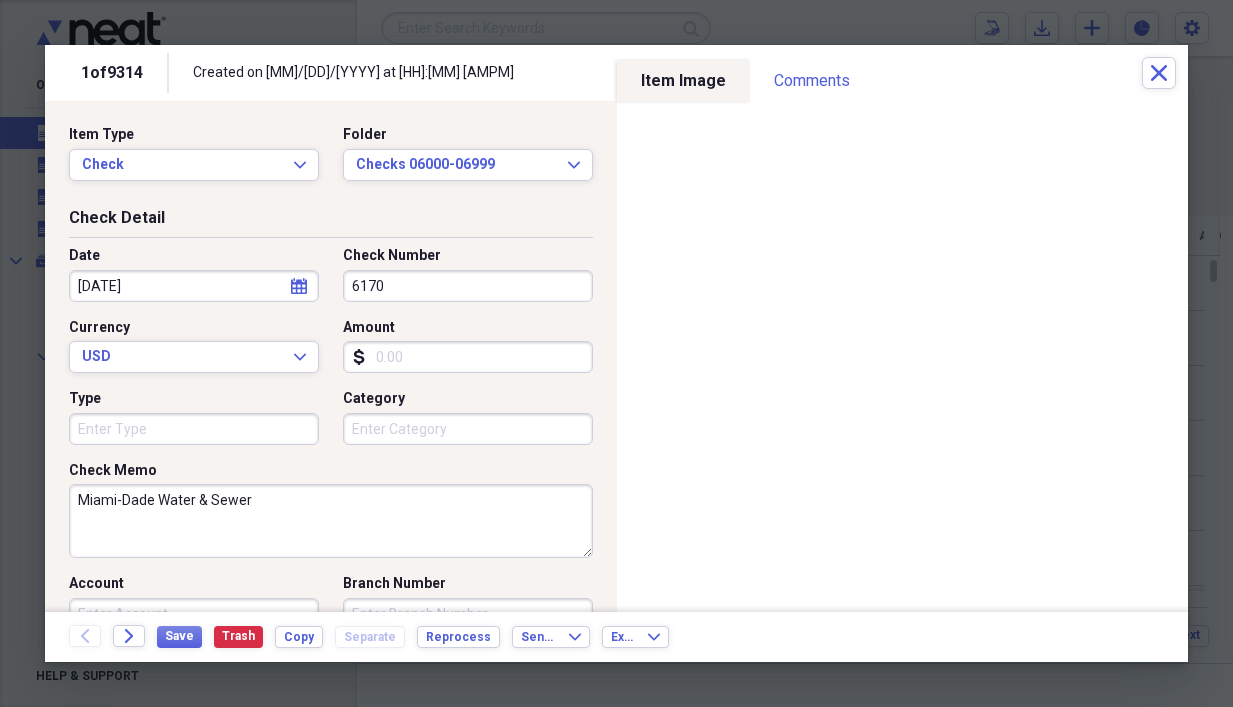 type on "6170" 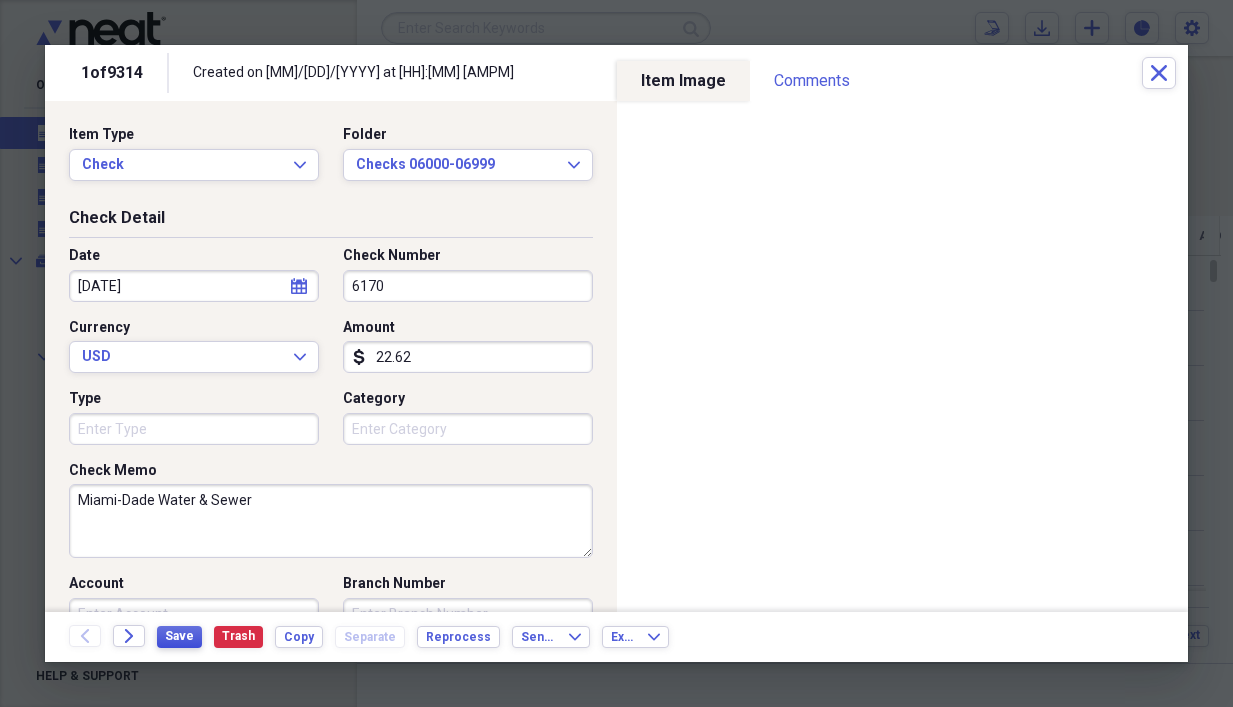type on "22.62" 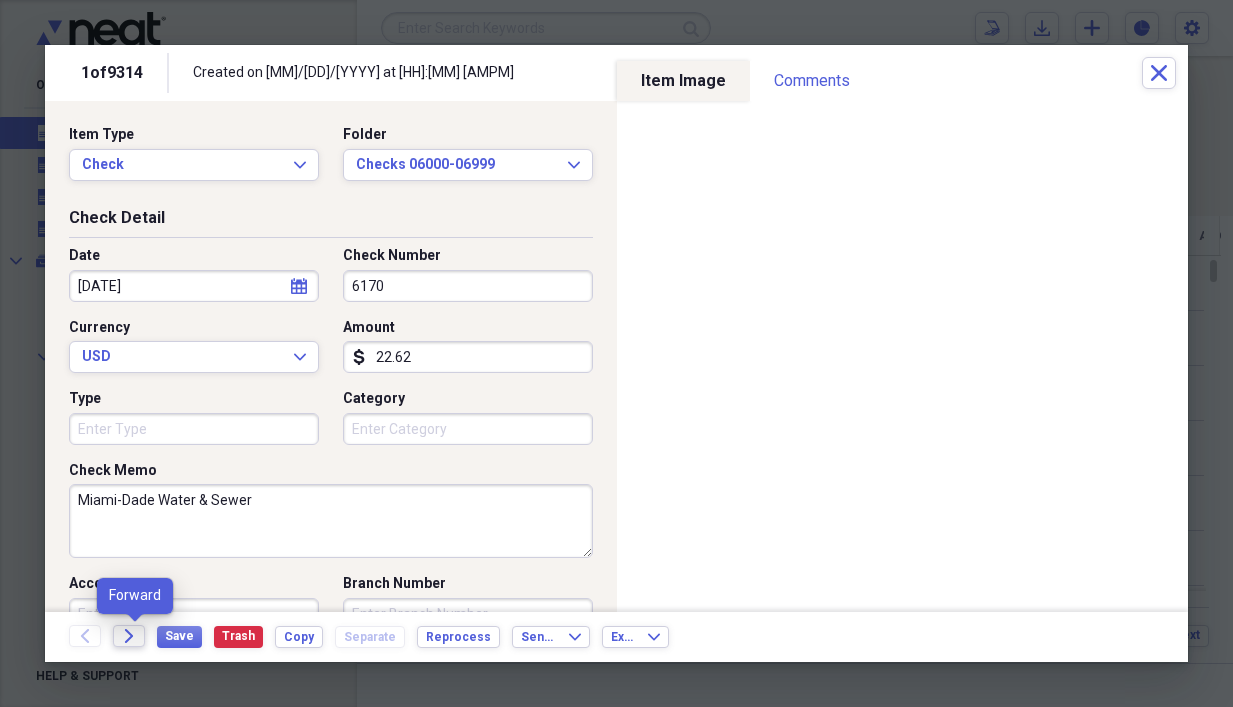 click on "Forward" 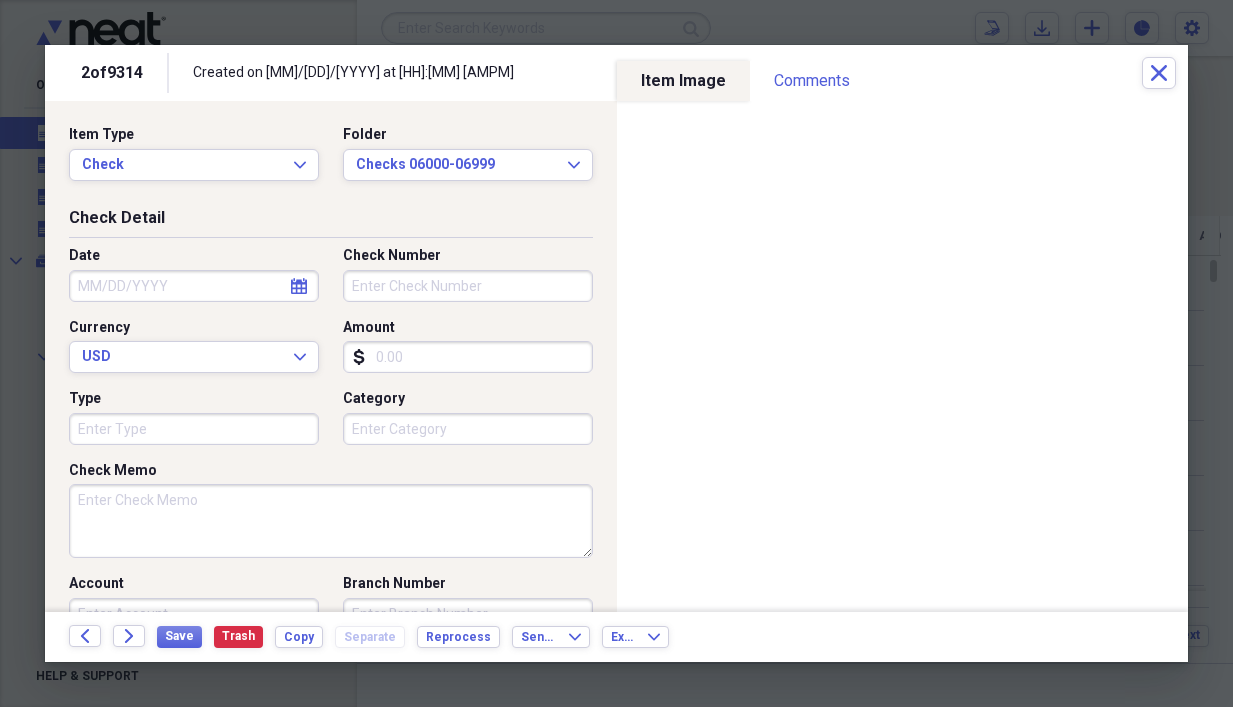 click on "Check Memo" at bounding box center [331, 521] 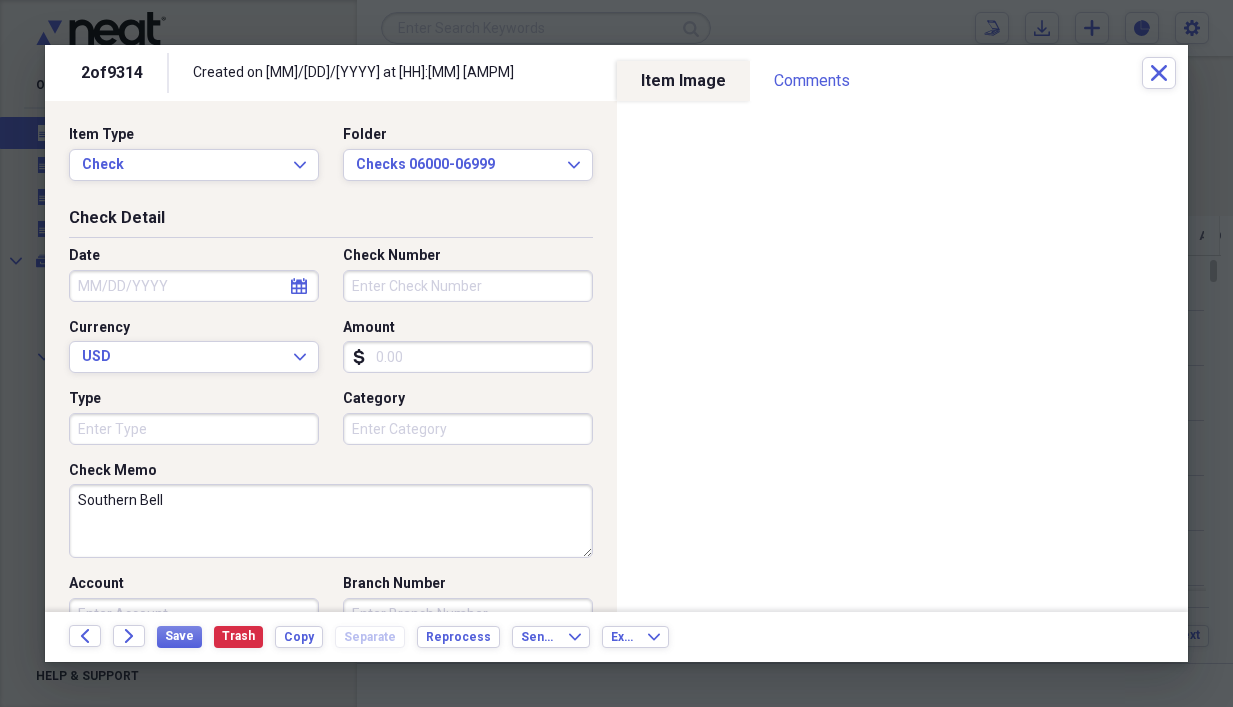 type on "Southern Bell" 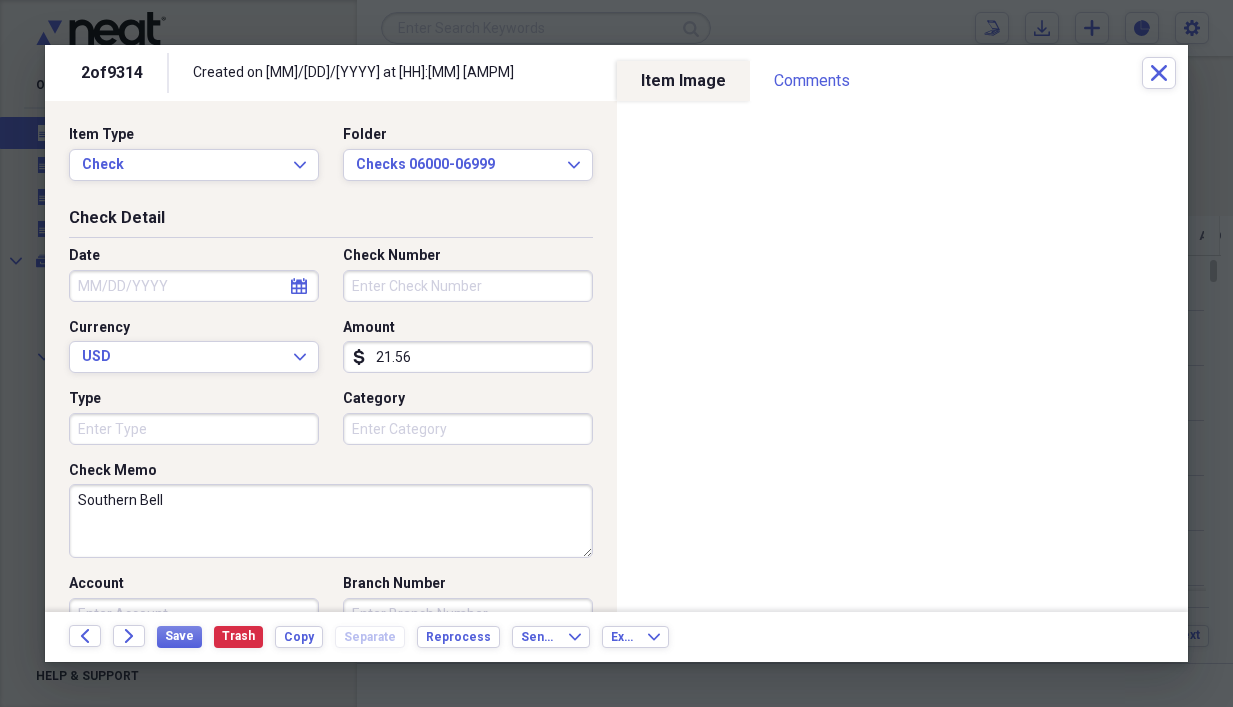 type on "21.56" 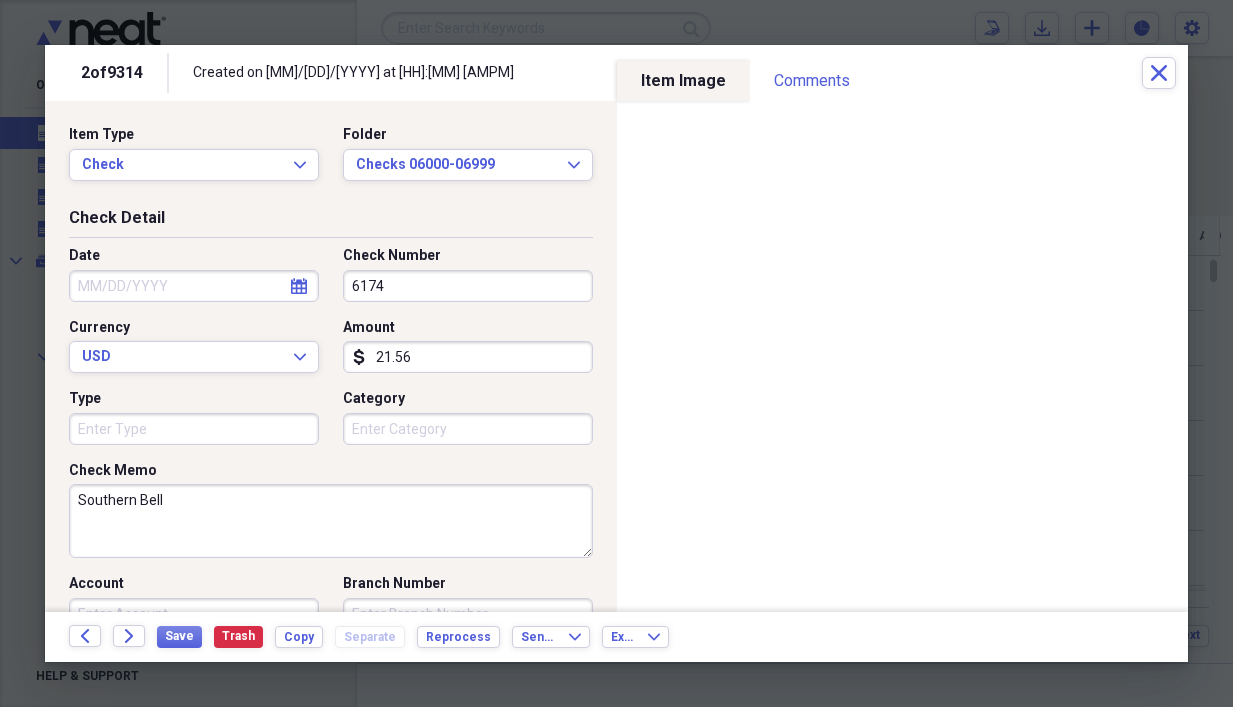 type on "6174" 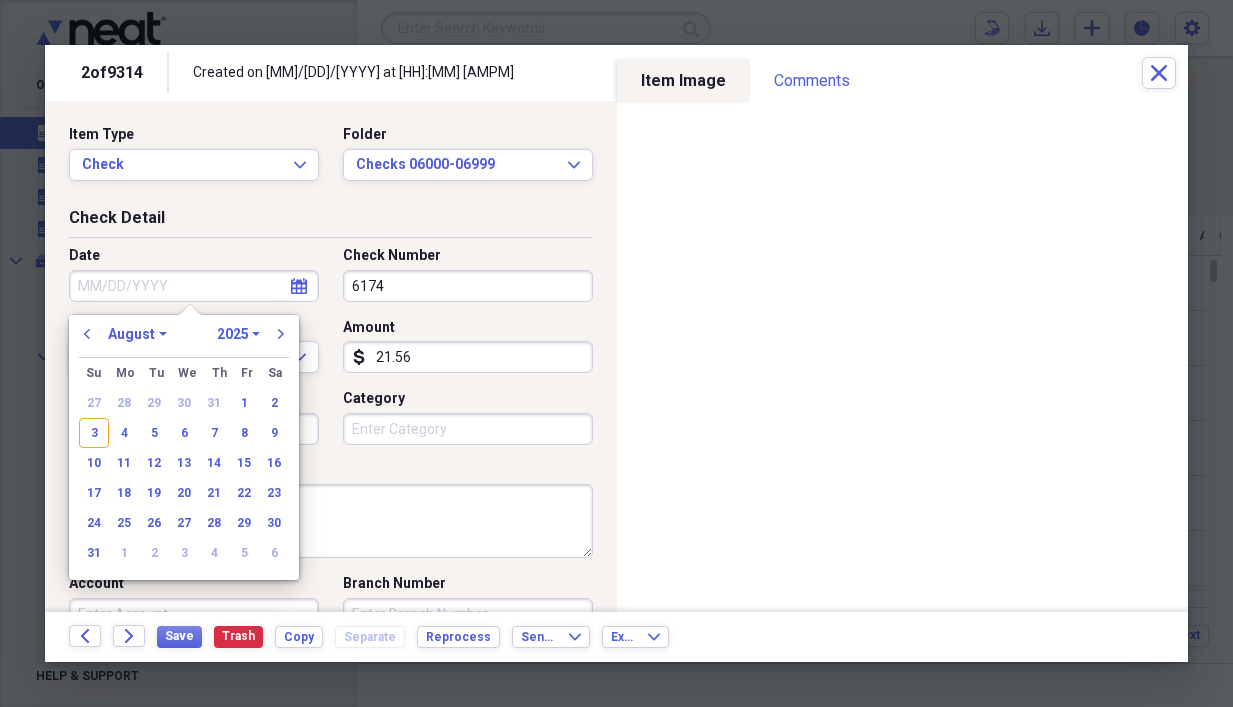 click on "Date" at bounding box center [194, 286] 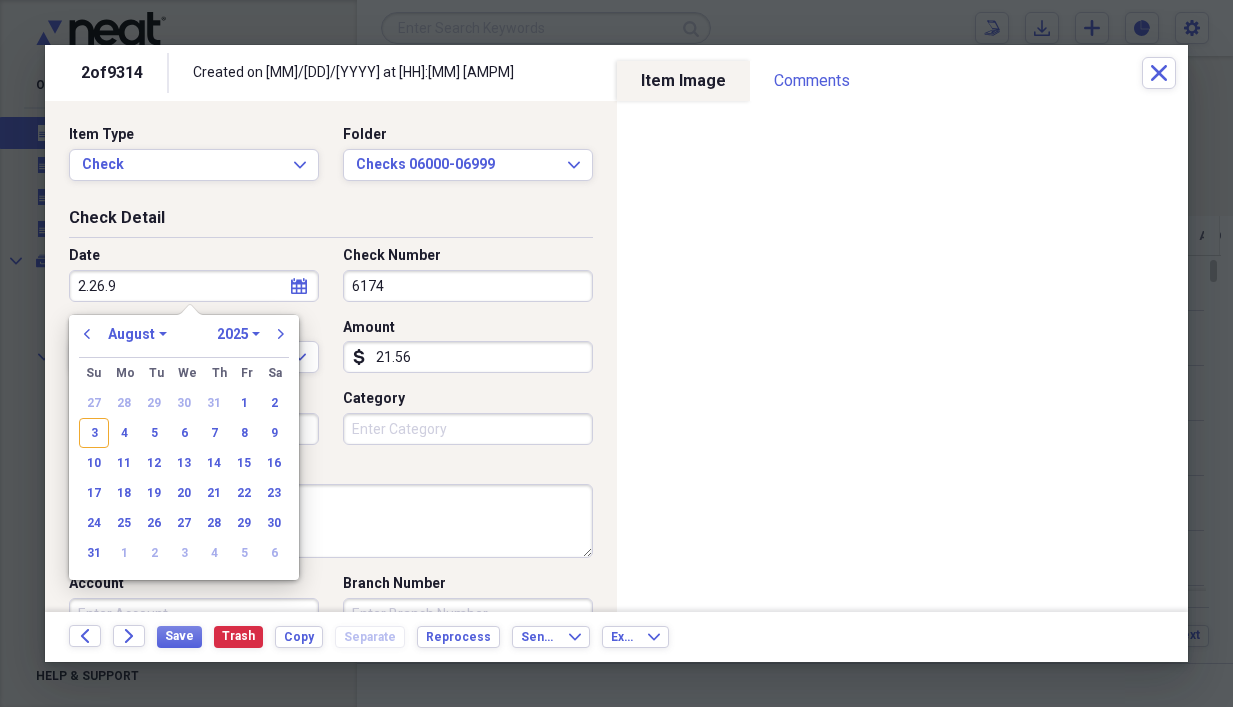 type on "[DATE]" 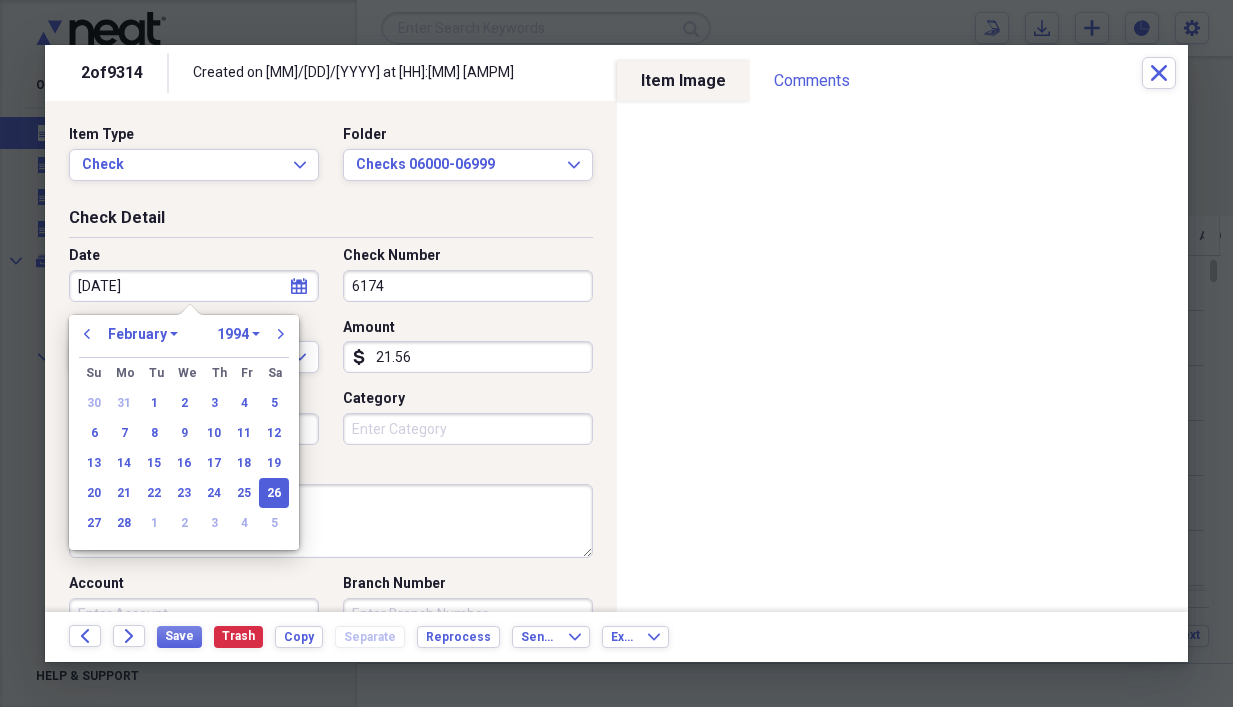 type on "[DATE]" 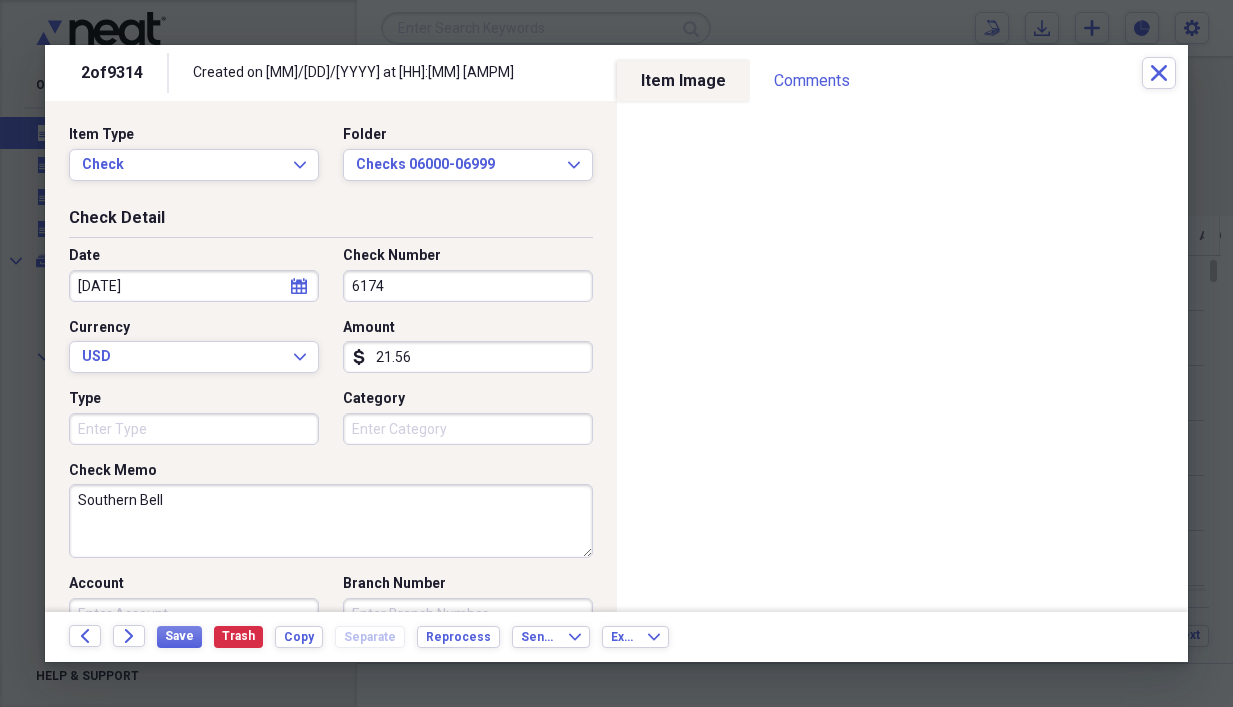 click on "Date [MM]/[DD]/[YYYY] calendar Calendar Check Number 6174 Currency USD Expand Amount dollar-sign 21.56 Type Category" at bounding box center [331, 353] 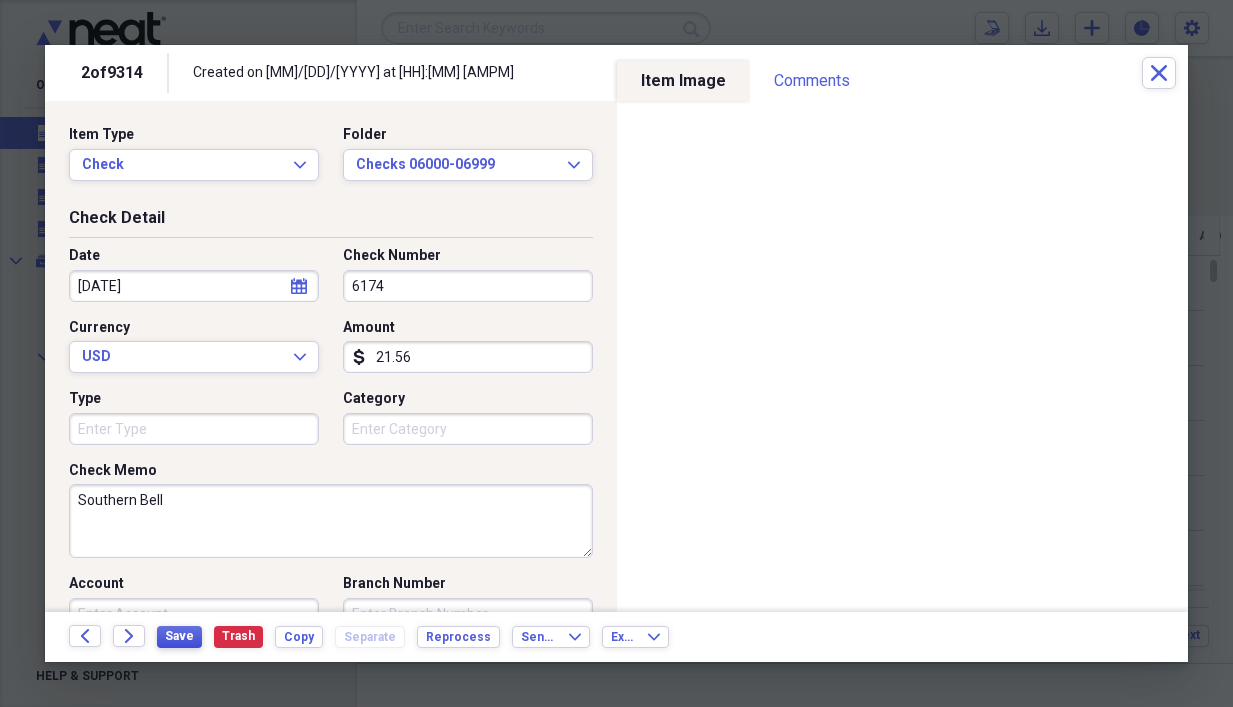 click on "Save" at bounding box center [179, 636] 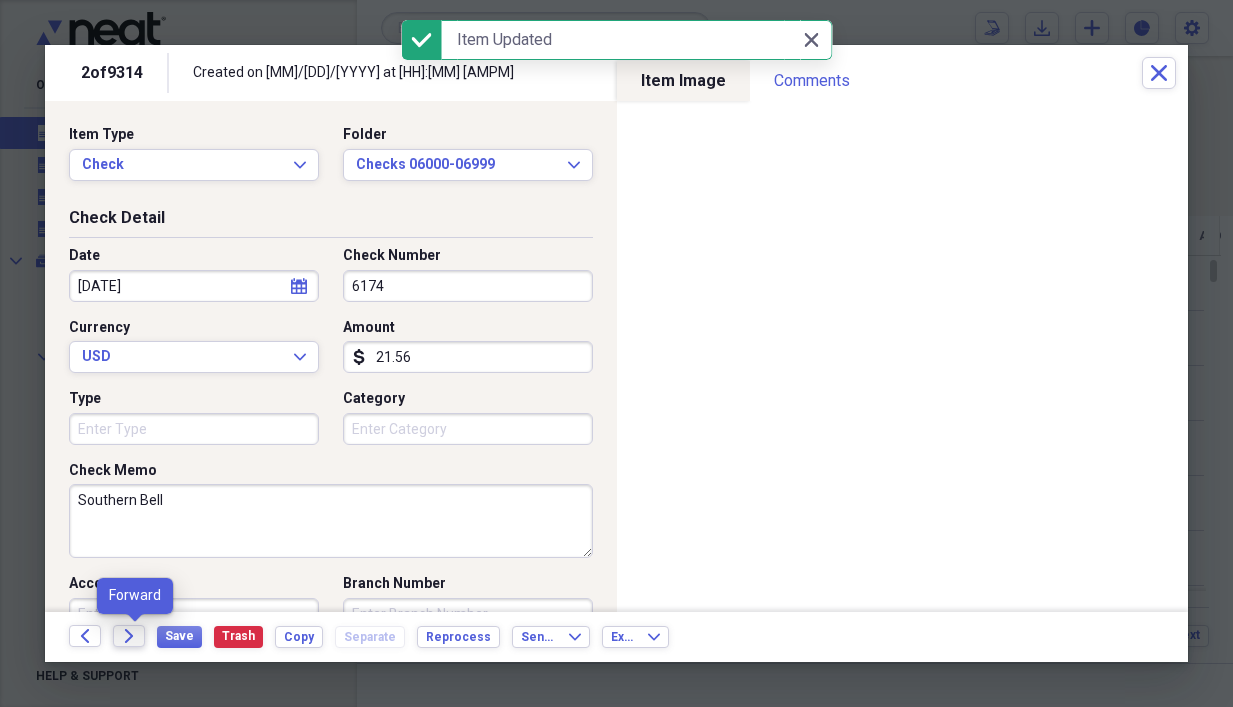 click 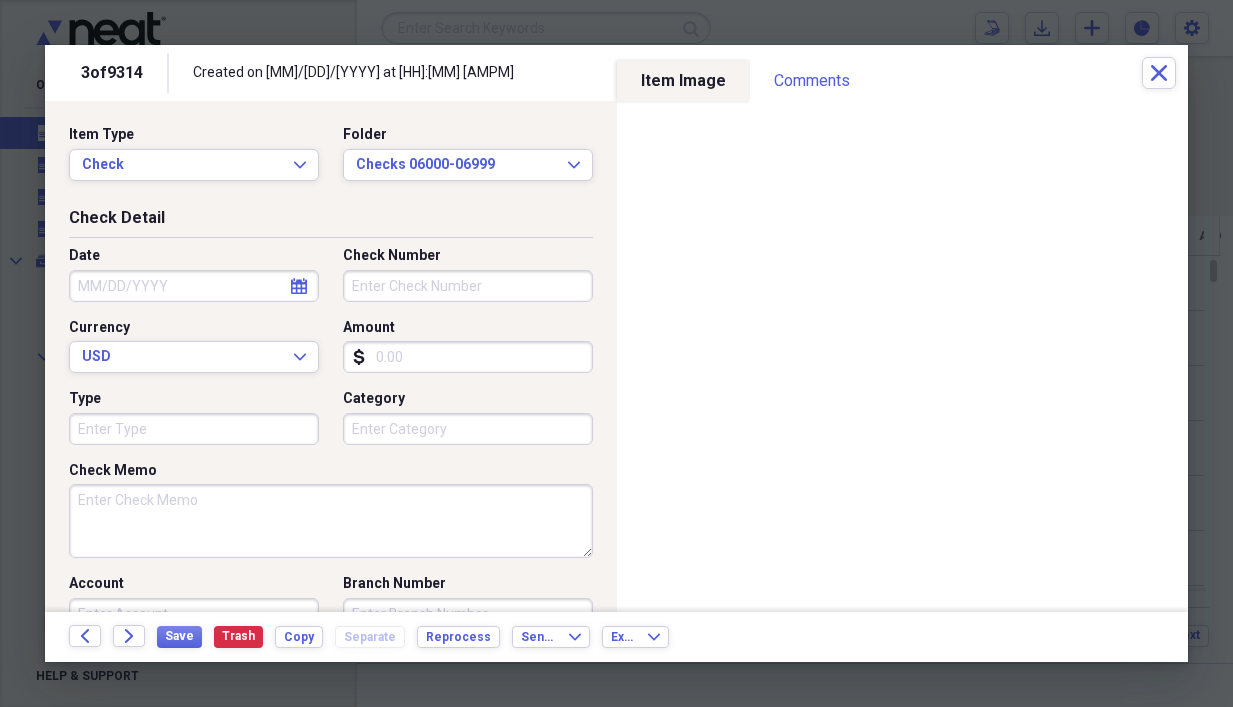 click on "Check Memo" at bounding box center (331, 521) 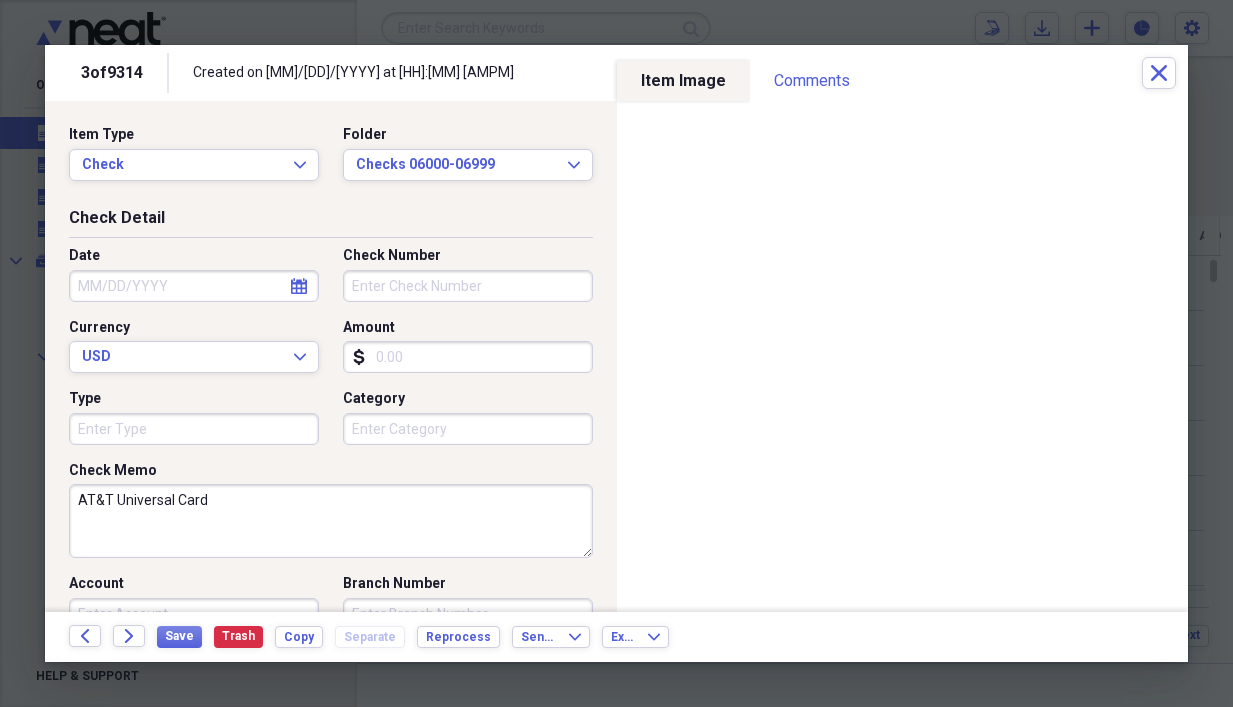 type on "AT&T Universal Card" 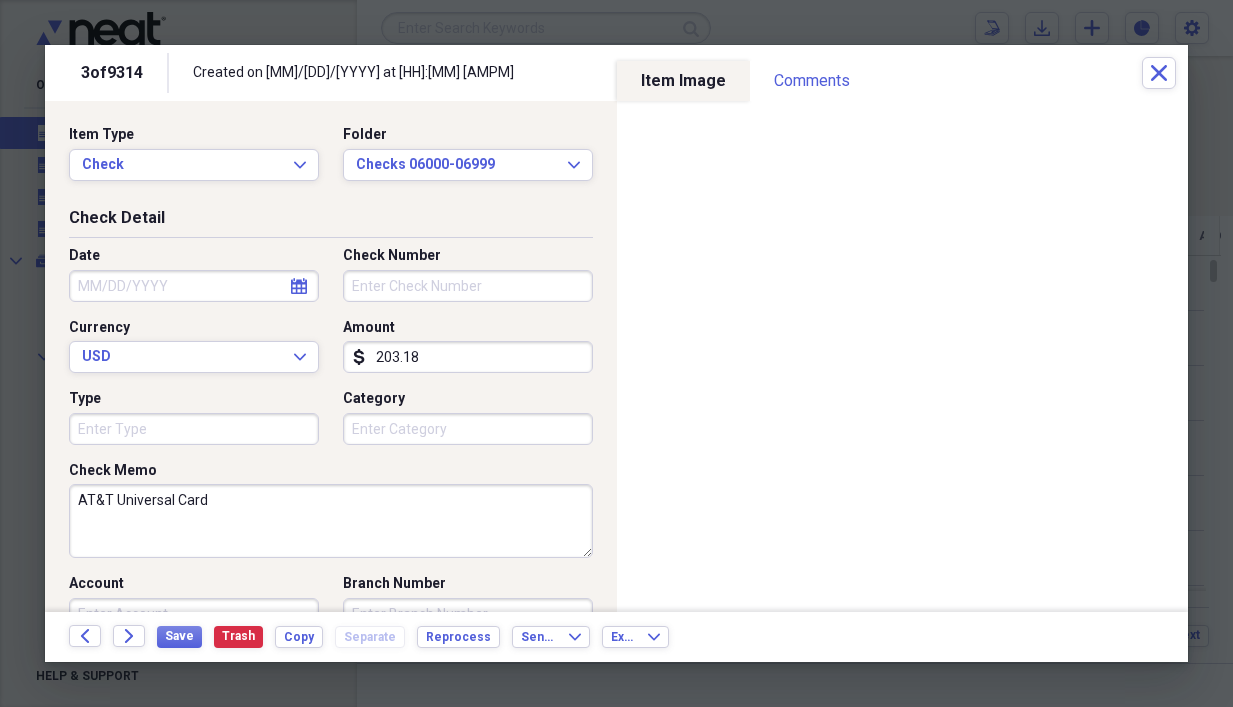 type on "203.18" 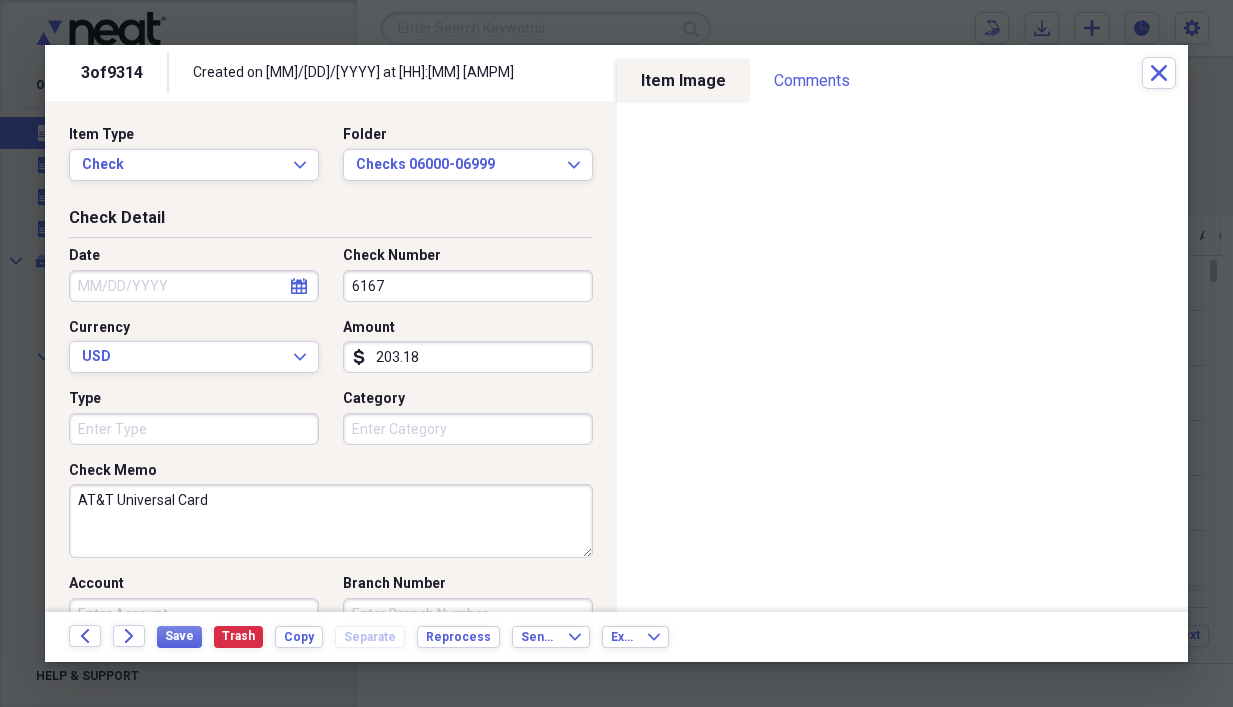 type on "6167" 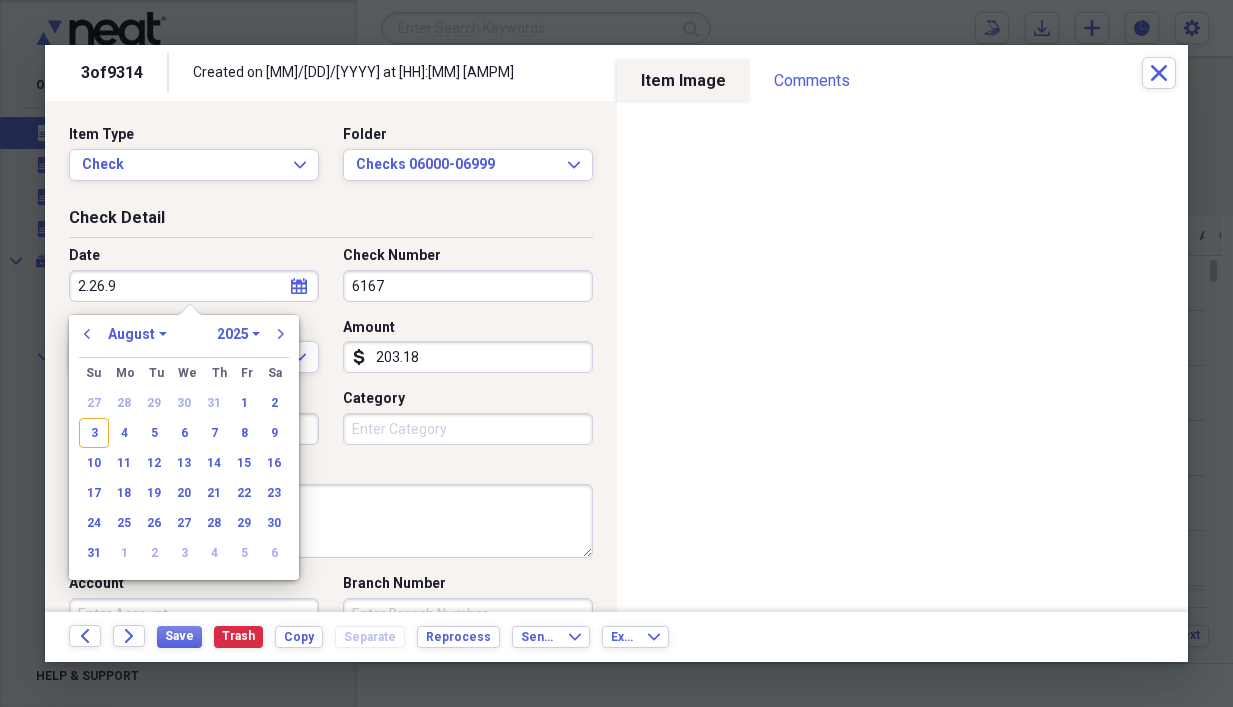 type on "[DATE]" 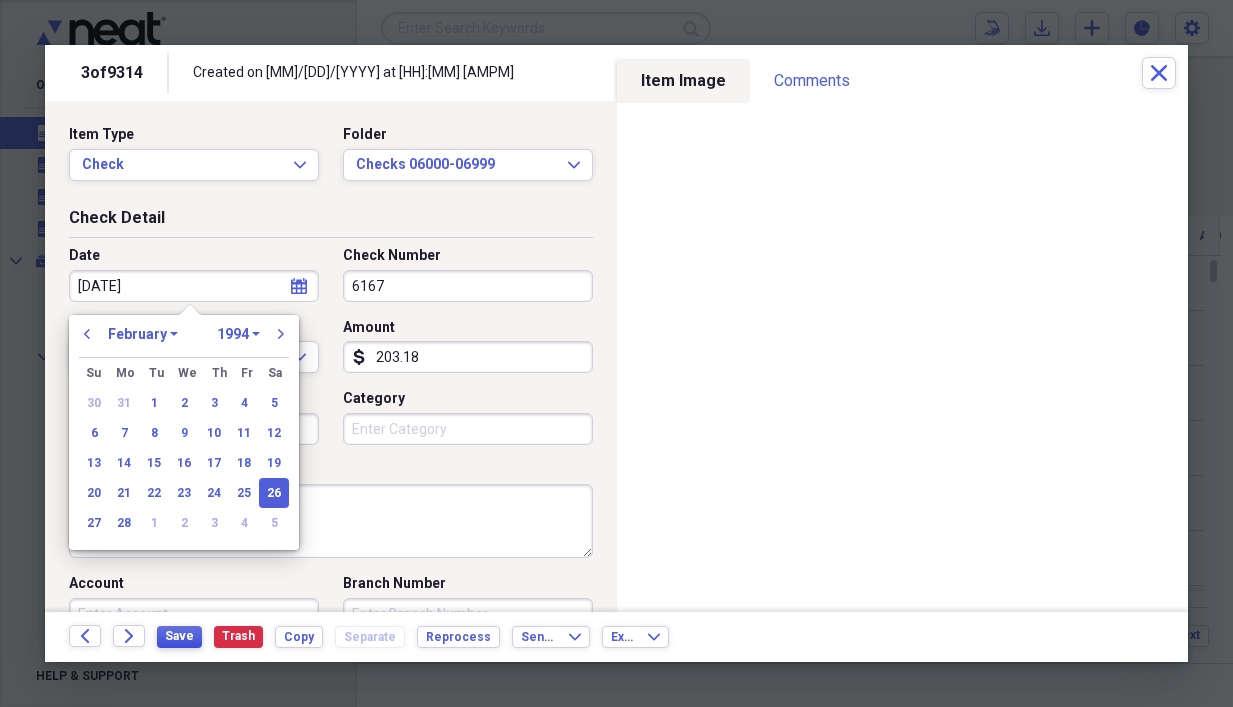type on "[DATE]" 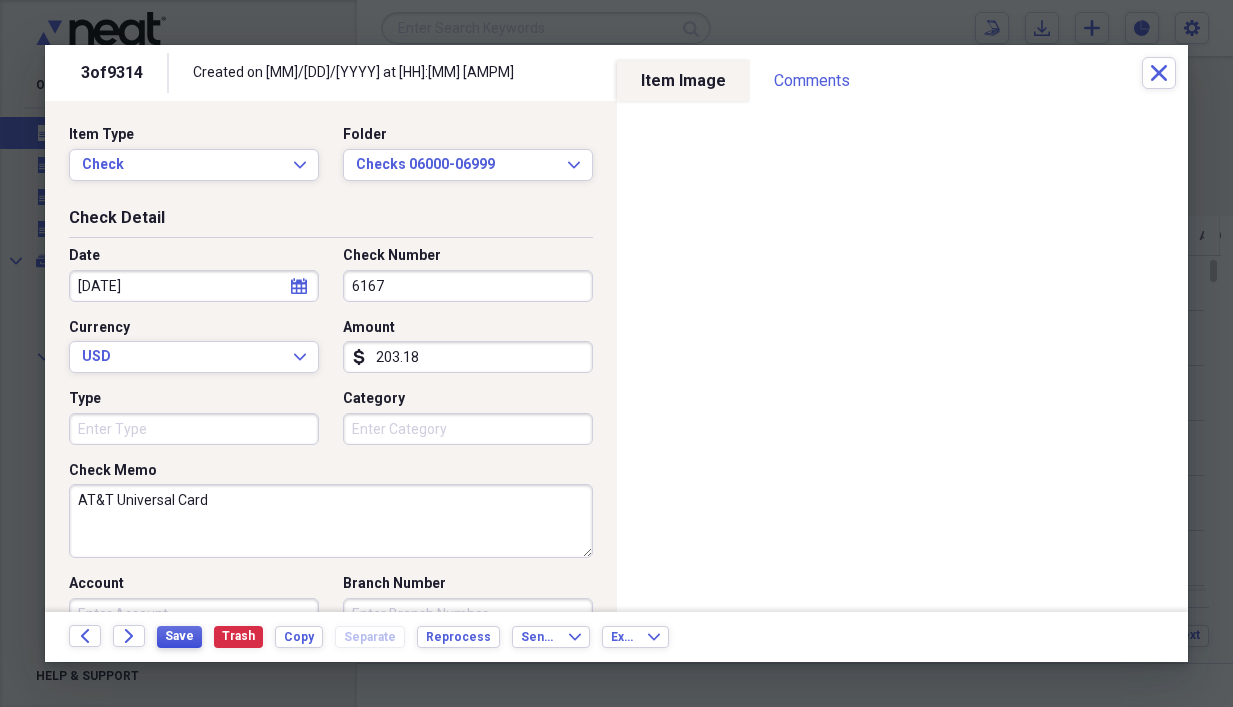 click on "Save" at bounding box center (179, 636) 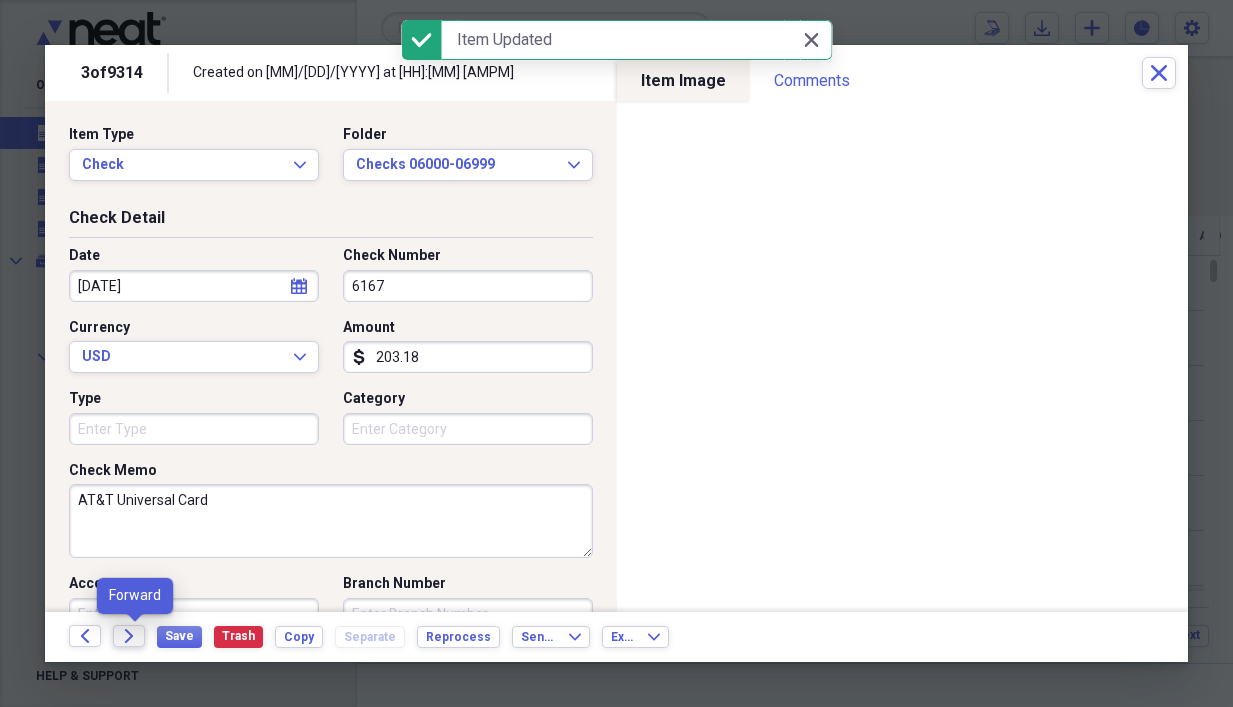 click on "Forward" 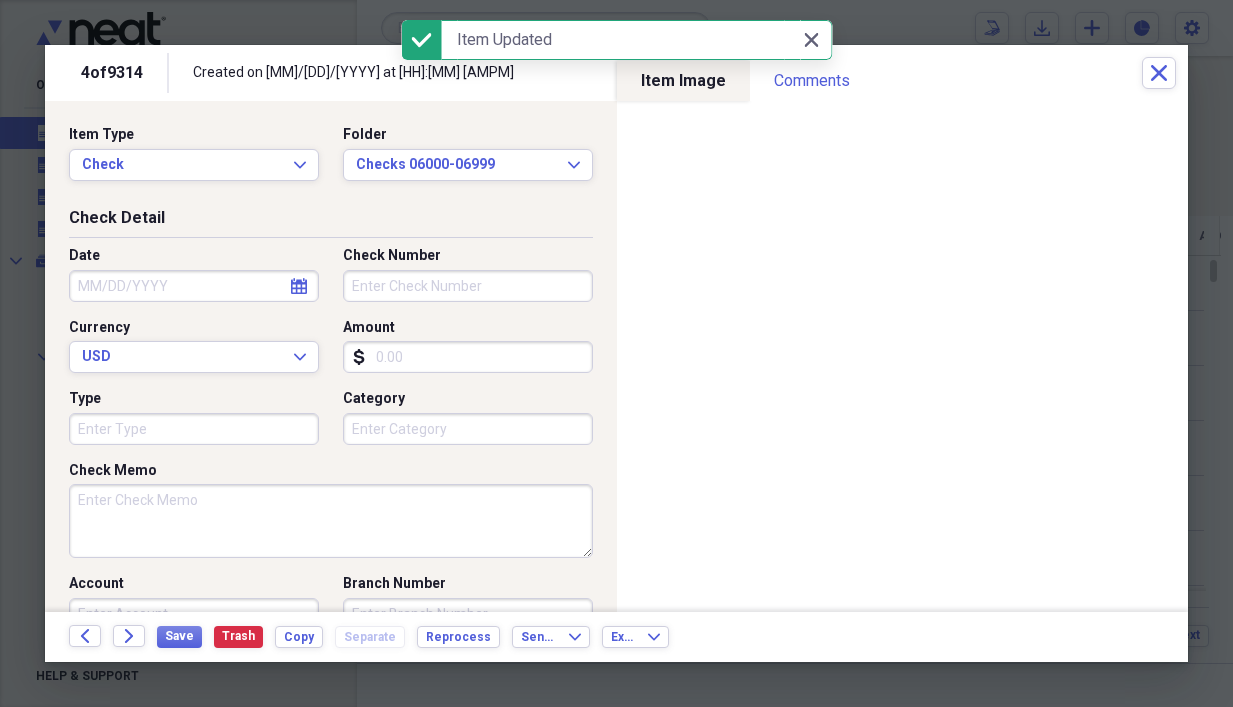 click on "Check Memo" at bounding box center [331, 521] 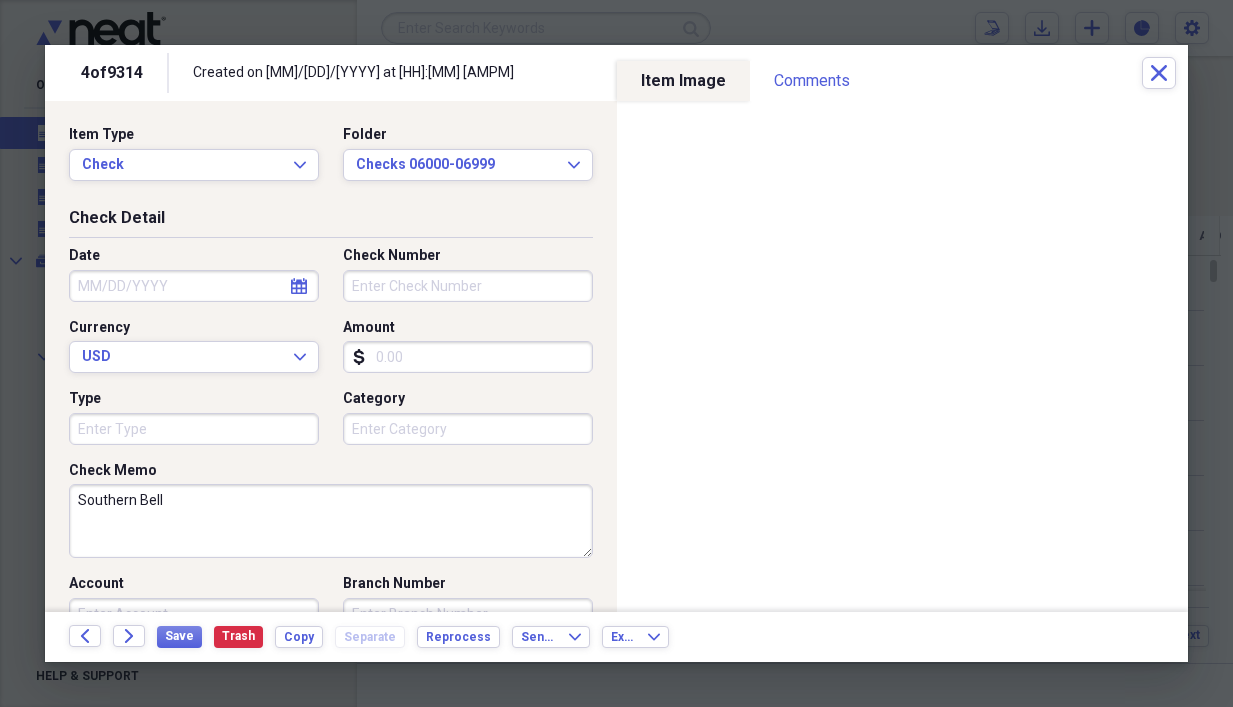 type on "Southern Bell" 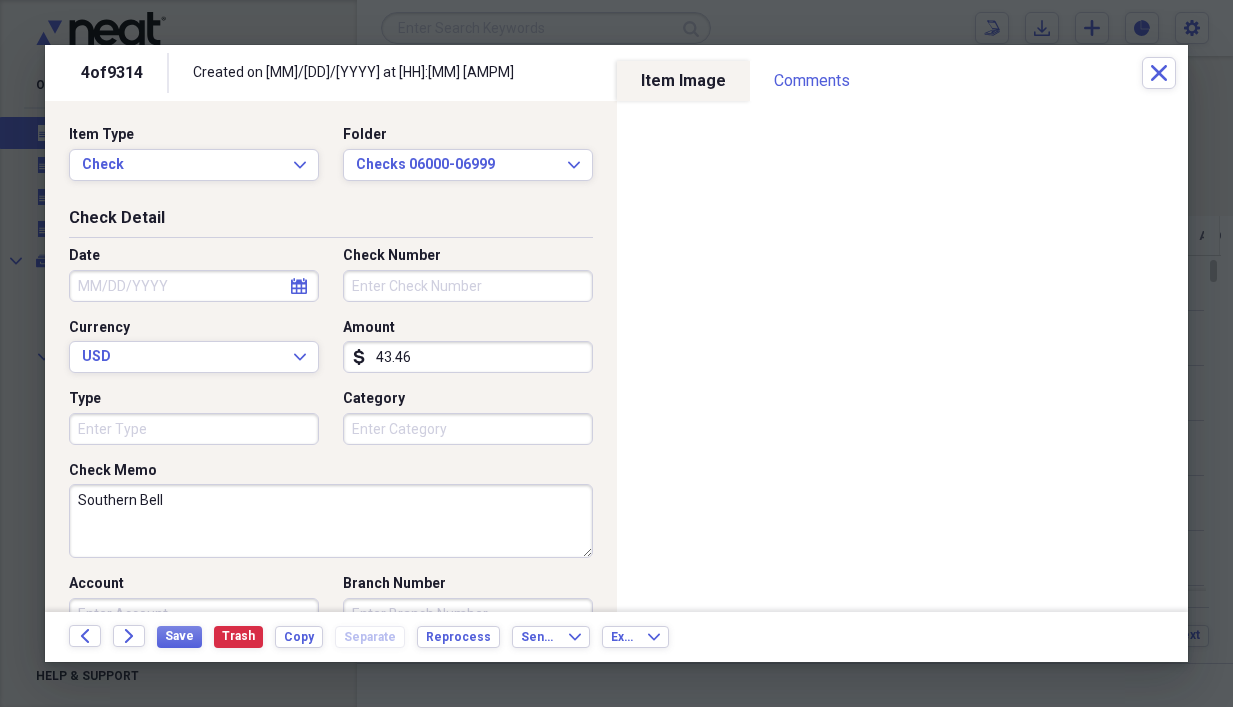 type on "43.46" 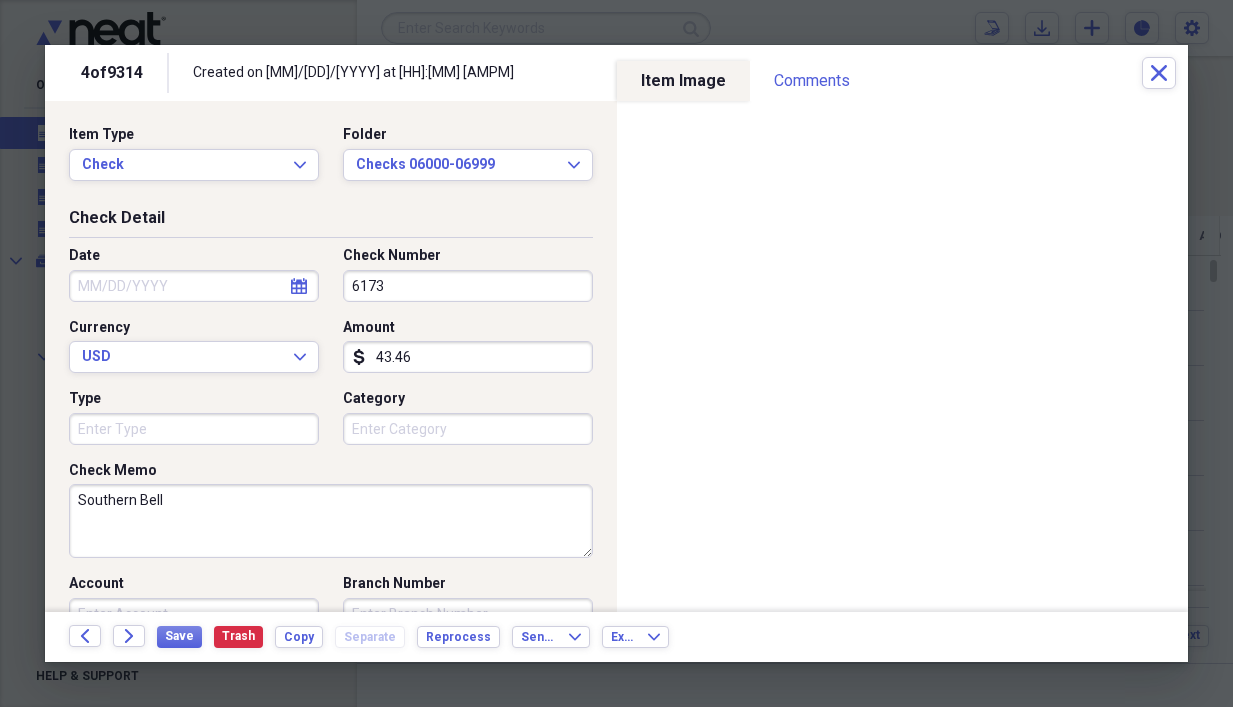 type on "6173" 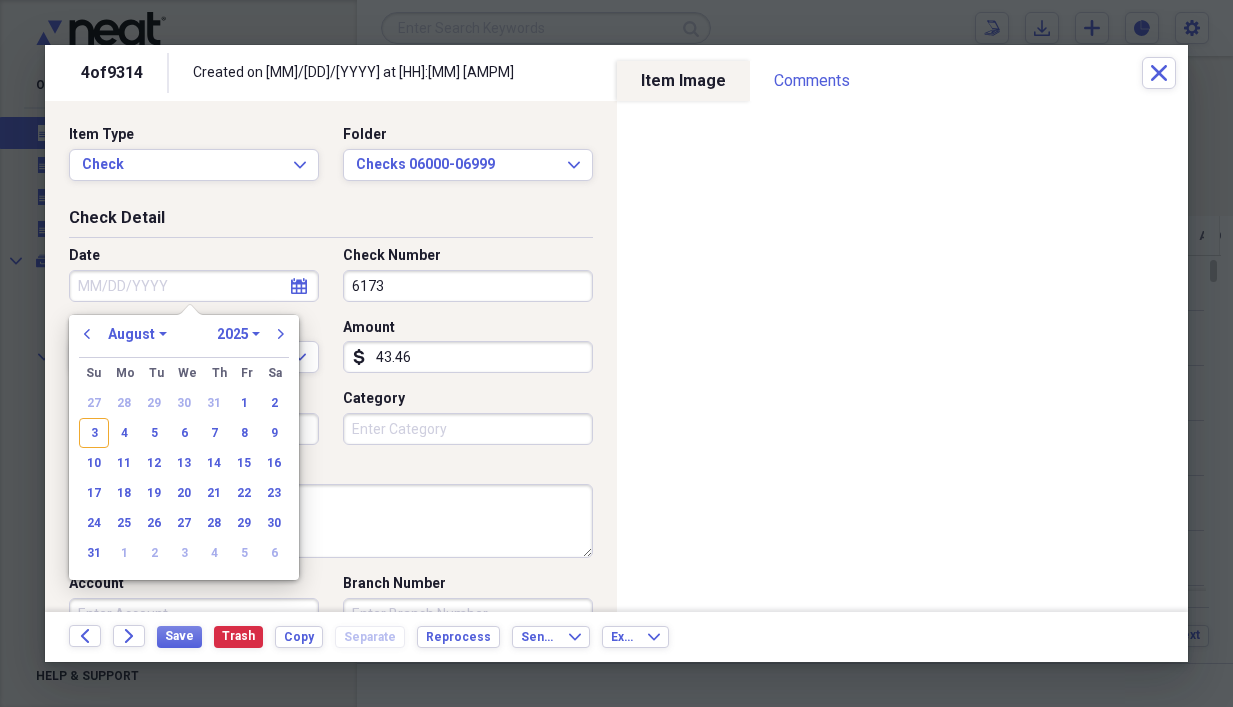 click on "Date" at bounding box center (194, 286) 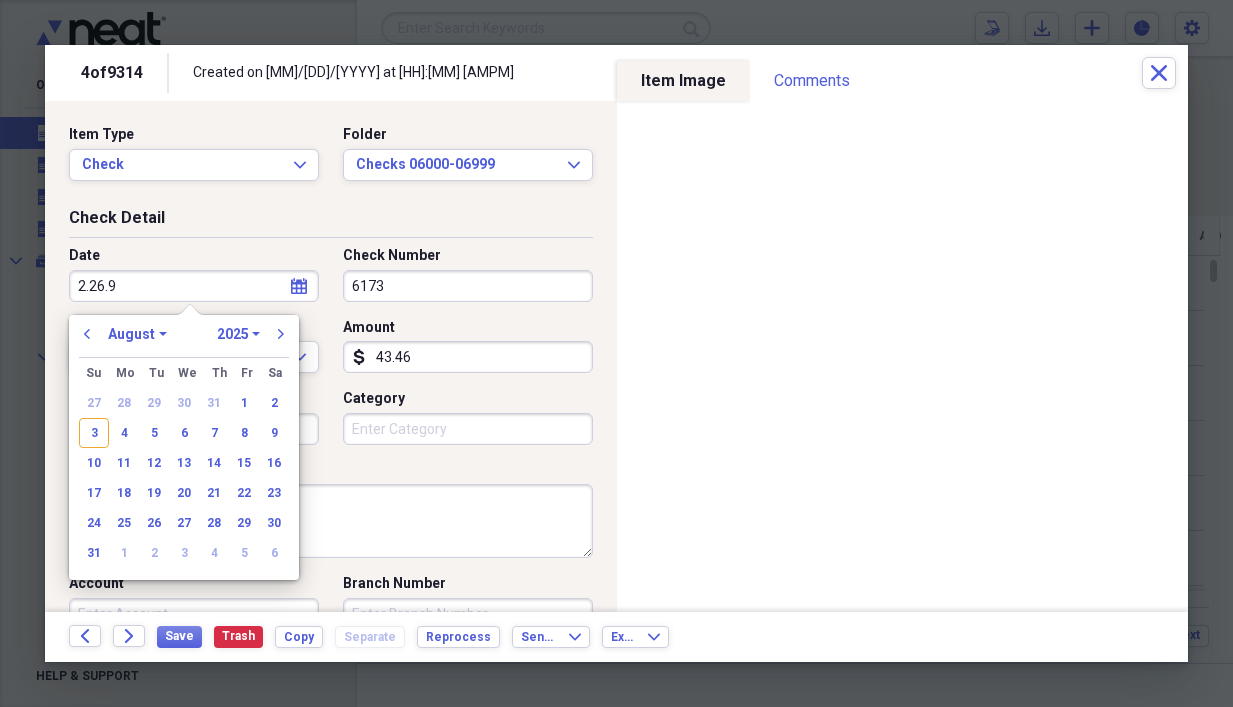 type on "[DATE]" 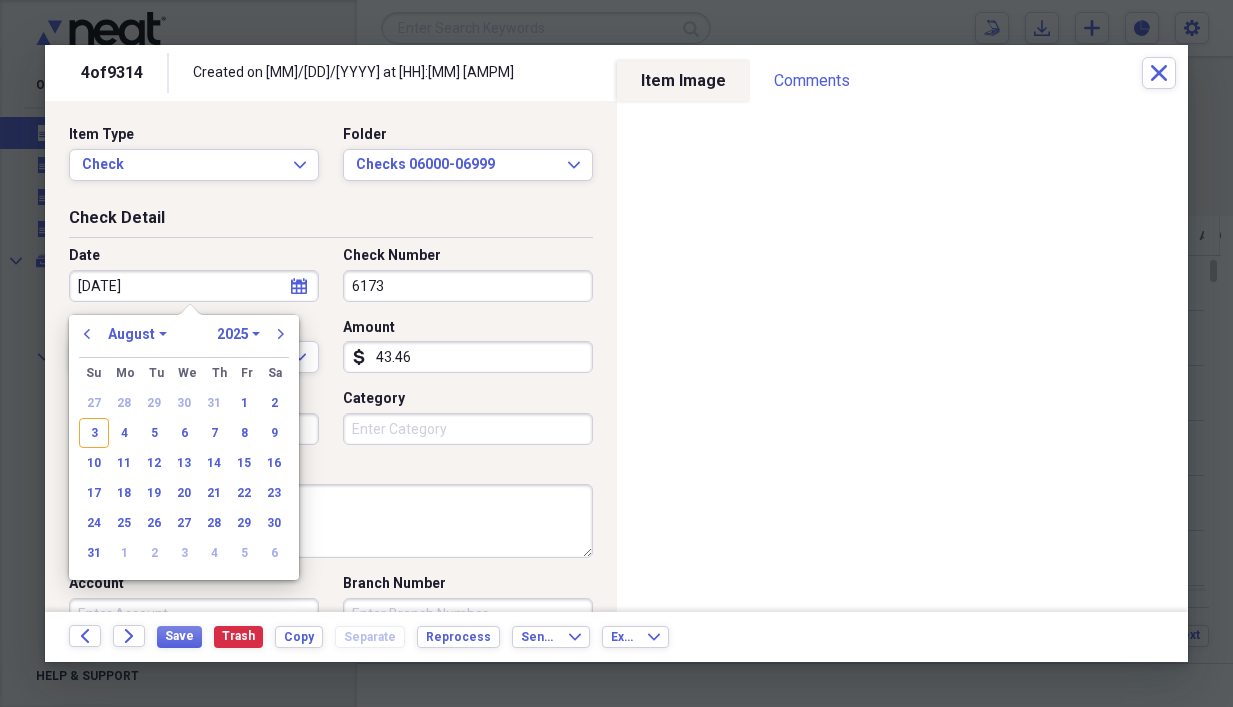 select on "1" 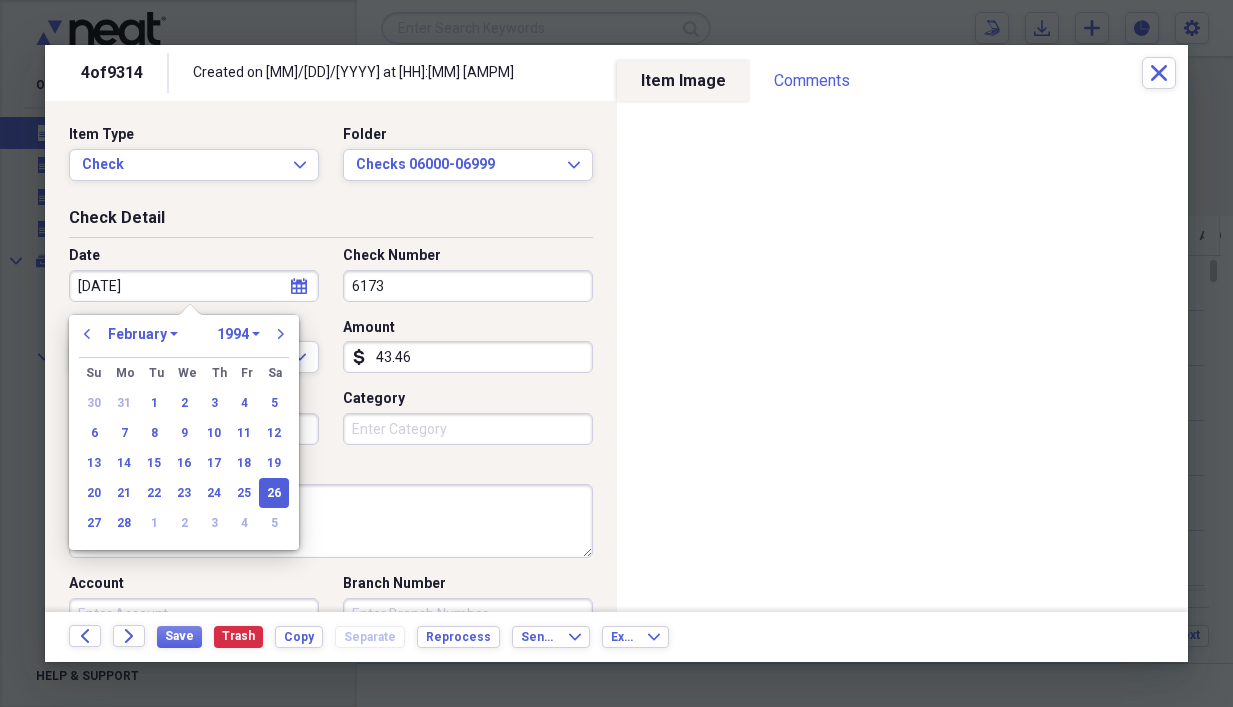 type on "[DATE]" 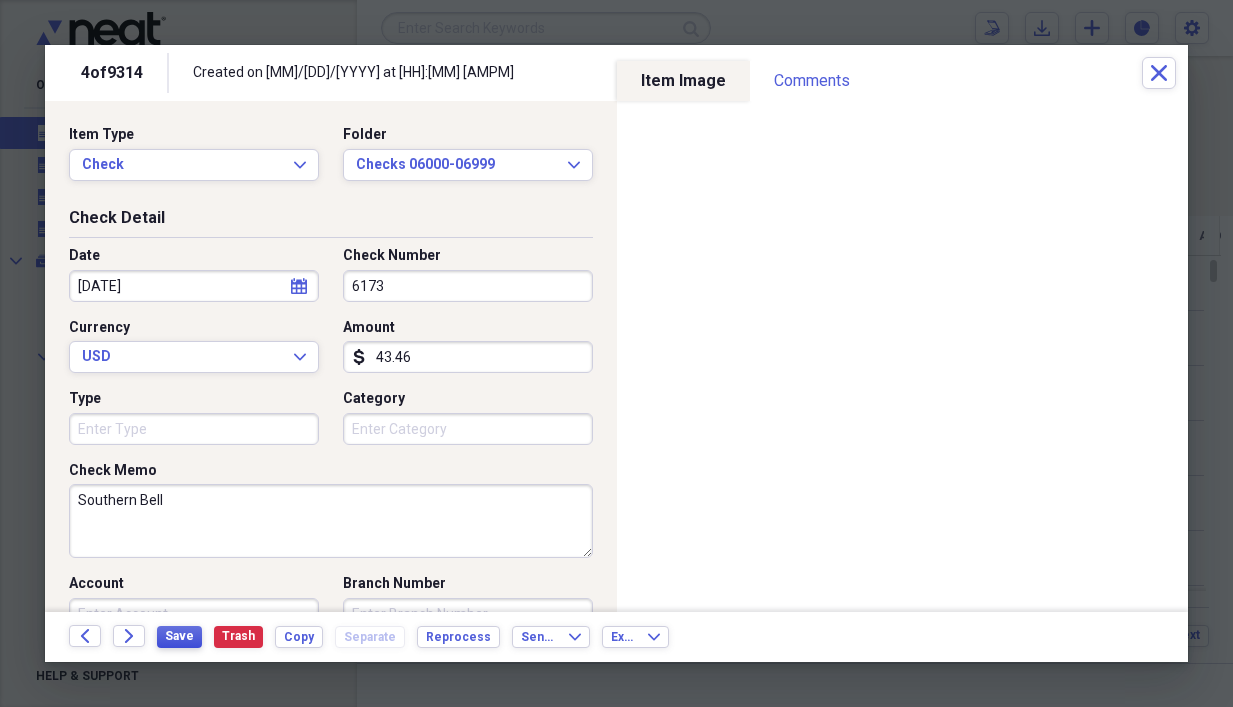 click on "Save" at bounding box center [179, 636] 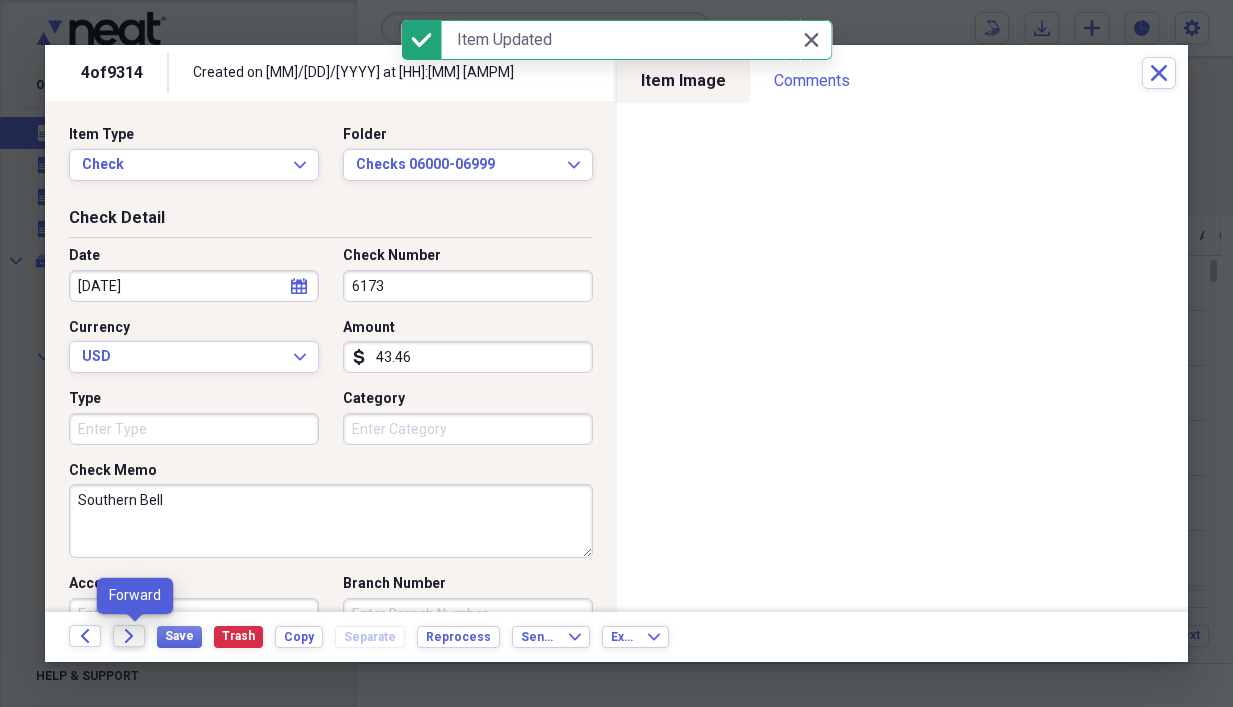 click on "Forward" 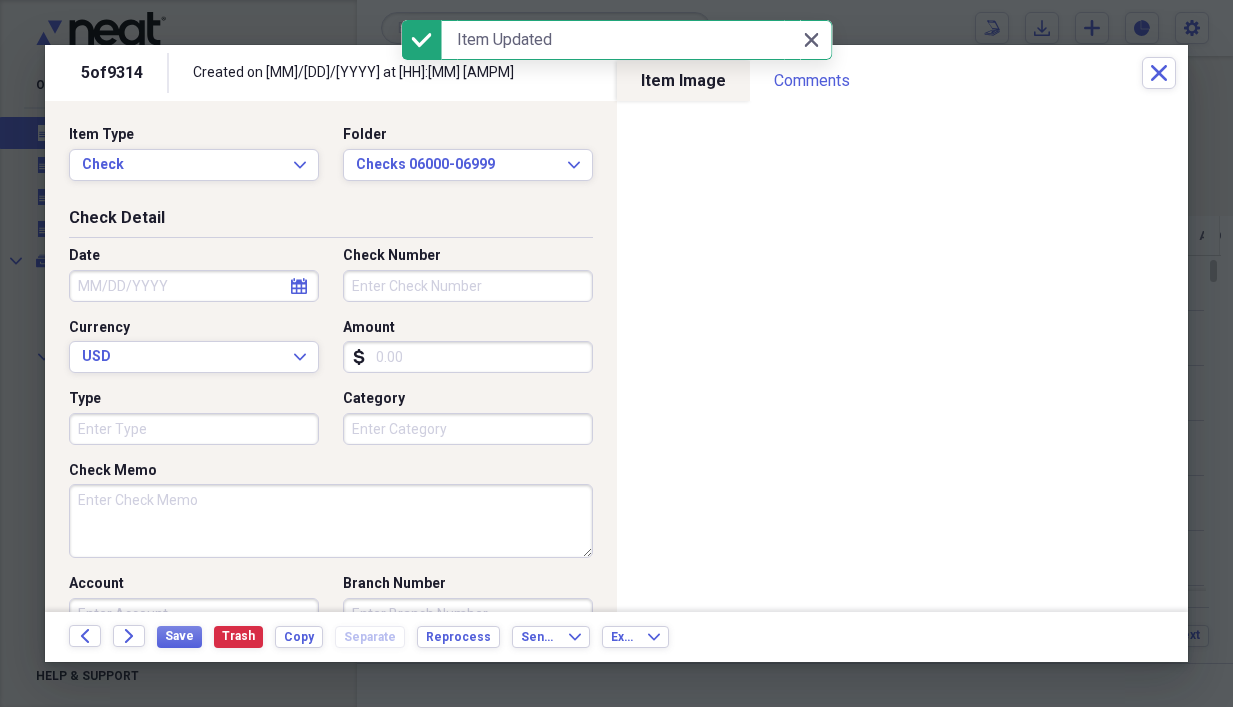 click on "Check Memo" at bounding box center (331, 521) 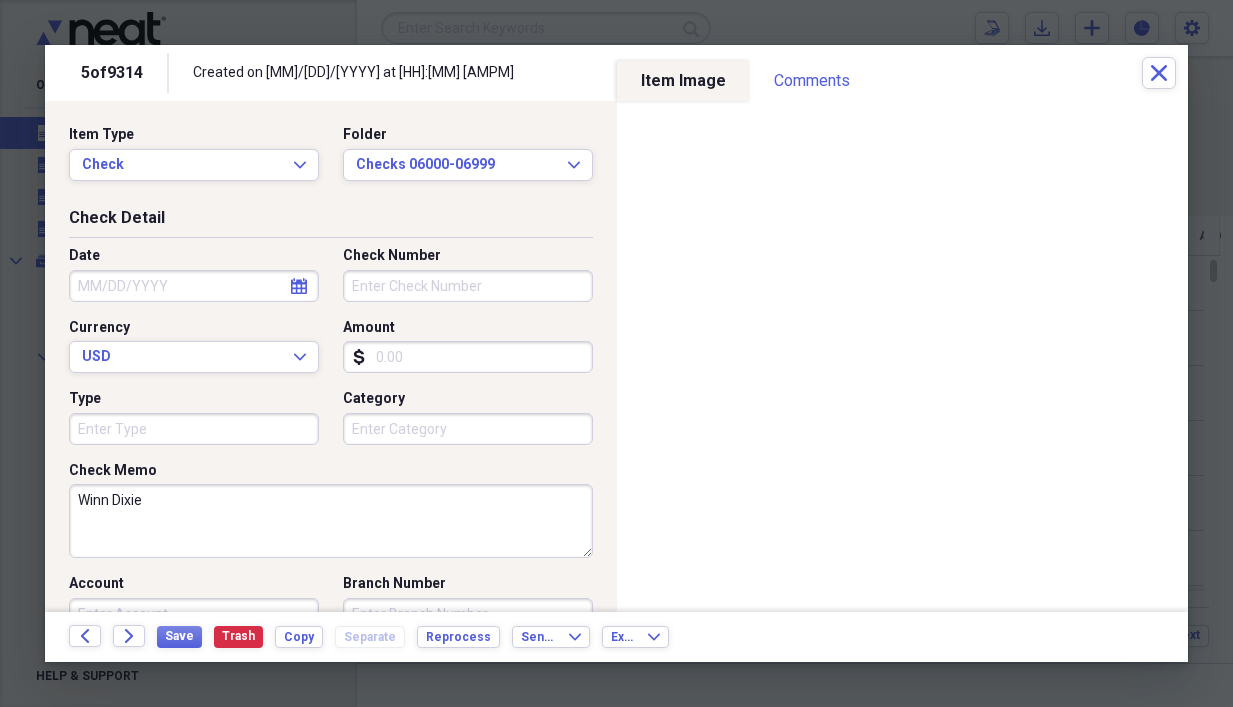 type on "Winn Dixie" 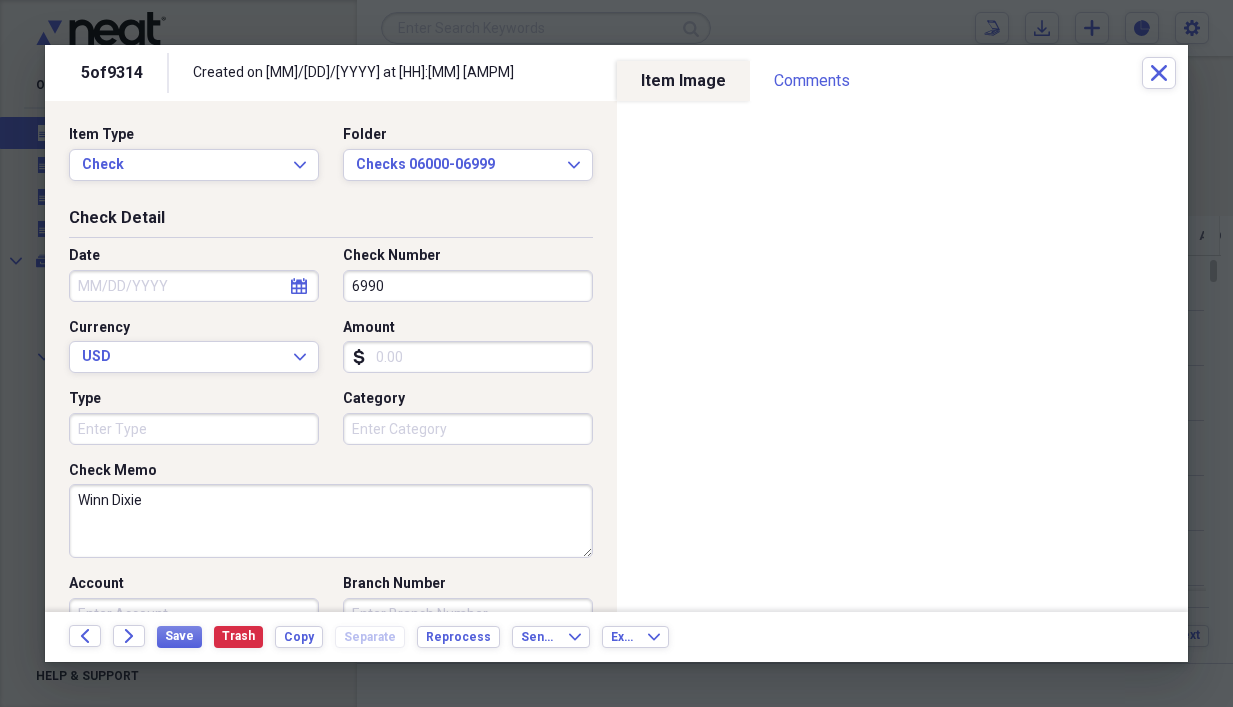 type on "6990" 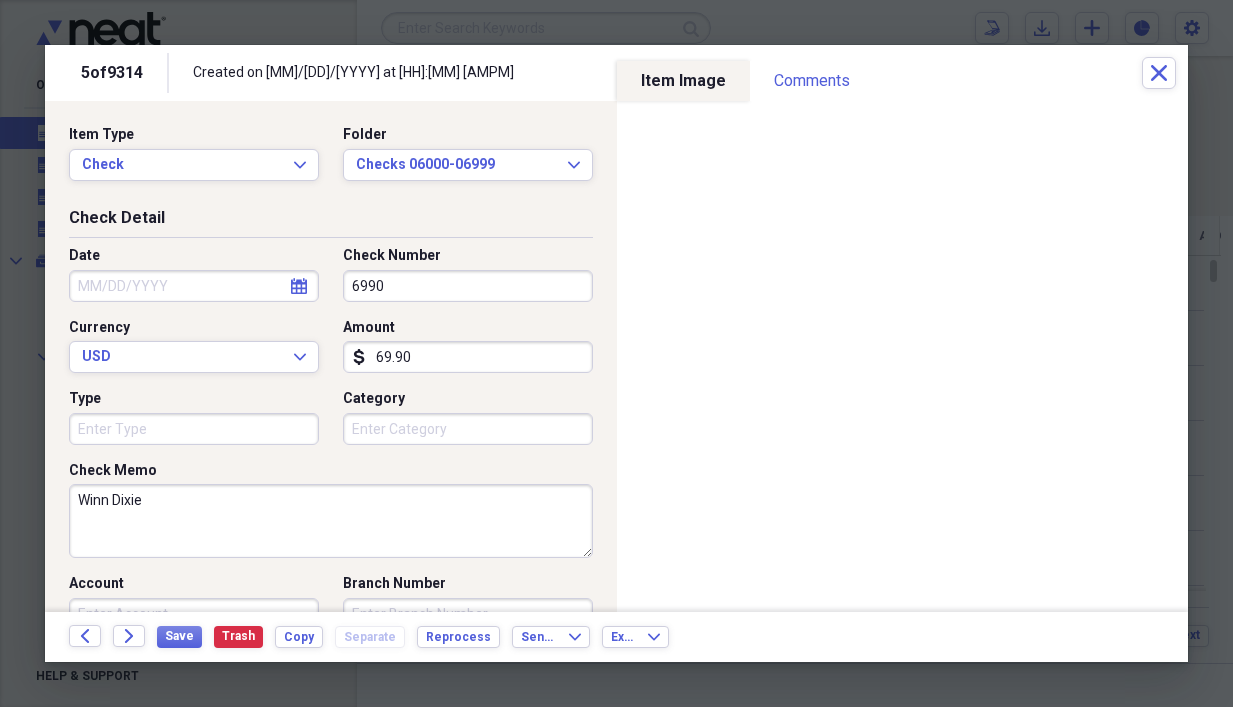 type on "69.90" 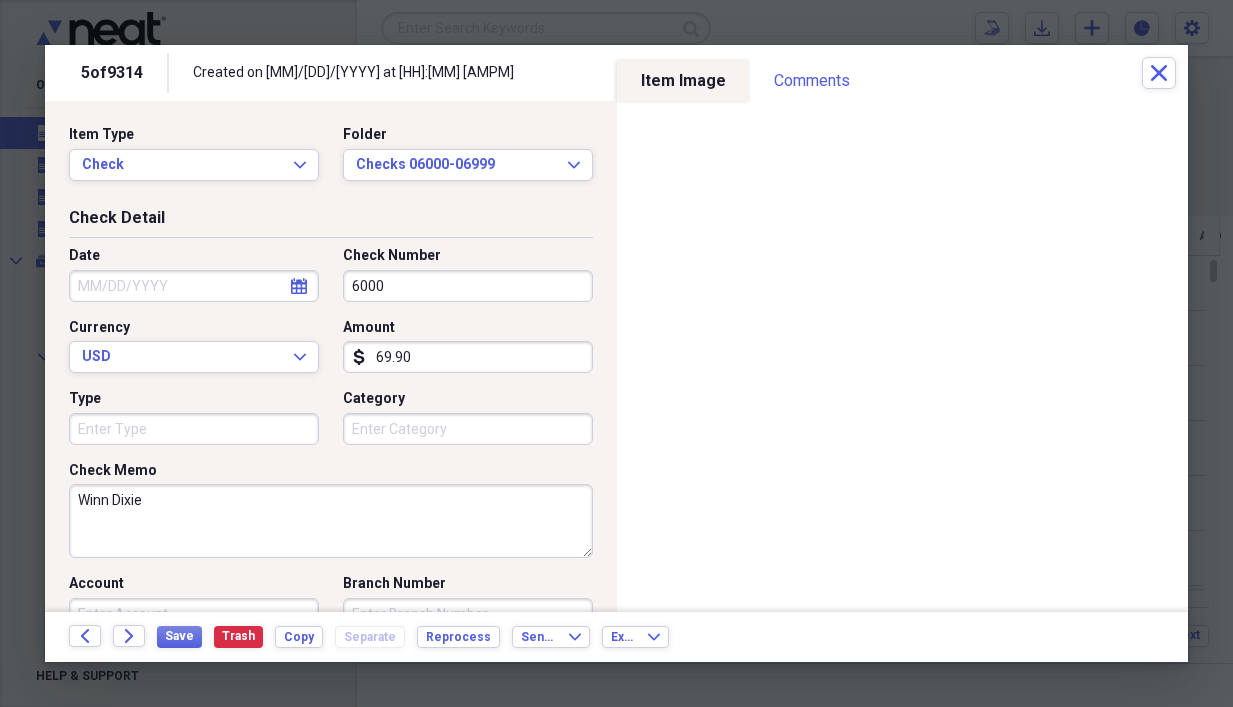 type on "6000" 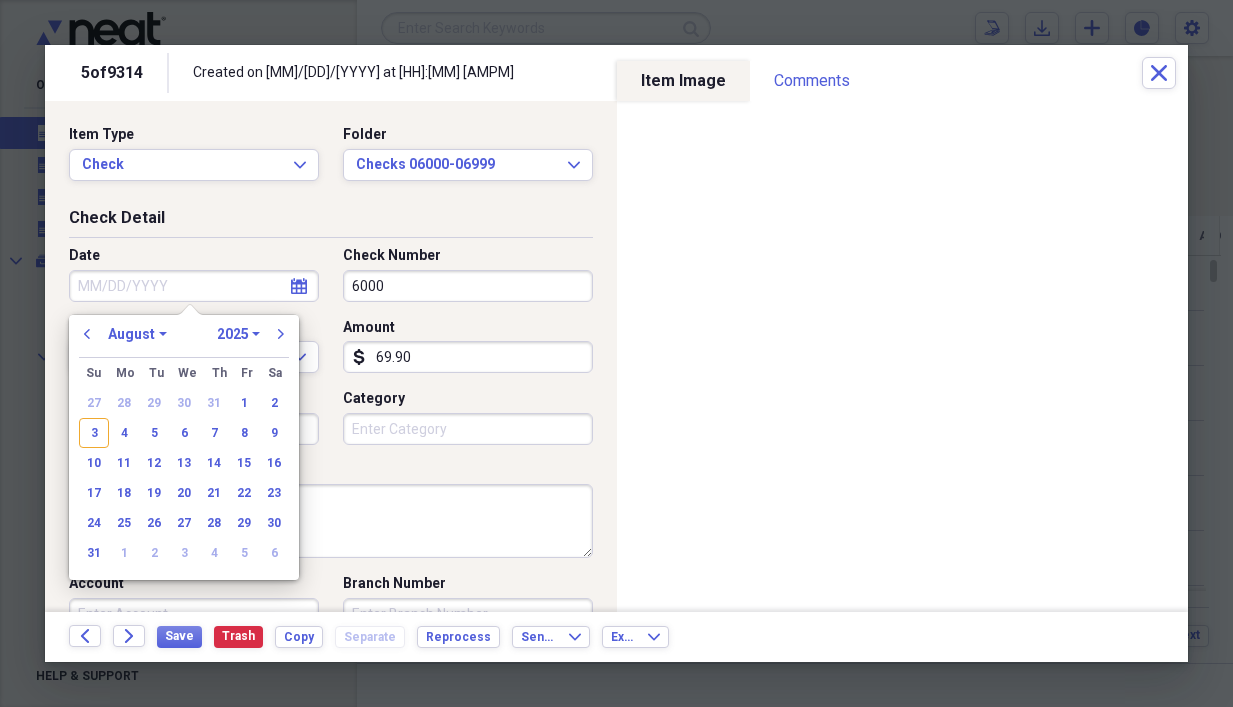 click on "Date" at bounding box center [194, 286] 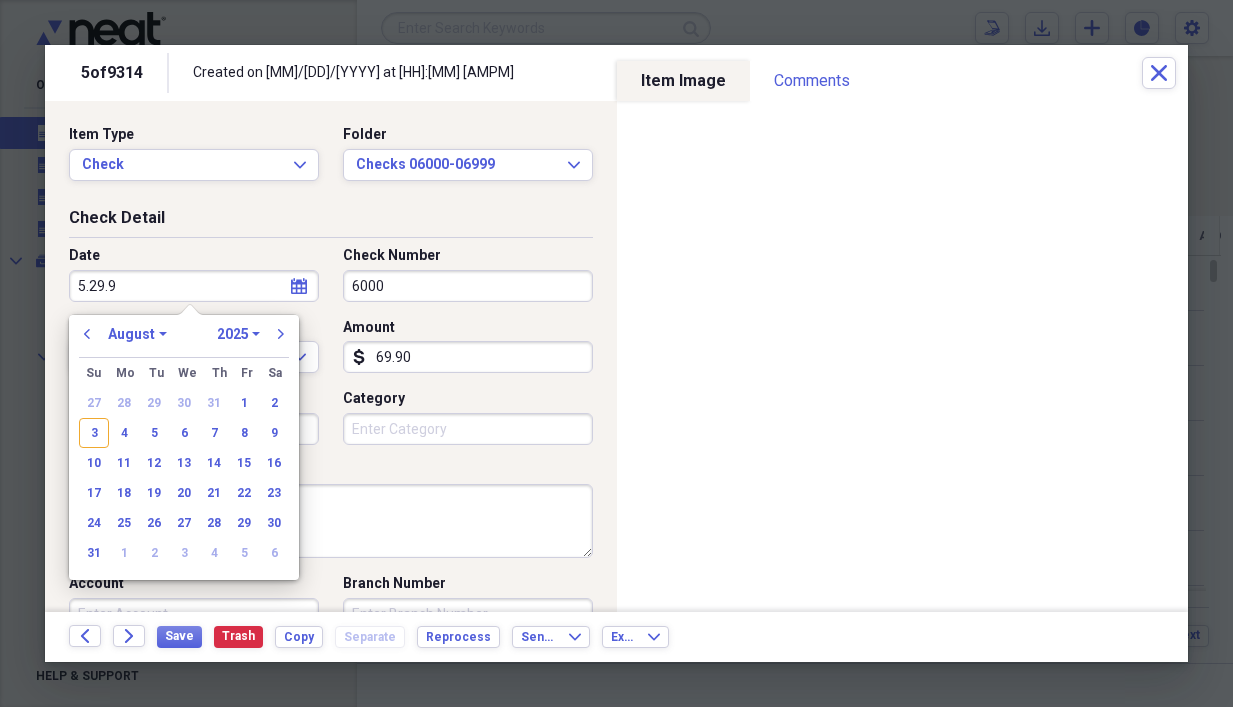 type on "[MM].[DD].[YY]" 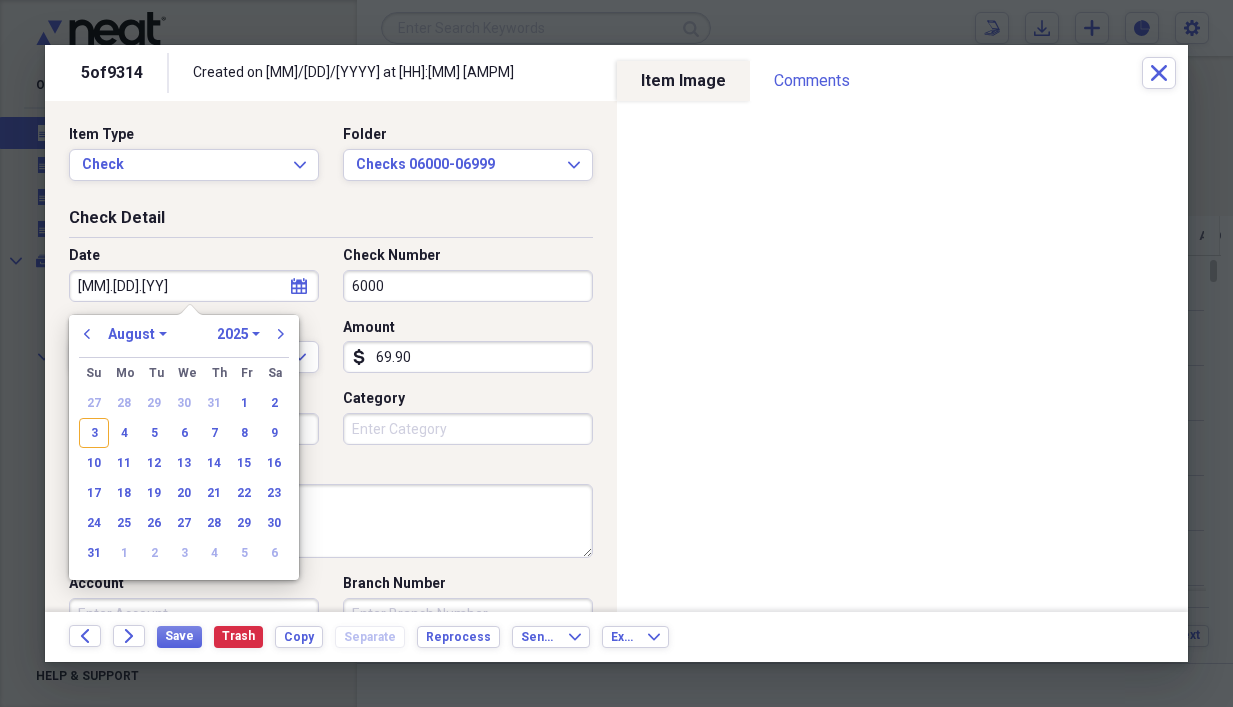 select on "4" 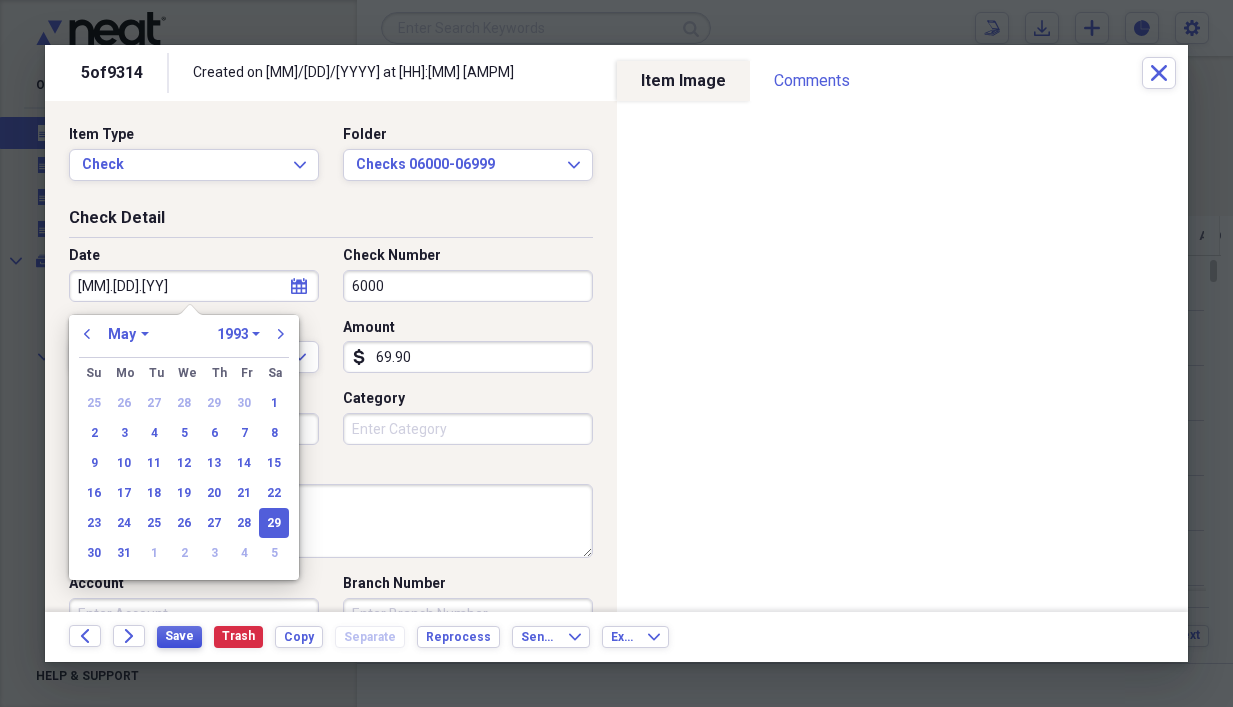 type on "[DATE]" 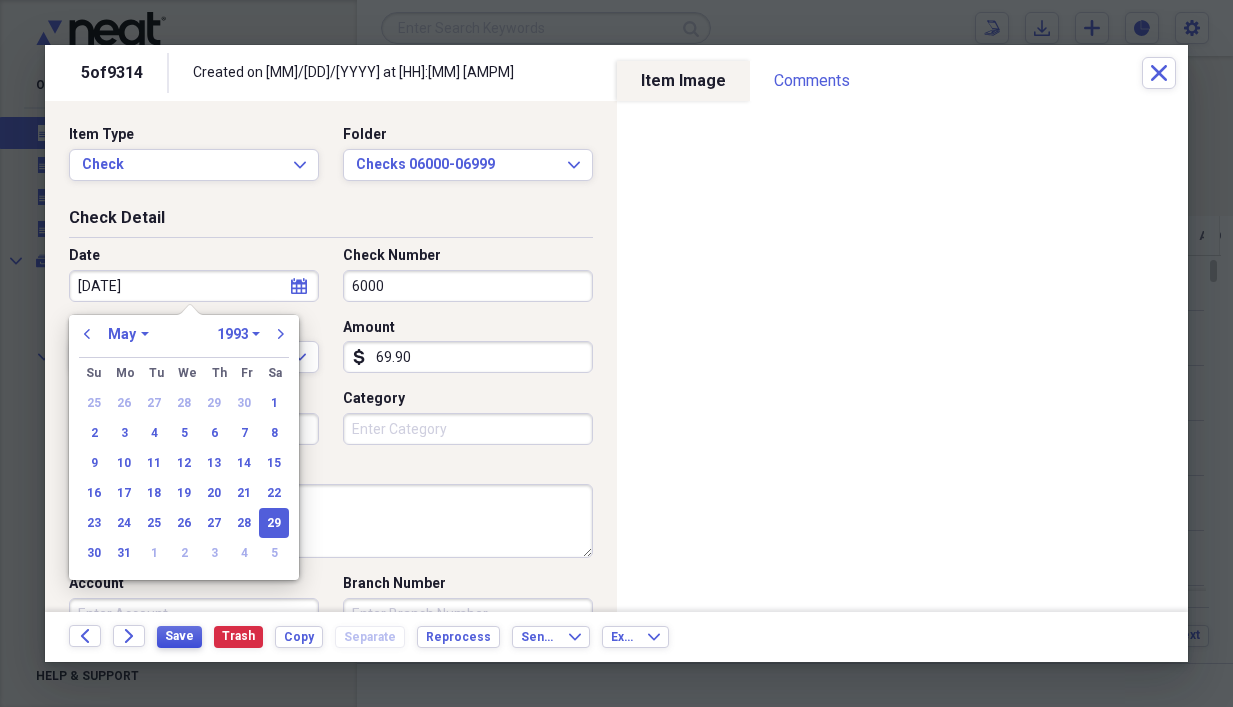 click on "Save" at bounding box center (179, 636) 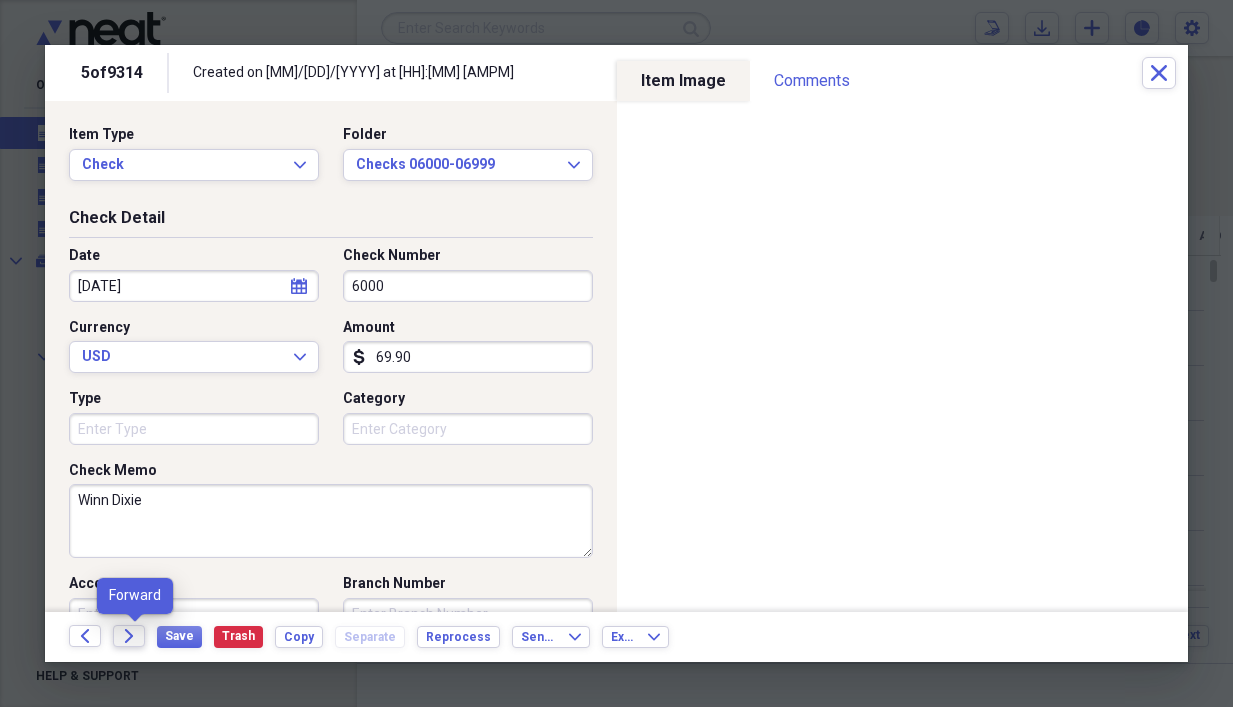 click 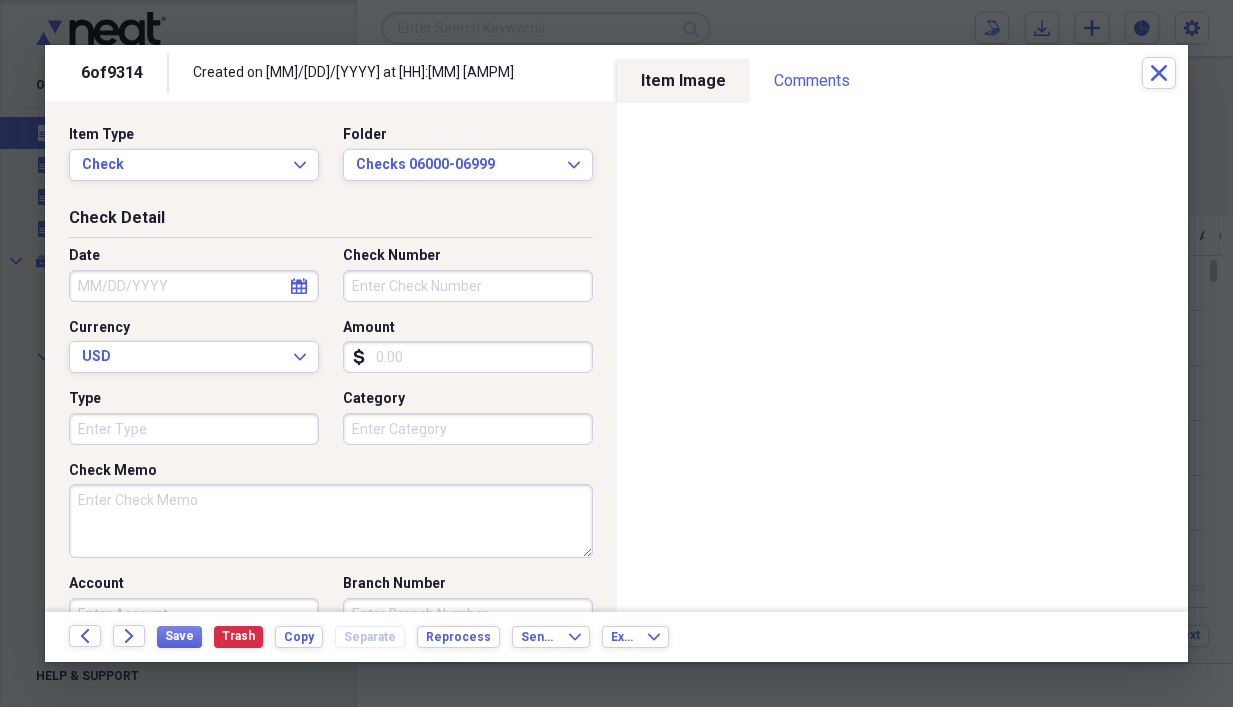 select on "7" 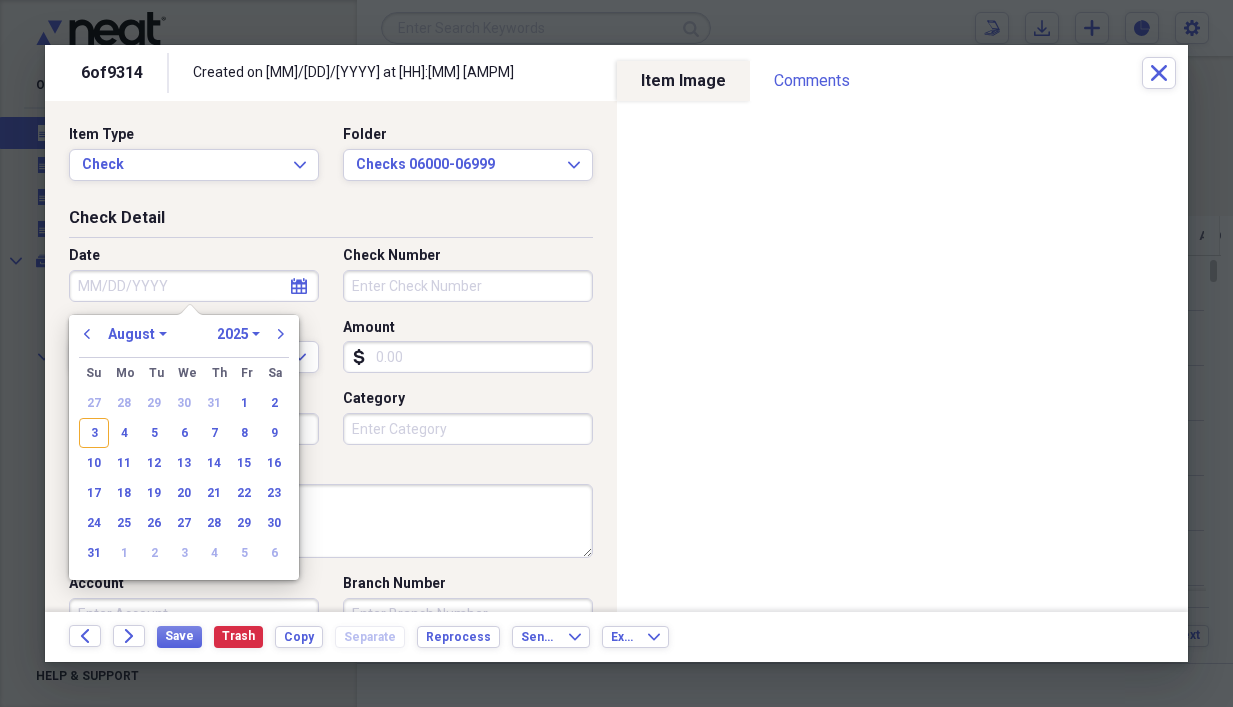 click on "Date" at bounding box center [194, 286] 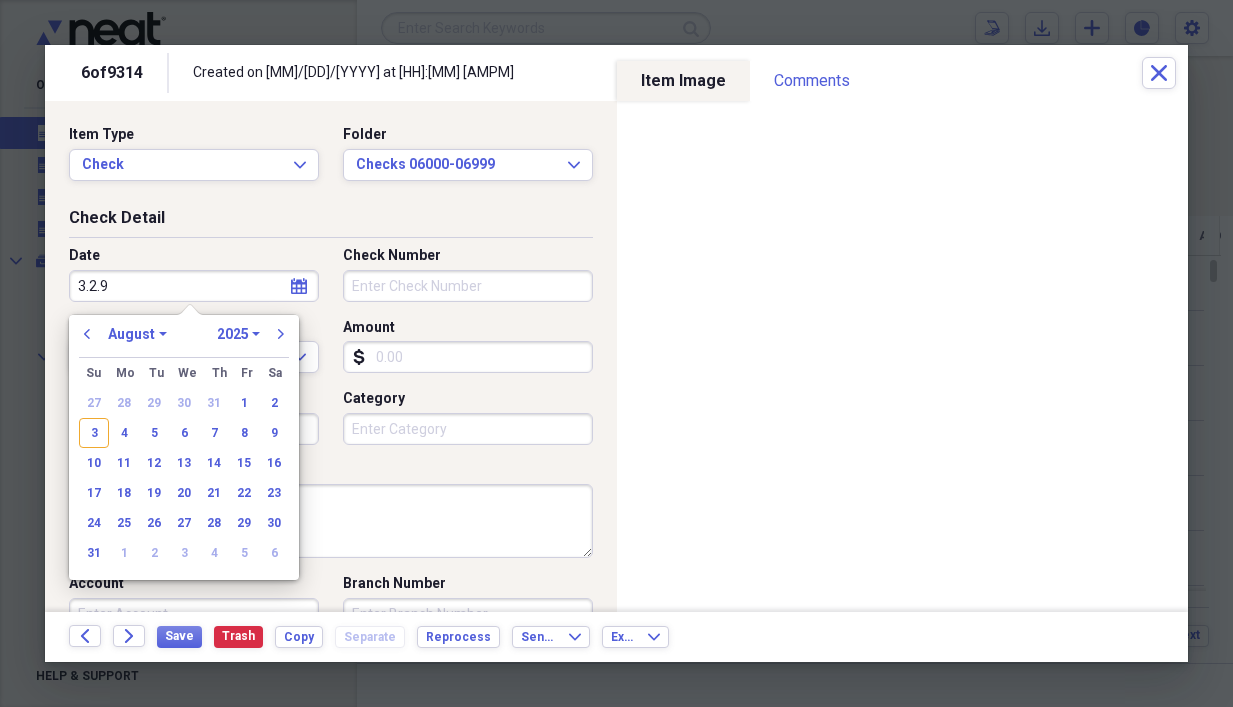 type on "3.2.94" 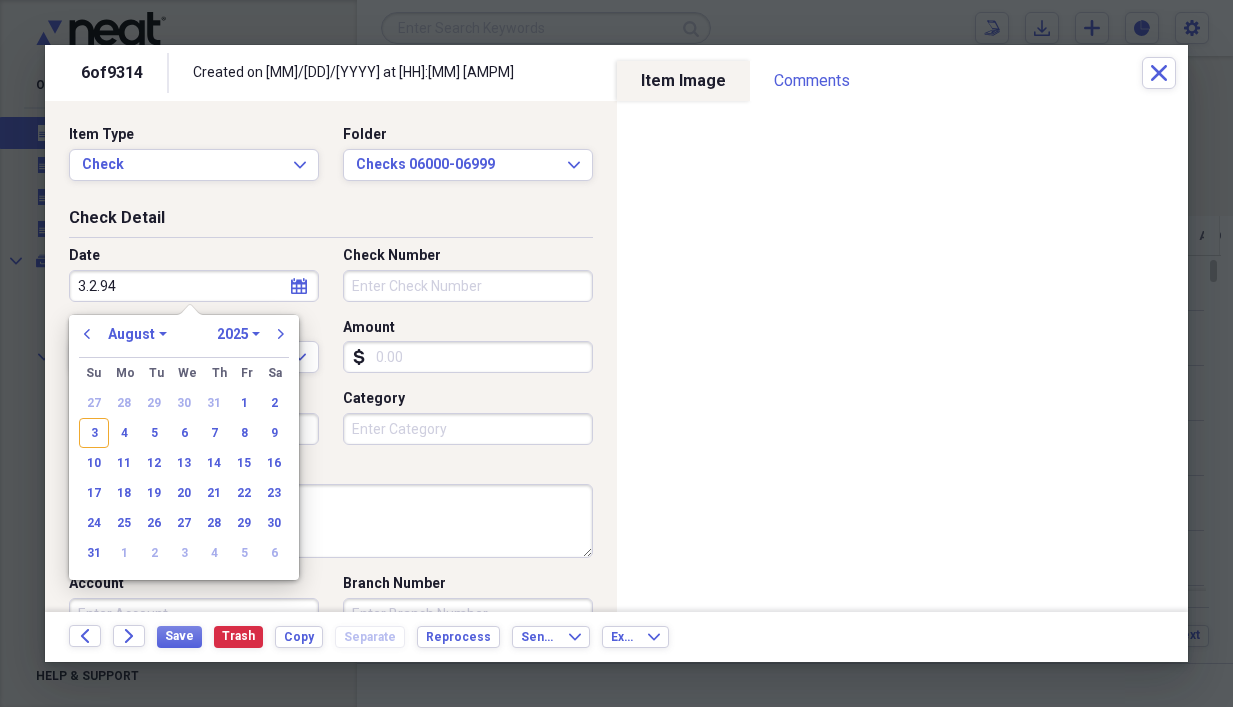 select on "2" 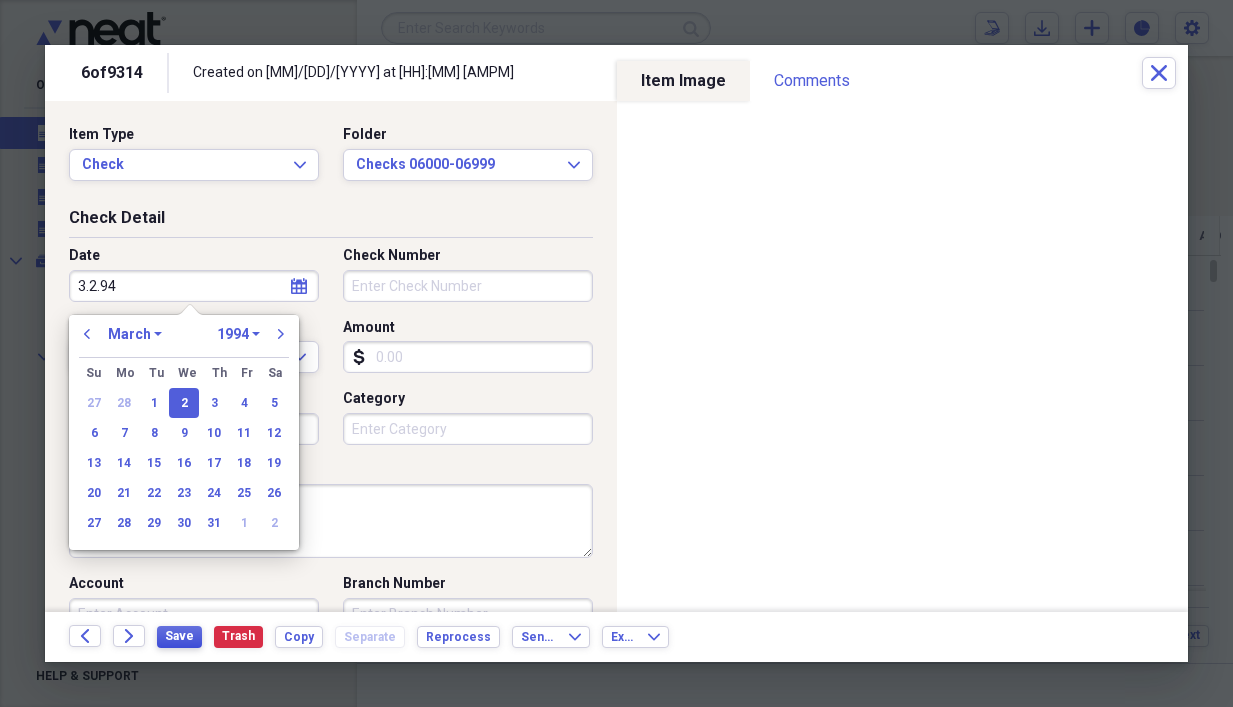 type on "03/02/1994" 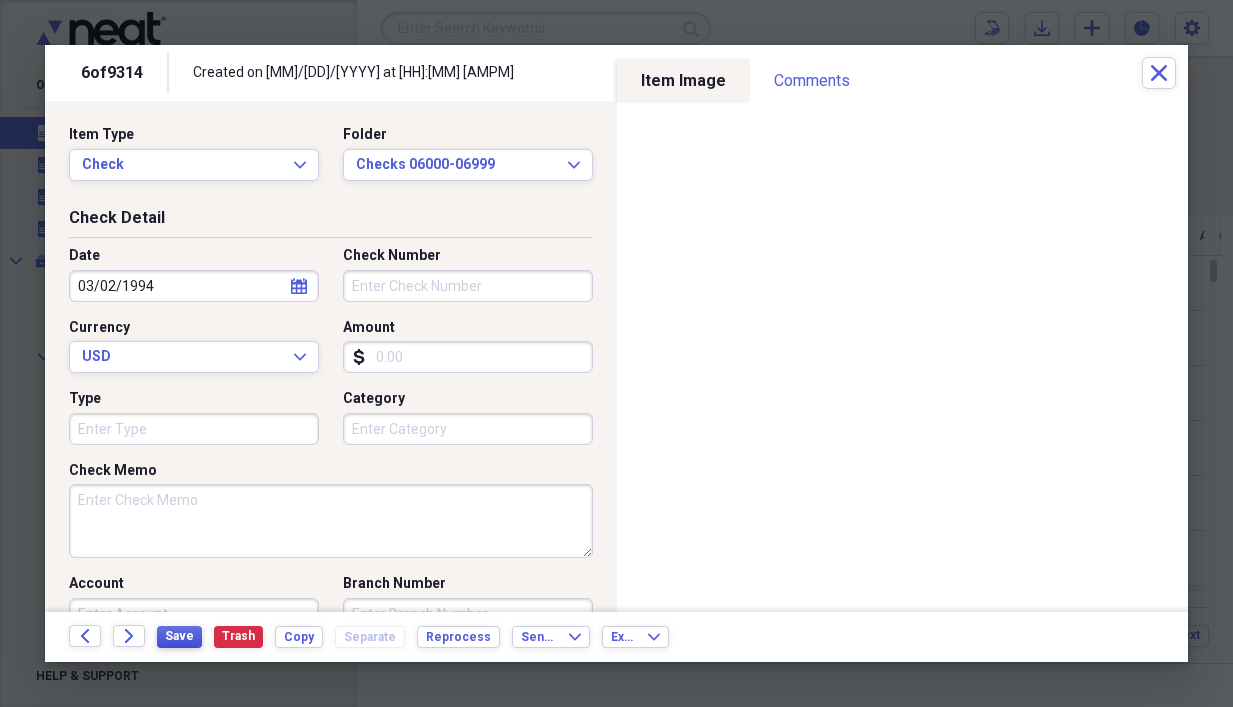 click on "Save" at bounding box center (179, 636) 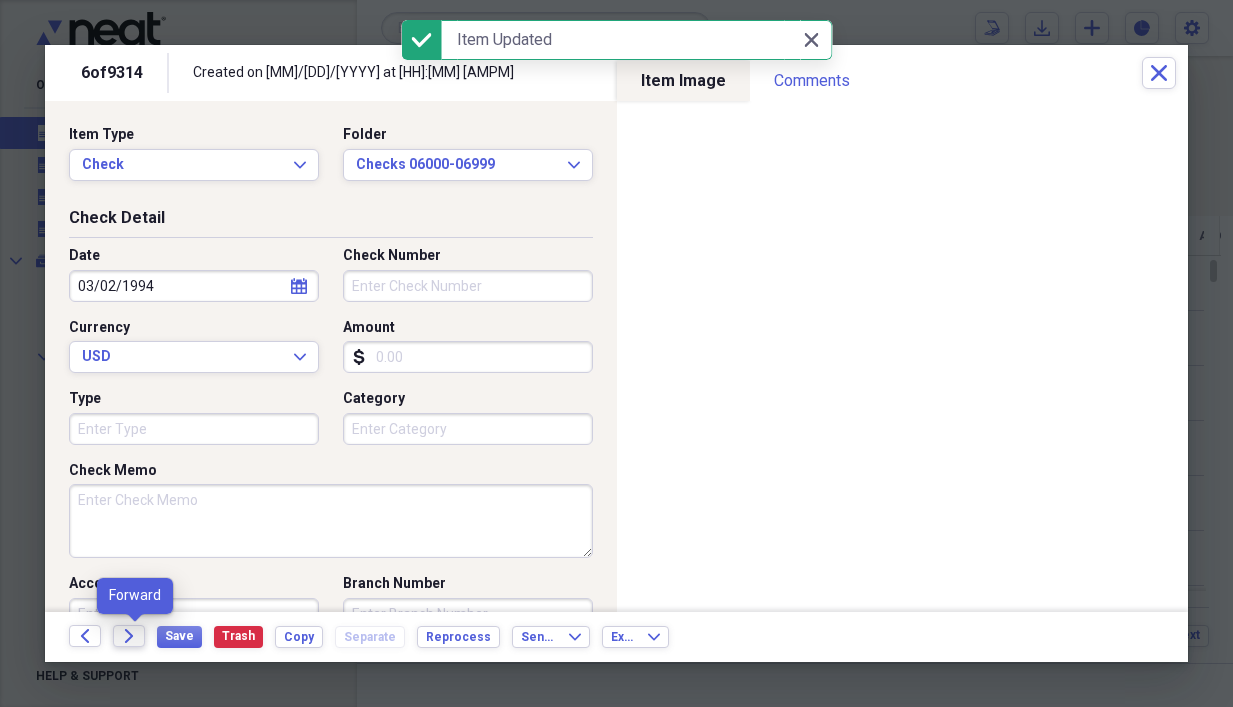 click on "Forward" 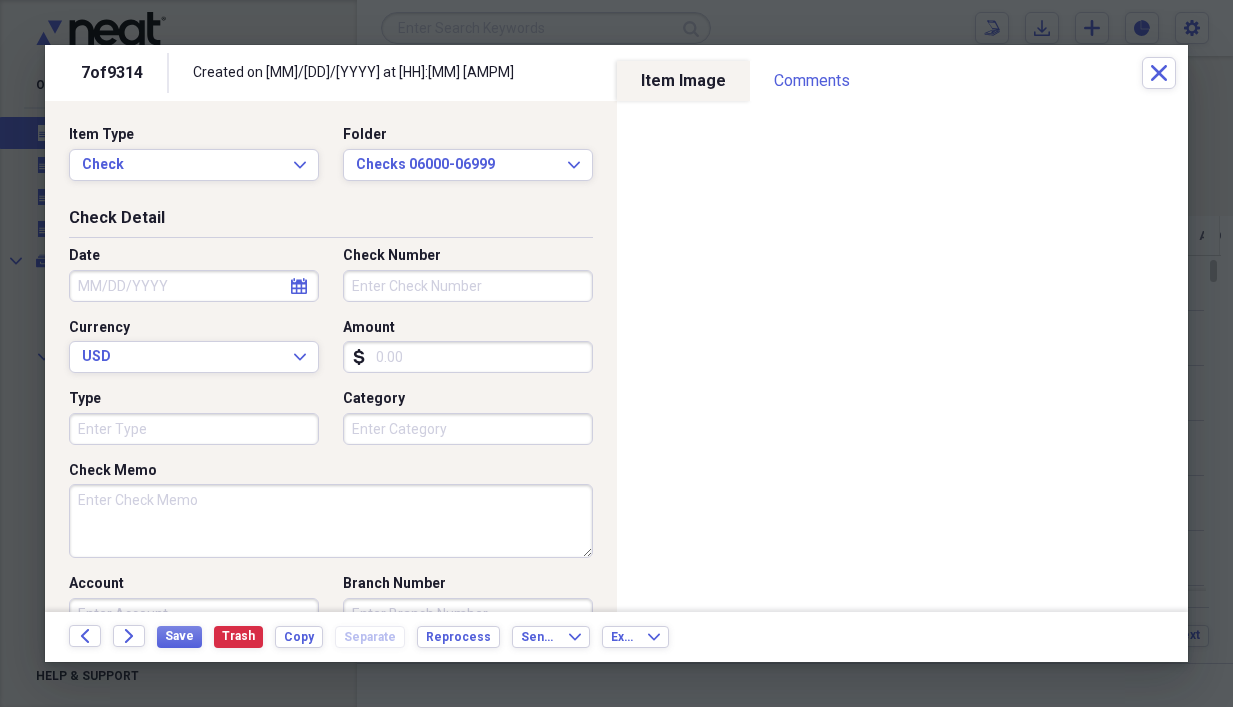 click on "Check Memo" at bounding box center [331, 521] 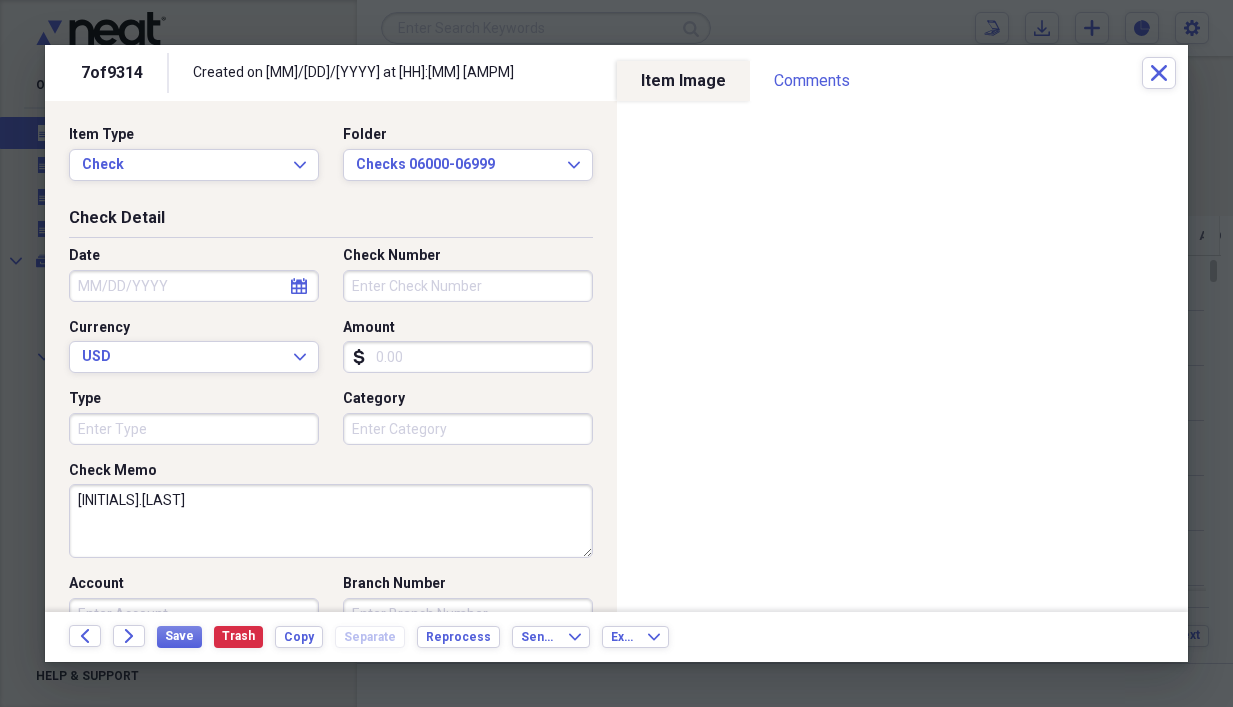 click on "[INITIALS].[LAST]" at bounding box center [331, 521] 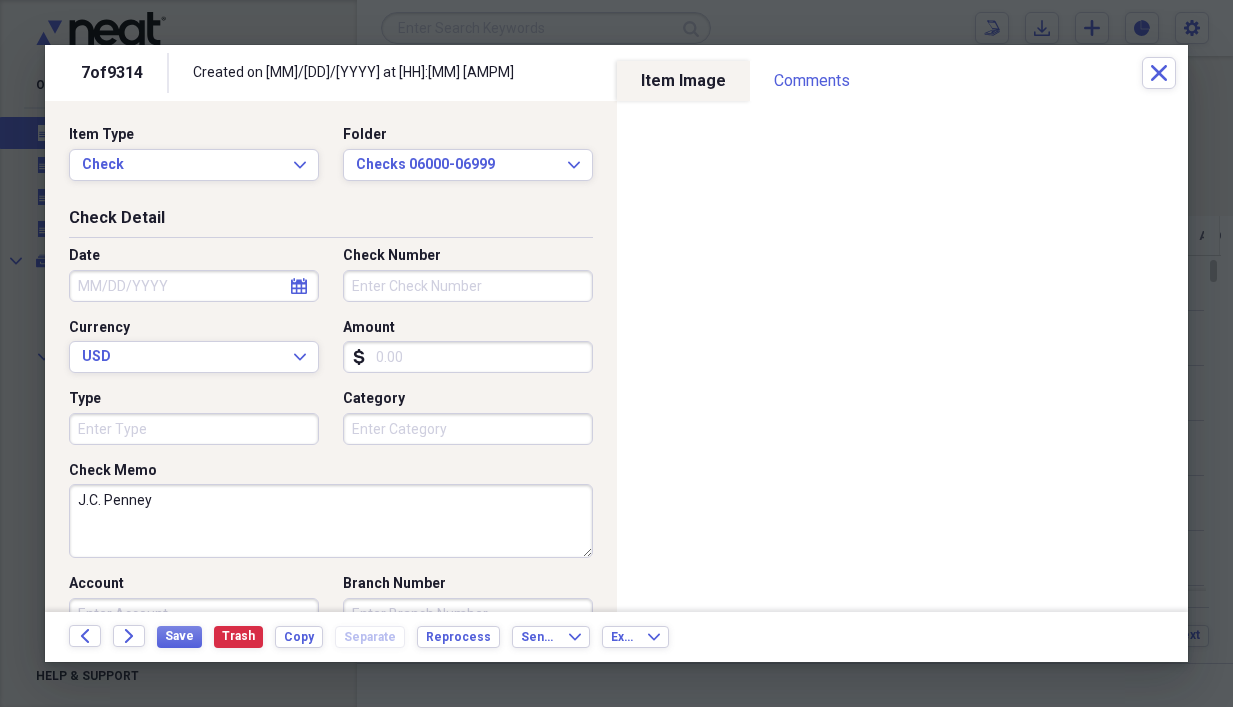 type on "J.C. Penney" 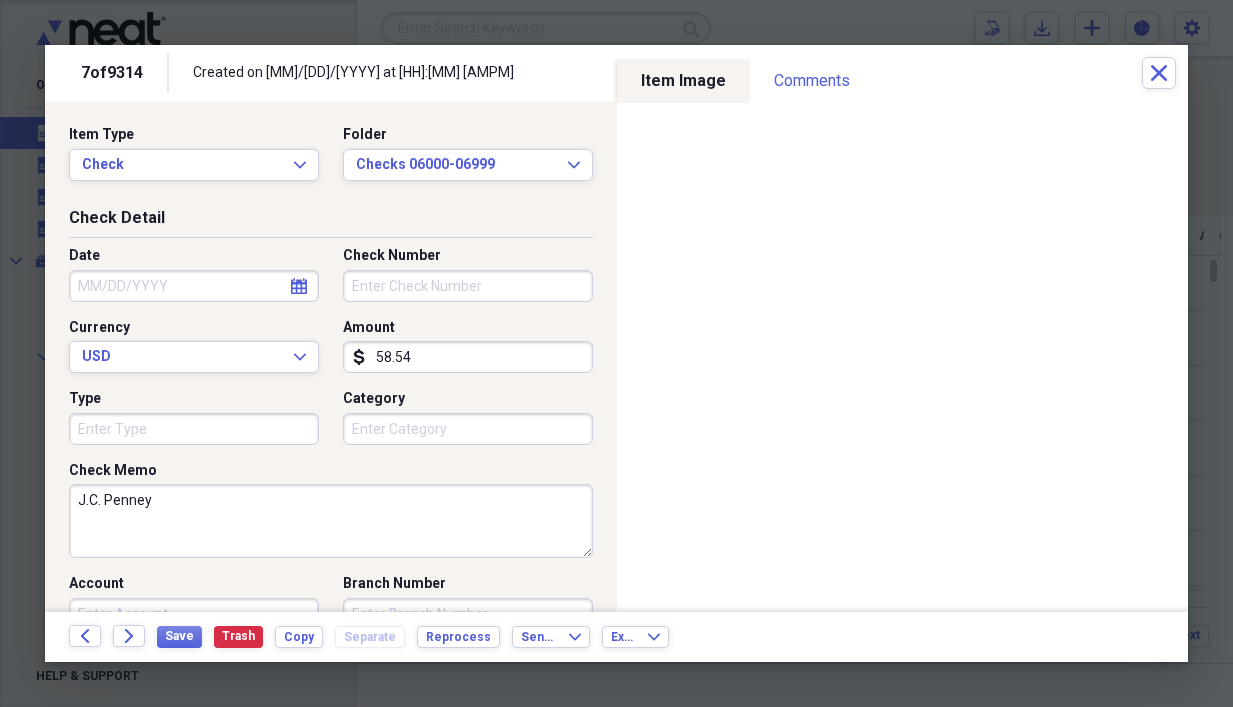 type on "58.54" 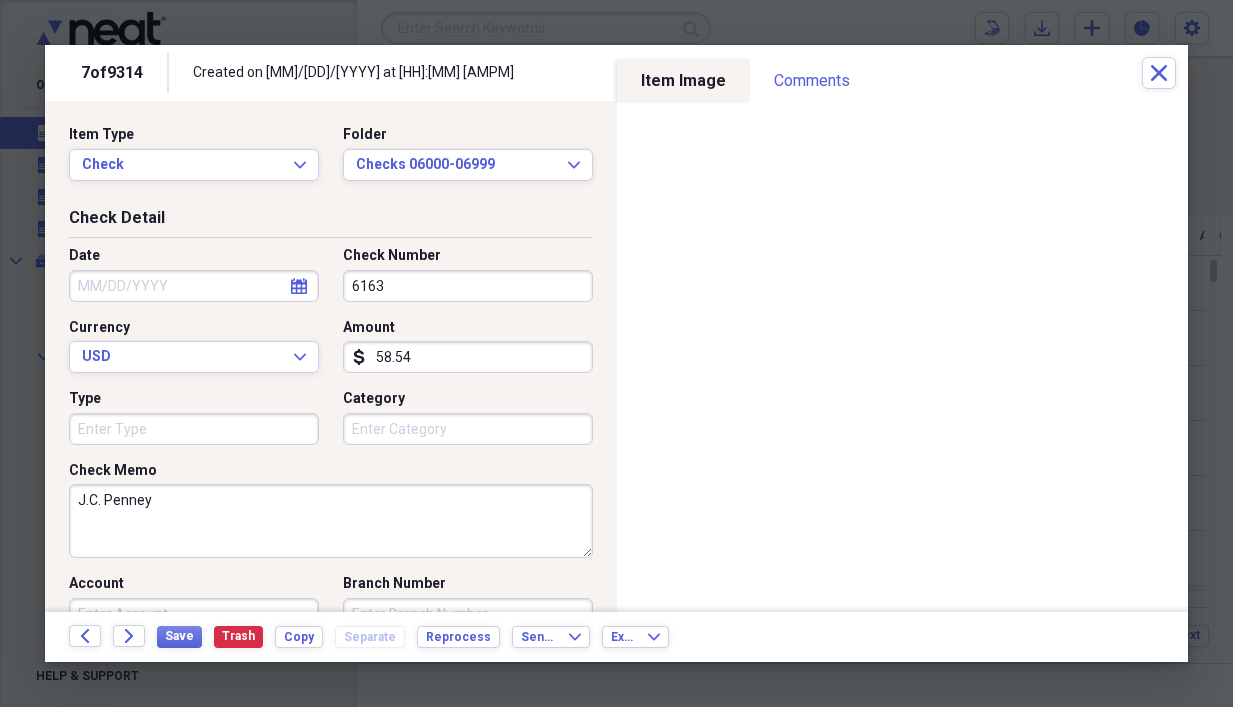 type on "6163" 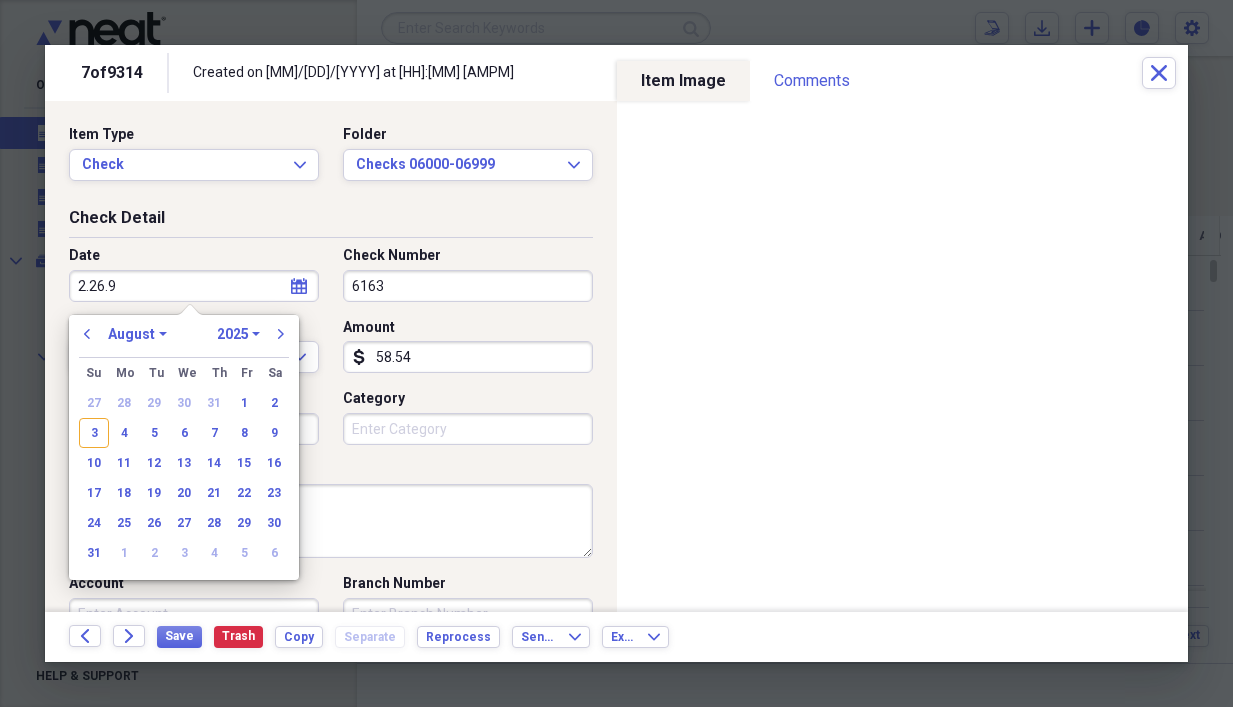 type on "[DATE]" 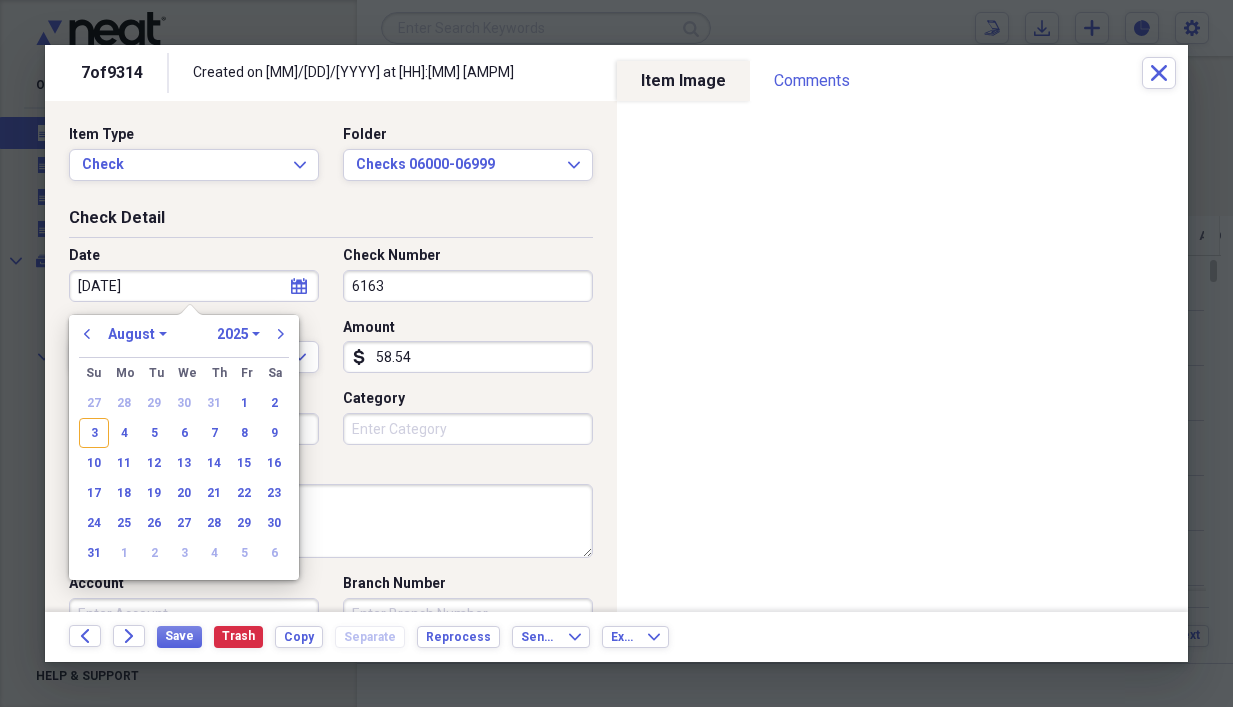 select on "1" 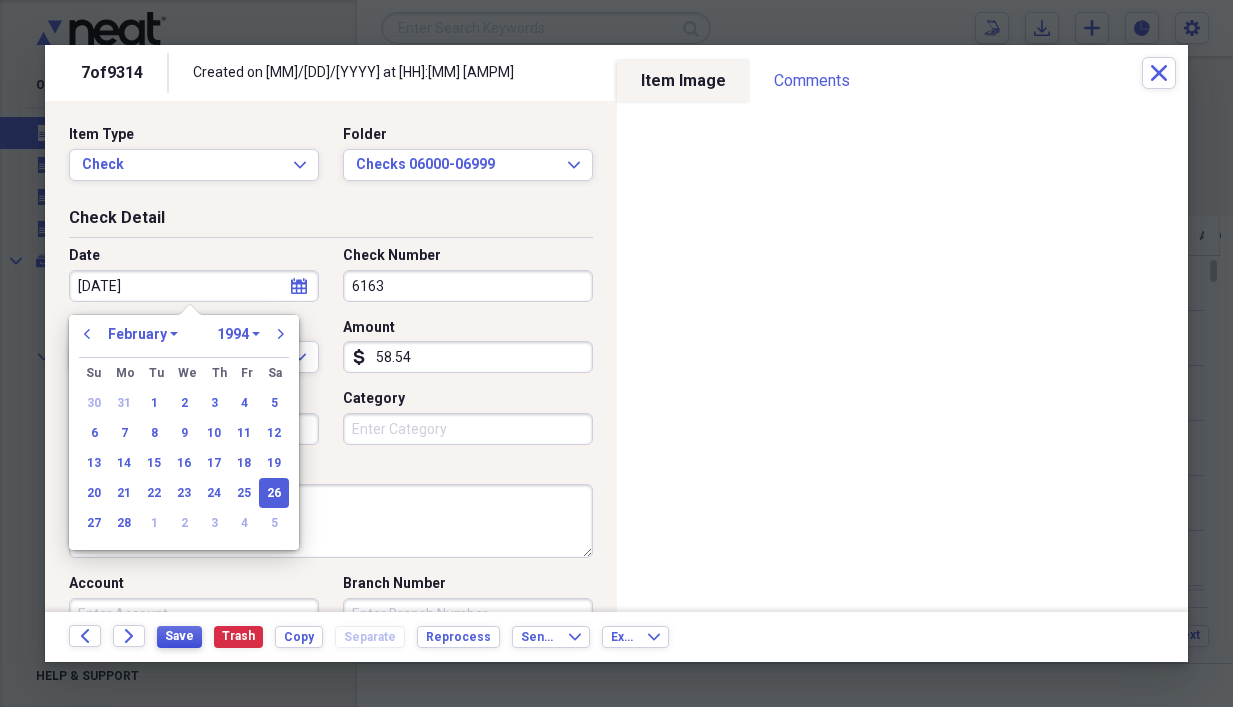 type on "[DATE]" 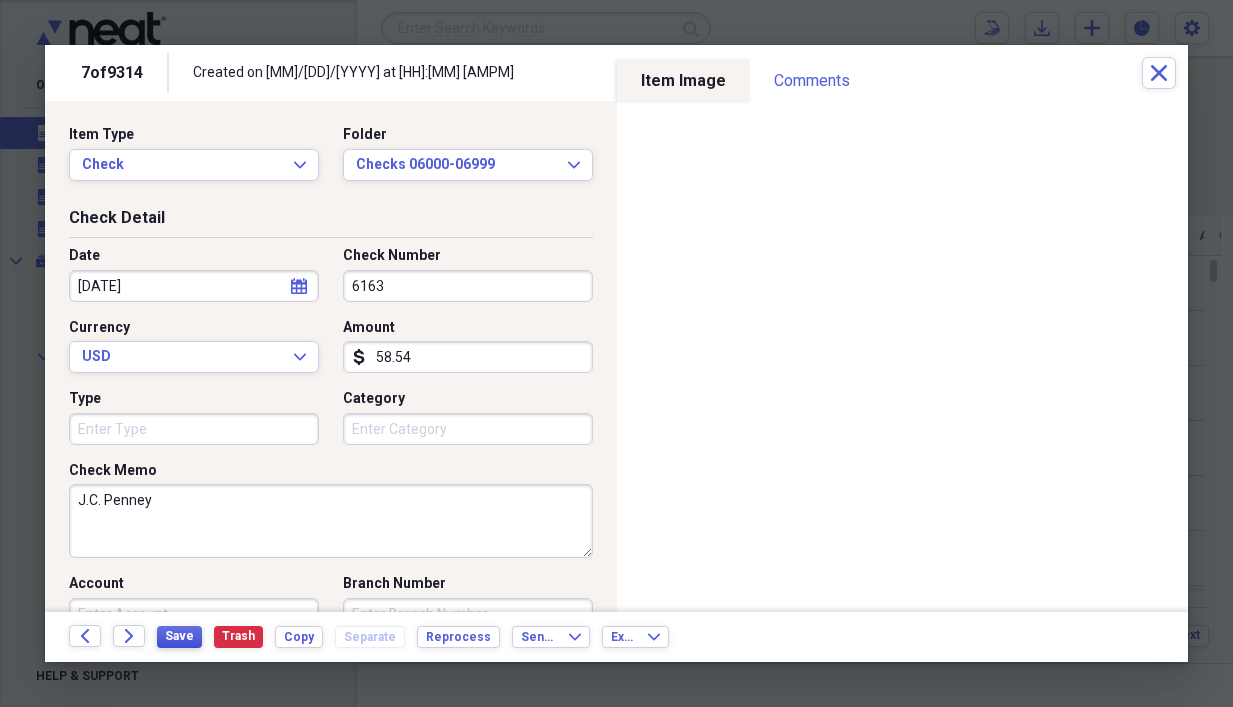 click on "Save" at bounding box center (179, 636) 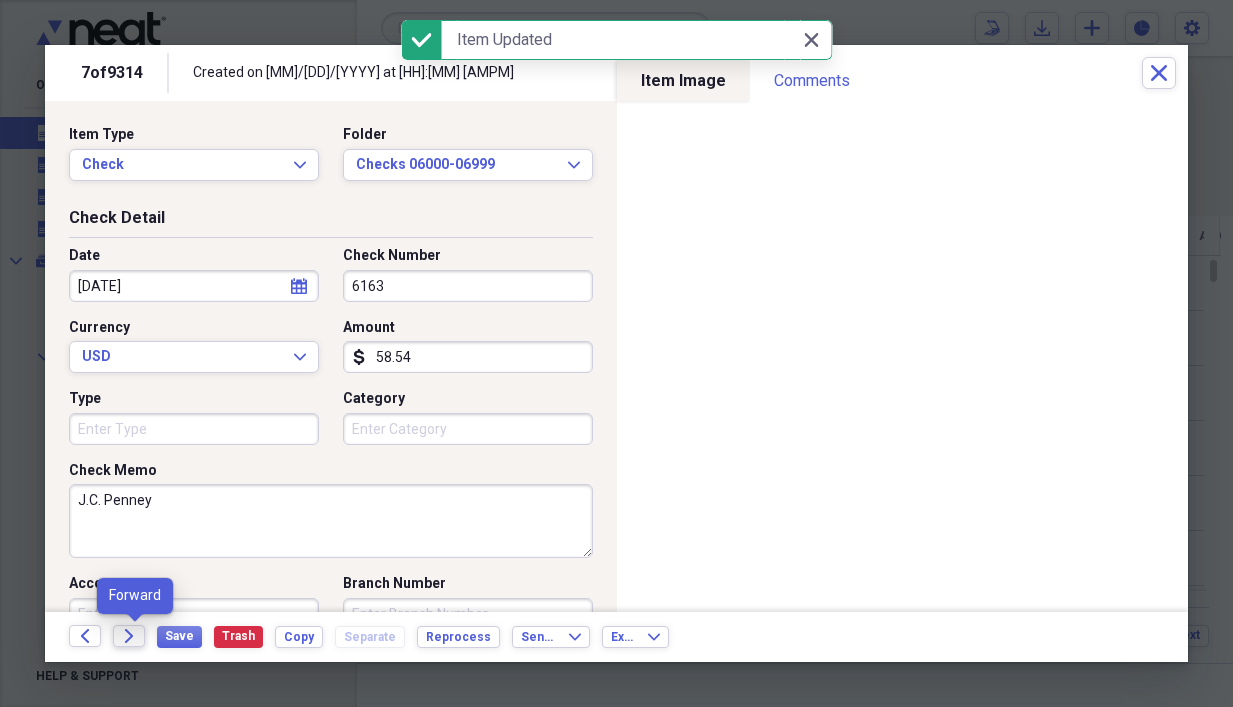 click on "Forward" at bounding box center (129, 636) 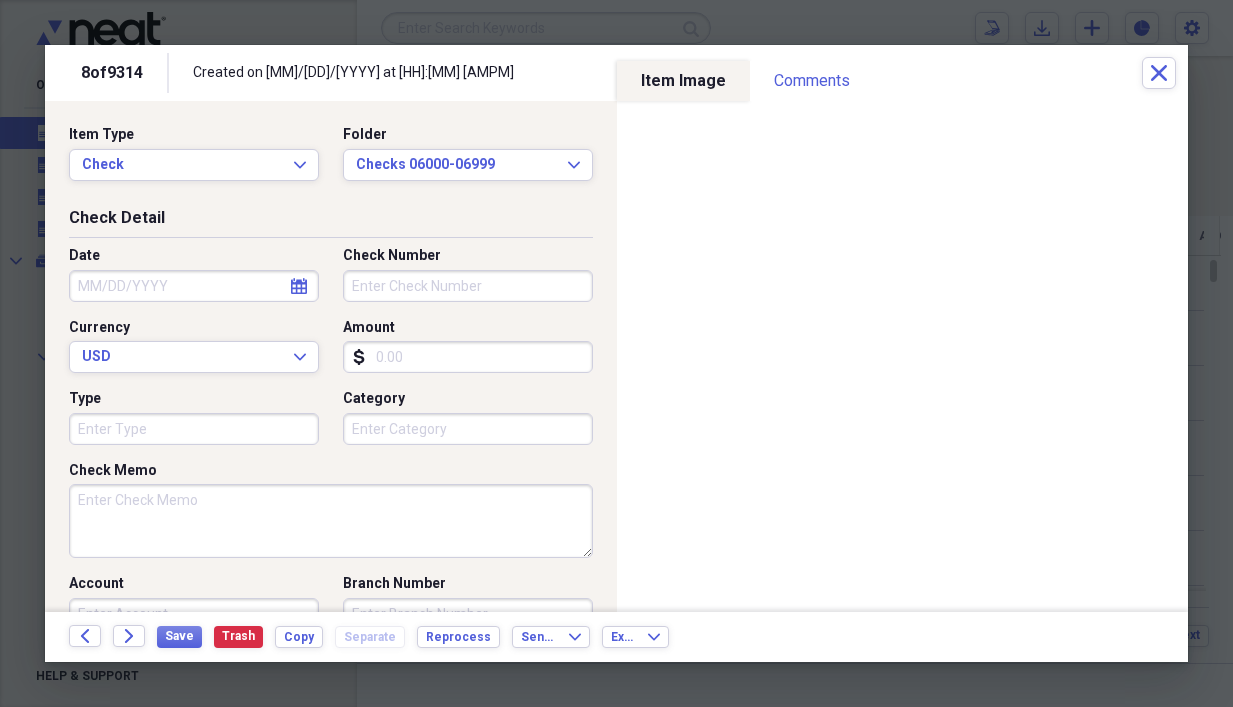 select on "7" 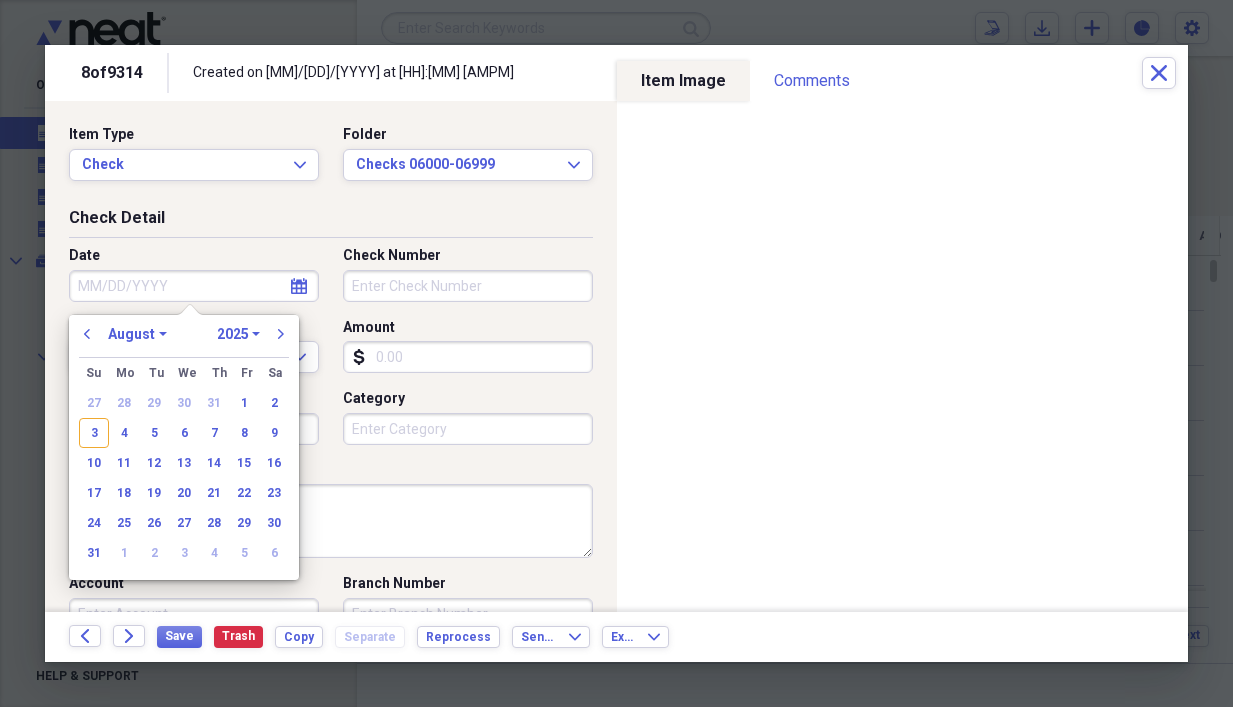 click on "Date" at bounding box center [194, 286] 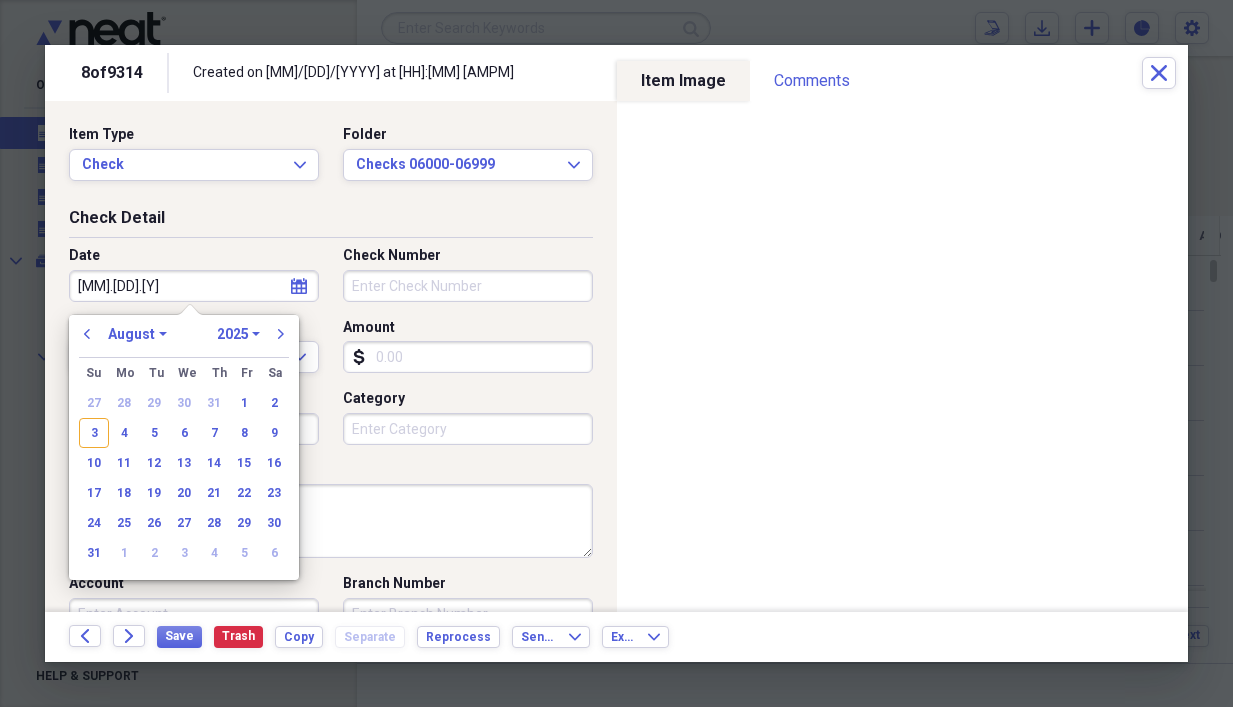 type on "[DATE]" 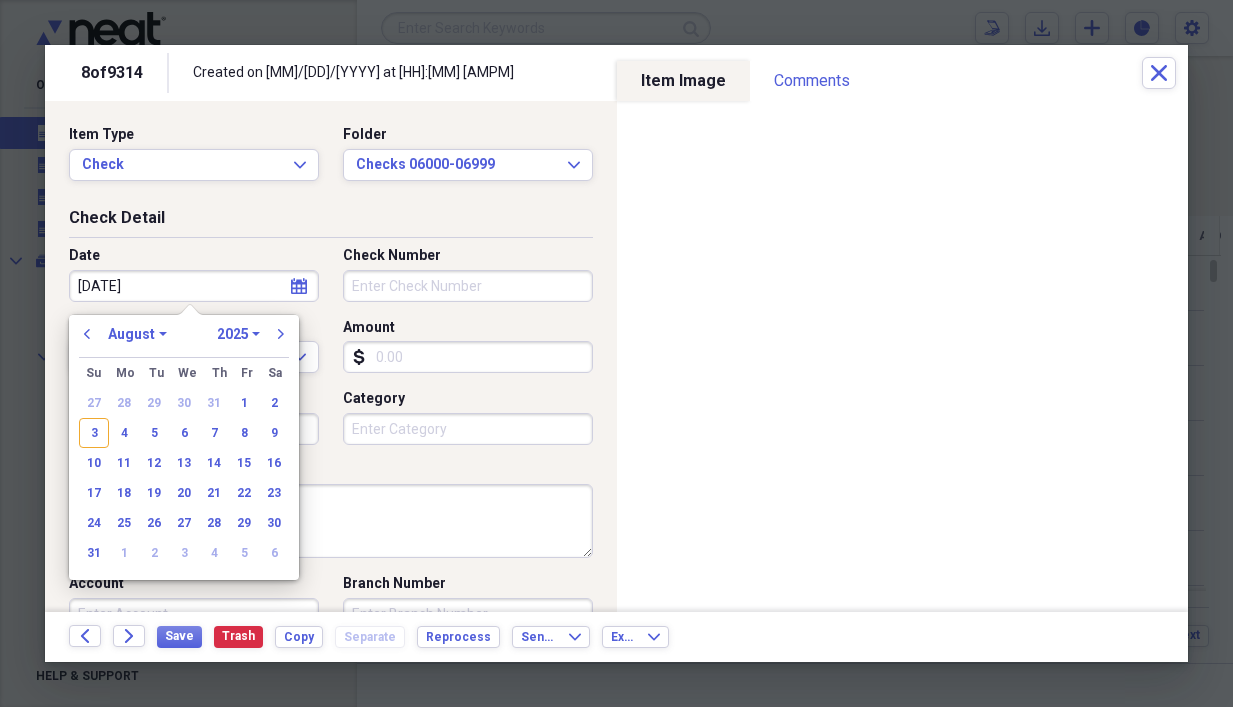 select on "2" 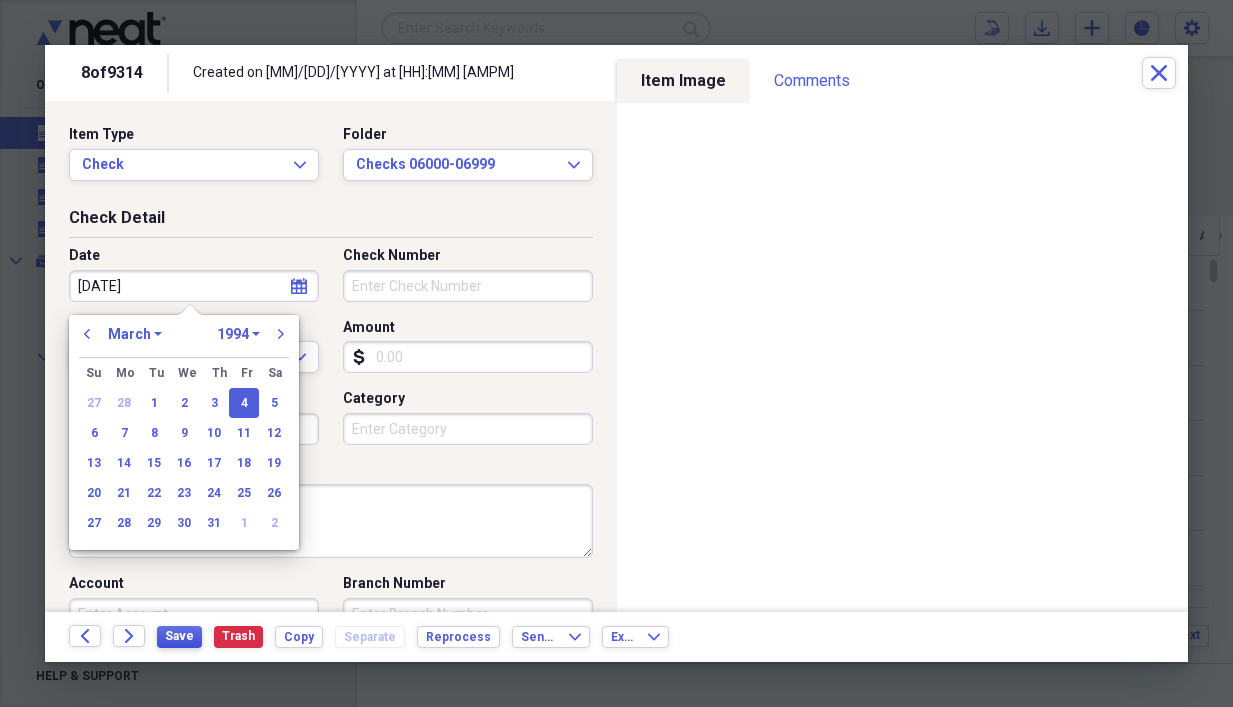 type on "[MM]/[DD]/[YYYY]" 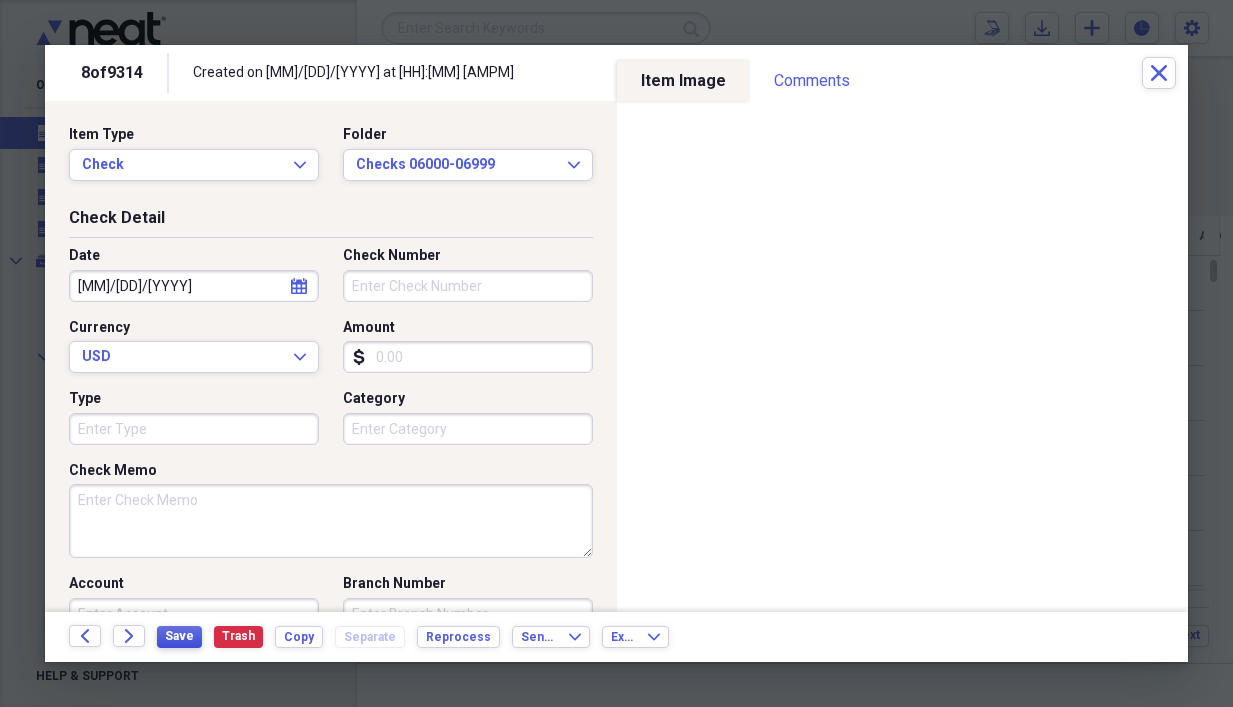 click on "Save" at bounding box center [179, 636] 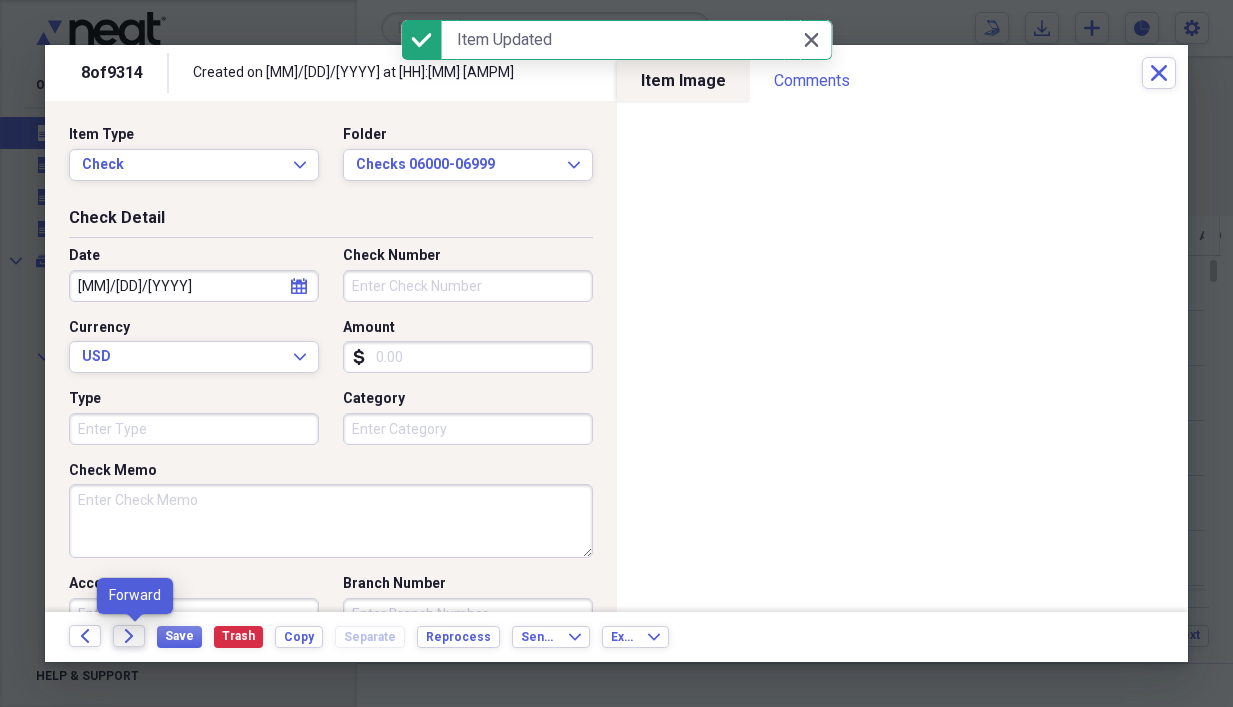 click 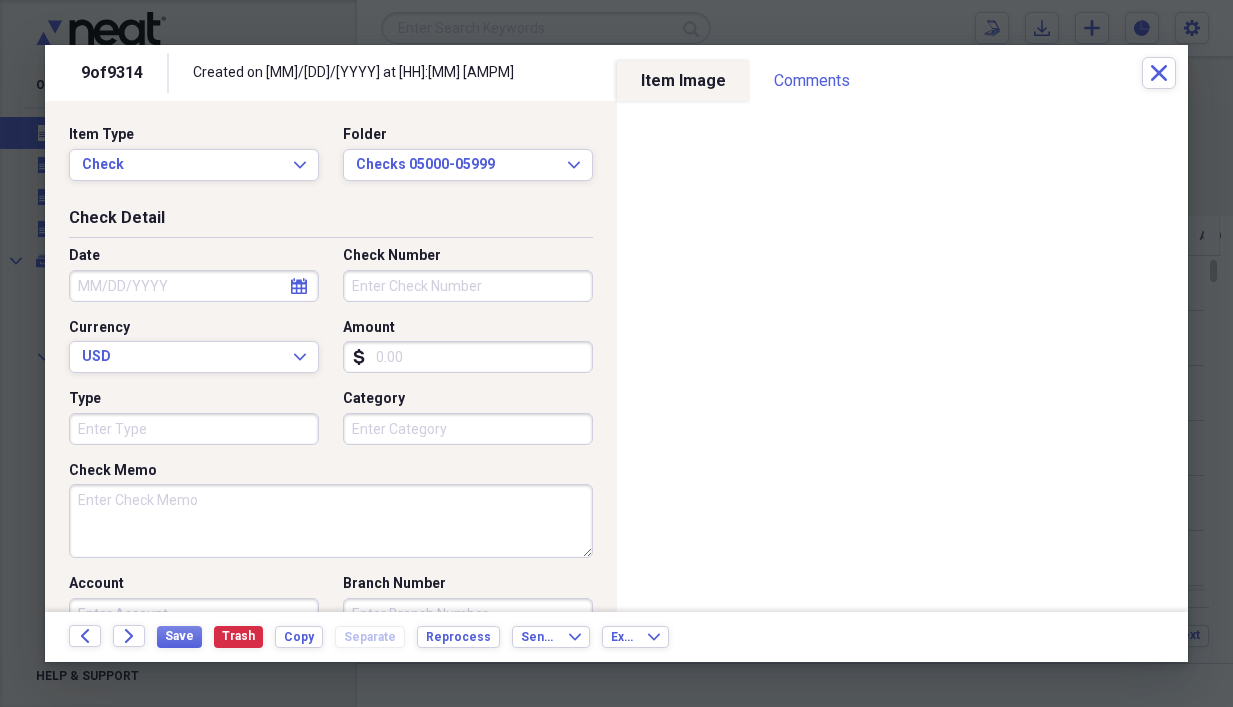 click on "Check Memo" at bounding box center (331, 521) 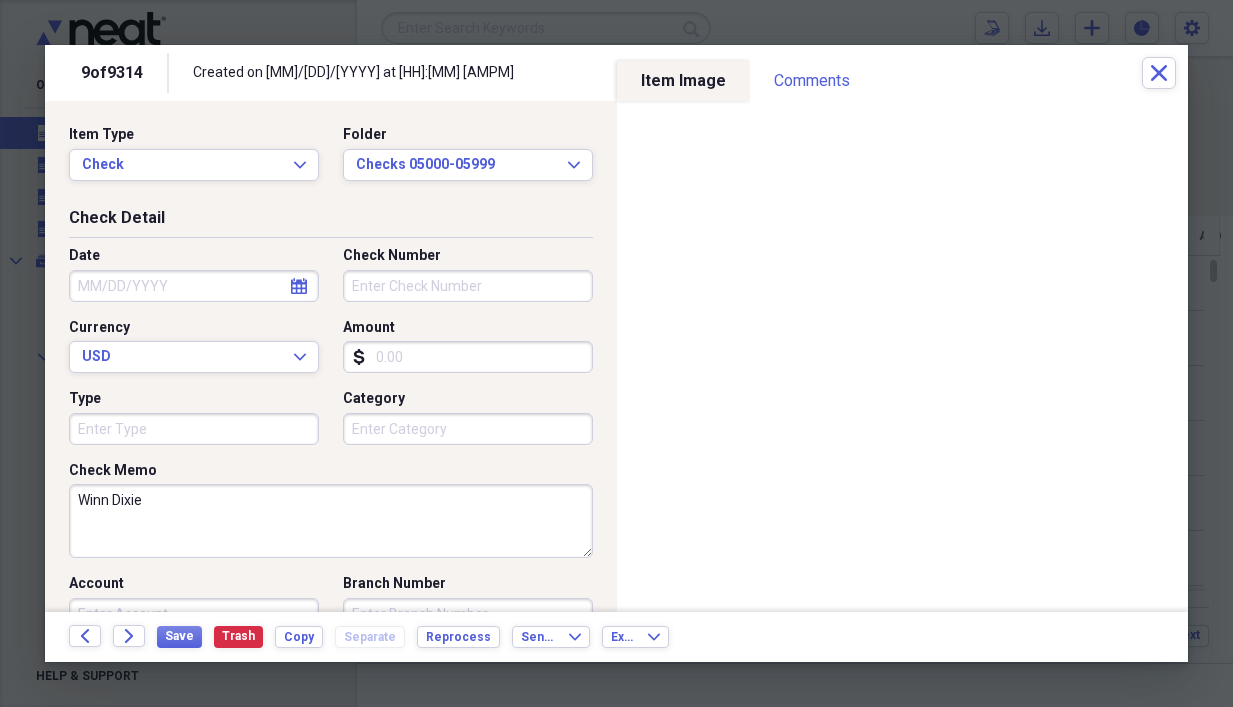 type on "Winn Dixie" 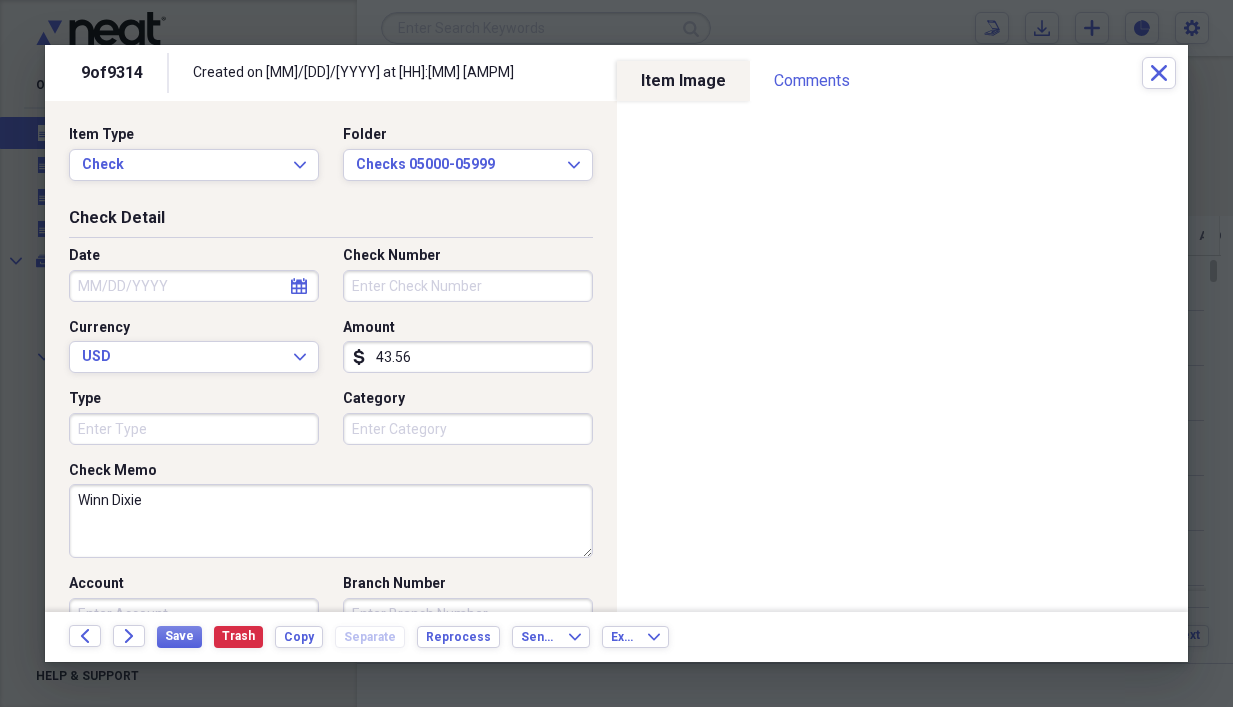 type on "43.56" 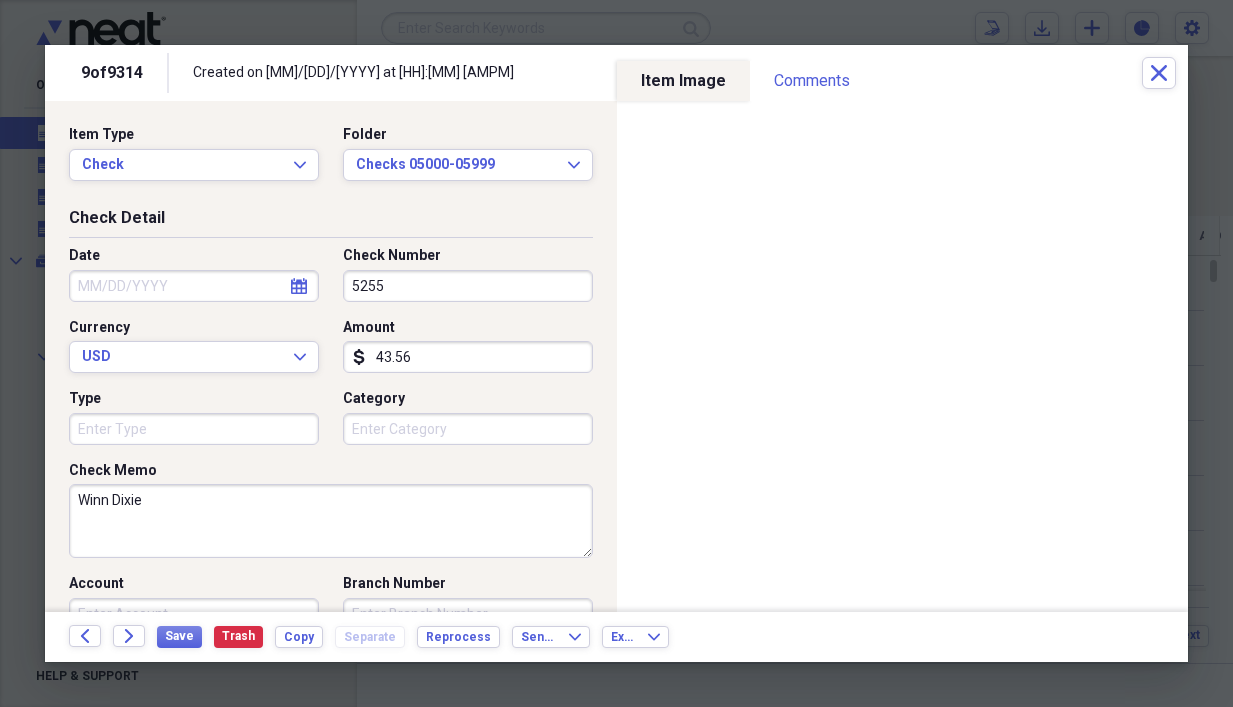 type on "5255" 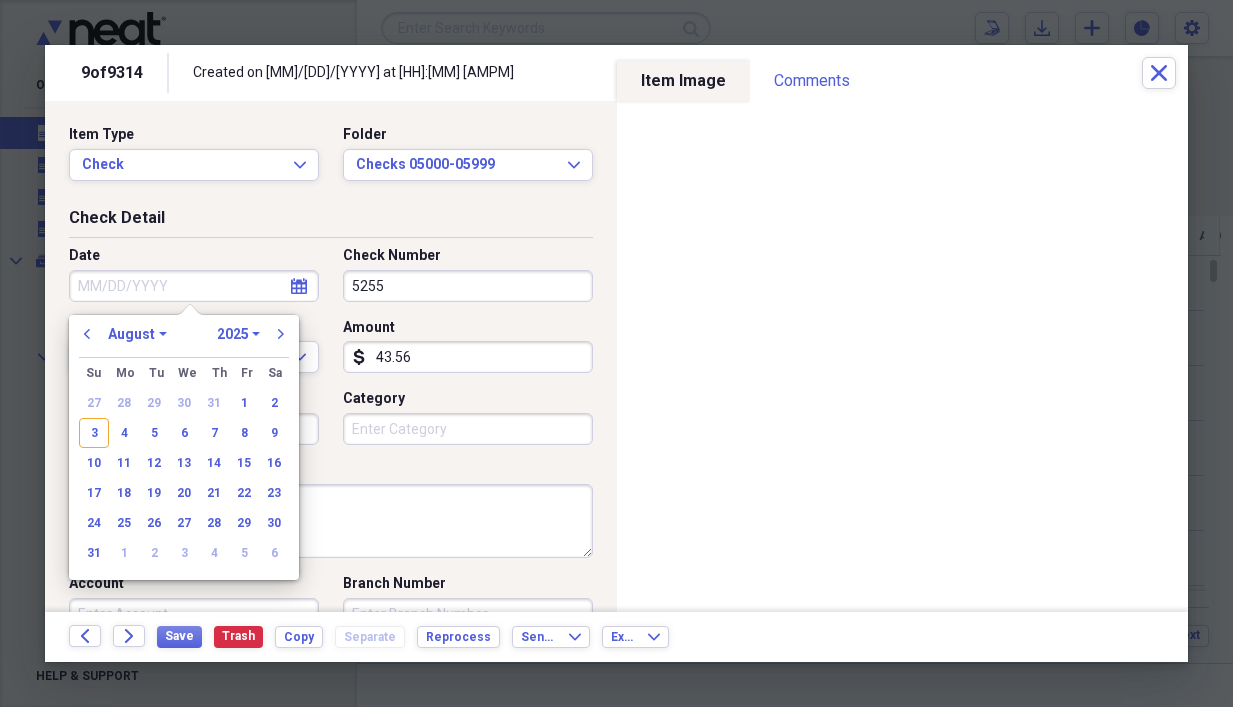 click on "Date" at bounding box center [194, 286] 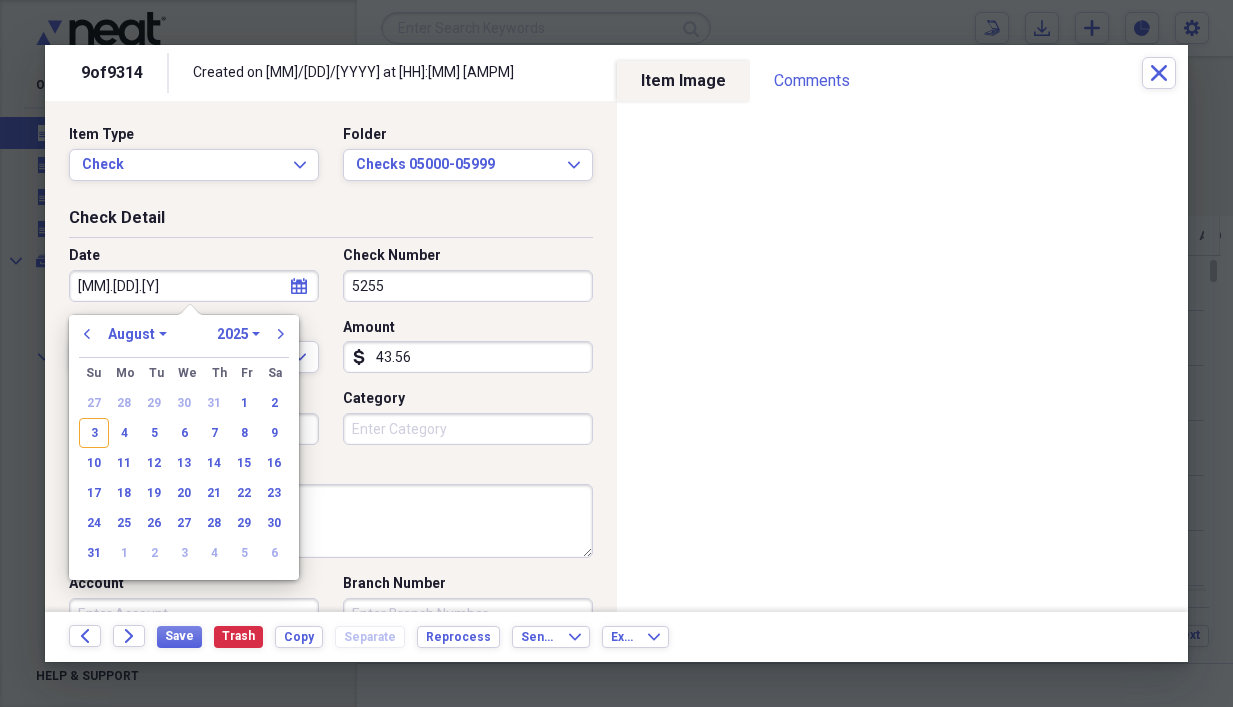 type on "[DATE]" 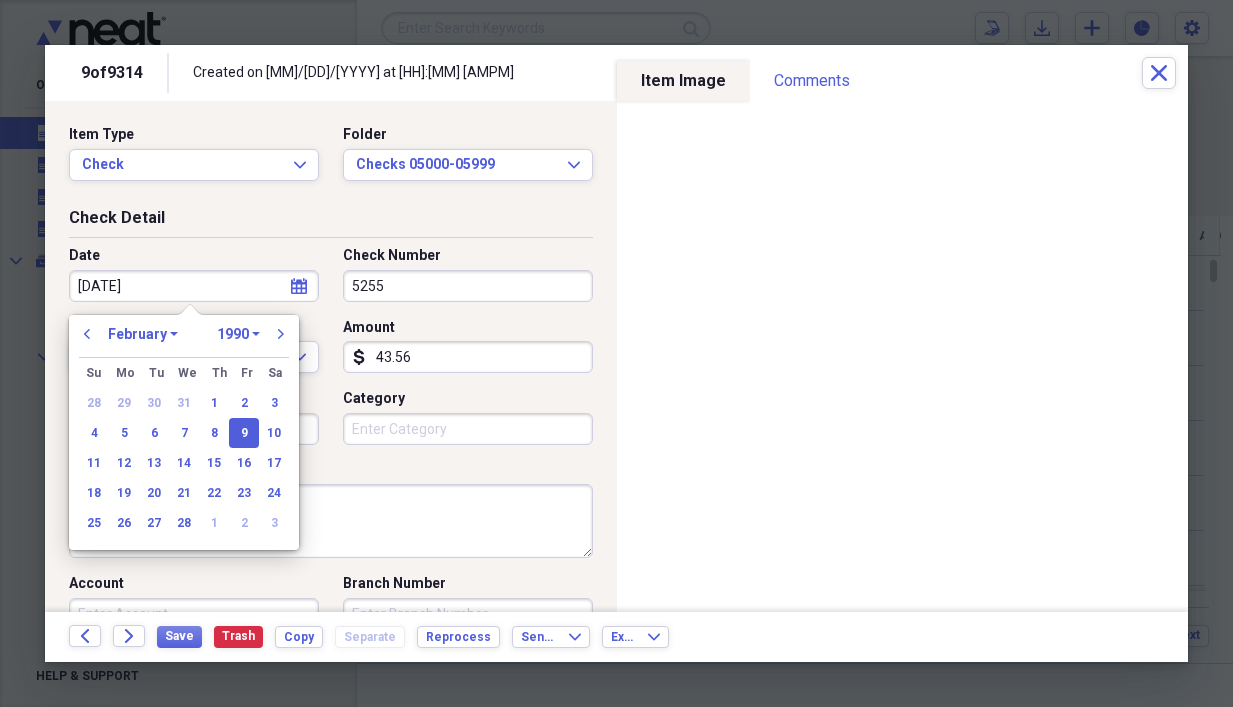 type on "[DATE]" 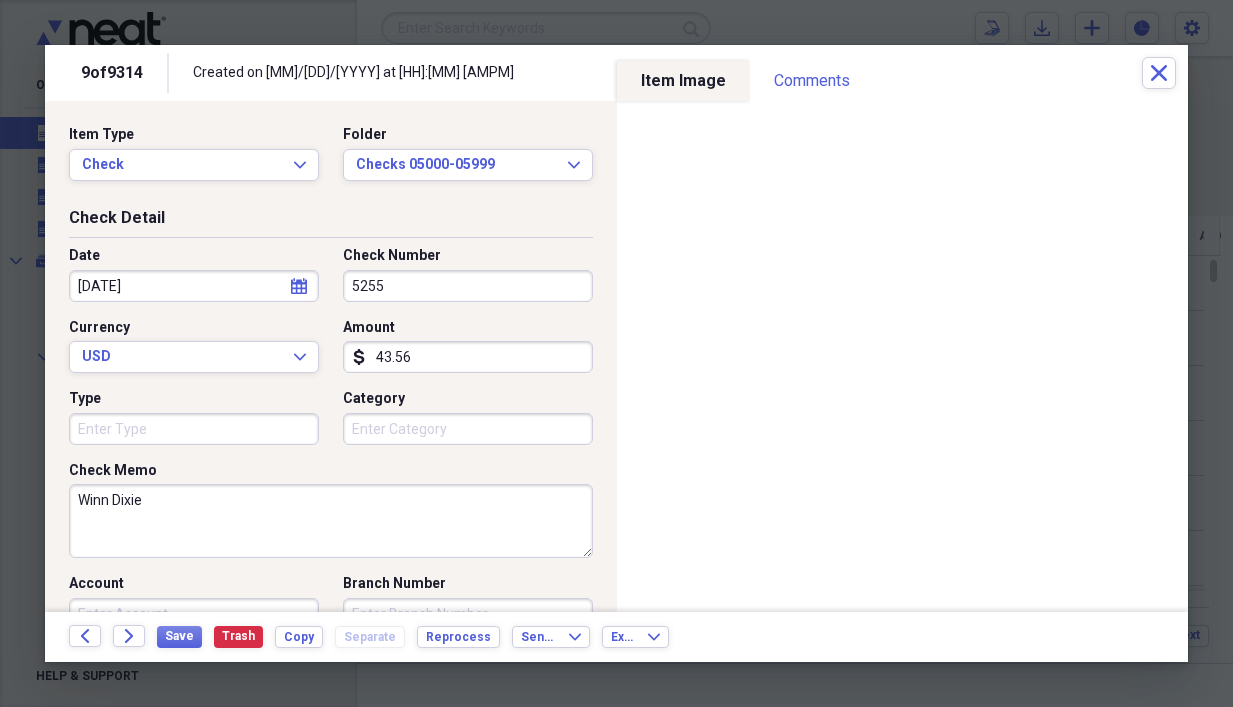 click on "Check Memo" at bounding box center [331, 471] 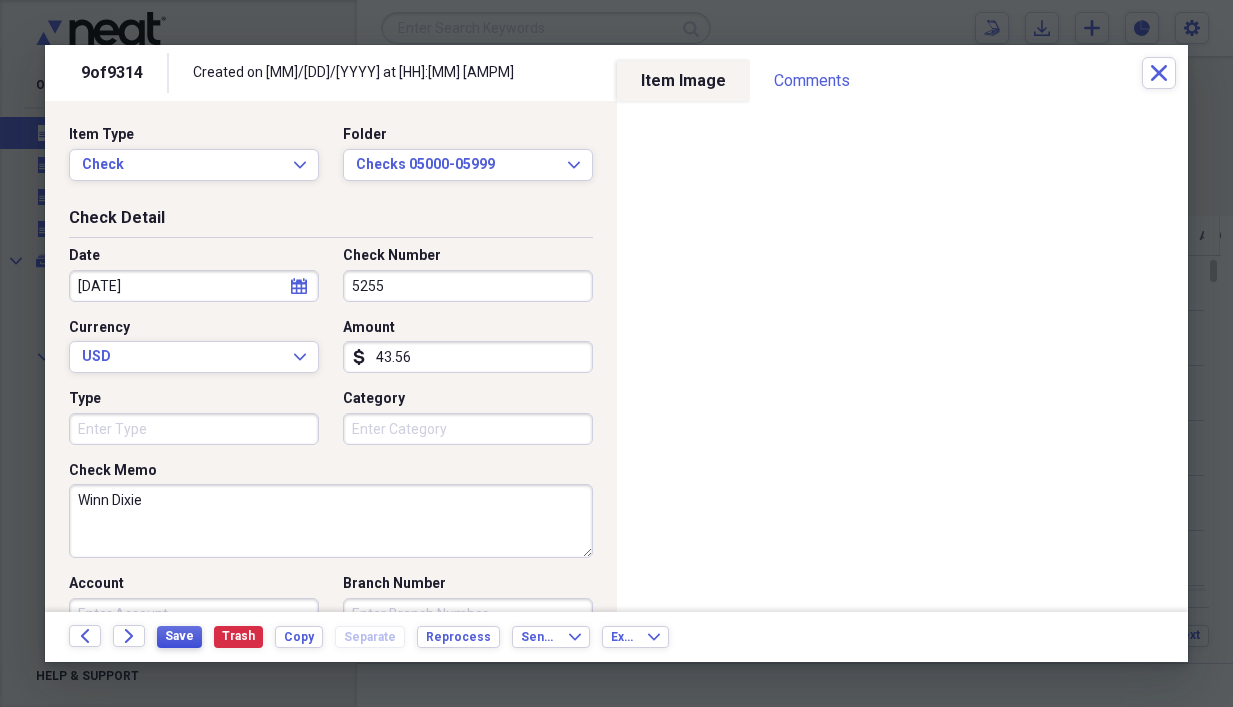 click on "Save" at bounding box center [179, 636] 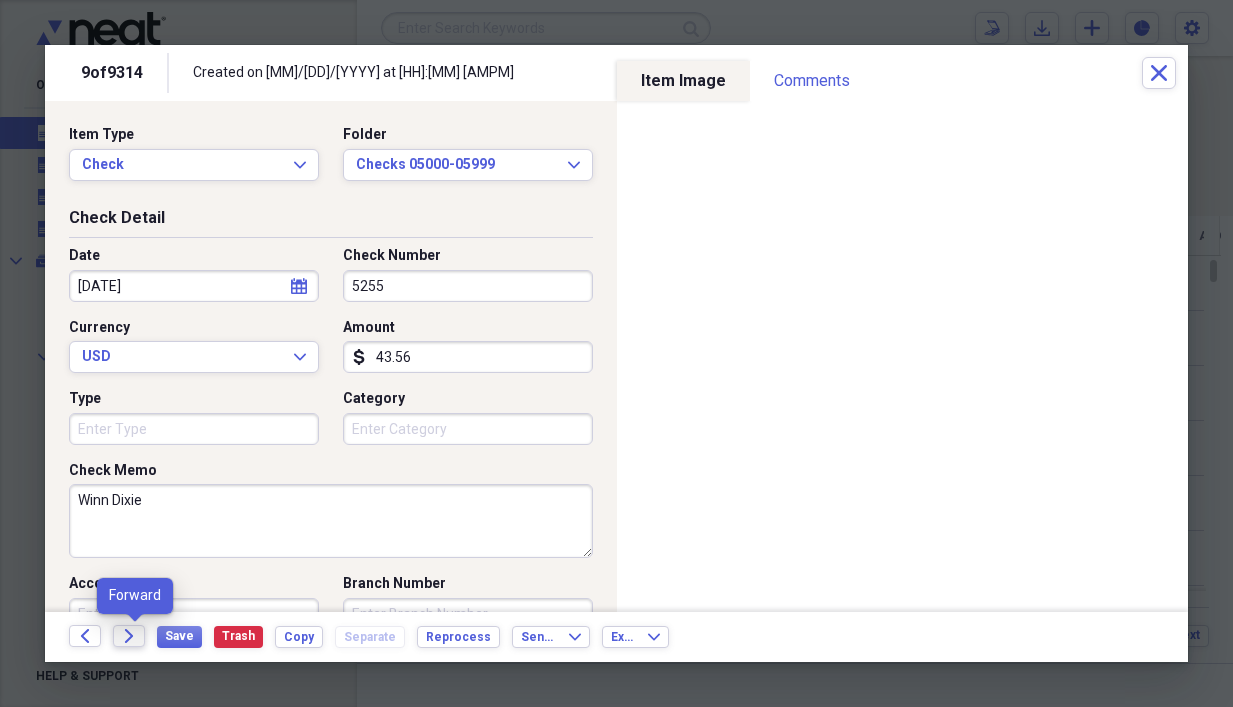 click on "Forward" 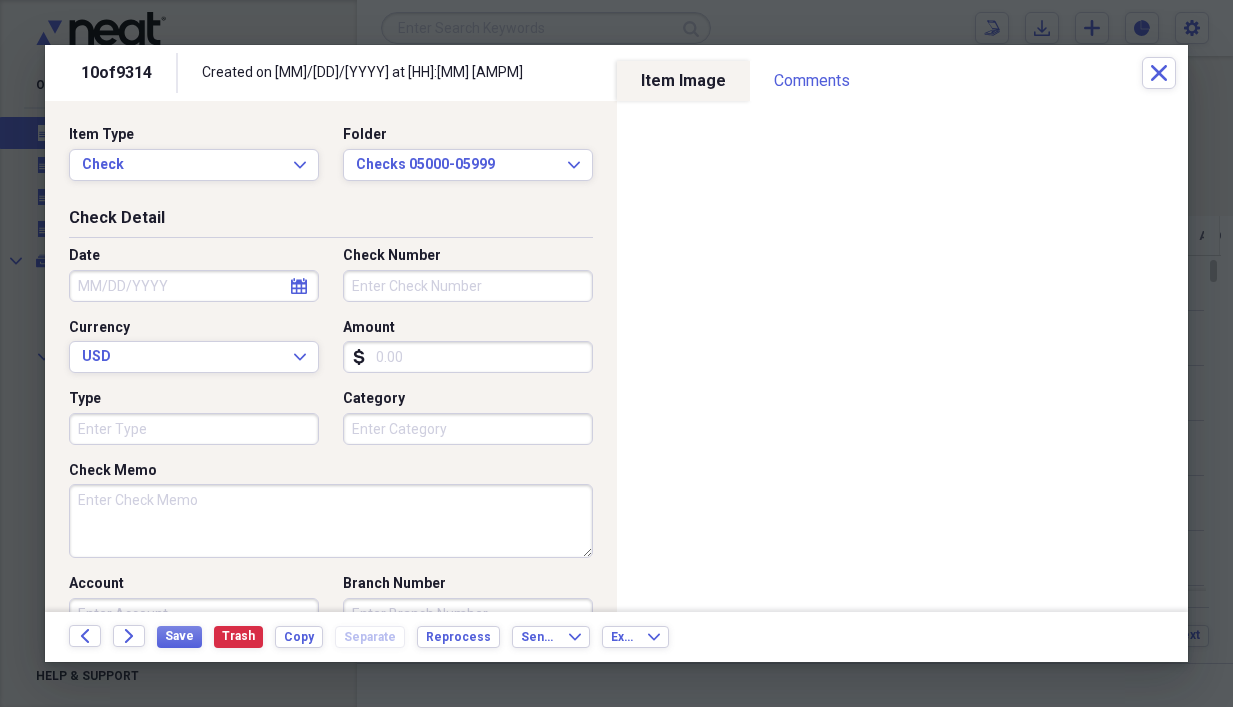 click on "Date" at bounding box center (194, 286) 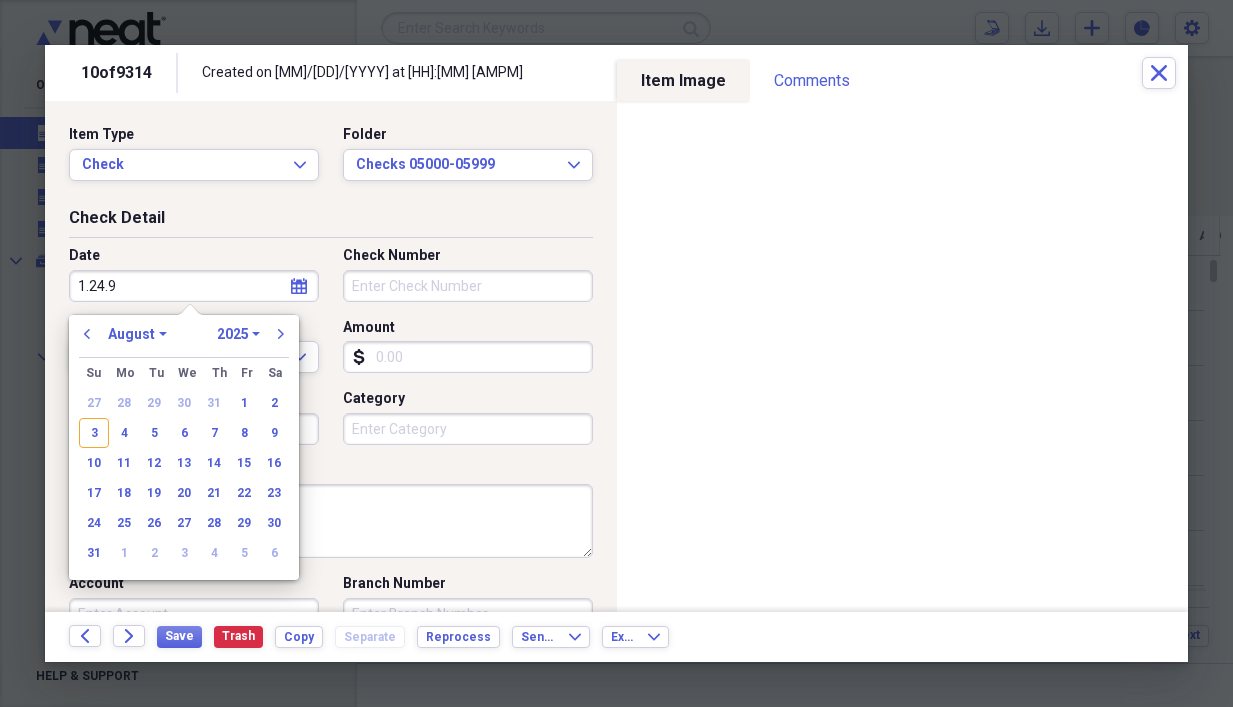 type on "[DATE]" 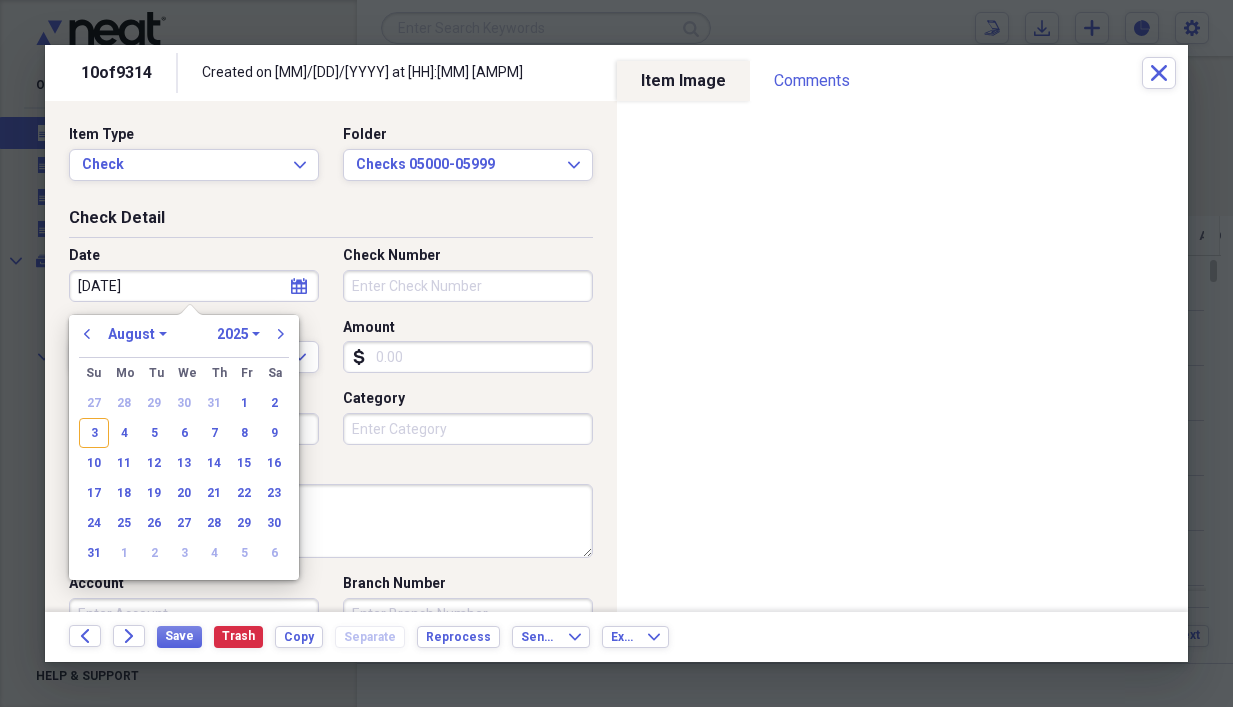 select on "0" 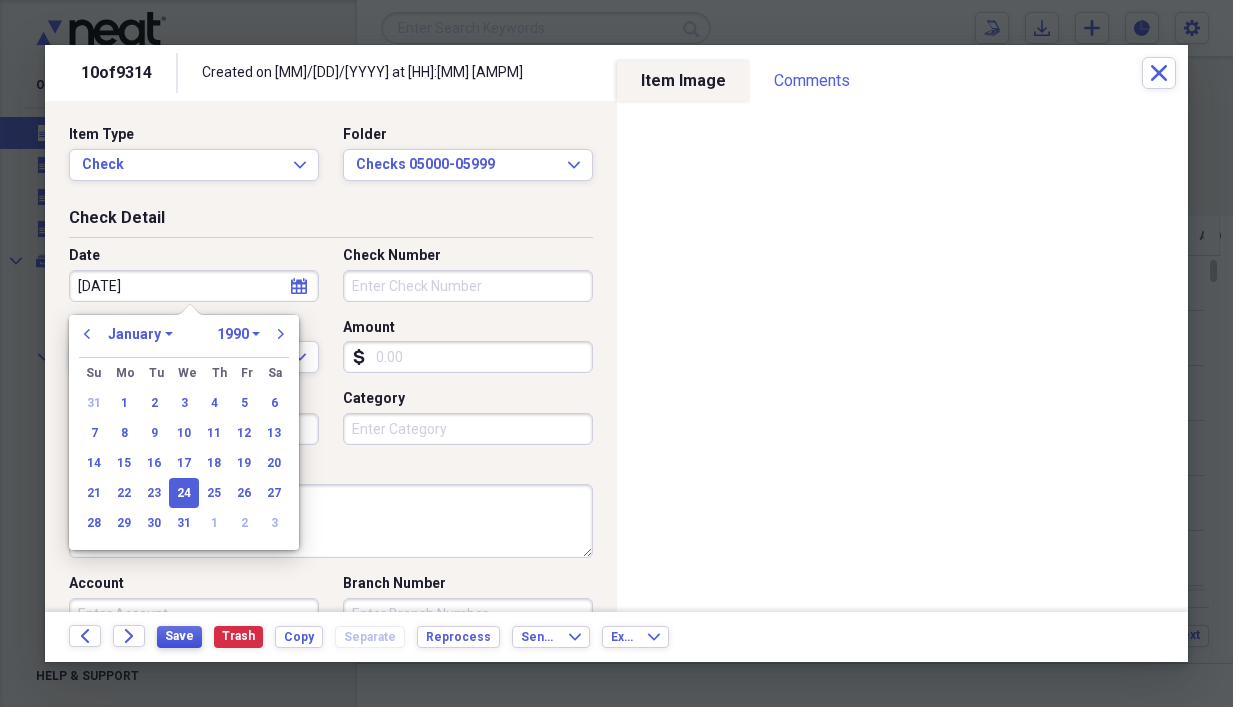 type on "[DATE]" 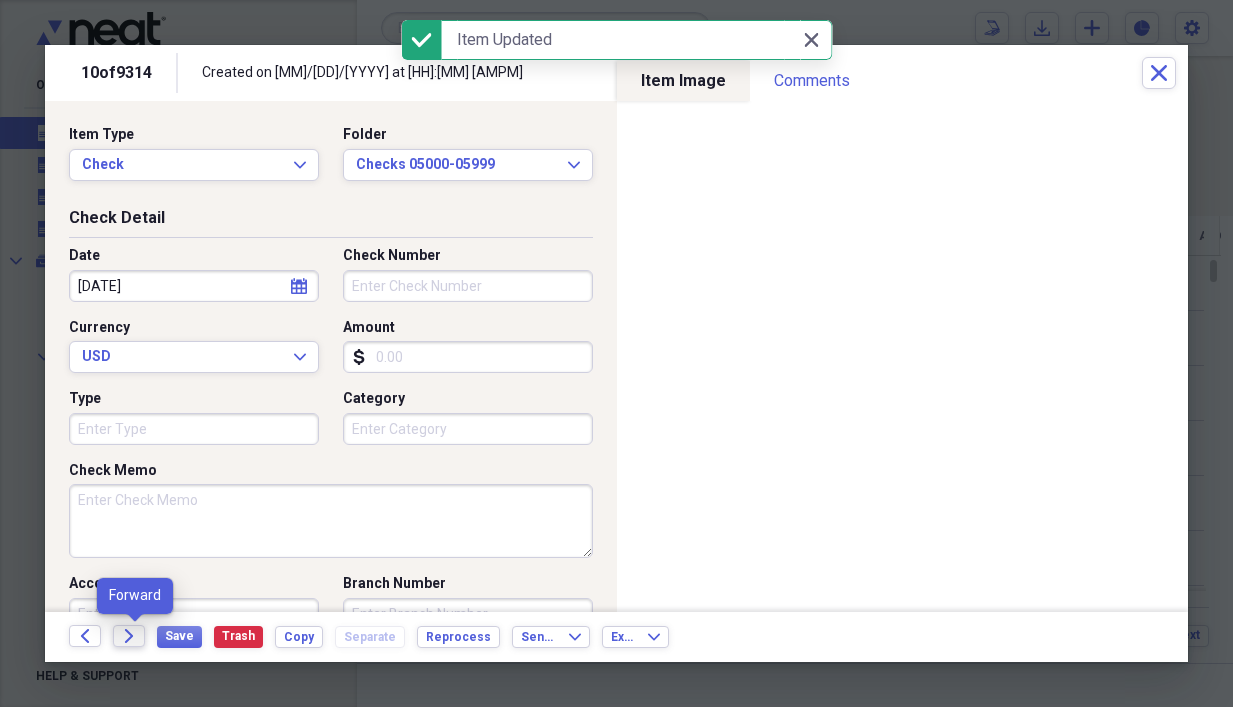 click on "Forward" at bounding box center [129, 636] 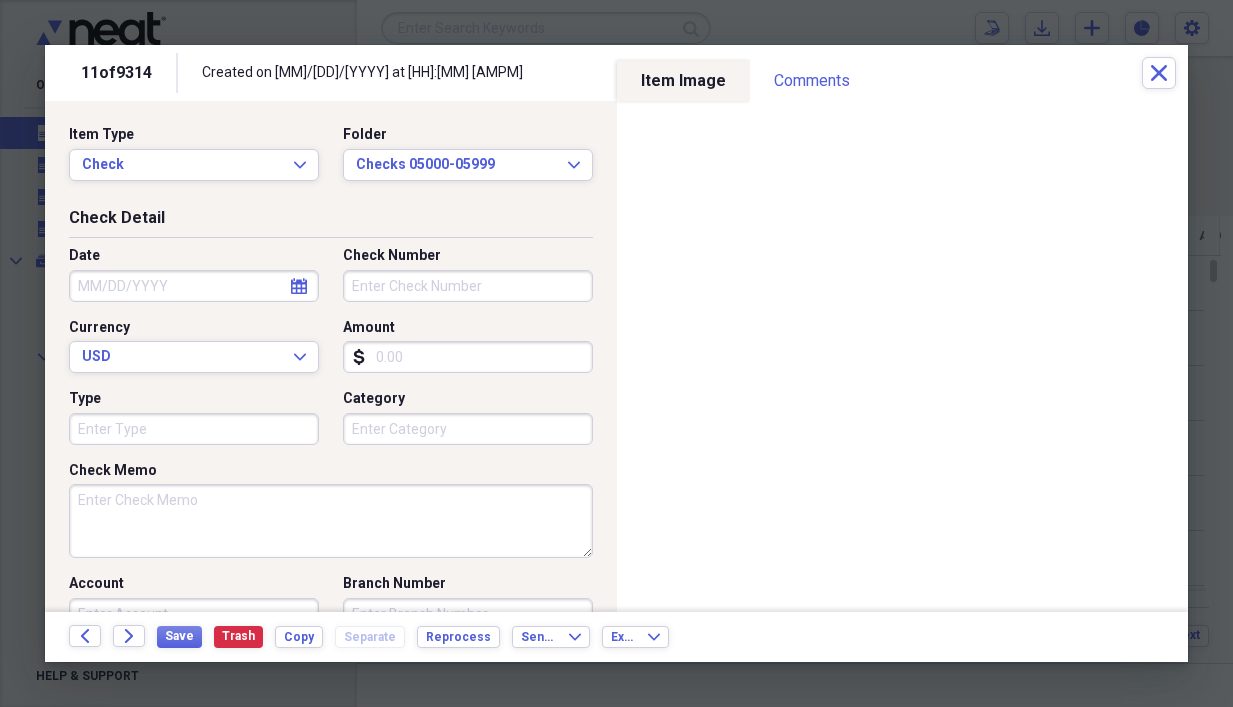 click on "Check Memo" at bounding box center [331, 521] 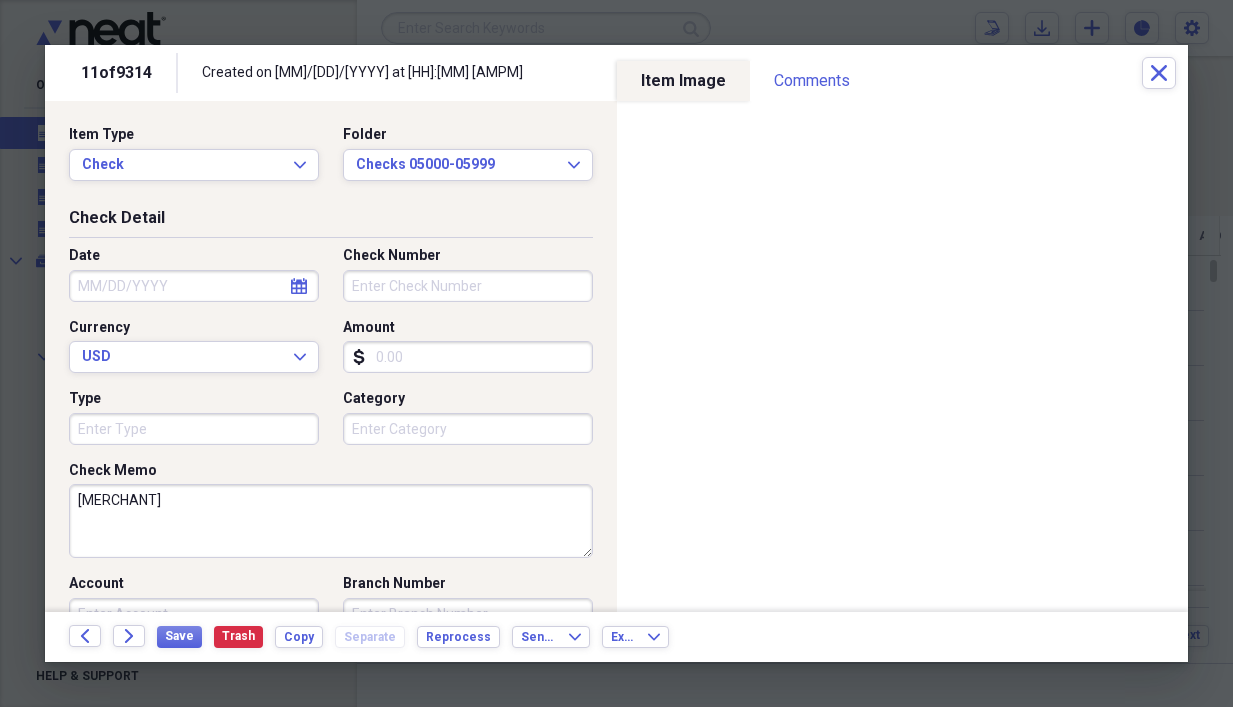type on "[MERCHANT]" 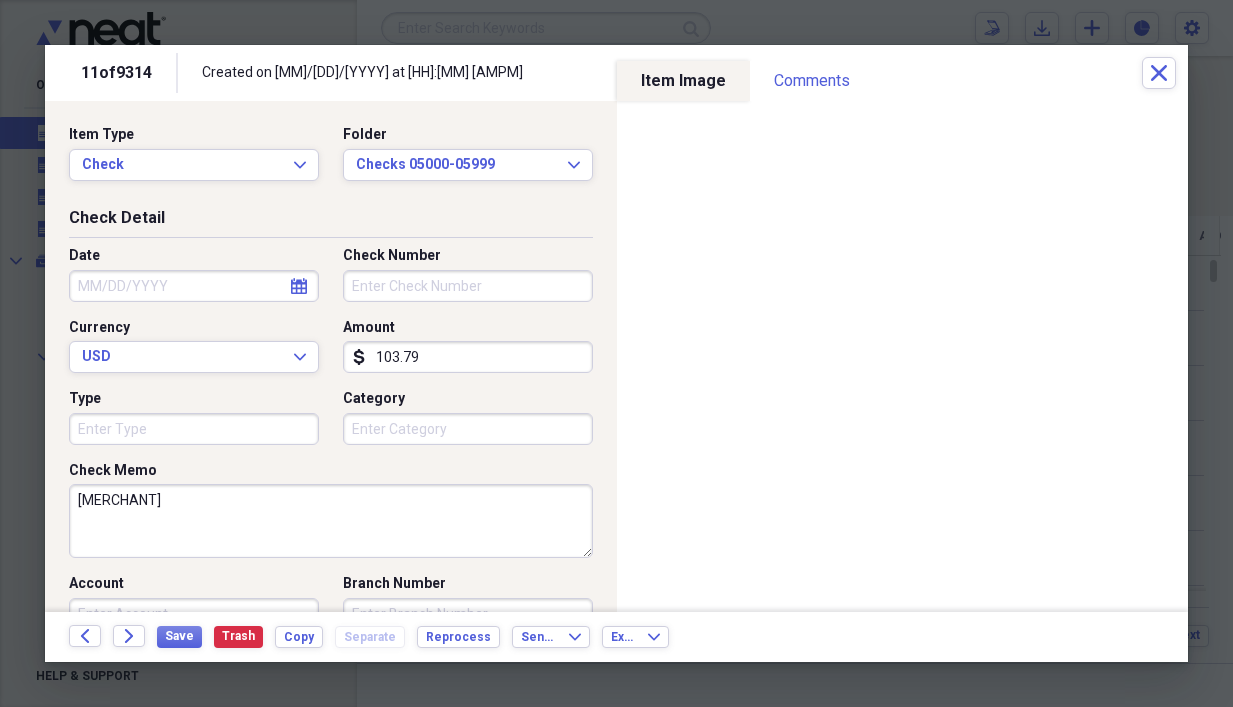 type on "103.79" 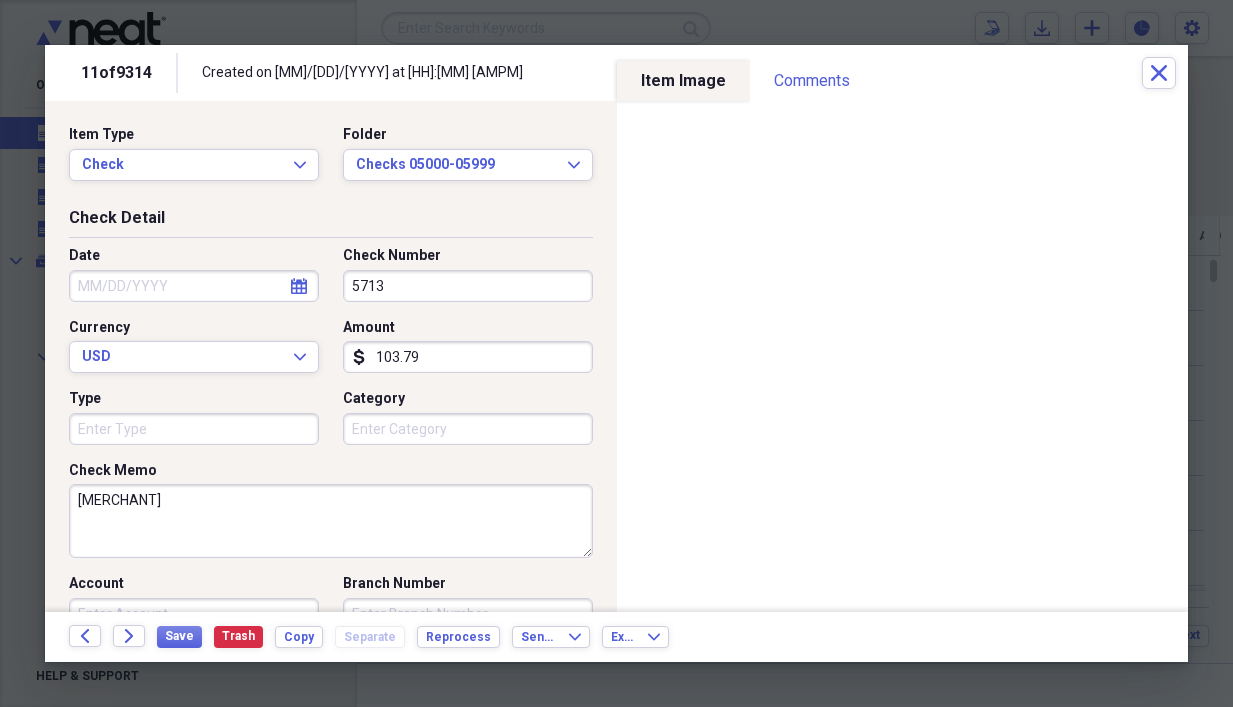 type on "5713" 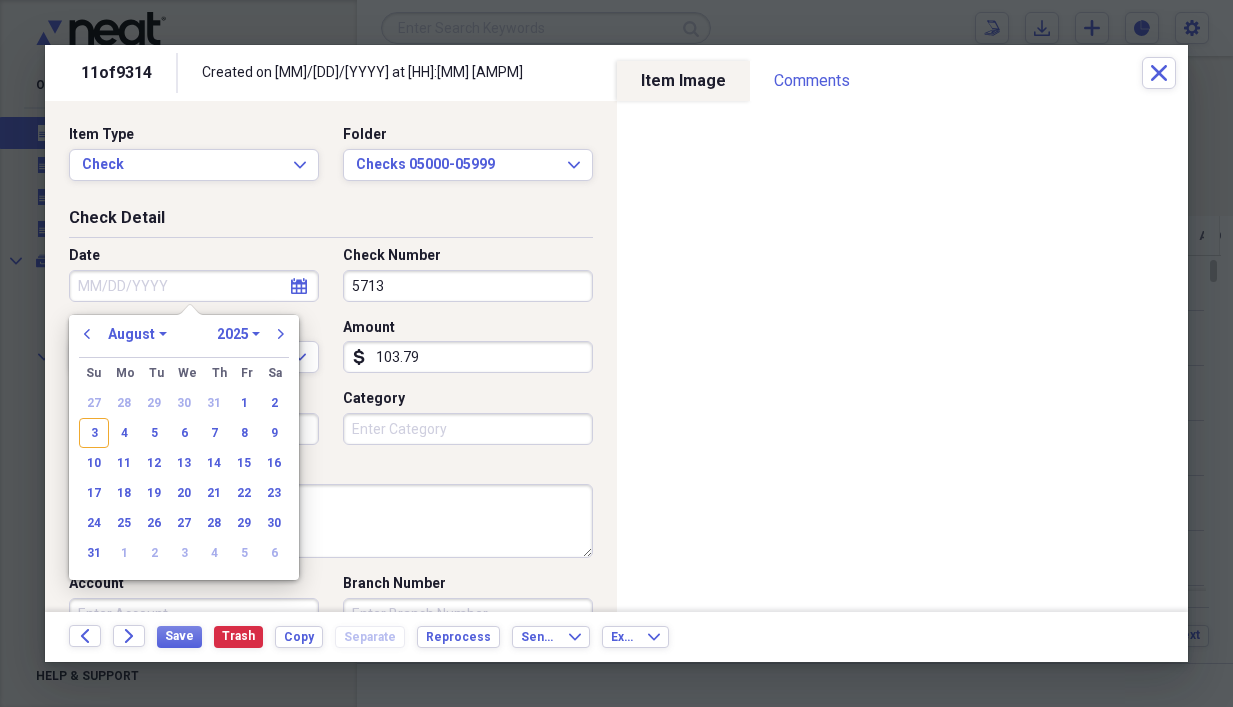 click on "Date" at bounding box center (194, 286) 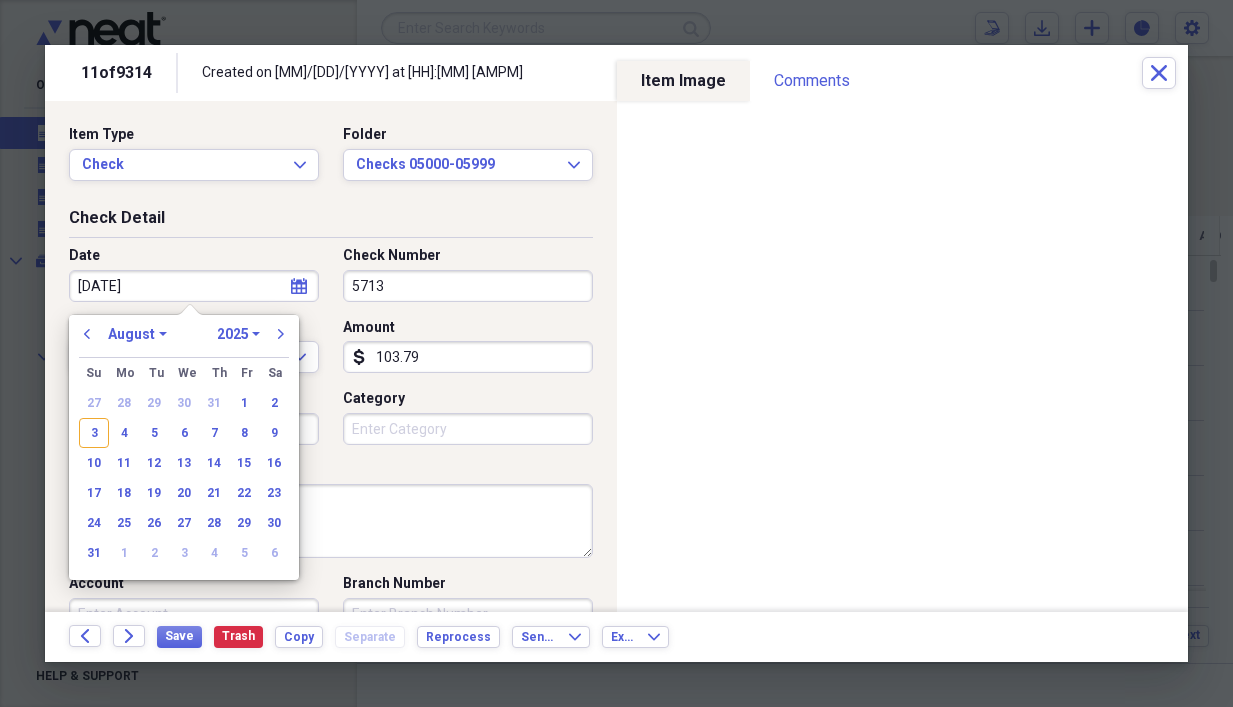 type on "1.19.92" 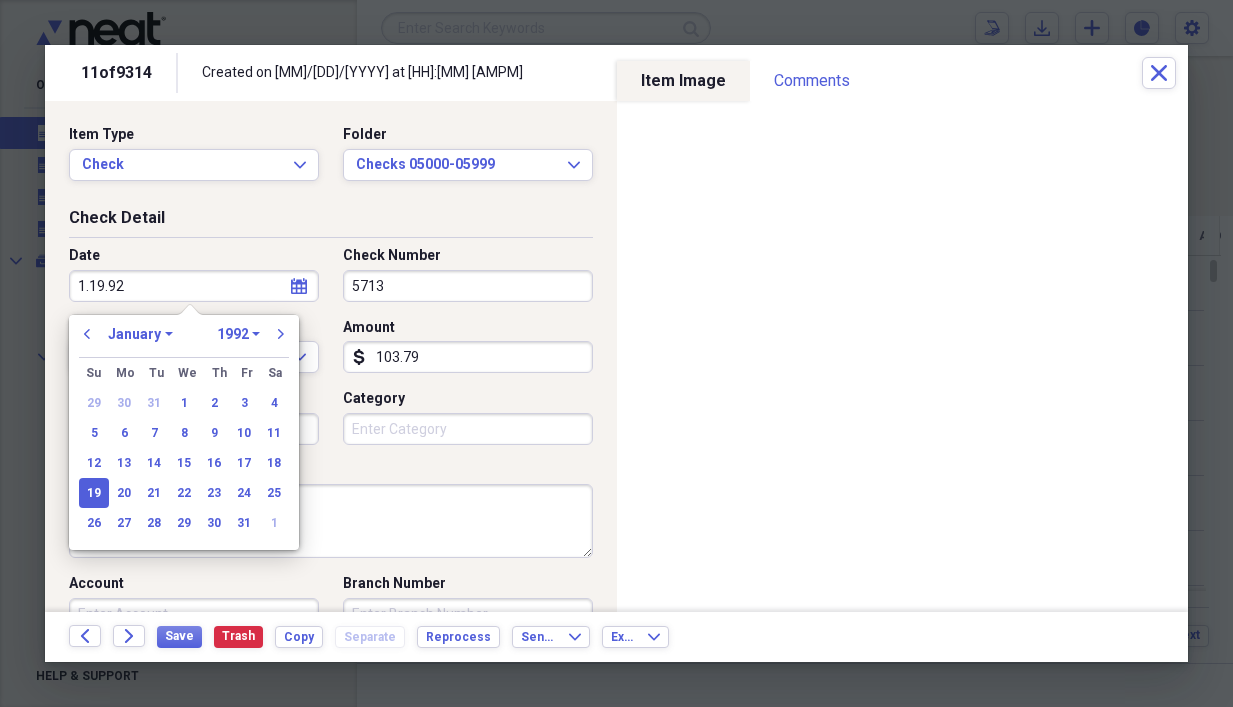 type on "[MM]/[DD]/[YYYY]" 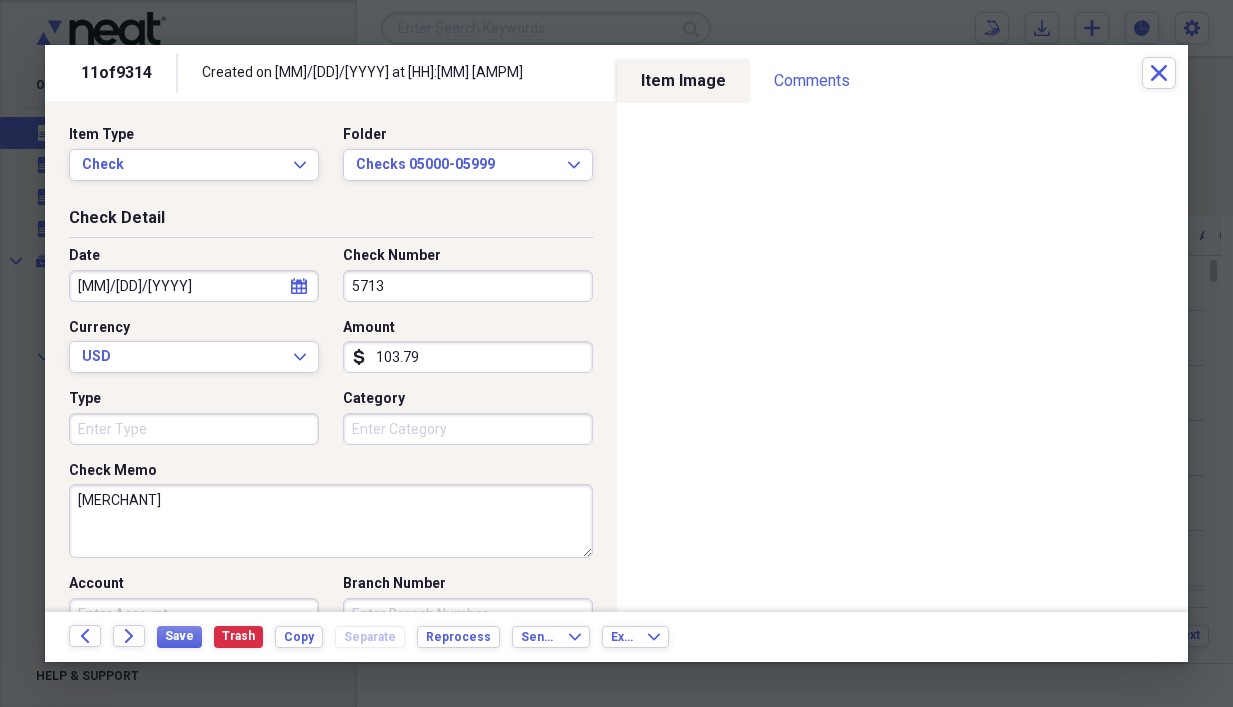 click on "Check Detail Date [DATE] calendar Calendar Check Number [NUMBER] Currency USD Expand Amount dollar-sign [AMOUNT] Type Category Check Memo [MERCHANT] Account Branch Number Routing Number Expiry Date calendar Calendar" at bounding box center (331, 467) 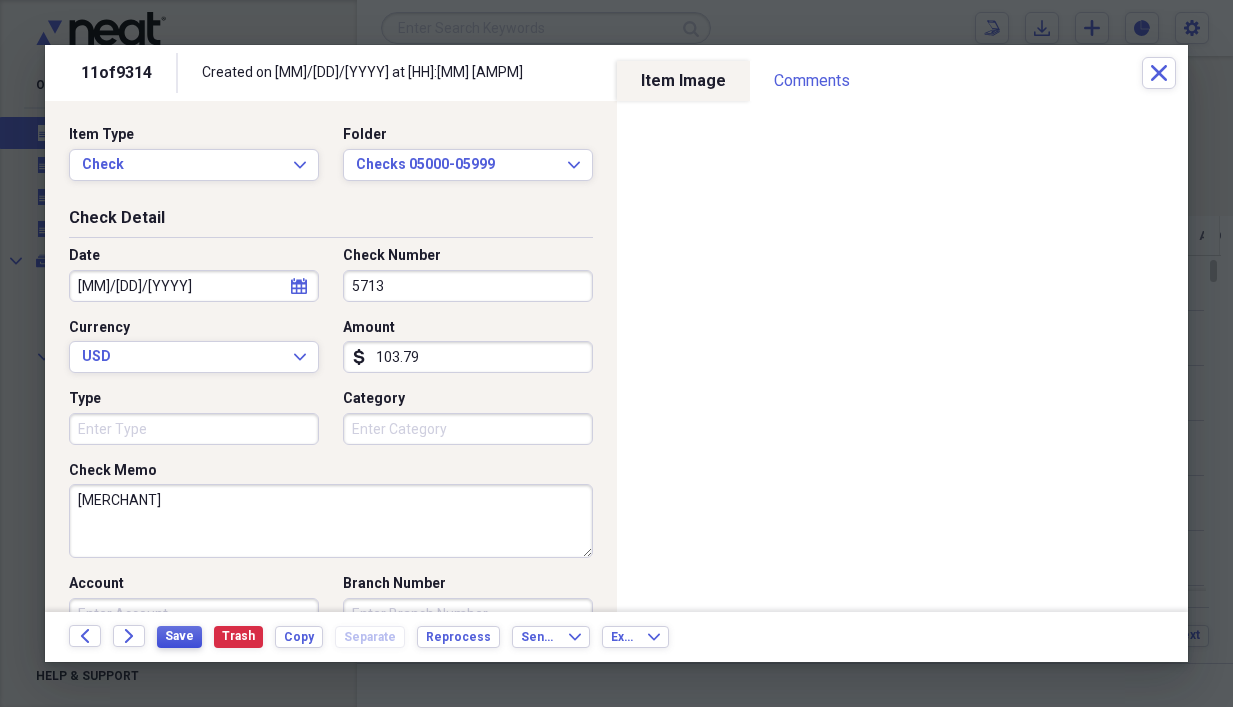 click on "Save" at bounding box center [179, 636] 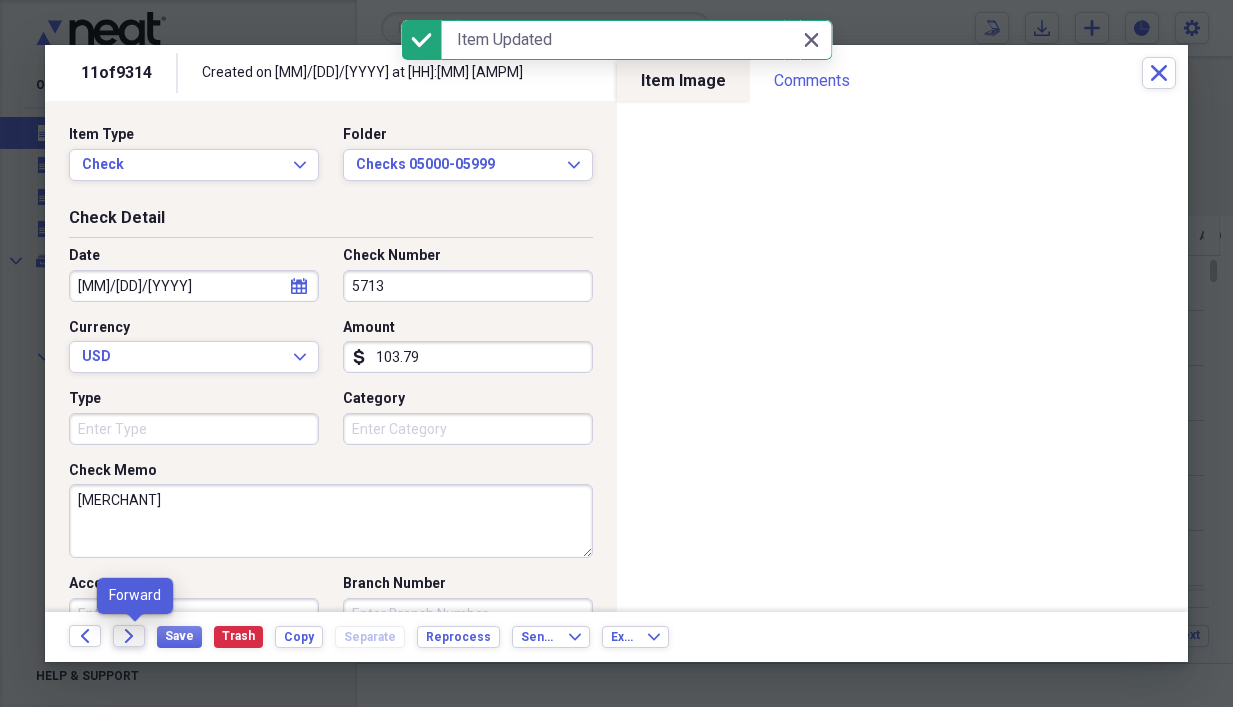 click on "Forward" 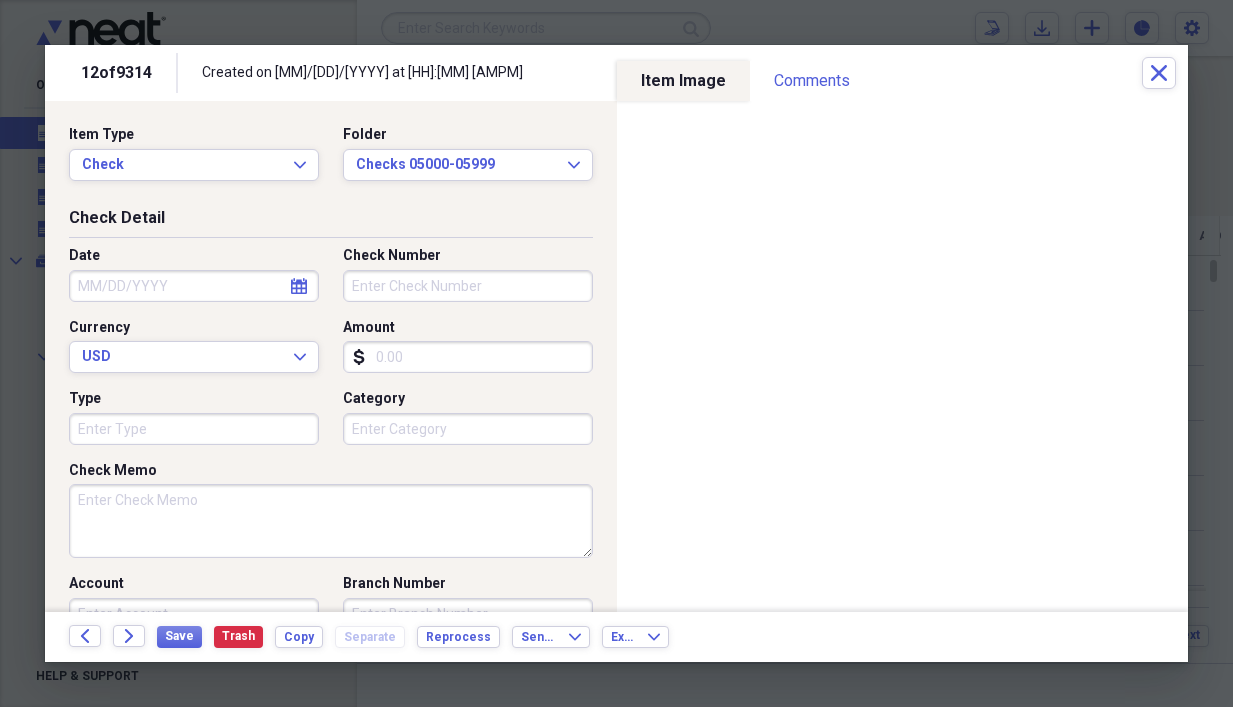 click on "Date" at bounding box center [194, 286] 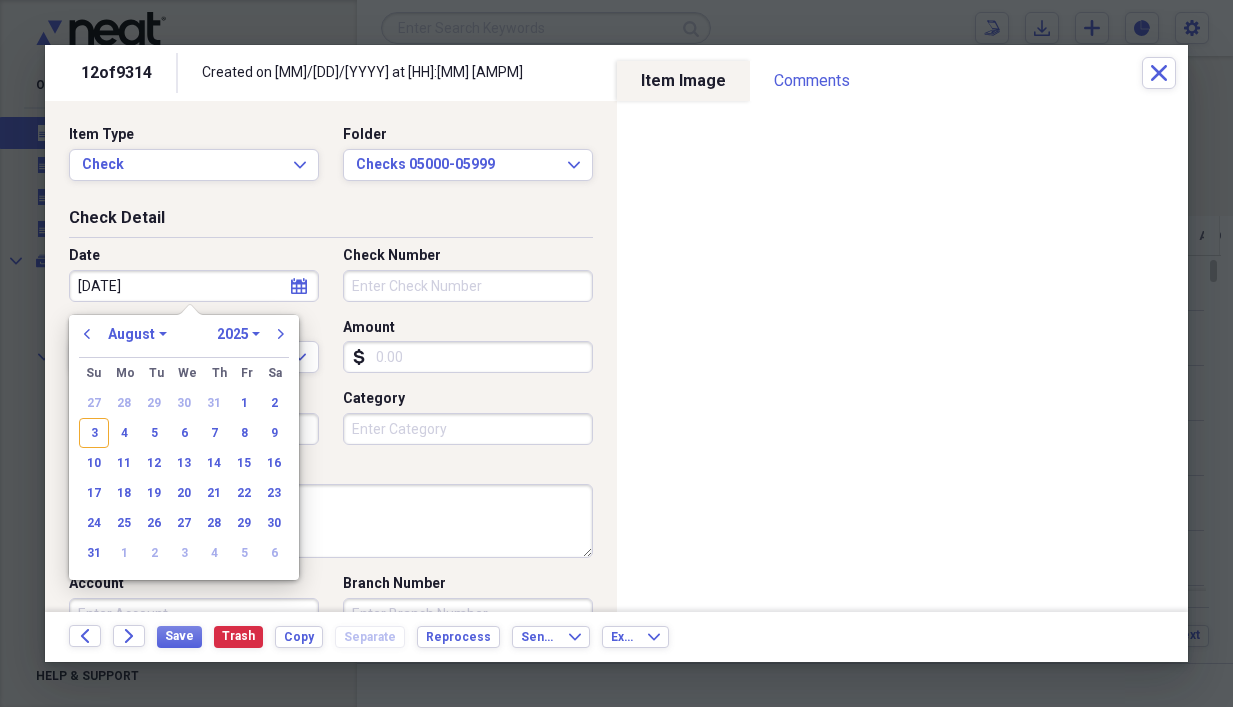 type on "[DATE]" 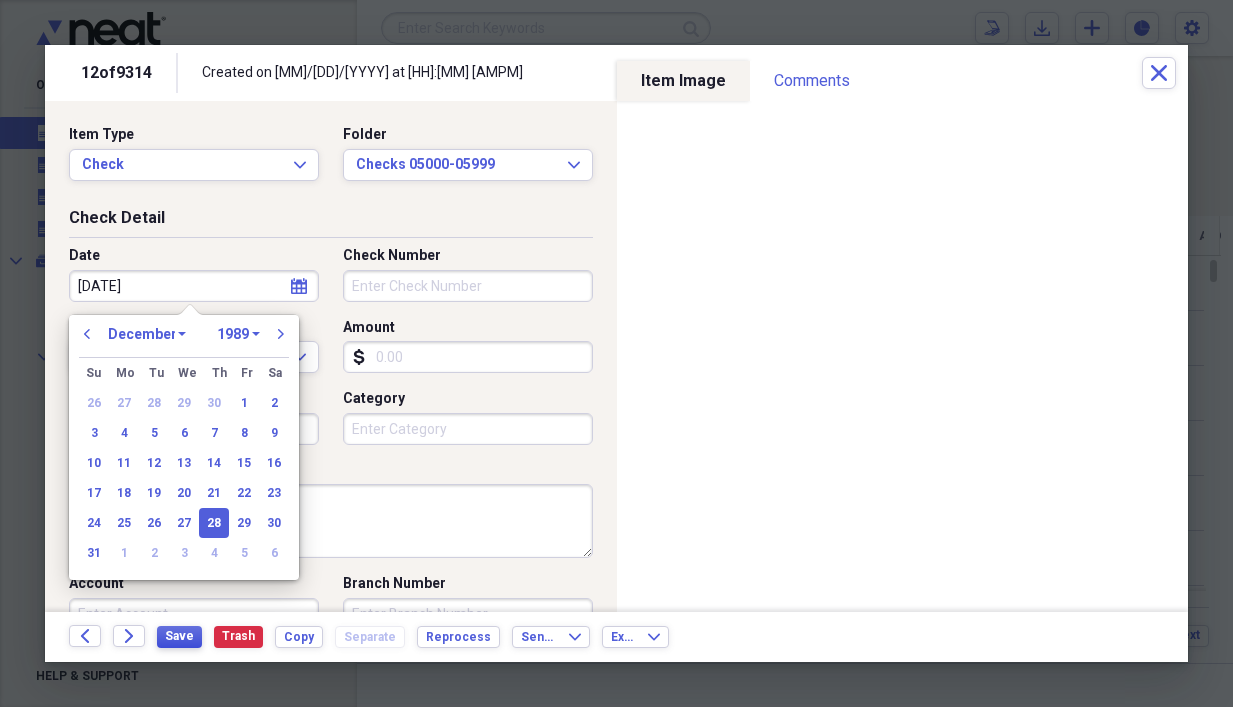 type on "[DATE]" 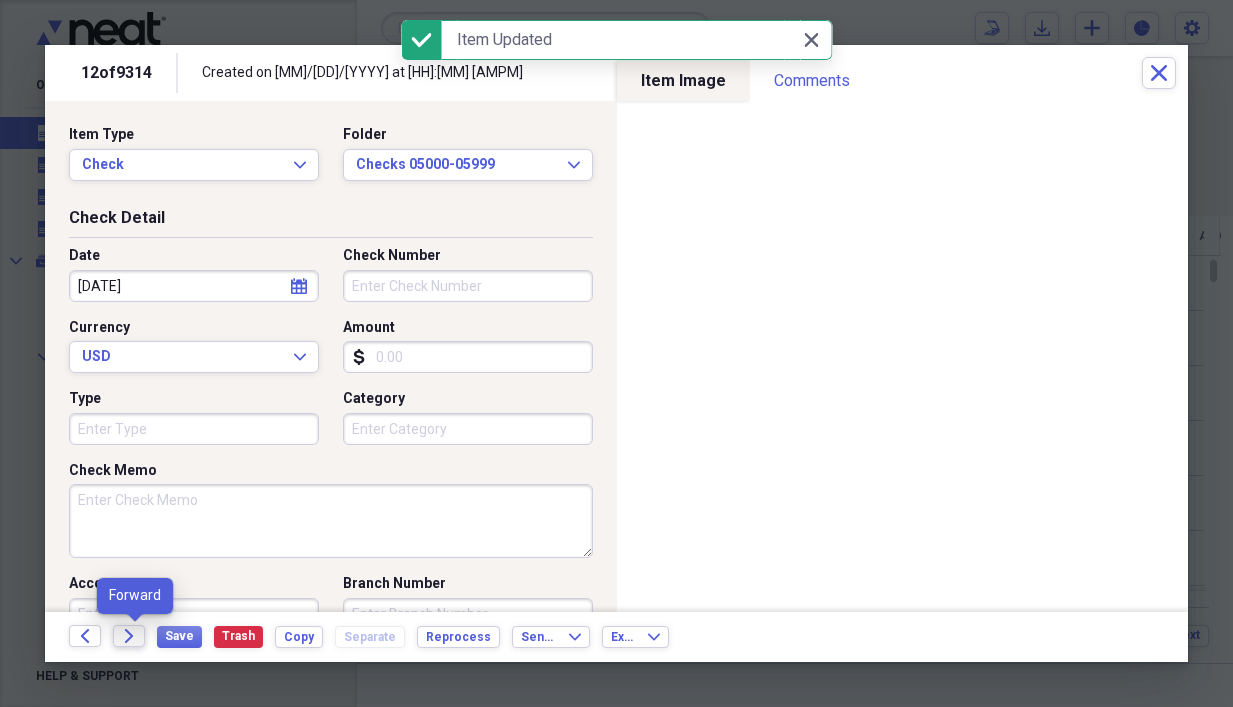 click on "Forward" 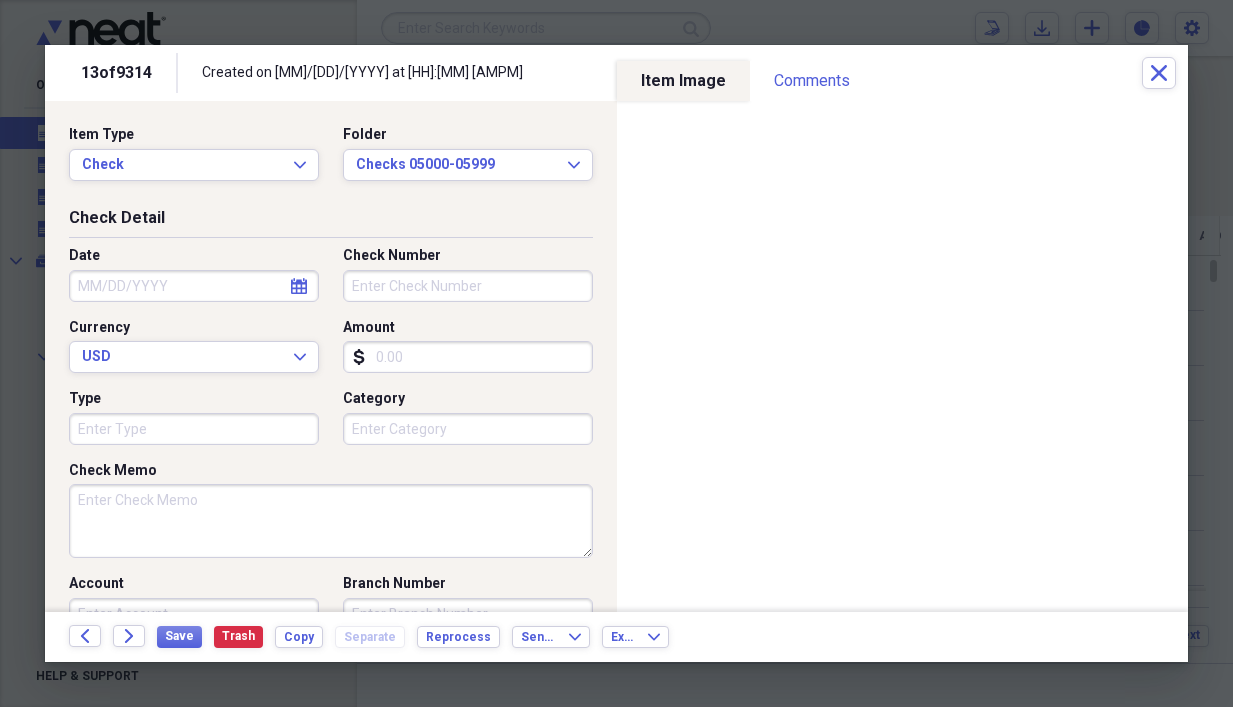 click on "Check Memo" at bounding box center [331, 521] 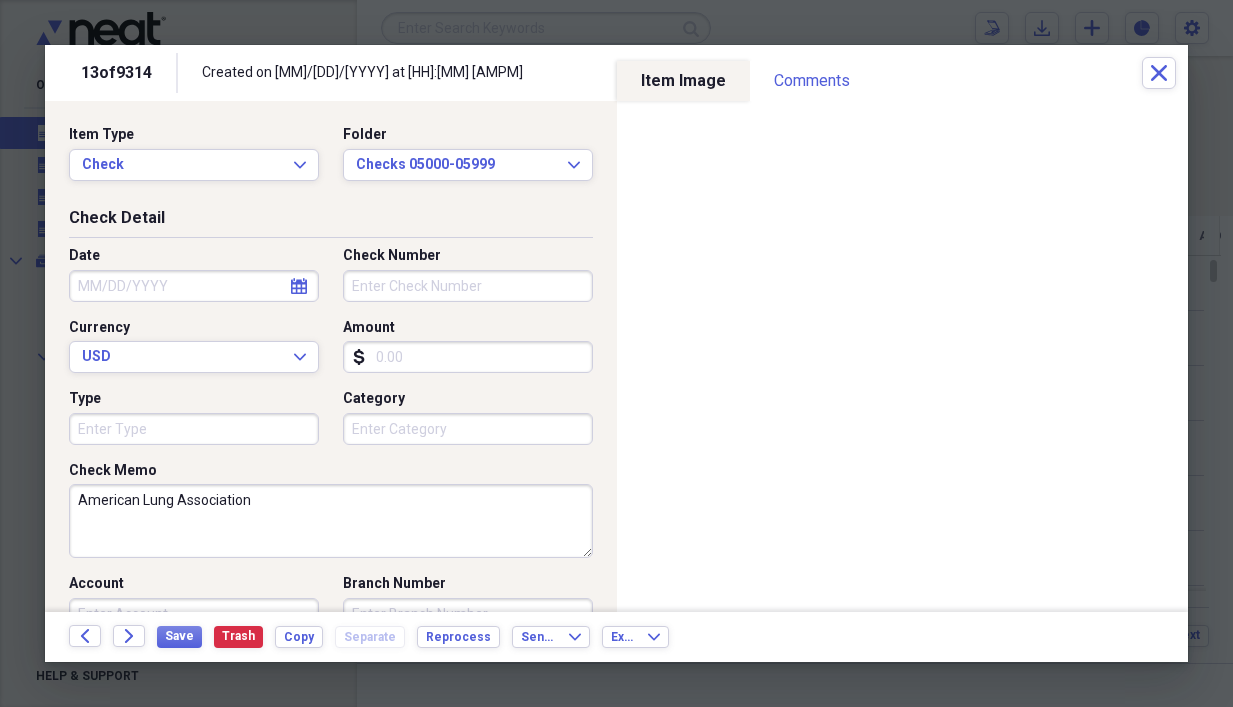 type on "American Lung Association" 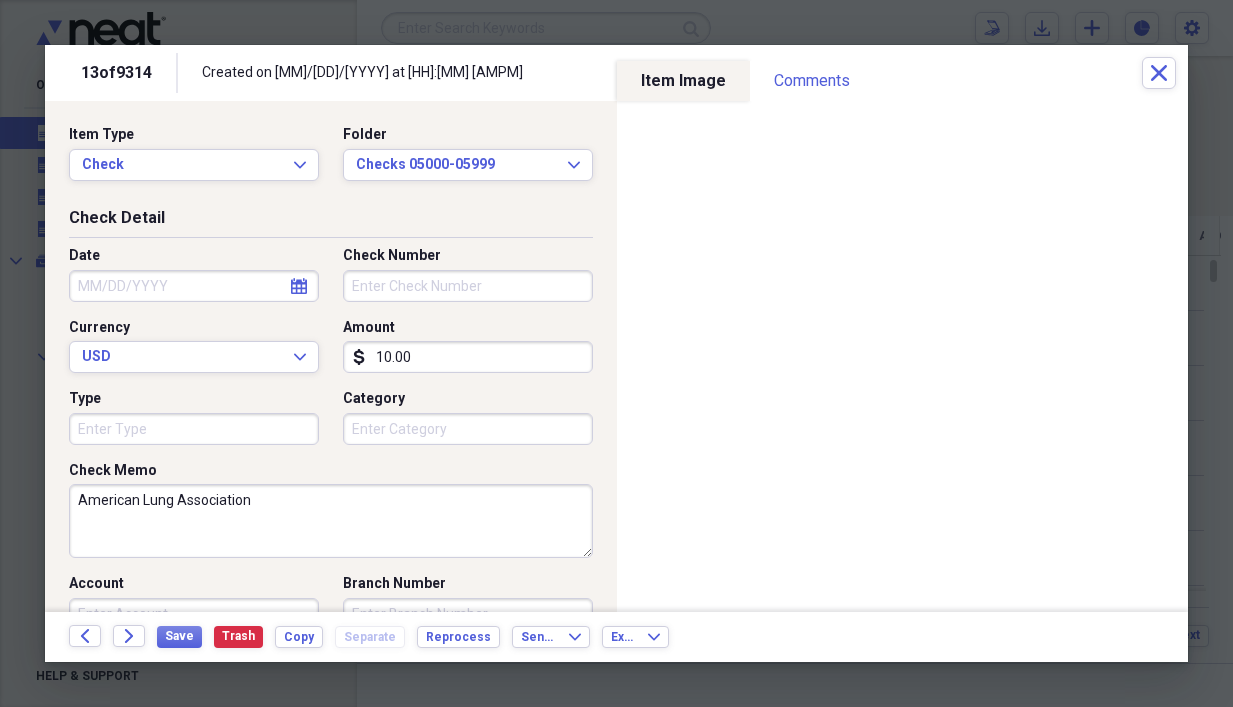 type on "10.00" 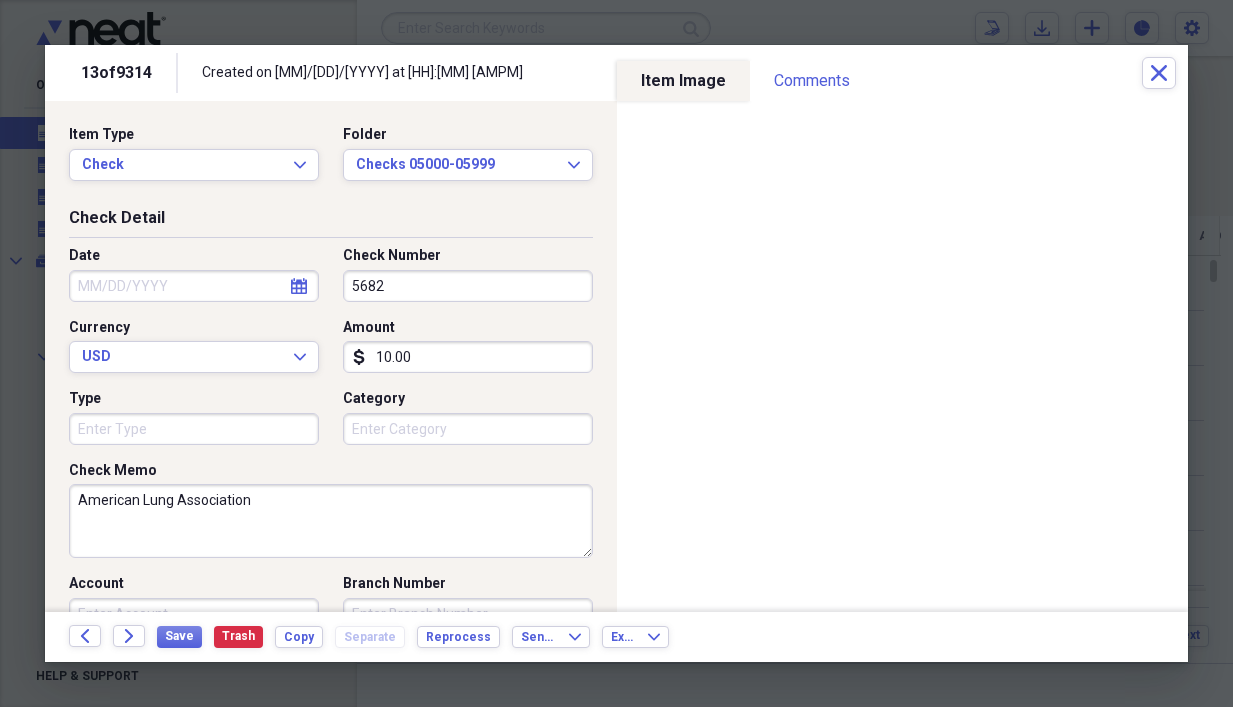 type on "5682" 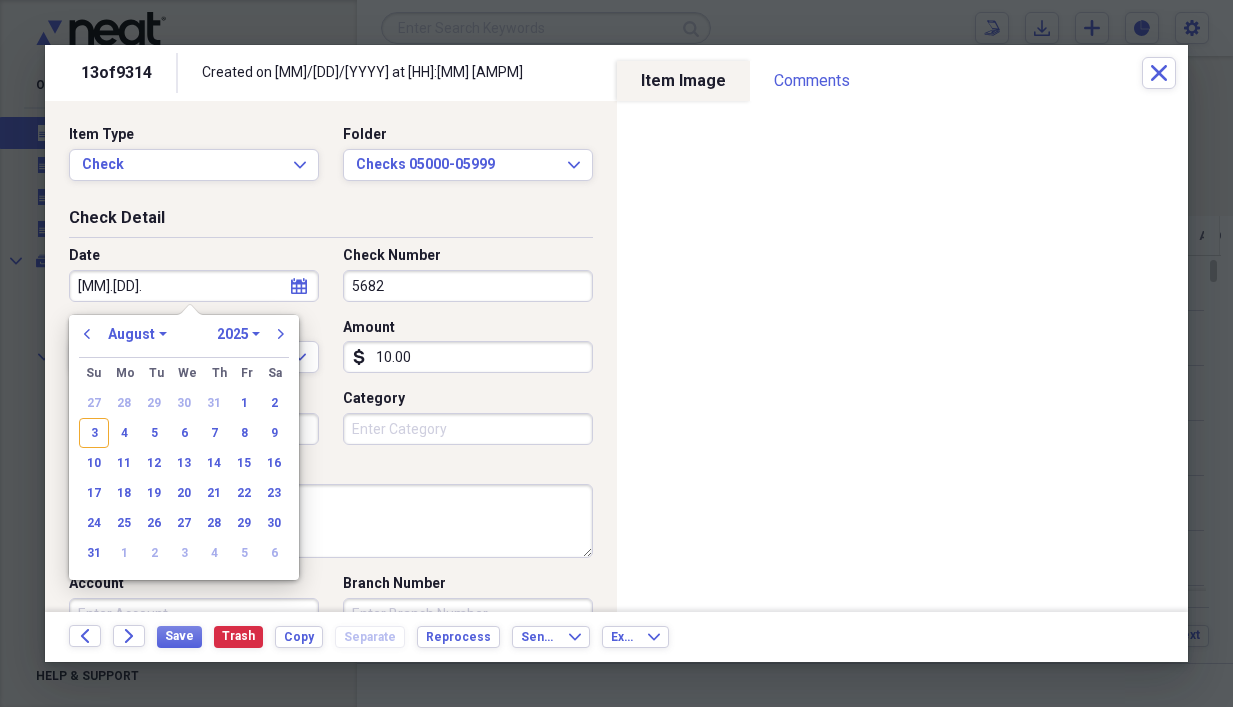 type on "[MM].[DD].[YY]" 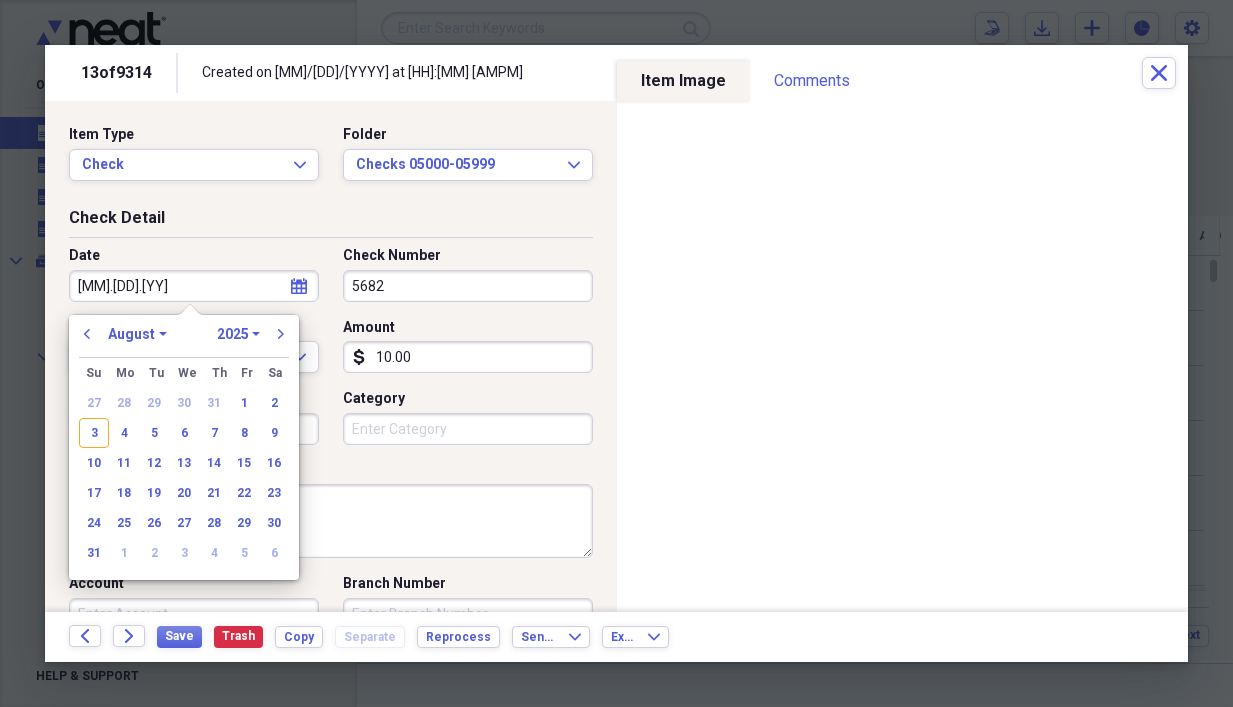 select on "11" 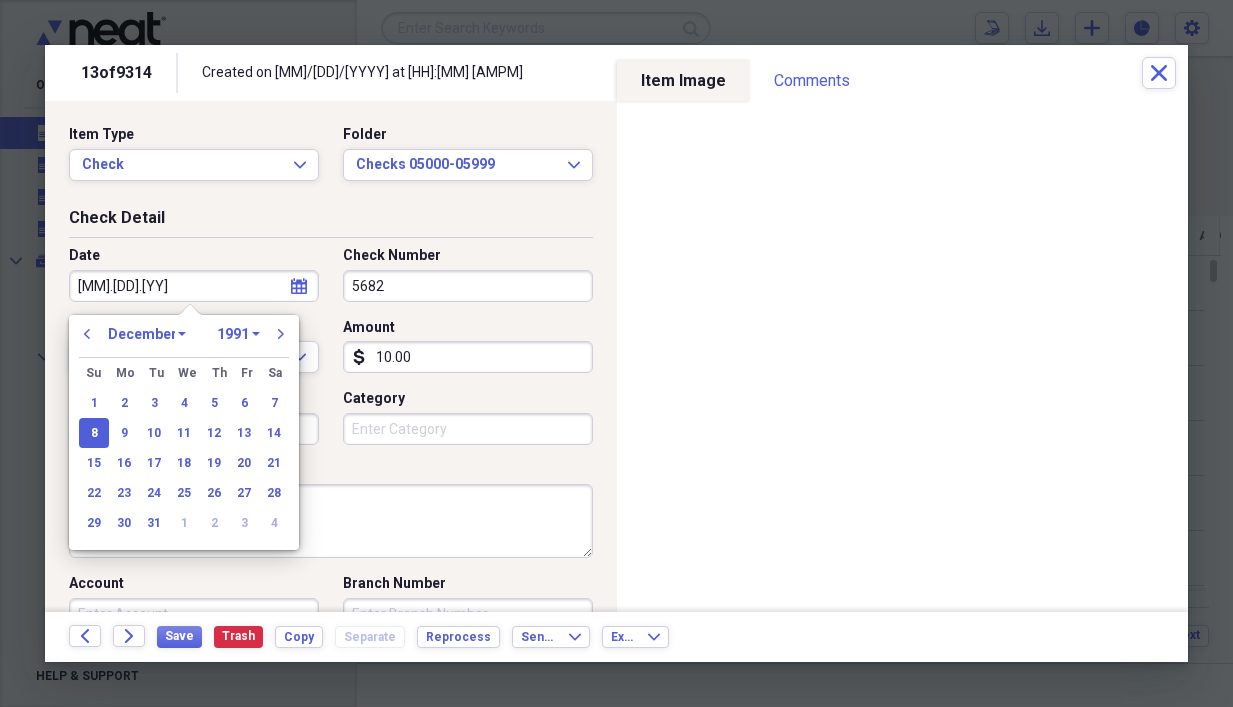 type on "[MM]/[DD]/[YYYY]" 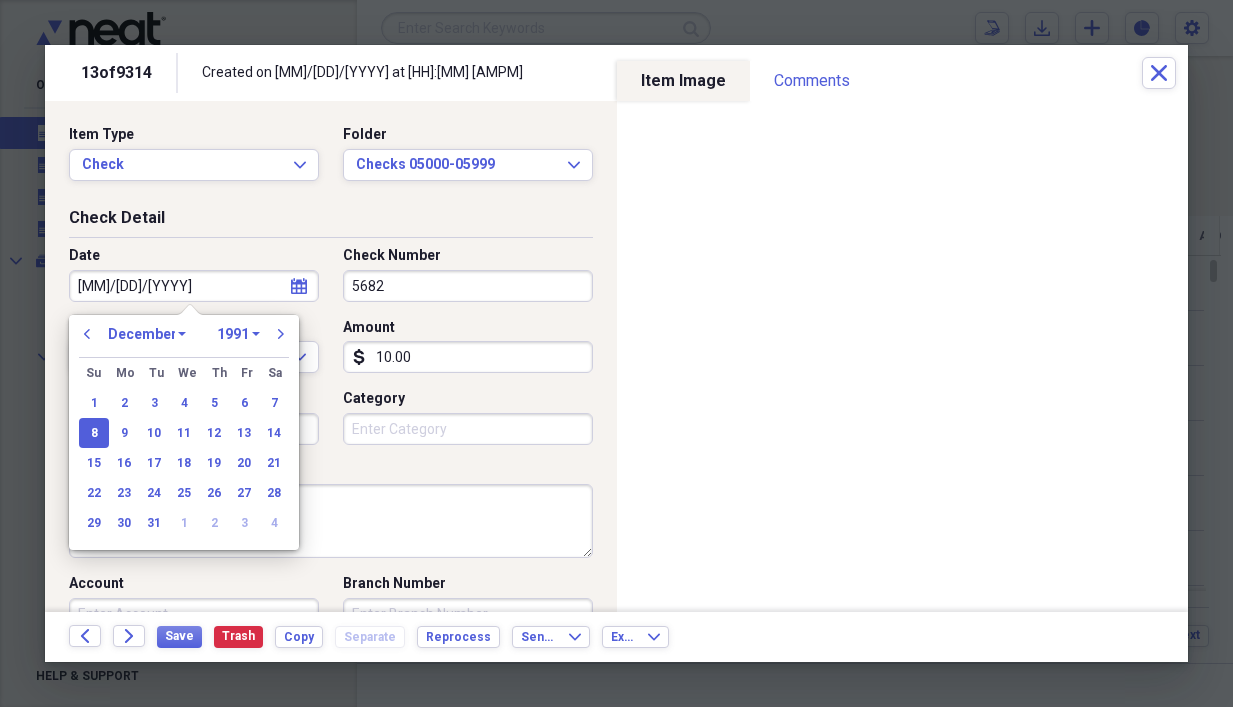 click on "American Lung Association" at bounding box center [331, 521] 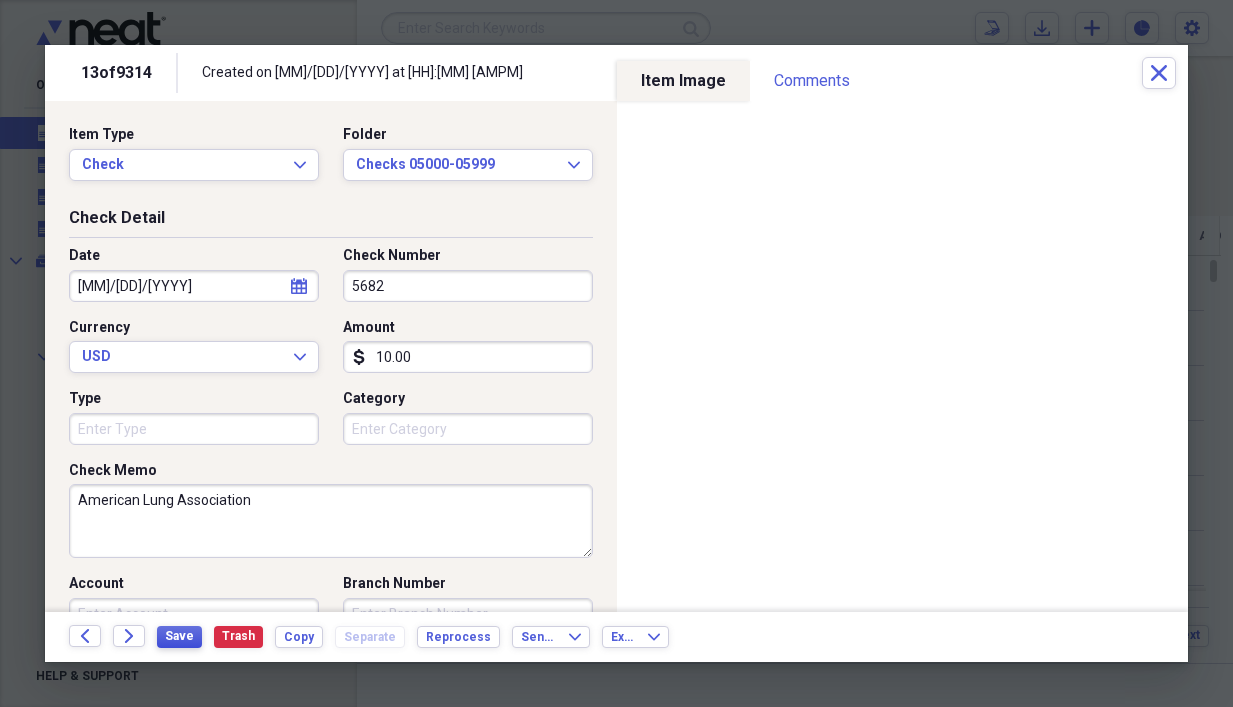 click on "Save" at bounding box center (179, 636) 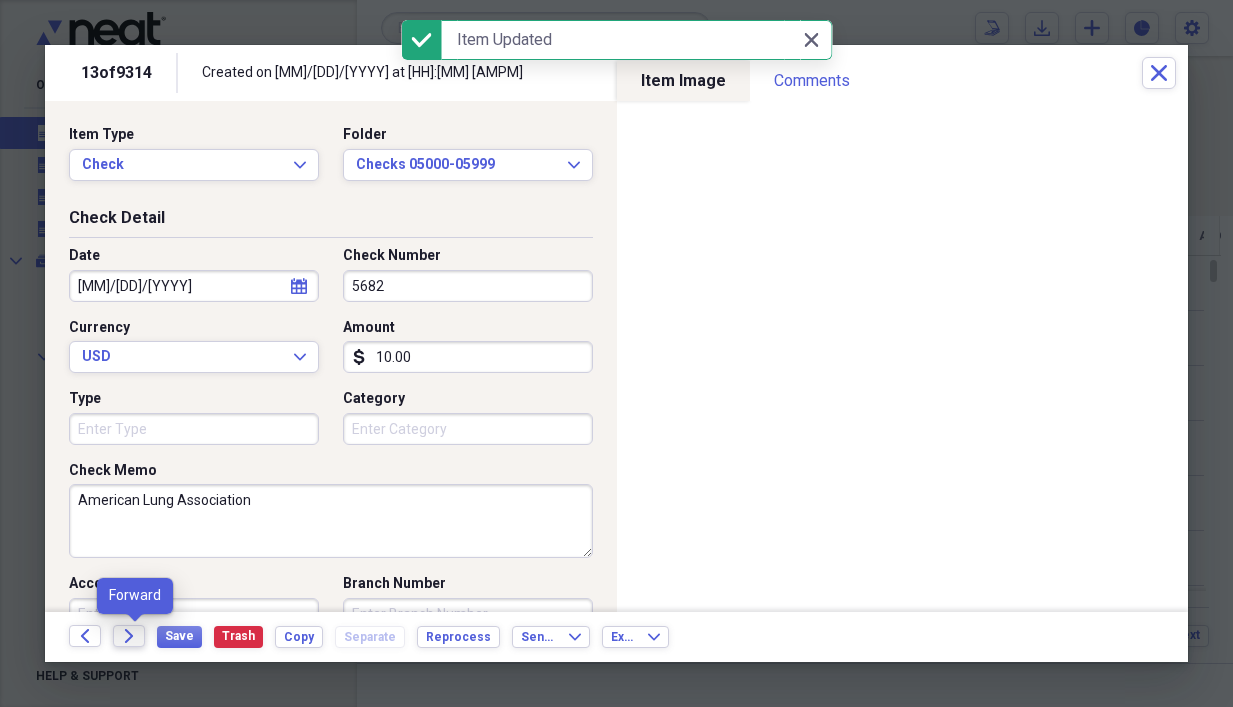 click on "Forward" 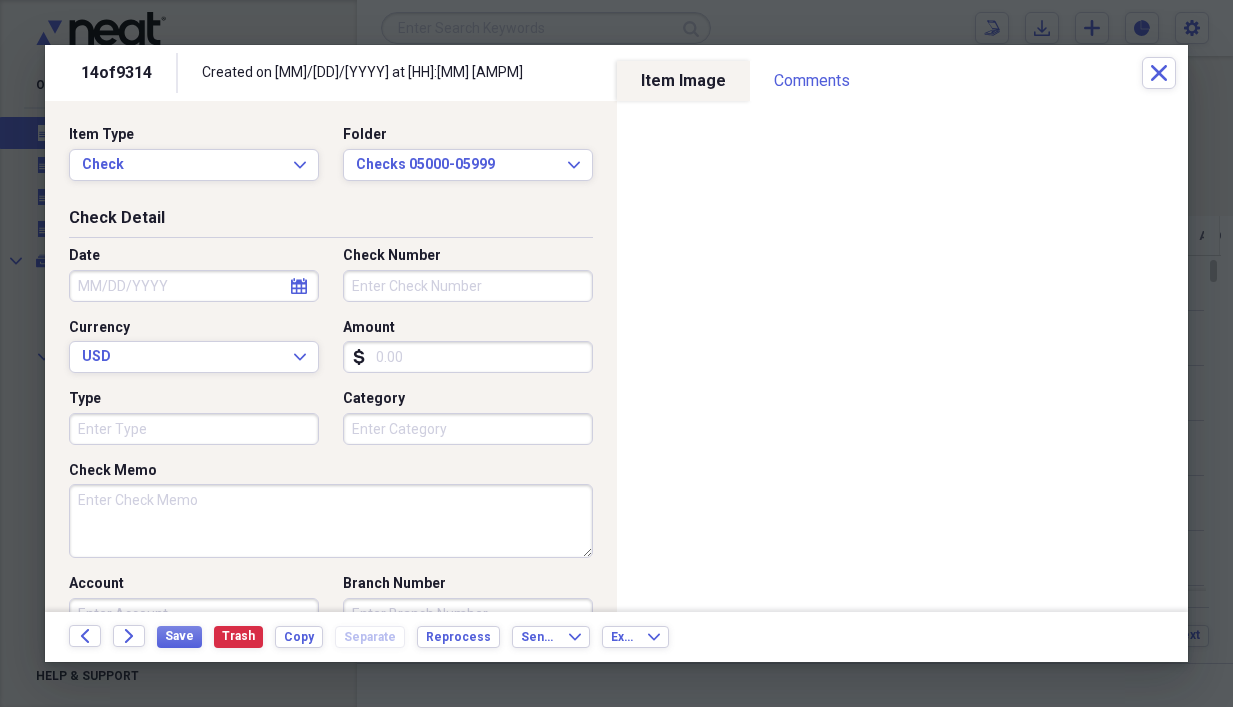 click on "Date" at bounding box center (194, 286) 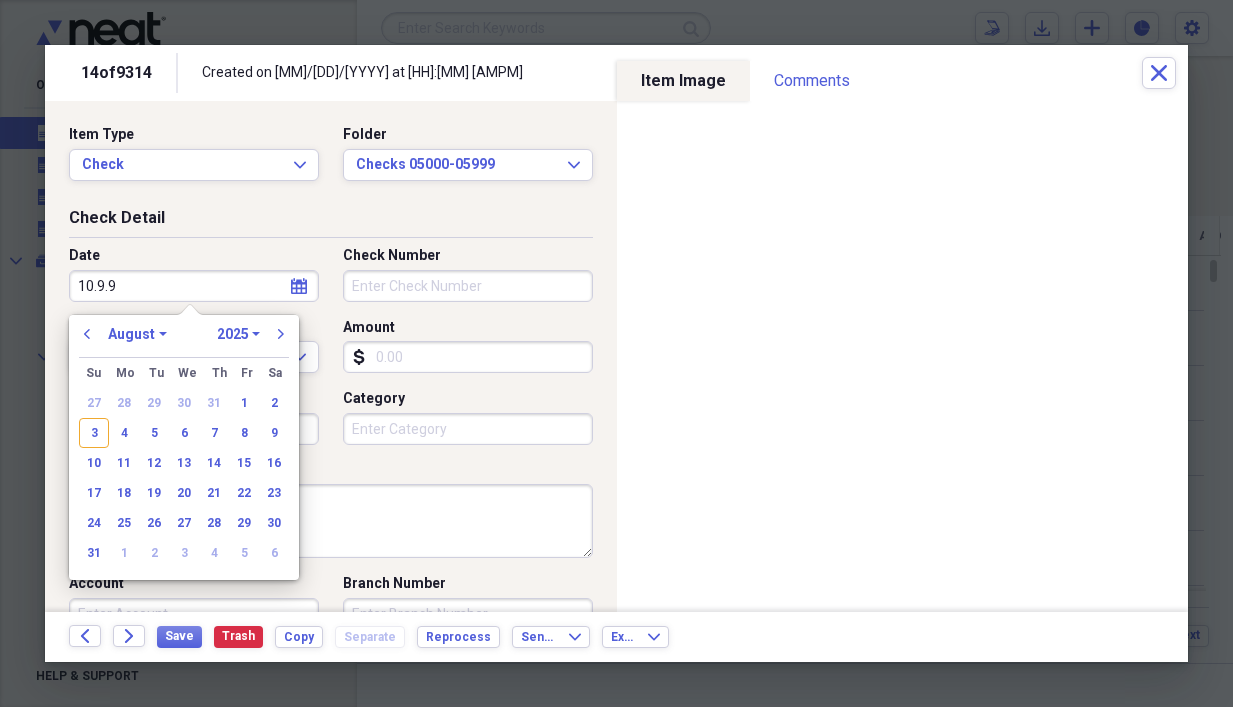 type on "[MM].[DD].[YY]" 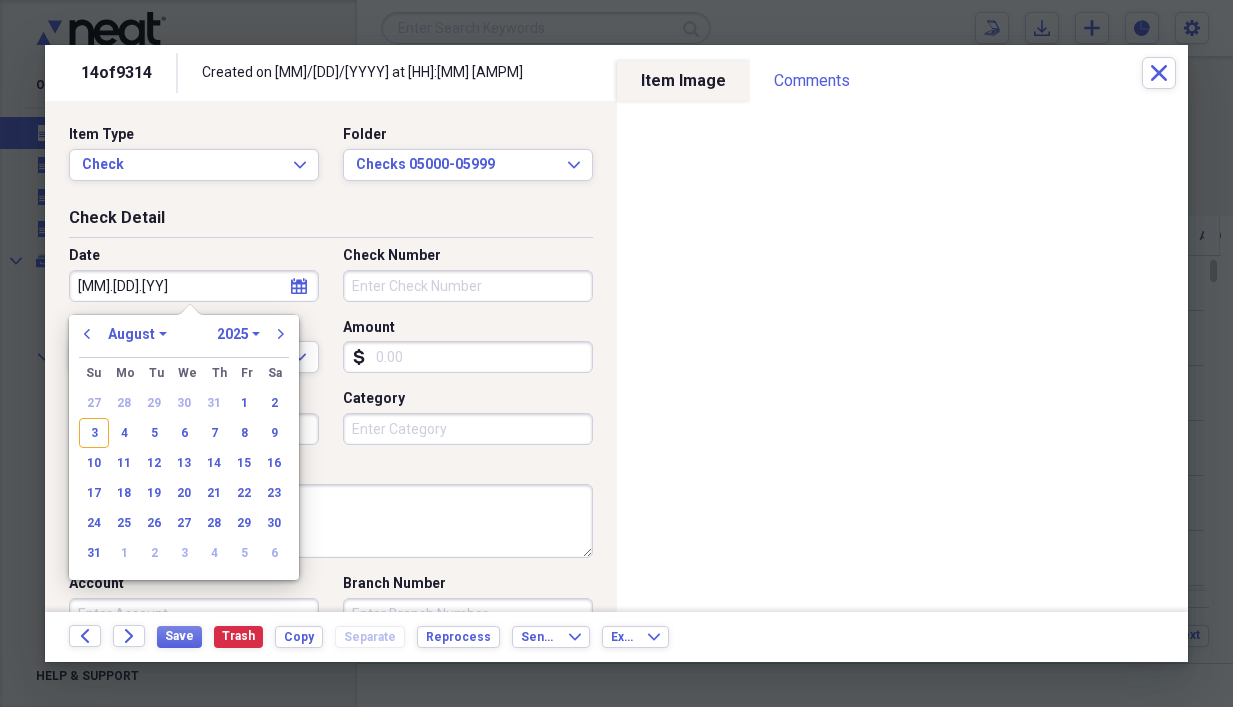 select on "9" 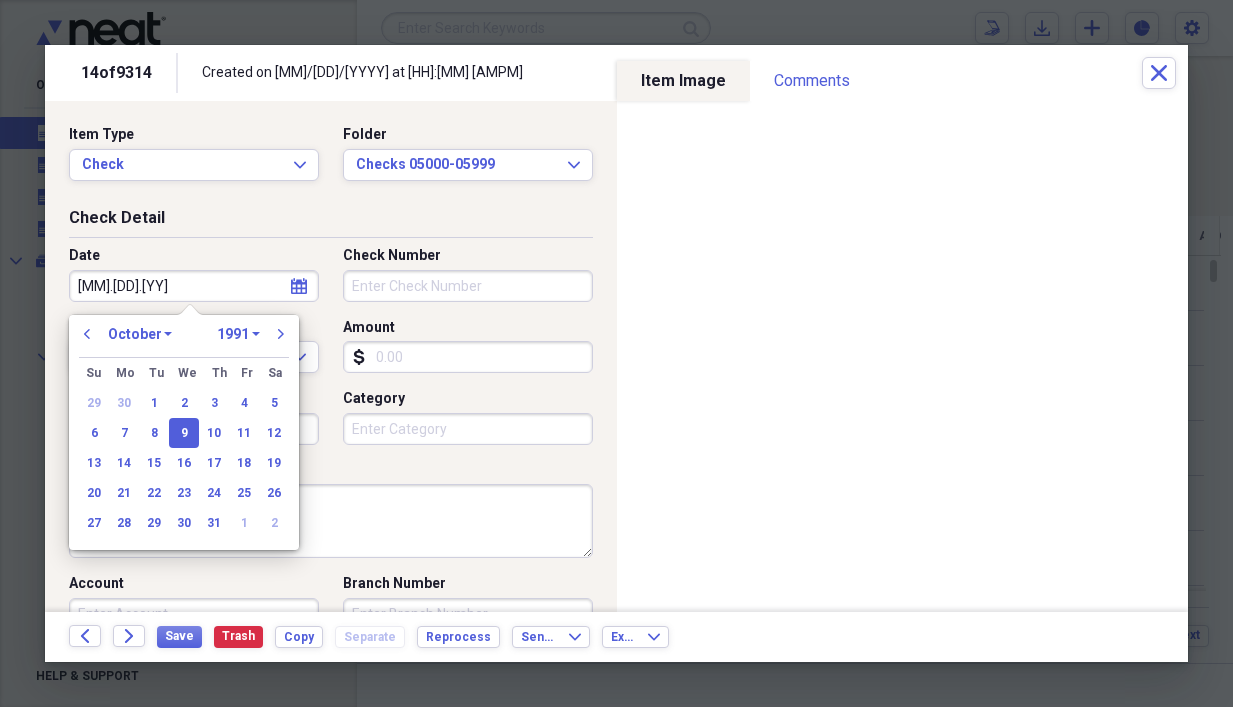 type on "[DATE]" 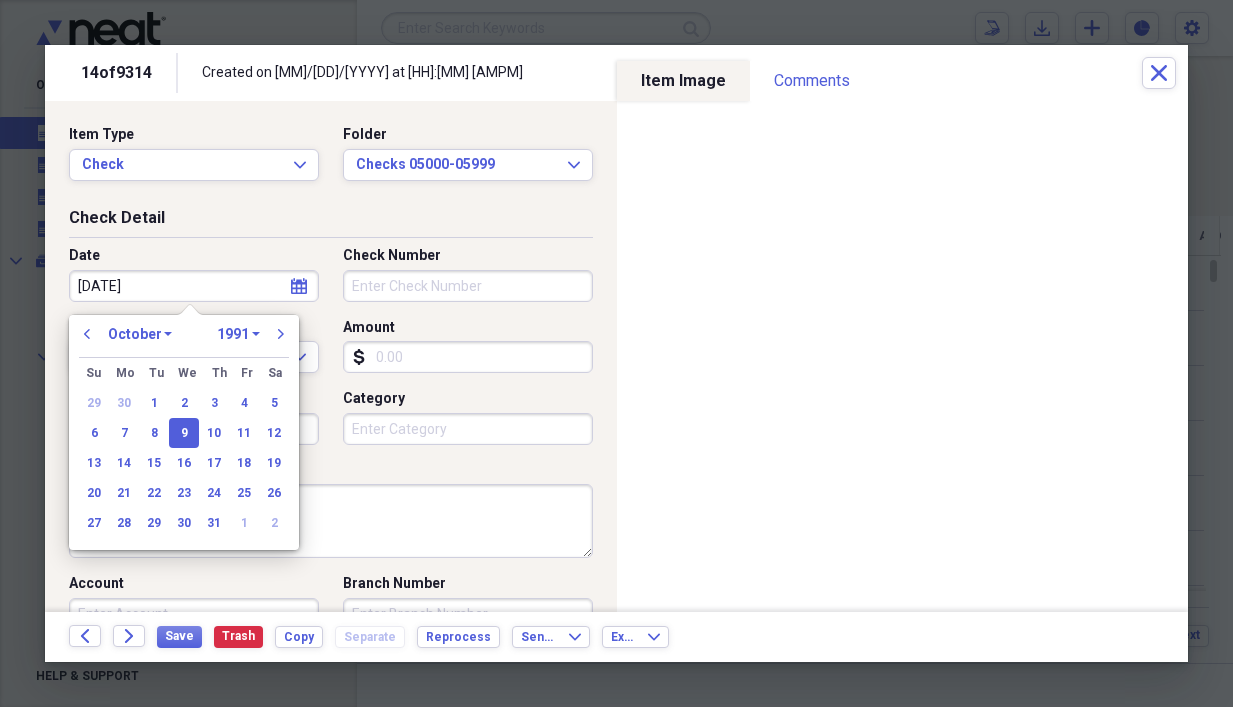 click on "Check Memo" at bounding box center [331, 521] 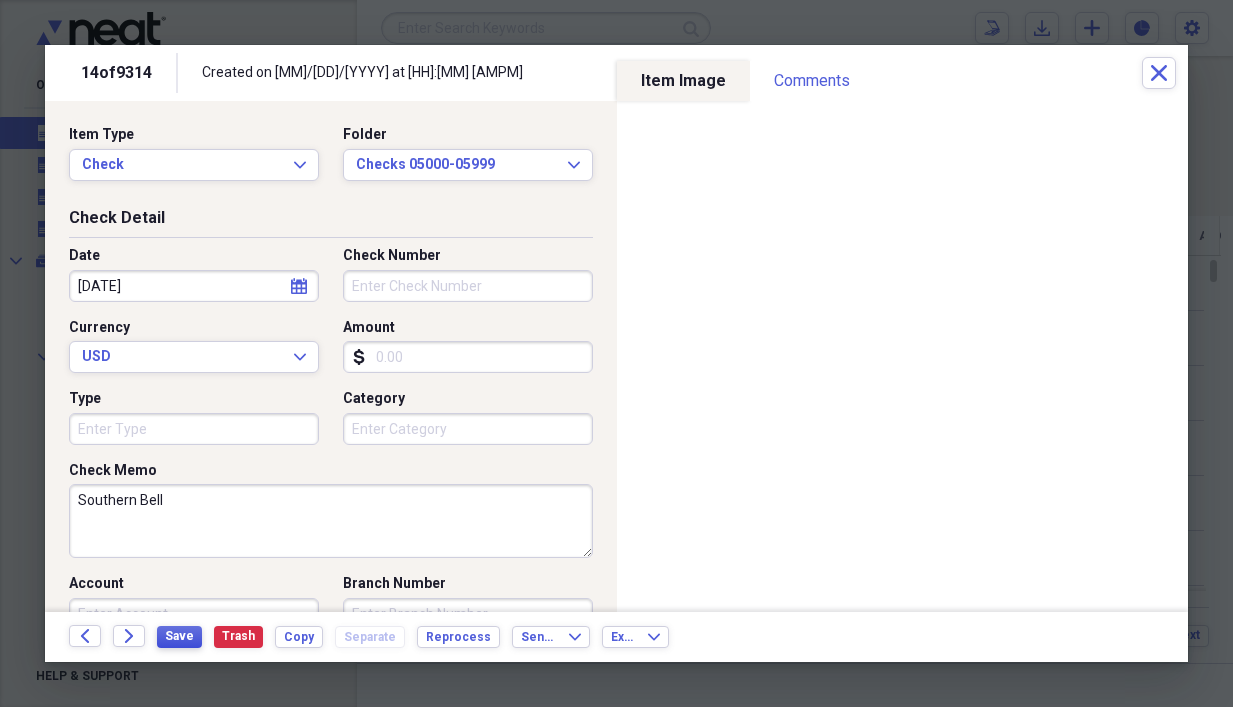 type on "Southern Bell" 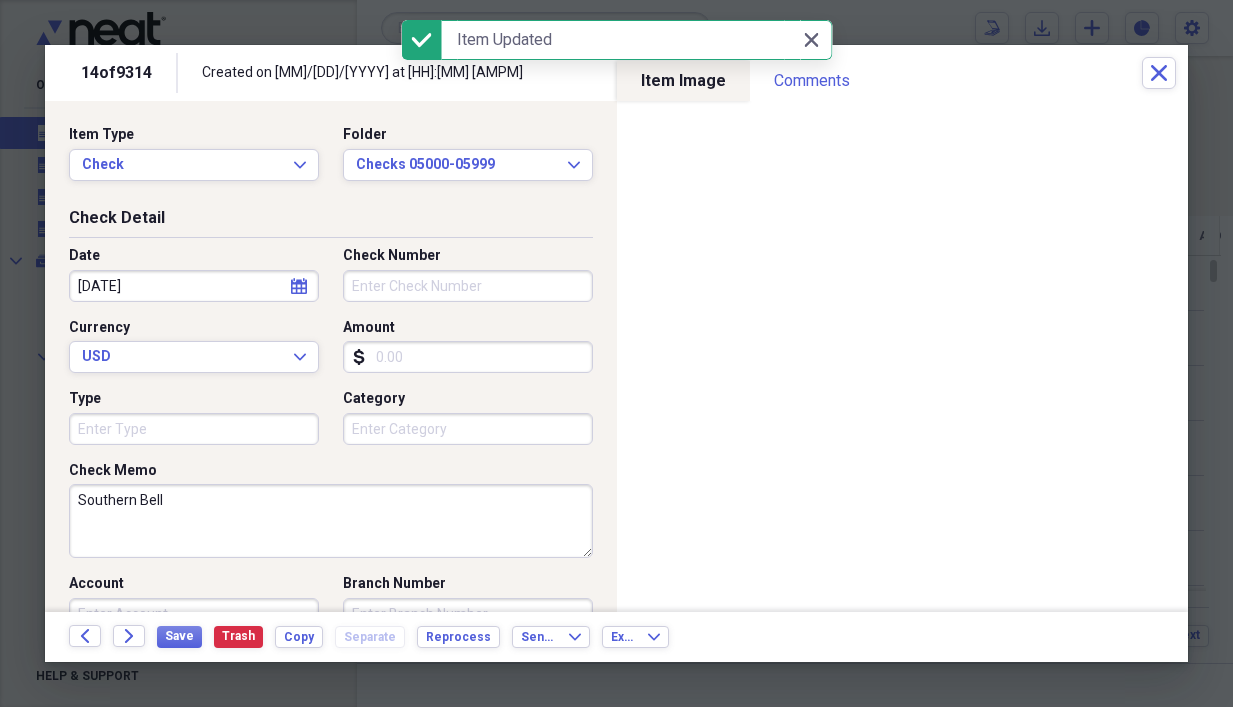 click on "Back Forward Save Trash Copy Separate Reprocess Send To Expand Export Expand" at bounding box center [616, 637] 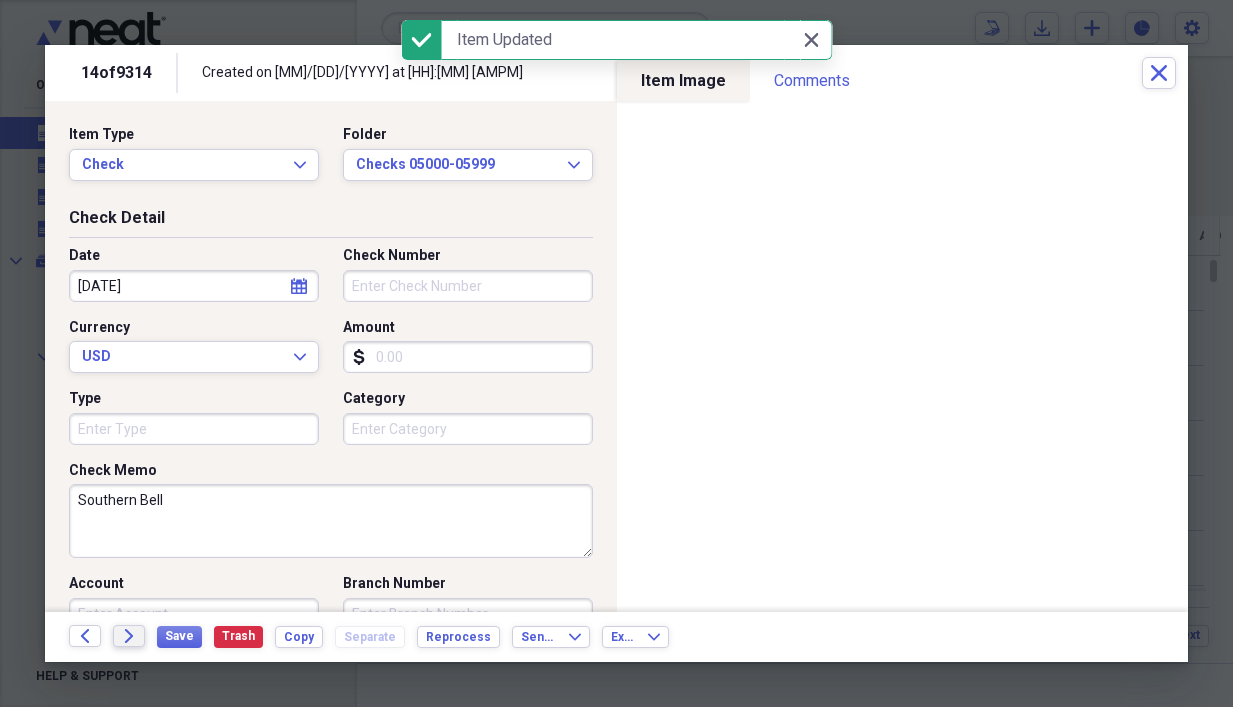 click on "Forward" 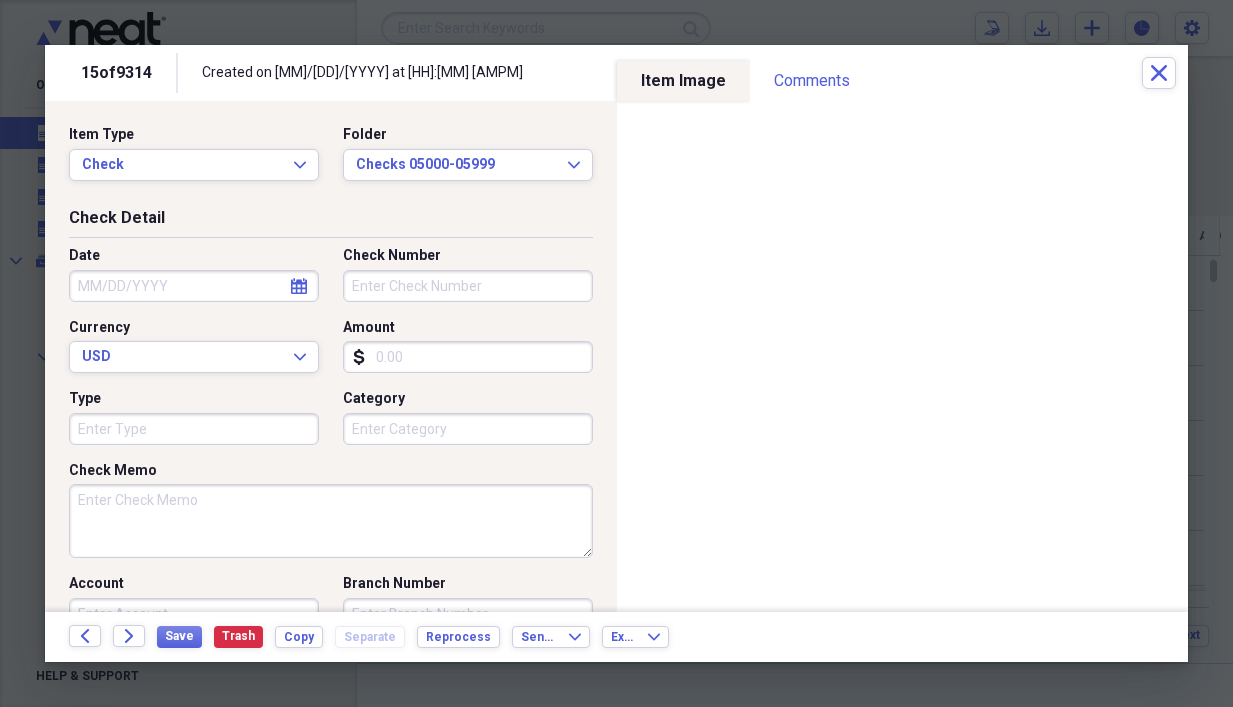 click on "Amount" at bounding box center [468, 357] 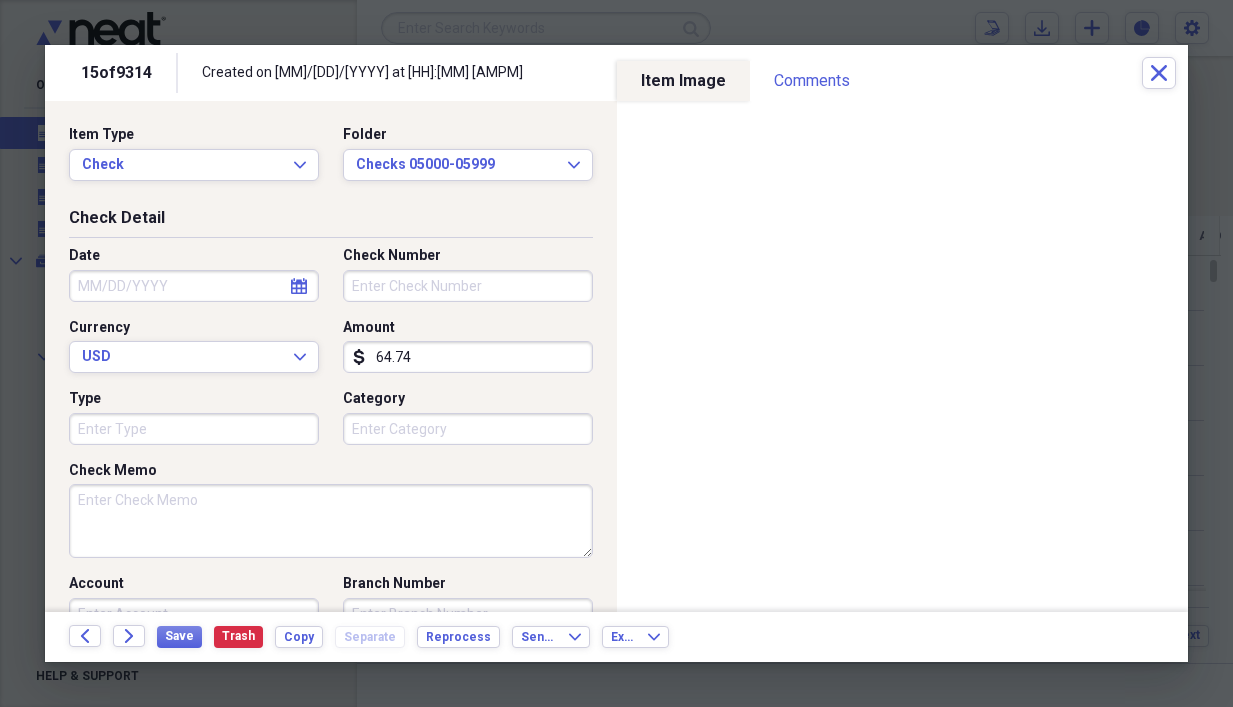 type on "64.74" 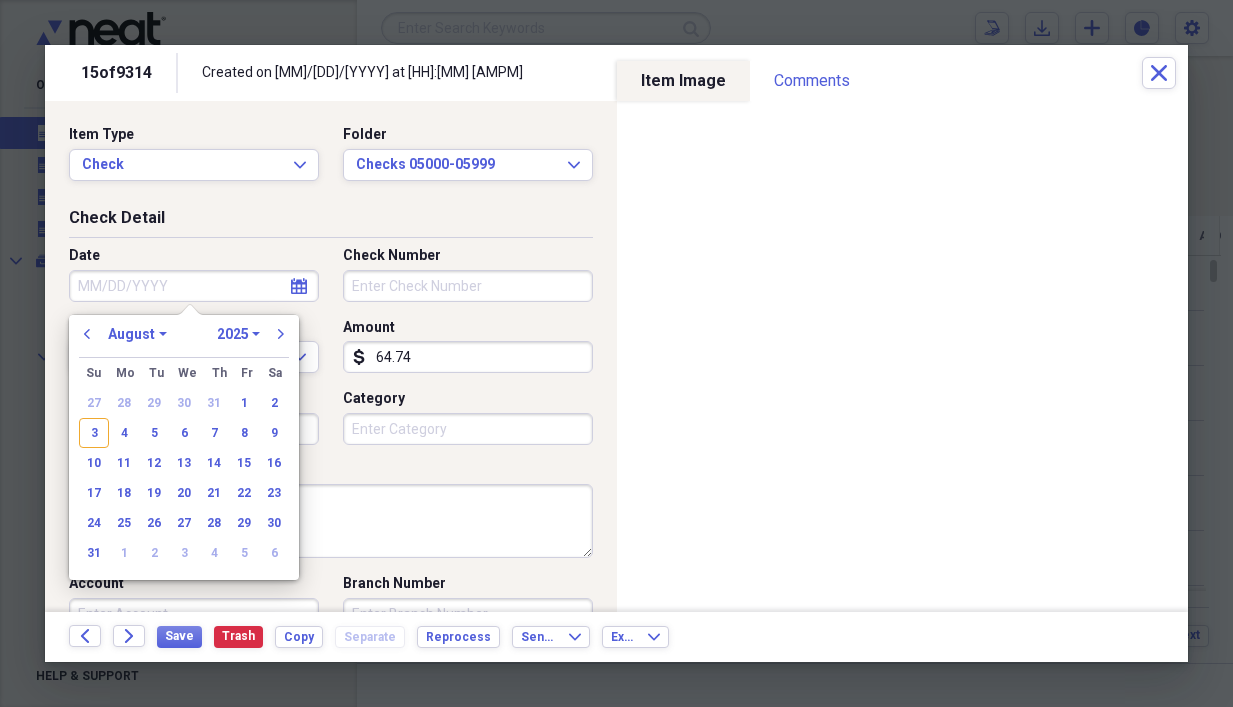 click on "Date" at bounding box center [194, 286] 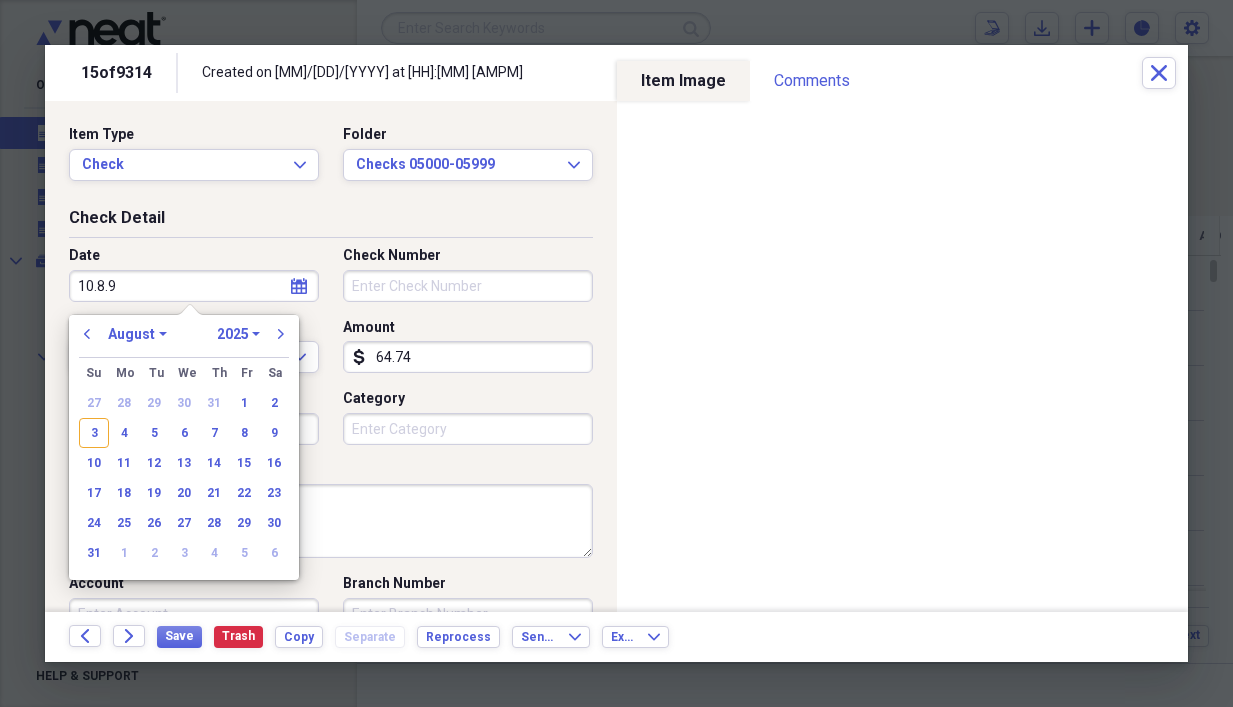 type on "[DATE]" 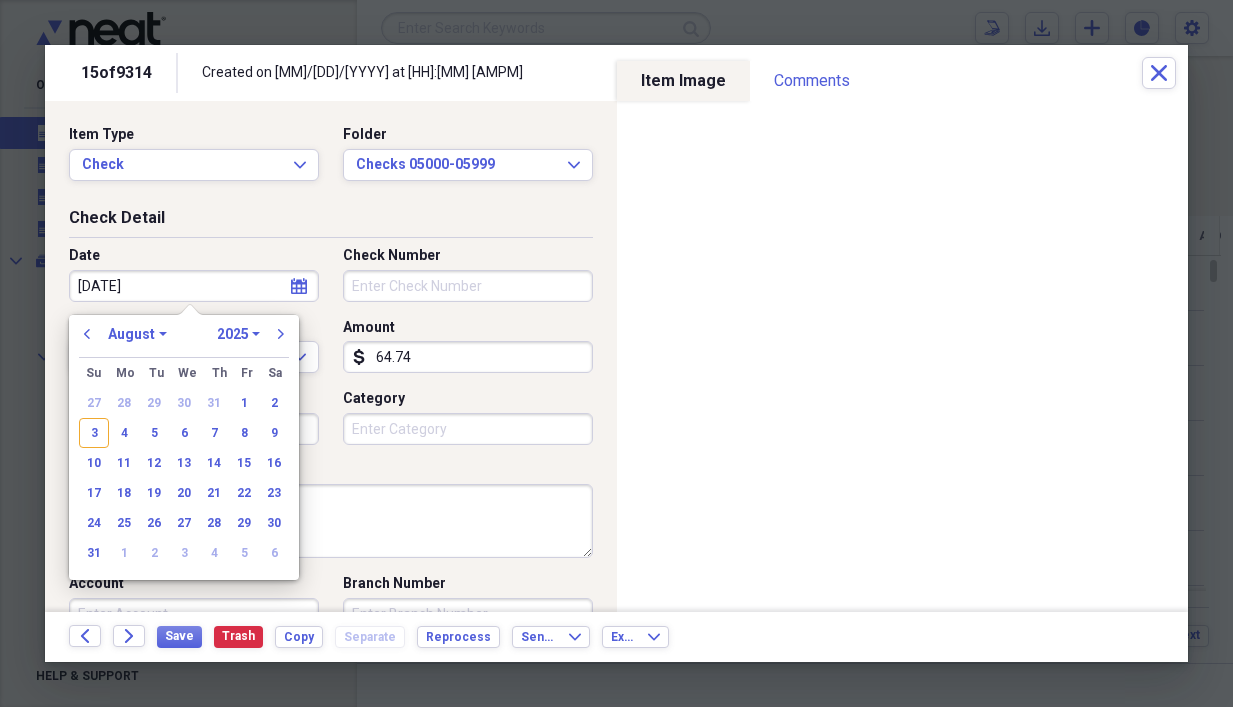 select on "9" 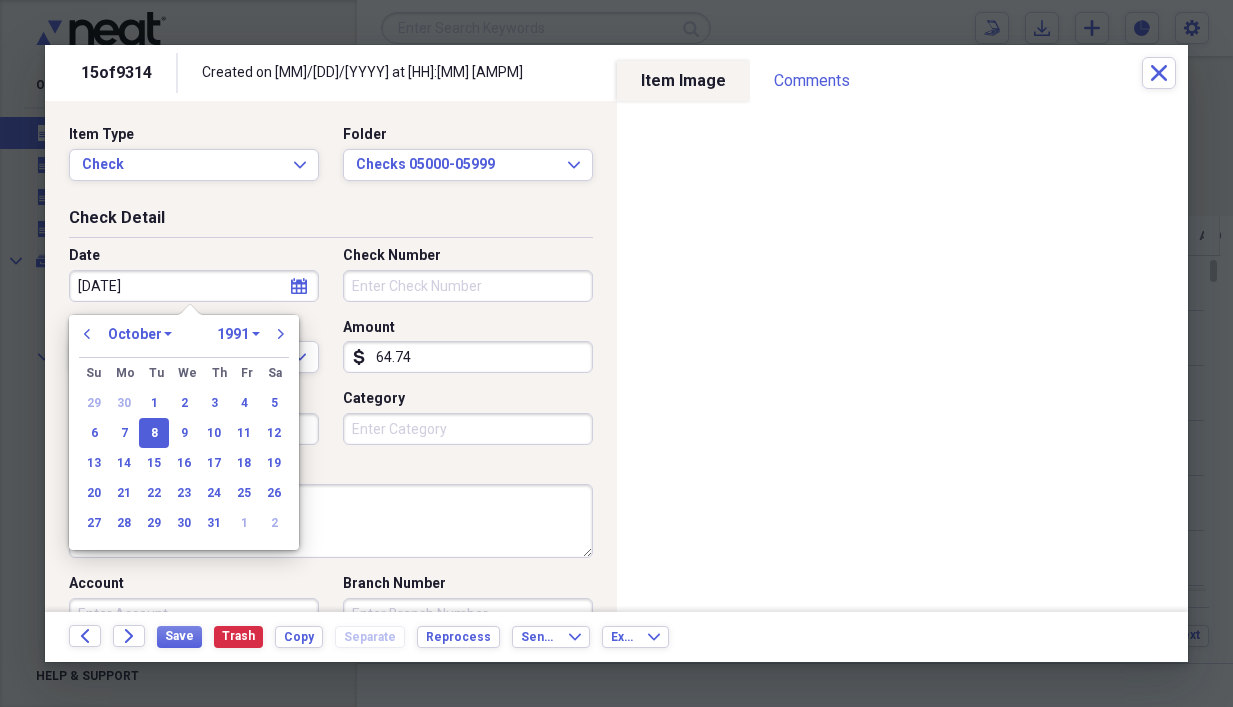 type on "[MM]/[DD]/[YYYY]" 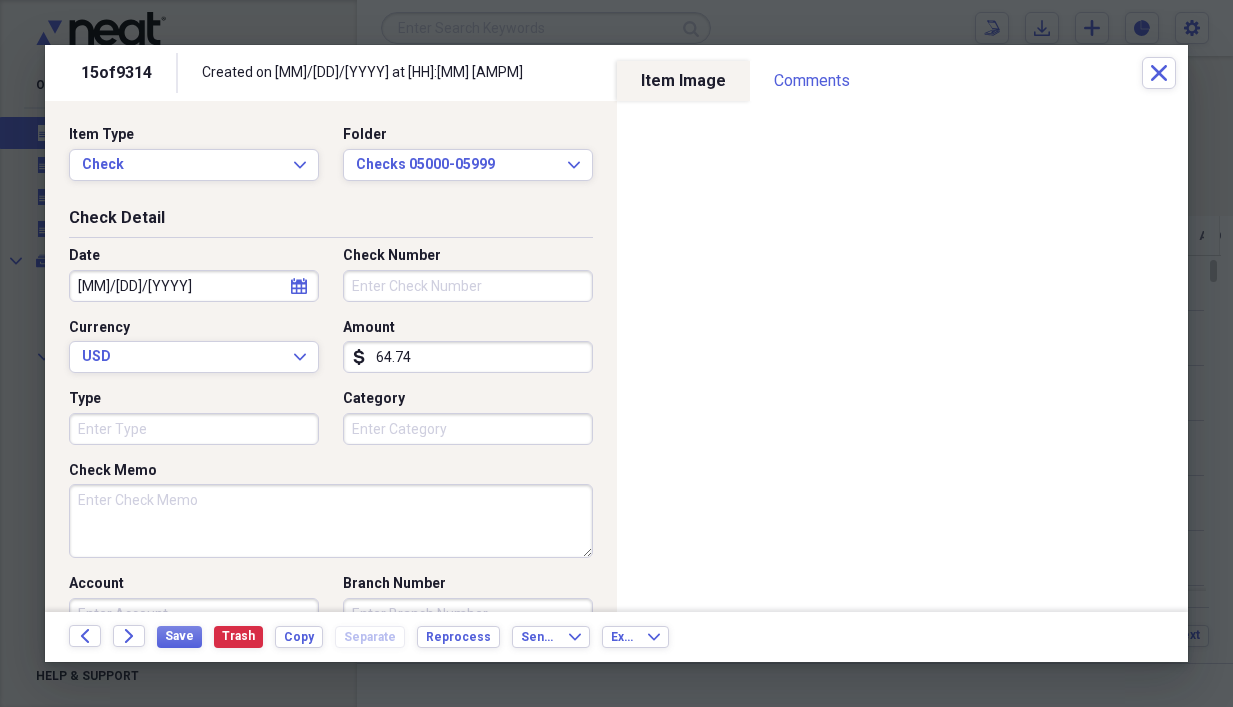 click on "Check Memo" at bounding box center (331, 521) 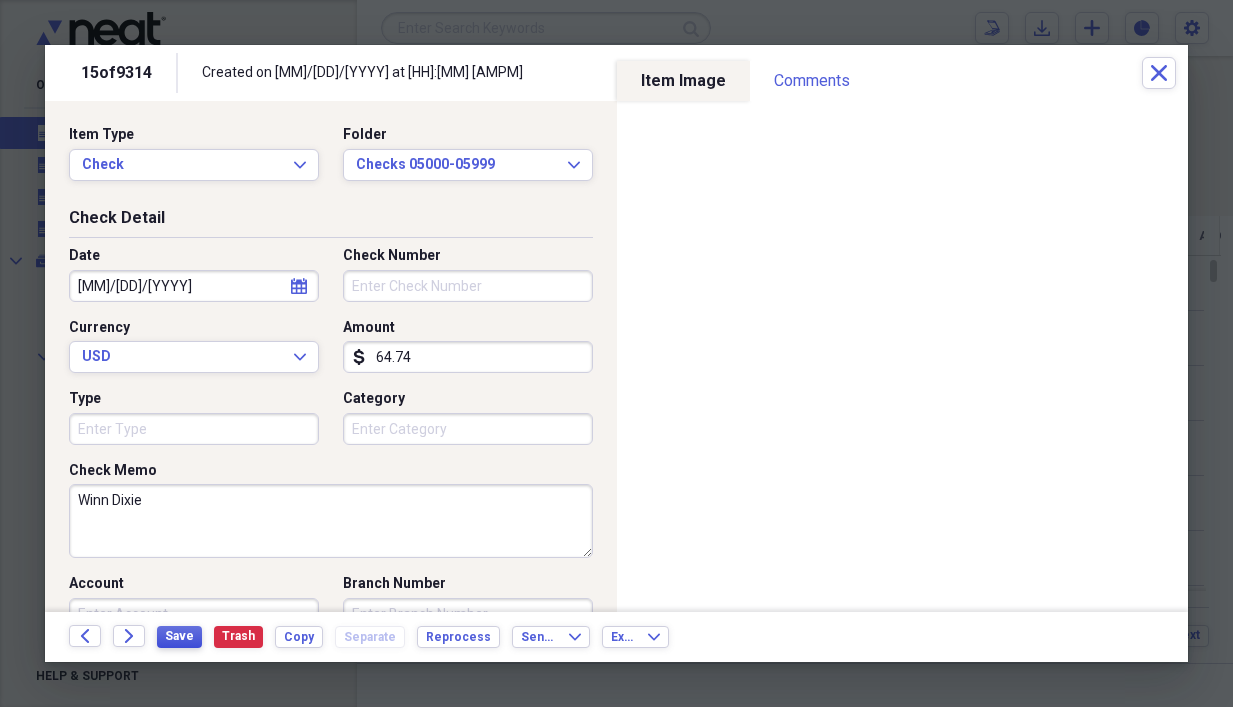 type on "Winn Dixie" 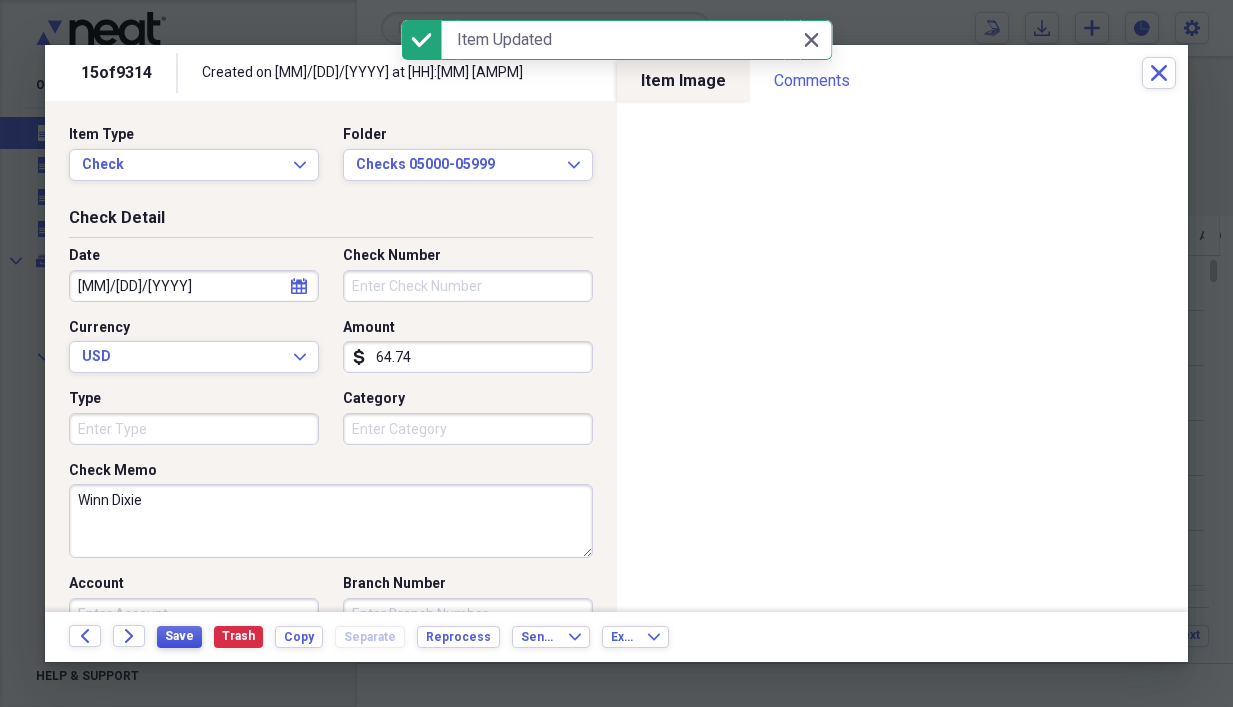 click on "Save" at bounding box center (179, 636) 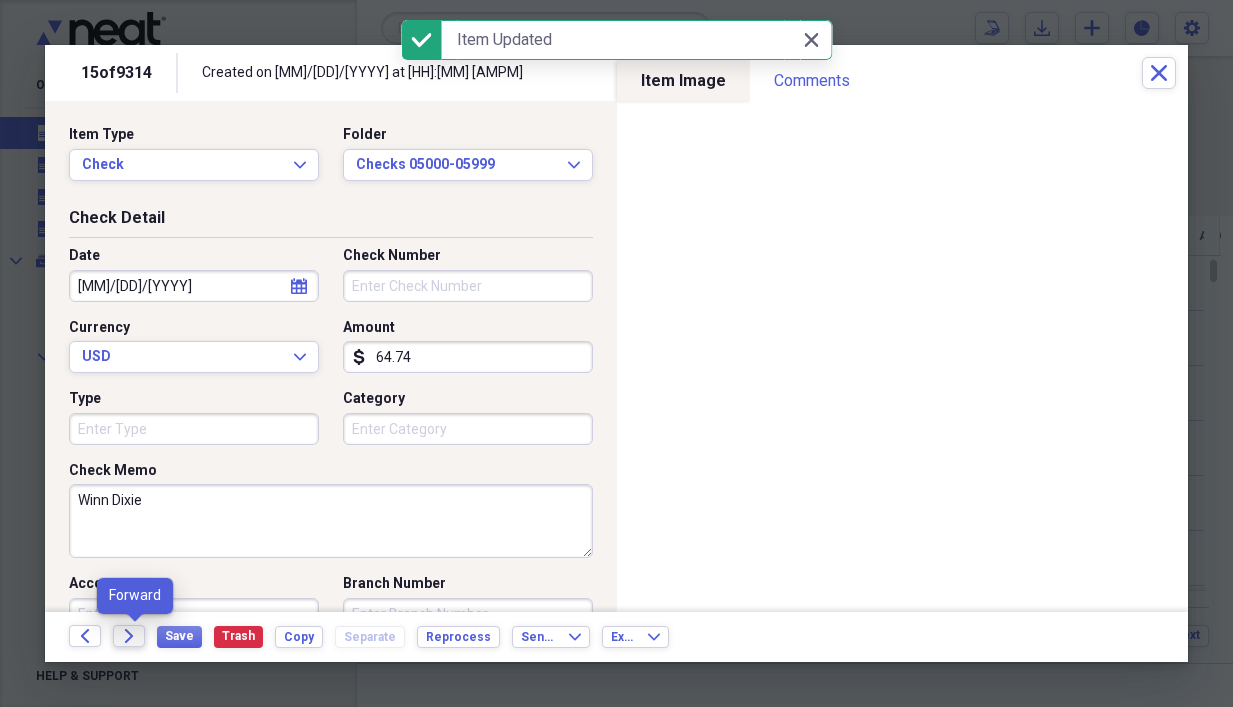 click on "Forward" 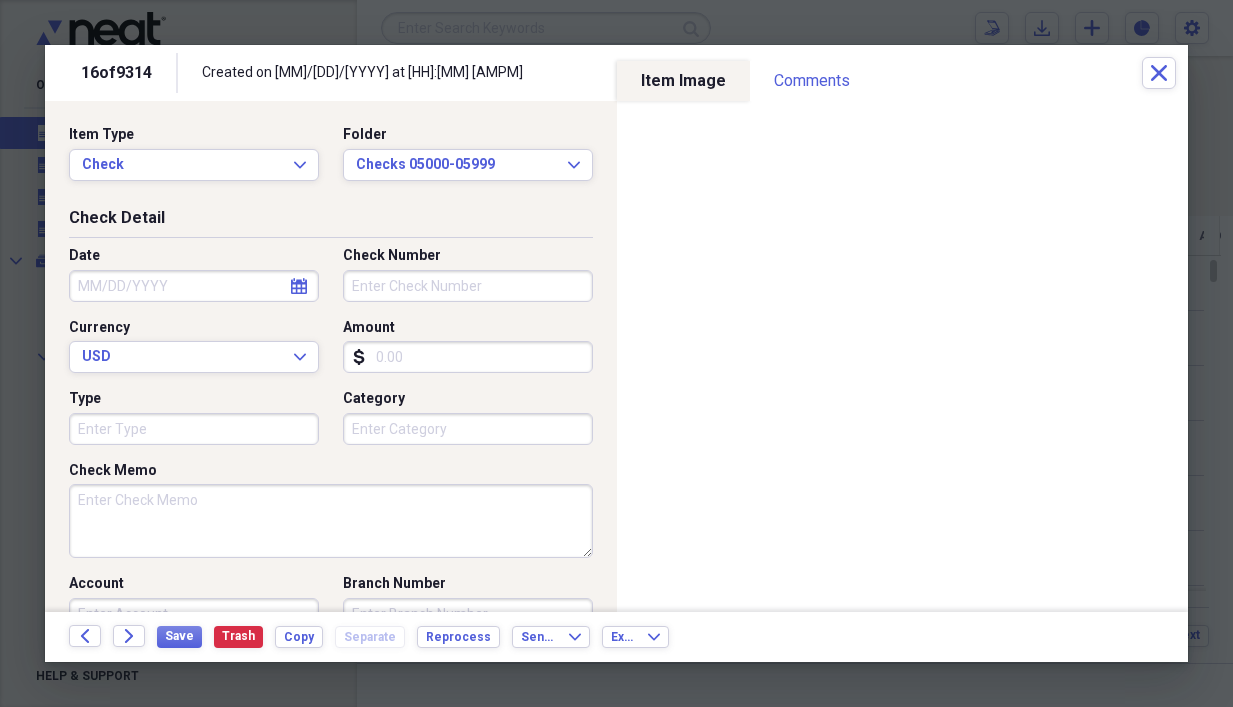 click on "Date" at bounding box center (194, 286) 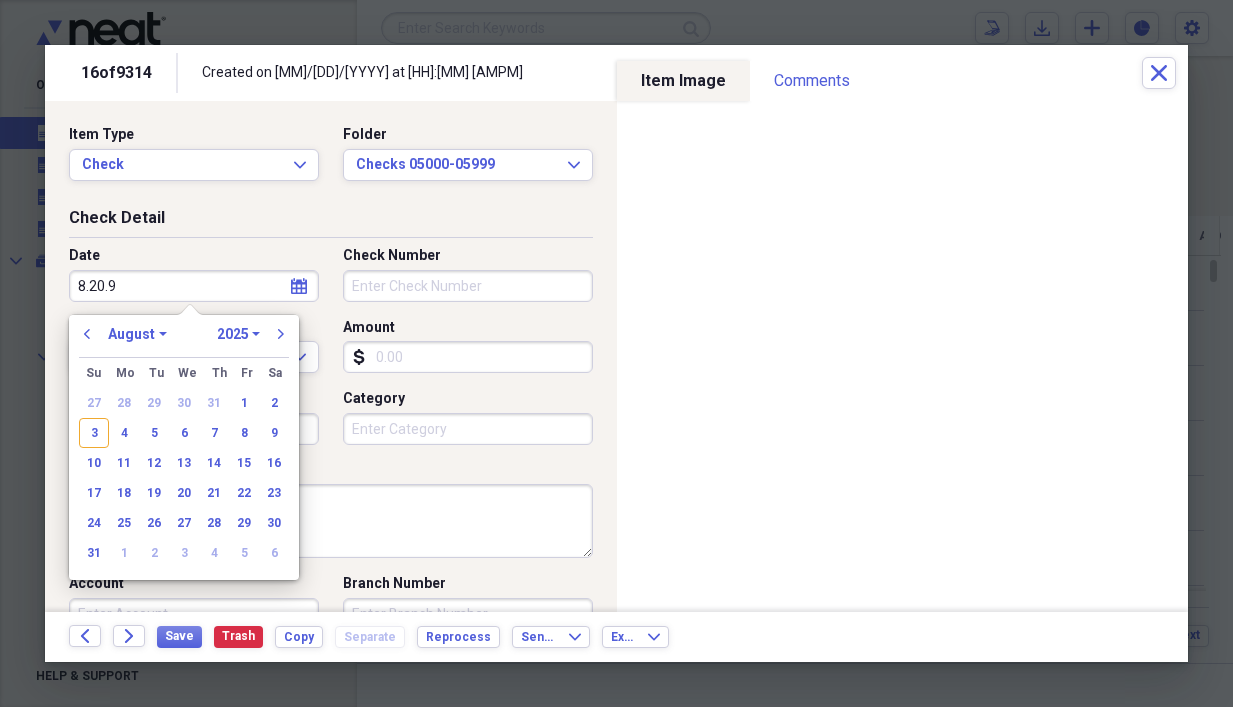 type on "[MM].[DD].[YY]" 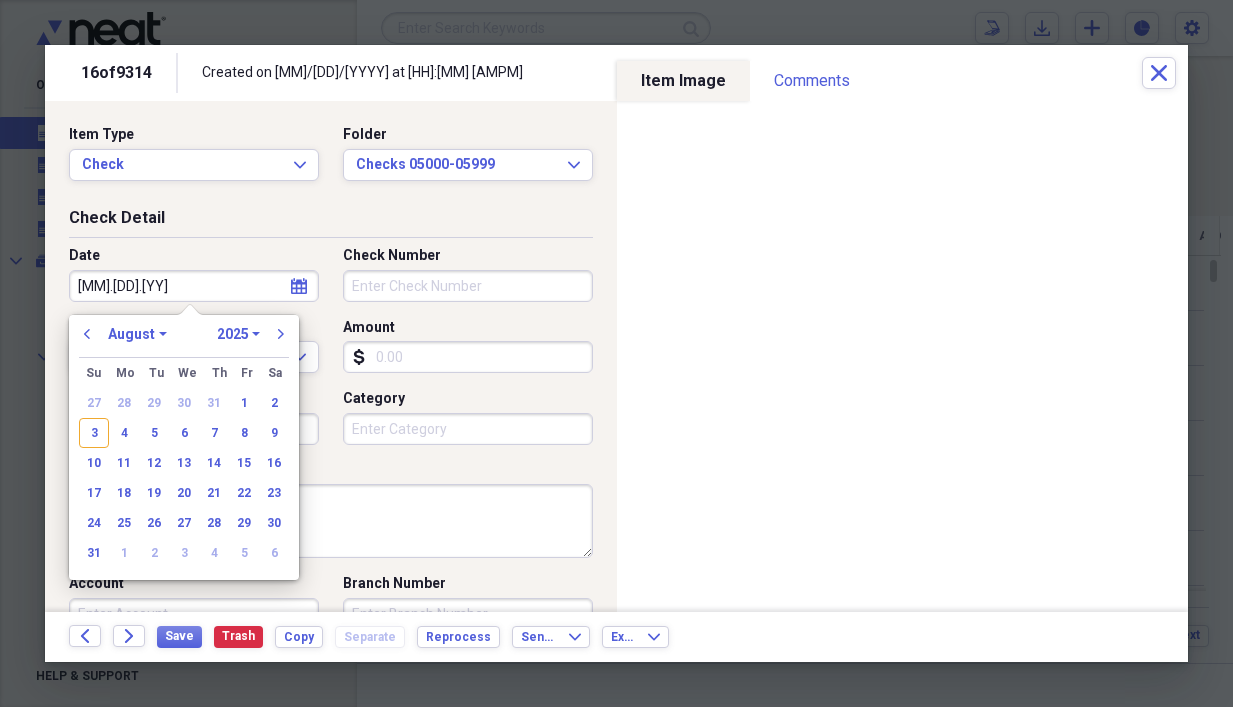 select on "1991" 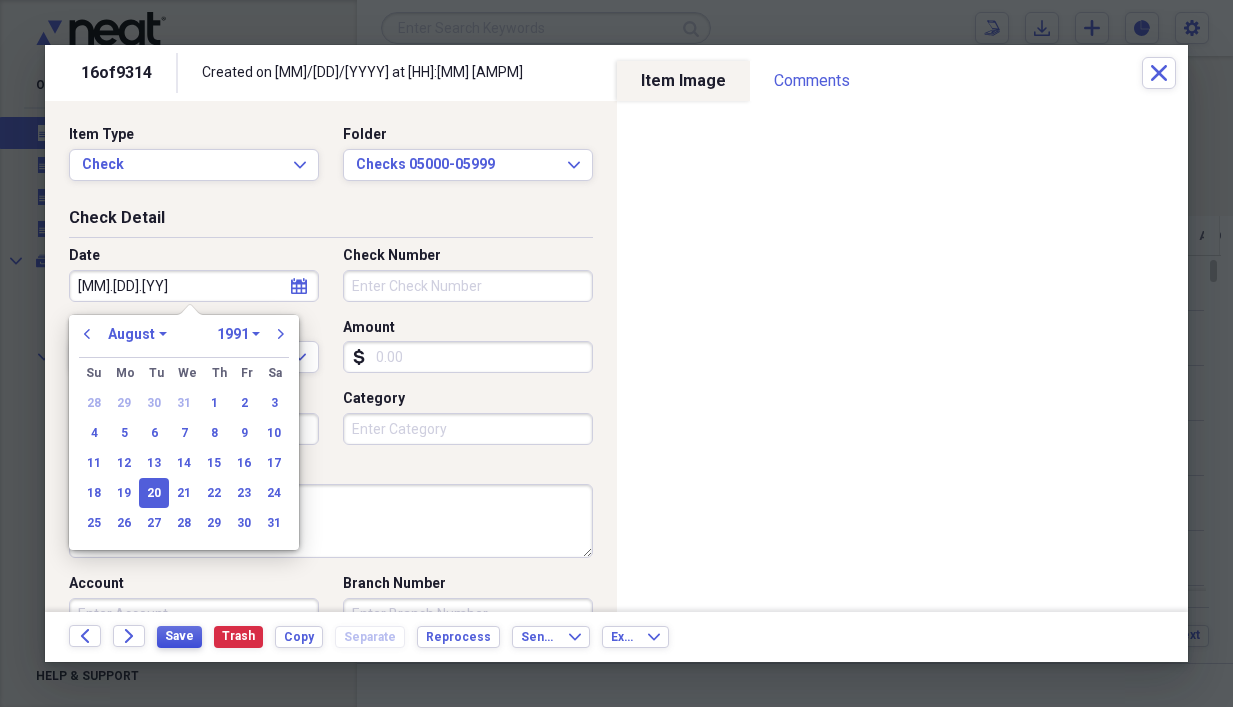 type on "[DATE]" 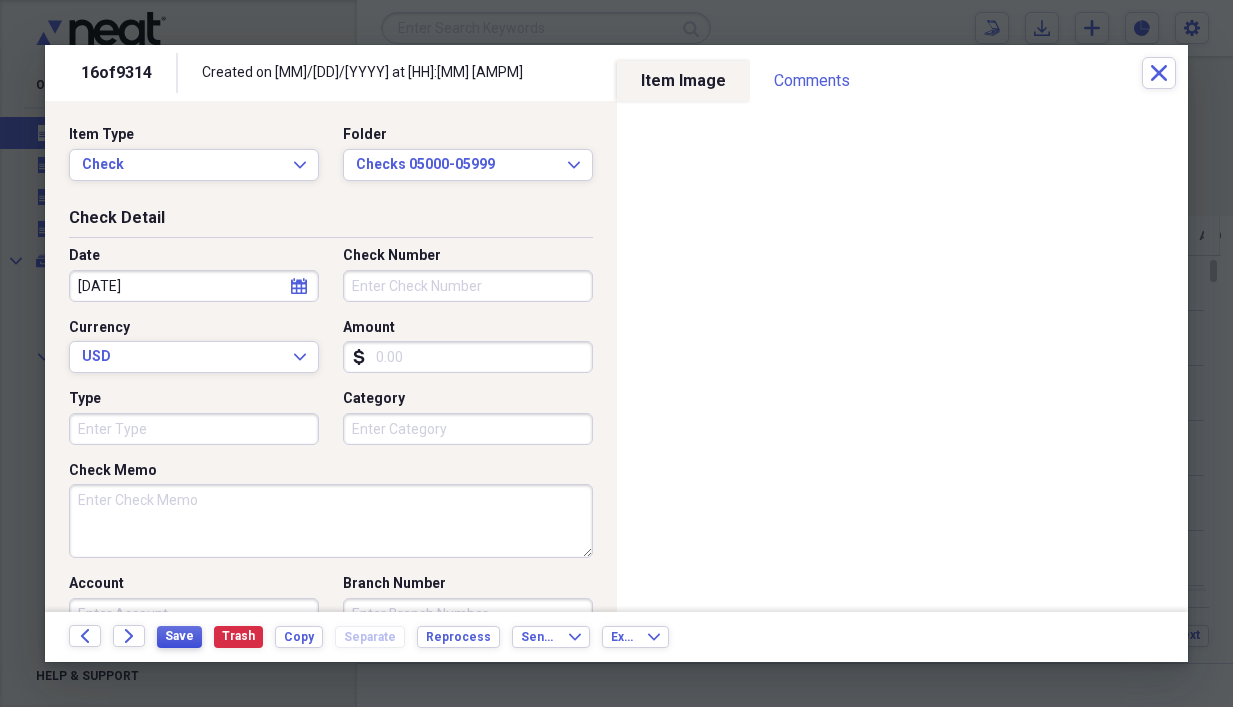click on "Save" at bounding box center (179, 636) 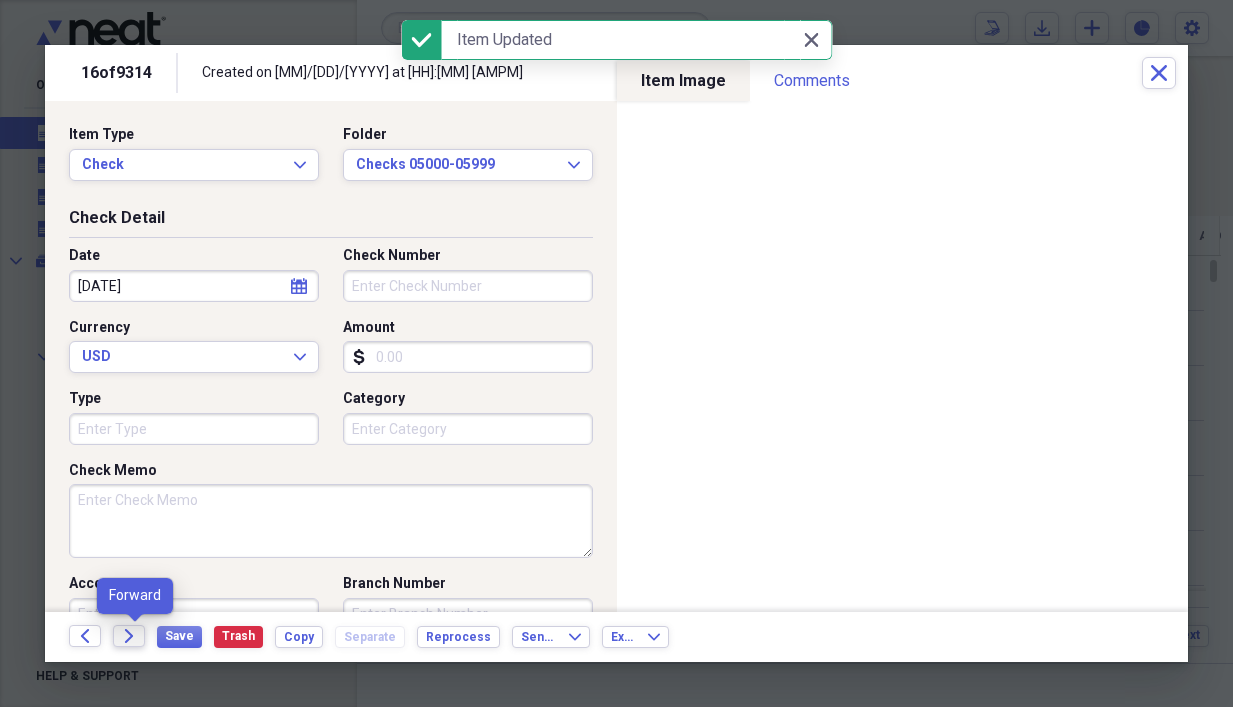 click on "Forward" 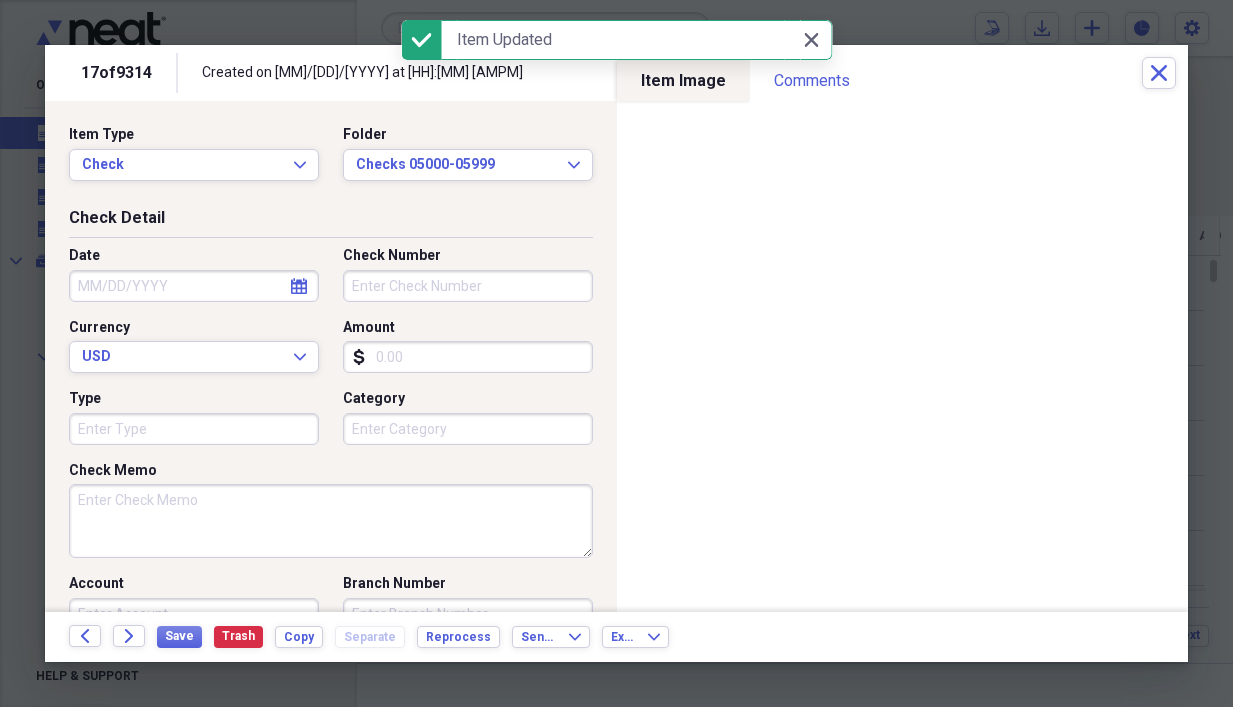 click on "Check Memo" at bounding box center [331, 521] 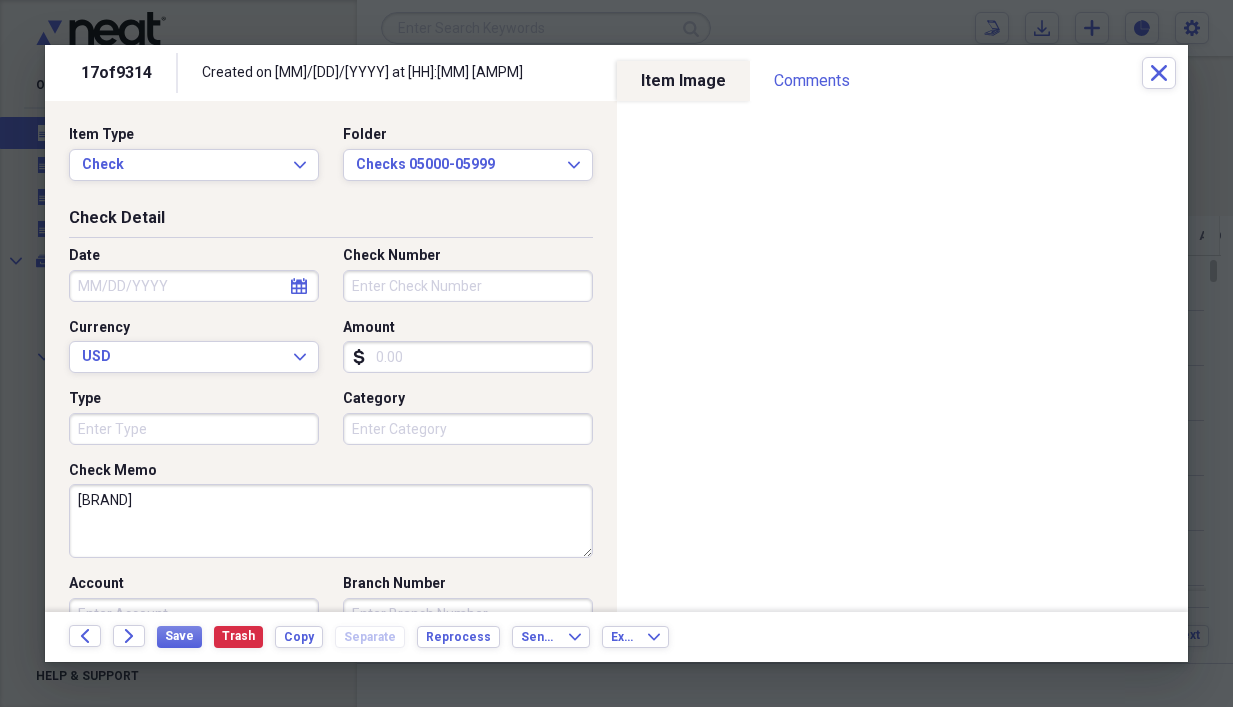 click on "[BRAND]" at bounding box center [331, 521] 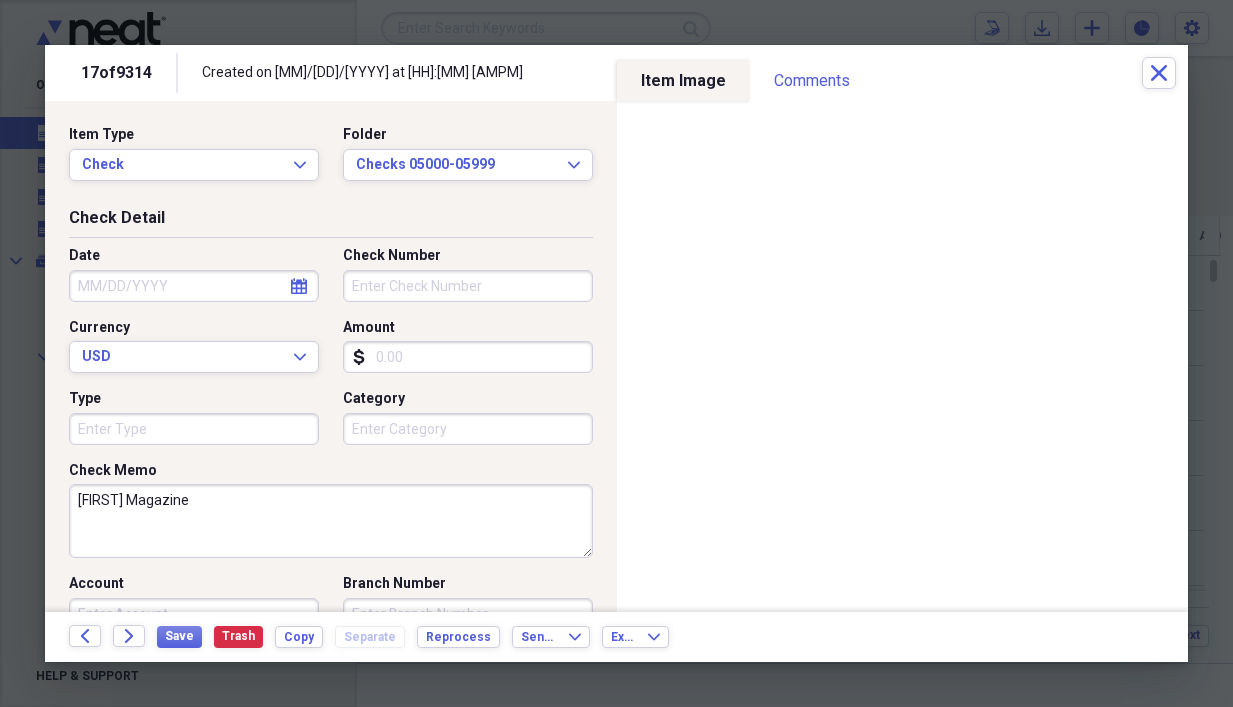 type on "[FIRST] Magazine" 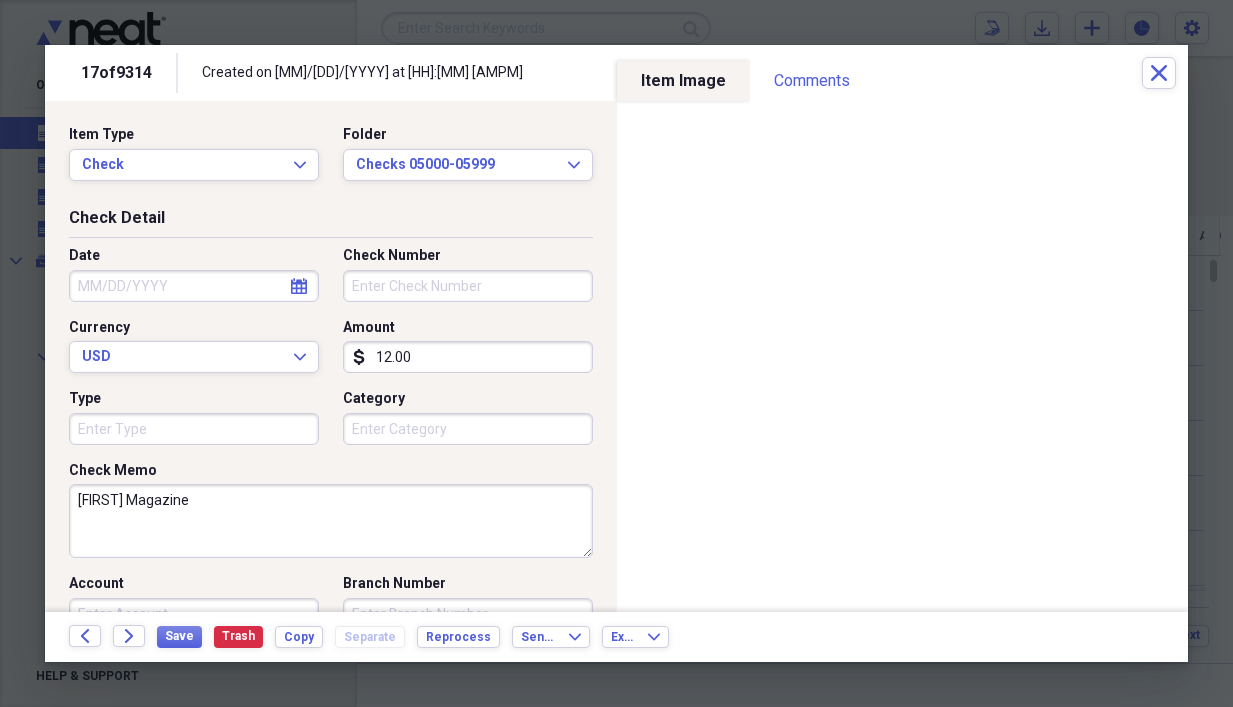 type on "12.00" 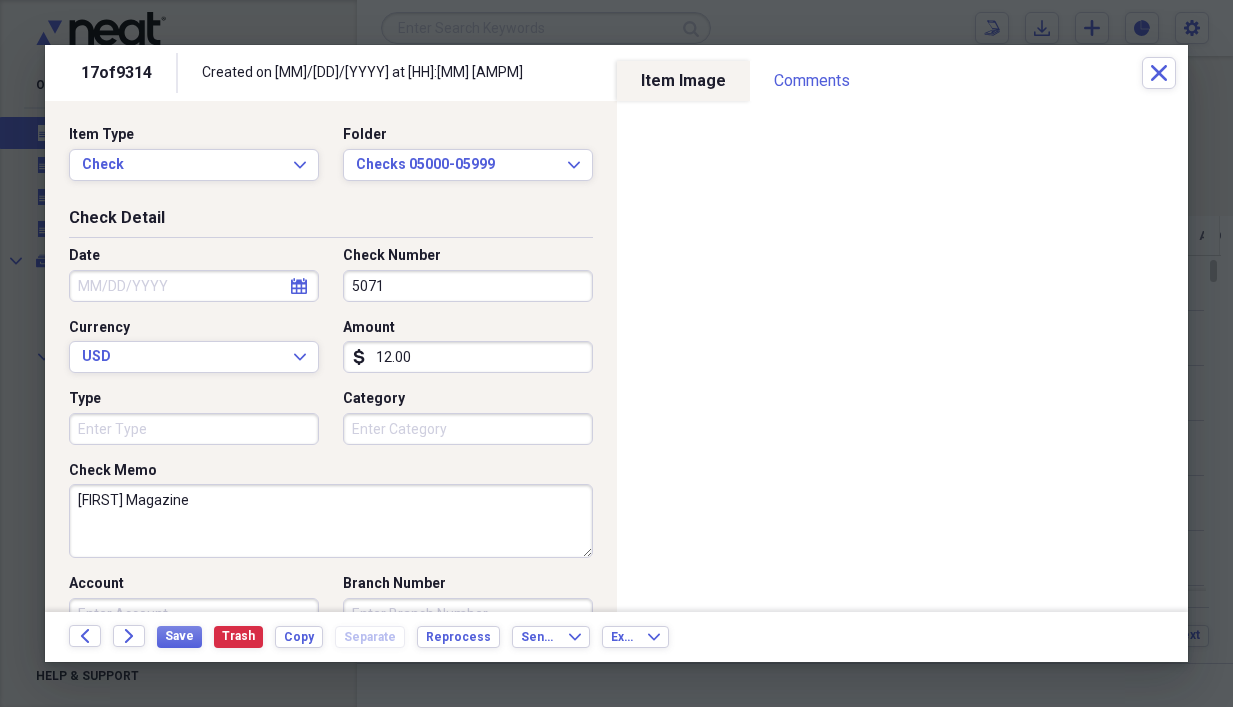 type on "5071" 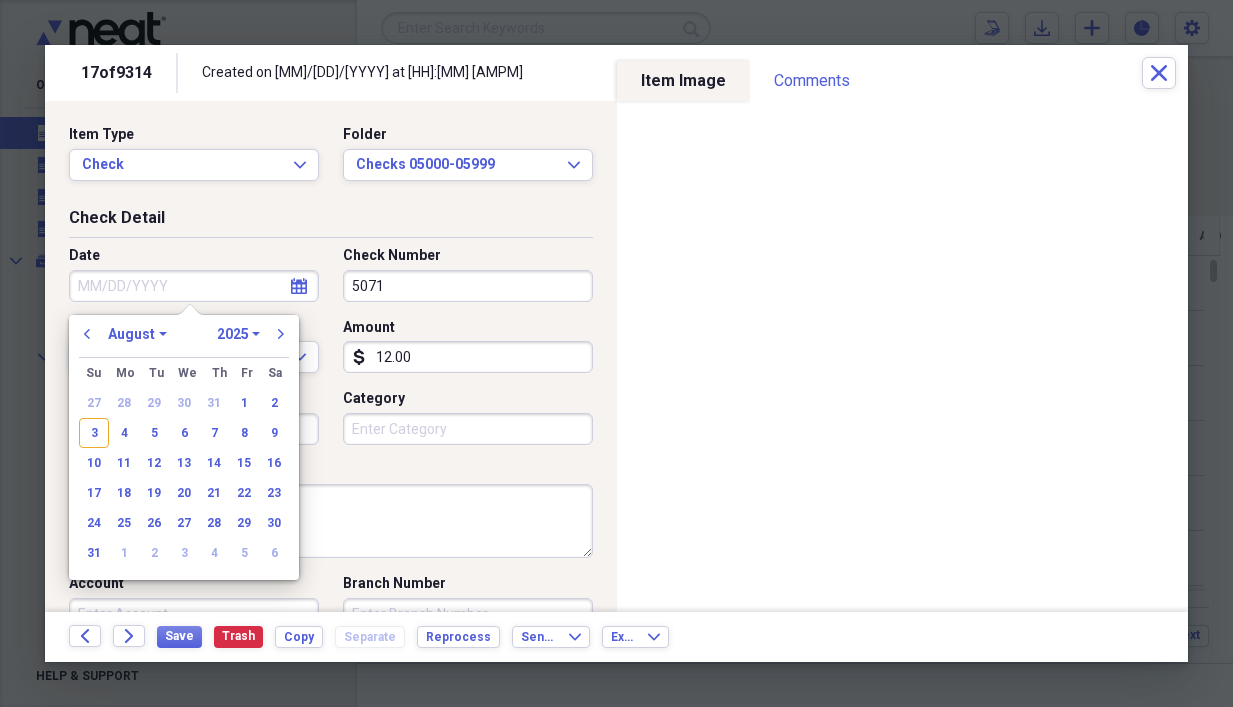 click on "Date" at bounding box center [194, 286] 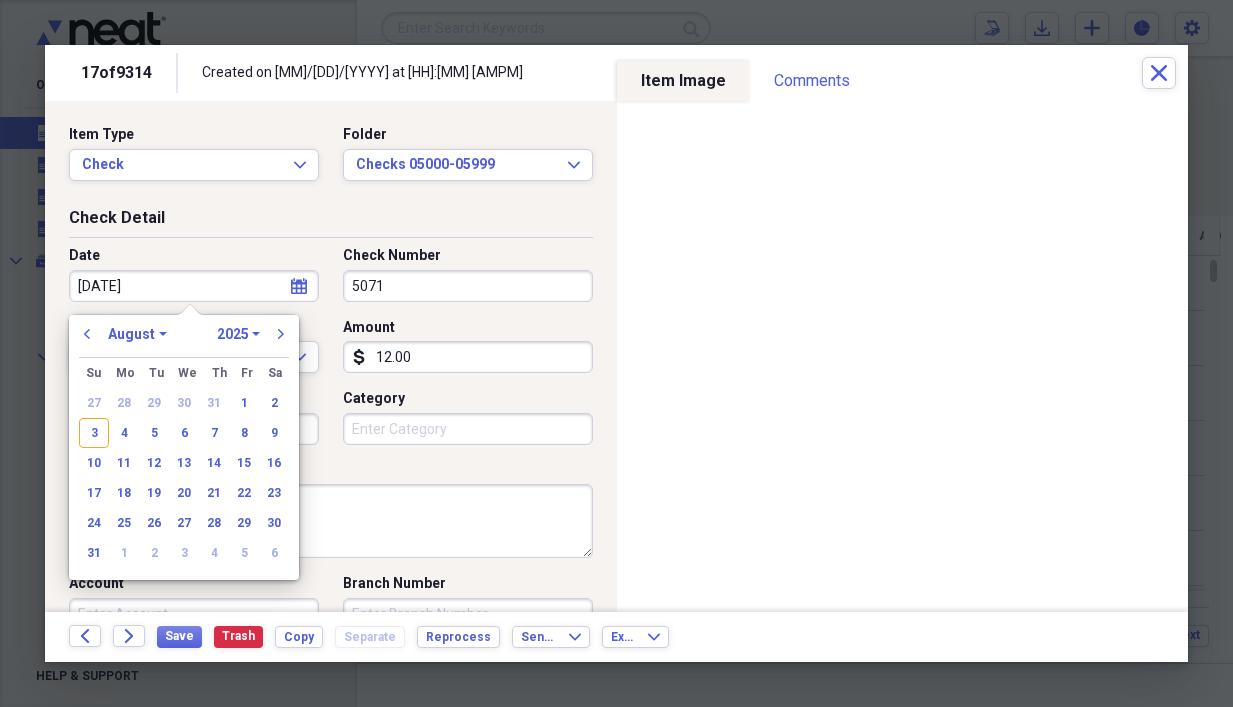 type on "[DATE]" 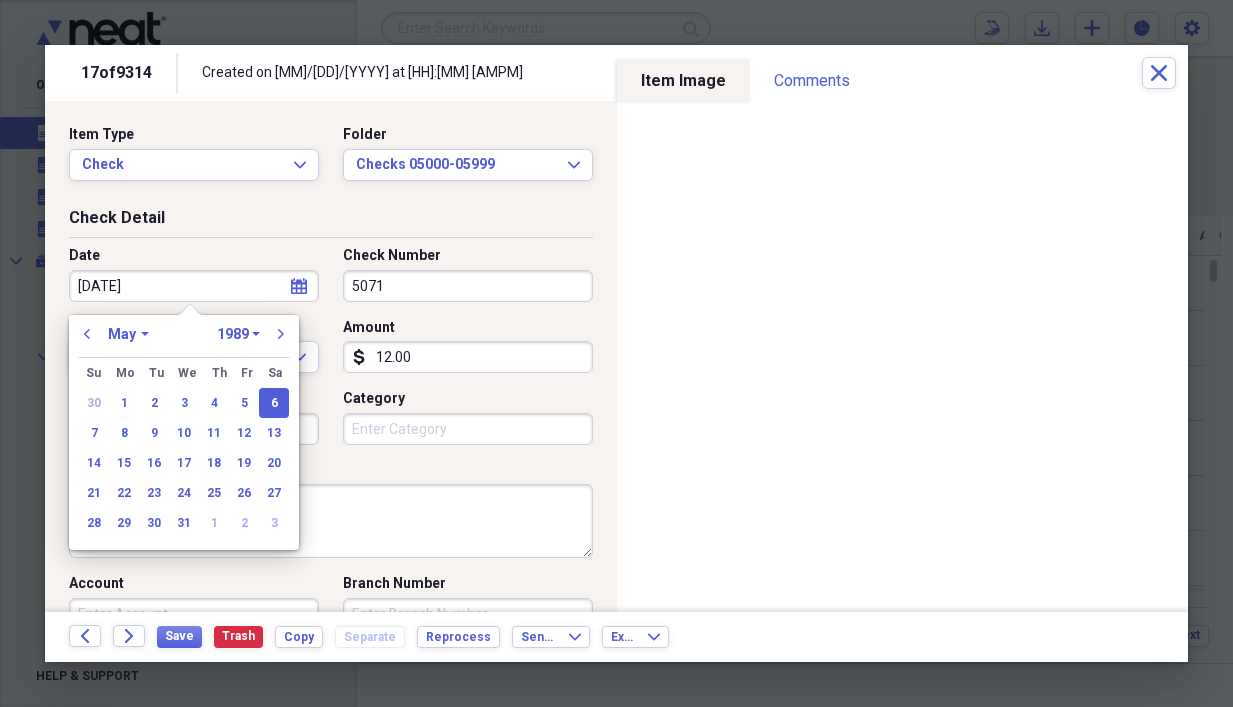 type on "[DATE]" 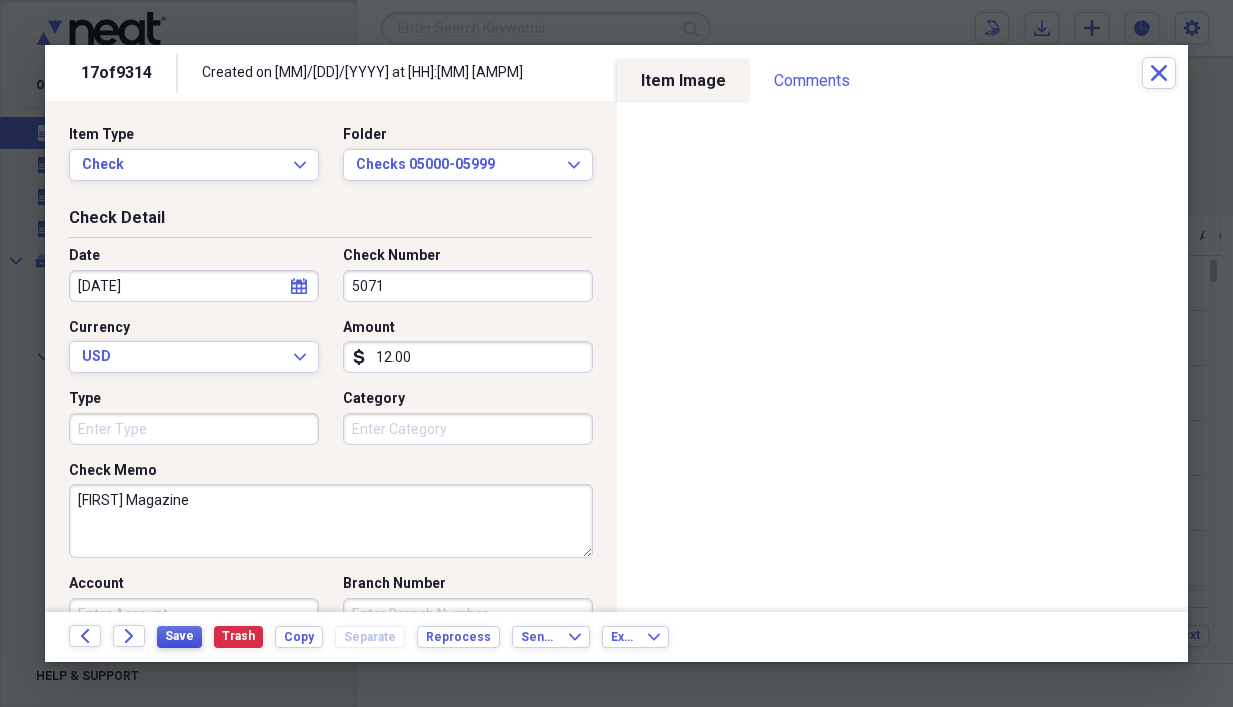 click on "Save" at bounding box center [179, 636] 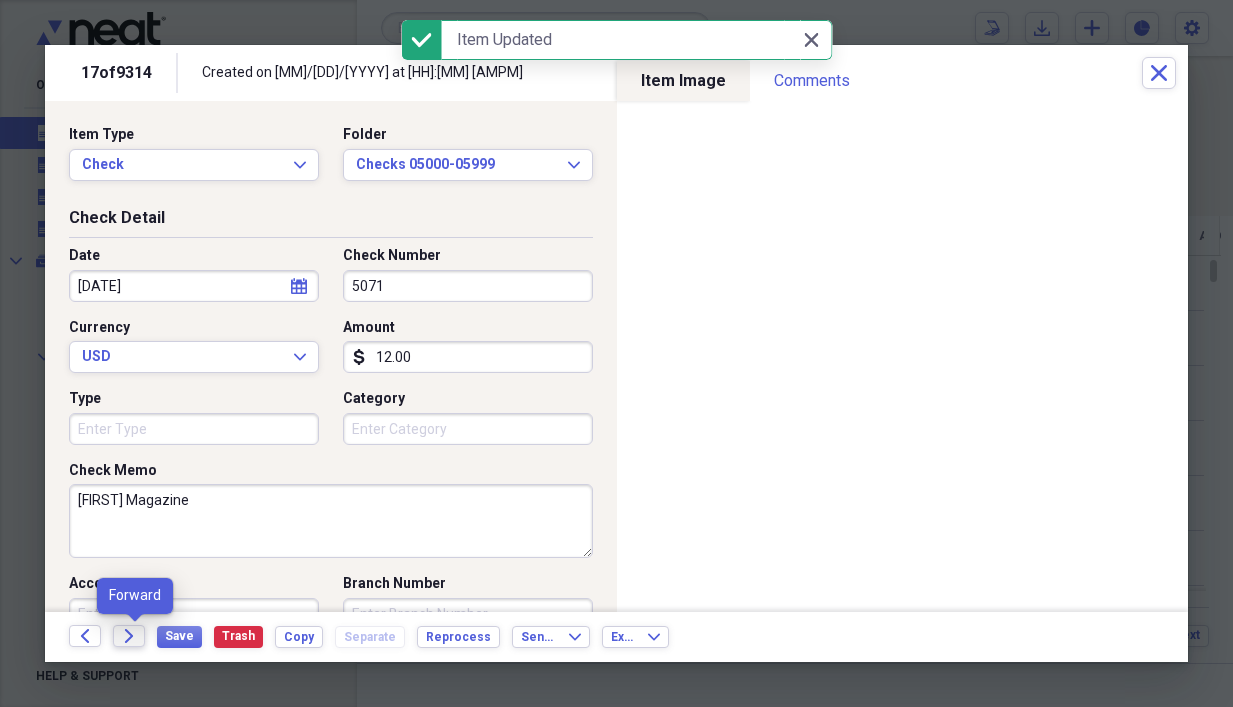 click on "Forward" 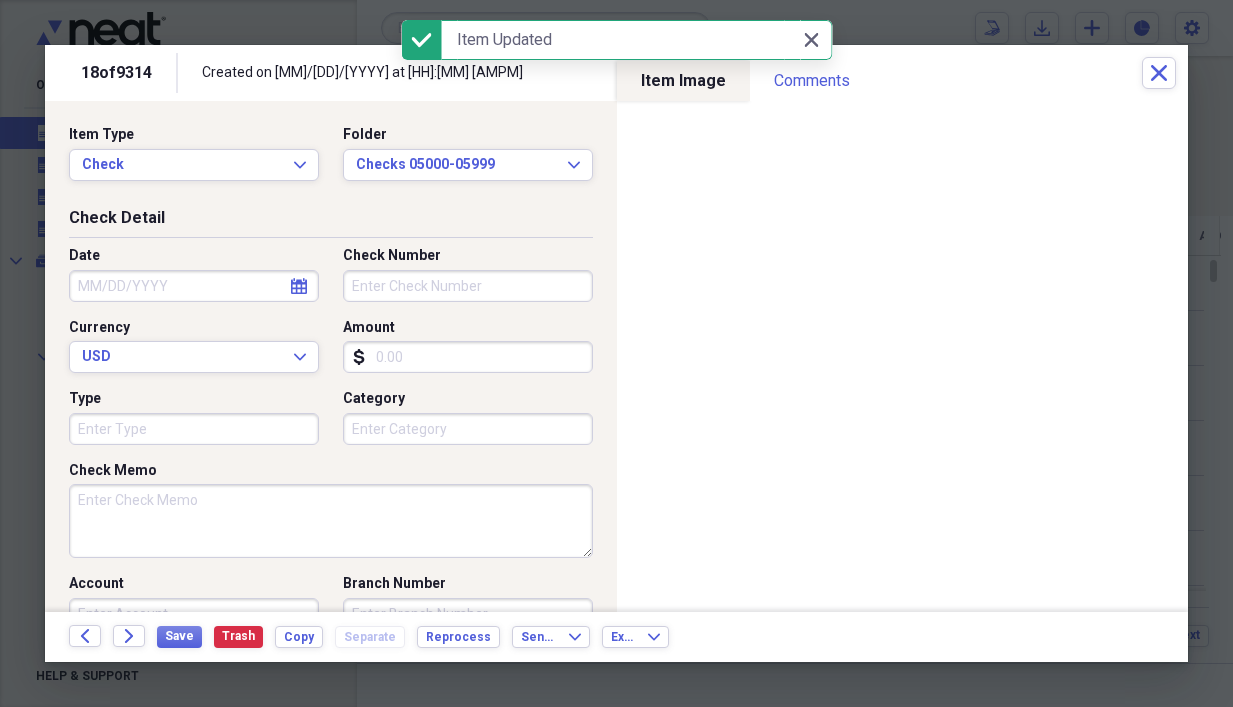 click on "Check Memo" at bounding box center (331, 521) 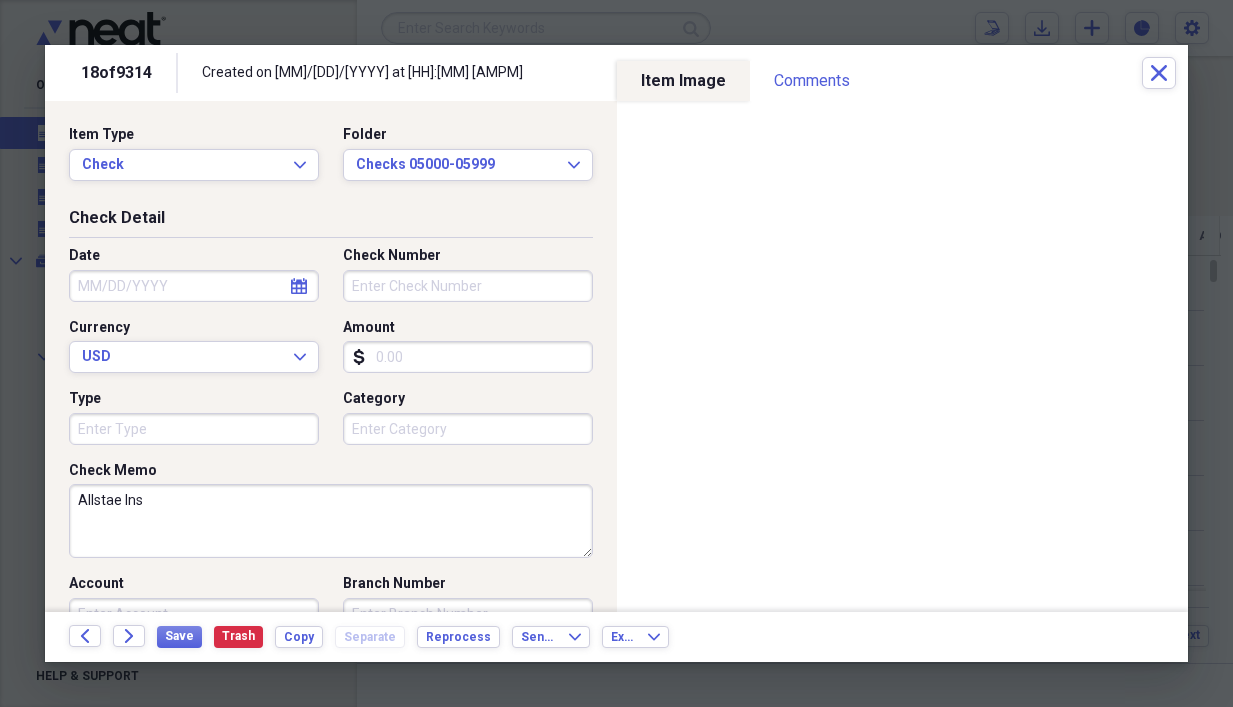 click on "Allstae Ins" at bounding box center (331, 521) 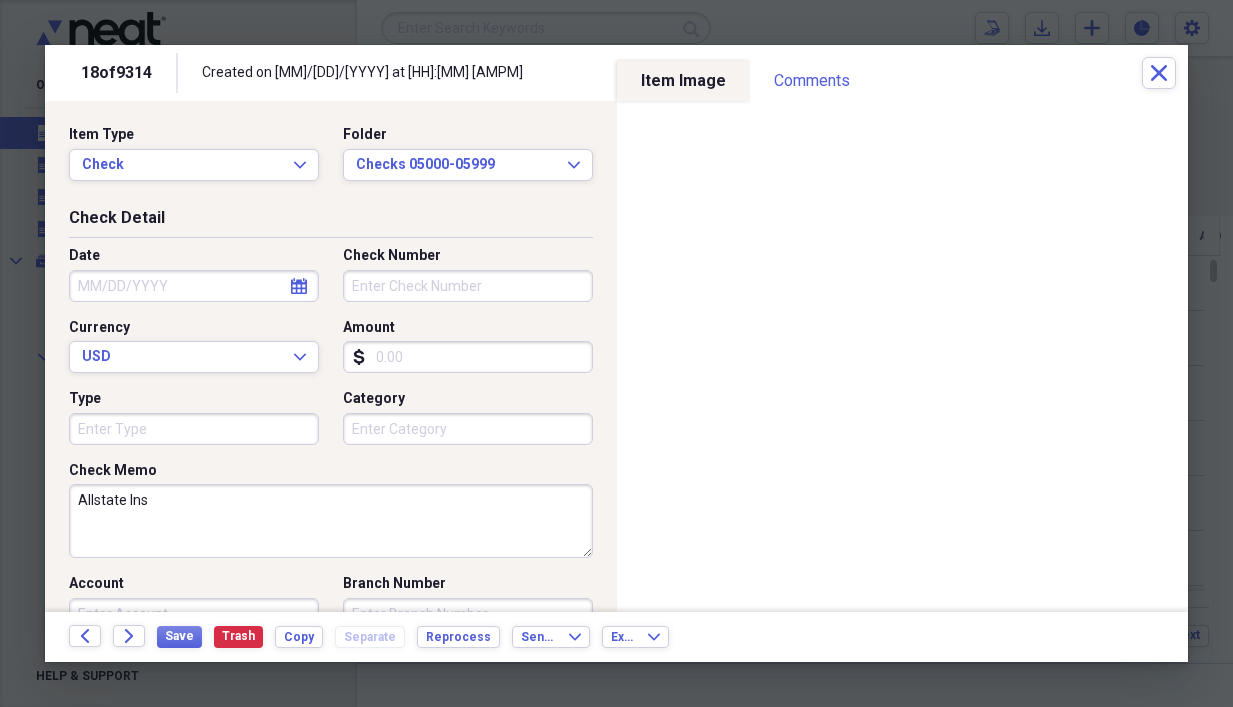 click on "Allstate Ins" at bounding box center [331, 521] 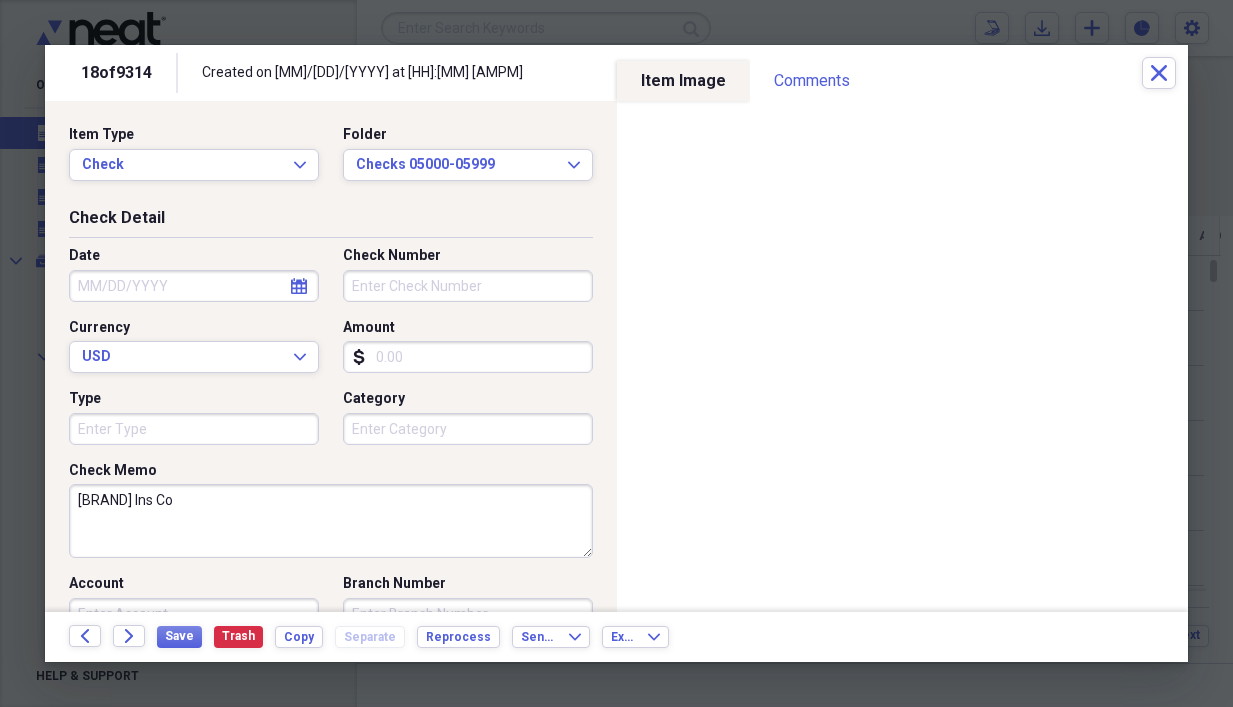 type on "[BRAND] Ins Co" 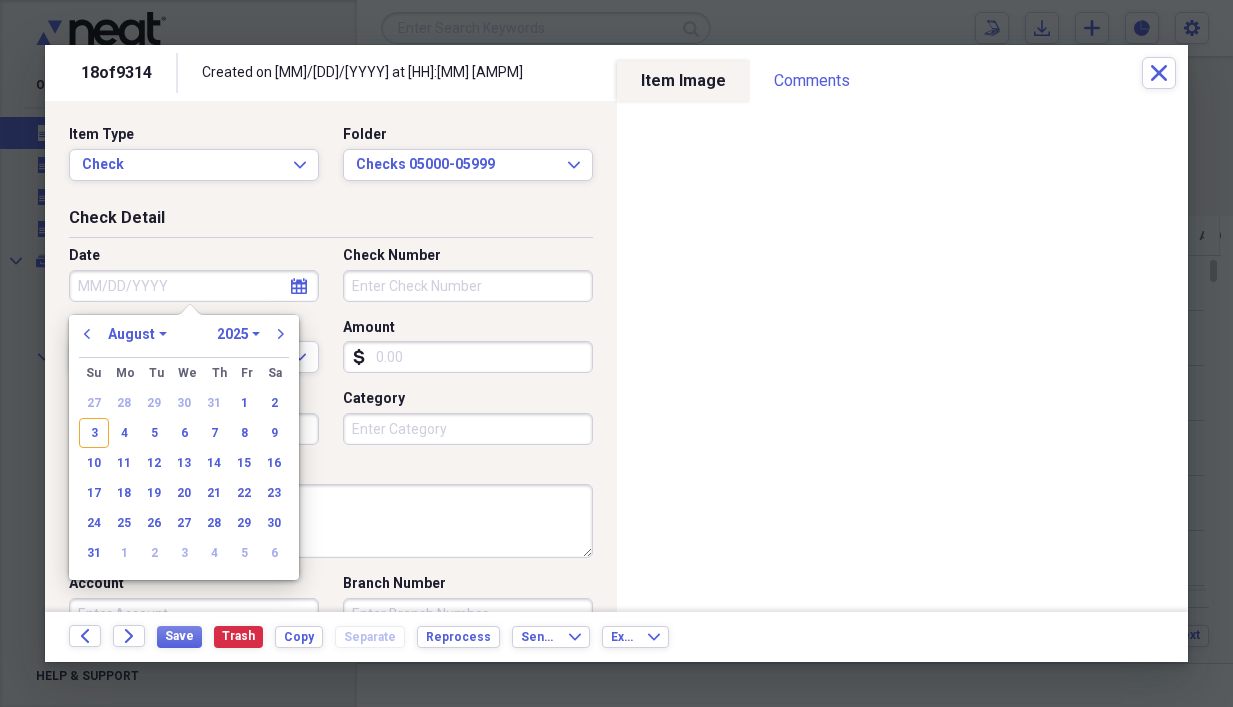 click on "Date" at bounding box center [194, 286] 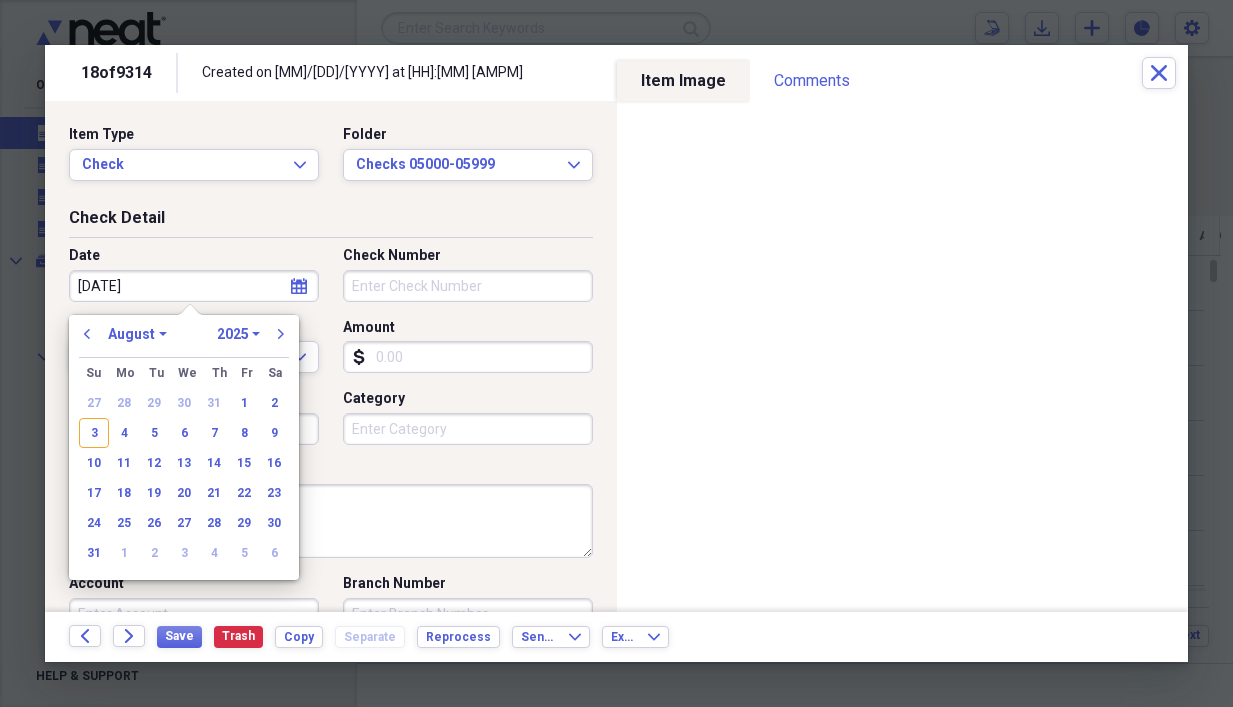 type on "[DATE]" 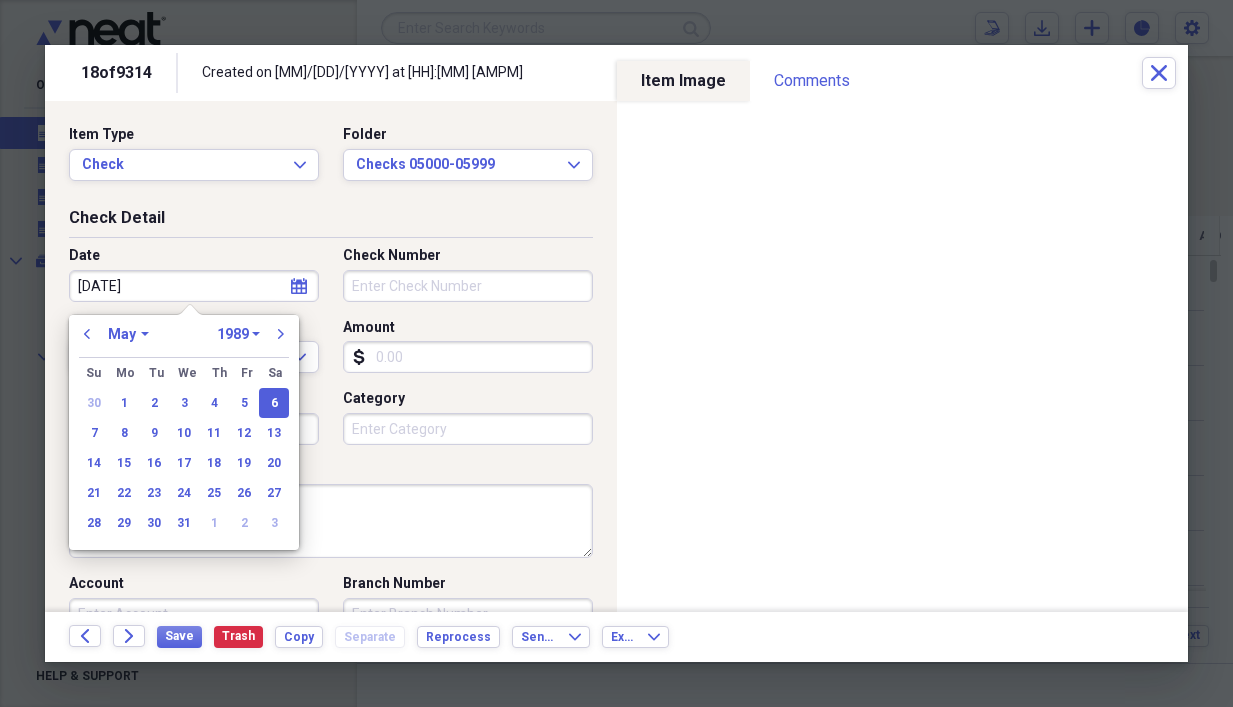 type on "[DATE]" 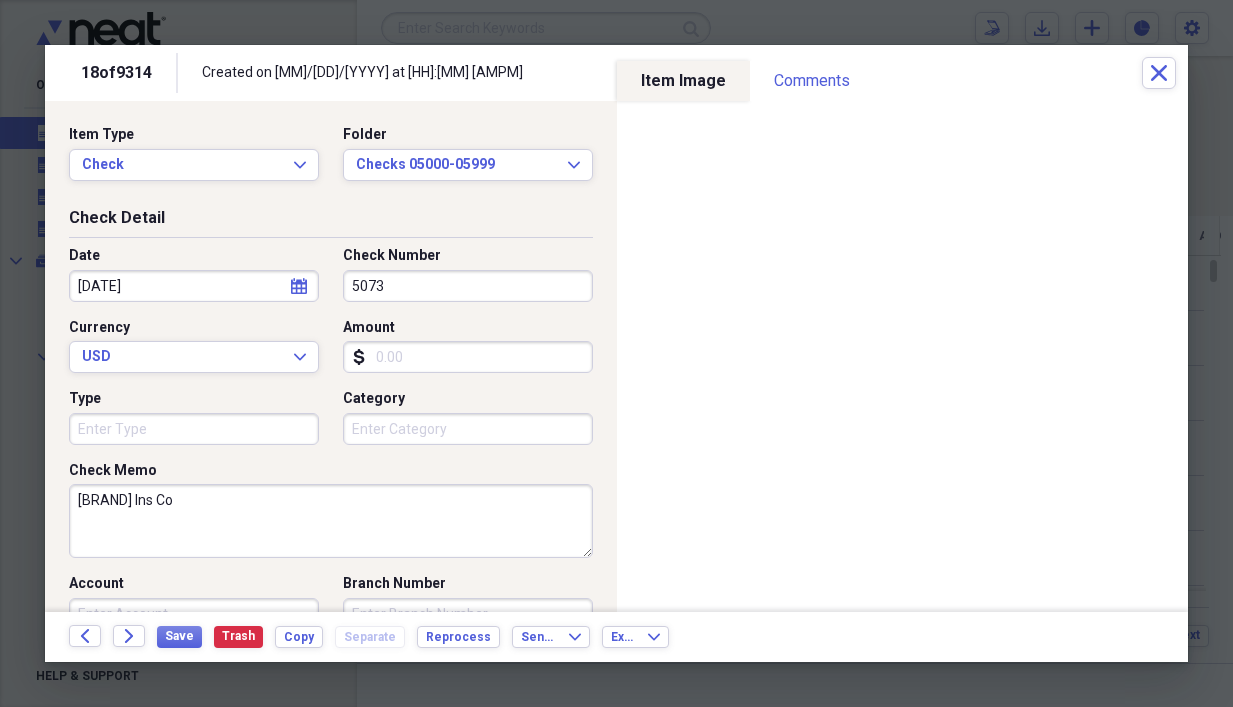 type on "5073" 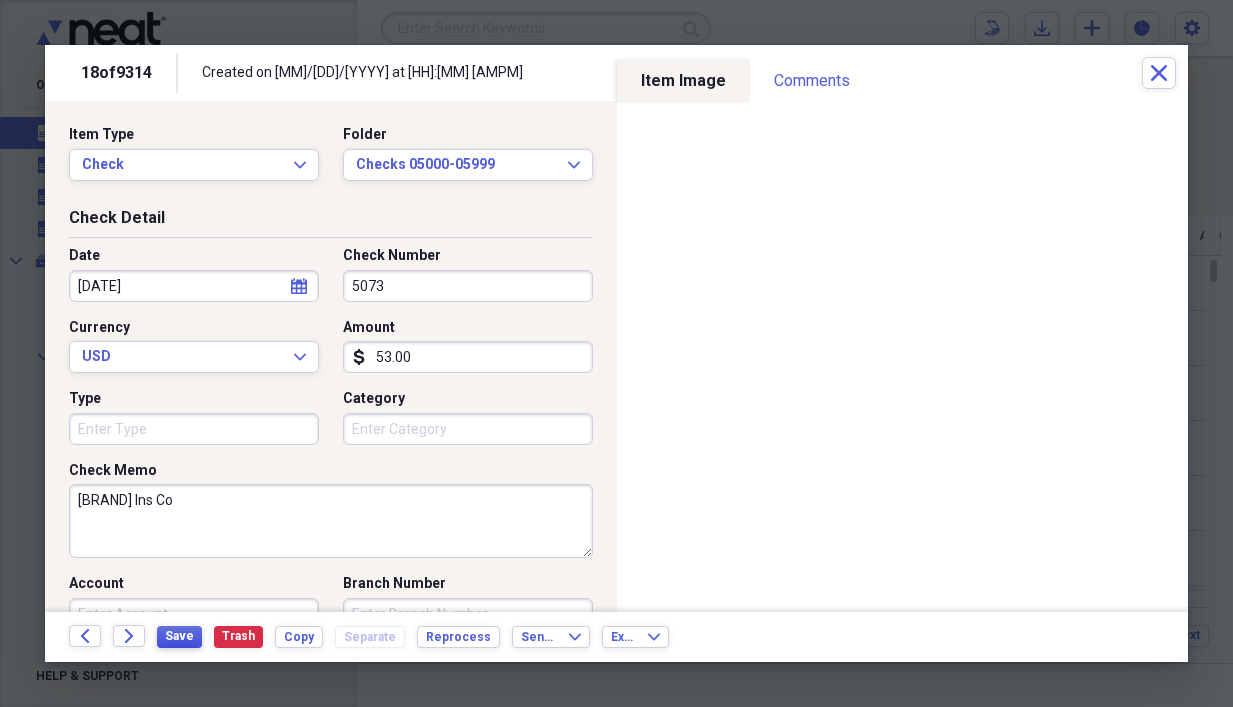type on "53.00" 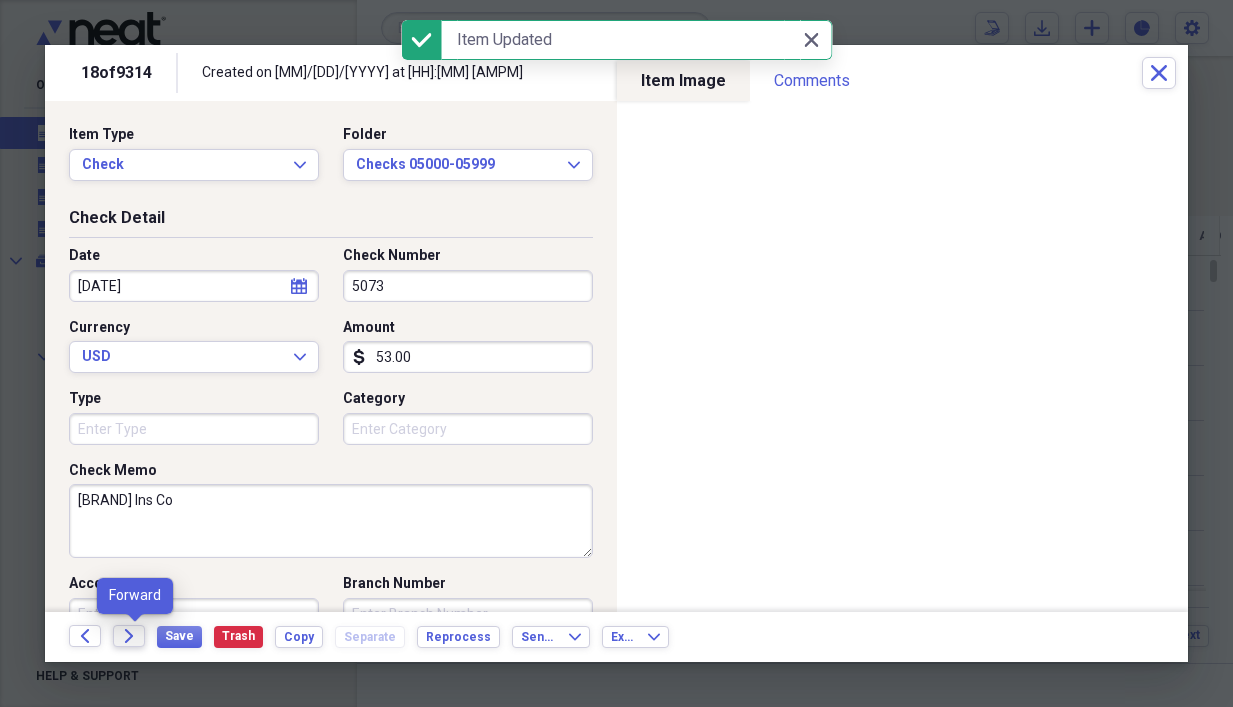 click on "Forward" 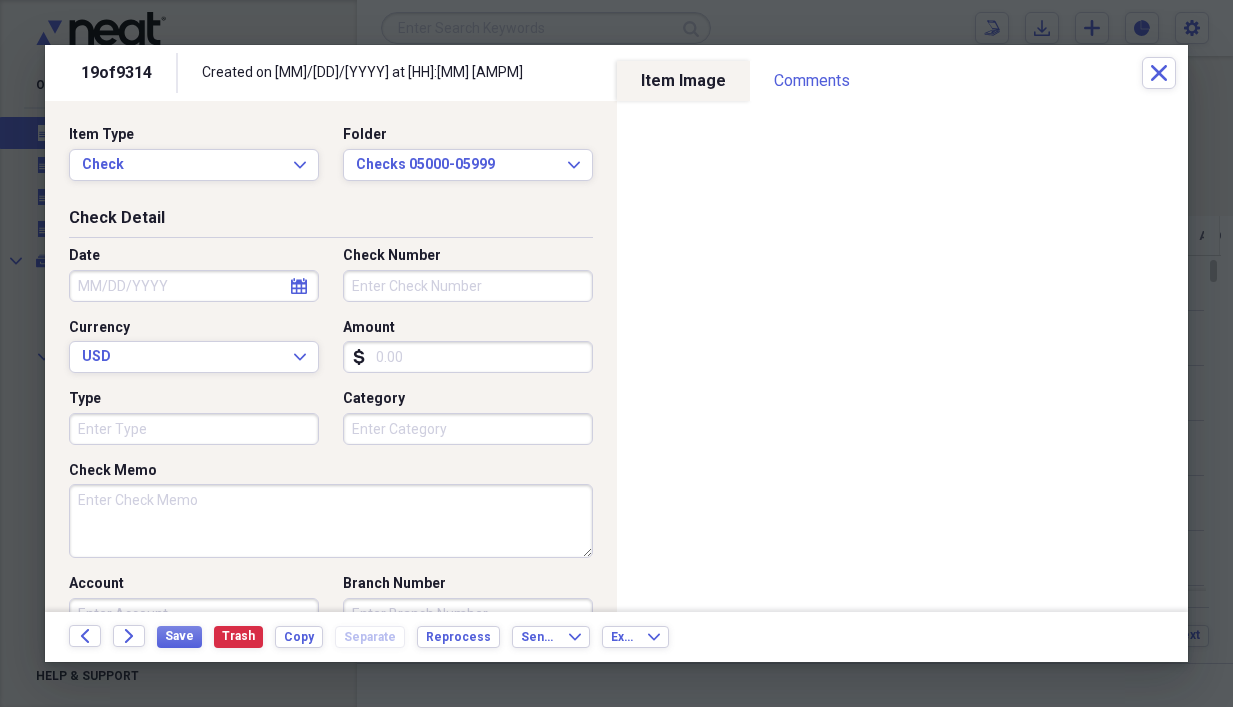 click on "Check Memo" at bounding box center (331, 521) 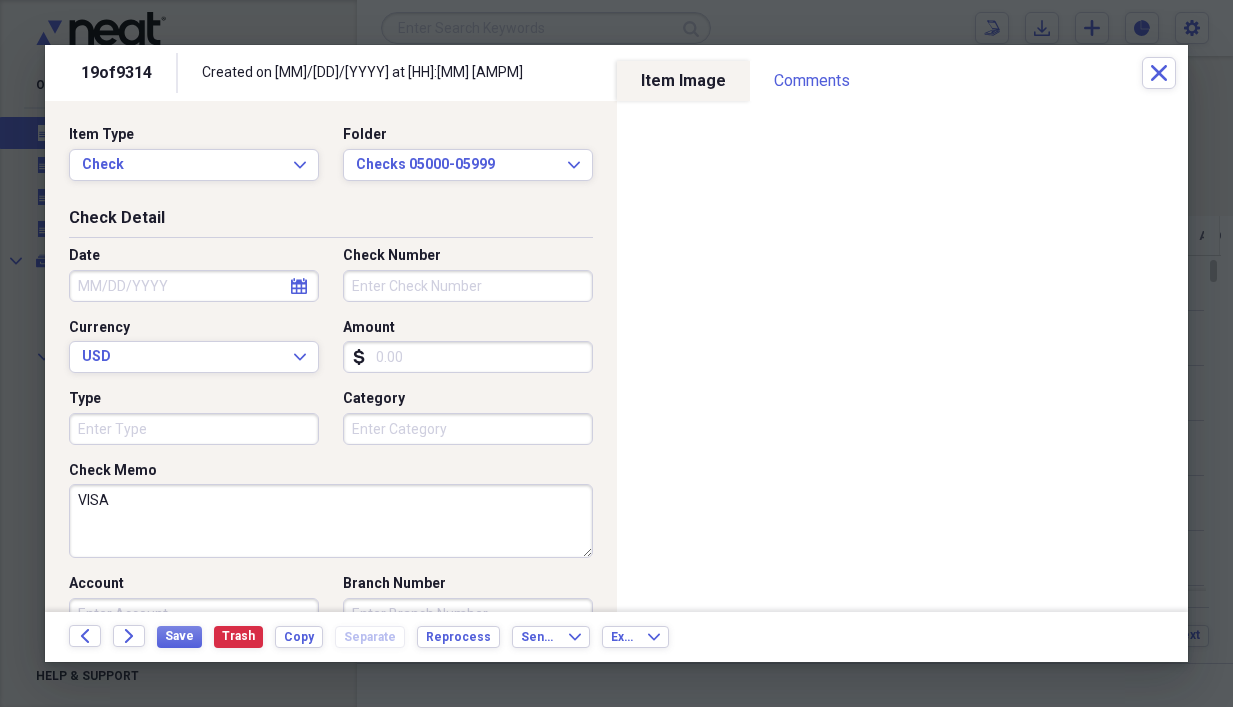 type on "VISA" 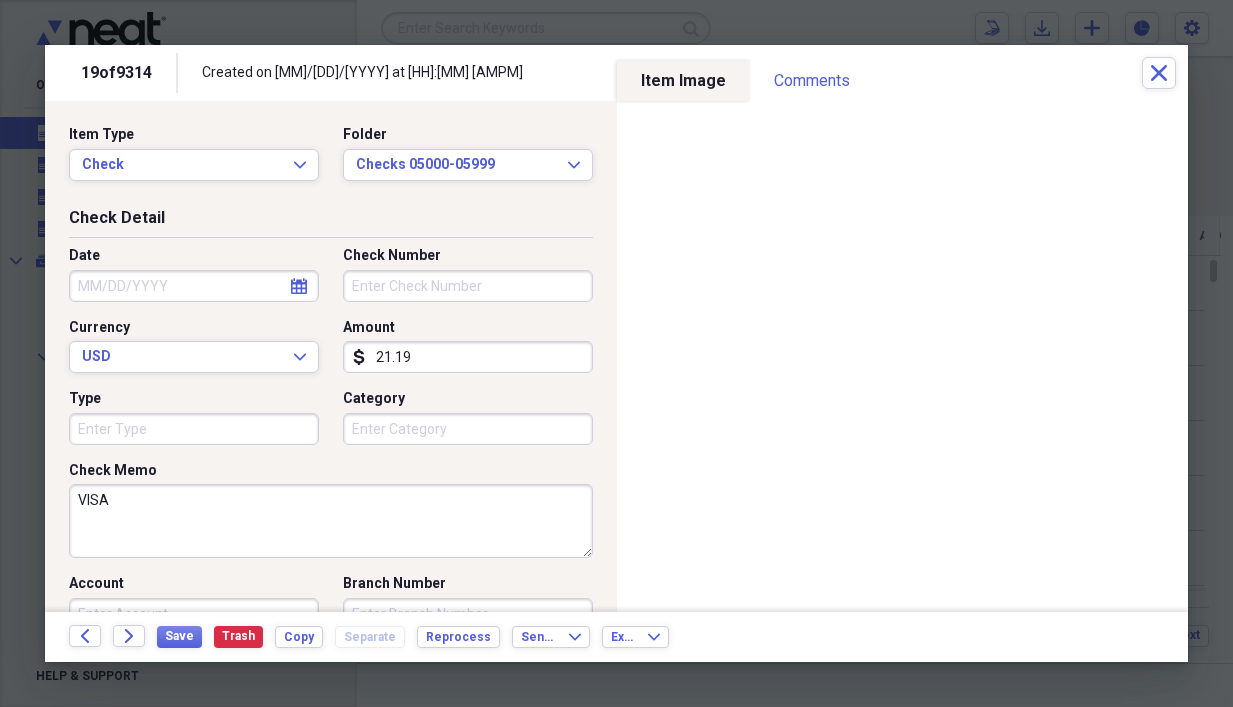 type on "21.19" 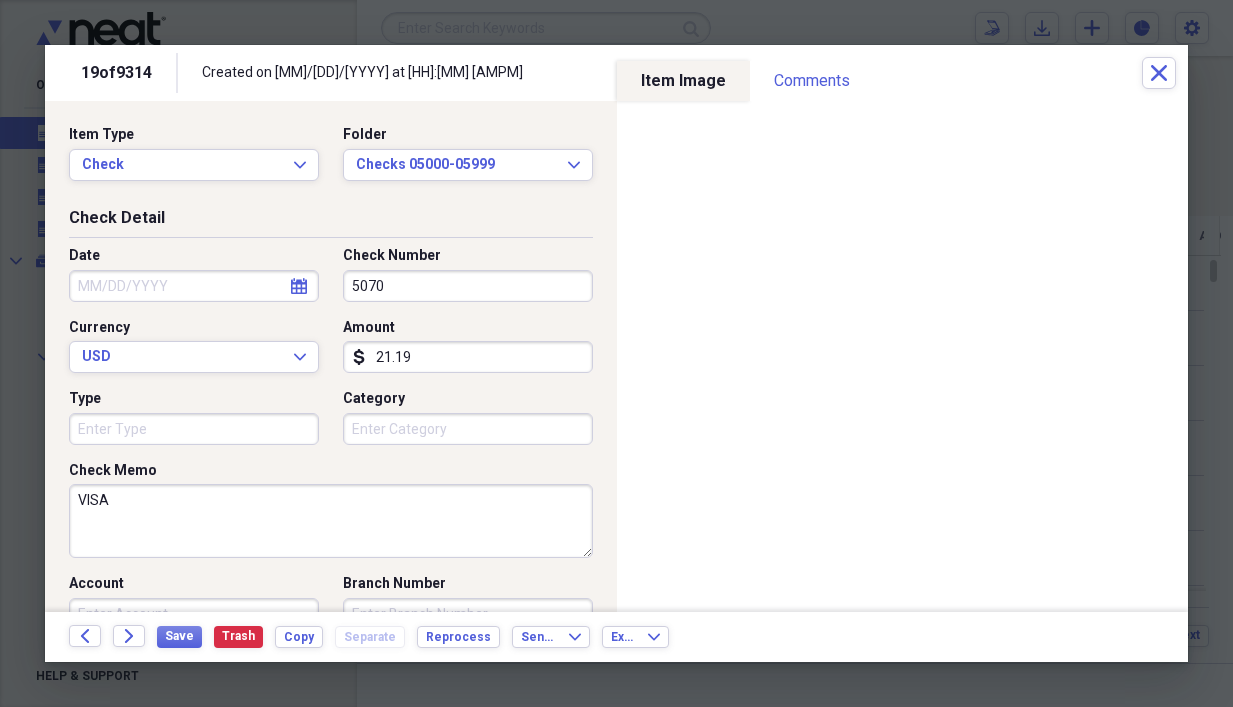 type on "5070" 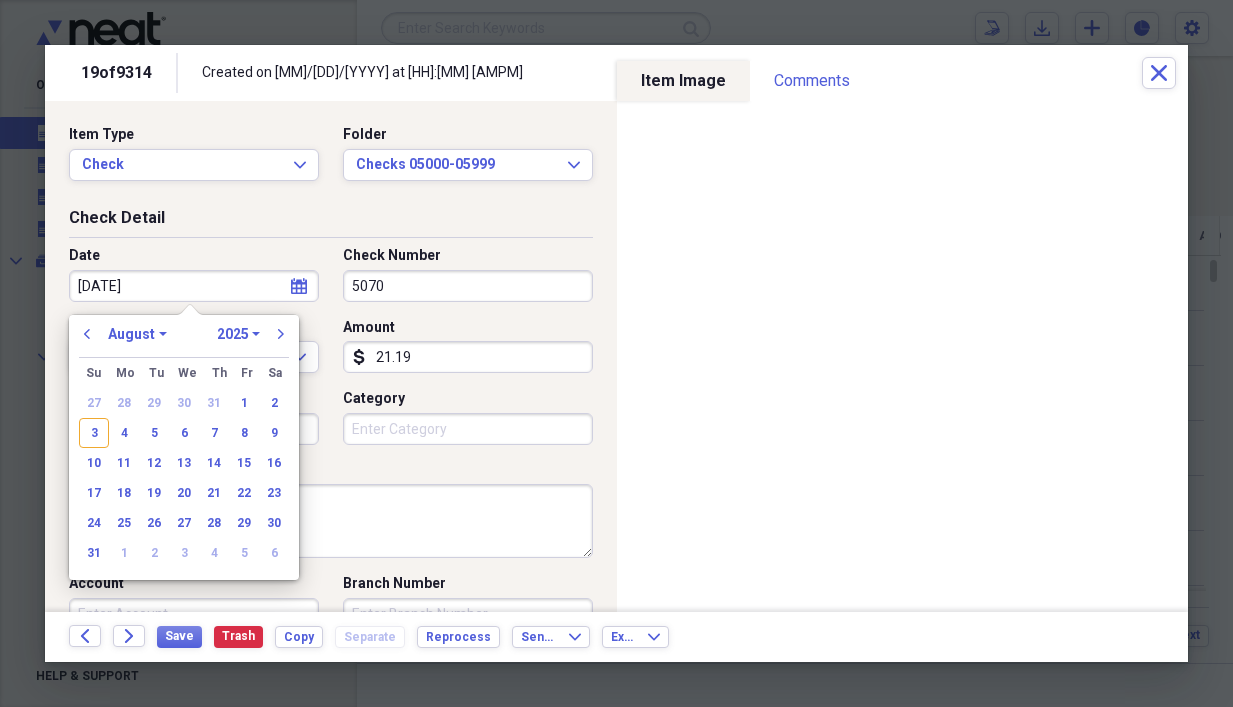 type on "[DATE]" 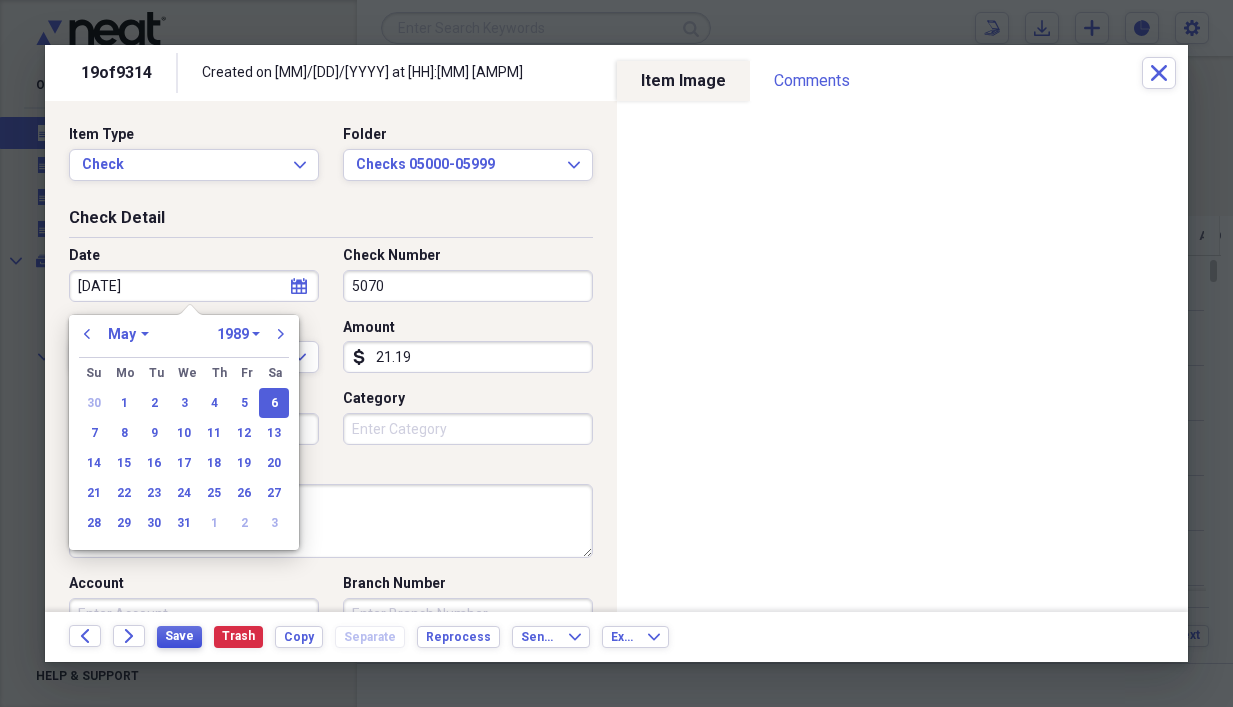 type on "[DATE]" 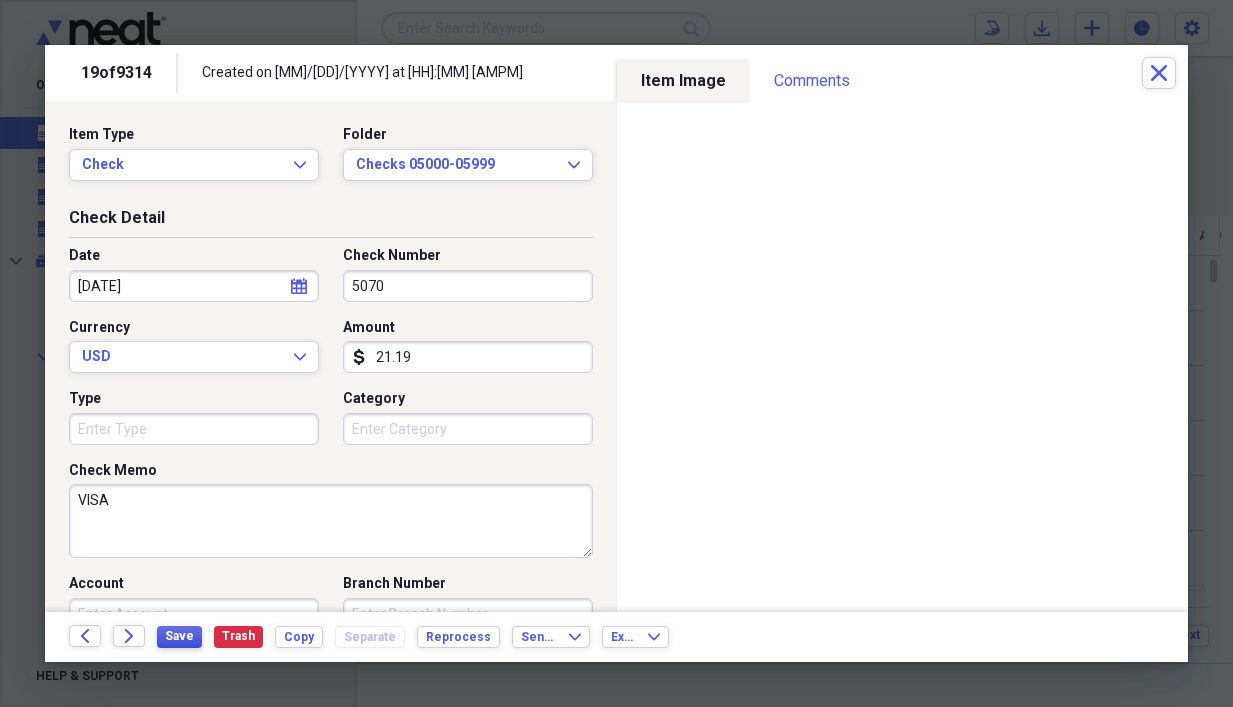 click on "Save" at bounding box center (179, 636) 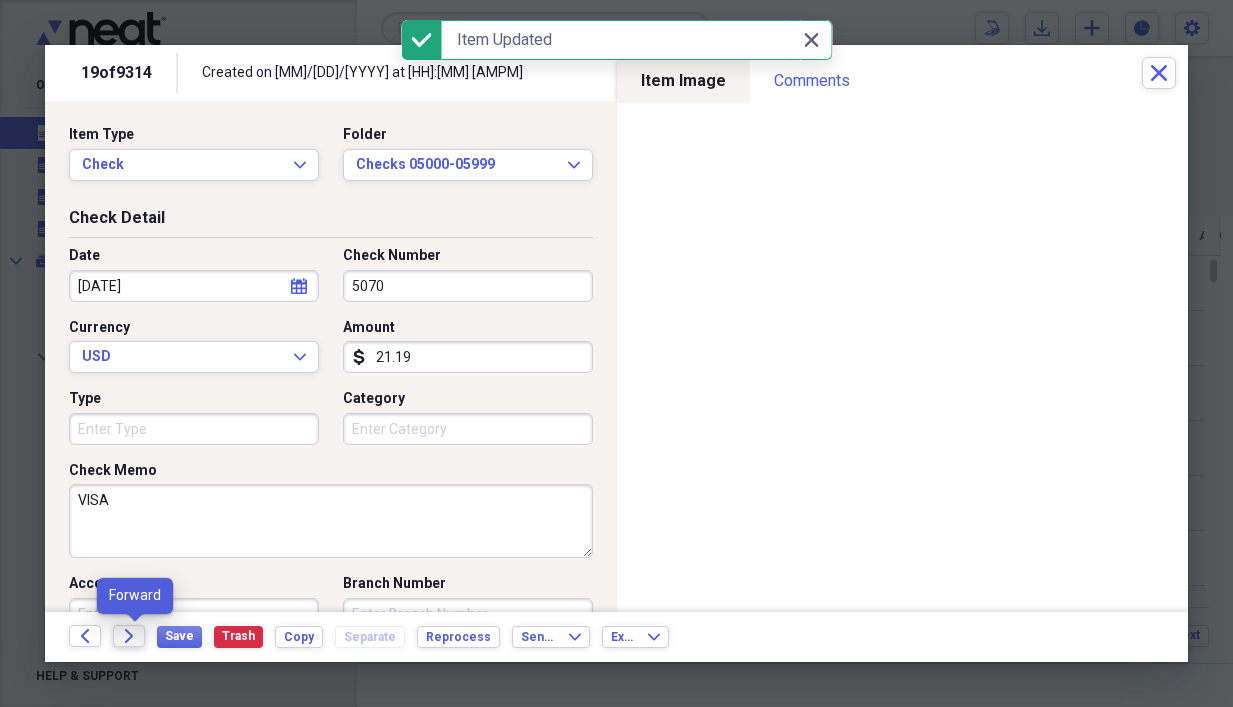 click on "Forward" 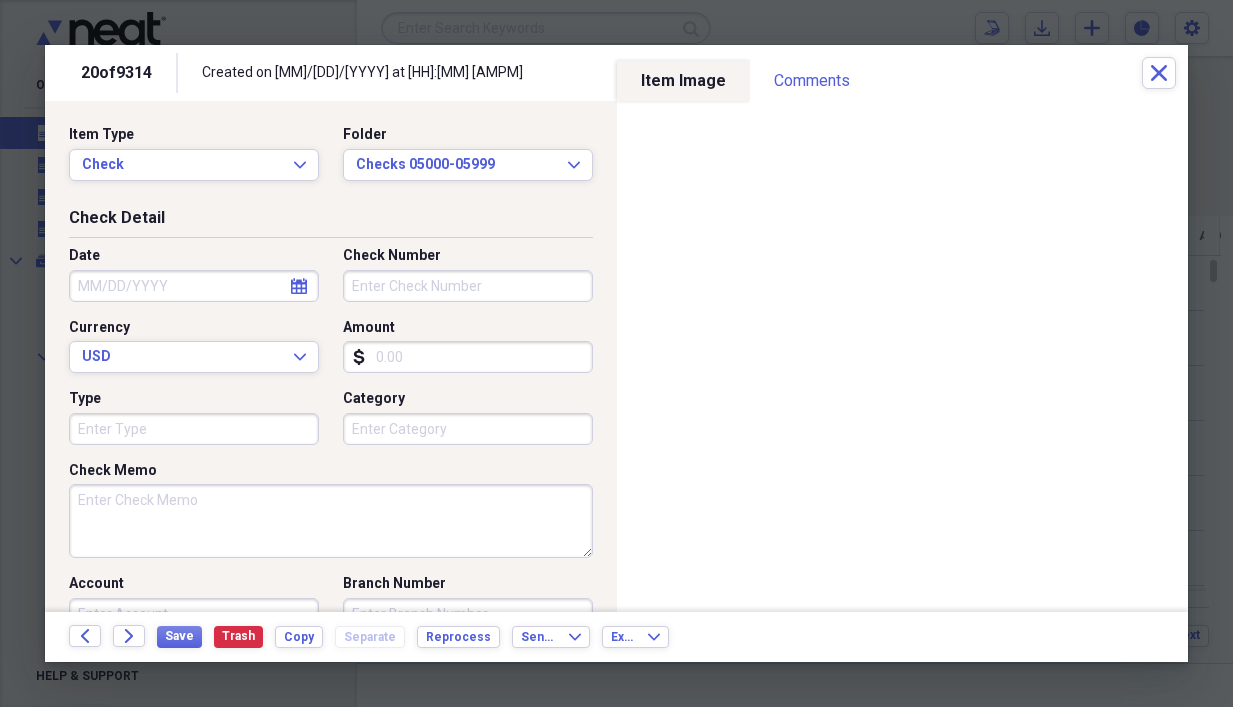 click on "Check Memo" at bounding box center (331, 521) 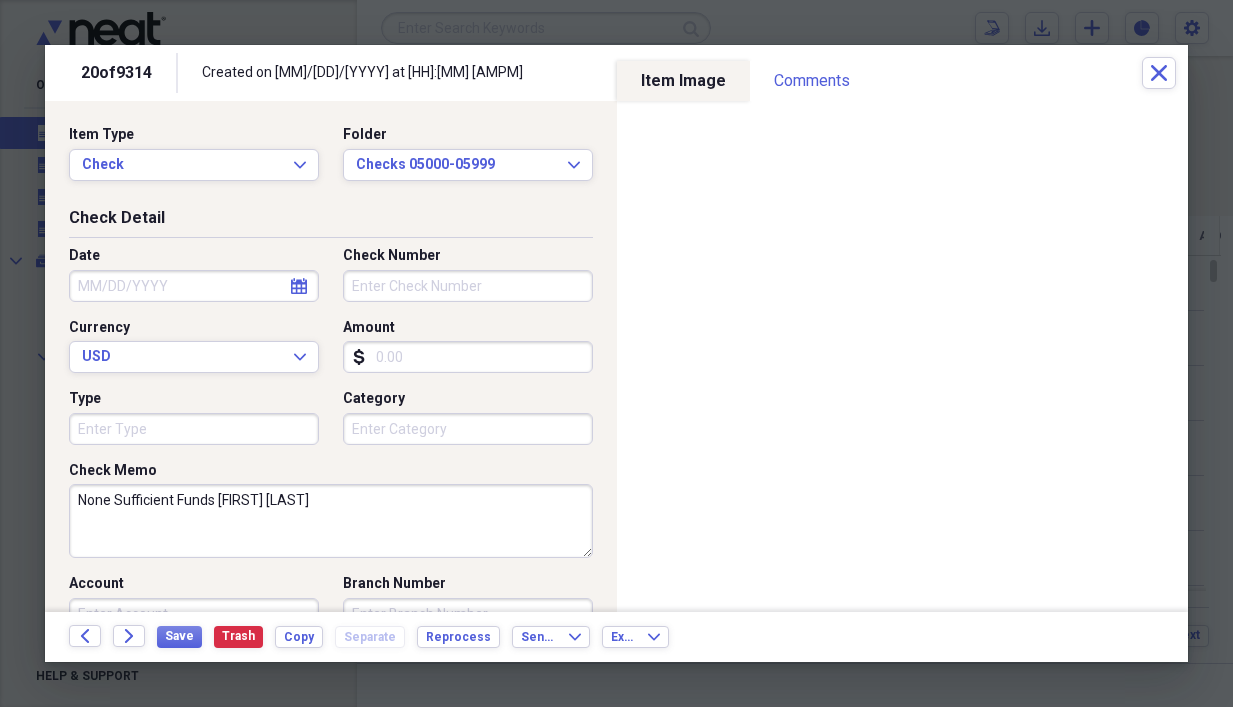 type on "None Sufficient Funds [FIRST] [LAST]" 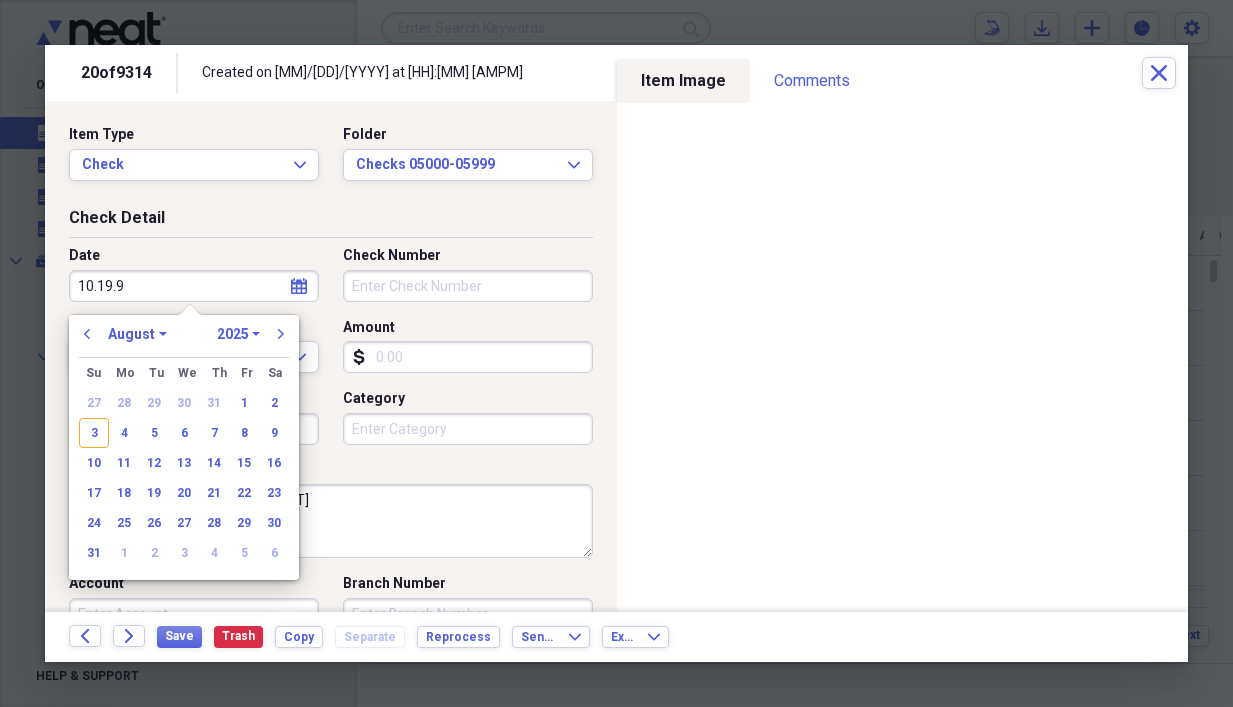 type on "[DATE]" 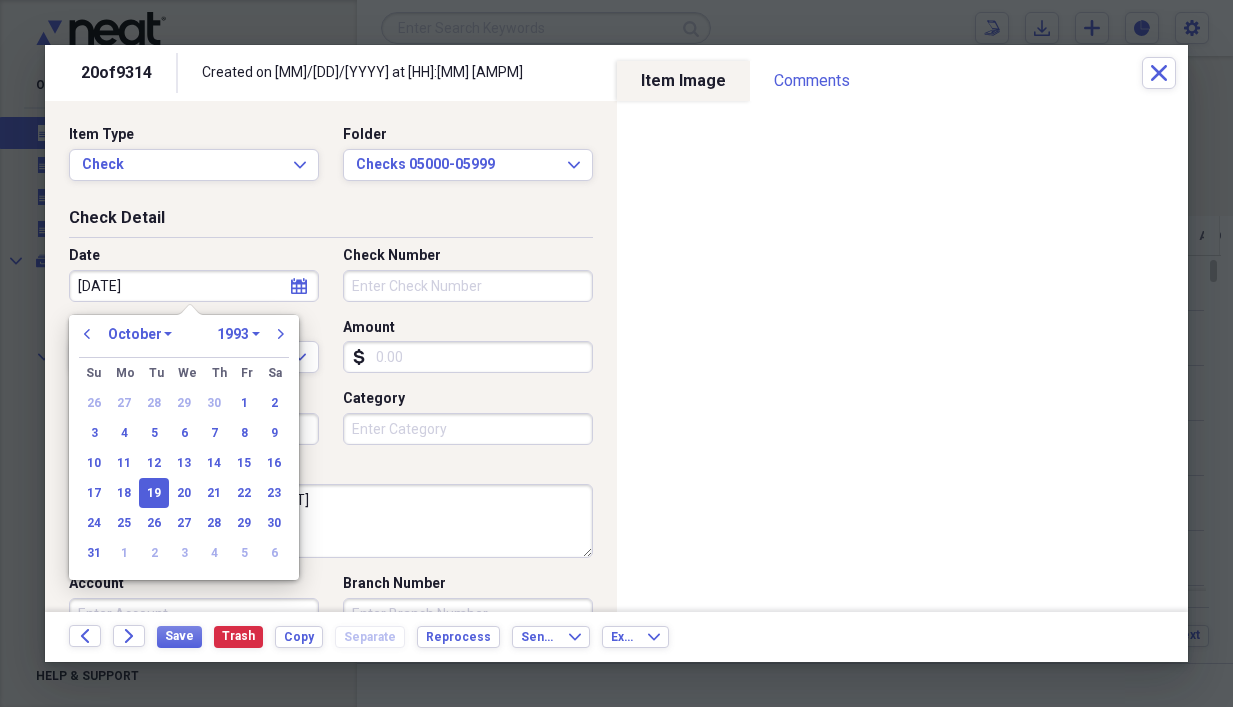 type on "[MM]/[DD]/[YYYY]" 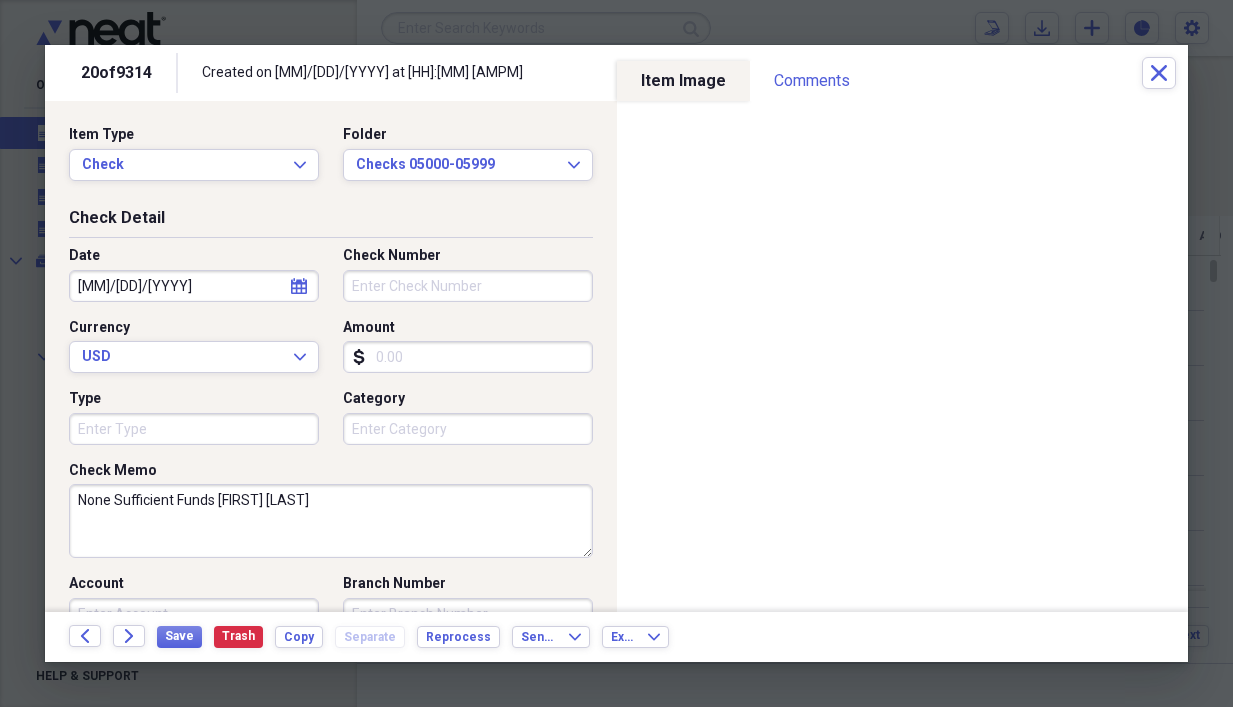 click on "None Sufficient Funds [FIRST] [LAST]" at bounding box center (331, 521) 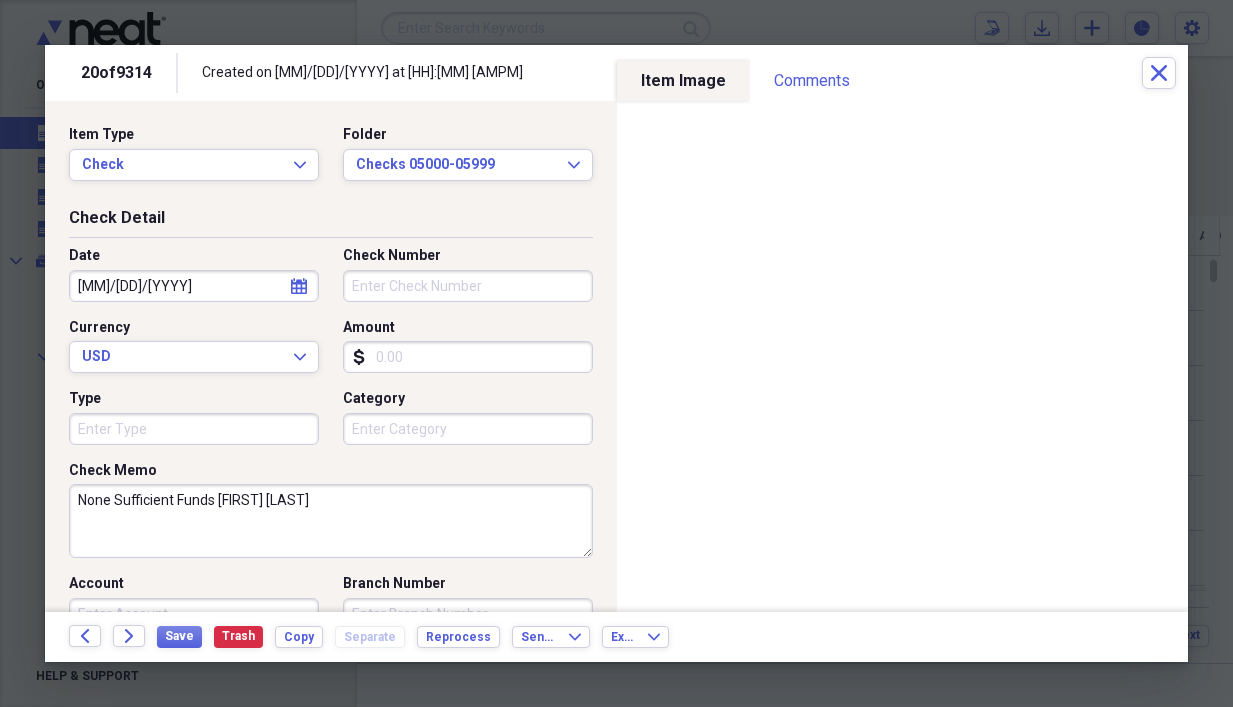 click on "None Sufficient Funds [FIRST] [LAST]" at bounding box center (331, 521) 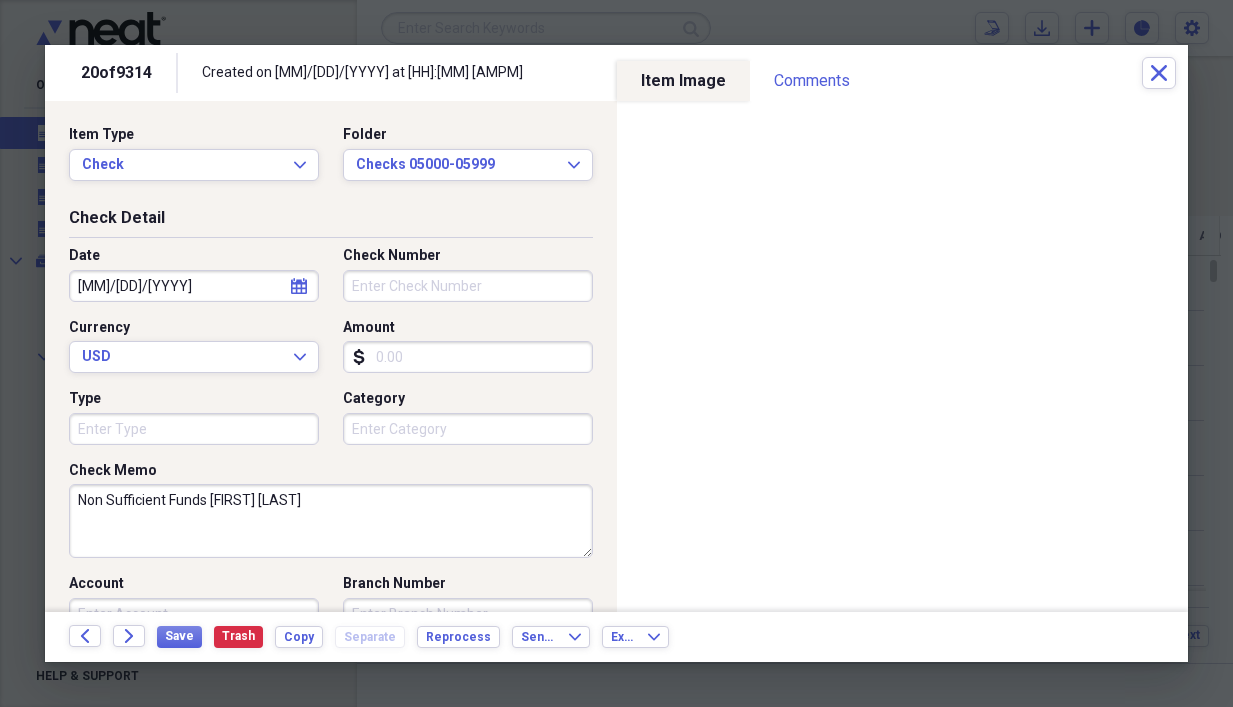 type on "Non Sufficient Funds [FIRST] [LAST]" 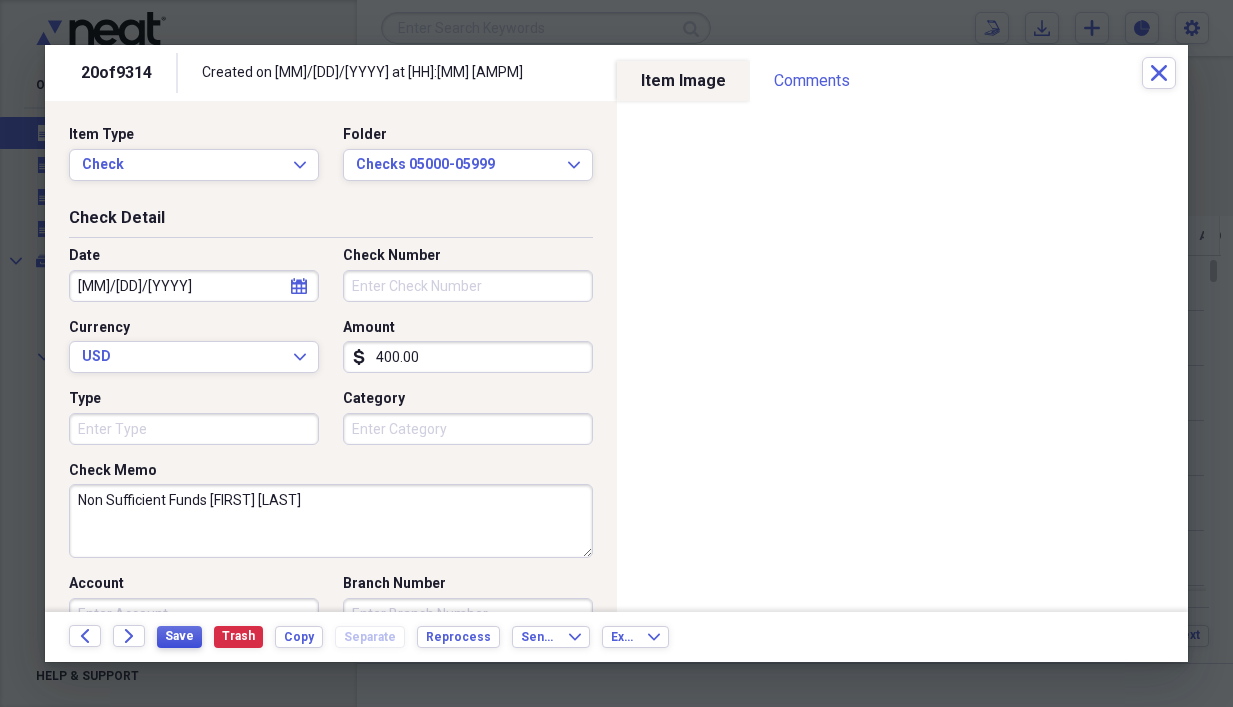 type on "400.00" 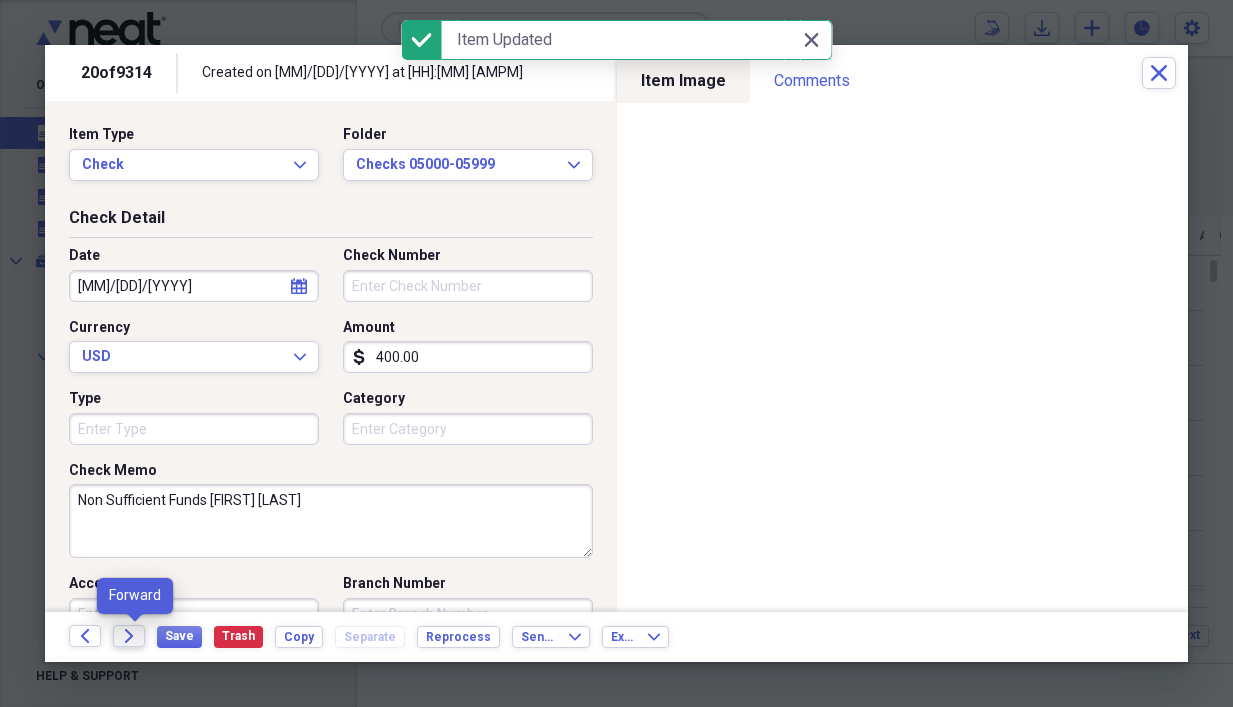 click 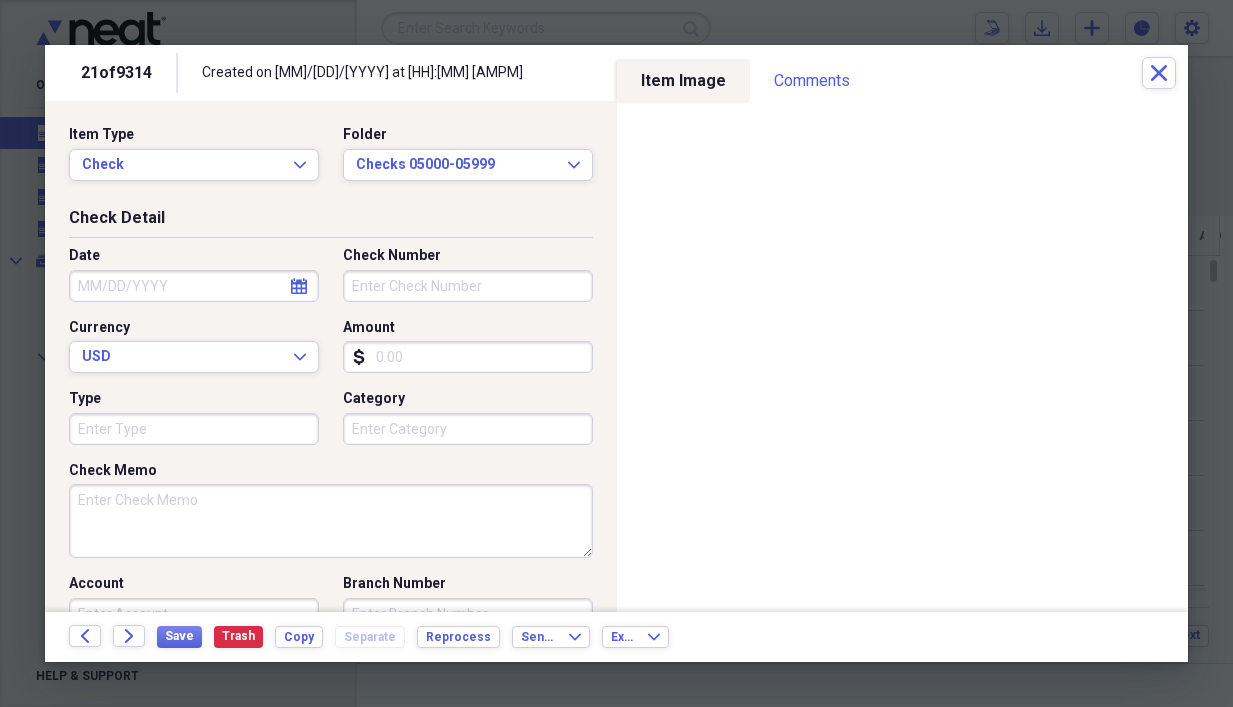 click on "Check Memo" at bounding box center [331, 521] 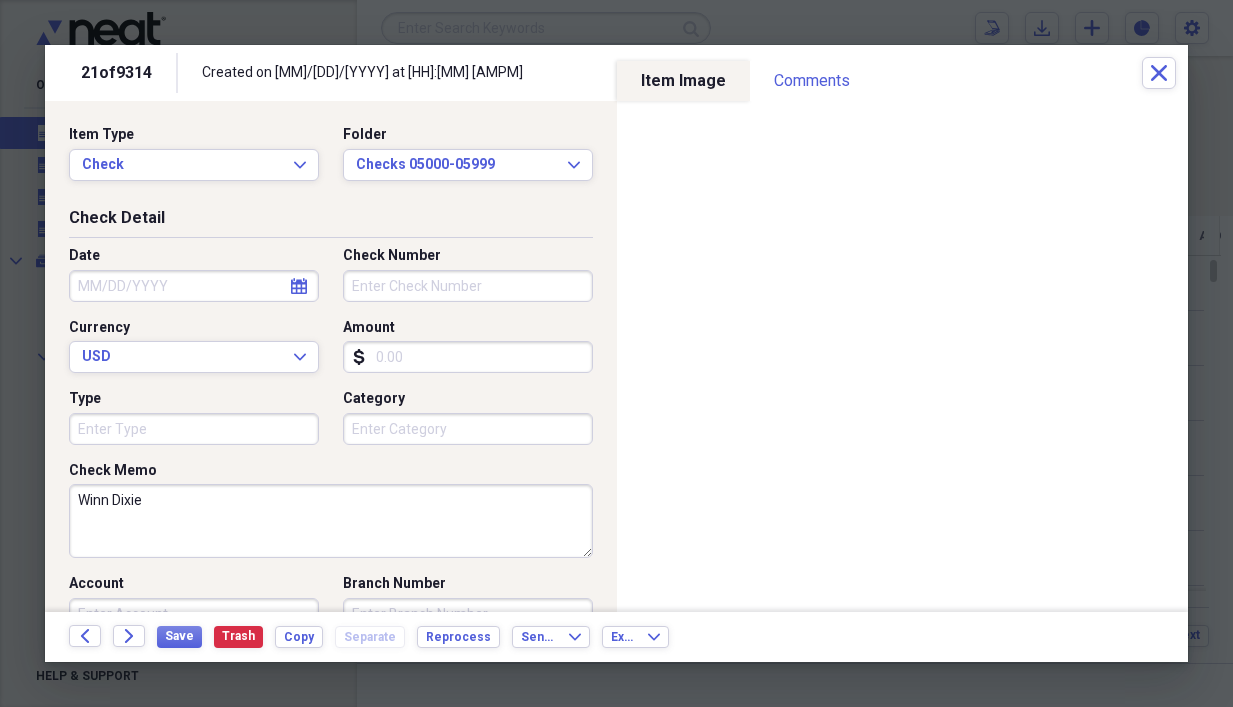 type on "Winn Dixie" 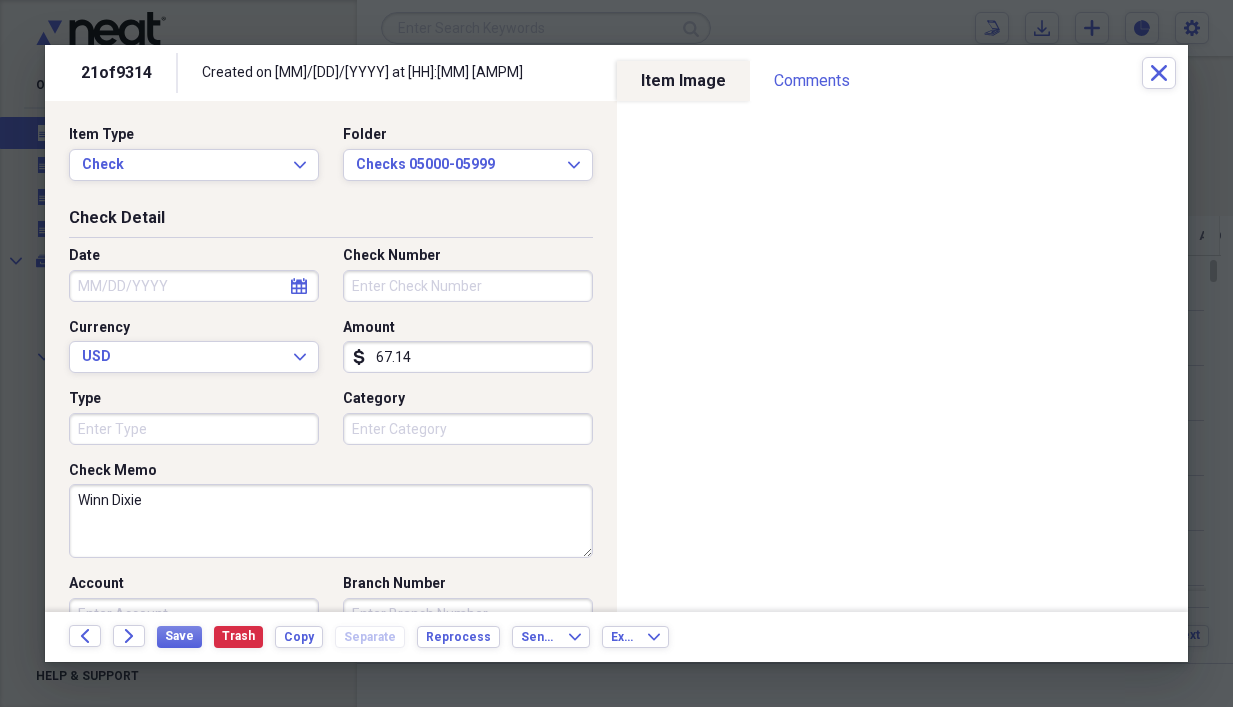 type on "67.14" 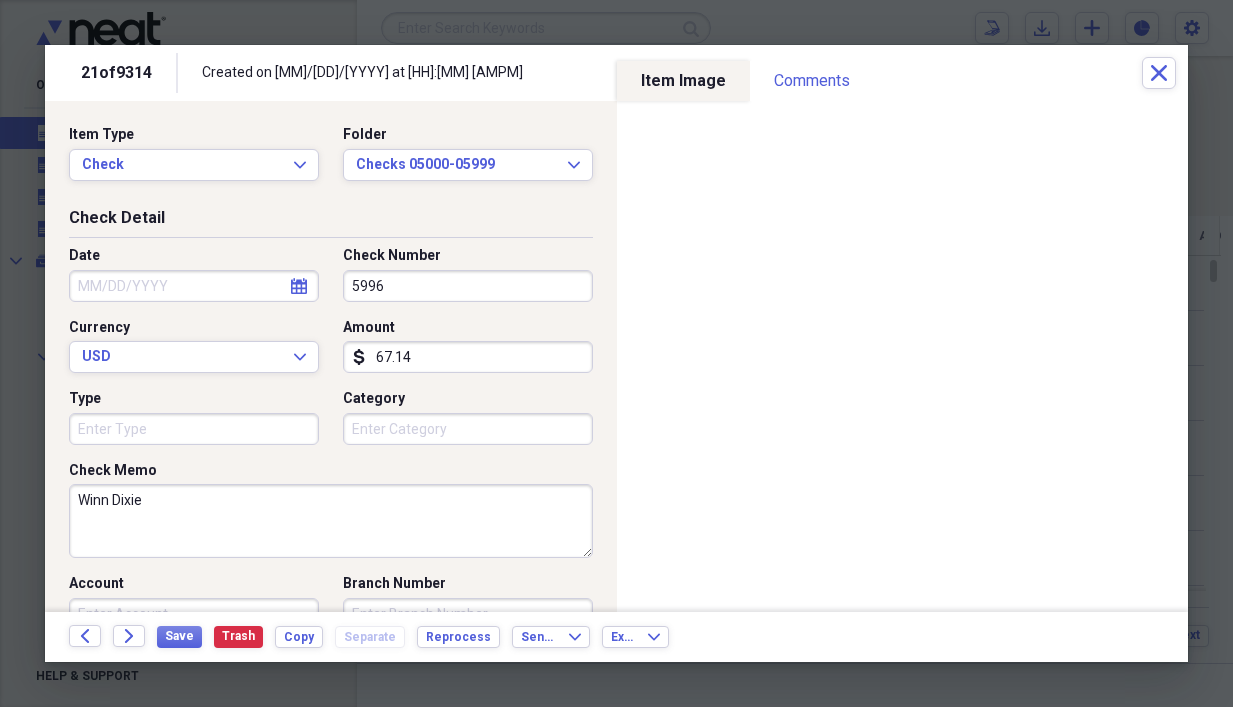type on "5996" 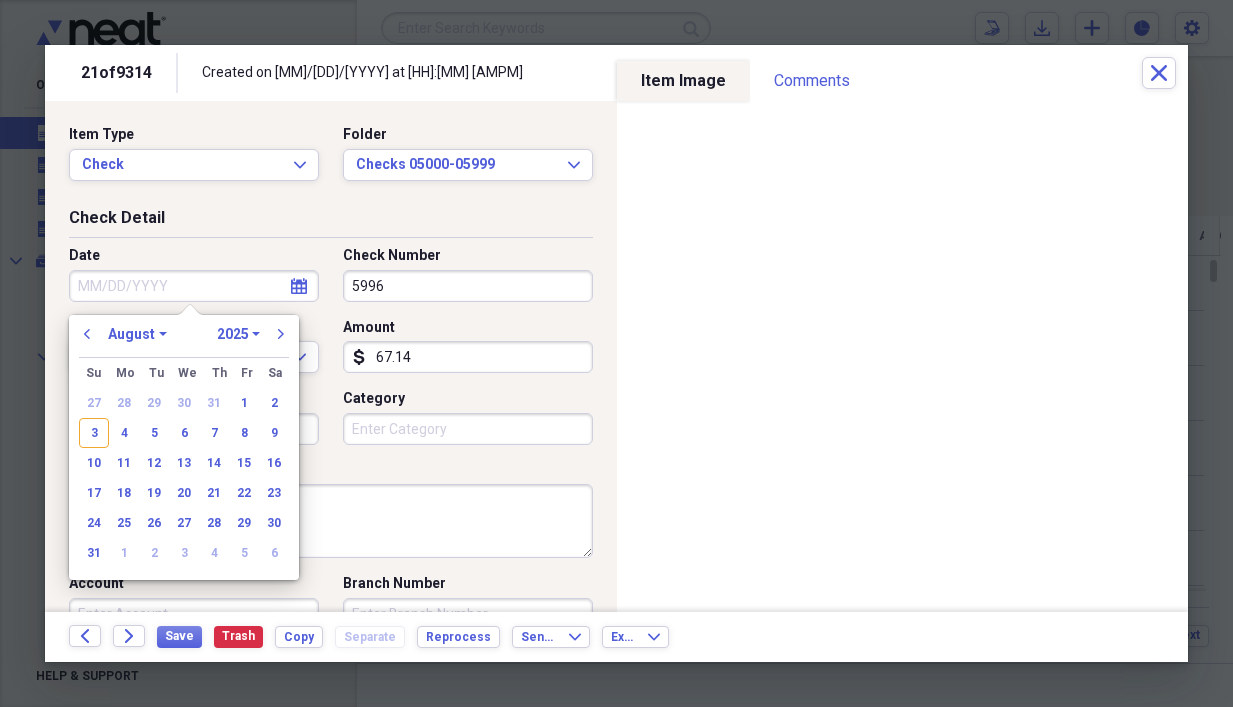 click on "Date" at bounding box center (194, 286) 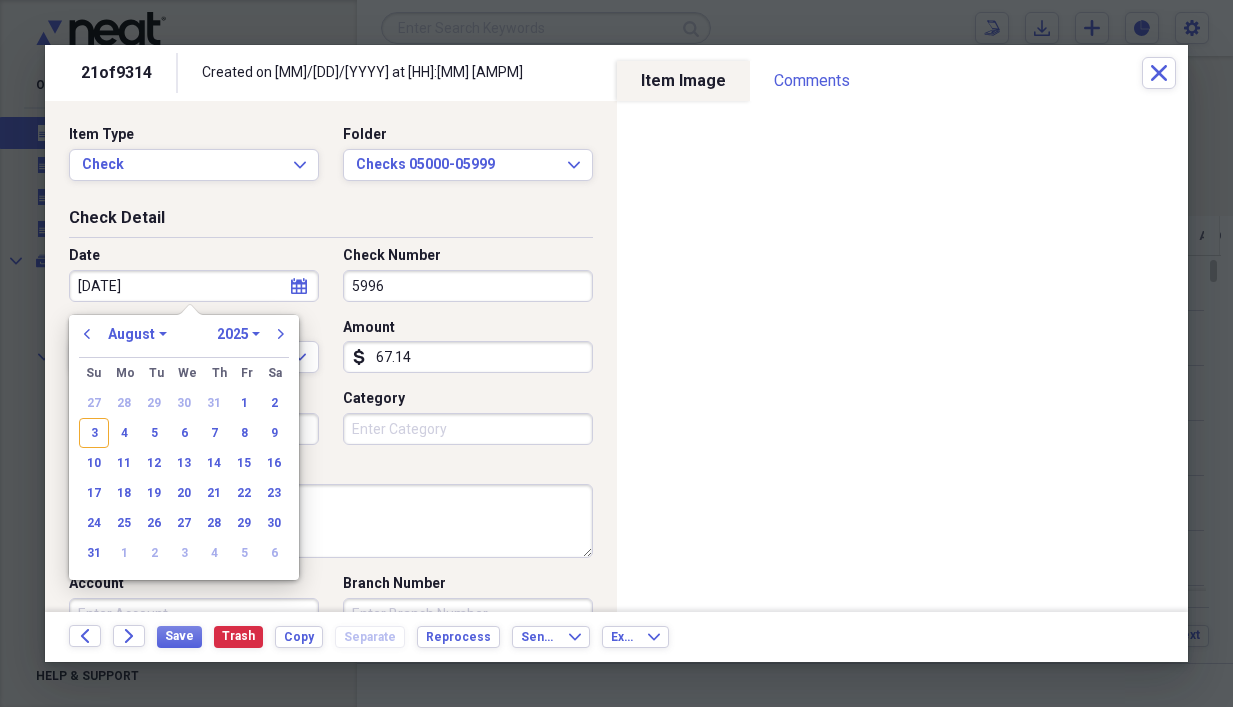 click on "[DATE]" at bounding box center [194, 286] 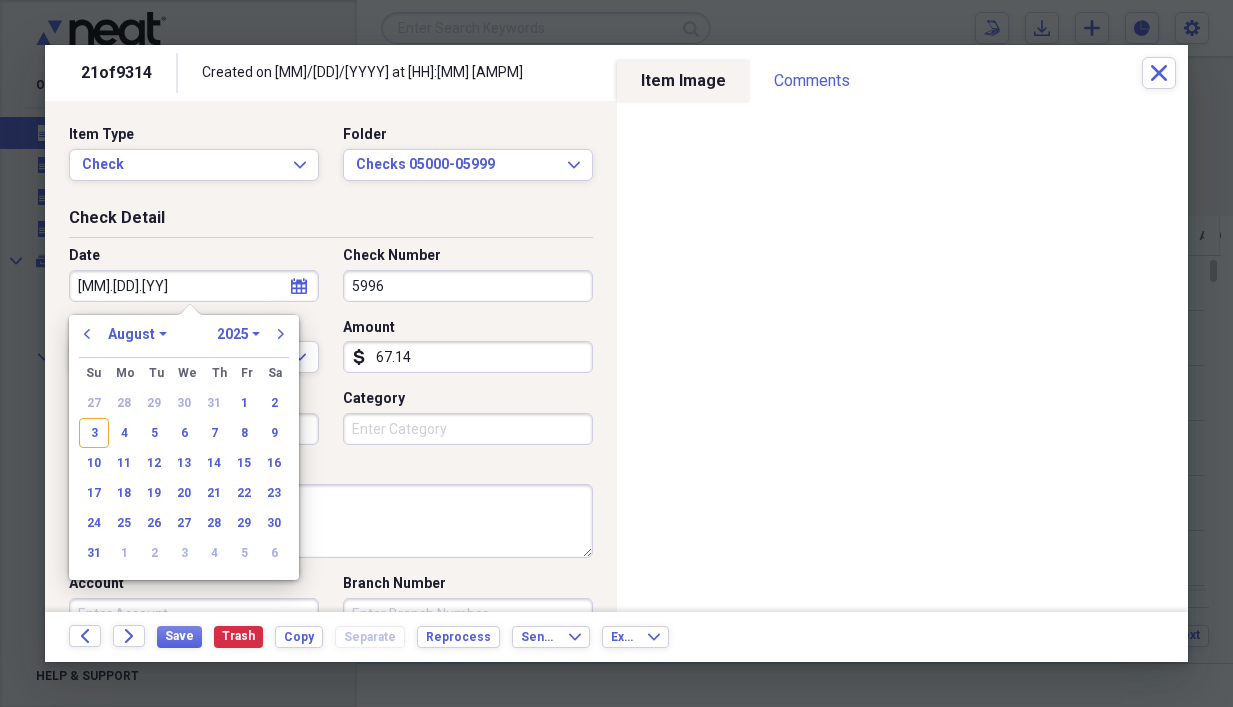 select on "4" 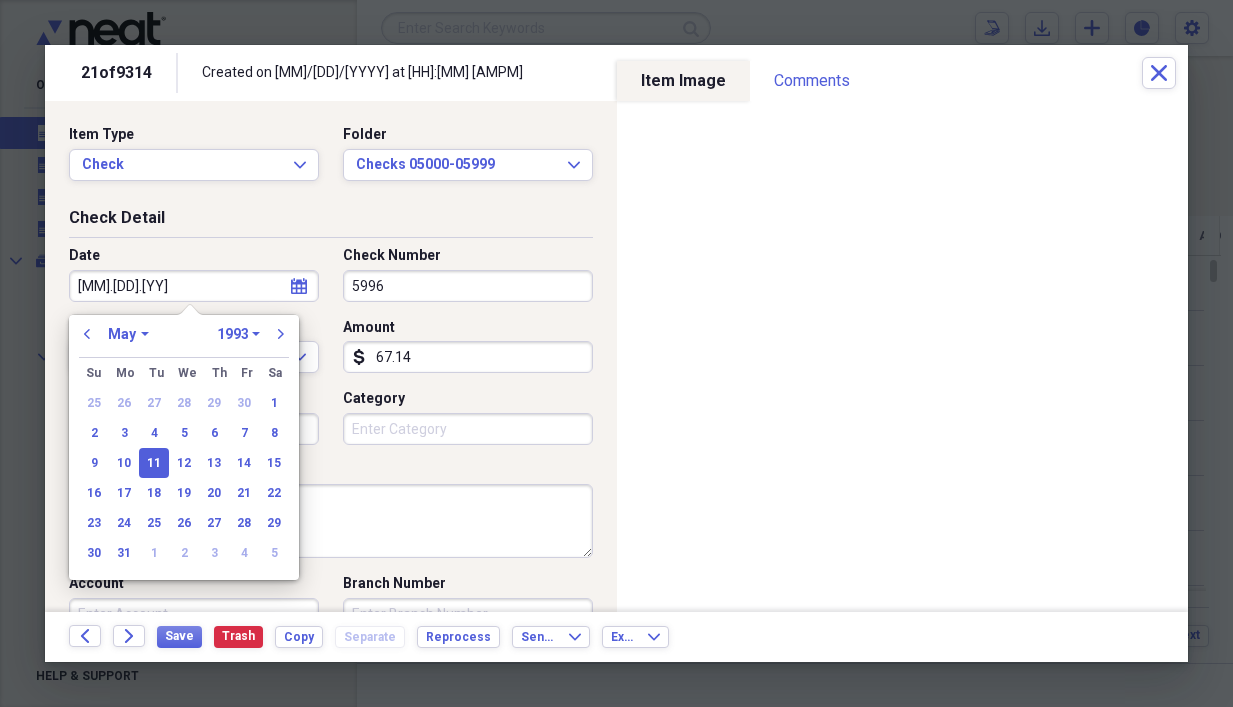 type on "[DATE]" 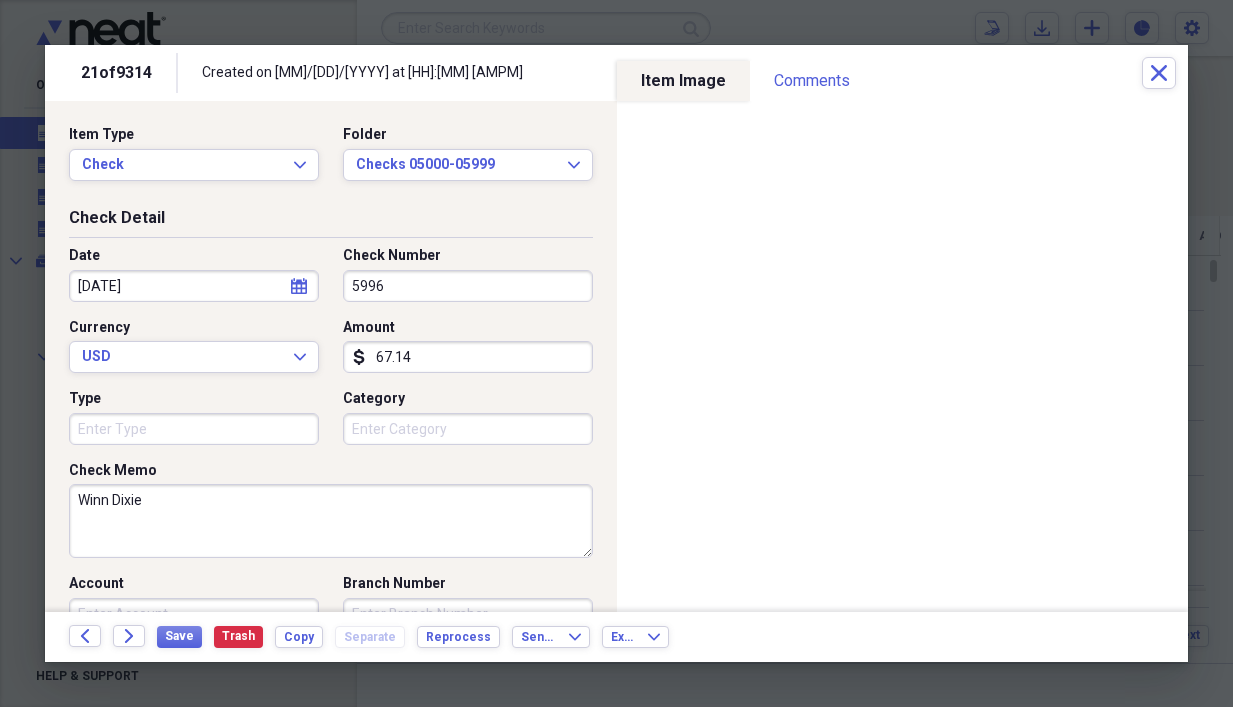 click on "Winn Dixie" at bounding box center (331, 521) 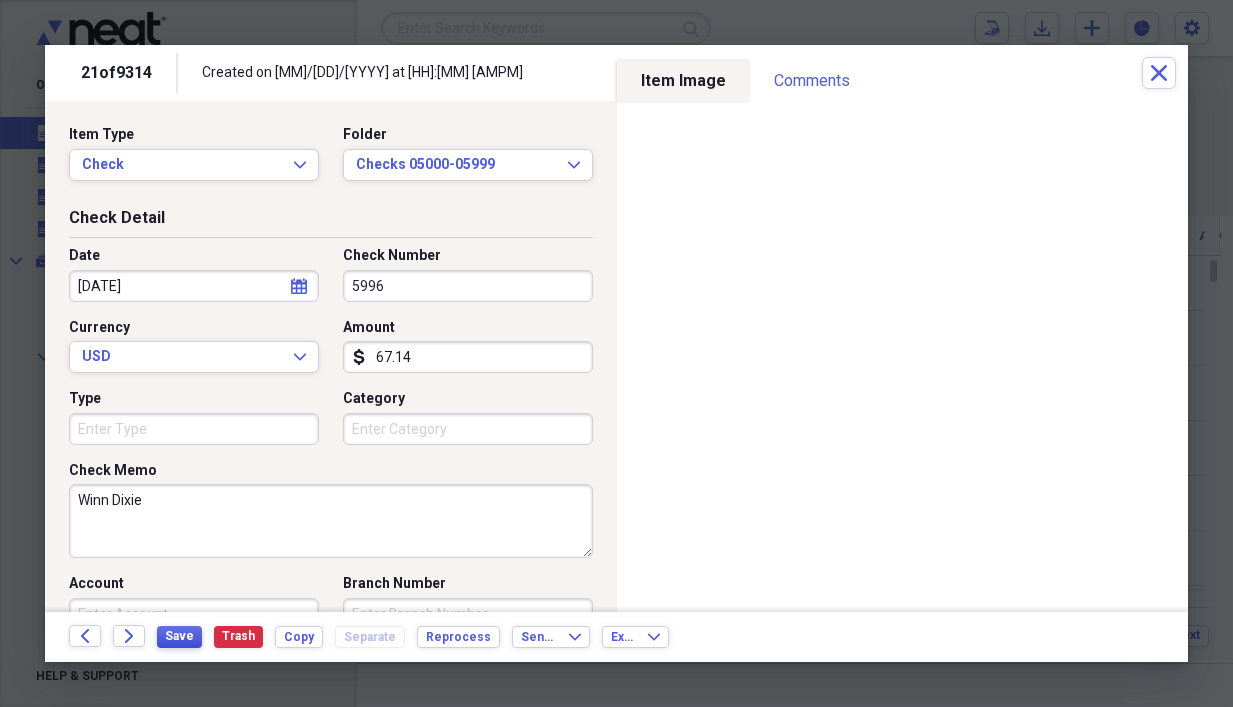 click on "Save" at bounding box center [179, 636] 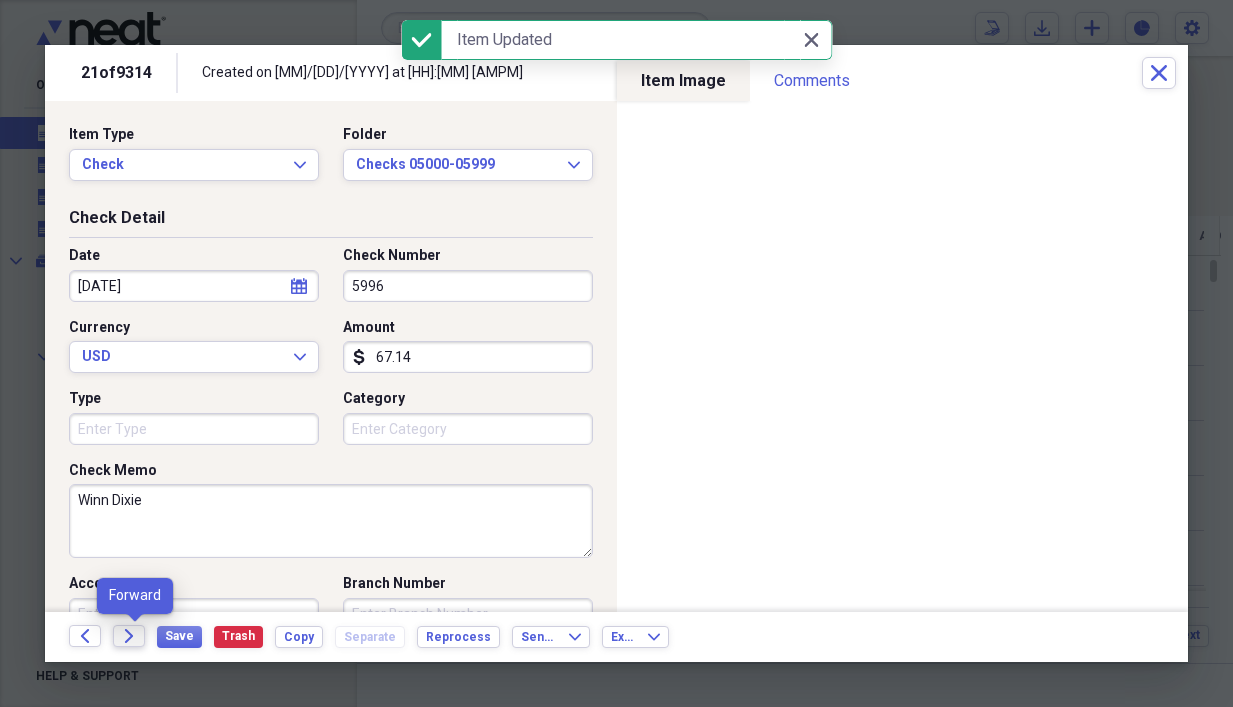 click on "Forward" 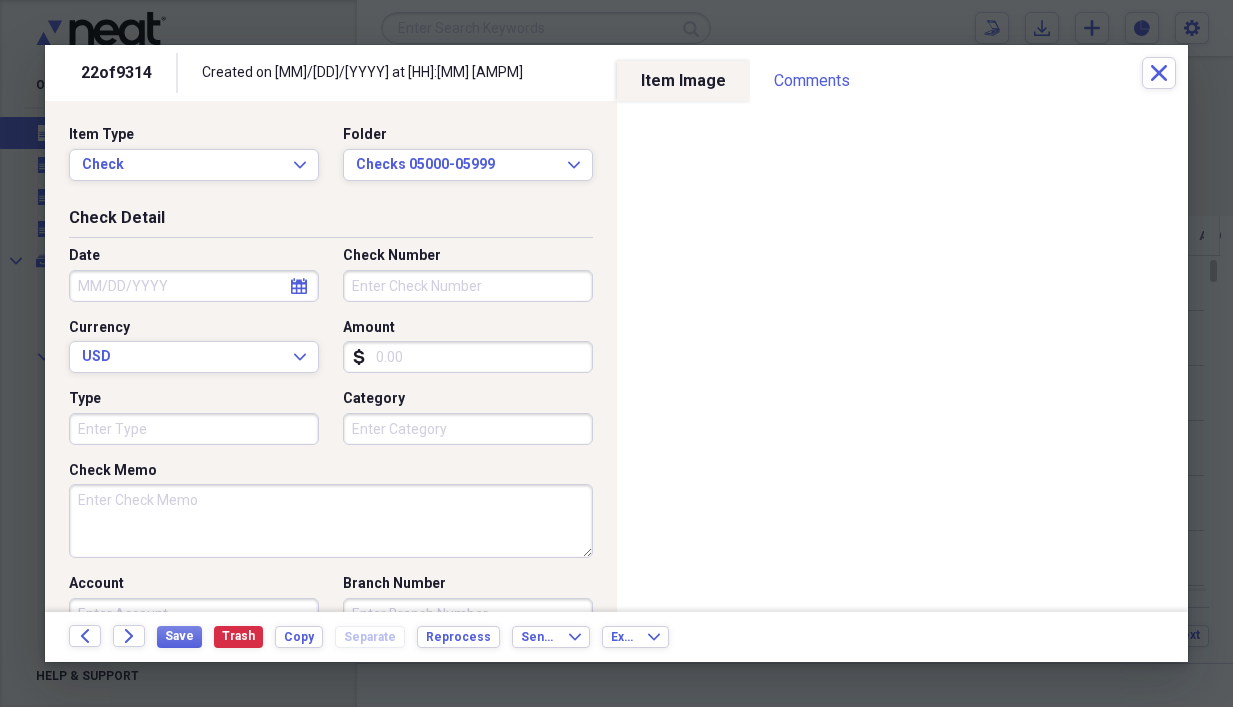 click on "Check Memo" at bounding box center (331, 521) 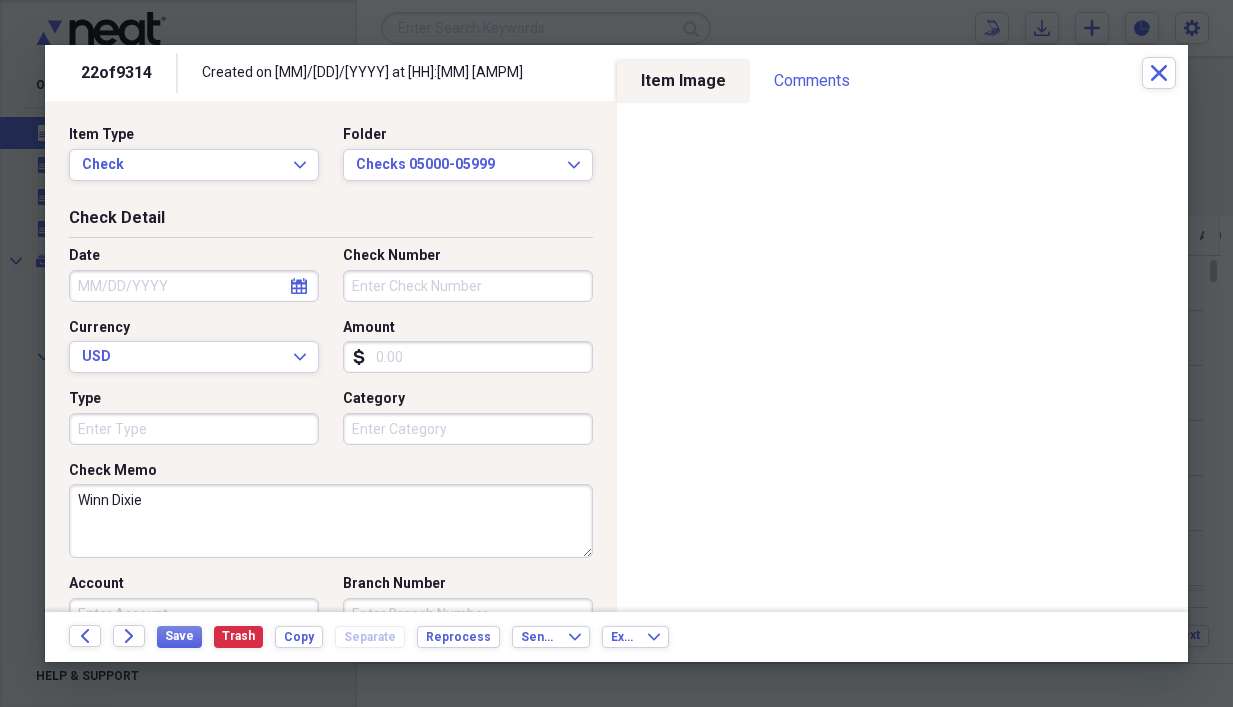 type on "Winn Dixie" 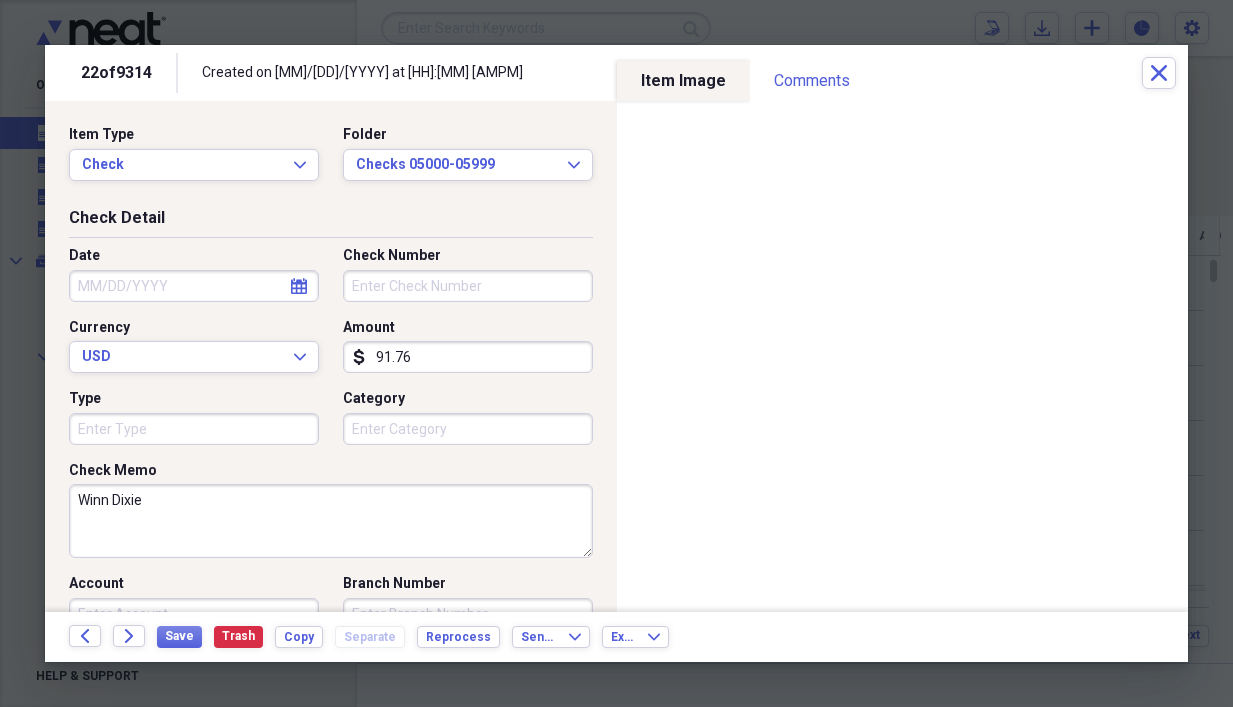 type on "91.76" 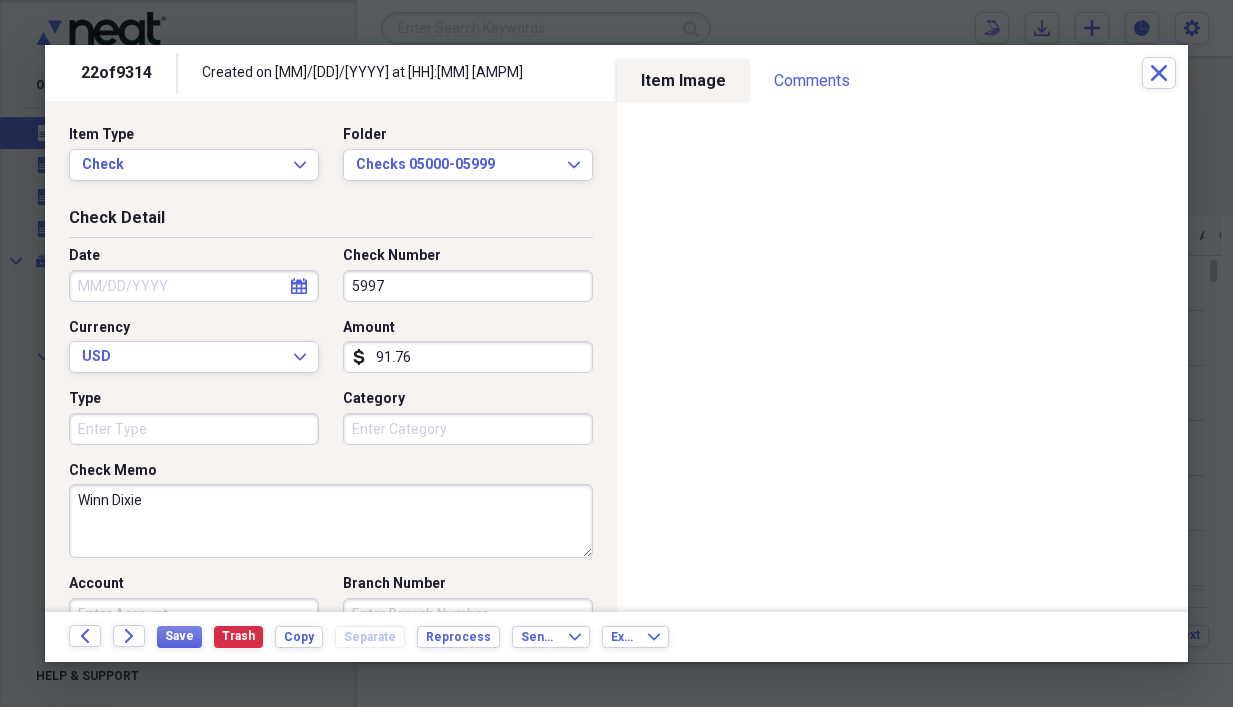 type on "5997" 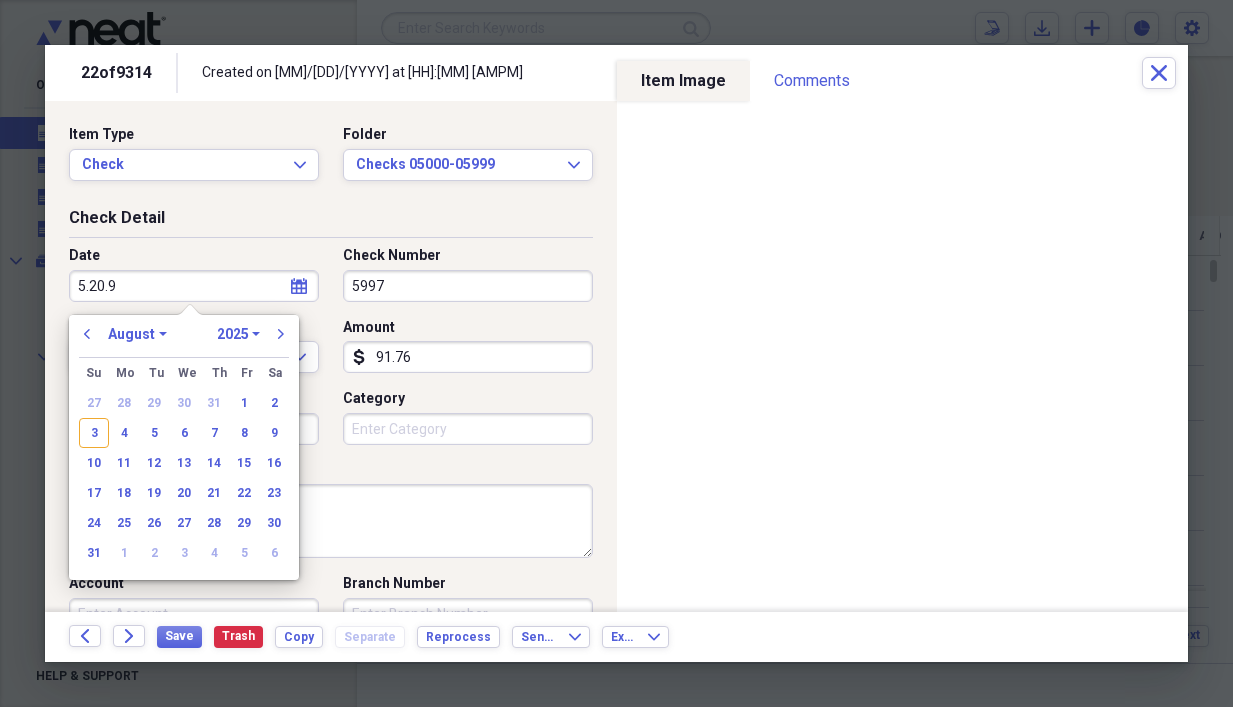 type on "[DATE]" 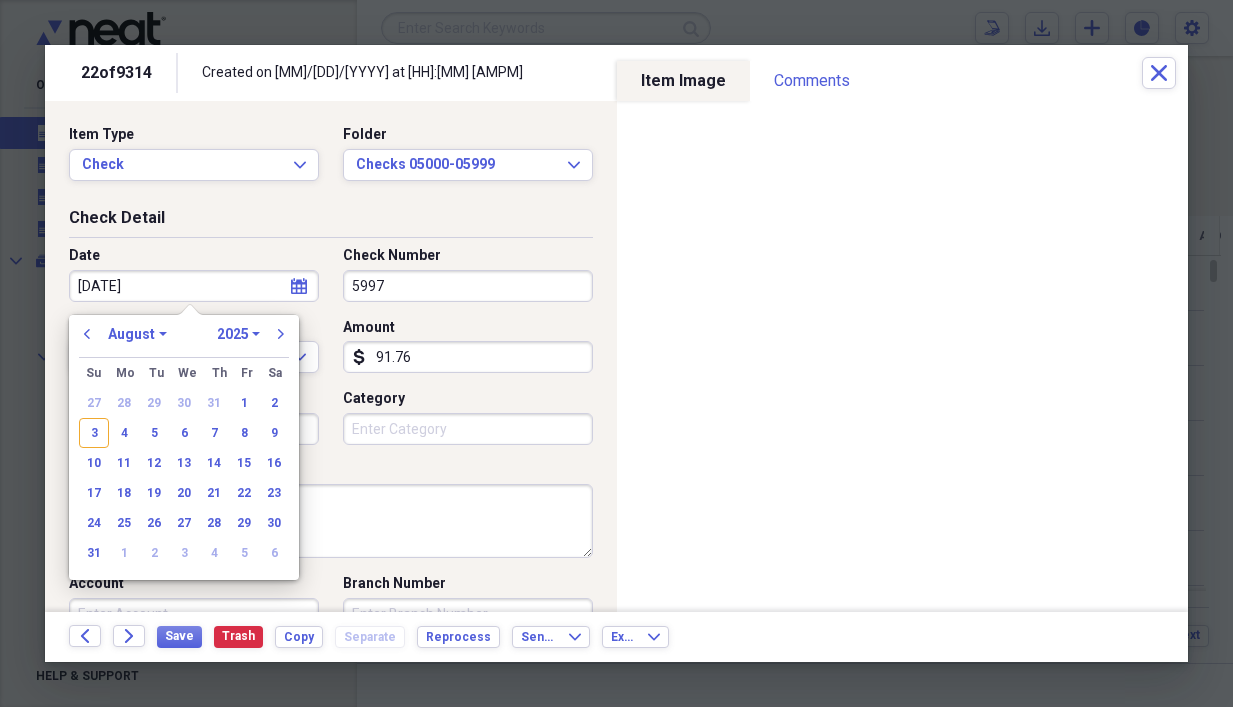 select on "4" 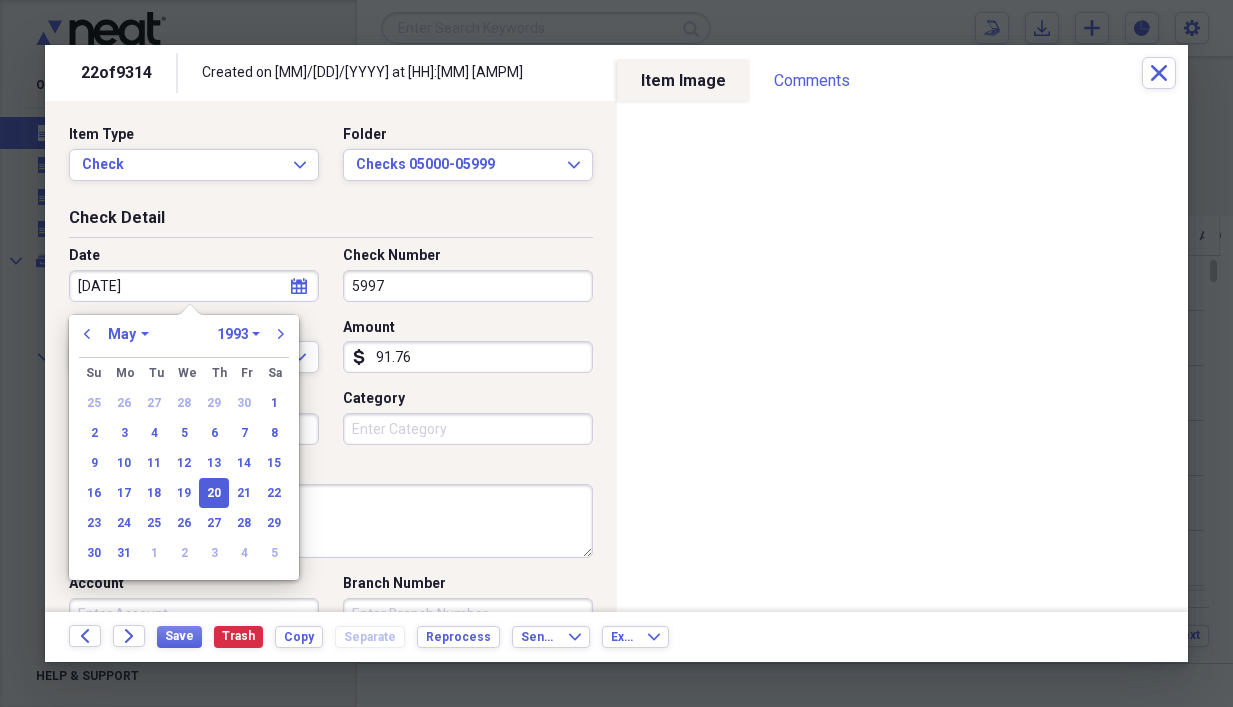 type on "[DATE]" 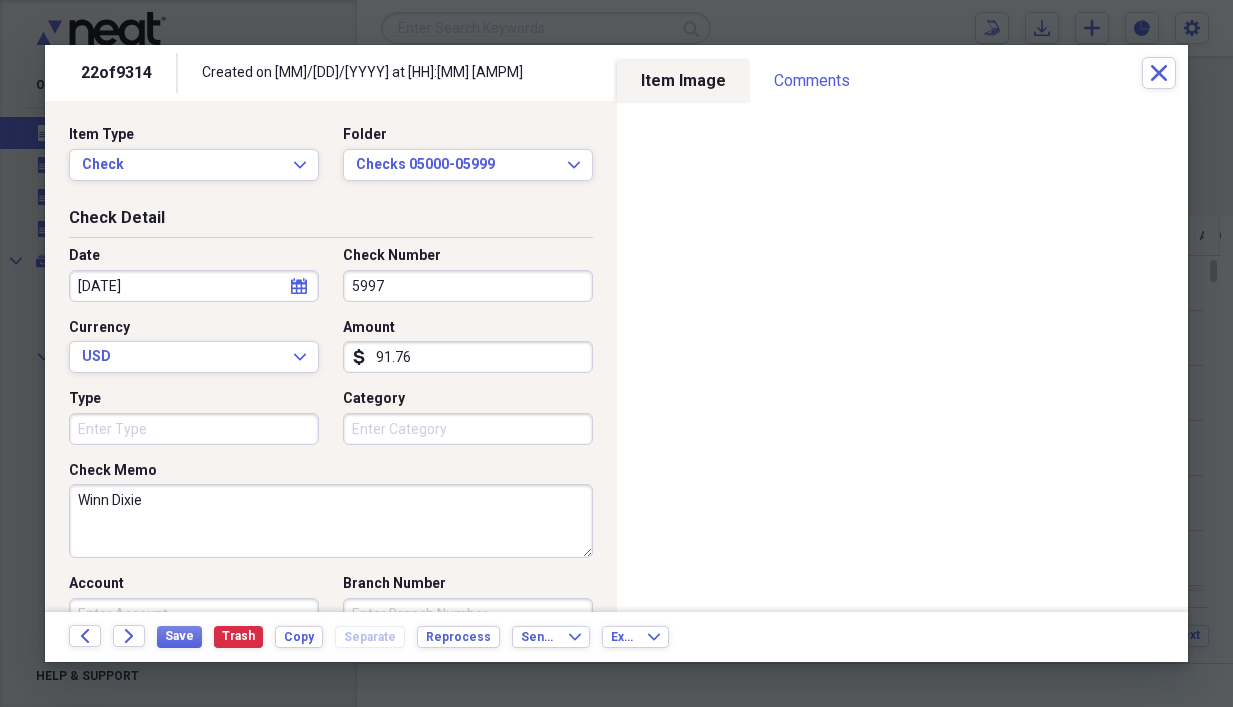click on "Winn Dixie" at bounding box center [331, 521] 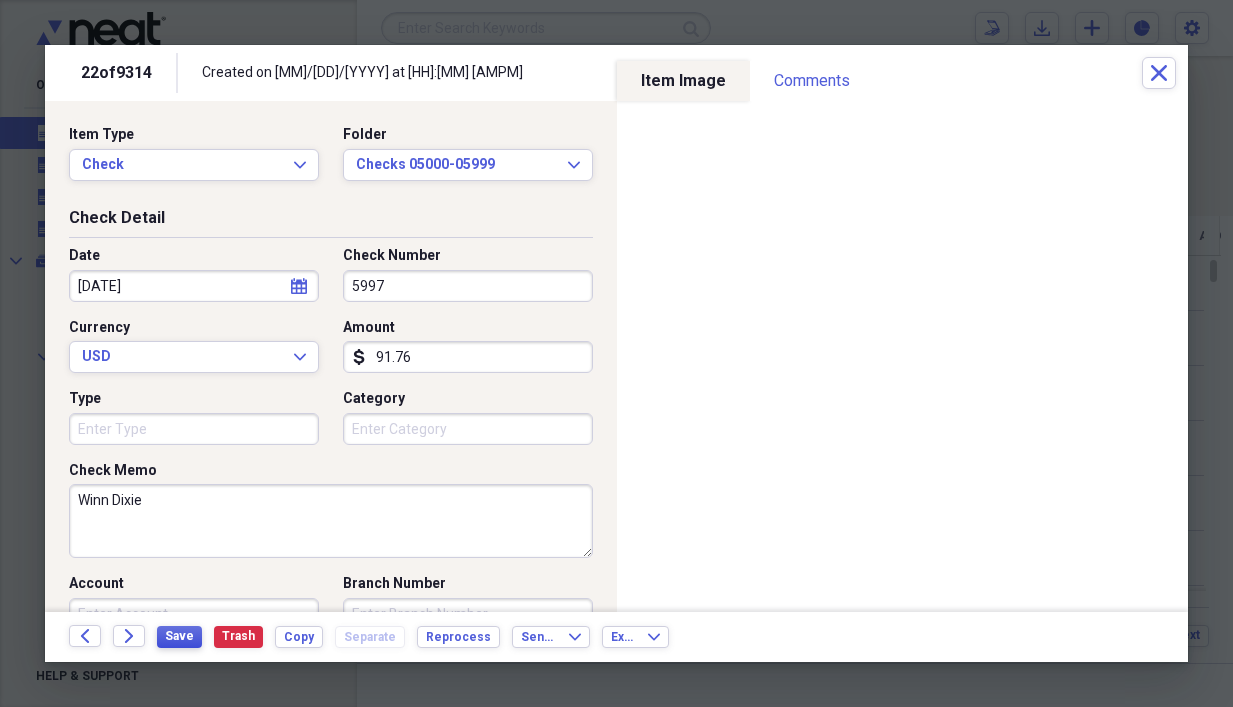 click on "Save" at bounding box center (179, 636) 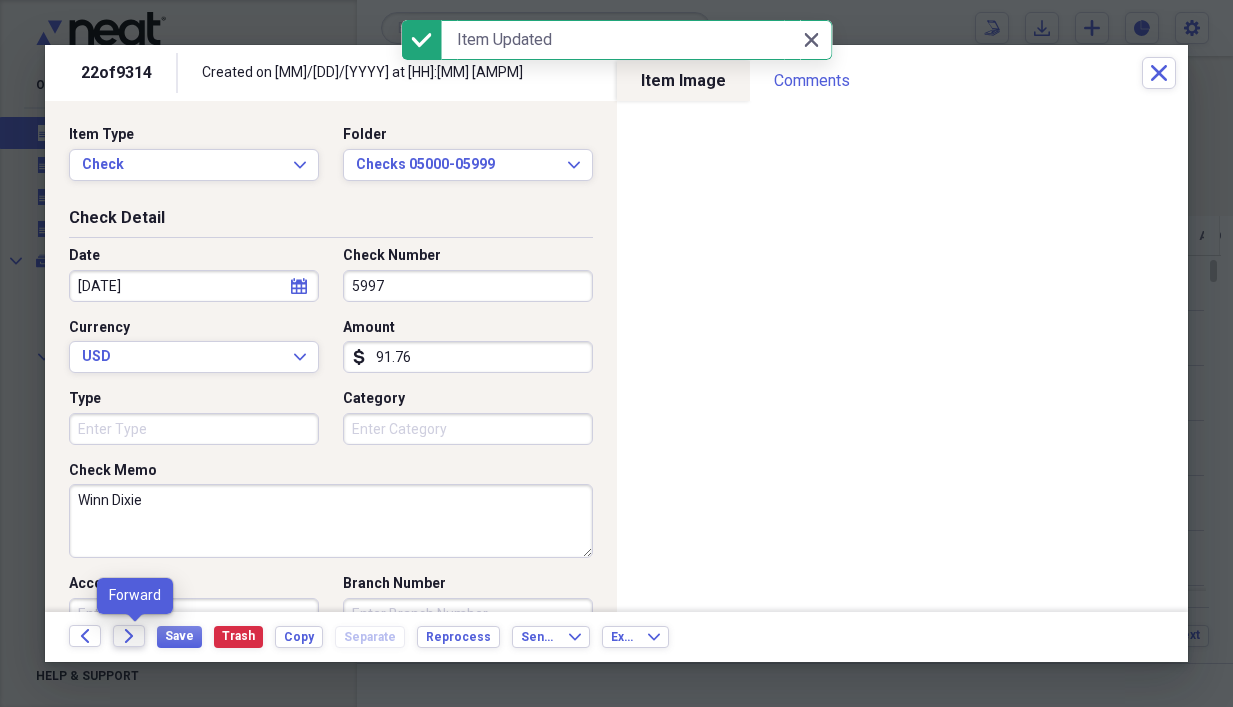 click on "Forward" 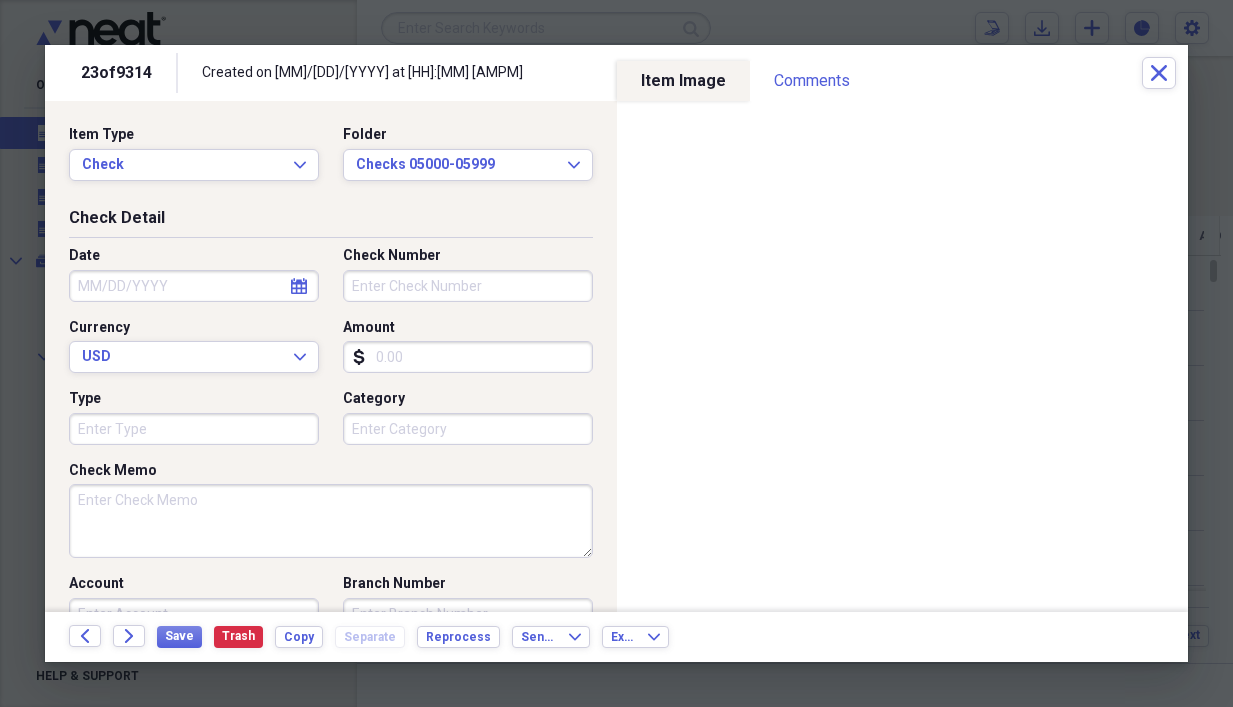 click on "Check Memo" at bounding box center (331, 521) 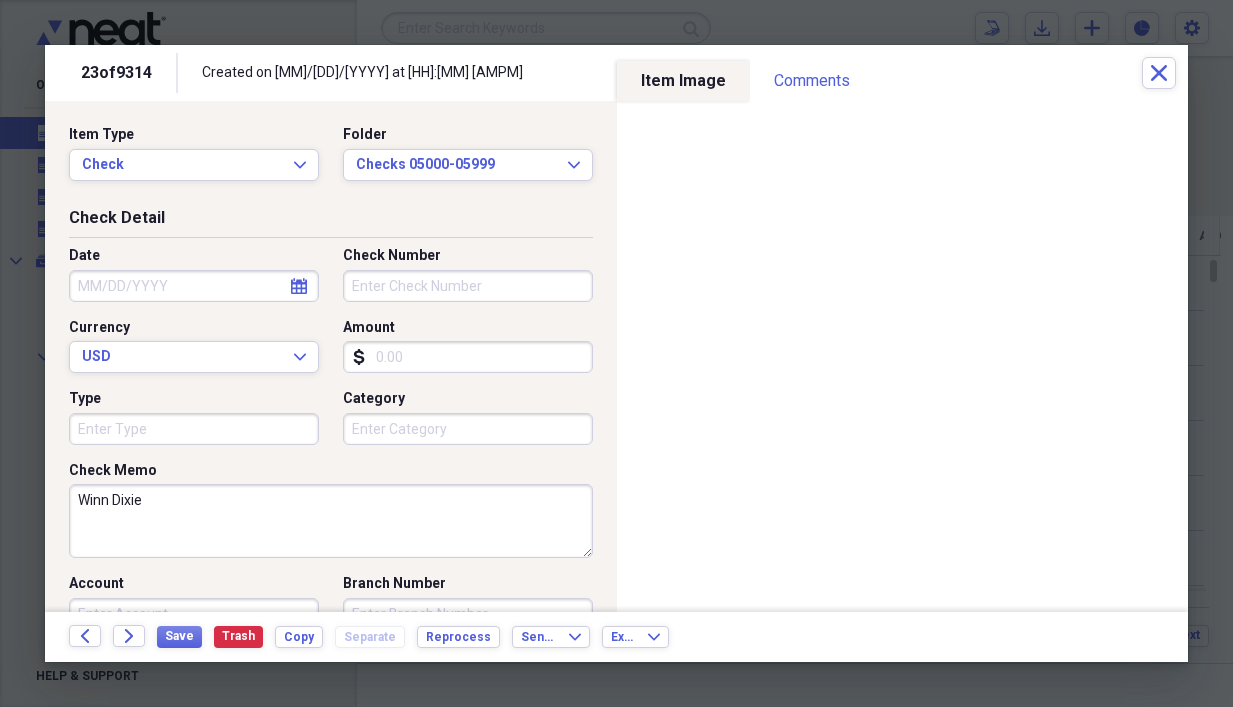 type on "Winn Dixie" 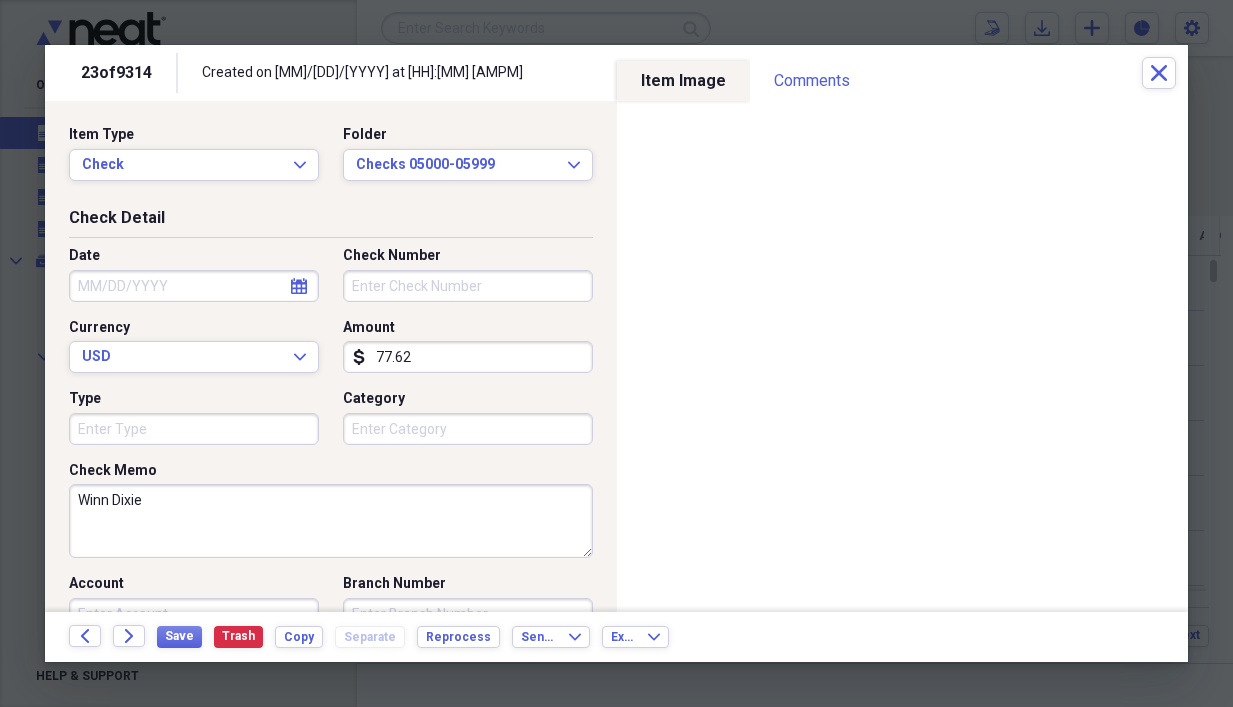 type on "77.62" 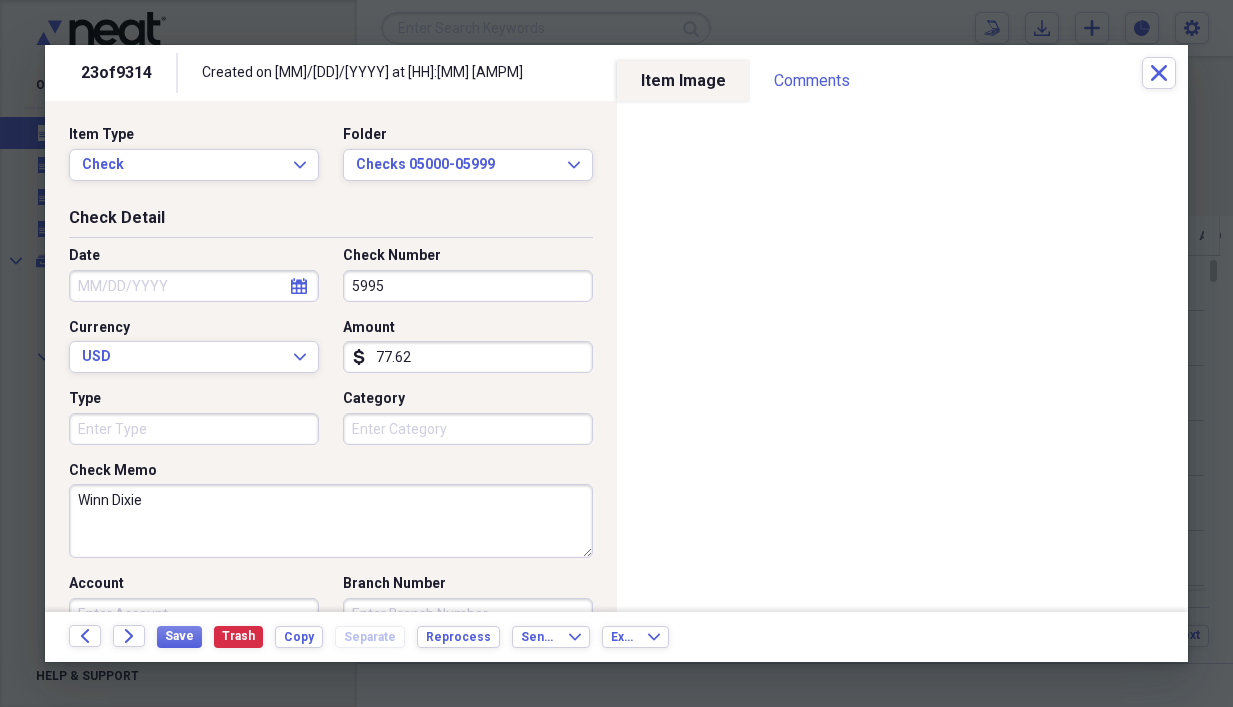 type on "5995" 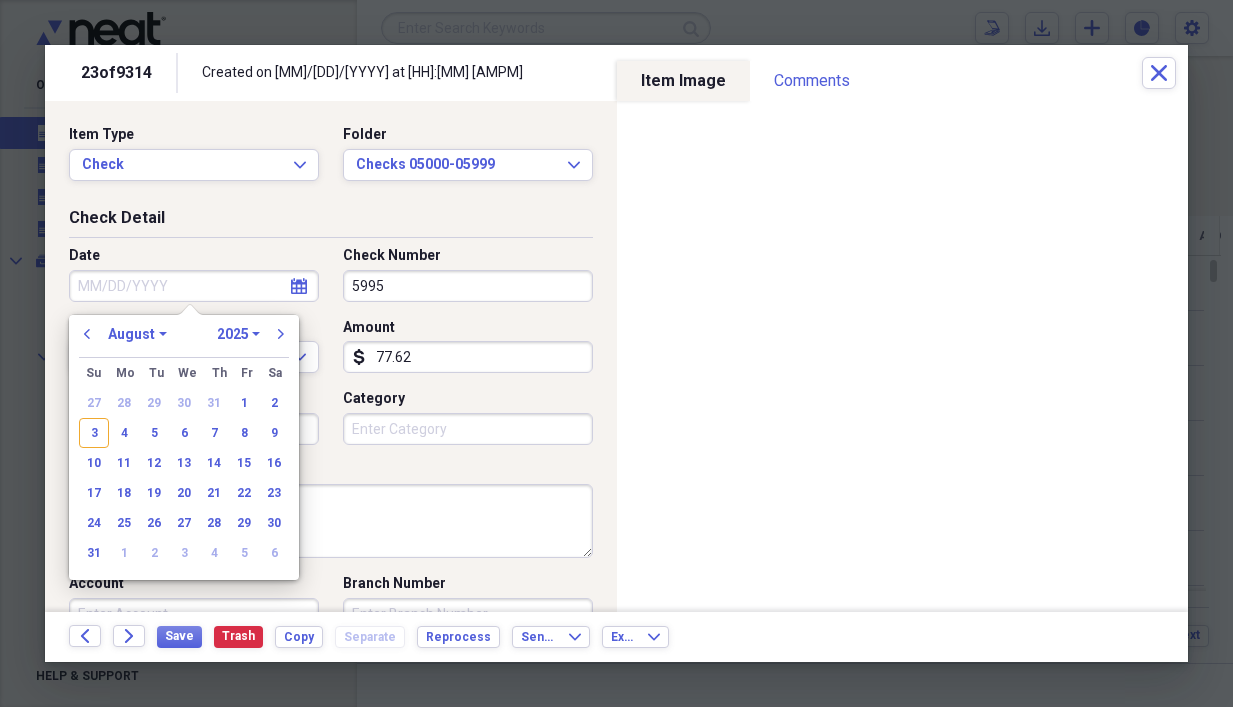 click on "Date" at bounding box center [194, 286] 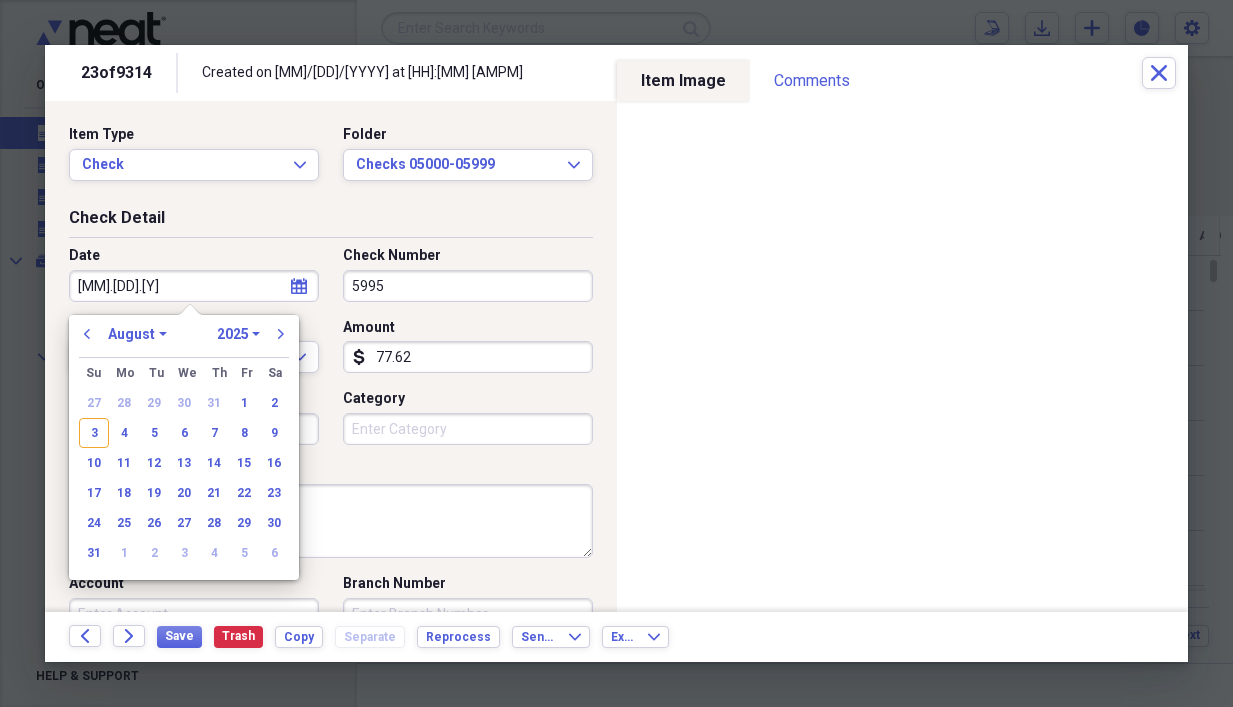 type on "[DATE]" 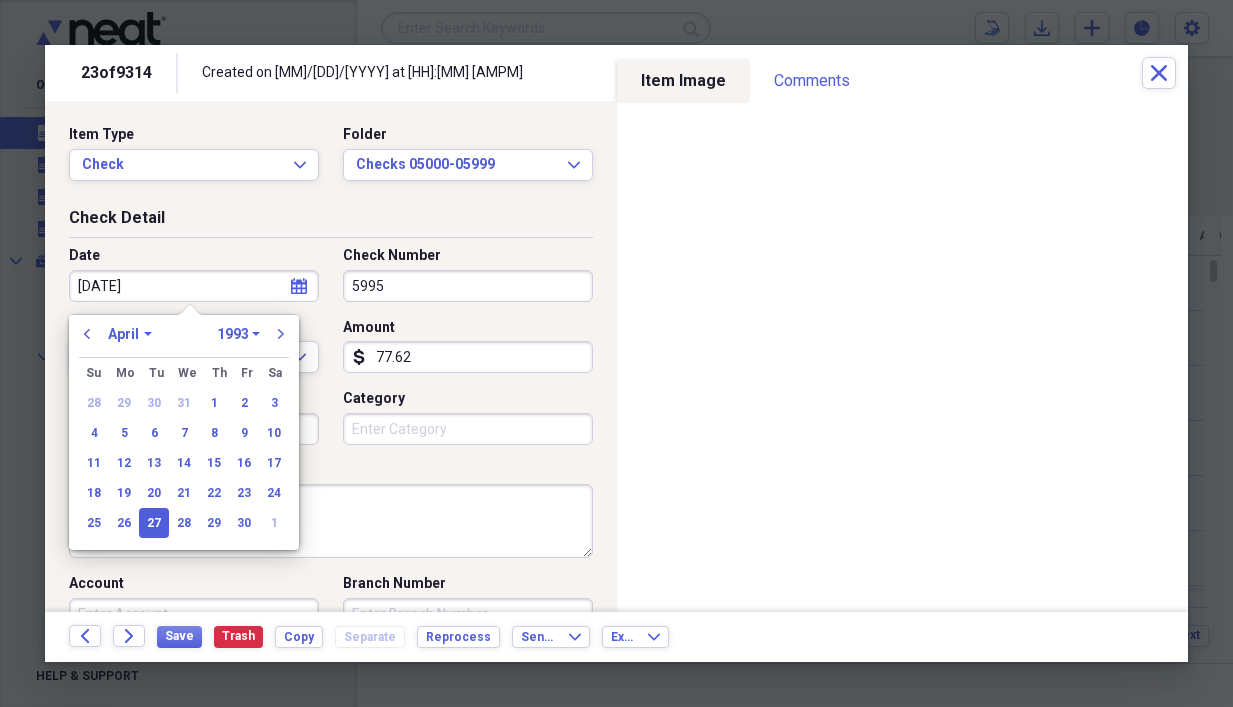 type on "[MM]/[DD]/[YYYY]" 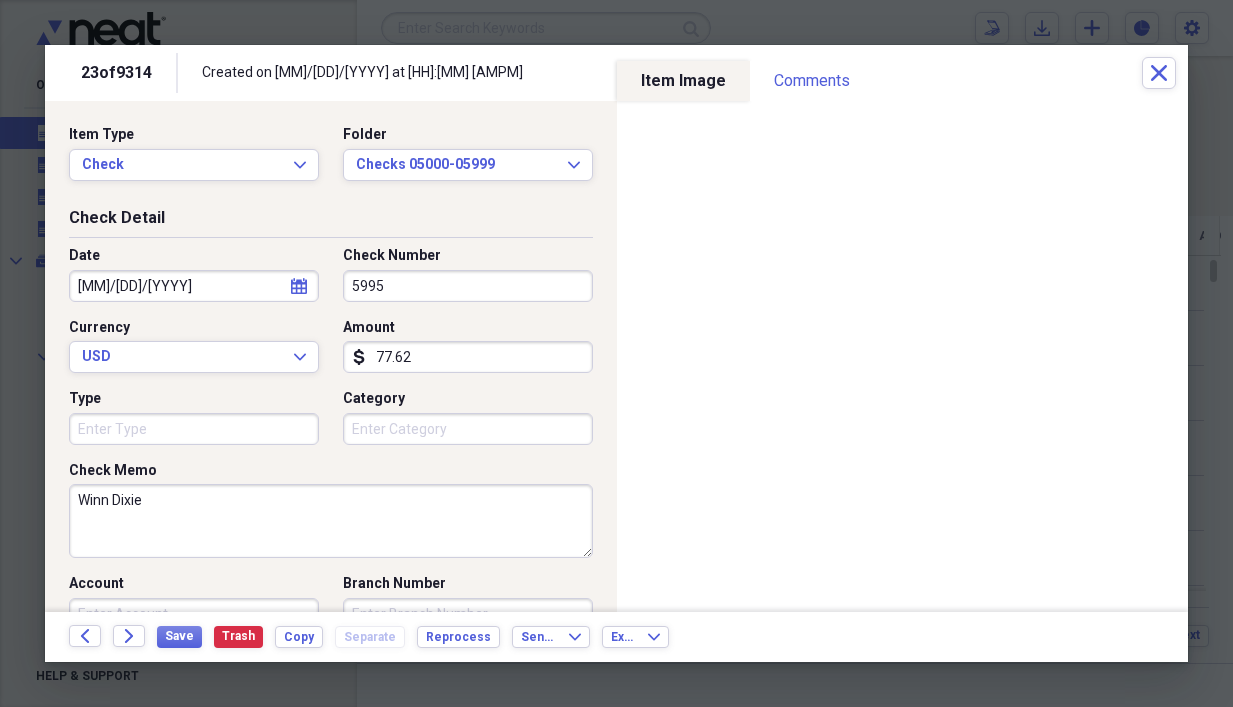 click on "Type" at bounding box center (200, 417) 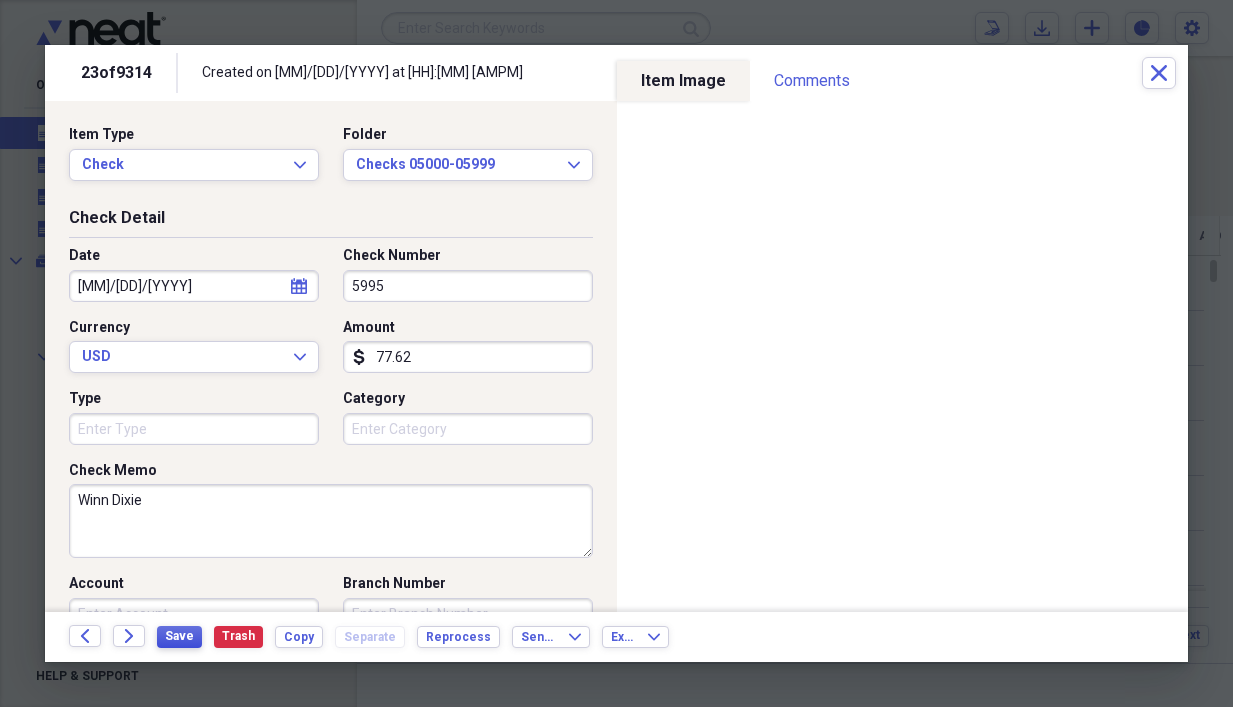 click on "Save" at bounding box center (179, 636) 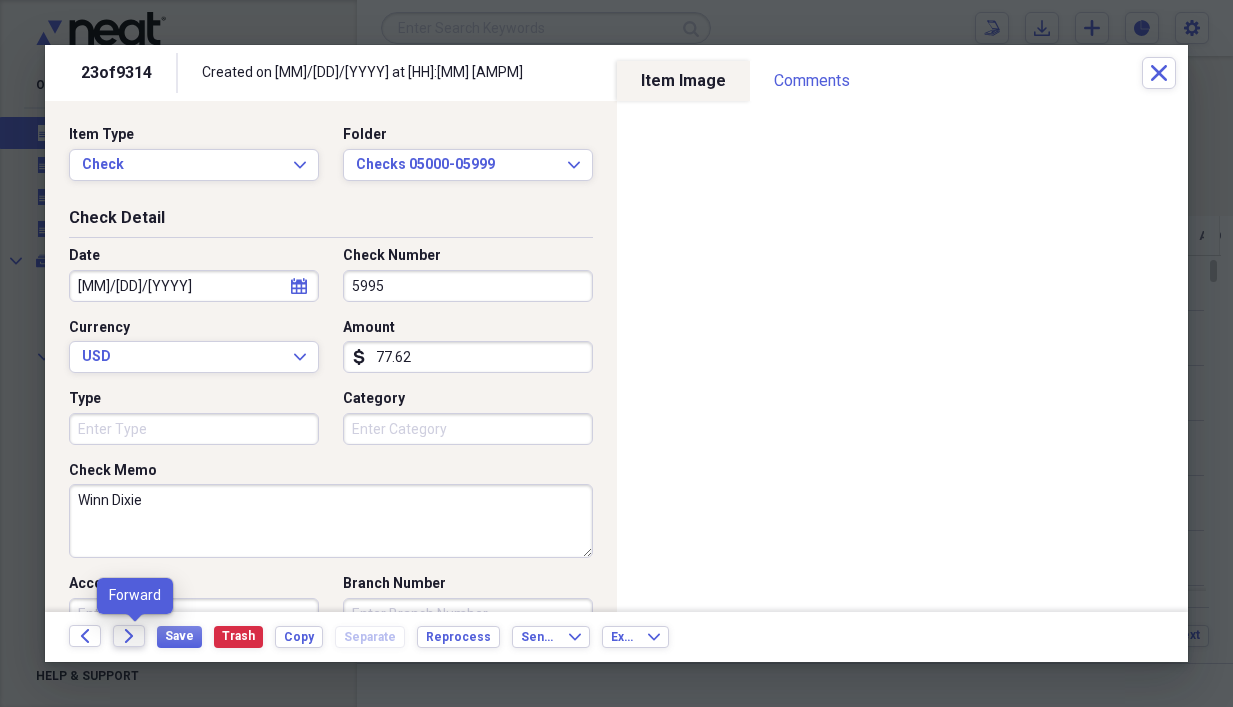 click on "Forward" 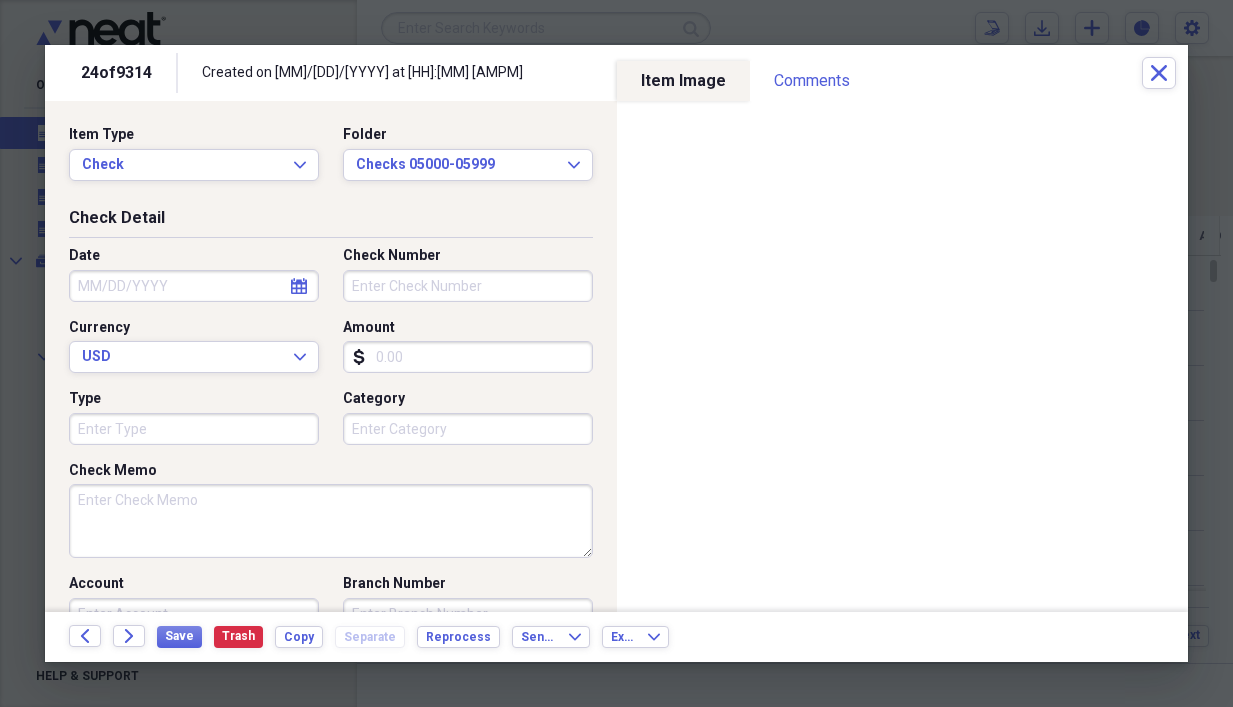 click on "Check Memo" at bounding box center (331, 521) 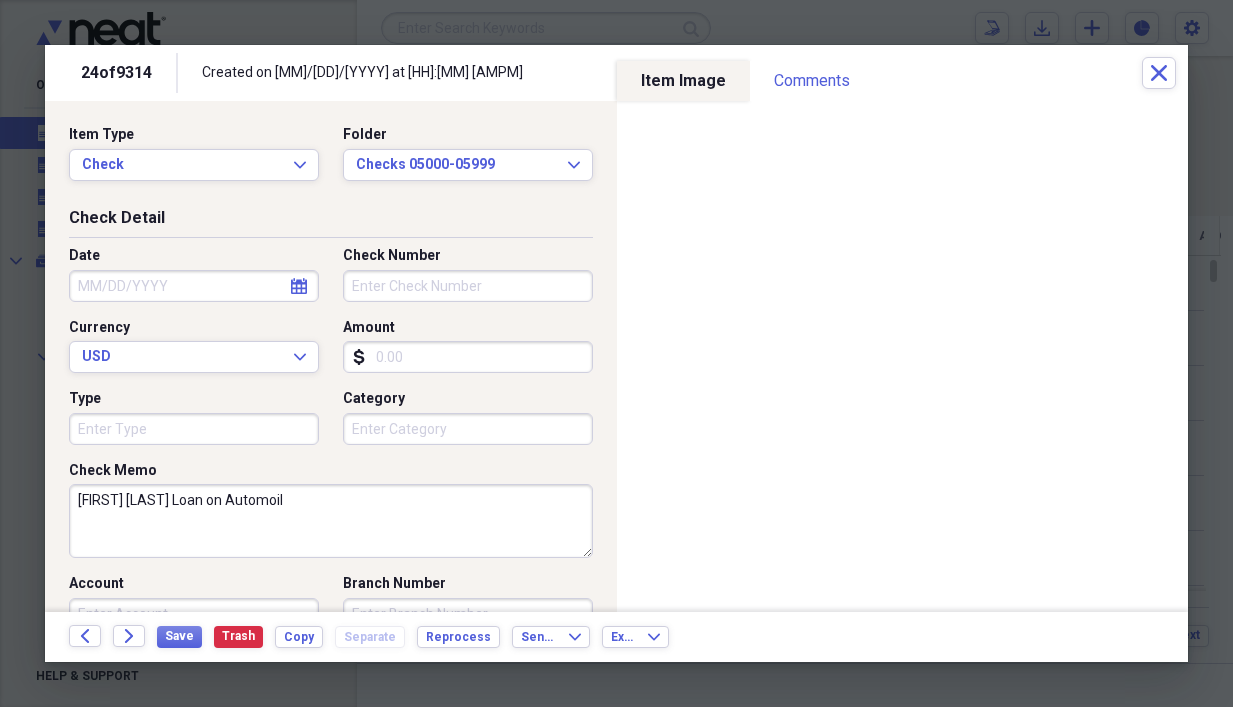 click on "[FIRST] [LAST] Loan on Automoil" at bounding box center [331, 521] 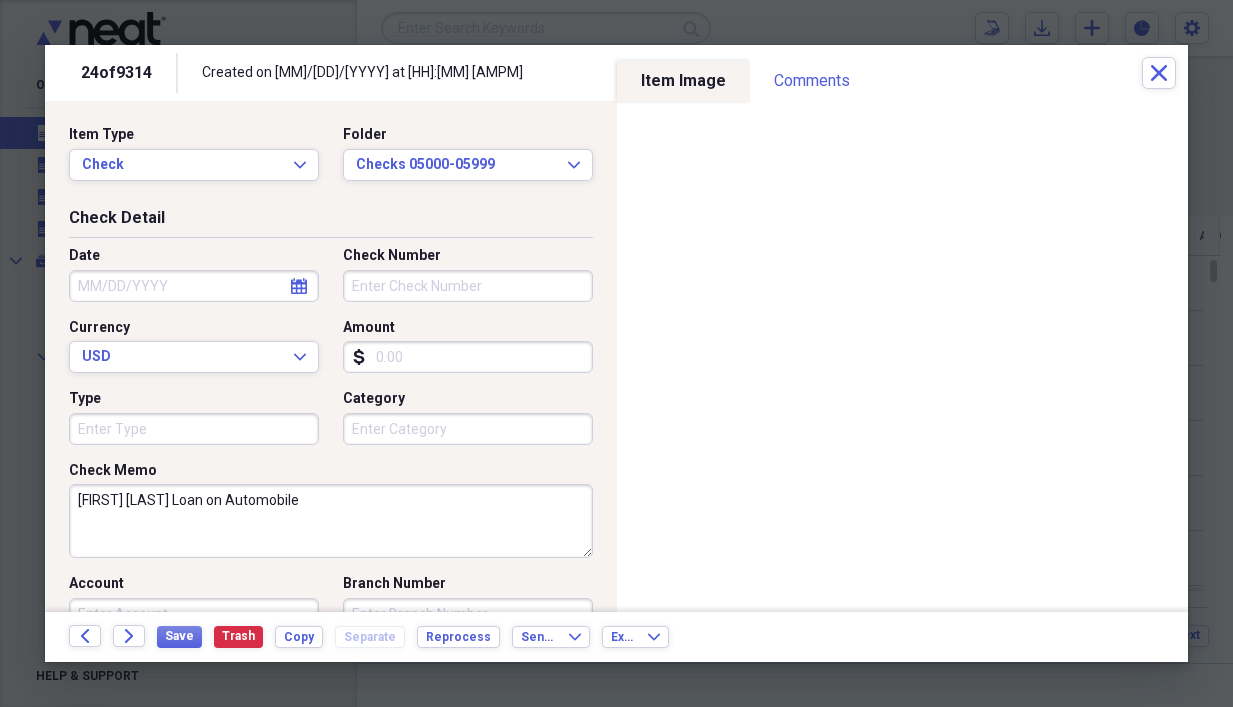 type on "[FIRST] [LAST] Loan on Automobile" 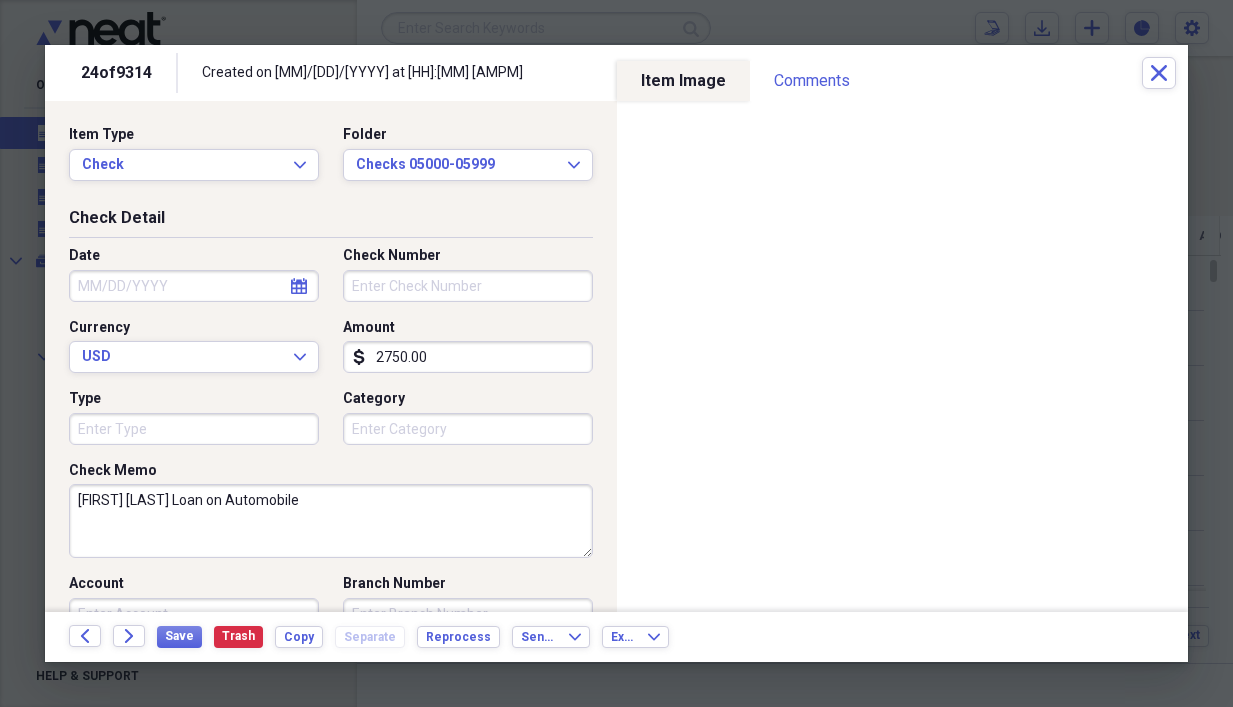 type on "2750.00" 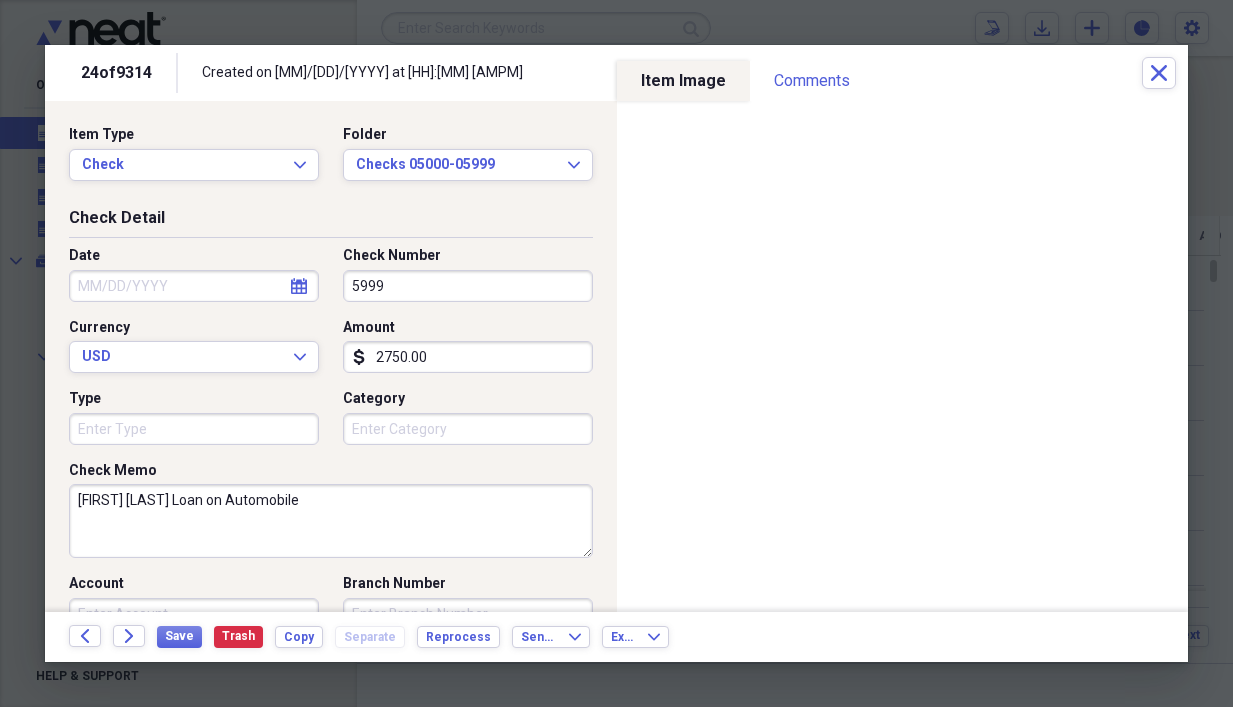 type on "5999" 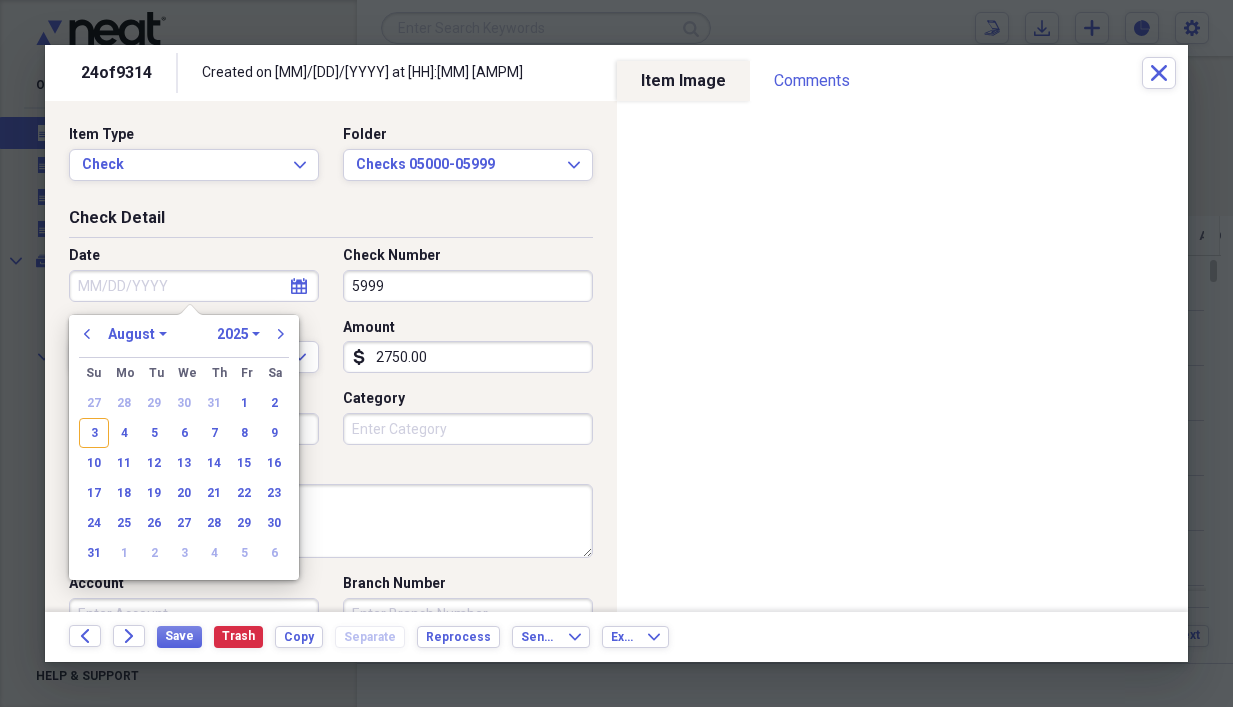 click on "Date" at bounding box center [194, 286] 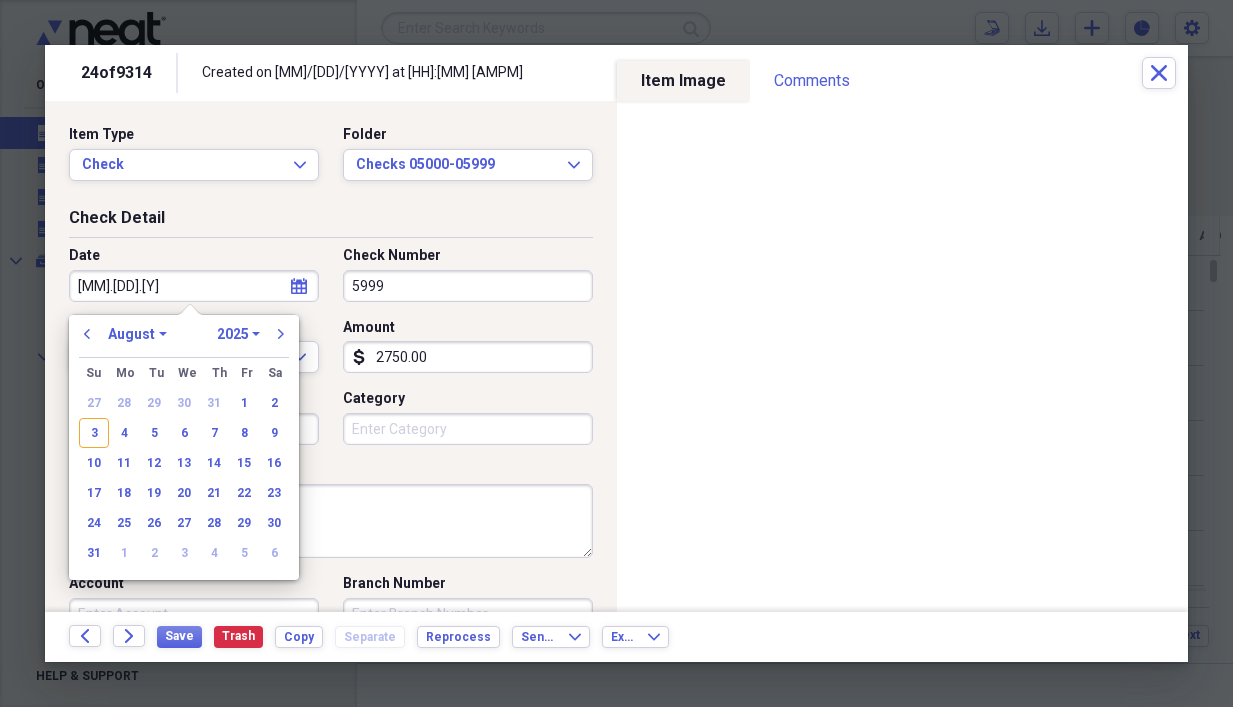 type on "[DATE]" 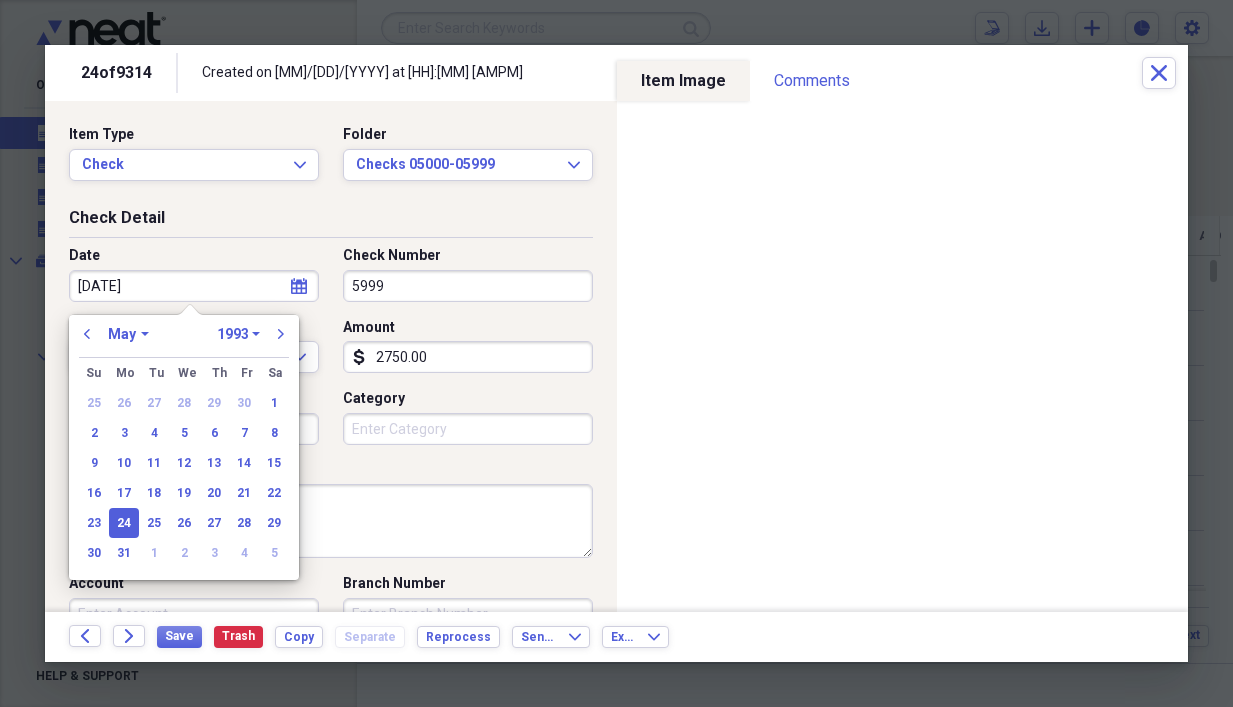 type 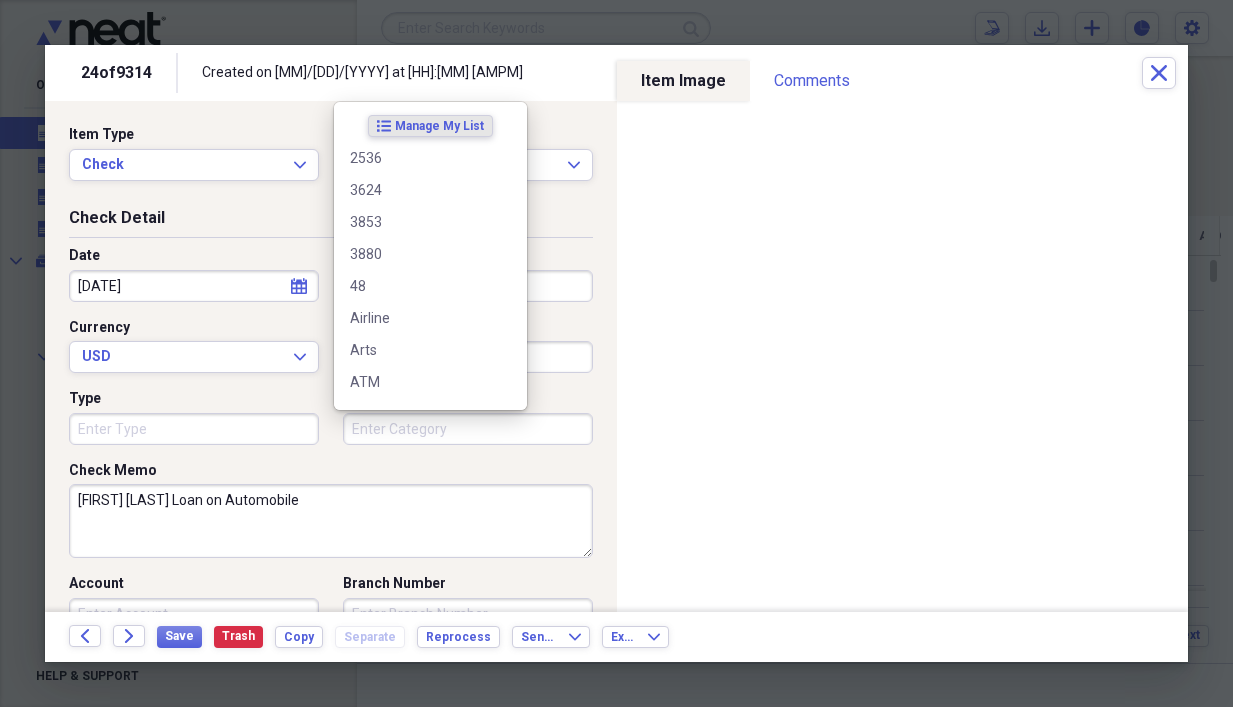 click on "Category" at bounding box center [468, 429] 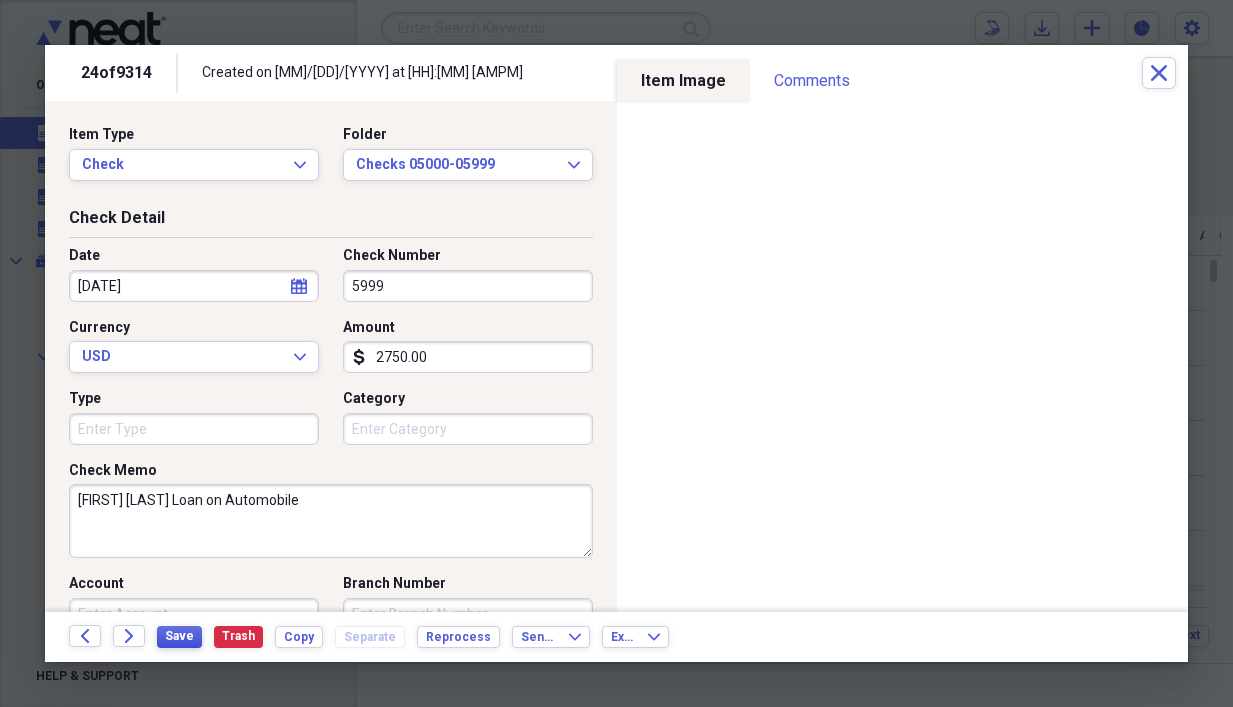 click on "Save" at bounding box center [179, 636] 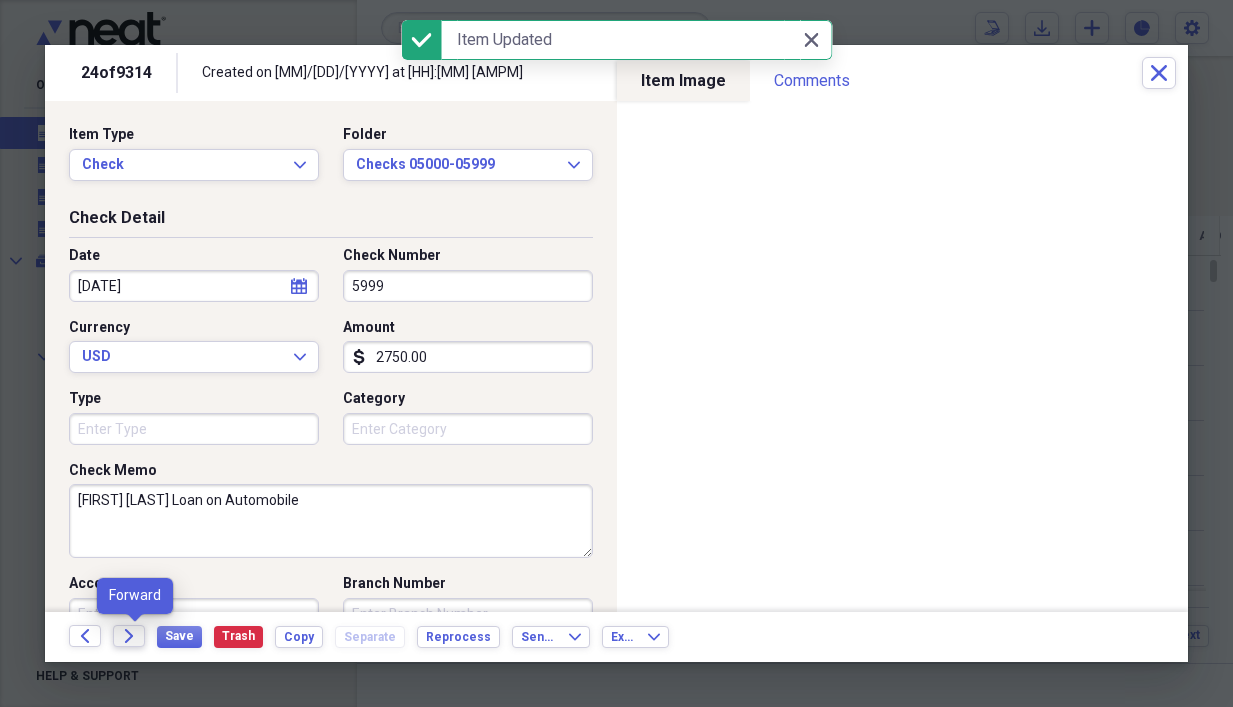 click 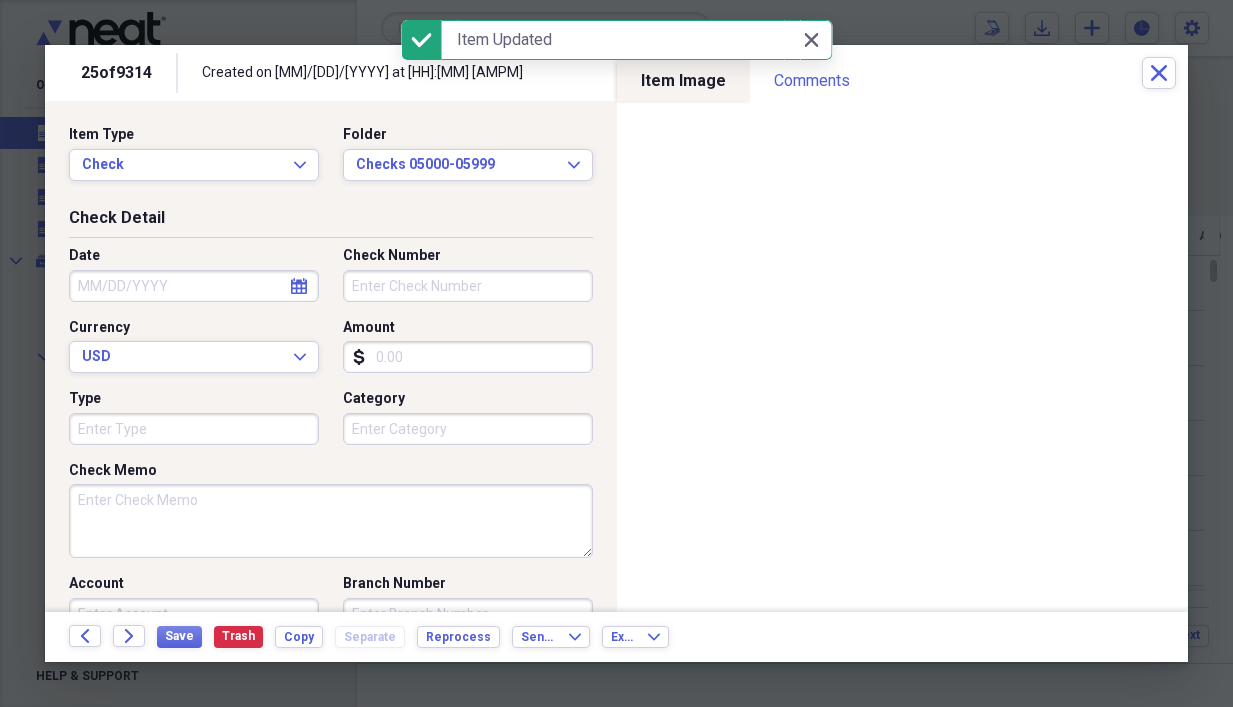 click on "Check Memo" at bounding box center (331, 521) 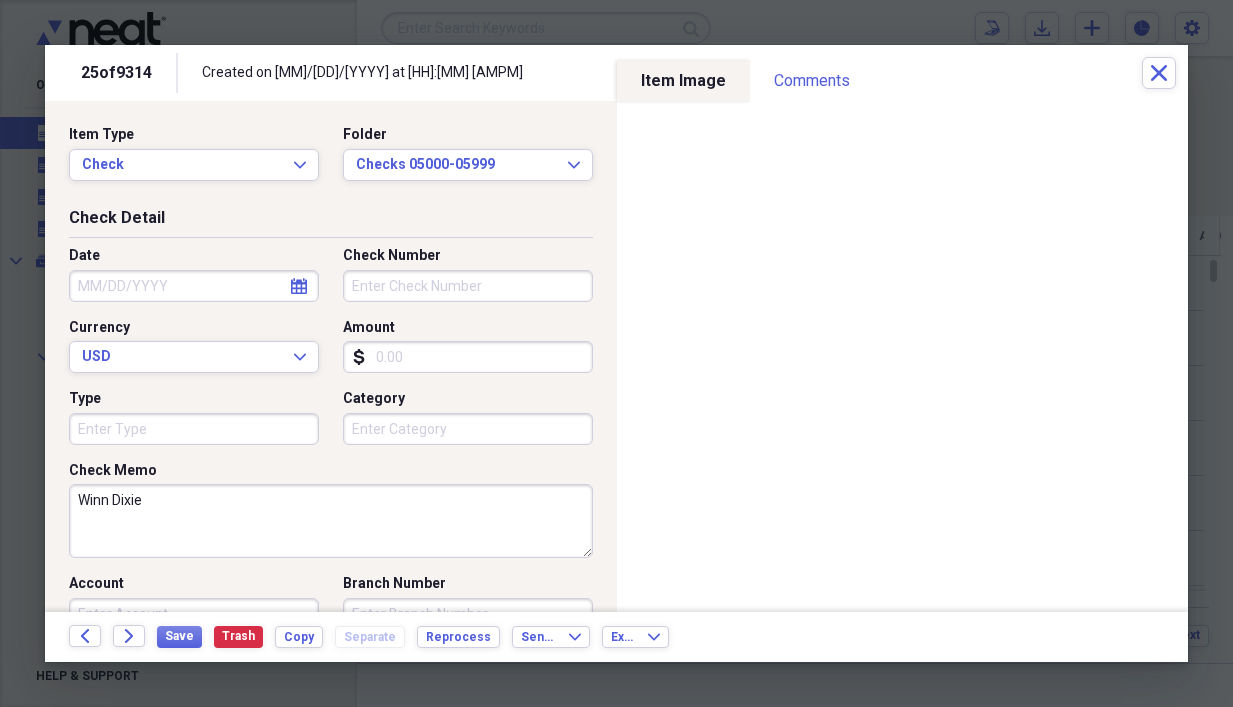 click on "Amount" at bounding box center [468, 357] 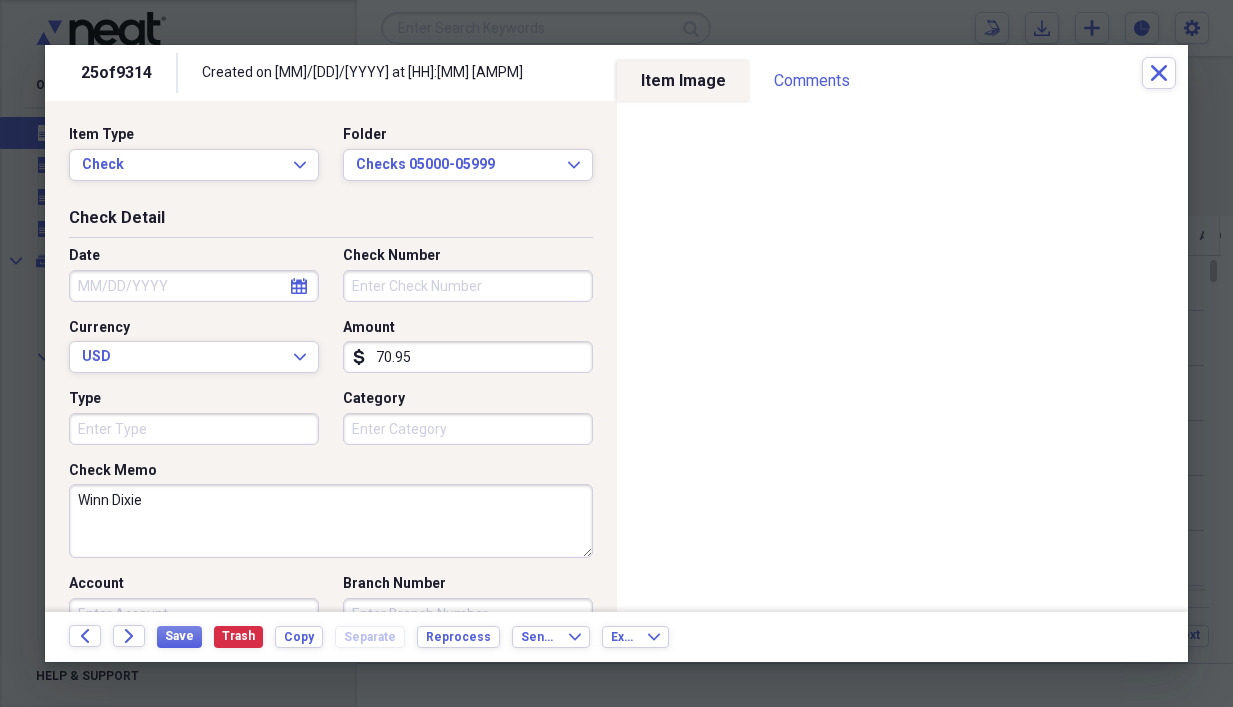 click on "Check Number" at bounding box center [468, 286] 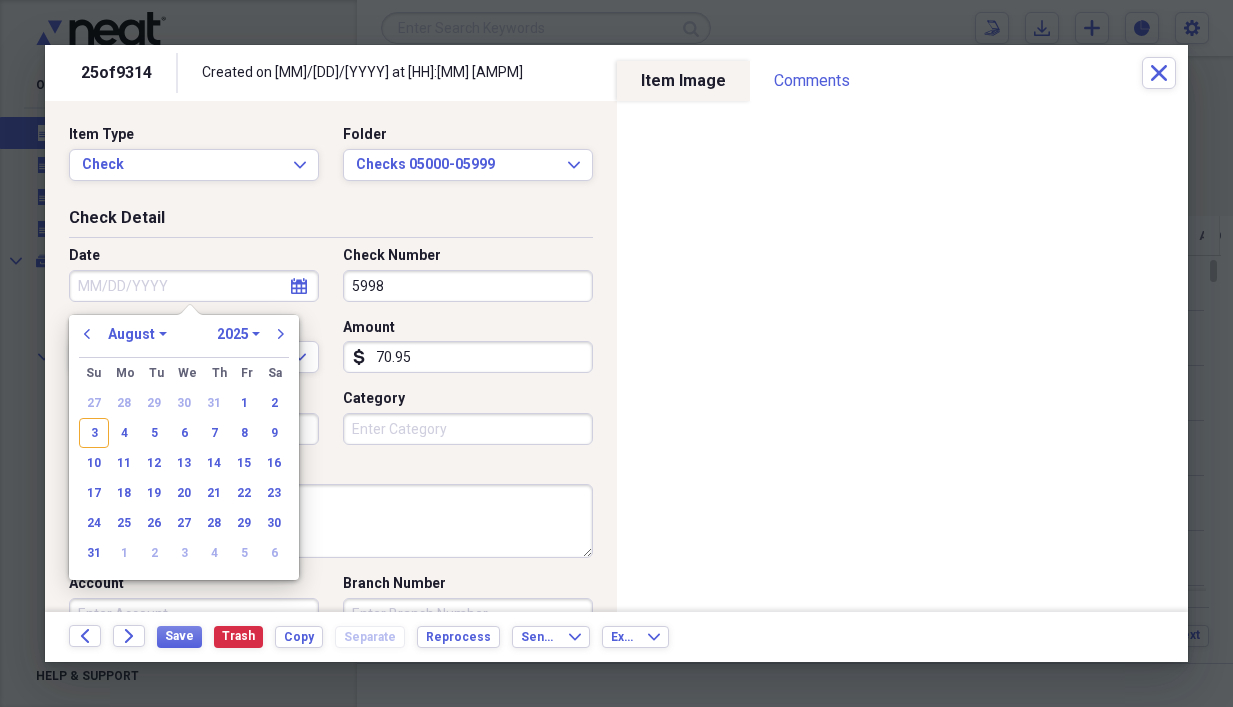 click on "Date" at bounding box center (194, 286) 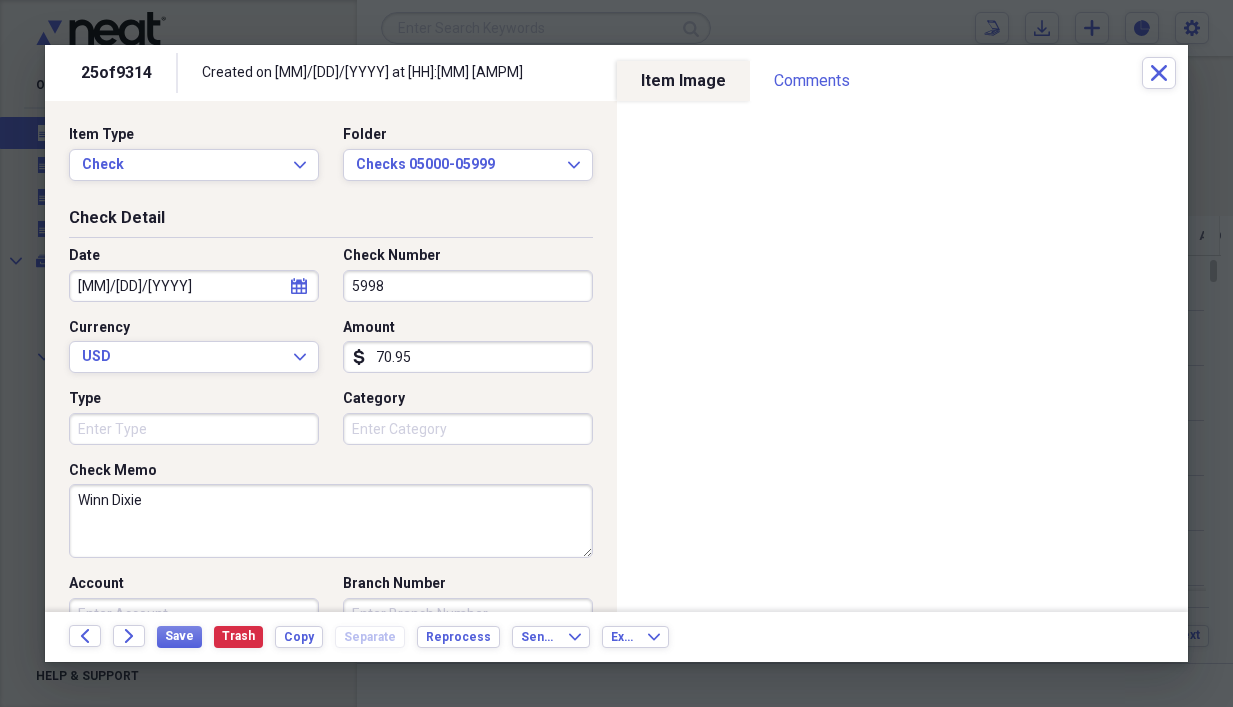 click on "Winn Dixie" at bounding box center (331, 521) 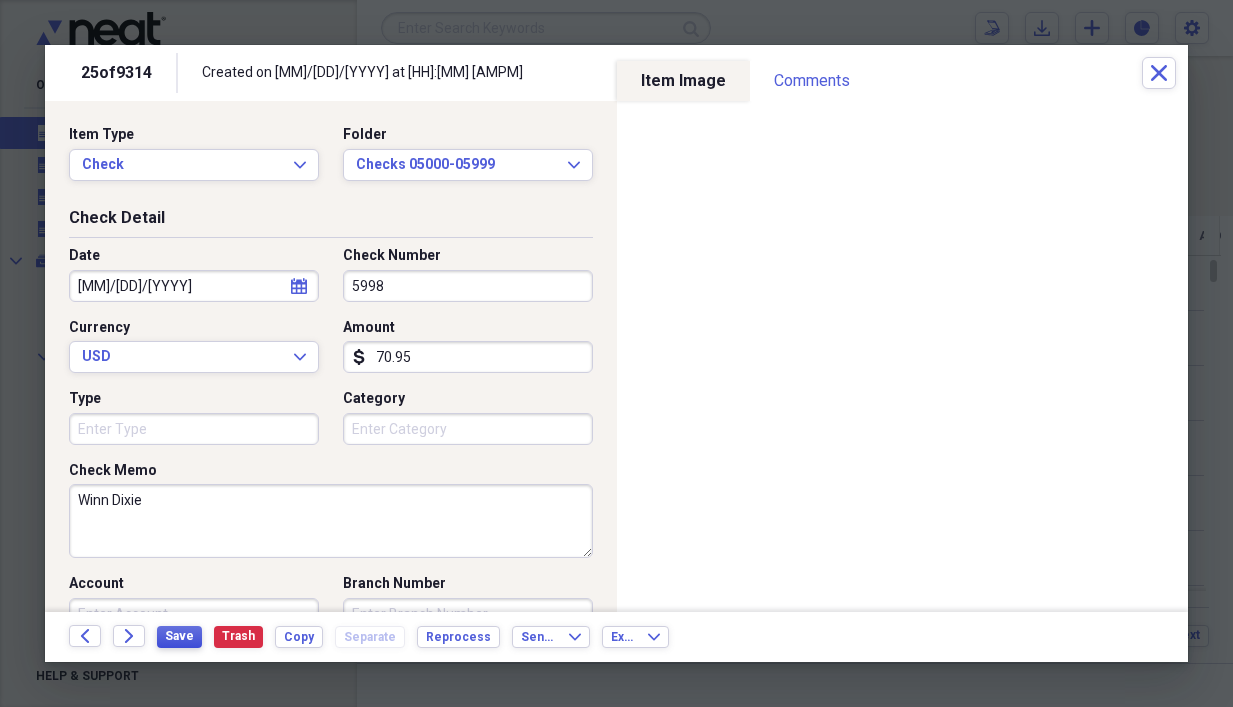 click on "Save" at bounding box center [179, 636] 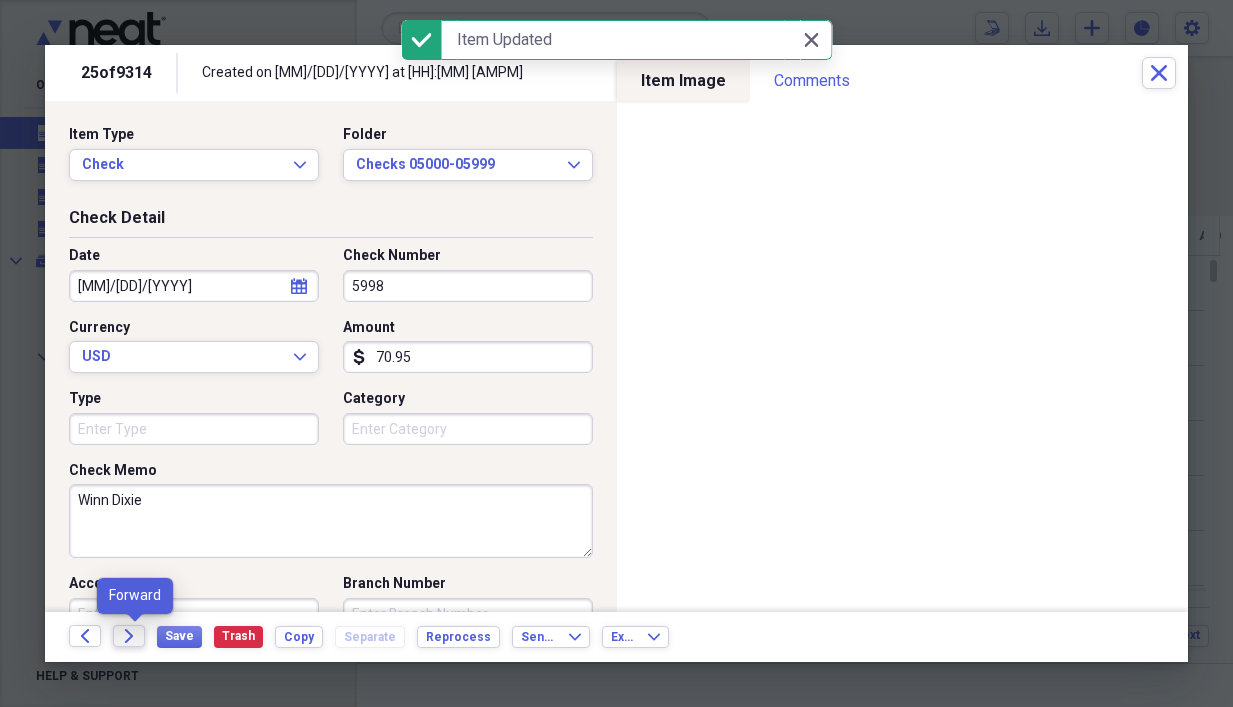 click on "Forward" 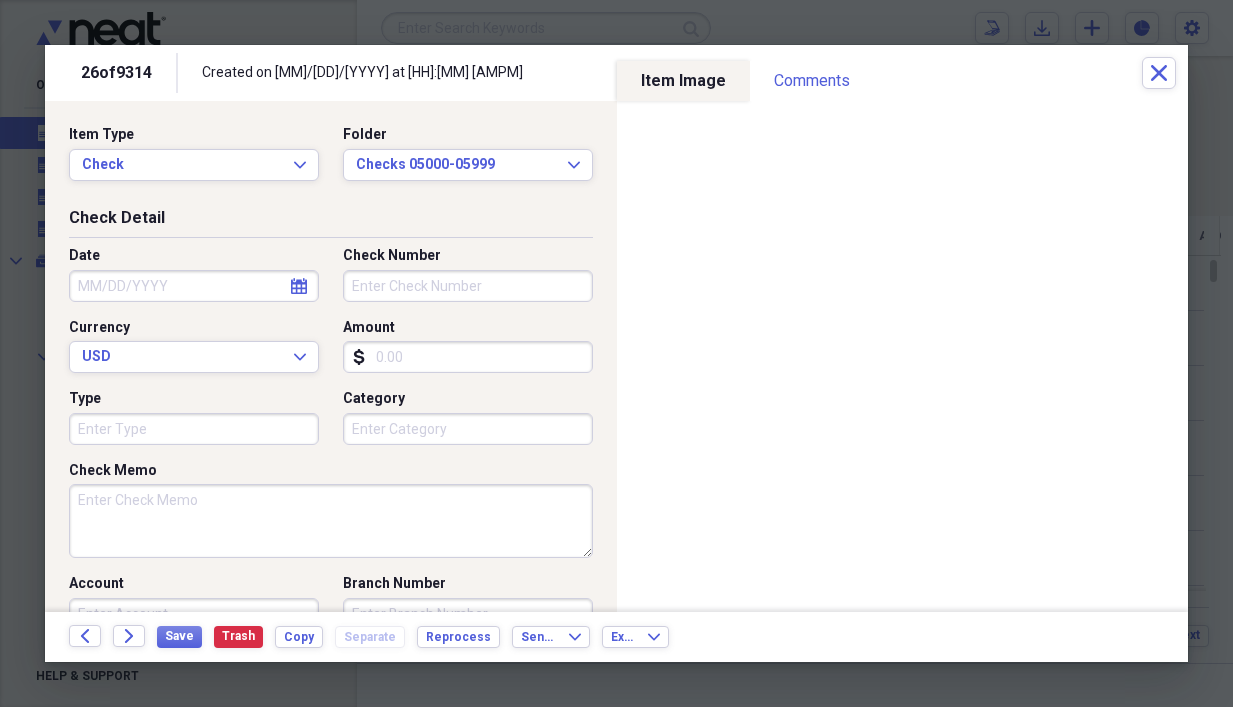 click on "Check Memo" at bounding box center (331, 521) 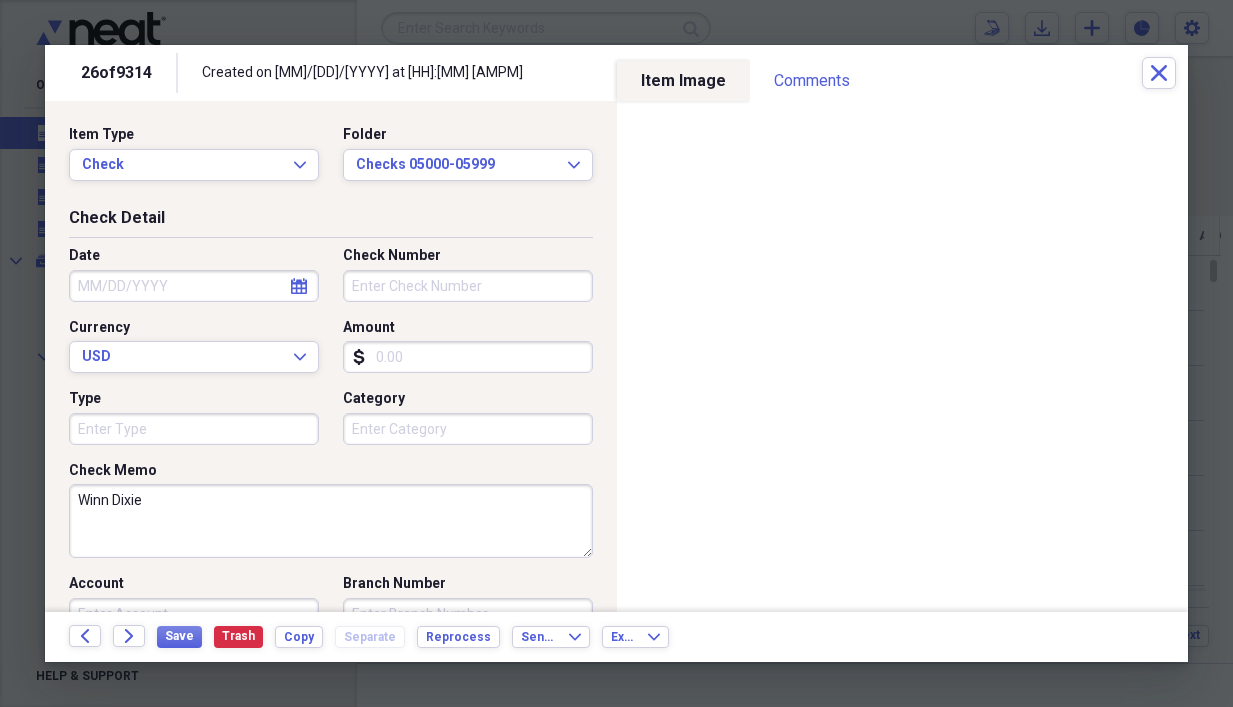 drag, startPoint x: 386, startPoint y: 351, endPoint x: 399, endPoint y: 325, distance: 29.068884 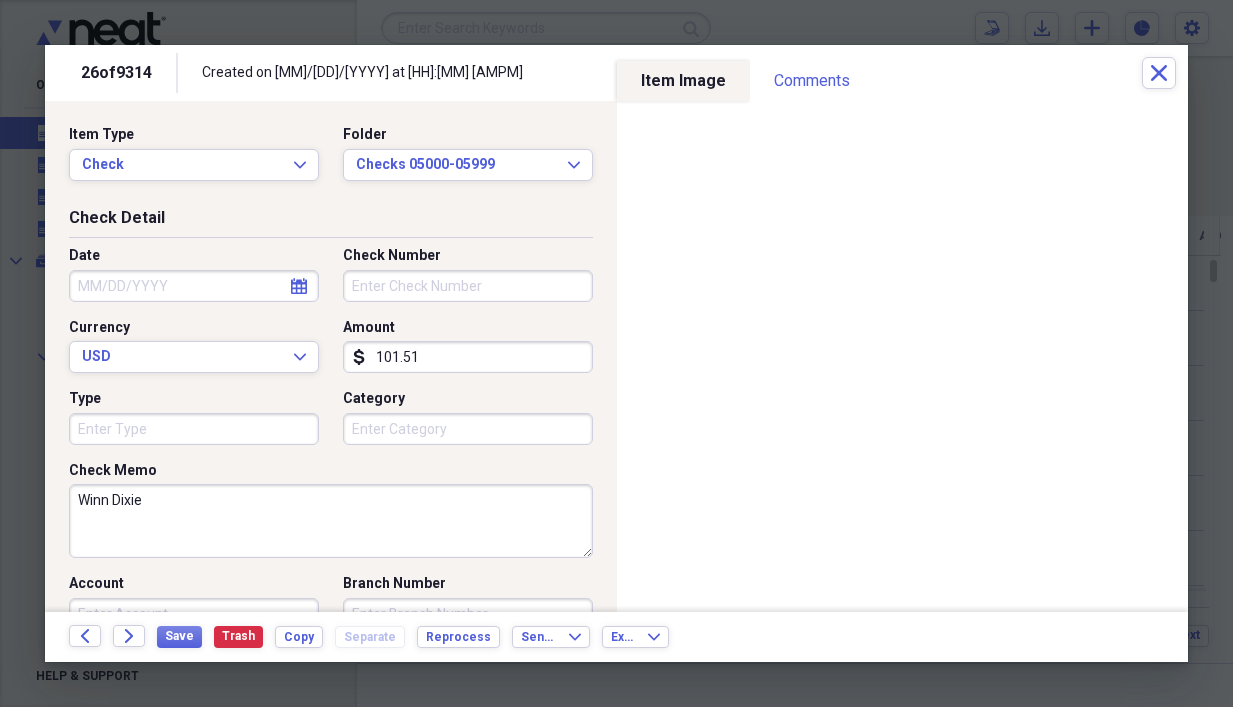 click on "Check Number" at bounding box center (468, 286) 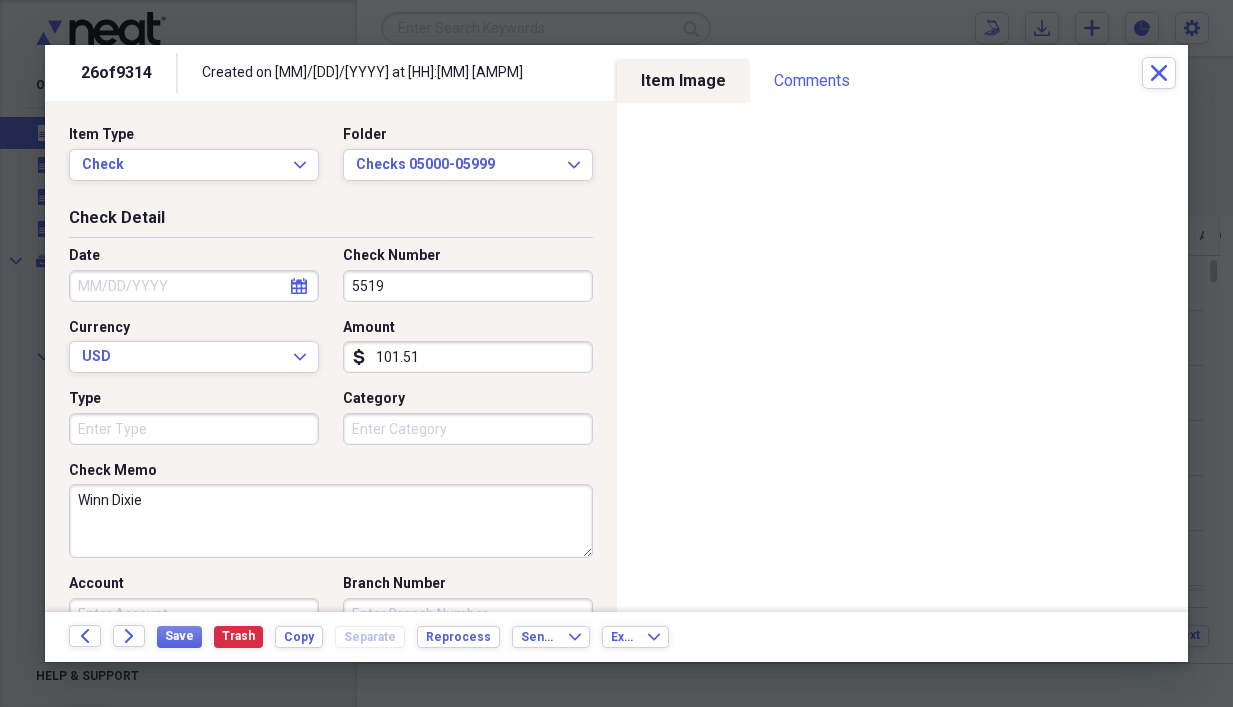 click on "Date" at bounding box center (194, 286) 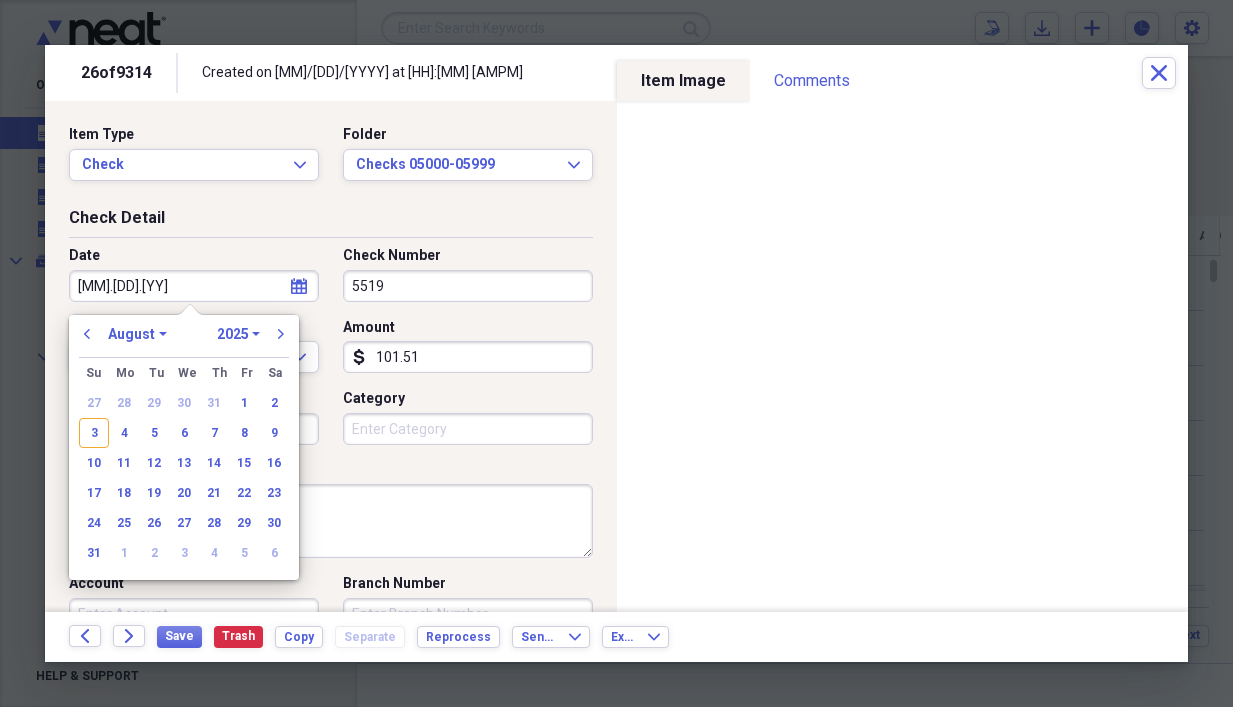 click on "[MM].[DD].[YY]" at bounding box center [194, 286] 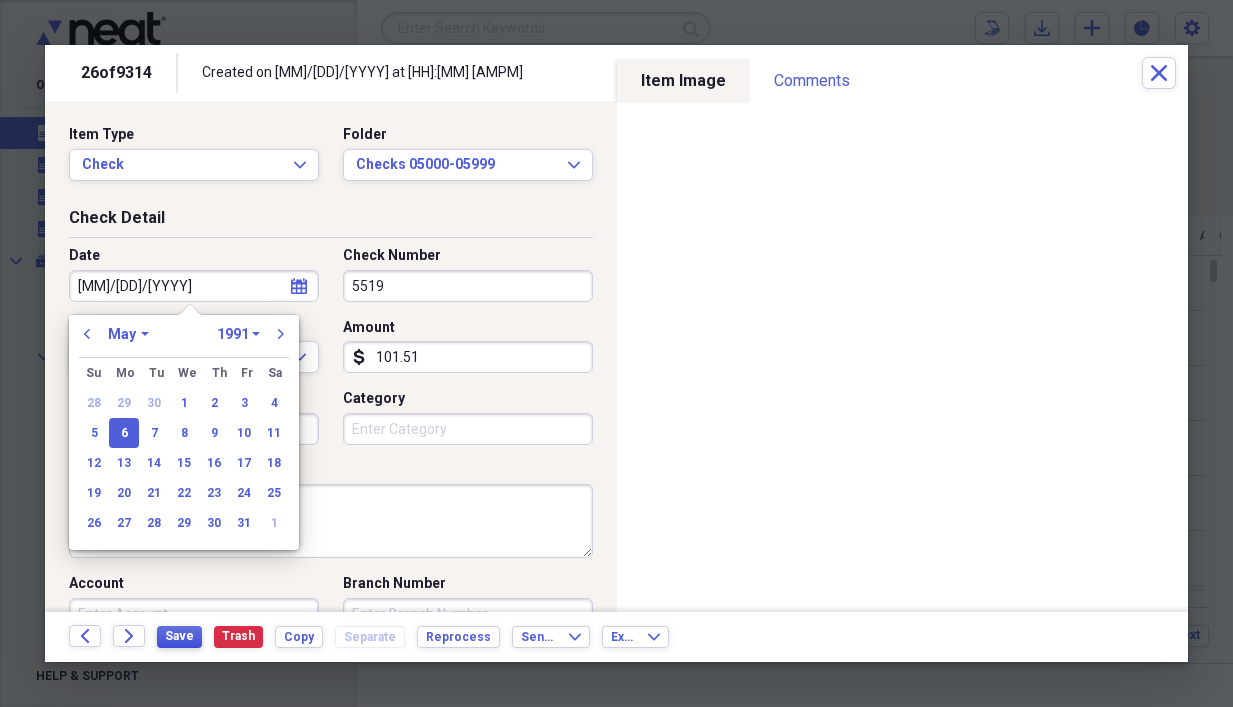 click on "Save" at bounding box center (179, 636) 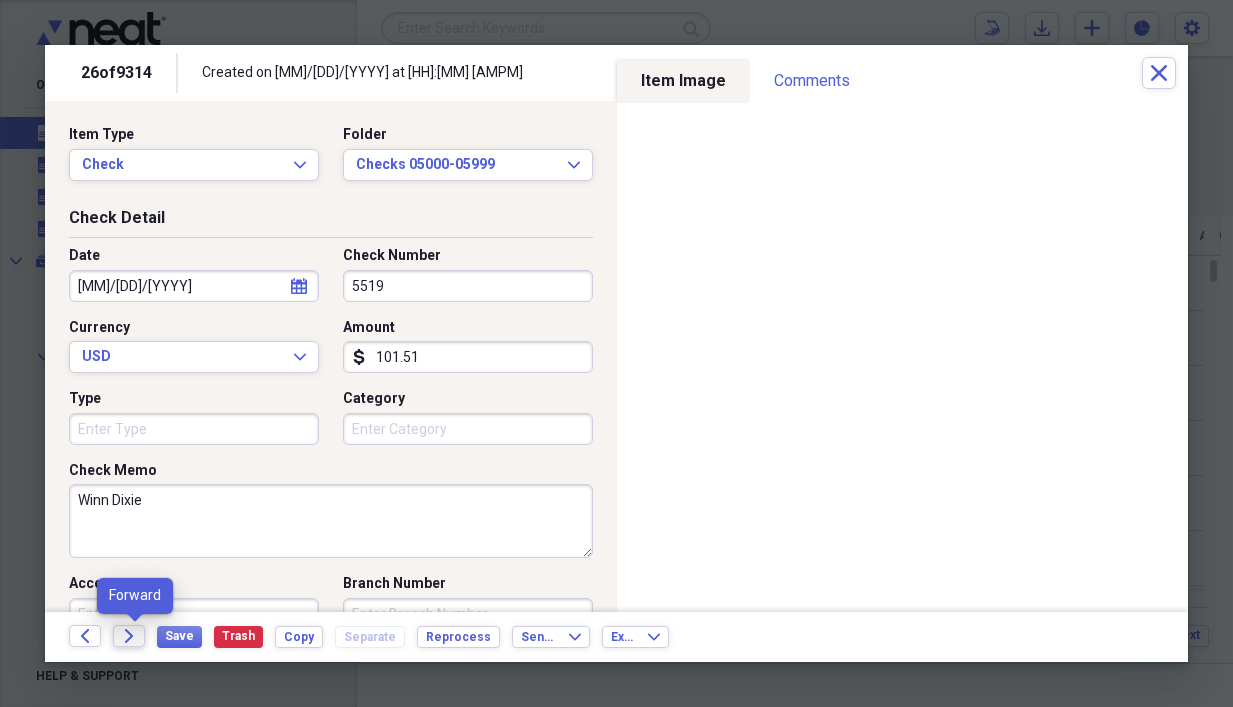 click on "Forward" 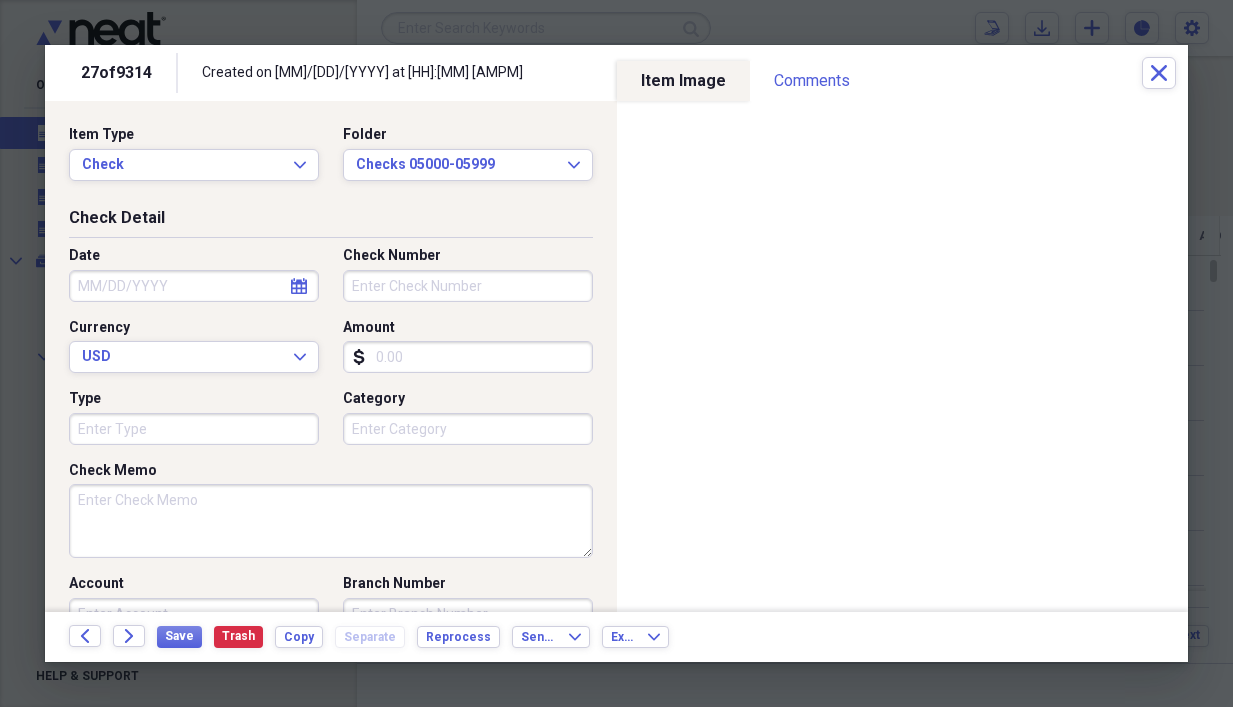 click on "Check Memo" at bounding box center (331, 521) 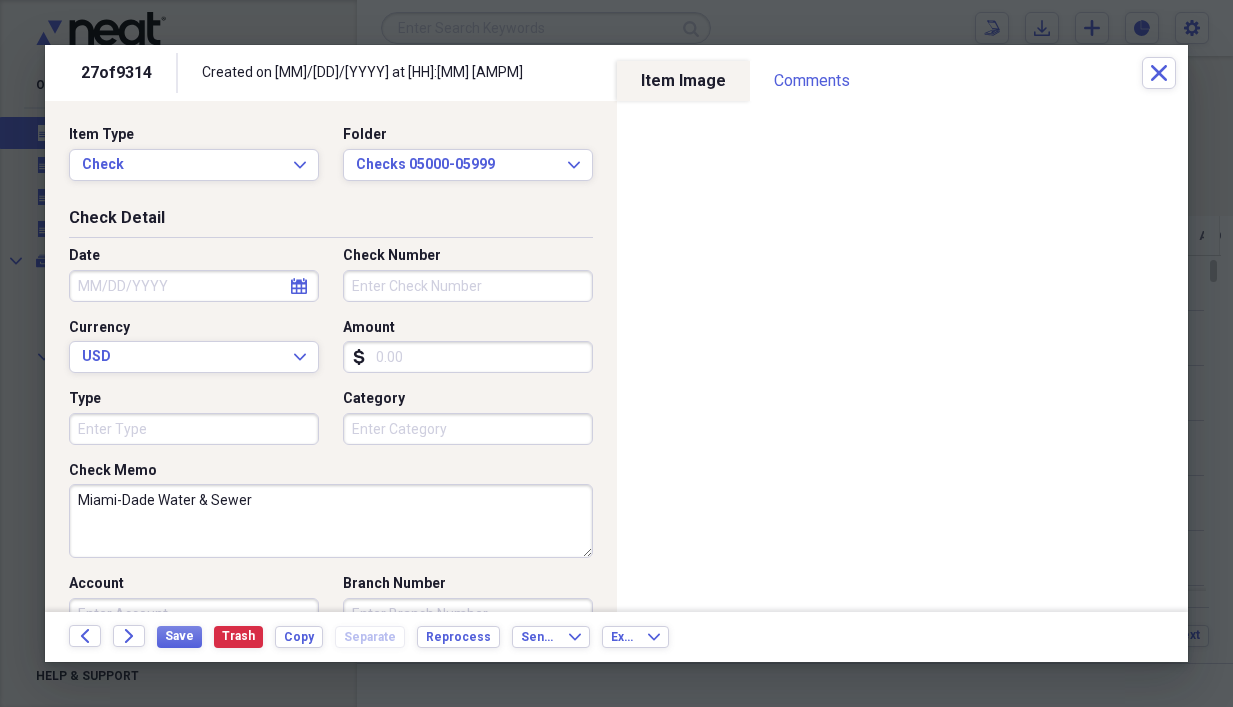 click on "Amount" at bounding box center (468, 357) 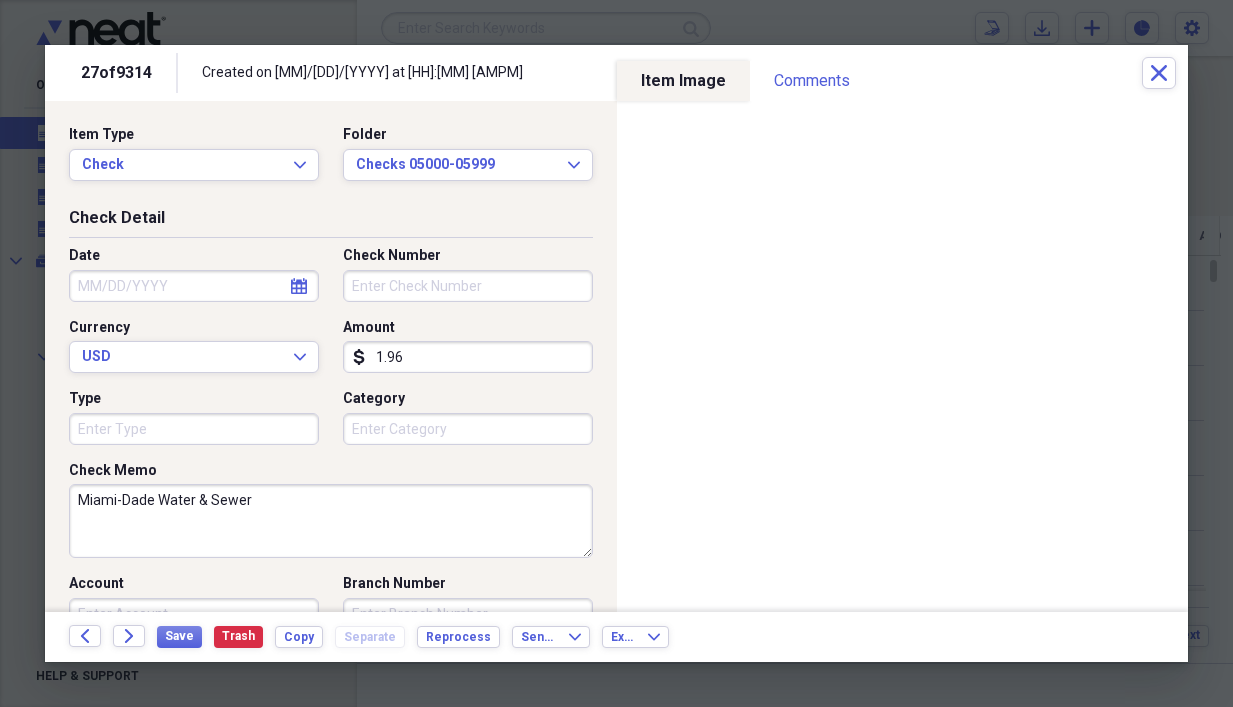 click on "Check Number" at bounding box center (468, 286) 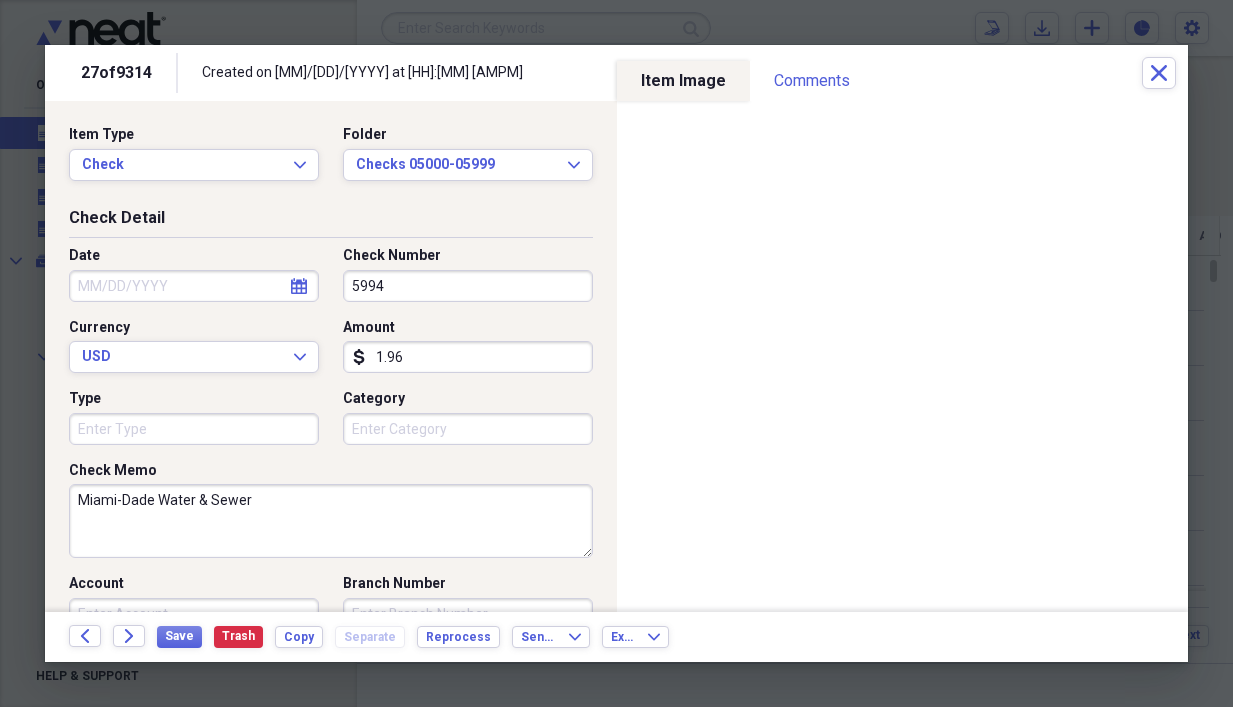 click on "Date" at bounding box center (194, 286) 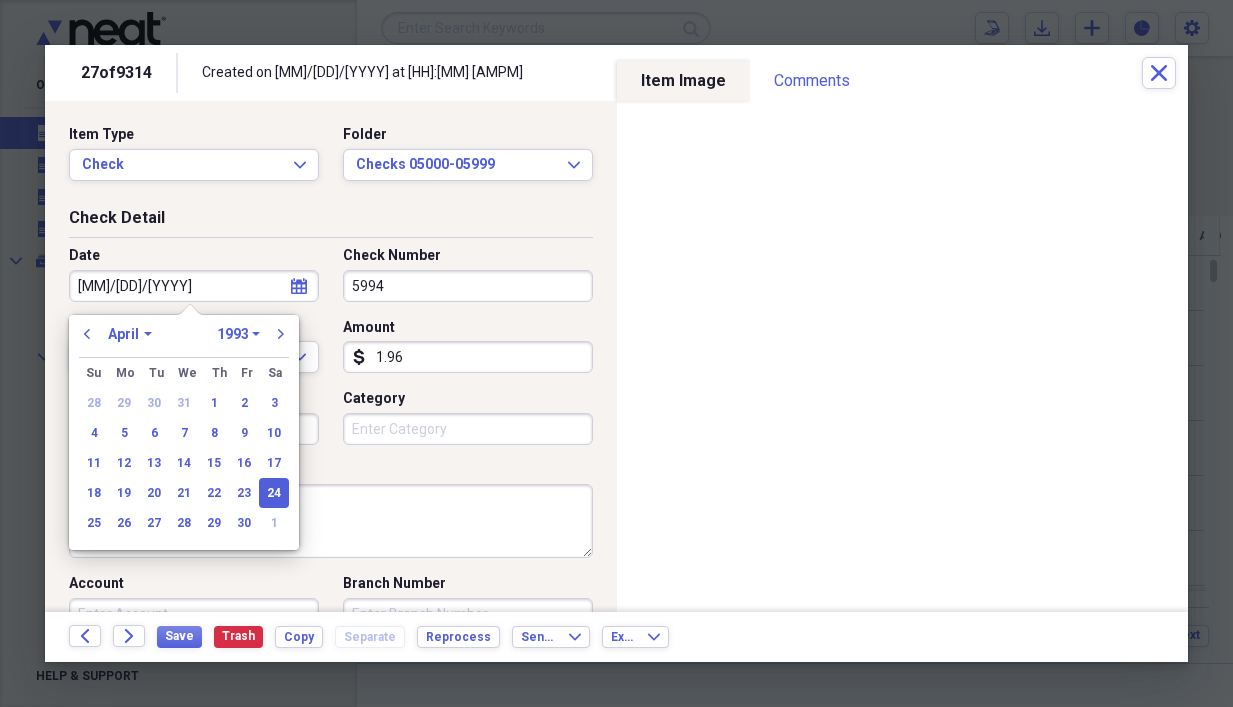 click on "Account" at bounding box center [200, 602] 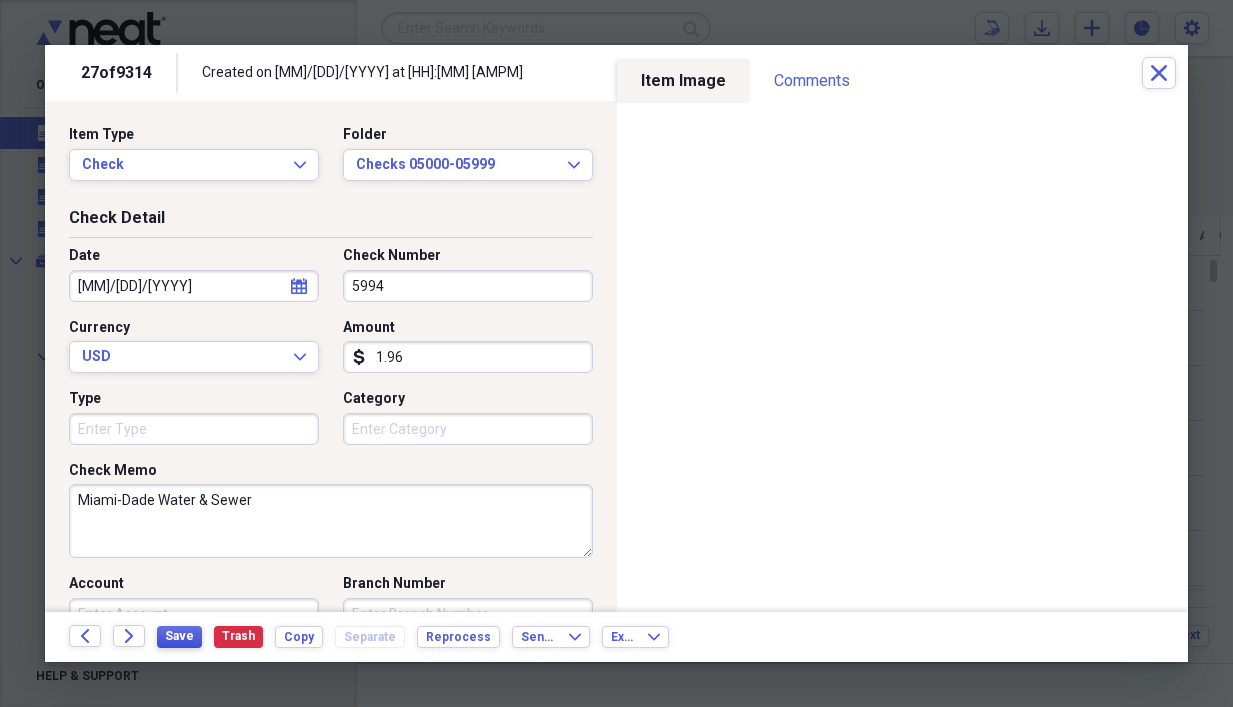 click on "Save" at bounding box center [179, 636] 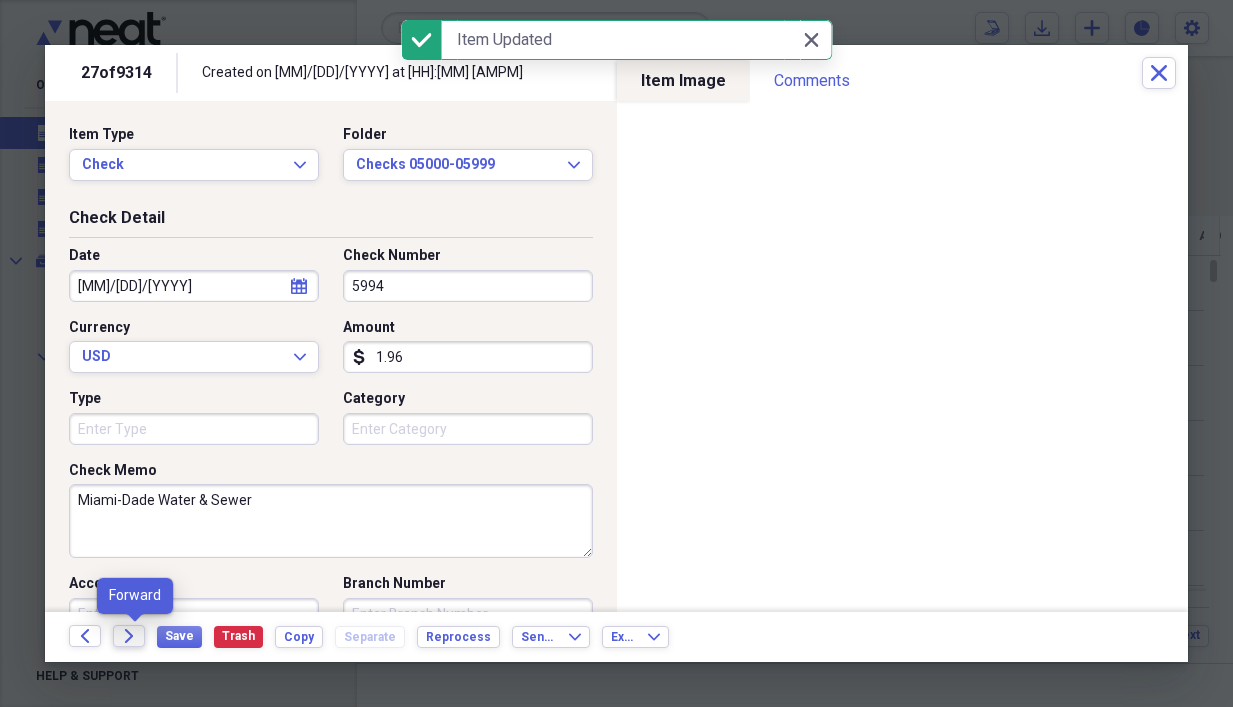 click on "Forward" at bounding box center (129, 636) 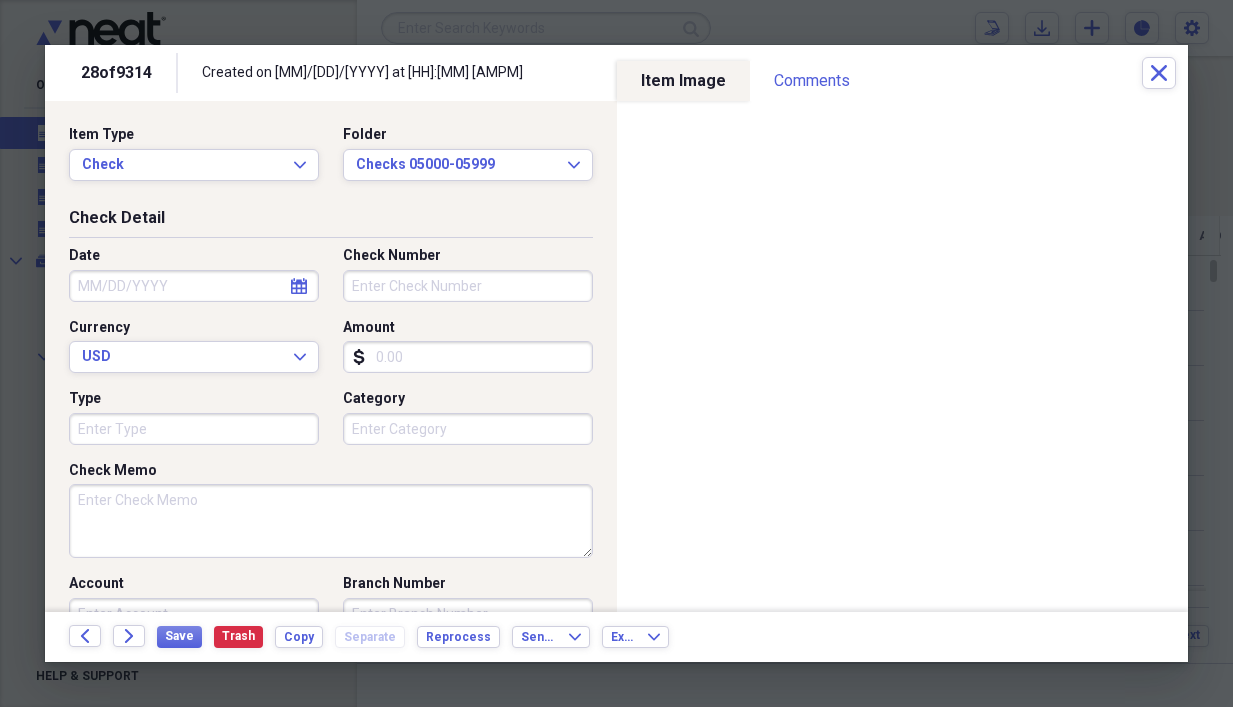 click on "Check Memo" at bounding box center (331, 521) 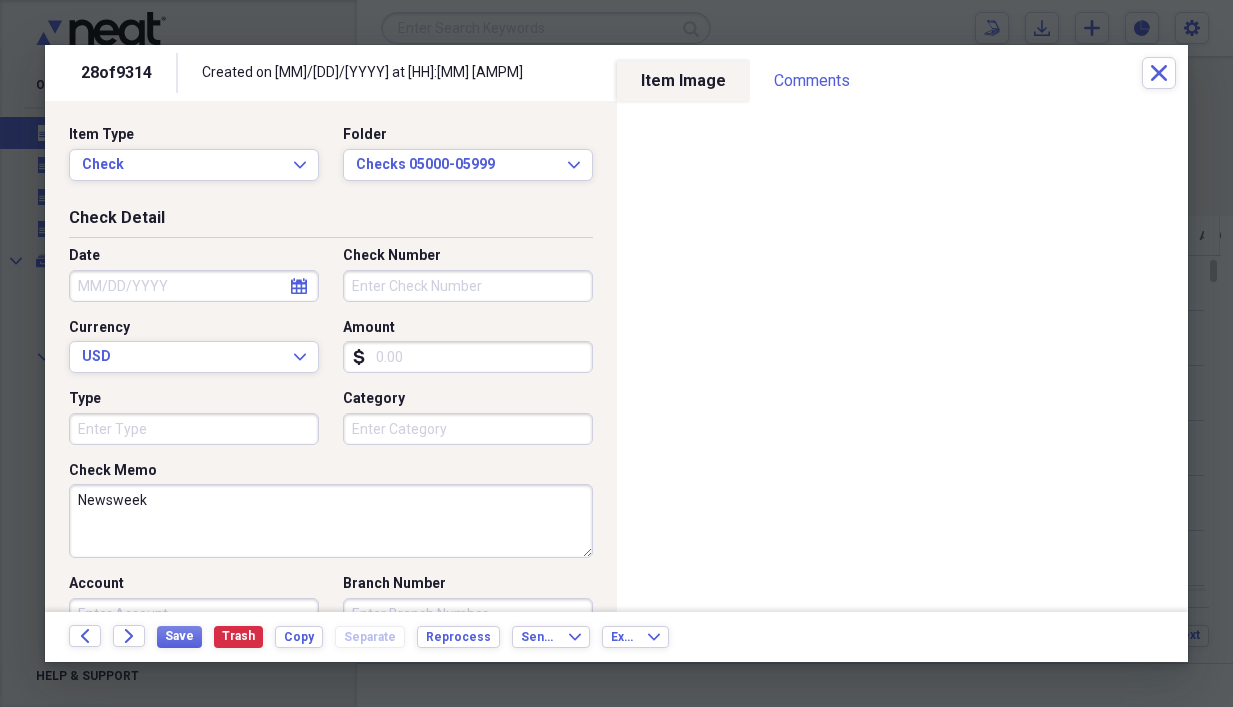click on "Amount" at bounding box center (468, 357) 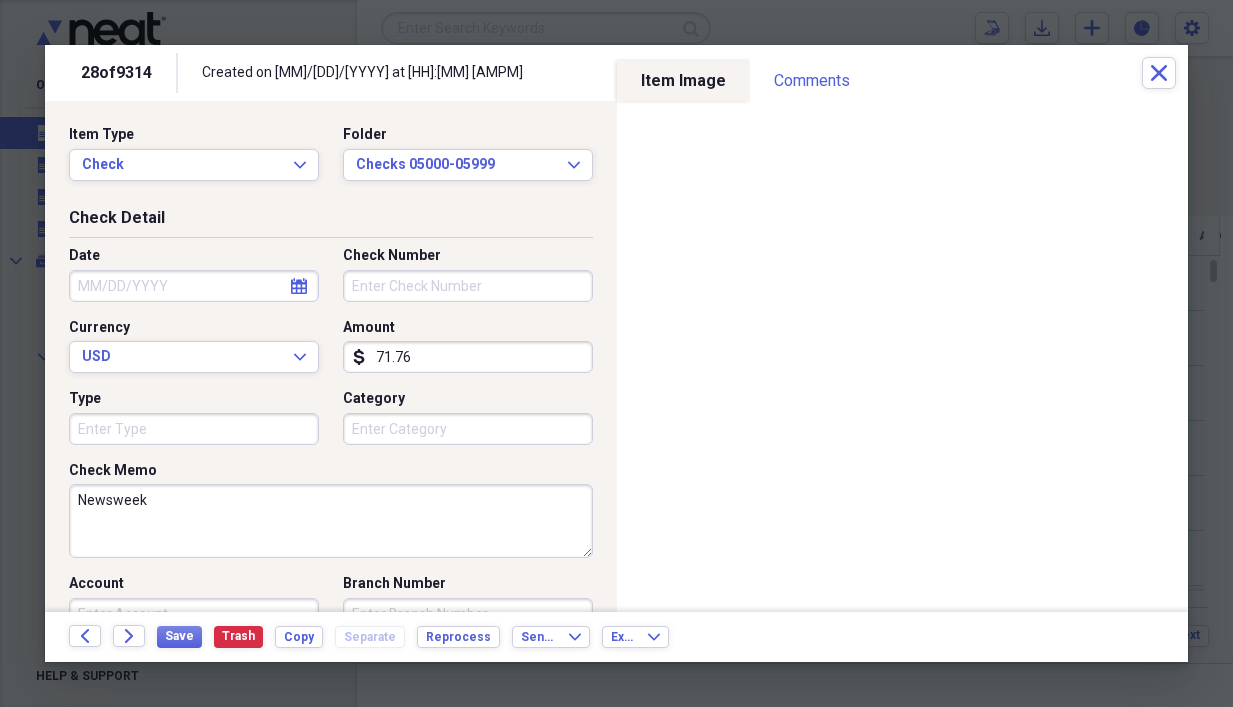 click on "Check Number" at bounding box center (468, 286) 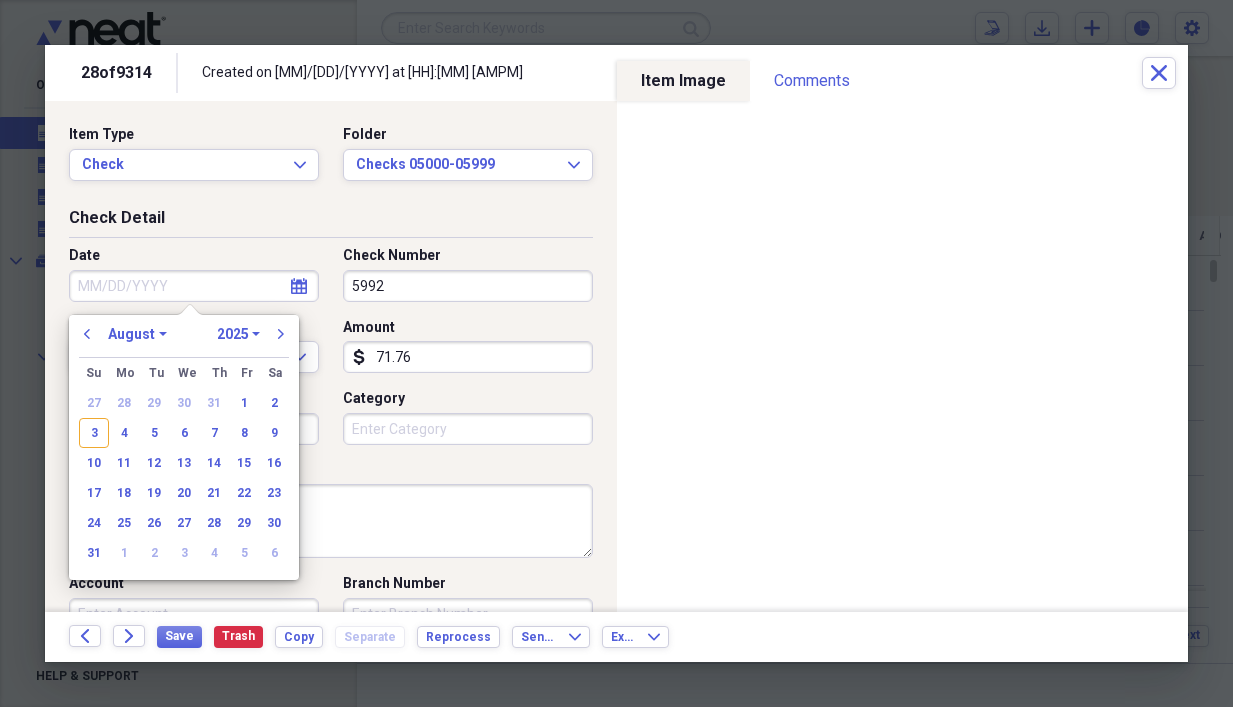click on "Date" at bounding box center [194, 286] 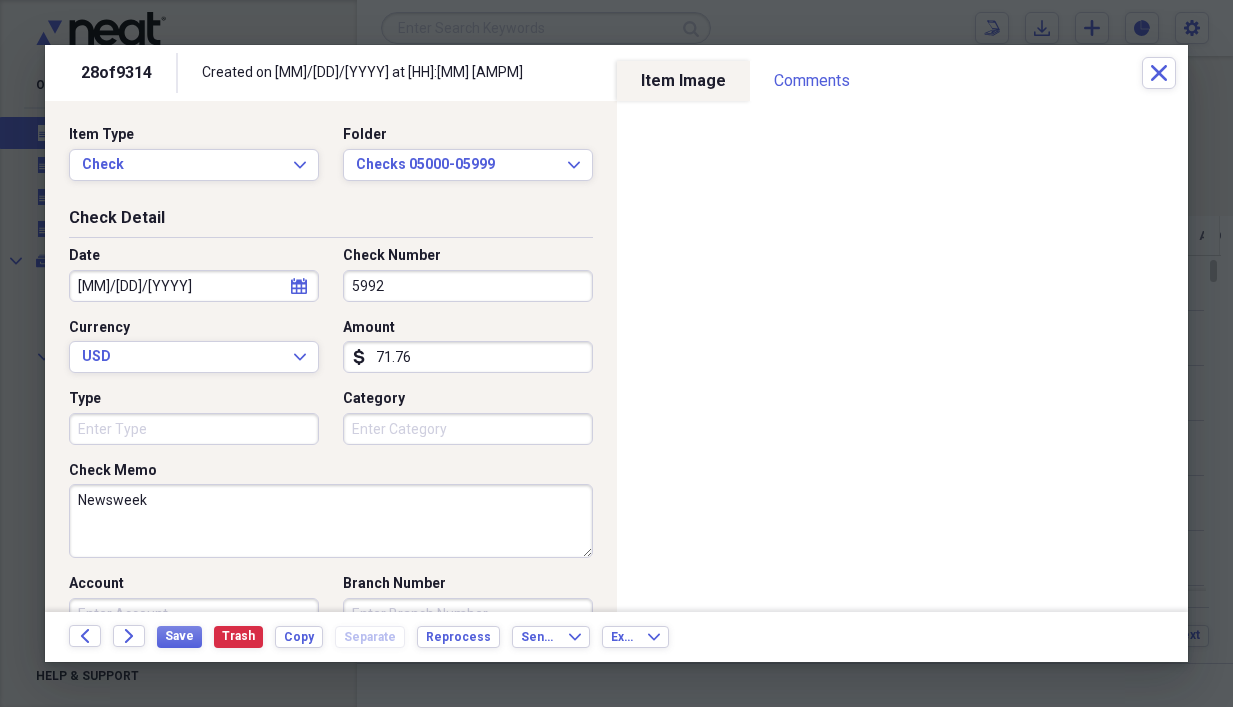 click on "Newsweek" at bounding box center [331, 521] 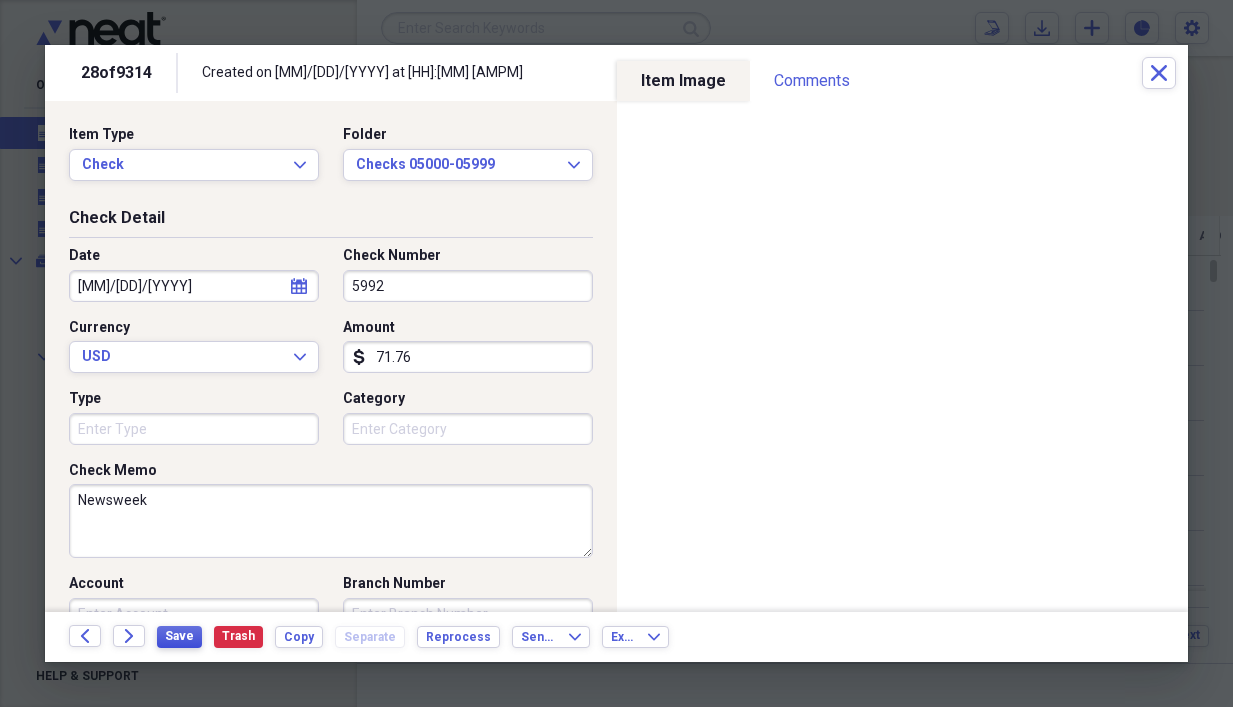 click on "Save" at bounding box center [179, 637] 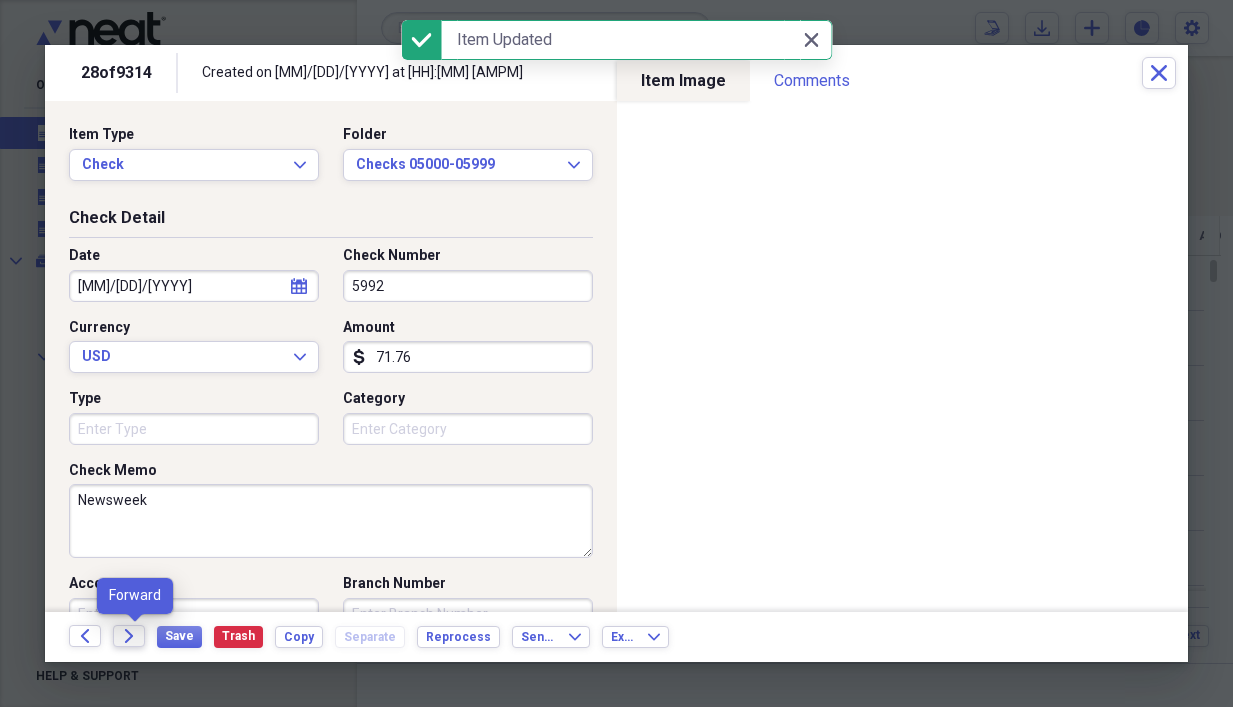click on "Forward" 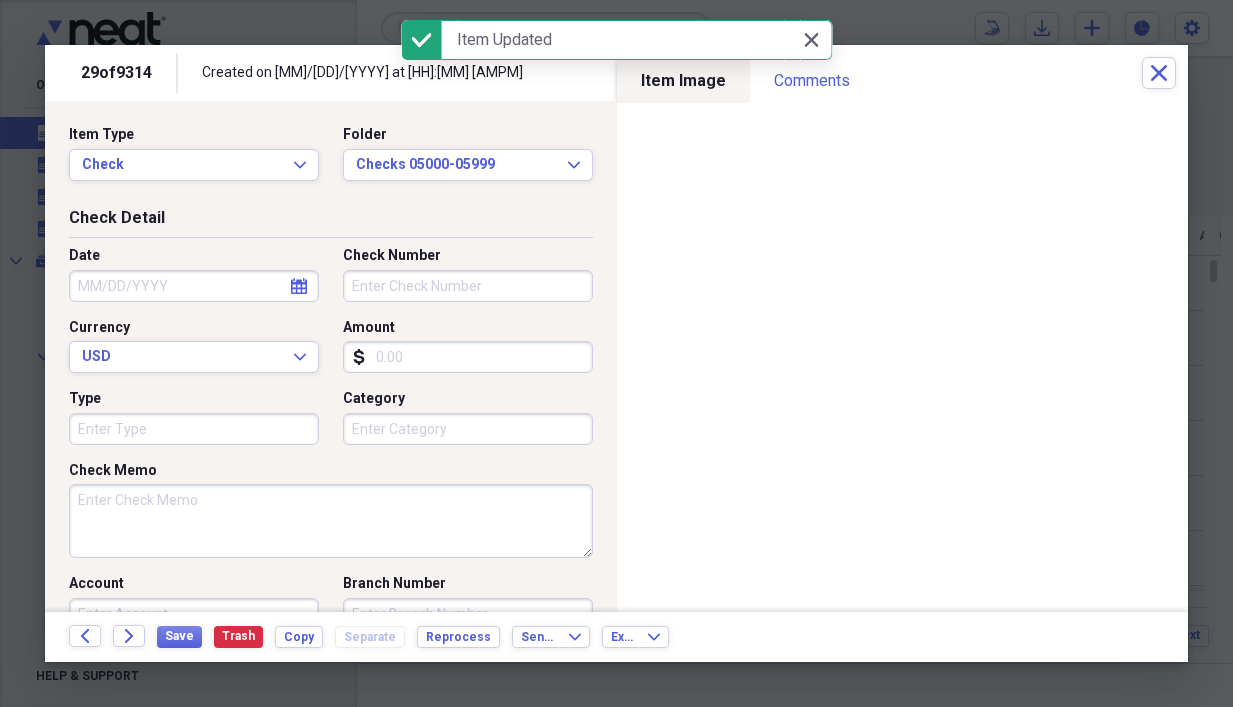 click on "Check Memo" at bounding box center (331, 521) 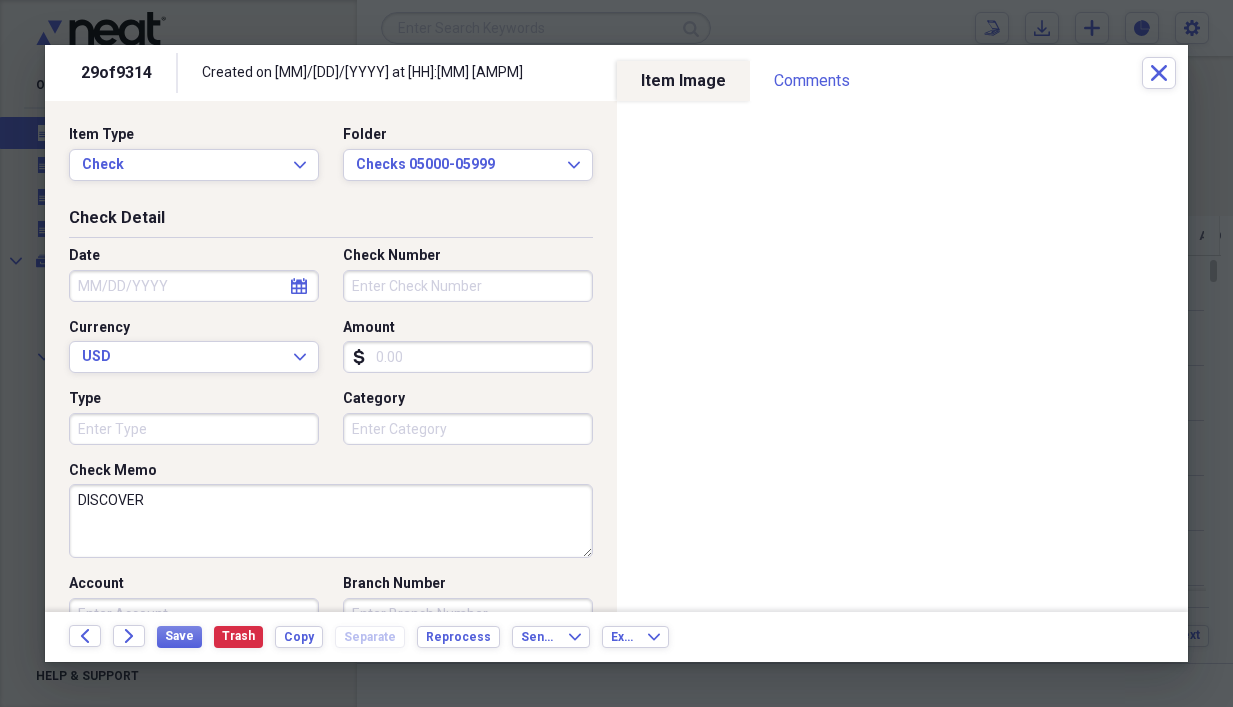click on "Amount" at bounding box center [468, 357] 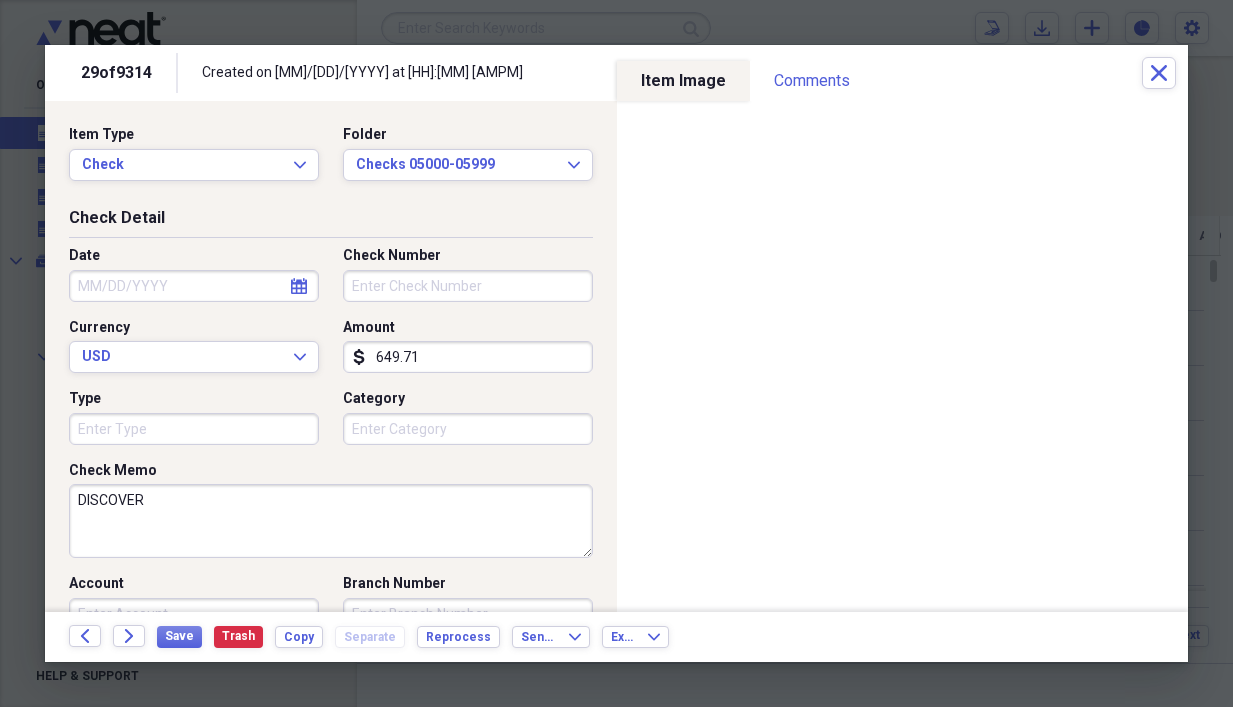 click on "Check Number" at bounding box center [468, 286] 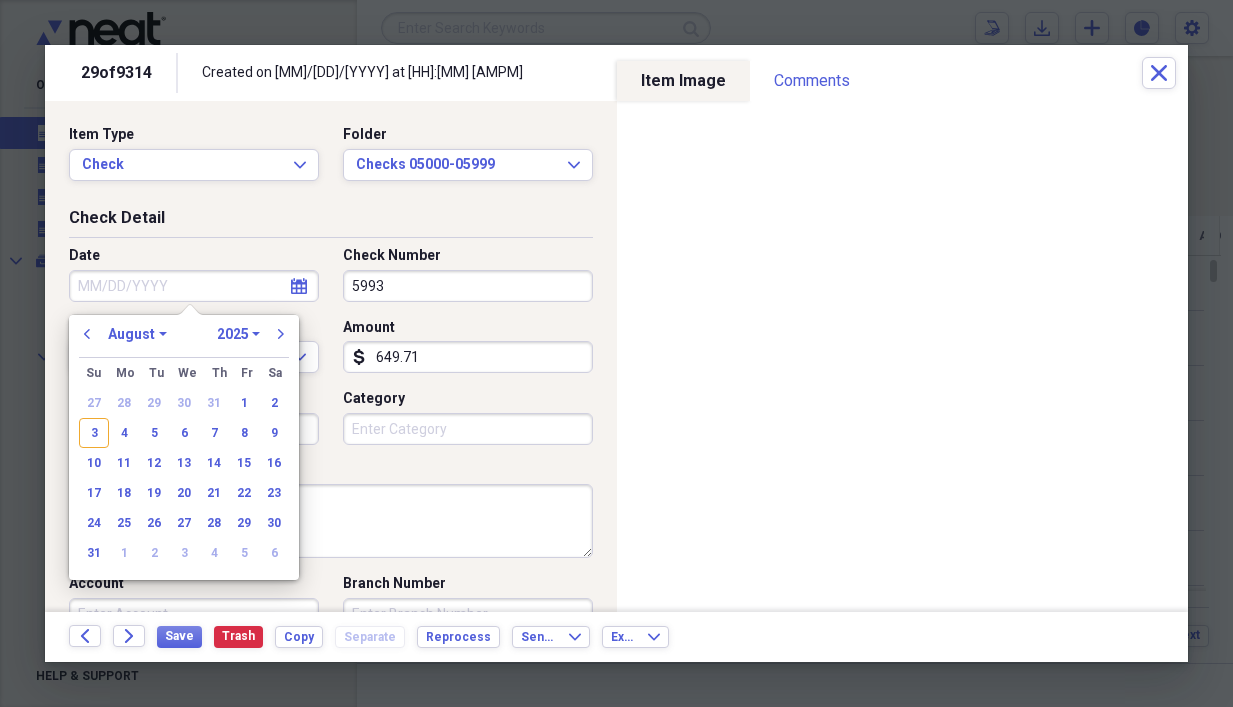 click on "Date" at bounding box center [194, 286] 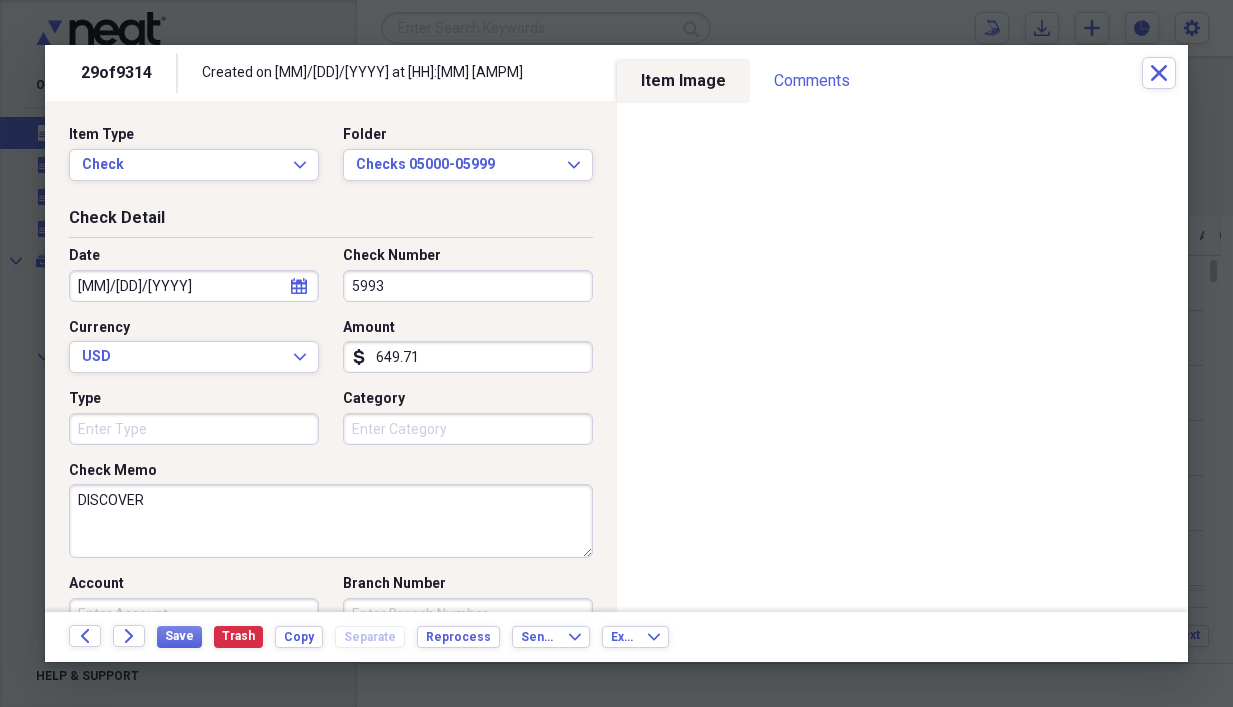 click on "DISCOVER" at bounding box center [331, 521] 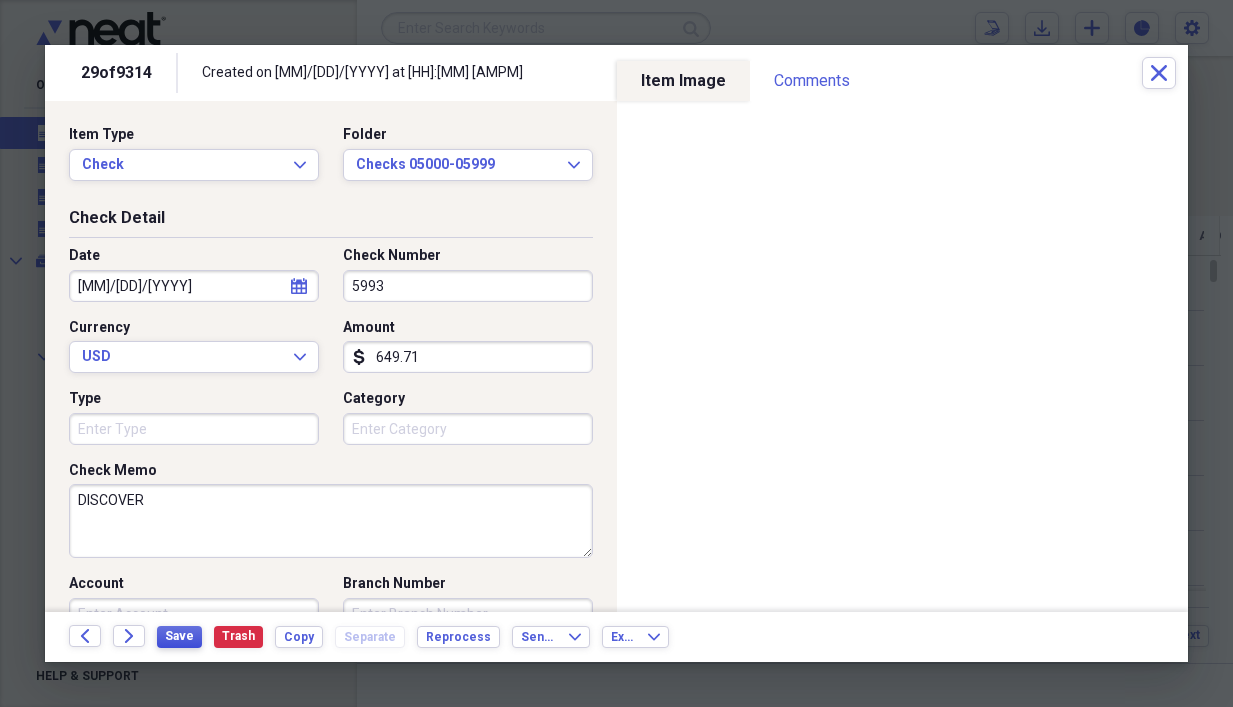 click on "Save" at bounding box center (179, 636) 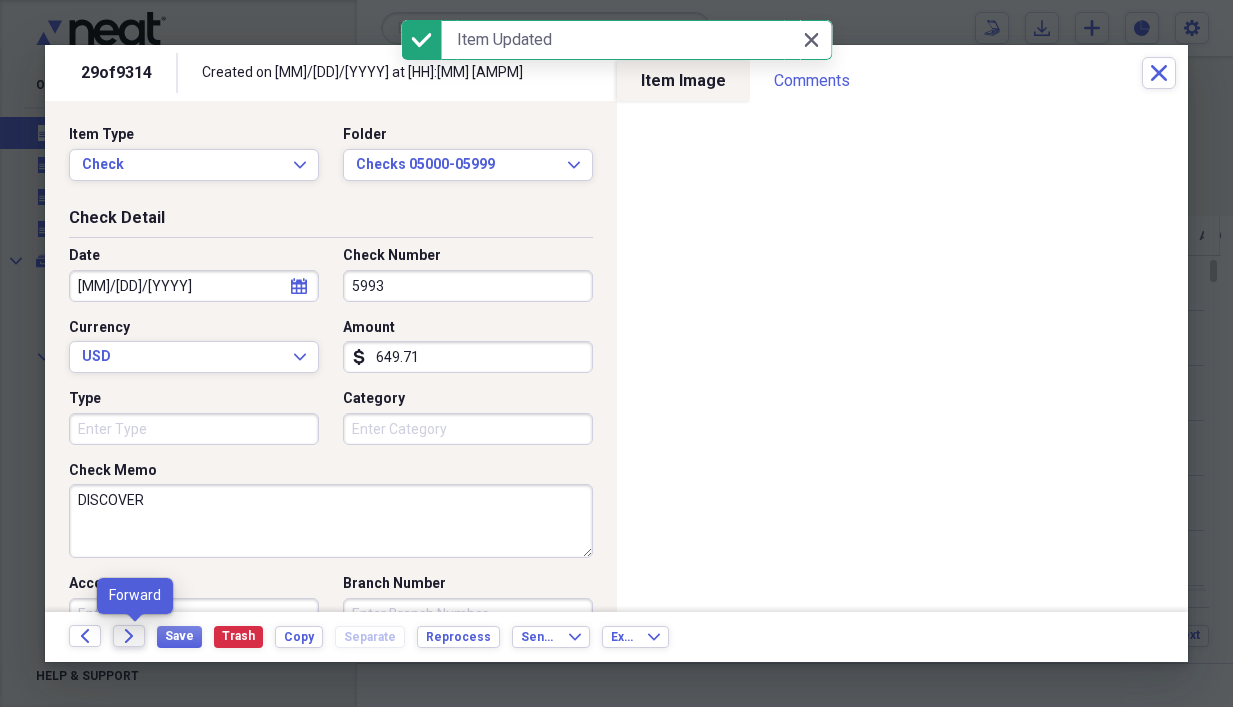 click 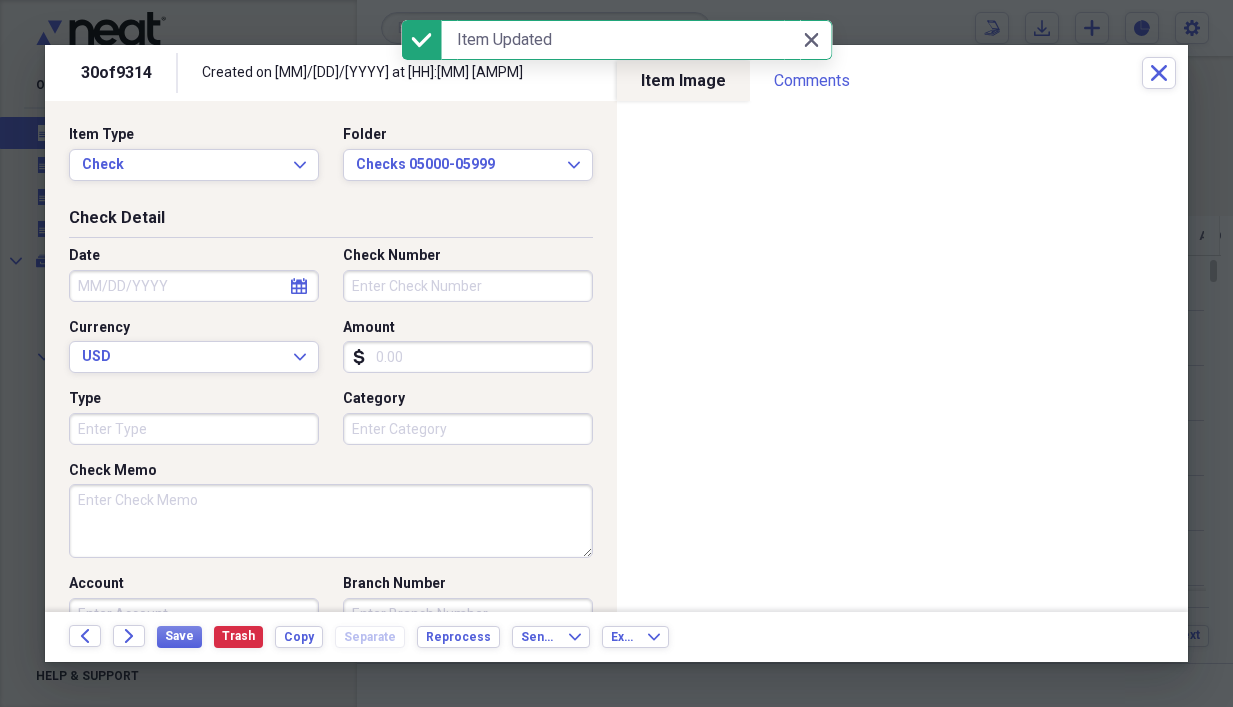 click on "Check Memo" at bounding box center (331, 521) 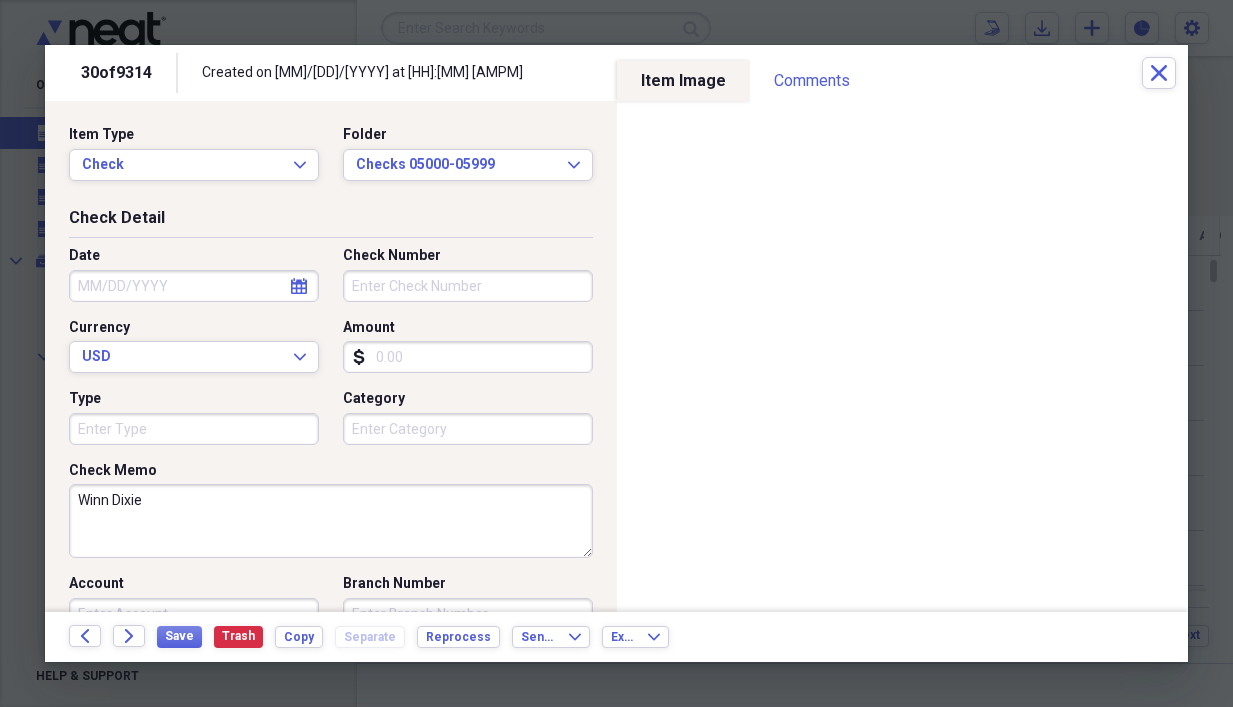 click on "Amount" at bounding box center (468, 357) 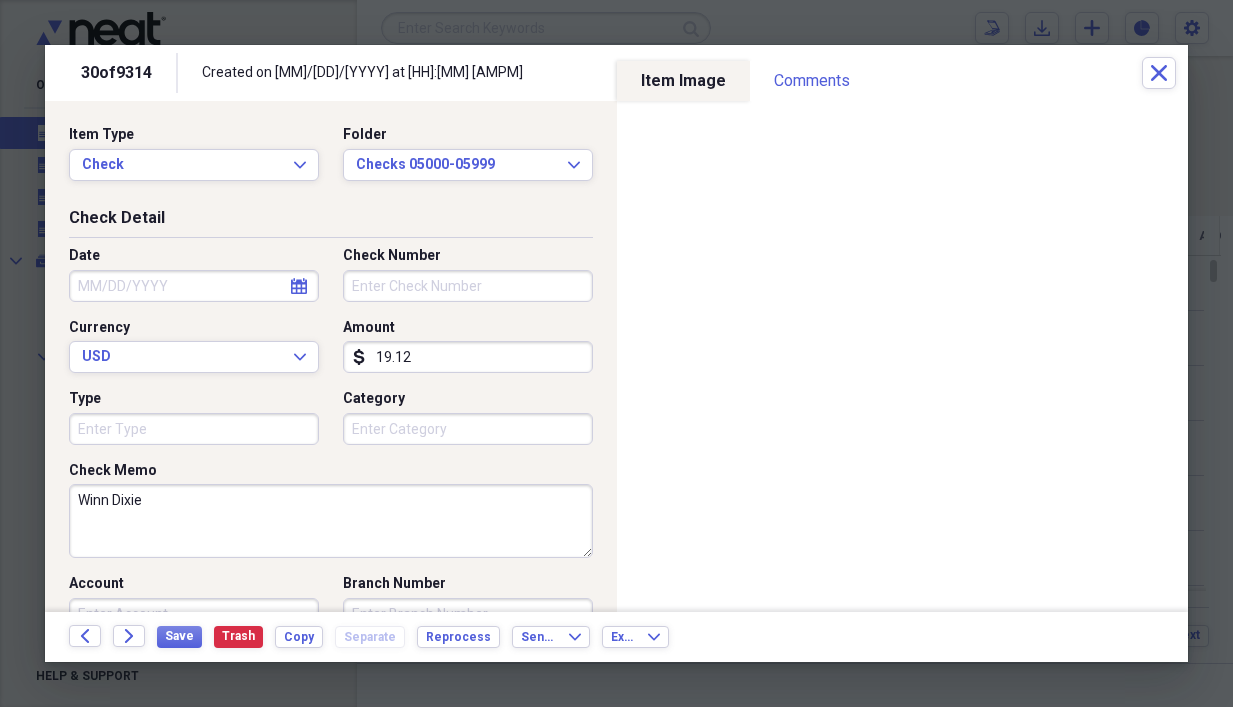 click on "Check Number" at bounding box center (468, 286) 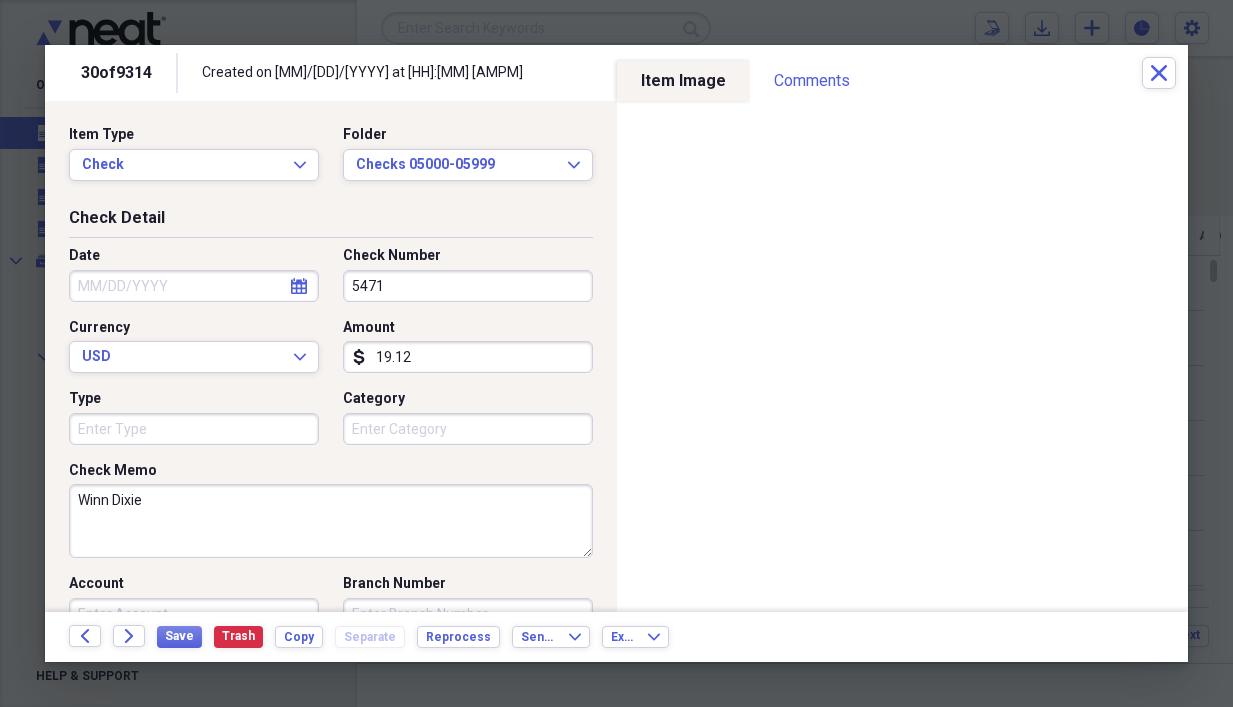 click on "Date" at bounding box center [194, 286] 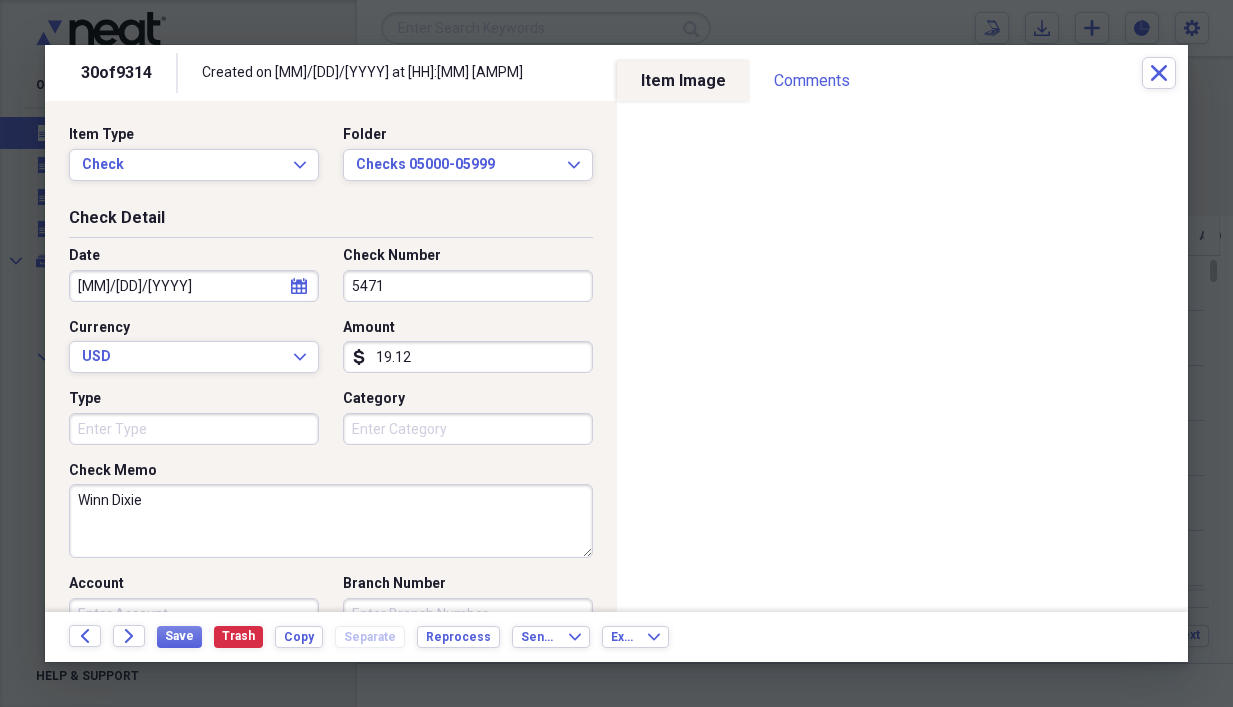 click on "Winn Dixie" at bounding box center (331, 521) 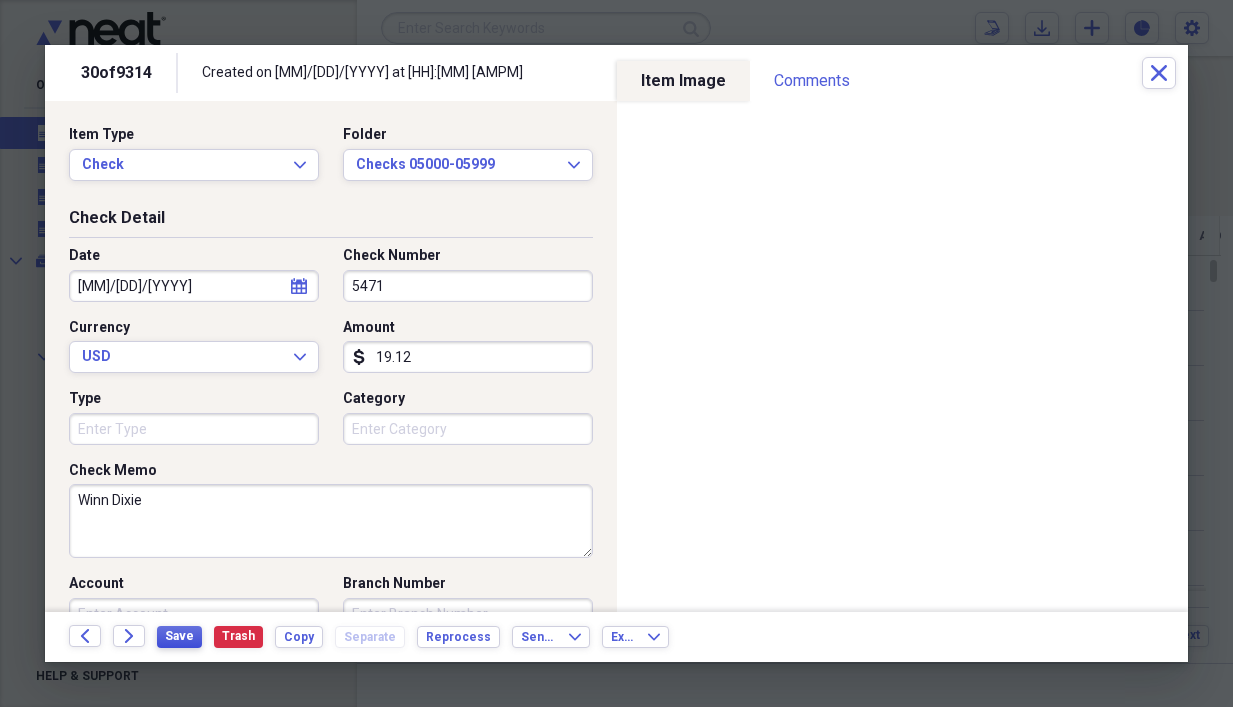 click on "Save" at bounding box center (179, 636) 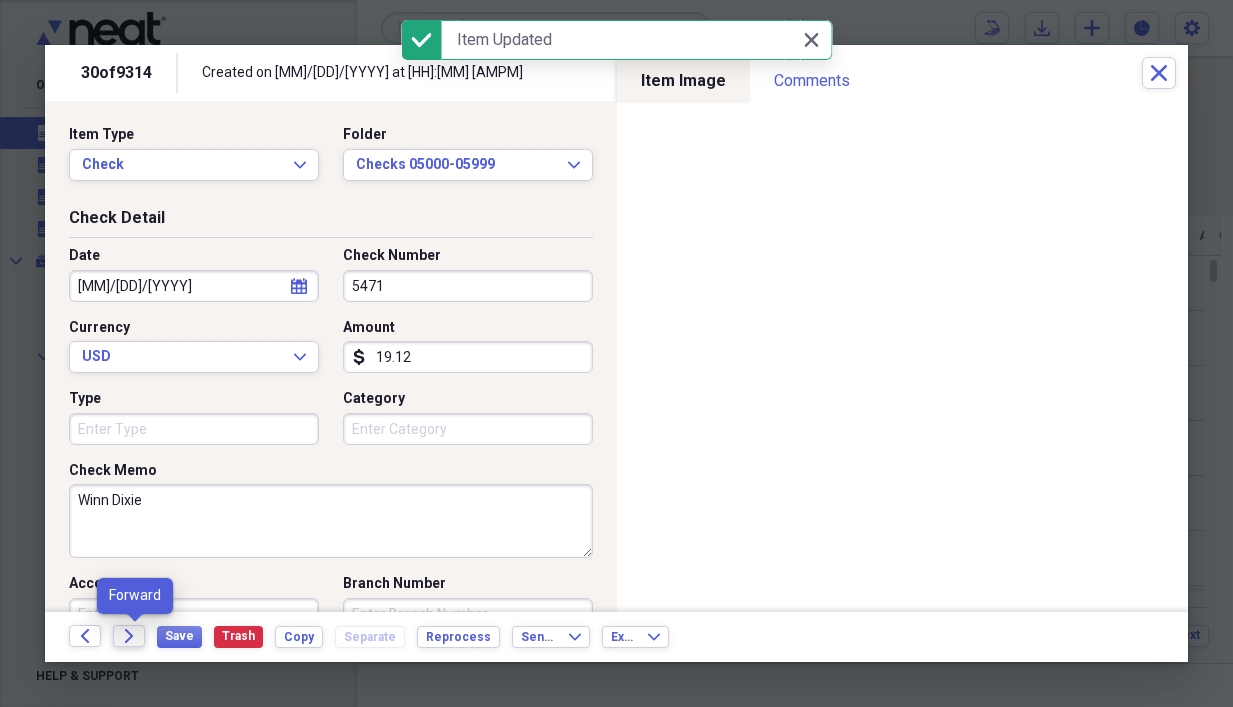 click on "Forward" at bounding box center [129, 636] 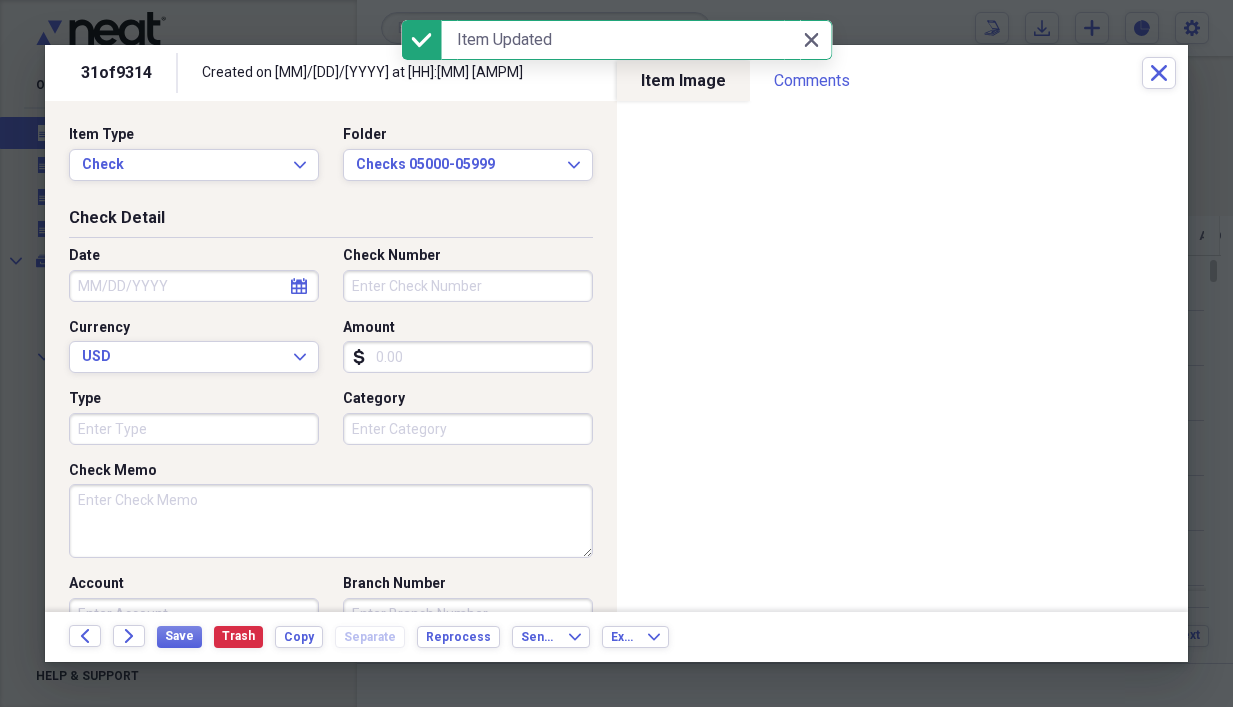click on "Check Memo" at bounding box center (331, 521) 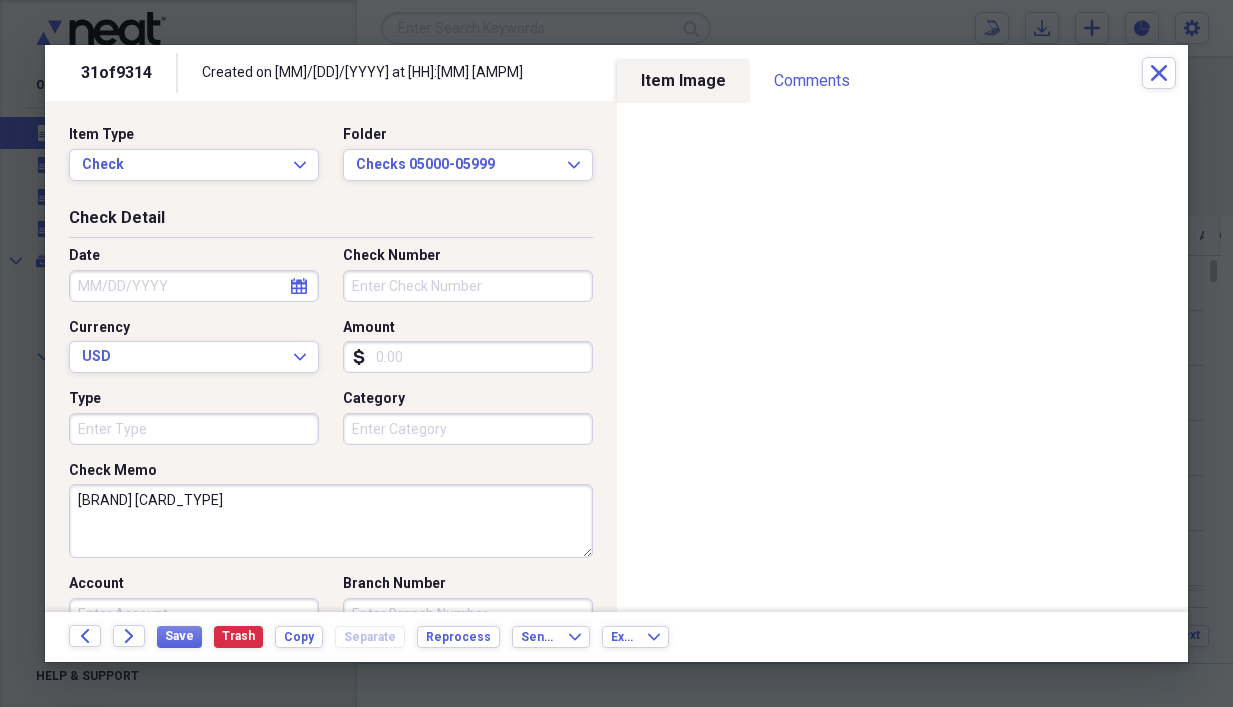 click on "Amount" at bounding box center (468, 357) 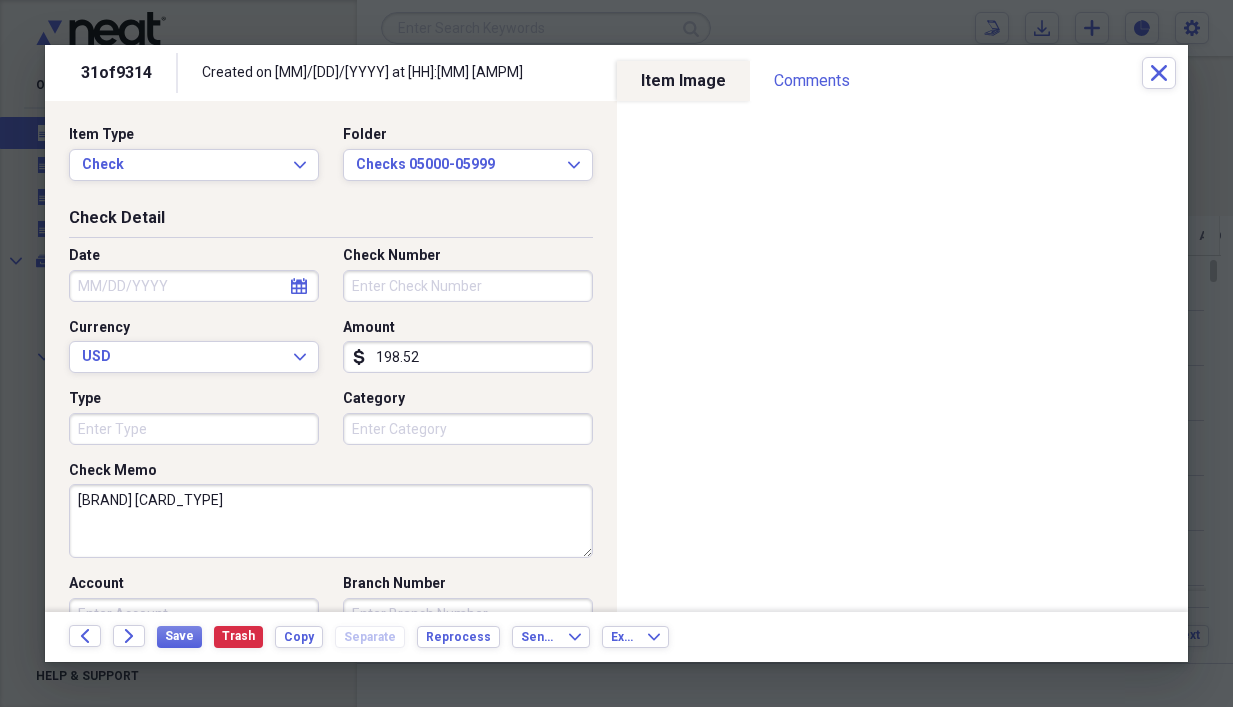 click on "Date" at bounding box center (194, 286) 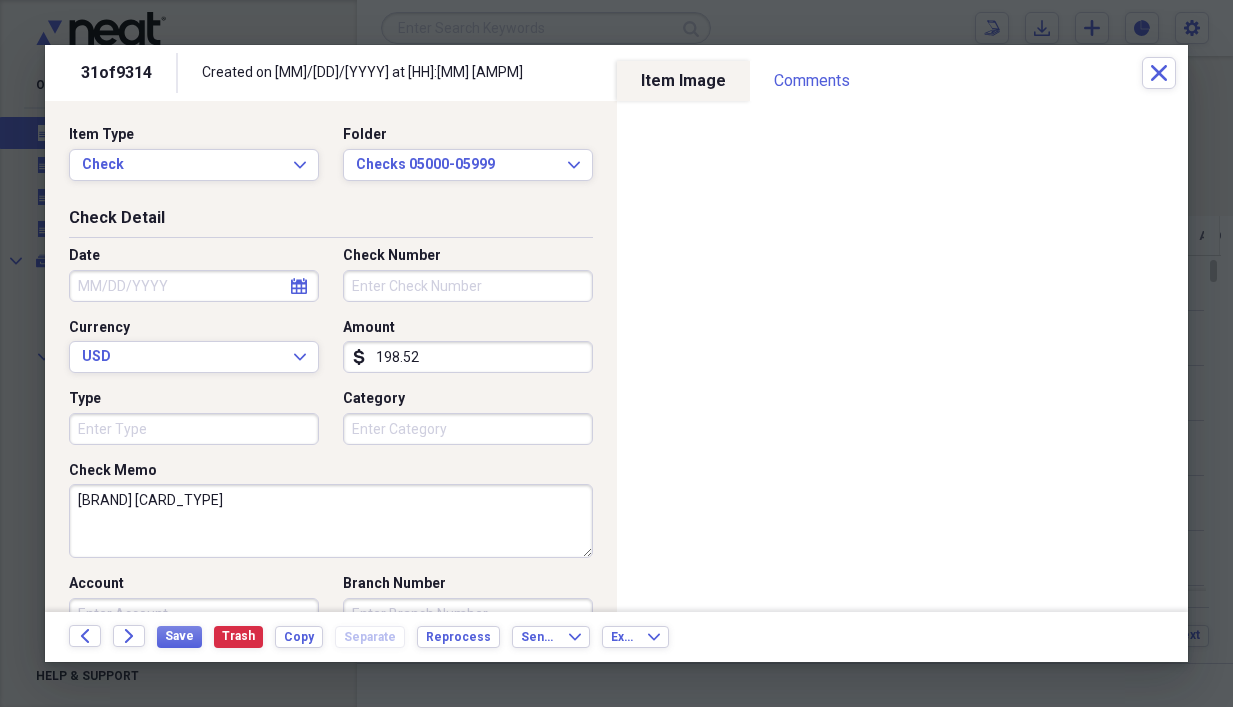 click on "Check Number" at bounding box center (468, 286) 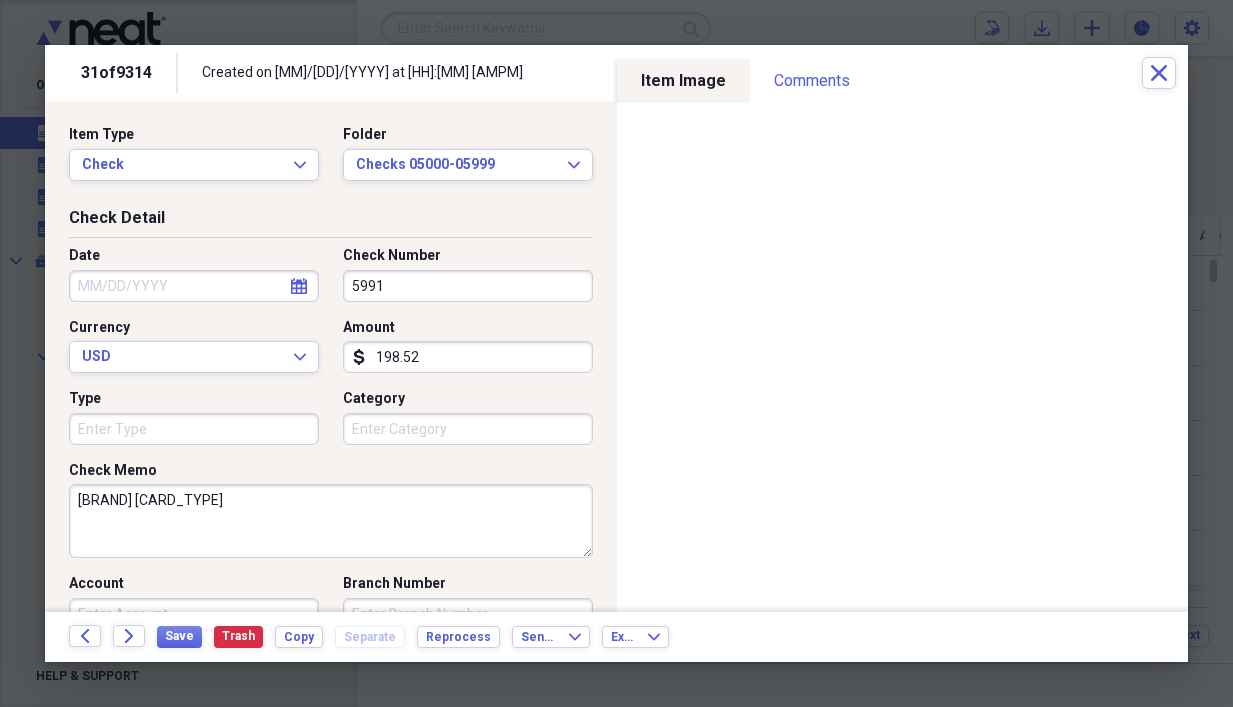 click on "Date" at bounding box center [194, 286] 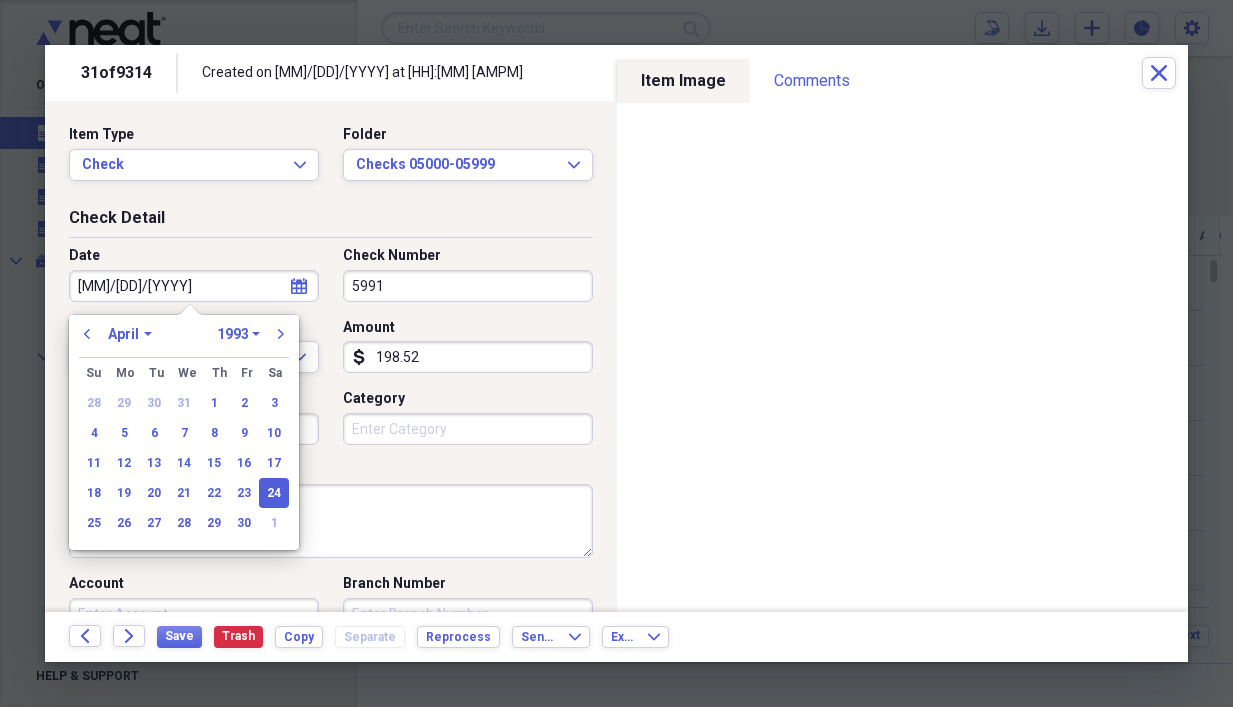 click on "[BRAND] [CARD_TYPE]" at bounding box center [331, 521] 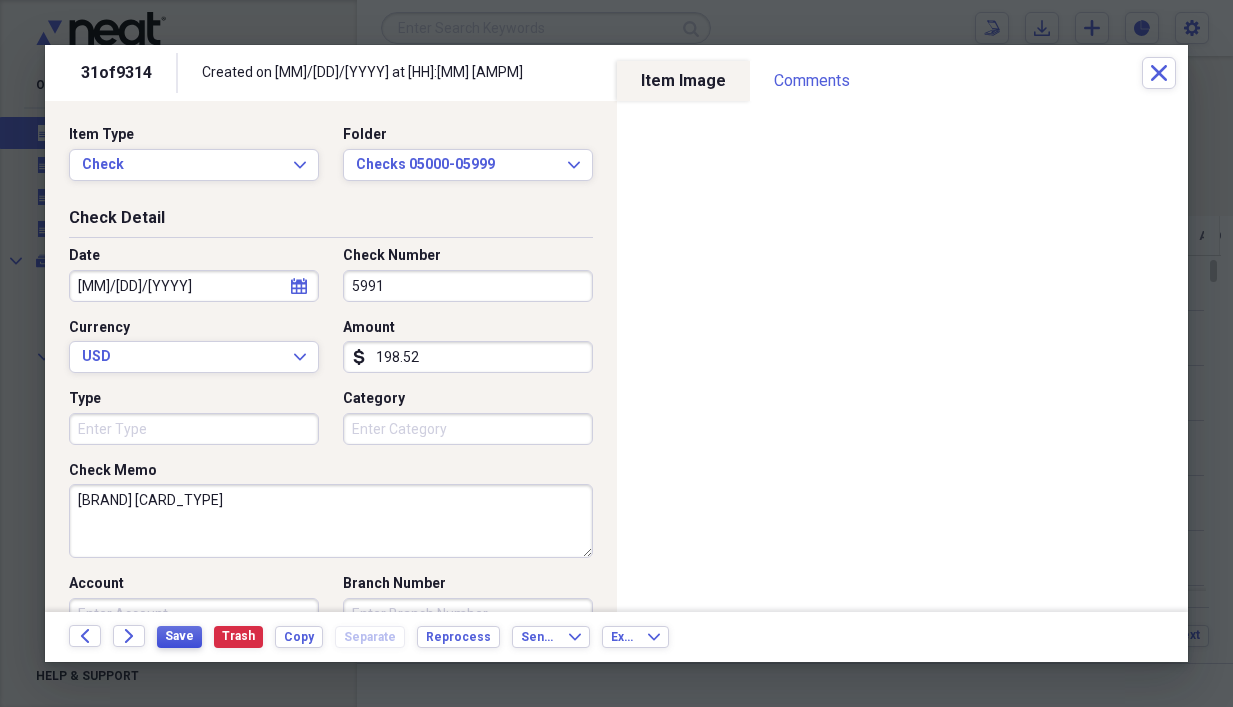 click on "Save" at bounding box center [179, 636] 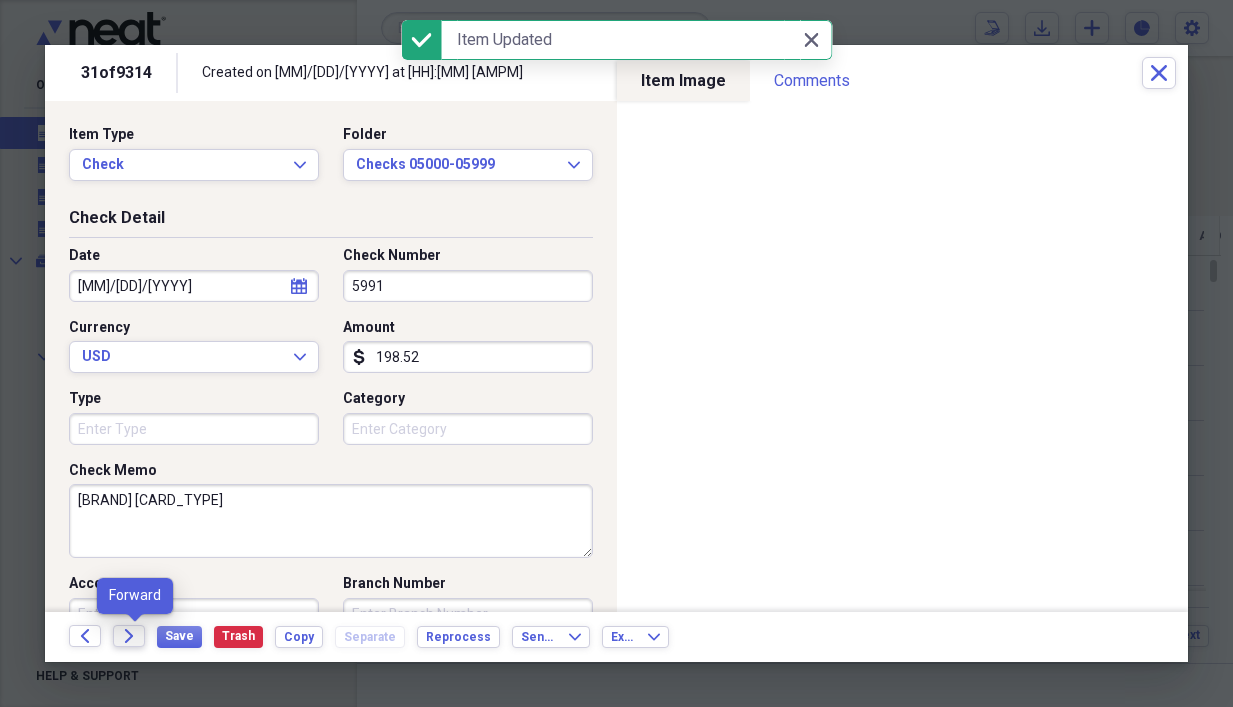 click on "Forward" 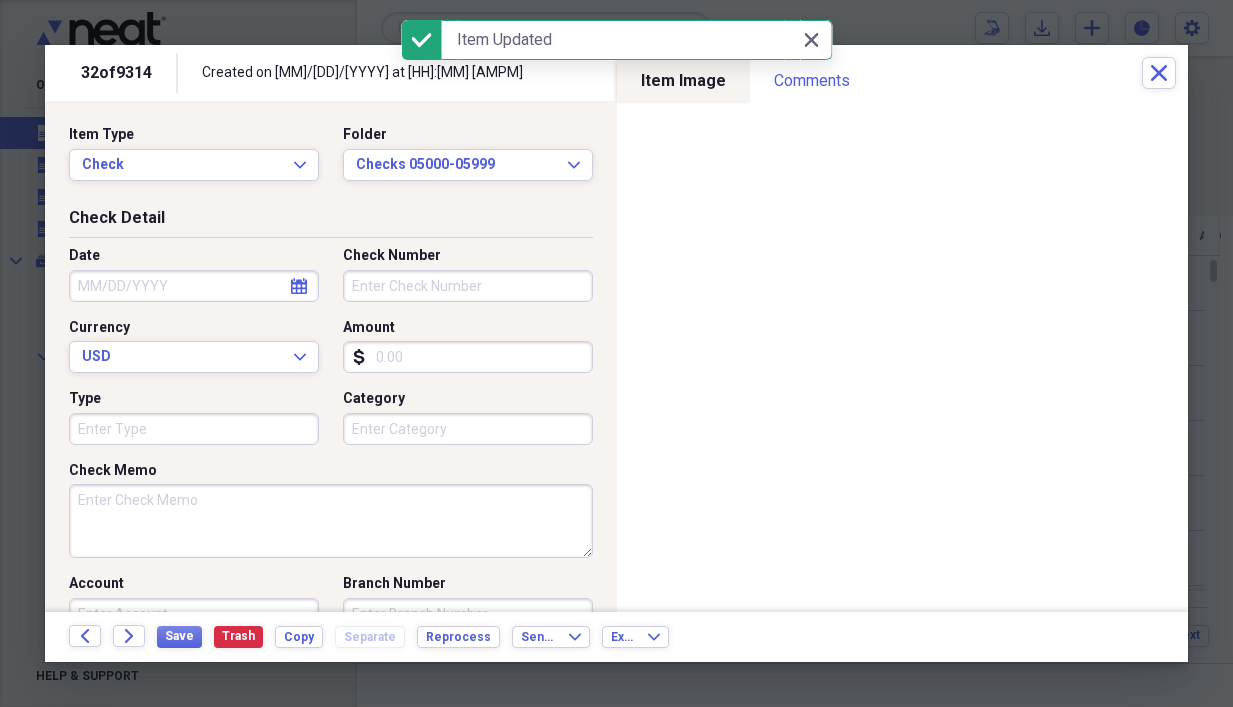 click on "Check Memo" at bounding box center [331, 521] 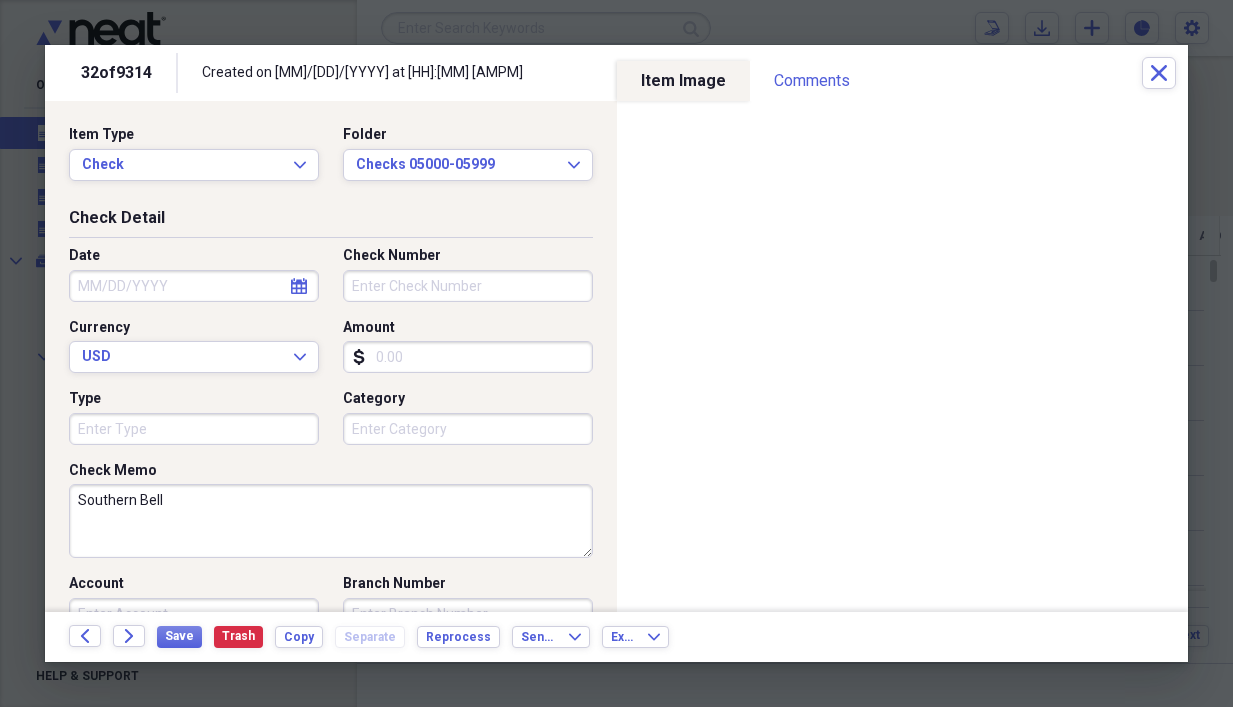 click on "Amount" at bounding box center [468, 357] 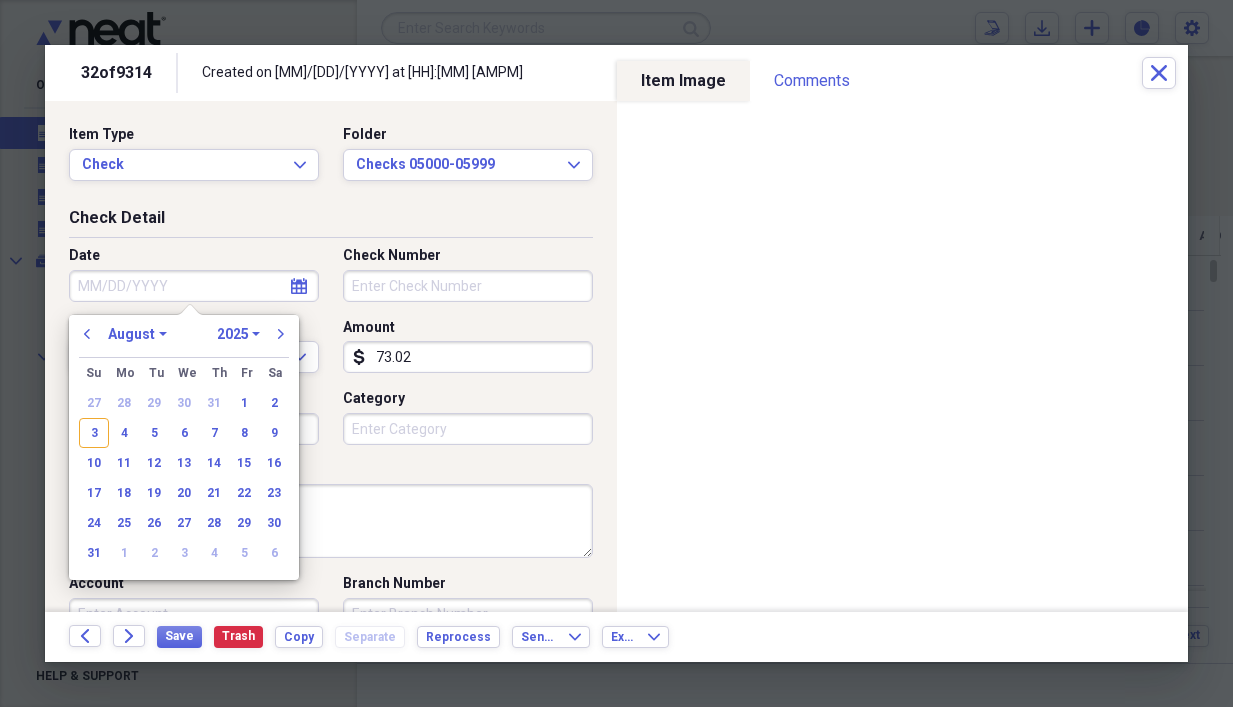 click on "Date" at bounding box center [194, 286] 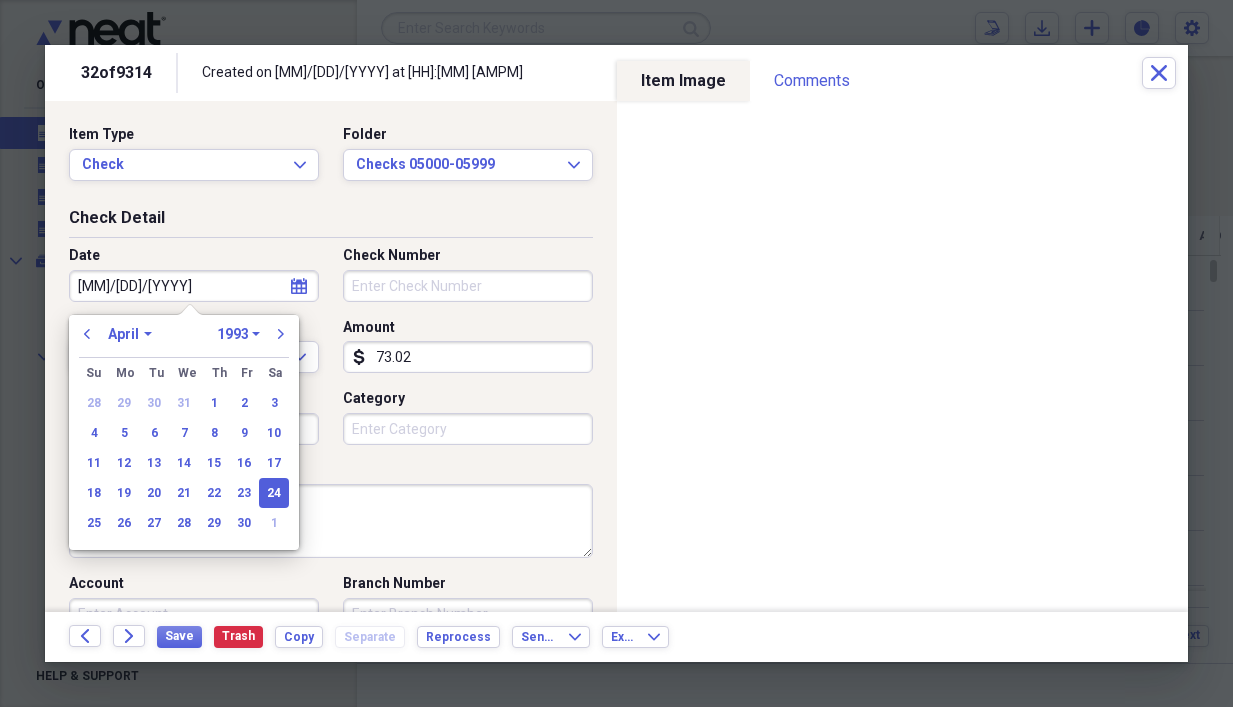 click on "Check Number" at bounding box center [468, 286] 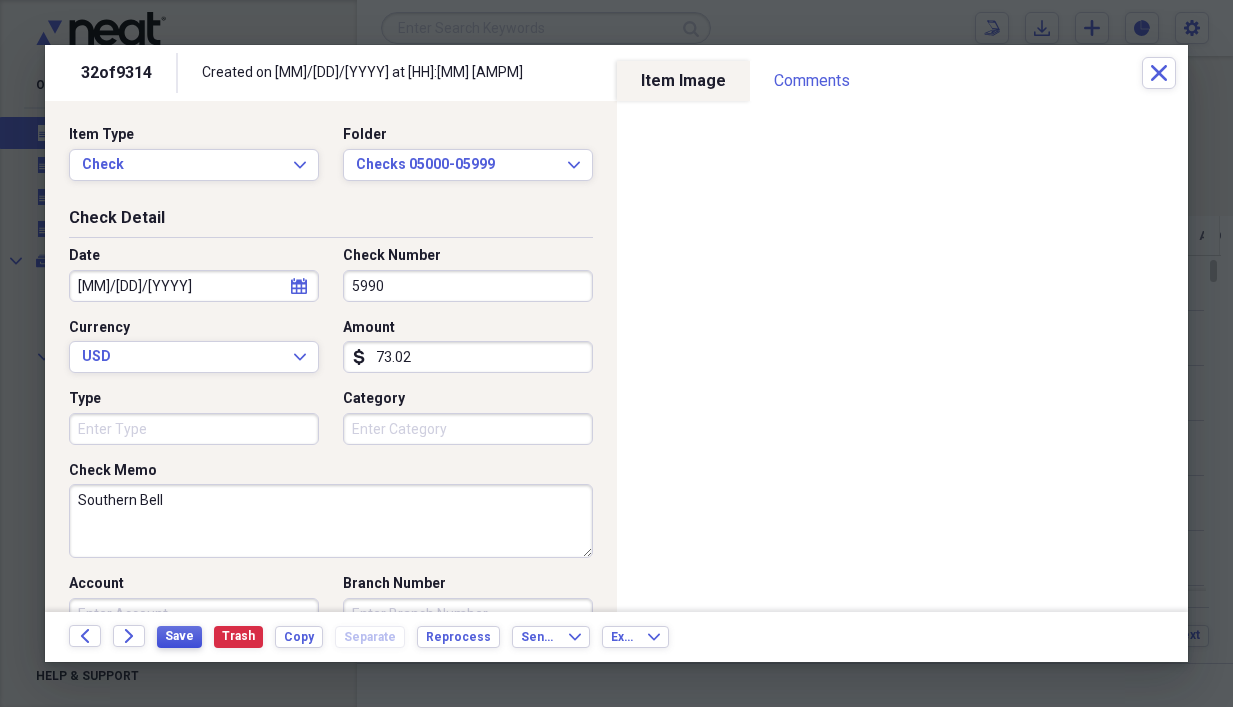 click on "Save" at bounding box center [179, 636] 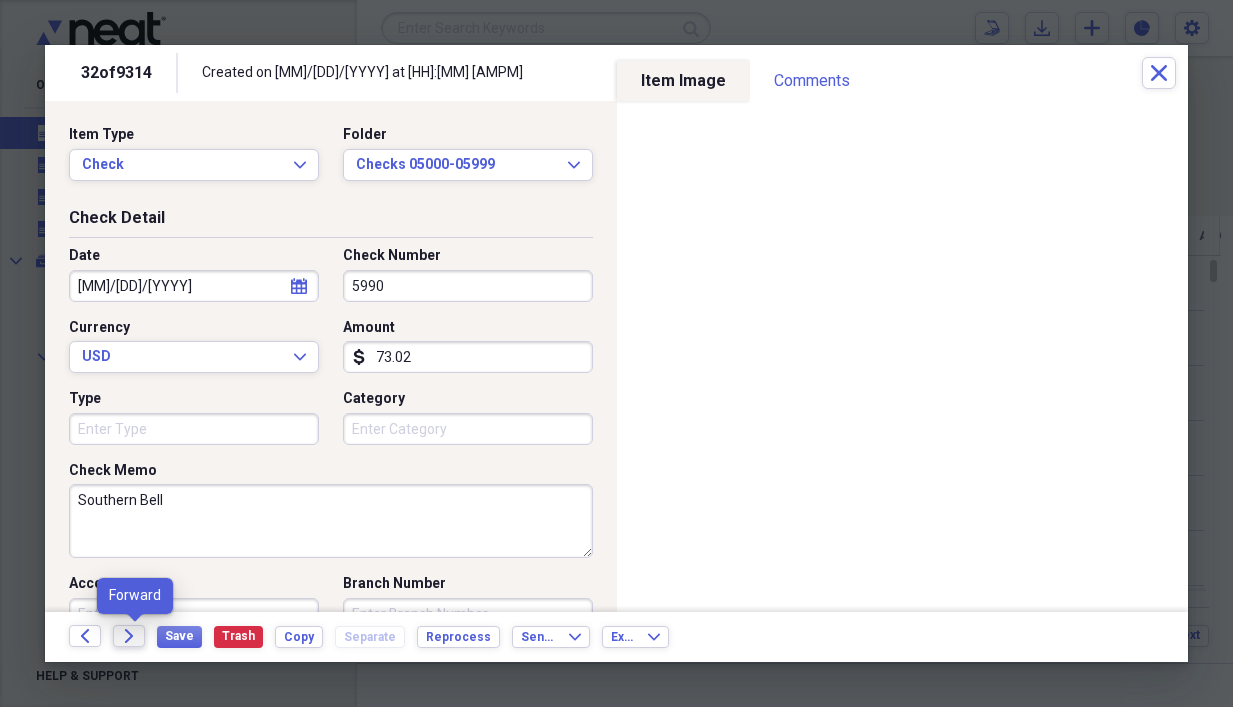 click on "Forward" 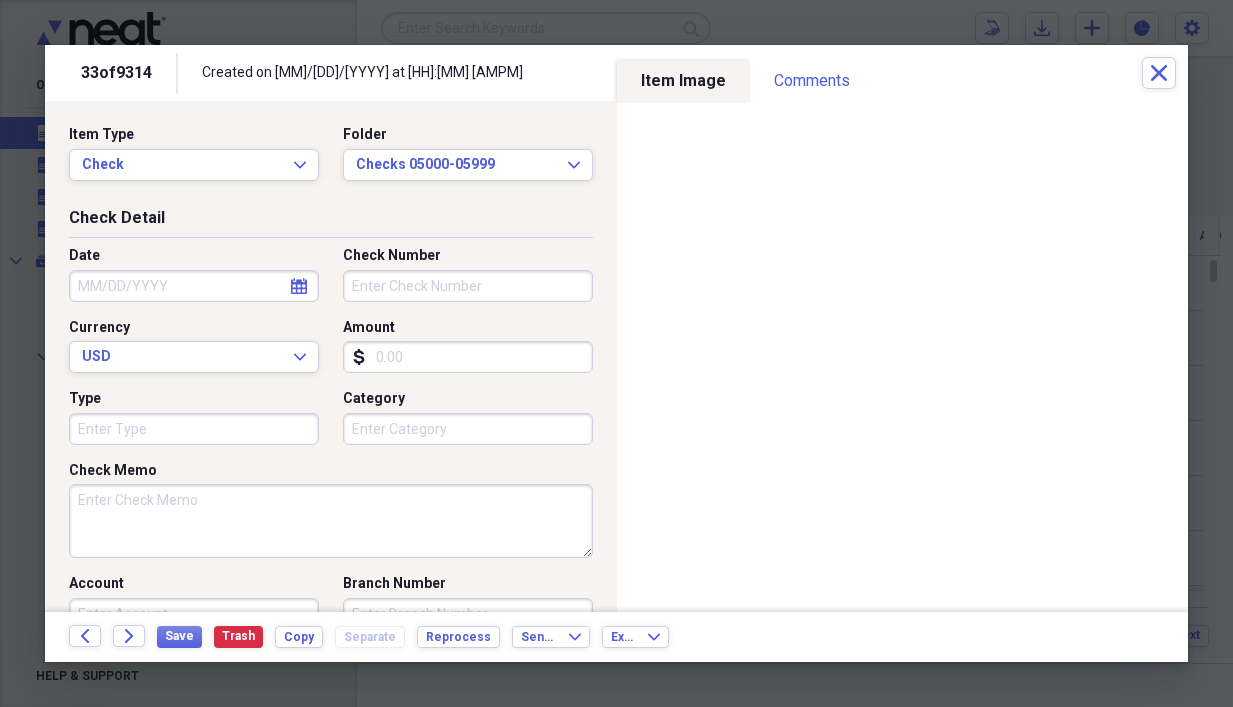 click on "Check Memo" at bounding box center [331, 521] 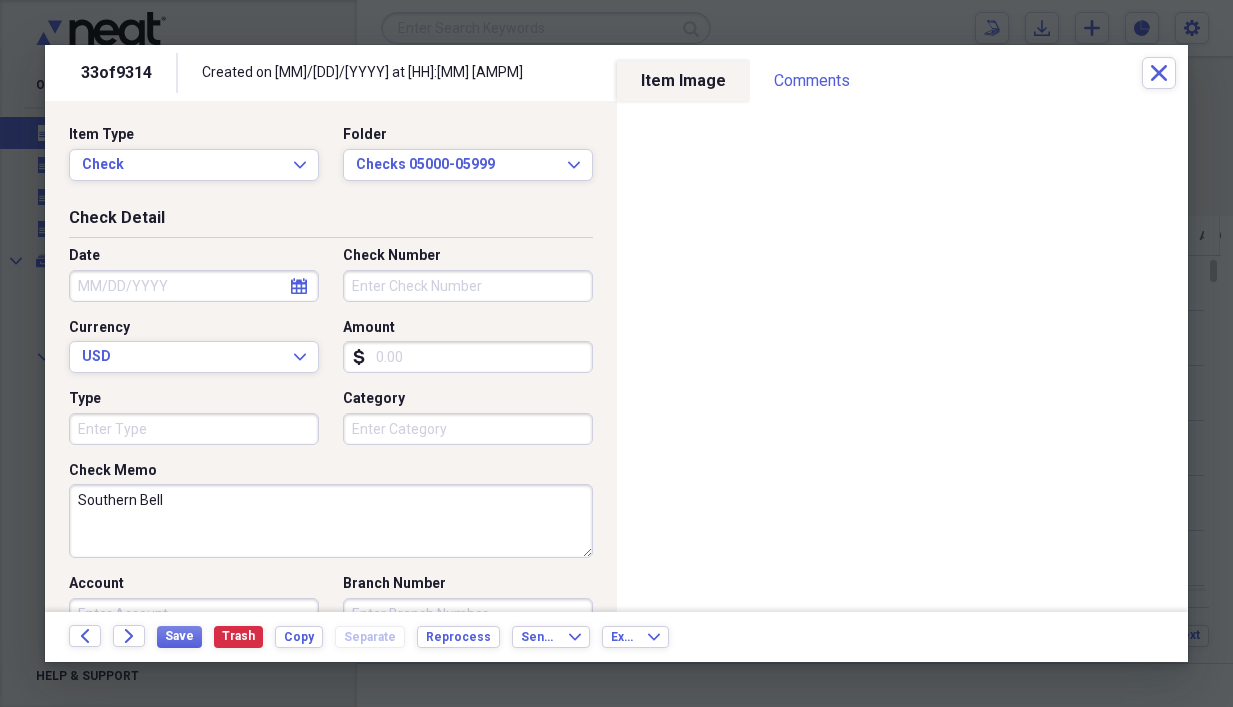 click on "Amount" at bounding box center (468, 357) 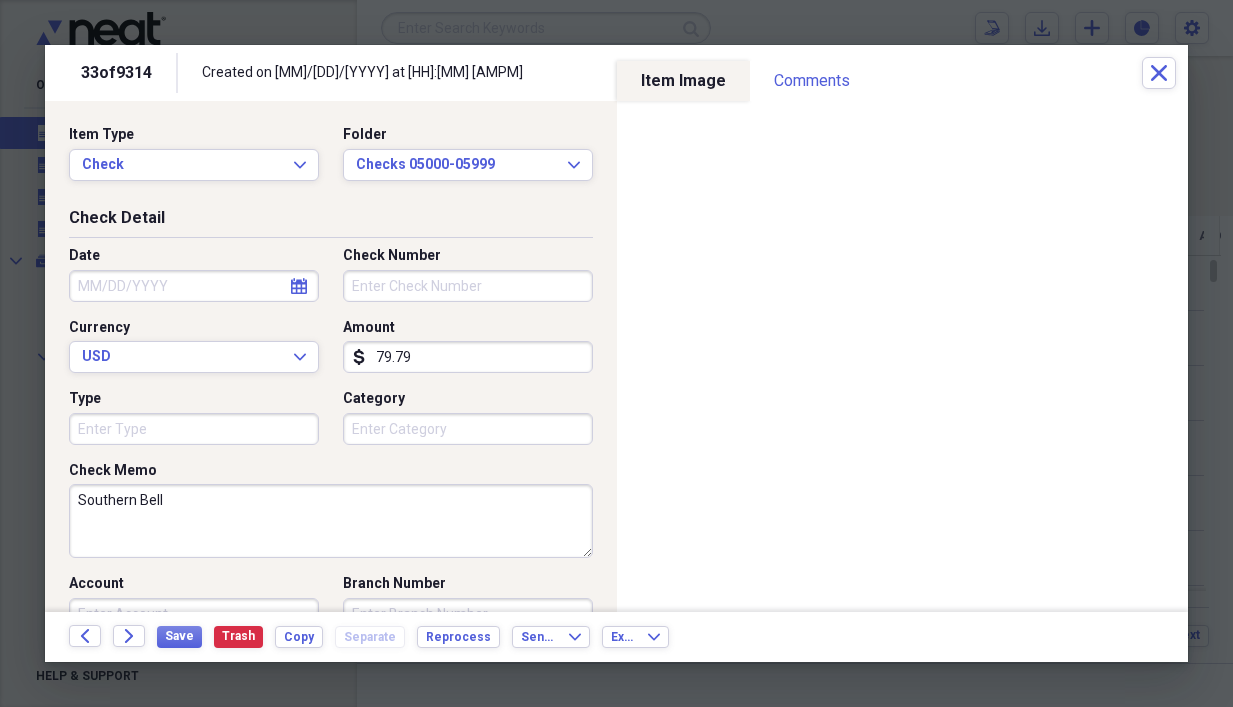 click on "Check Number" at bounding box center [468, 286] 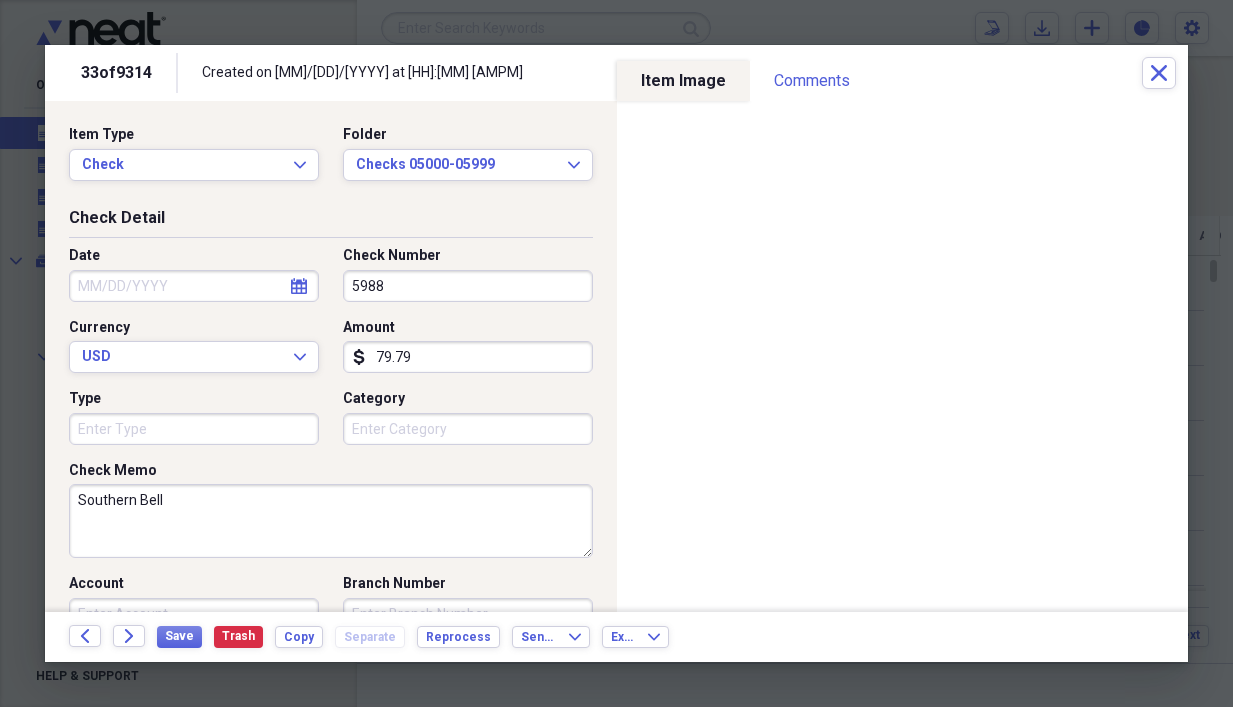 click on "Date" at bounding box center (194, 286) 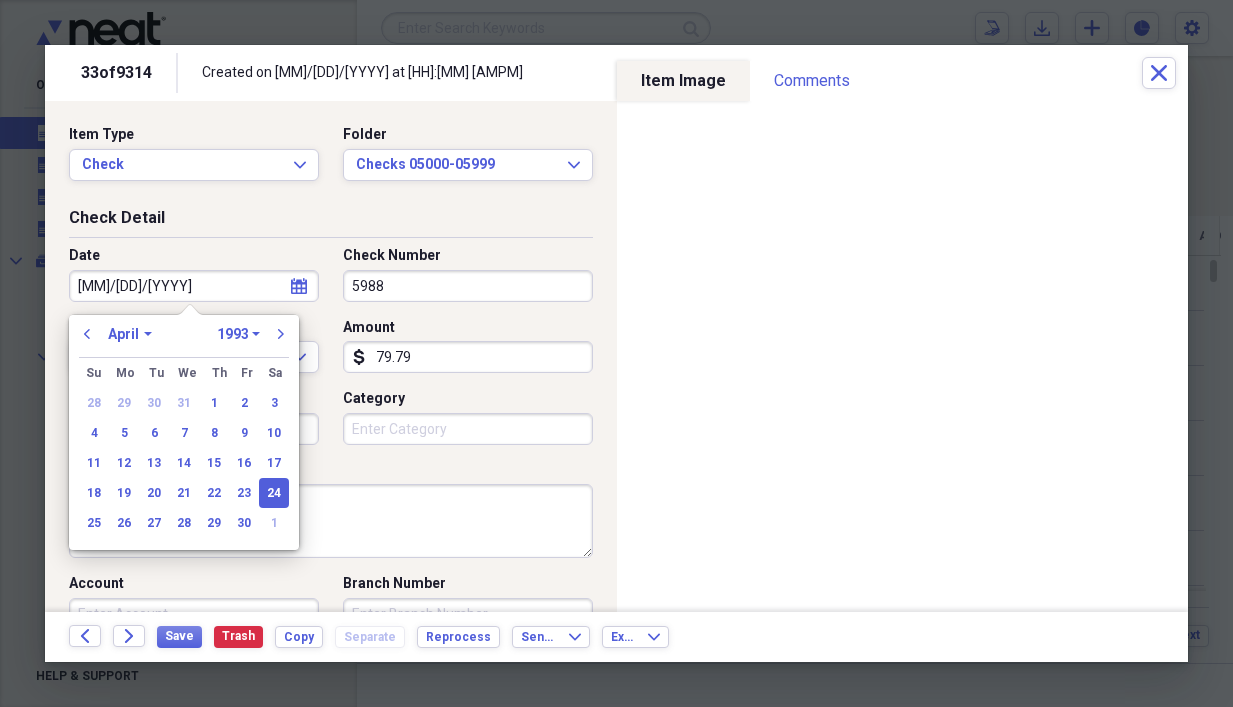 click on "Southern Bell" at bounding box center (331, 521) 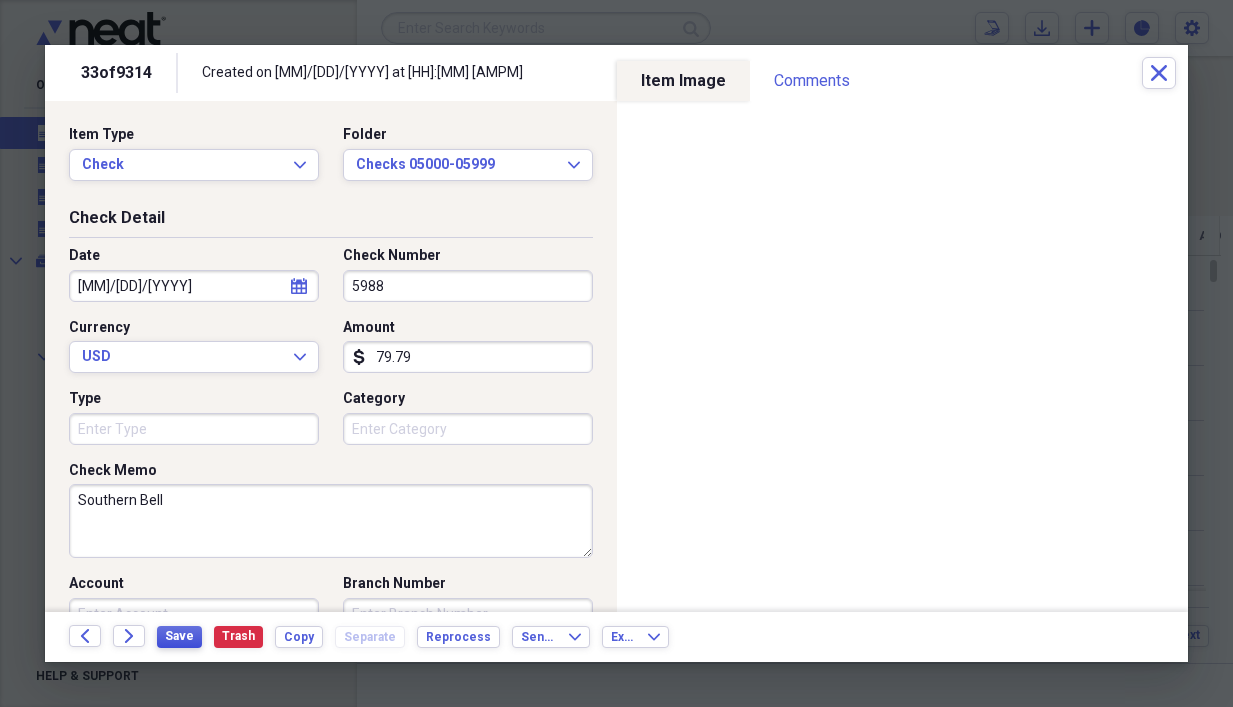 click on "Save" at bounding box center (179, 636) 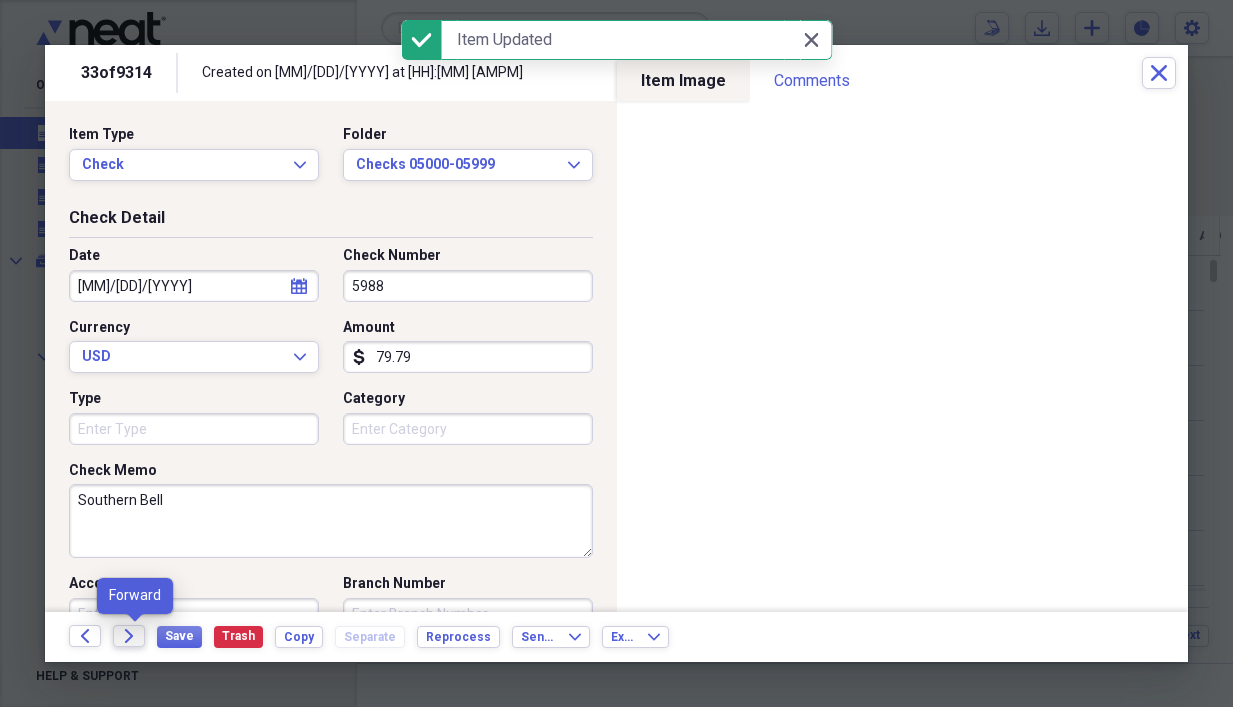 click 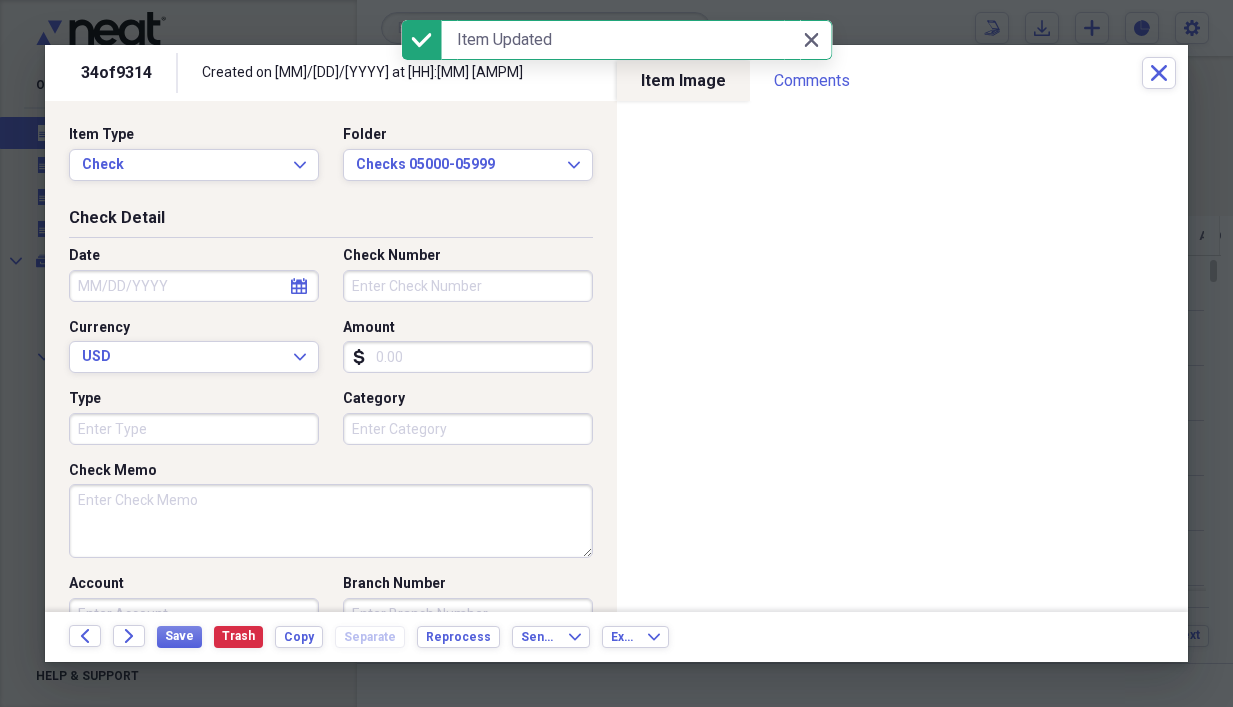 click on "Check Number" at bounding box center [468, 286] 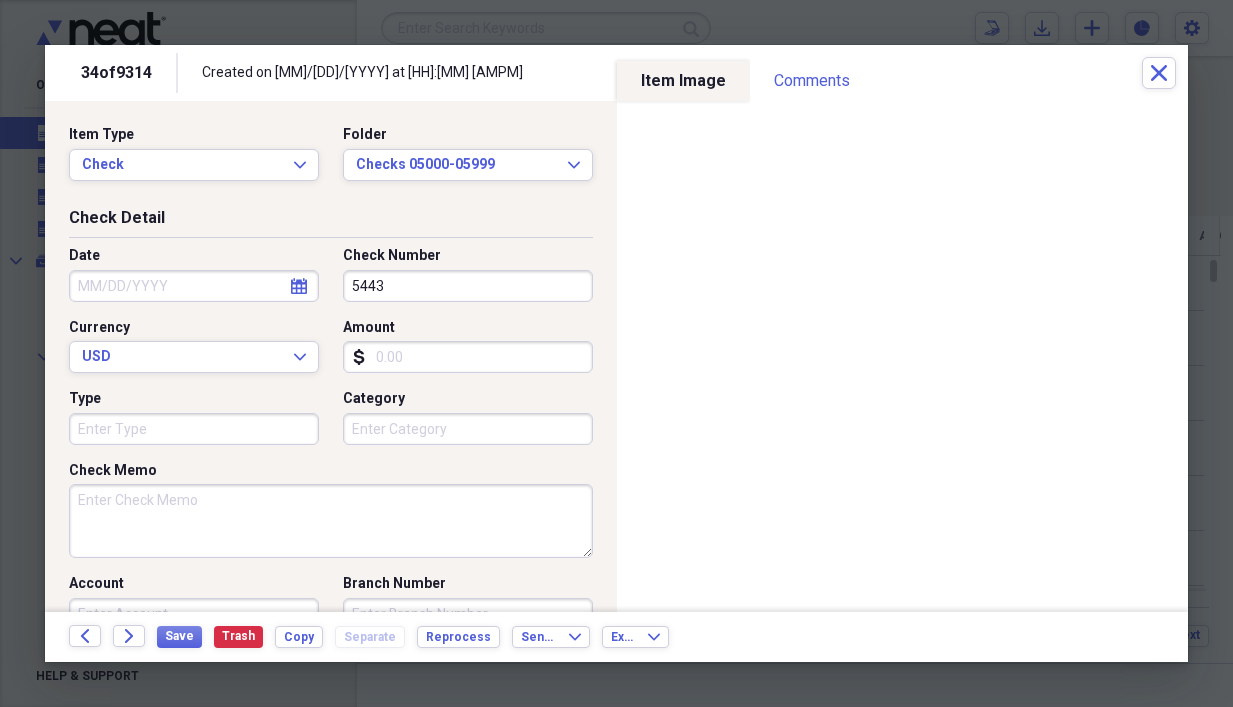 click on "Amount" at bounding box center [468, 357] 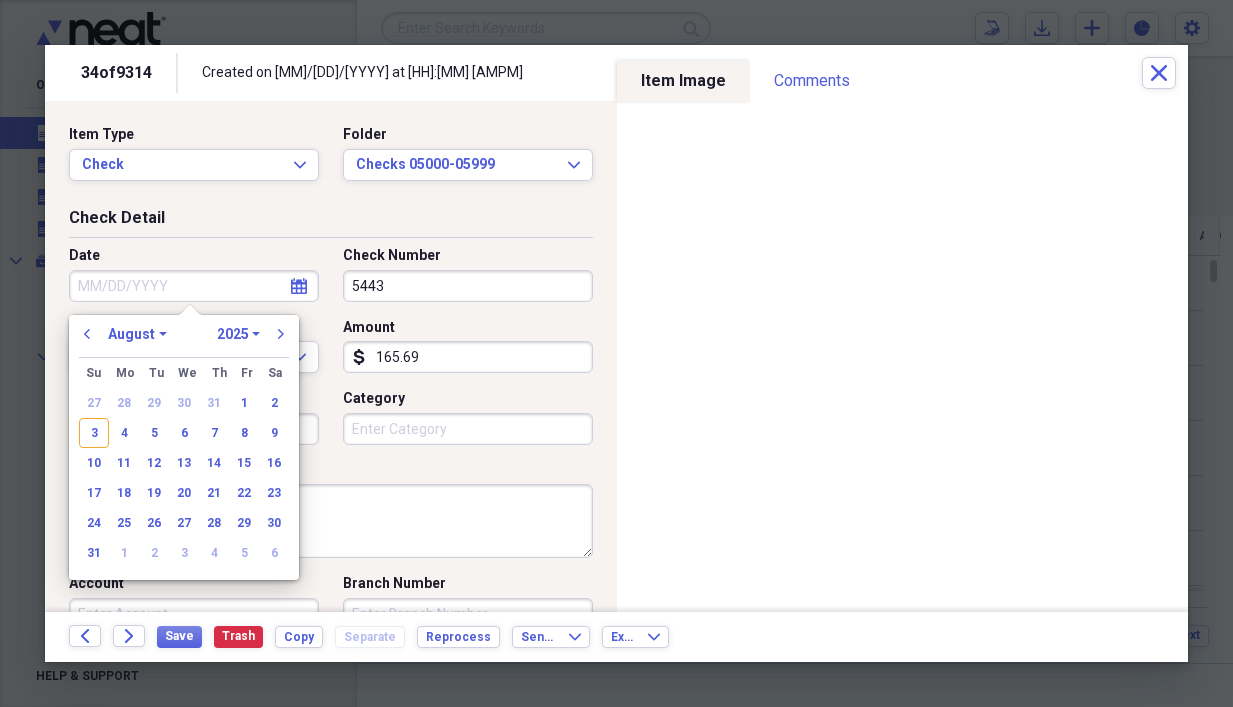 click on "Date" at bounding box center (194, 286) 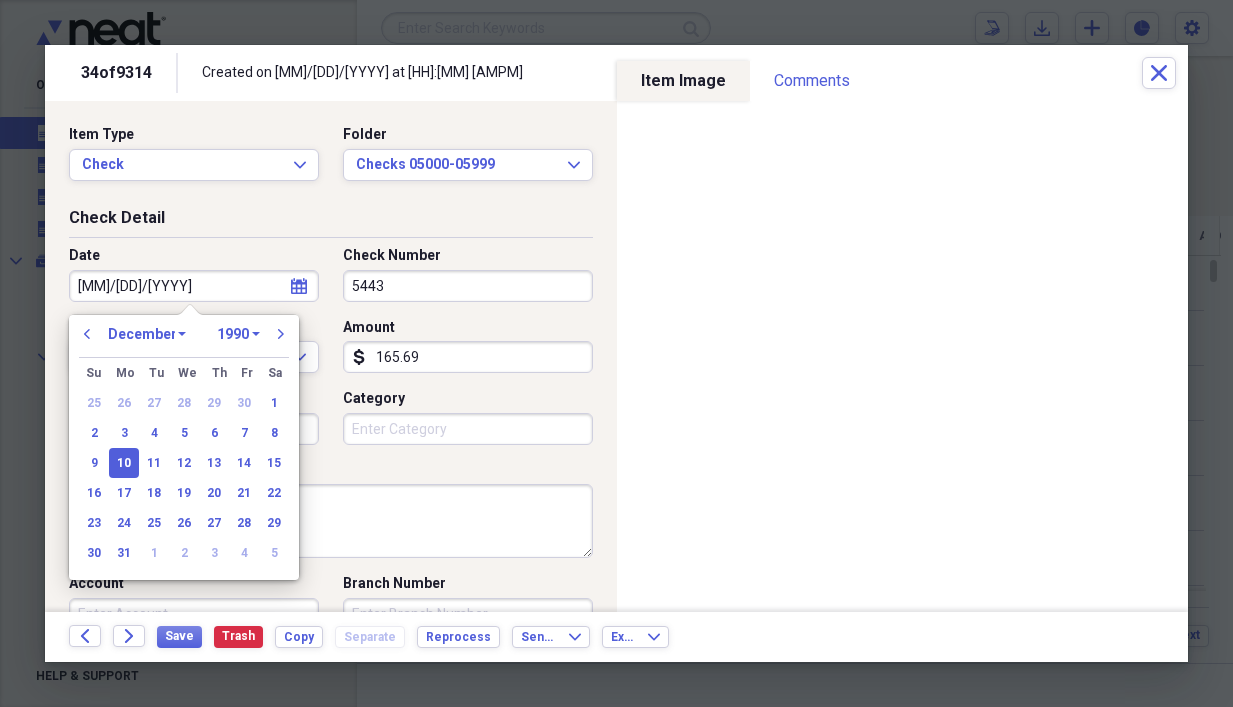 click on "Category" at bounding box center (468, 399) 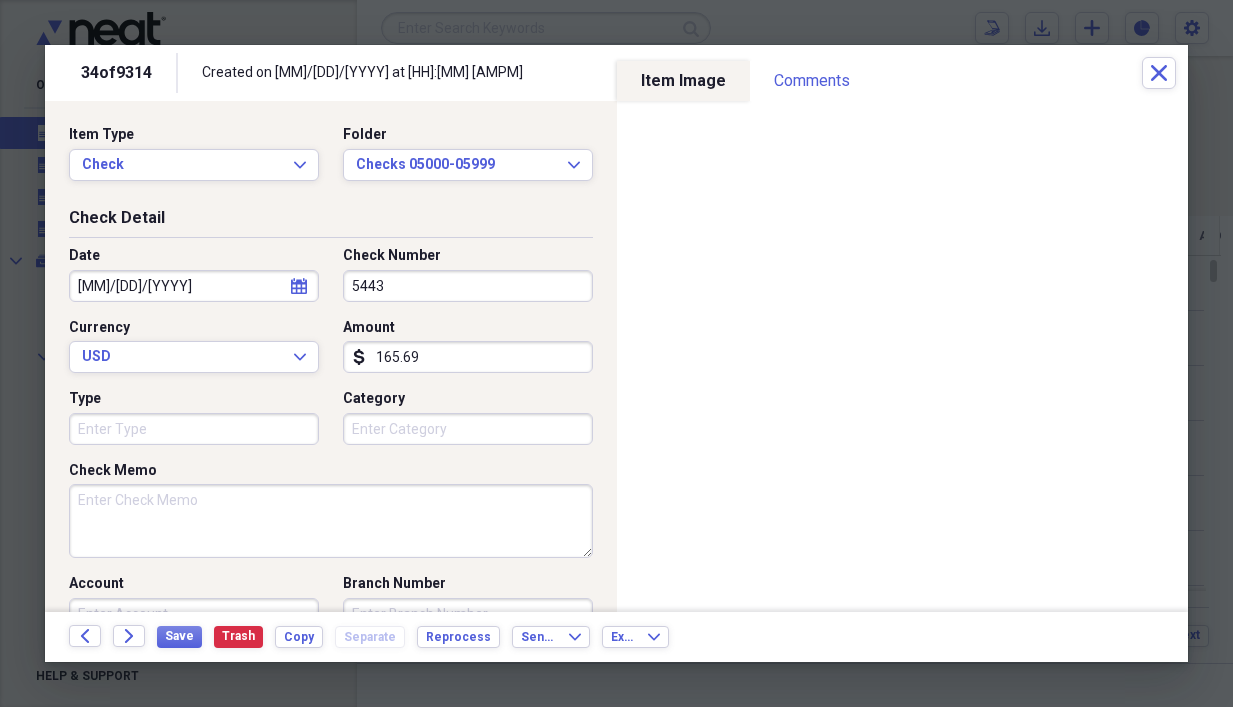 click on "Check Memo" at bounding box center [331, 521] 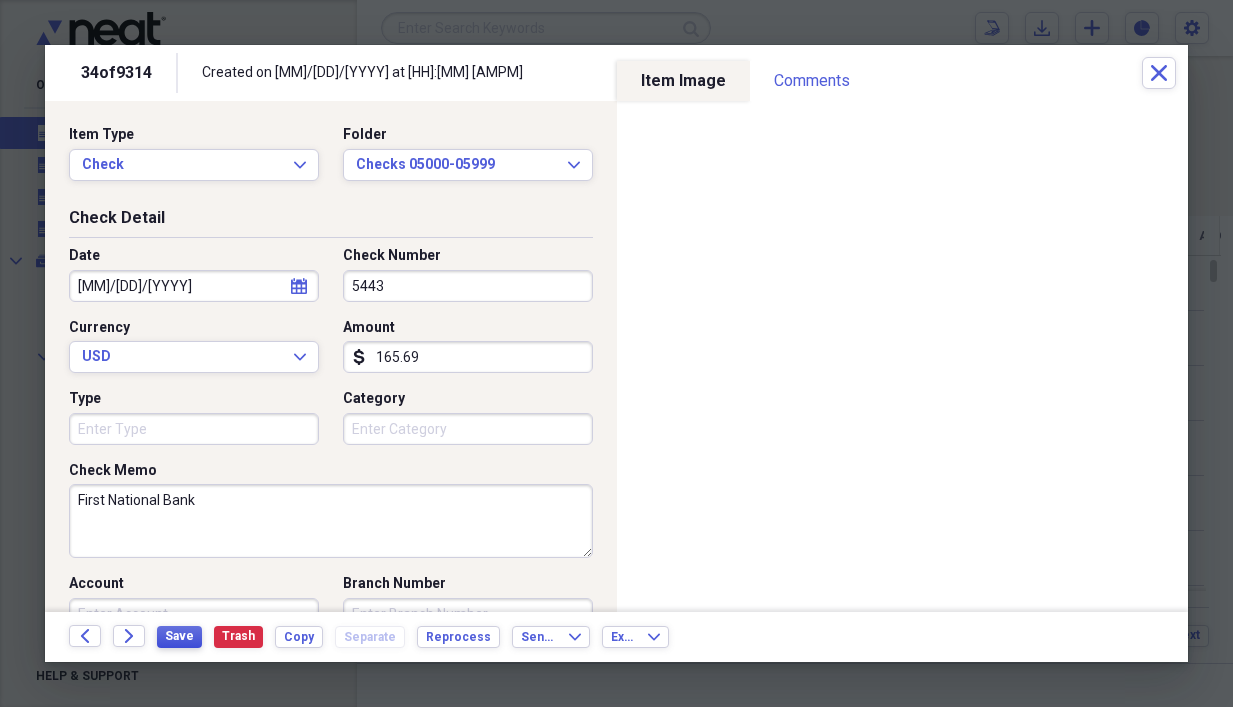 click on "Save" at bounding box center (179, 636) 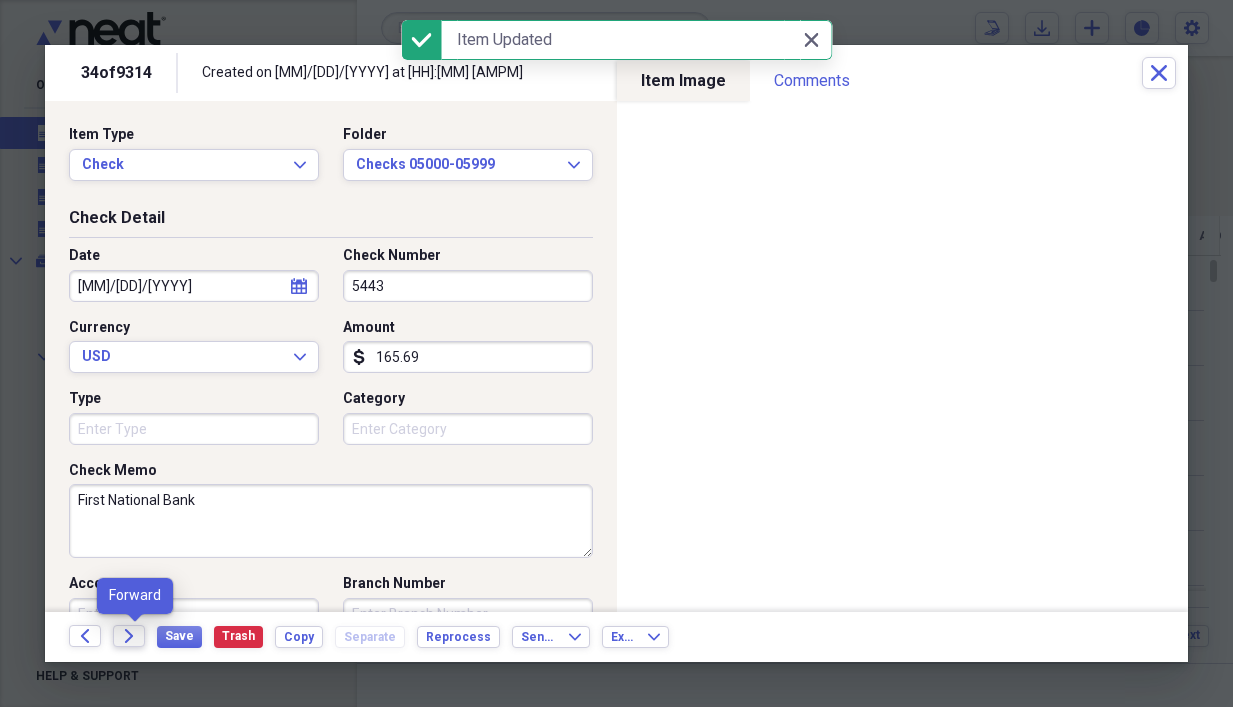 click on "Forward" at bounding box center (129, 636) 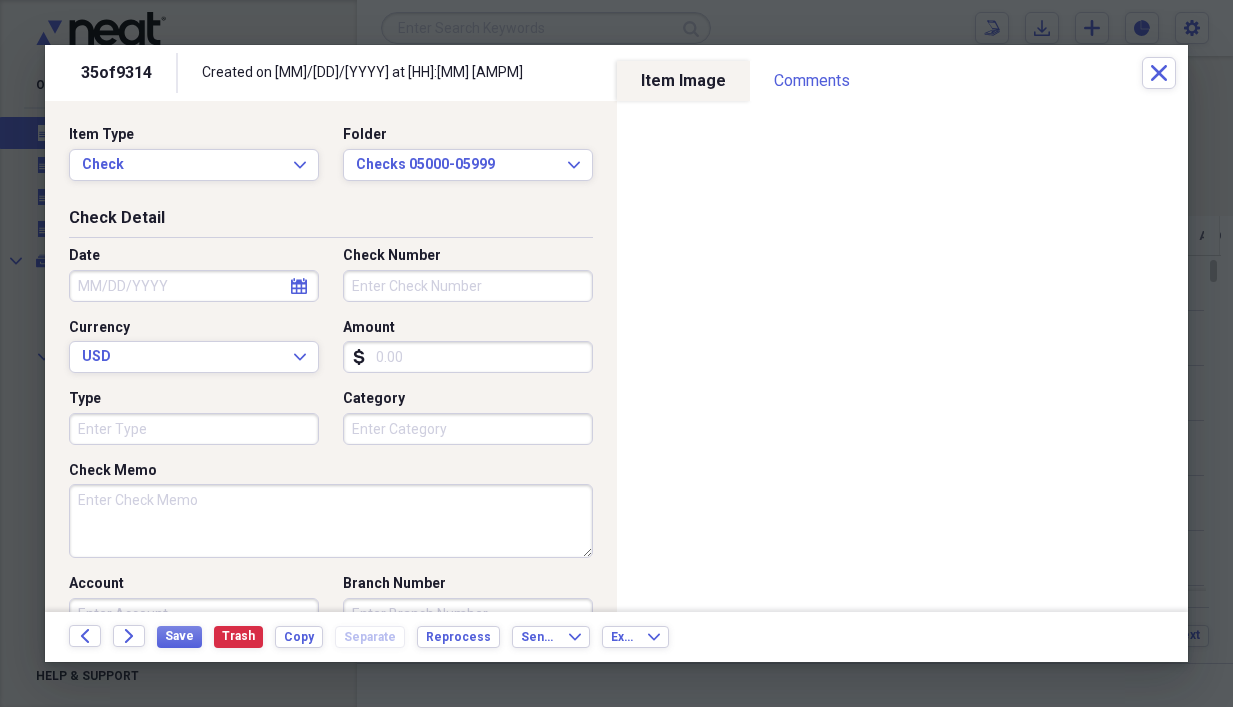 click on "Check Memo" at bounding box center (331, 521) 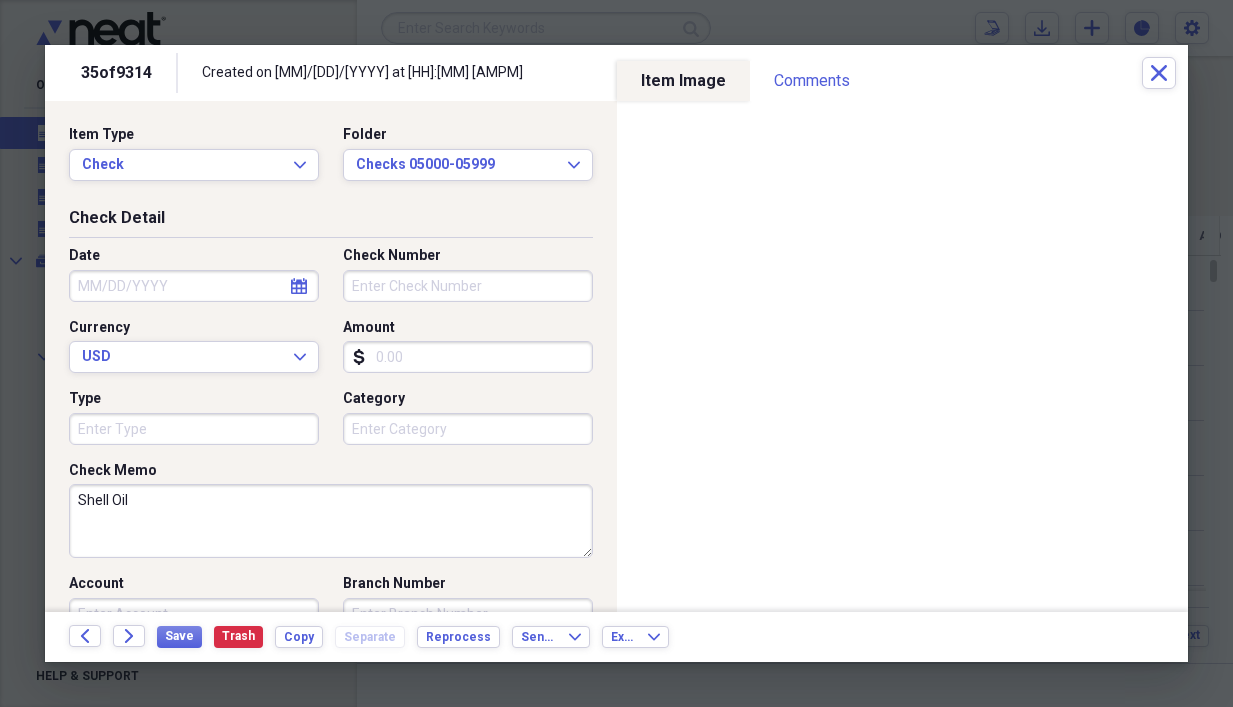click on "Amount" at bounding box center (468, 357) 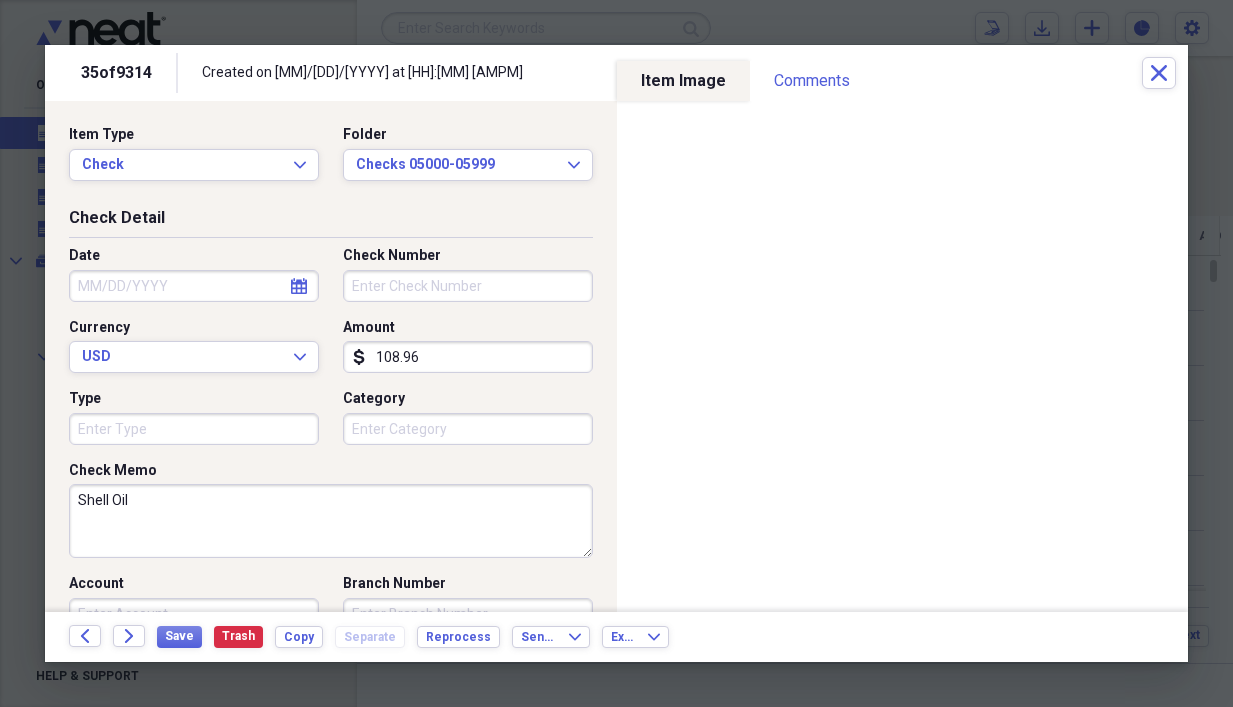 click on "Check Number" at bounding box center (468, 286) 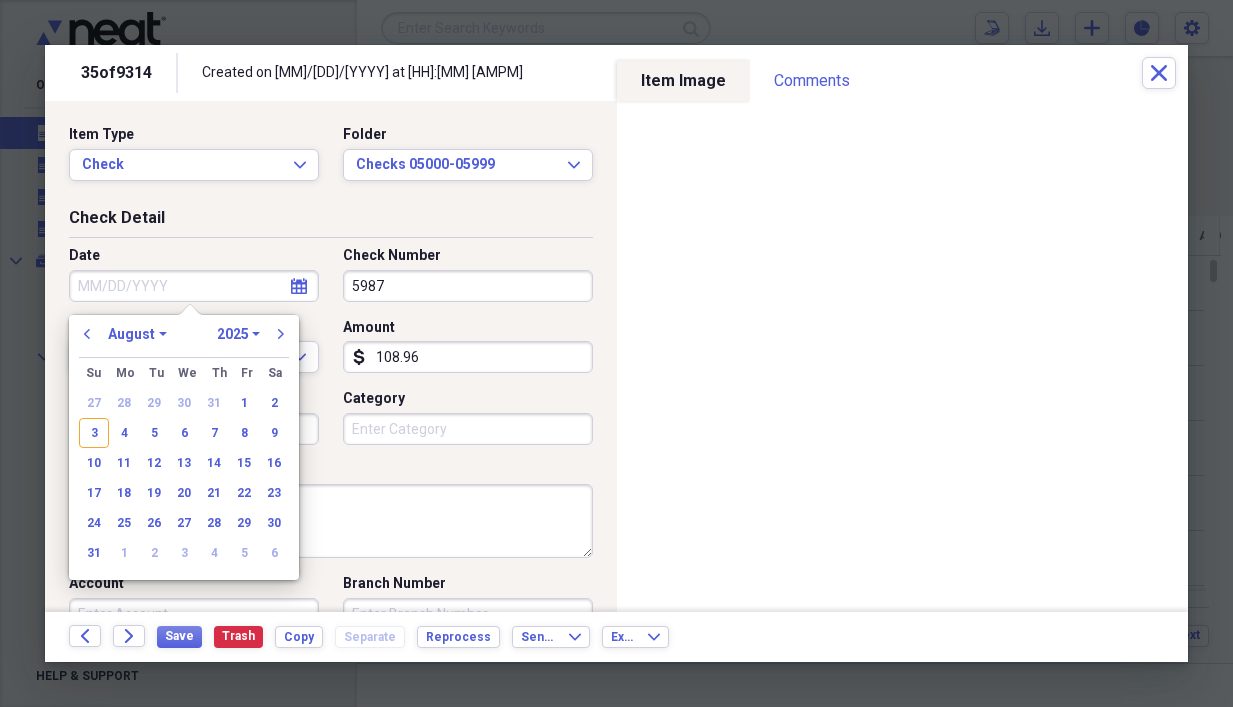 click on "Date" at bounding box center (194, 286) 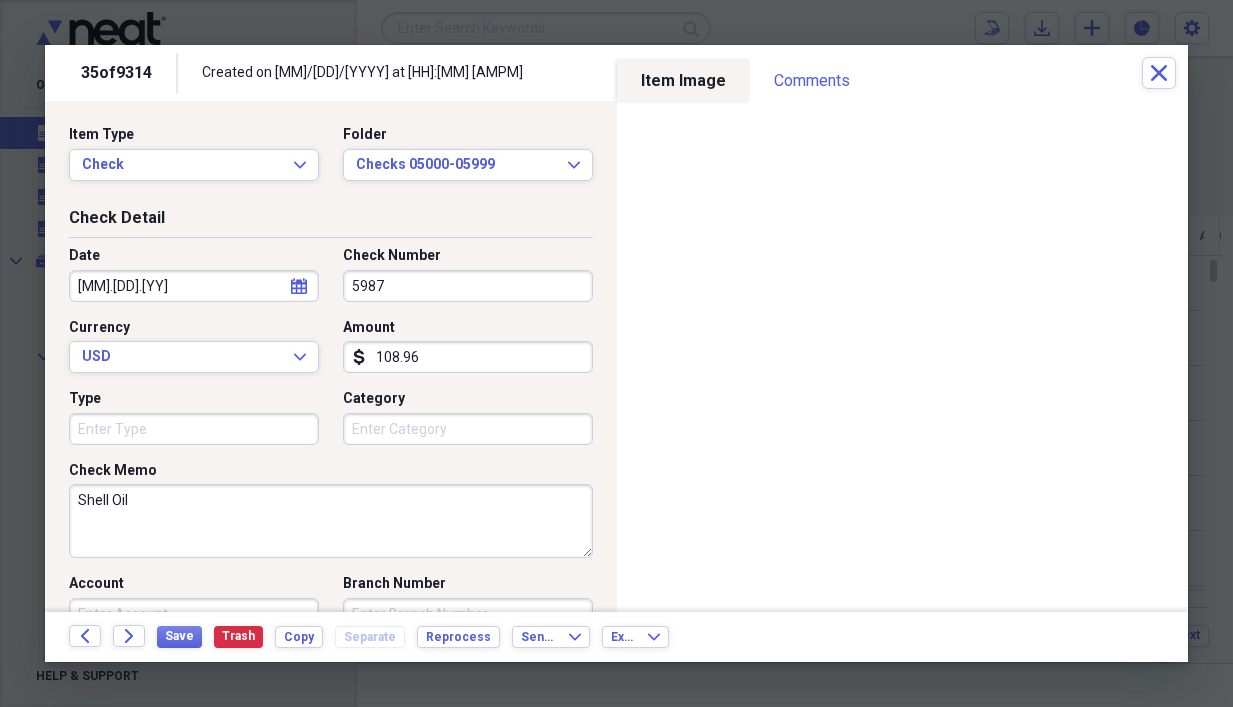 scroll, scrollTop: 447, scrollLeft: 0, axis: vertical 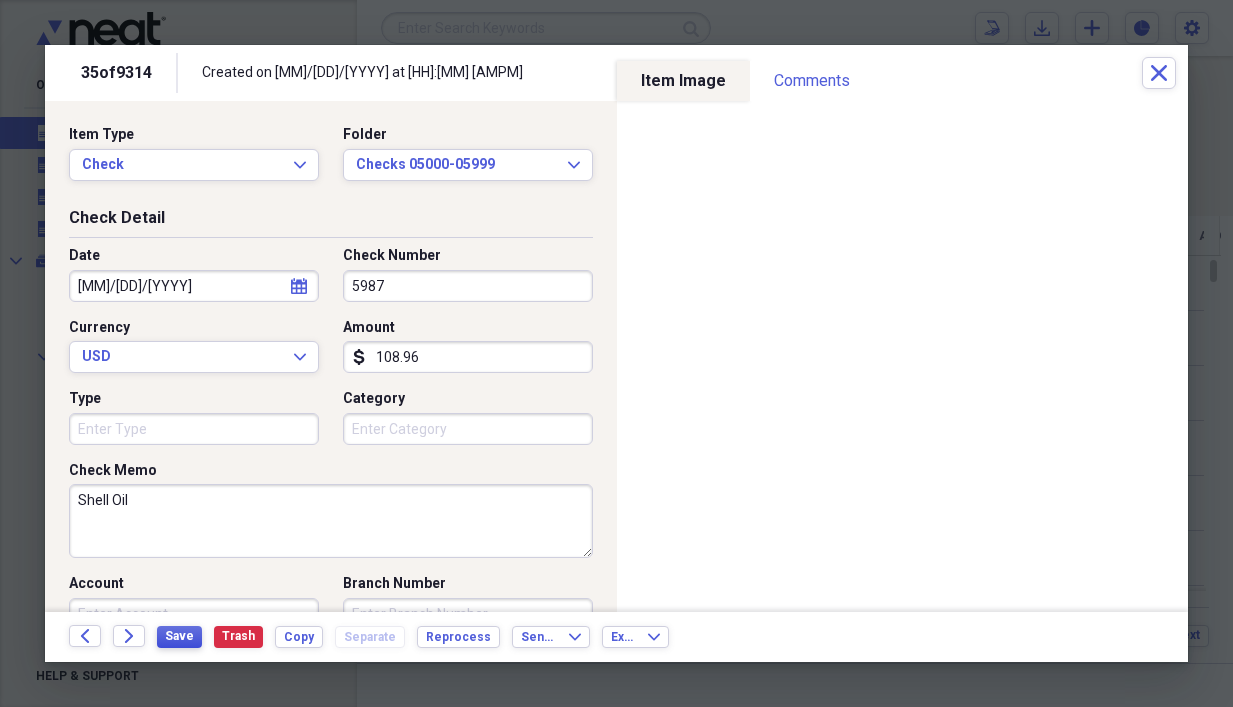 click on "Save" at bounding box center [179, 636] 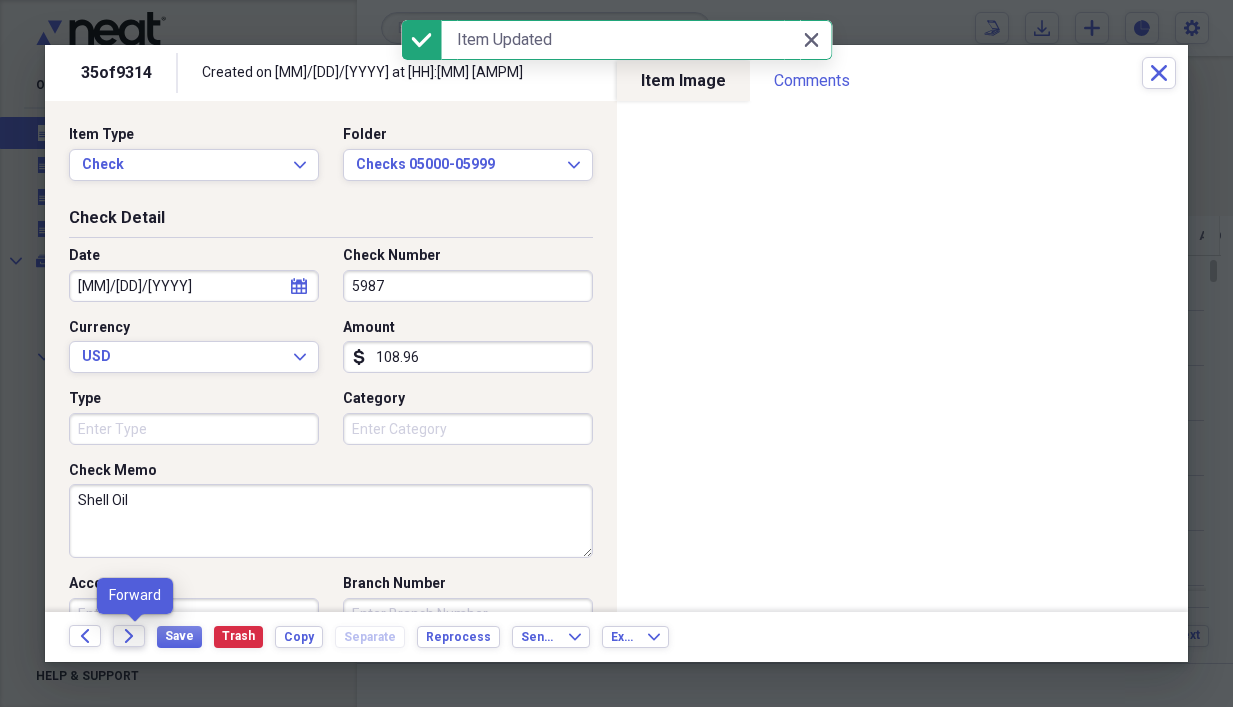 click 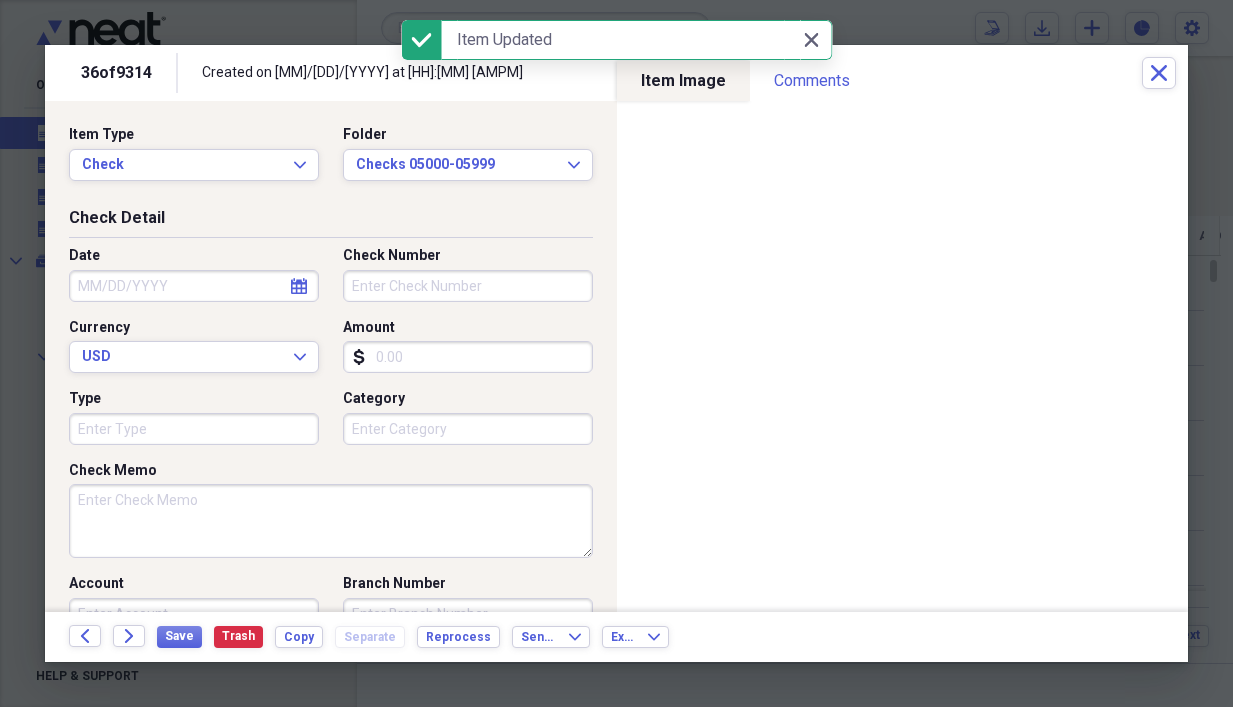 click on "Check Memo" at bounding box center (331, 521) 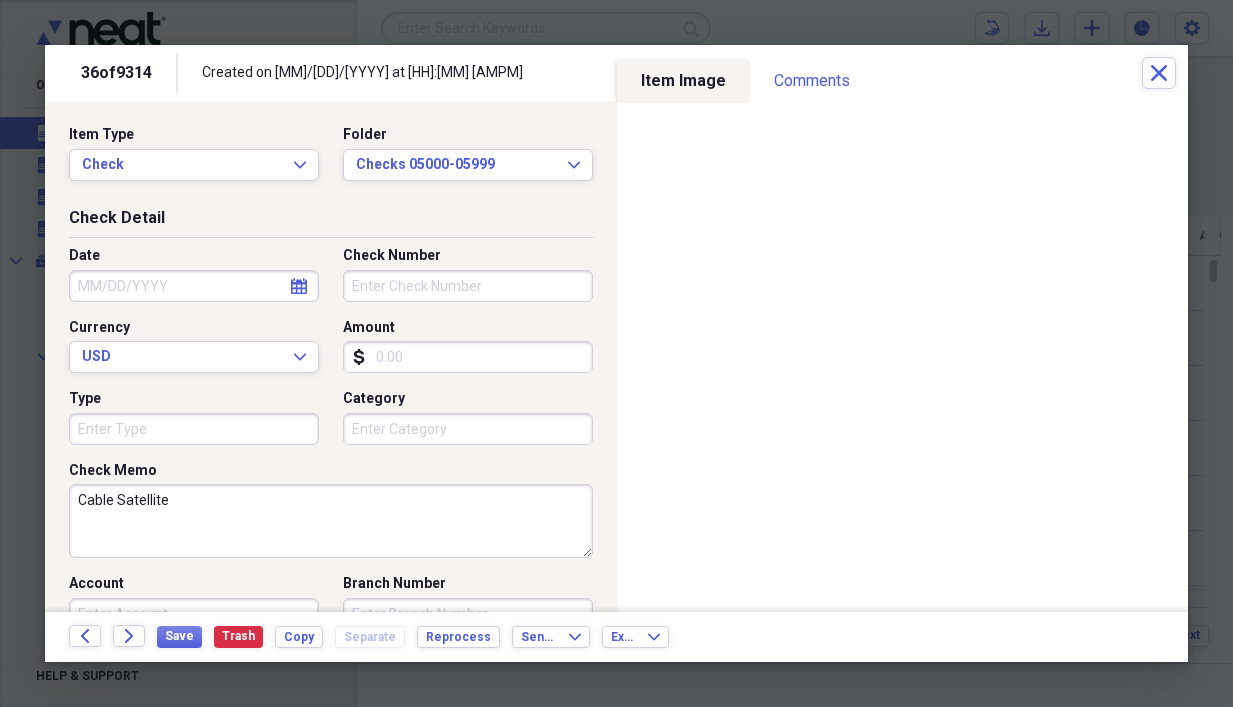 click on "Amount" at bounding box center [468, 357] 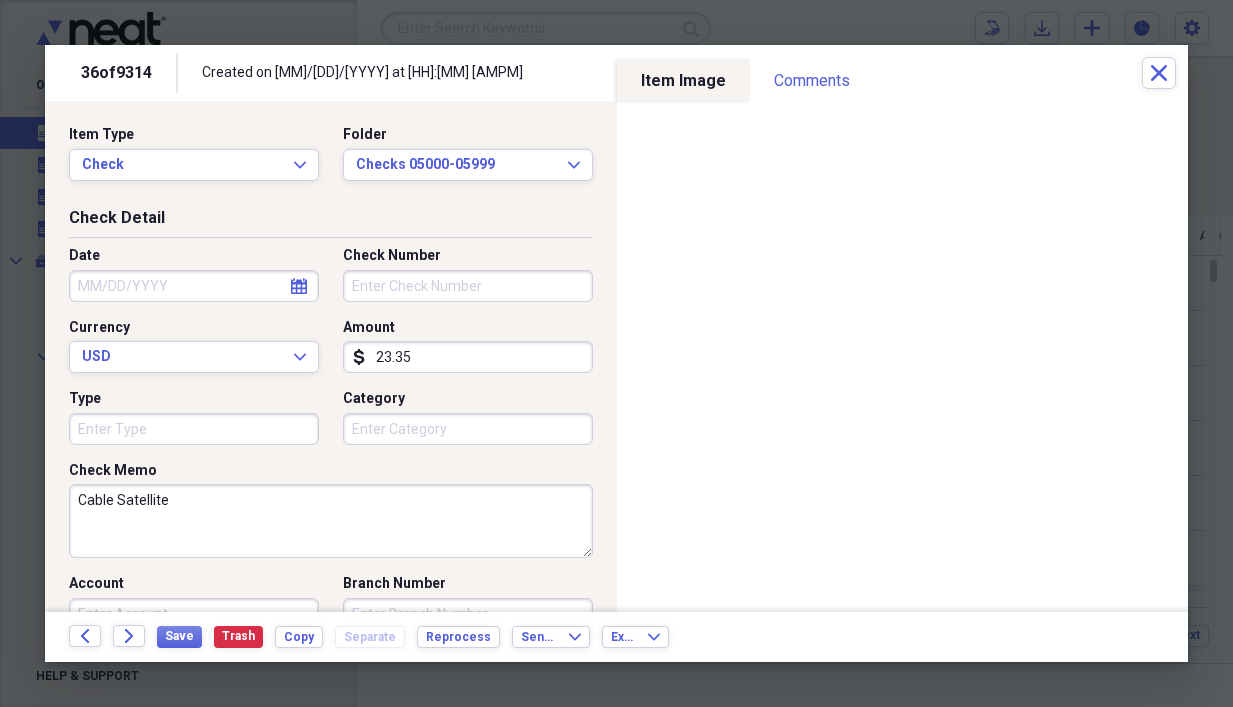 click on "Check Number" at bounding box center (468, 286) 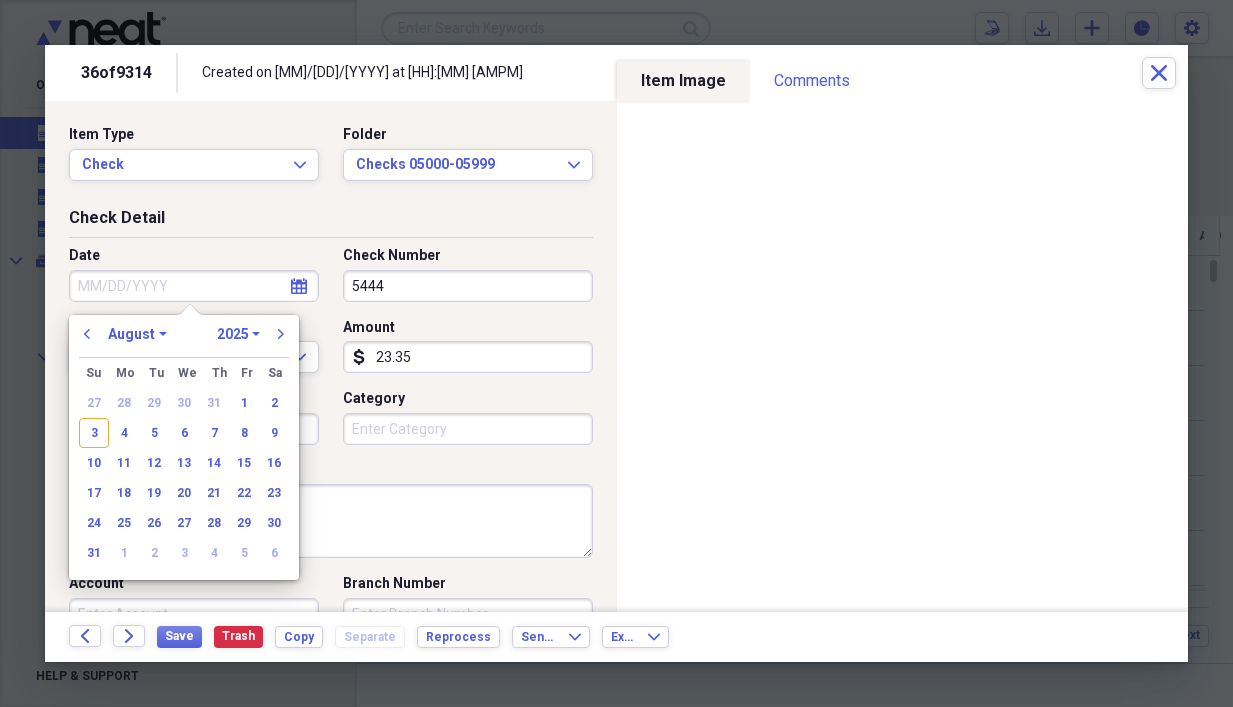 click on "Date" at bounding box center (194, 286) 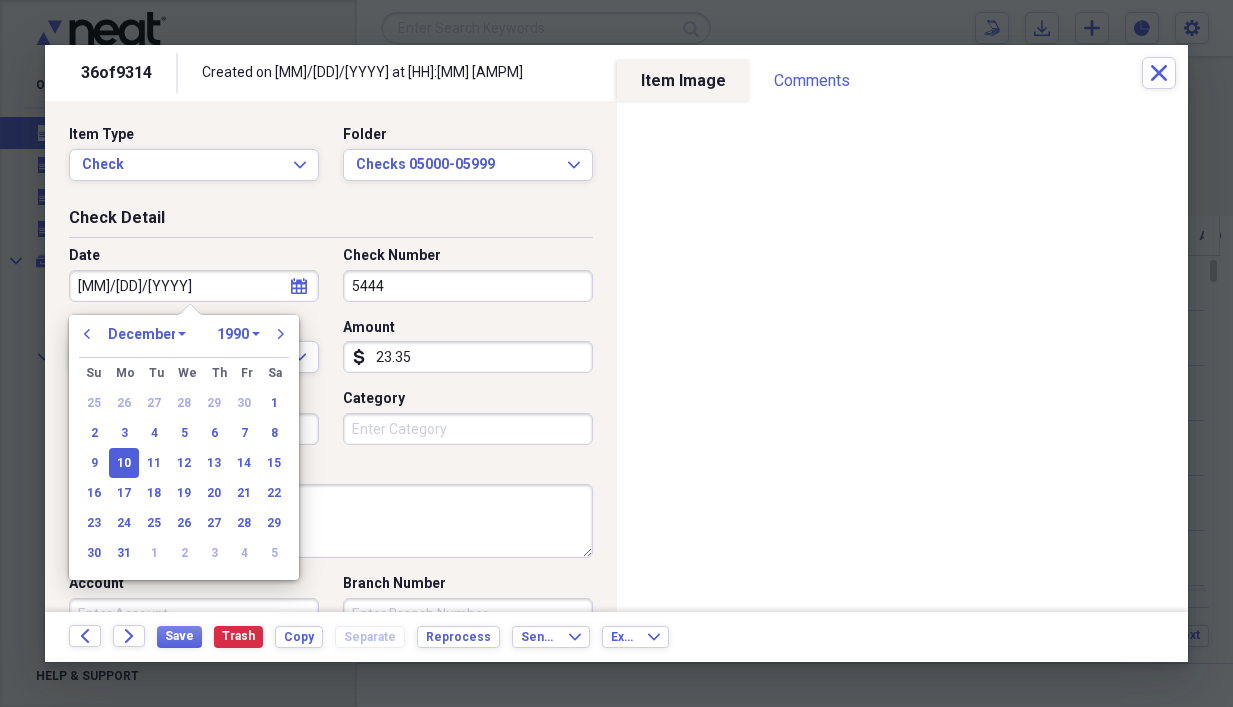 click on "Cable Satellite" at bounding box center (331, 521) 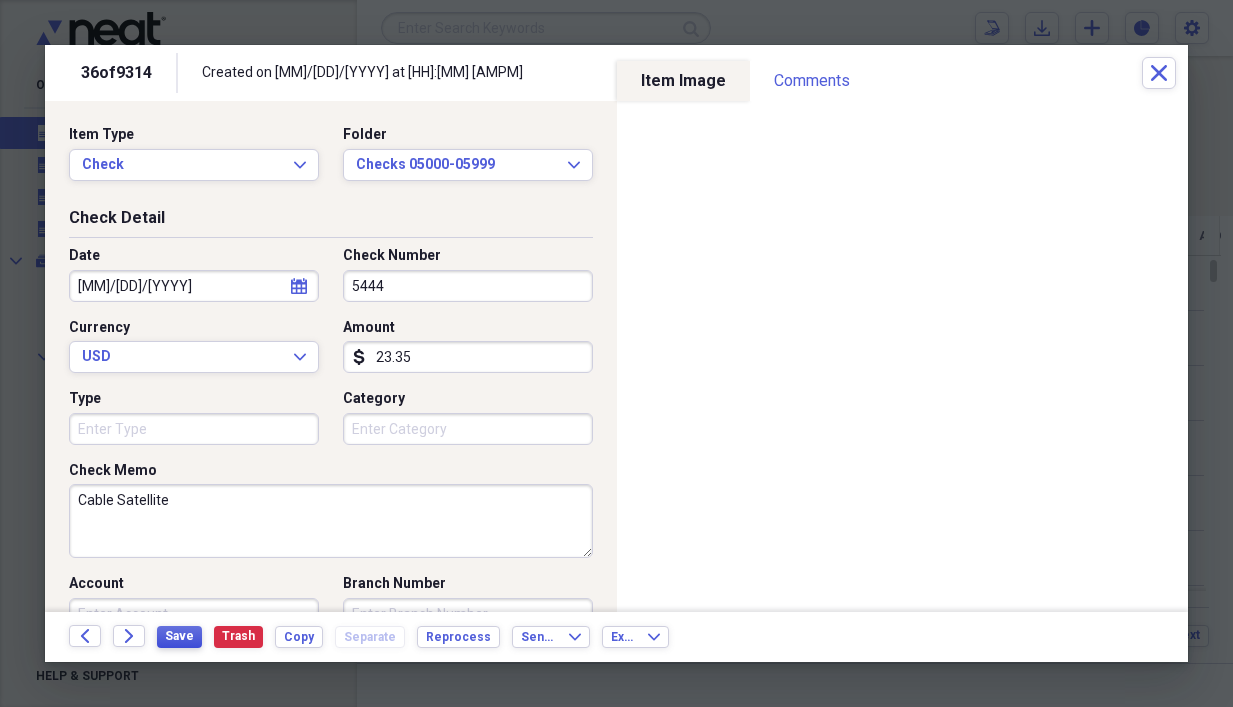 click on "Save" at bounding box center [179, 636] 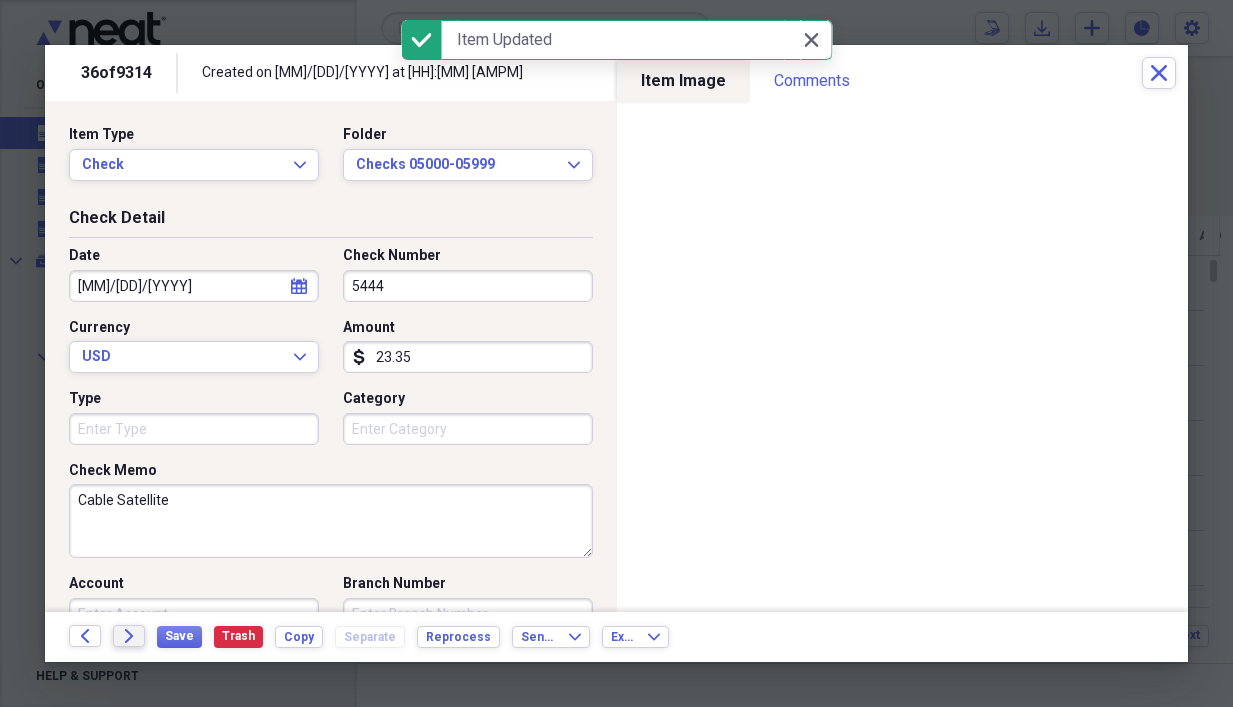 click on "Forward" at bounding box center (129, 636) 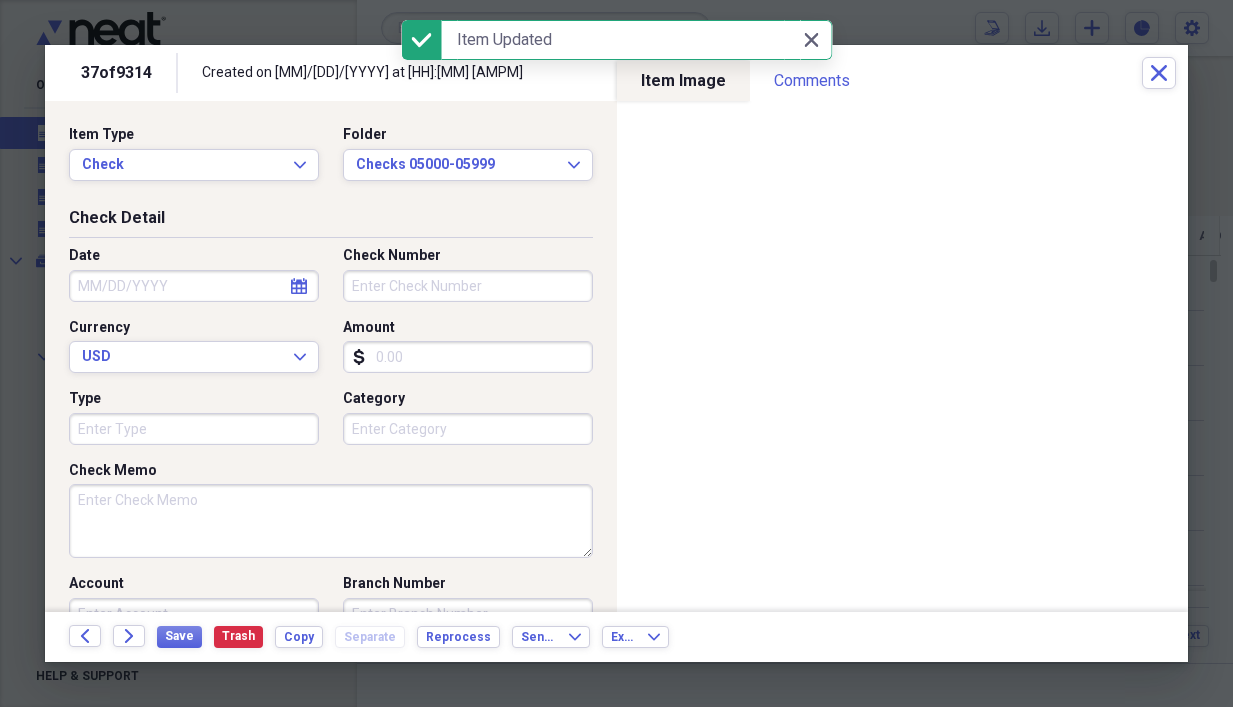click on "Check Memo" at bounding box center [331, 521] 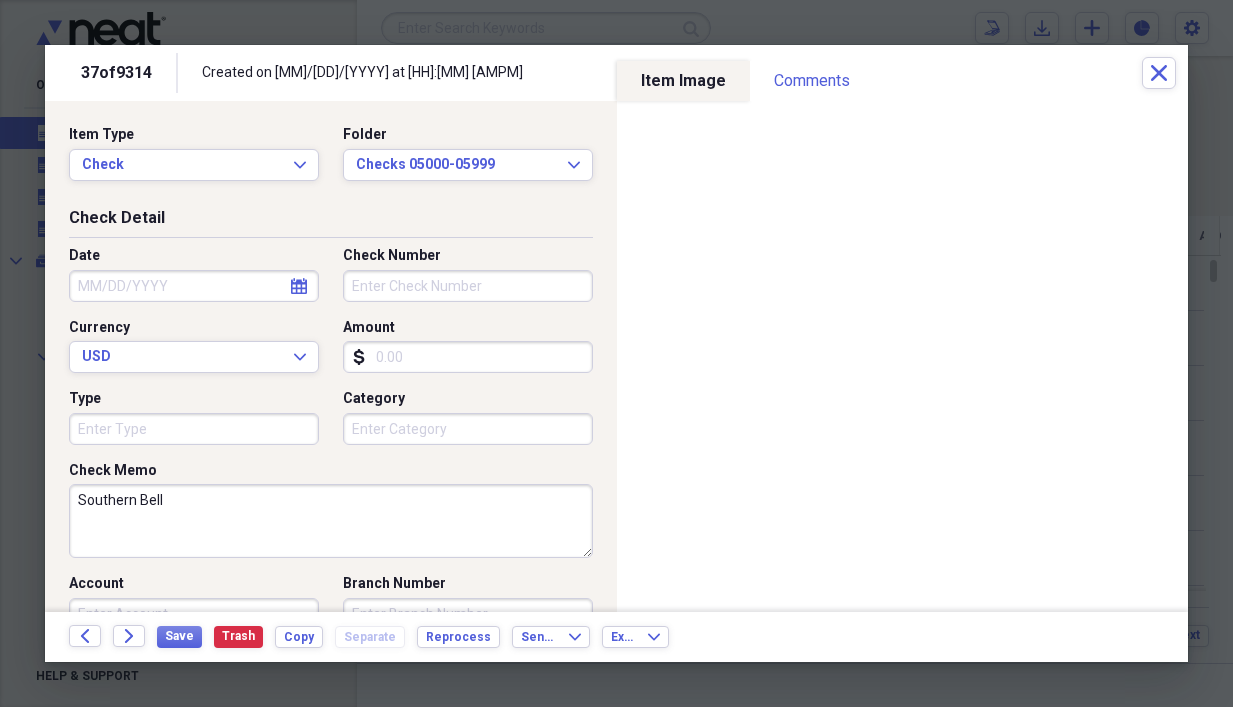 click on "Amount" at bounding box center (468, 357) 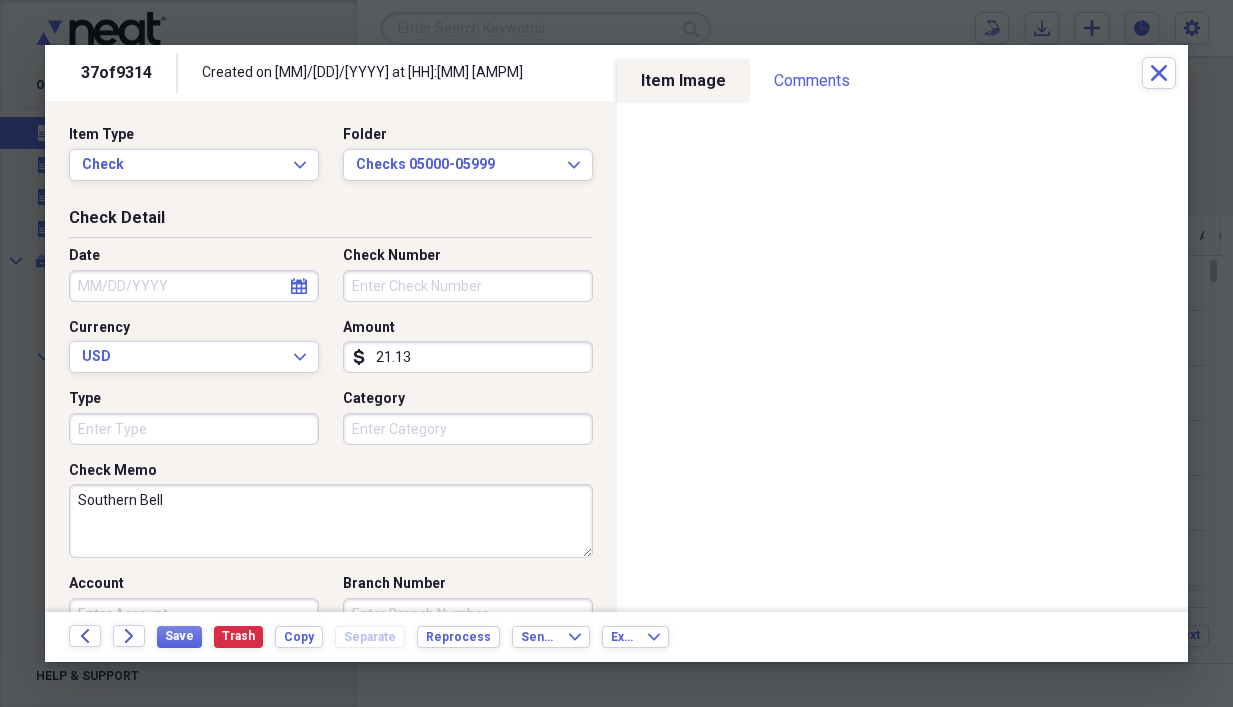 click on "Check Number" at bounding box center (468, 286) 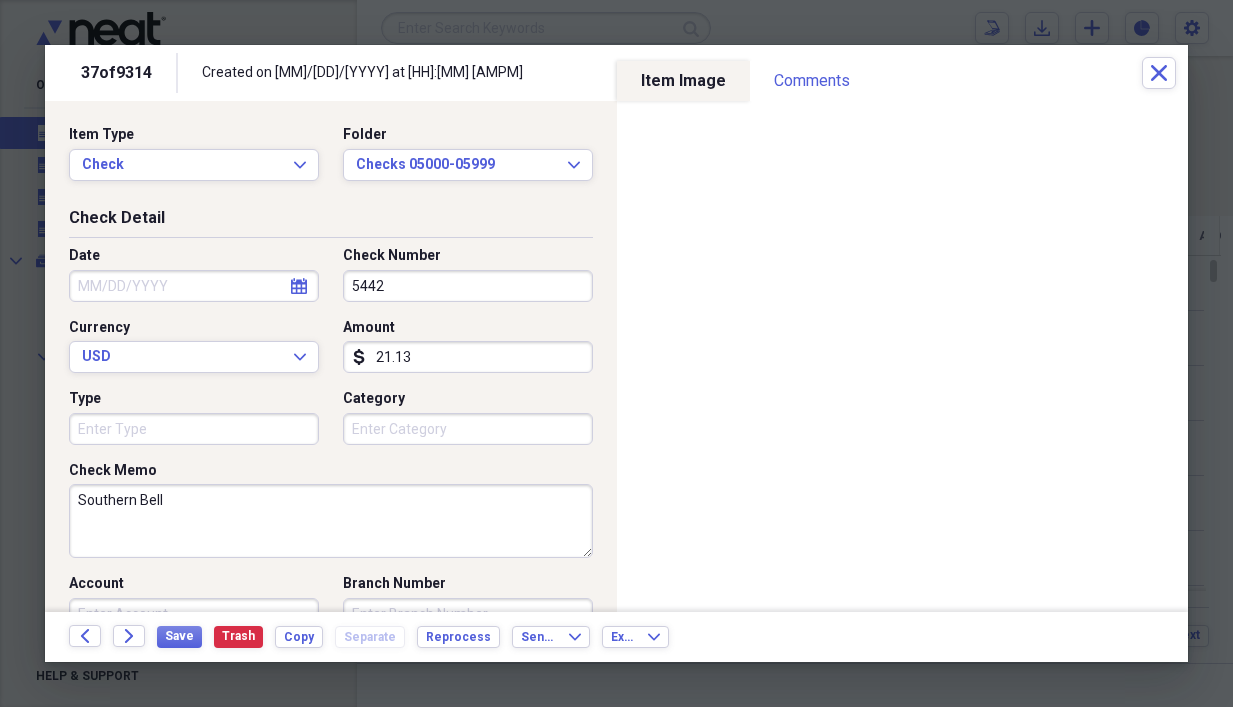click on "Date" at bounding box center (194, 286) 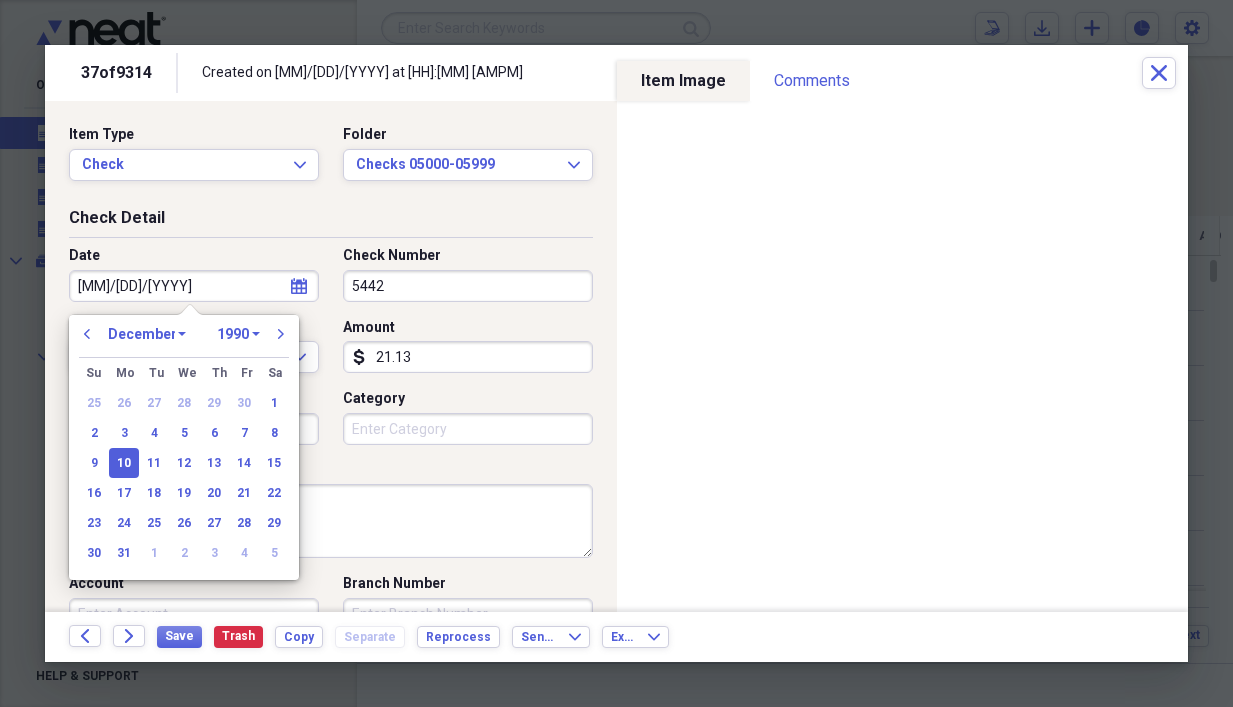 click on "Southern Bell" at bounding box center [331, 521] 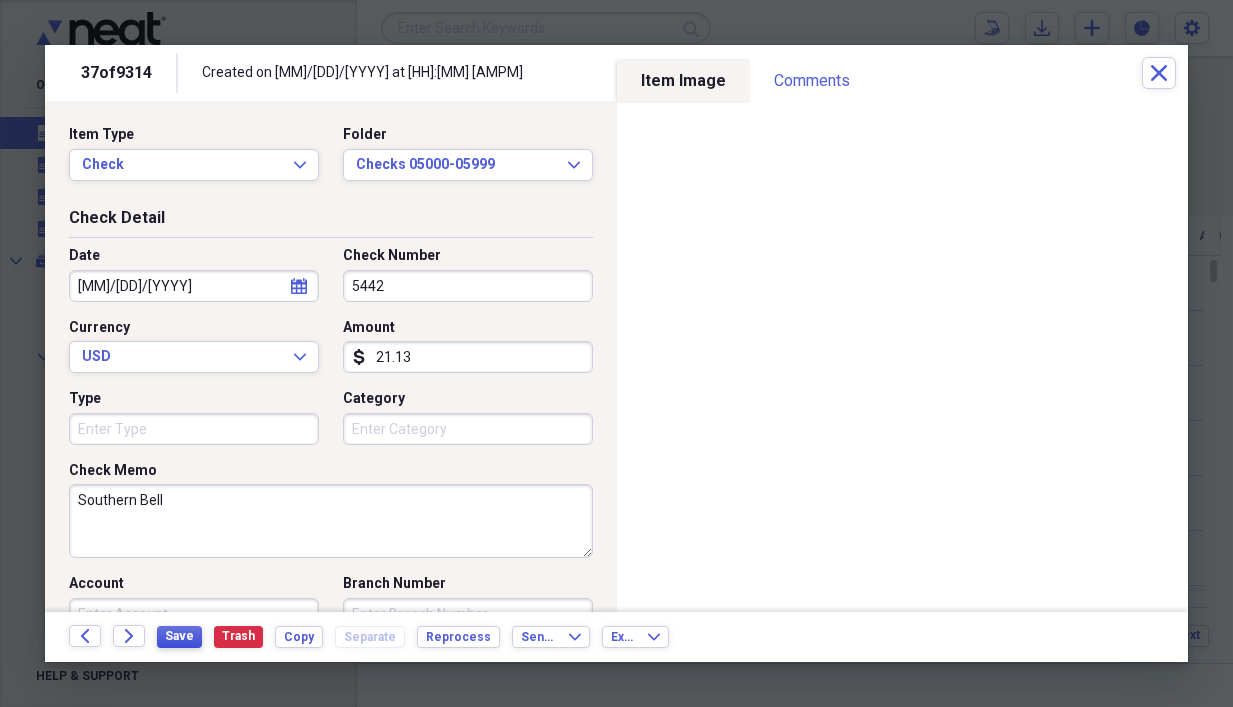 click on "Save" at bounding box center (179, 636) 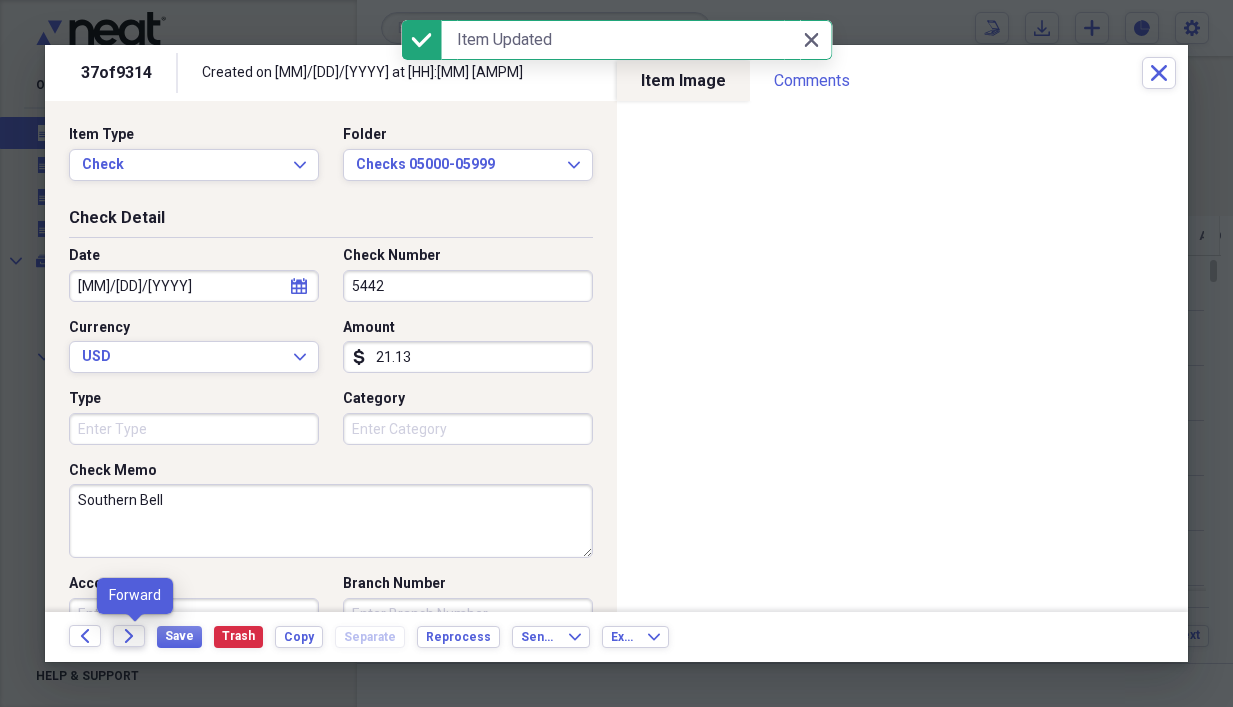 click on "Forward" at bounding box center [129, 636] 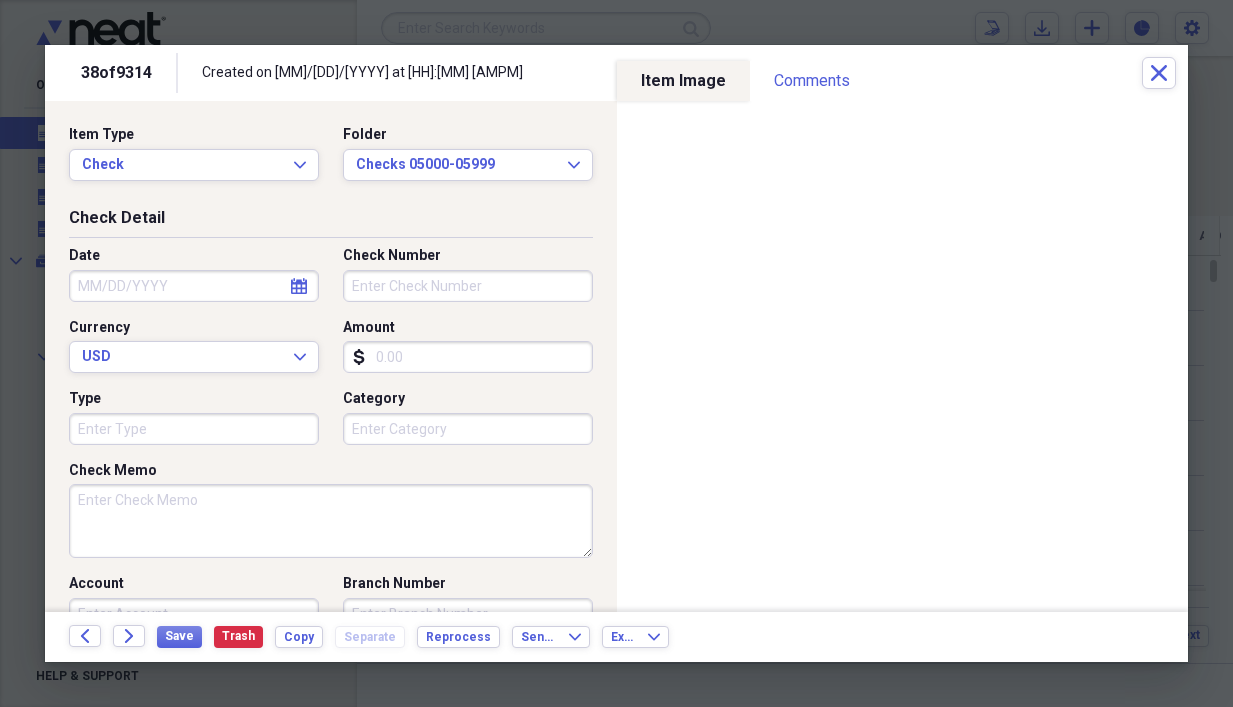 drag, startPoint x: 405, startPoint y: 352, endPoint x: 389, endPoint y: 348, distance: 16.492422 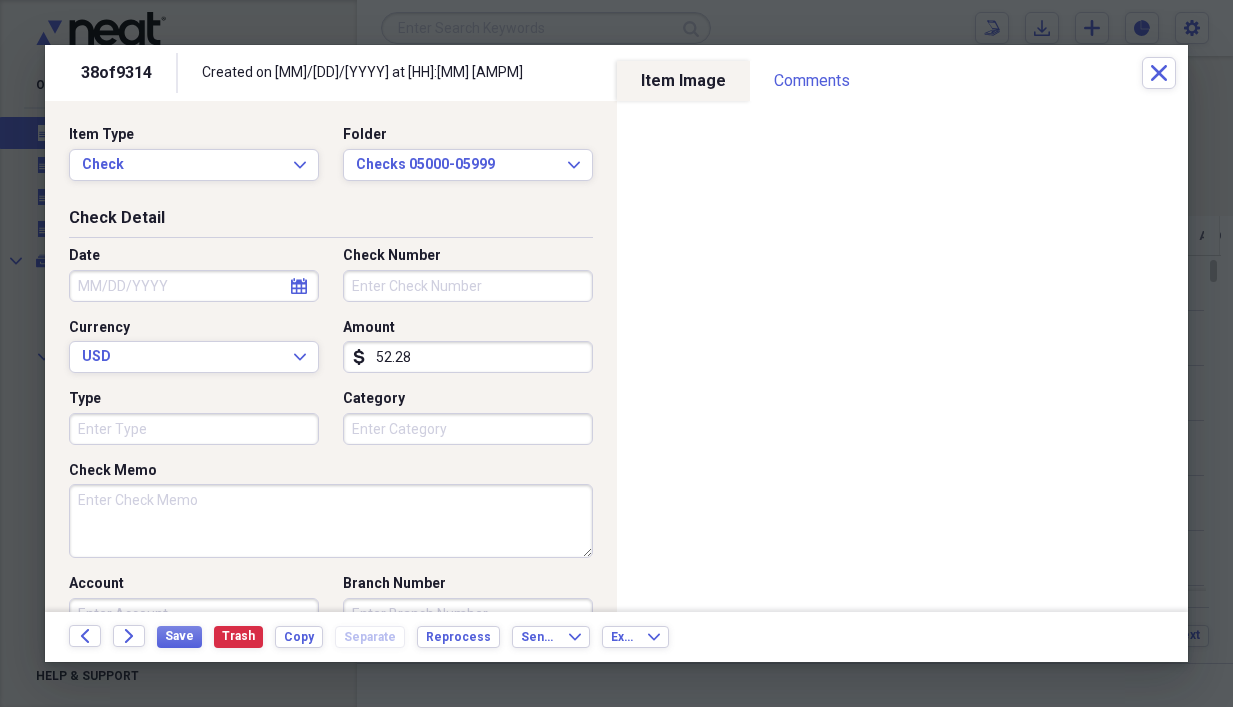 click on "Check Number" at bounding box center [468, 286] 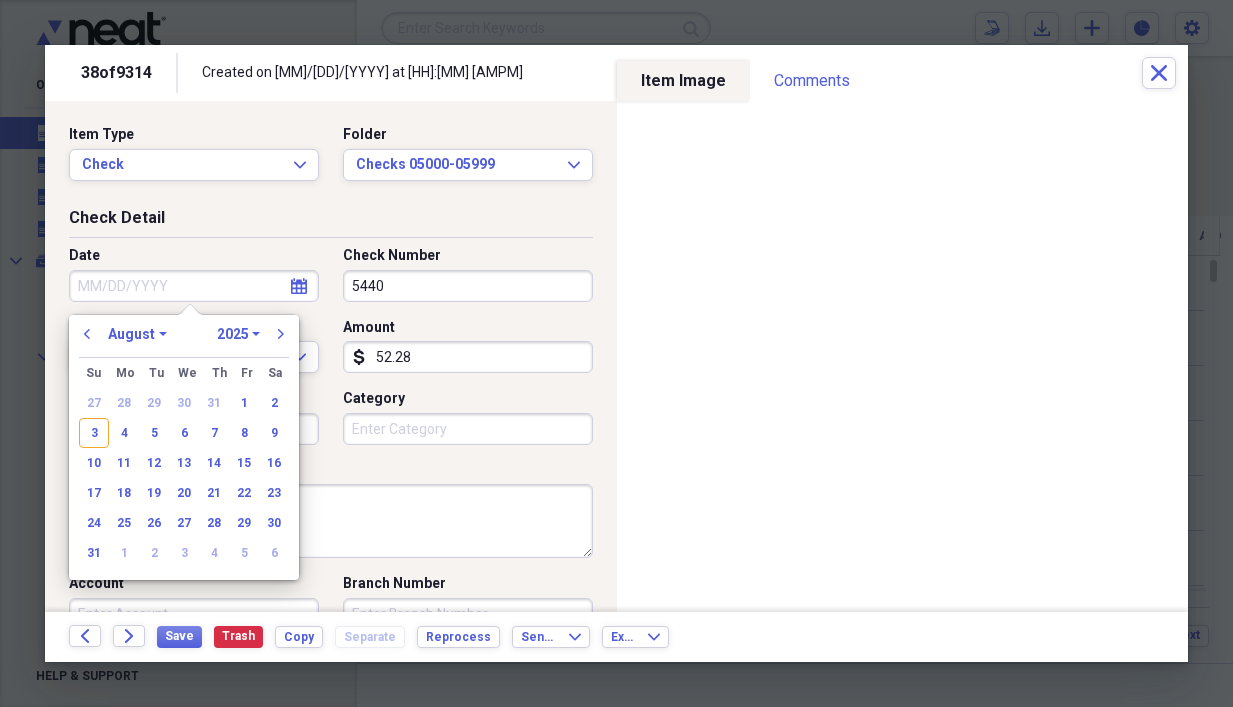click on "Date" at bounding box center (194, 286) 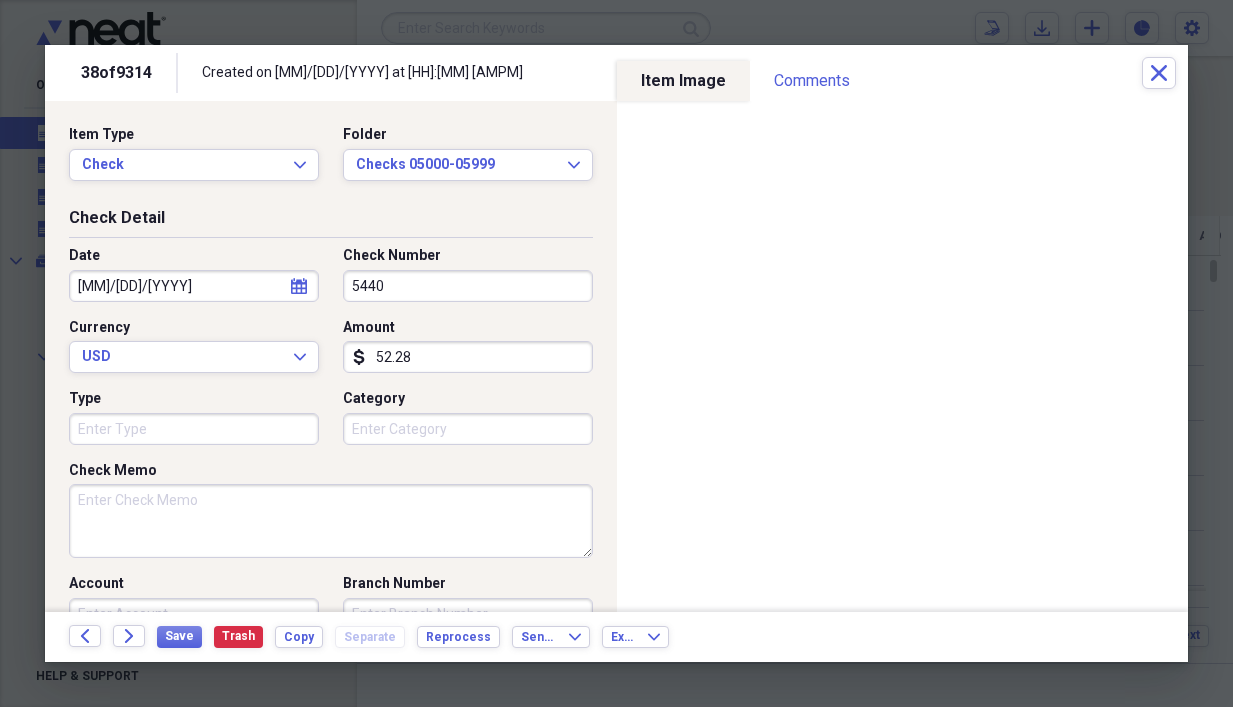 click on "Check Memo" at bounding box center (331, 521) 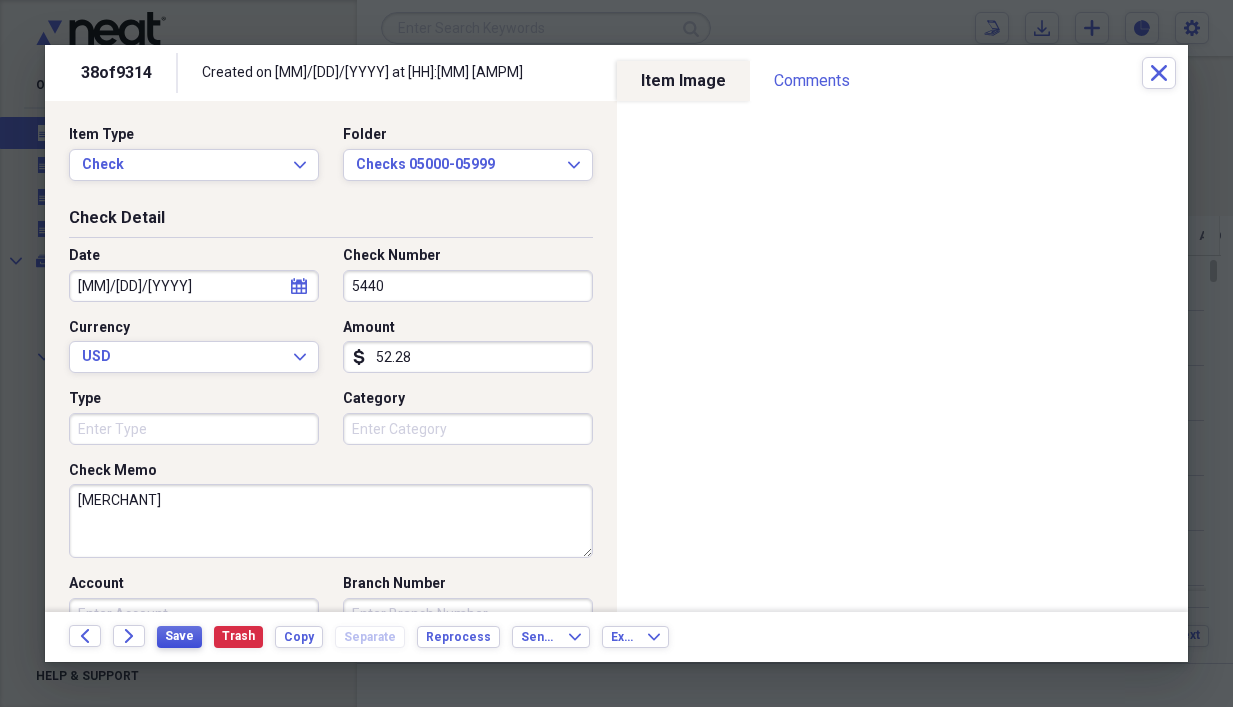 click on "Save" at bounding box center [179, 636] 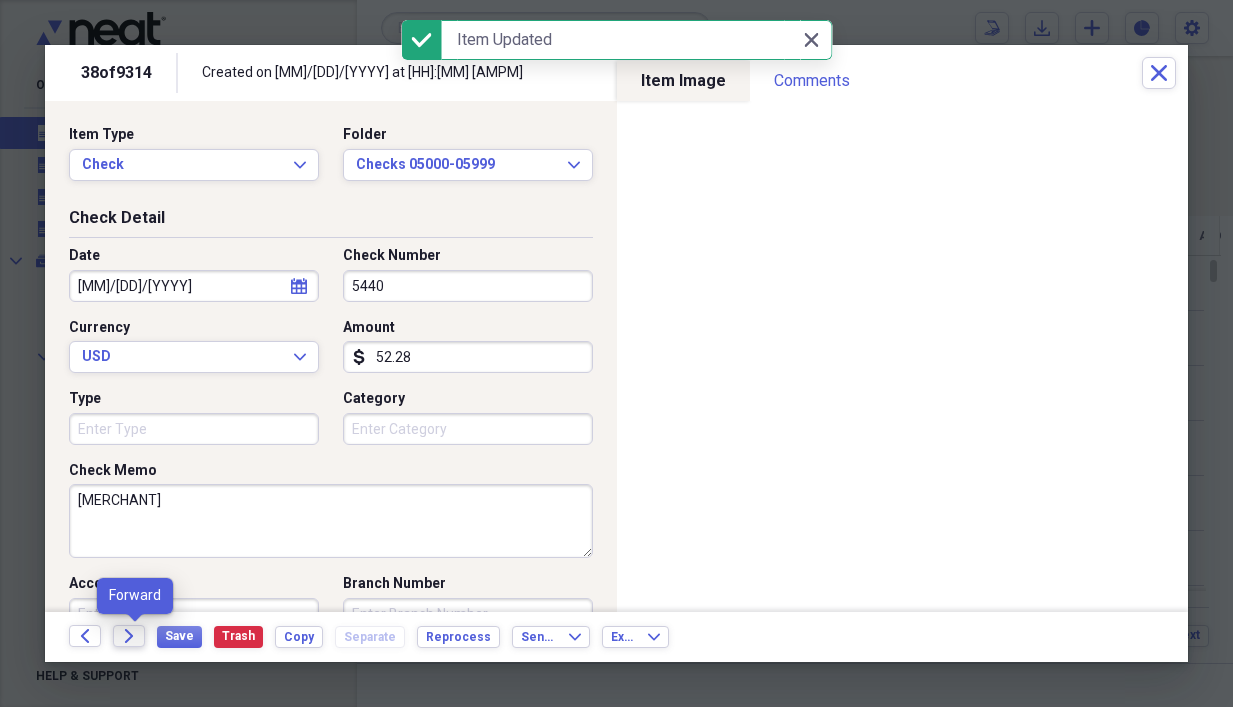 click 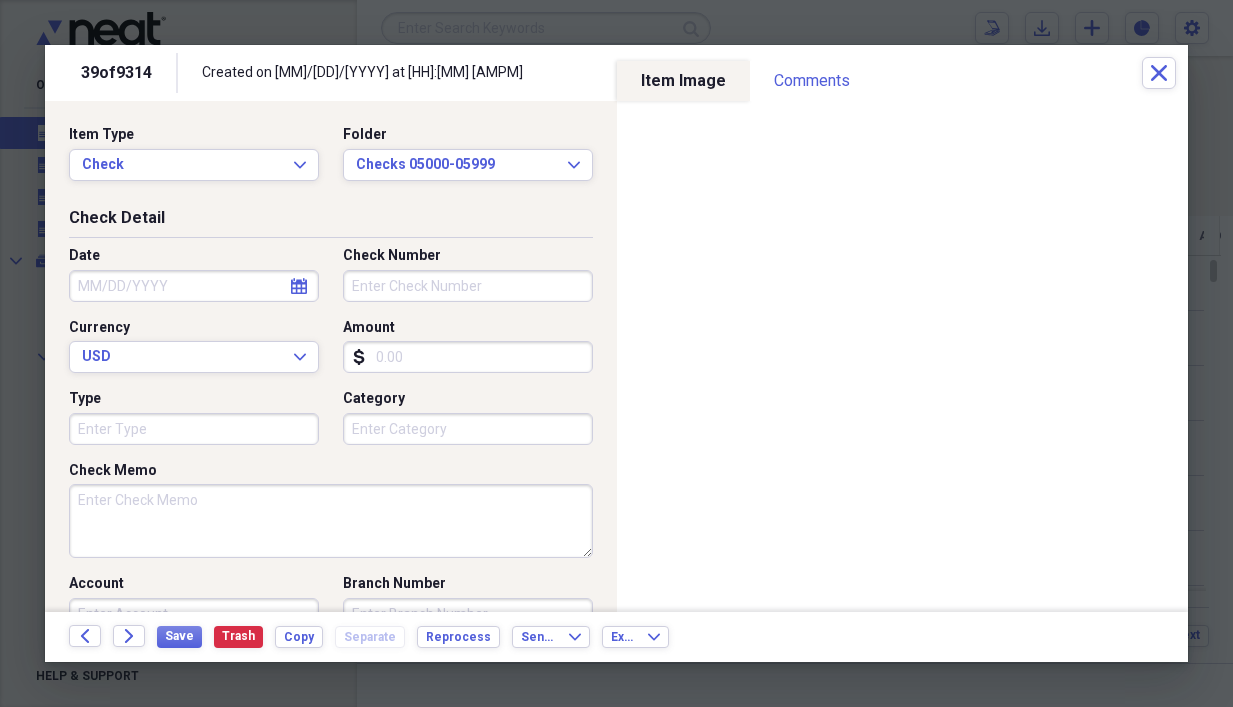 click on "Check Number" at bounding box center [468, 286] 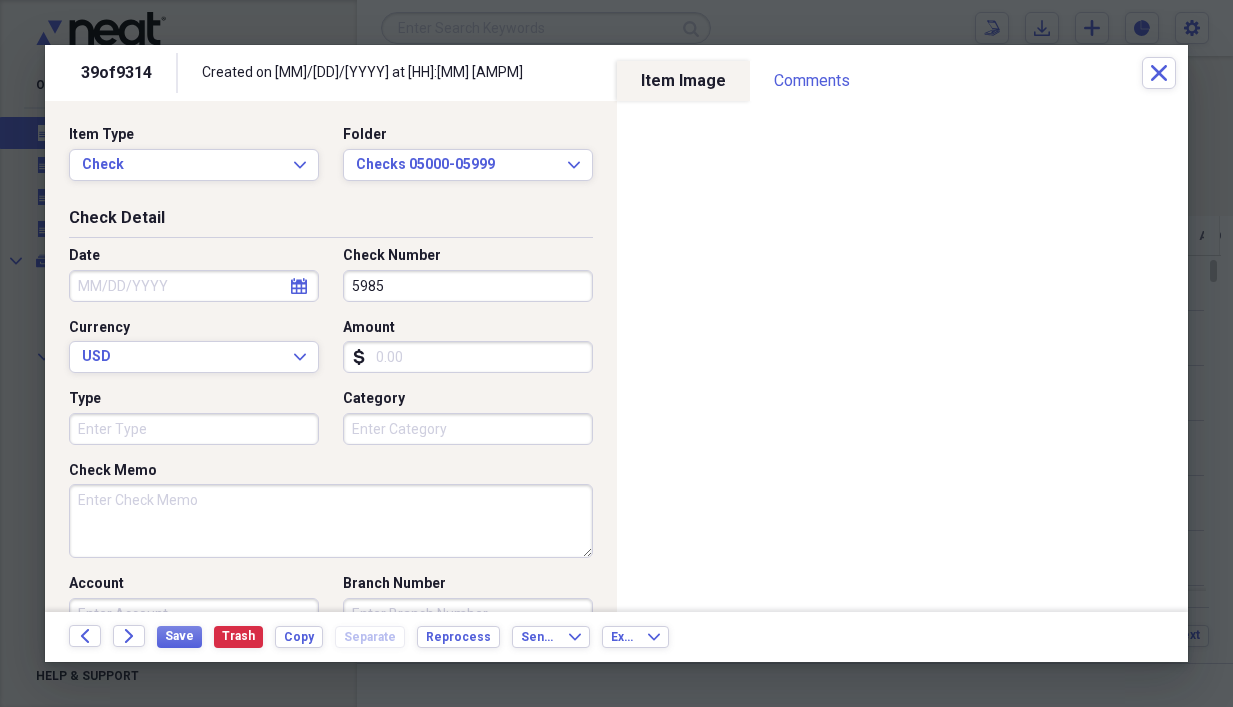 click on "Amount" at bounding box center [468, 357] 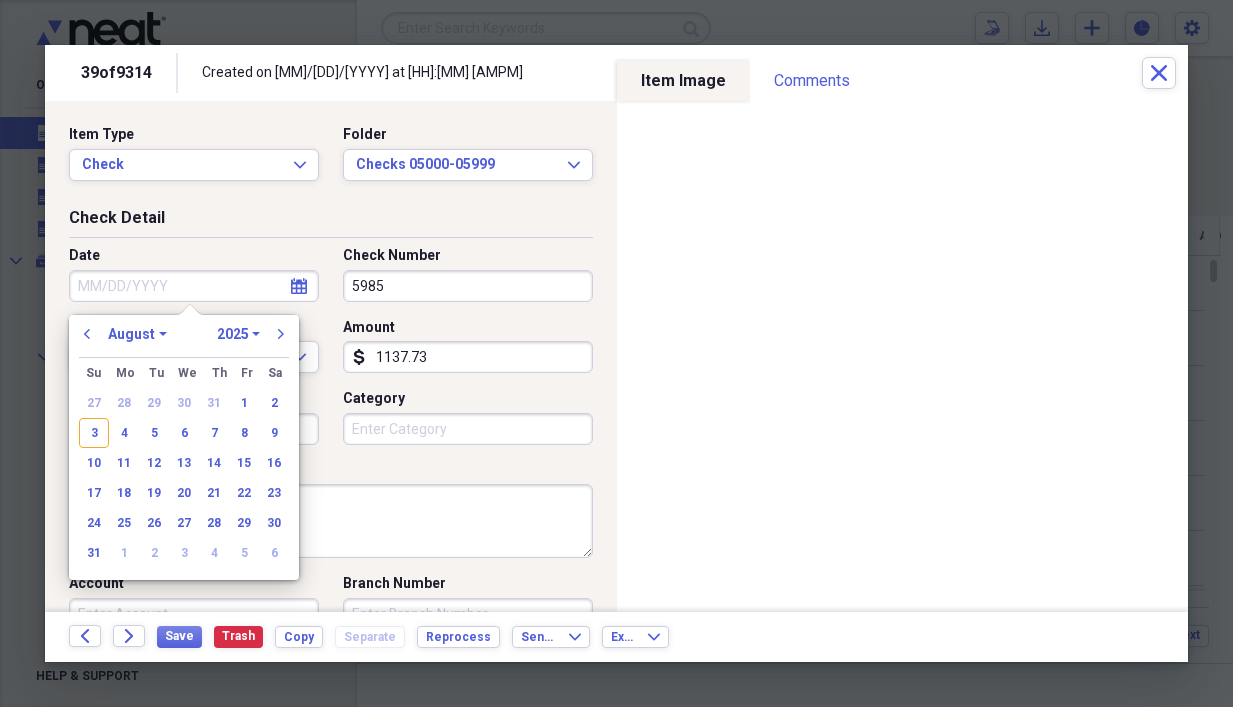 click on "Date" at bounding box center (194, 286) 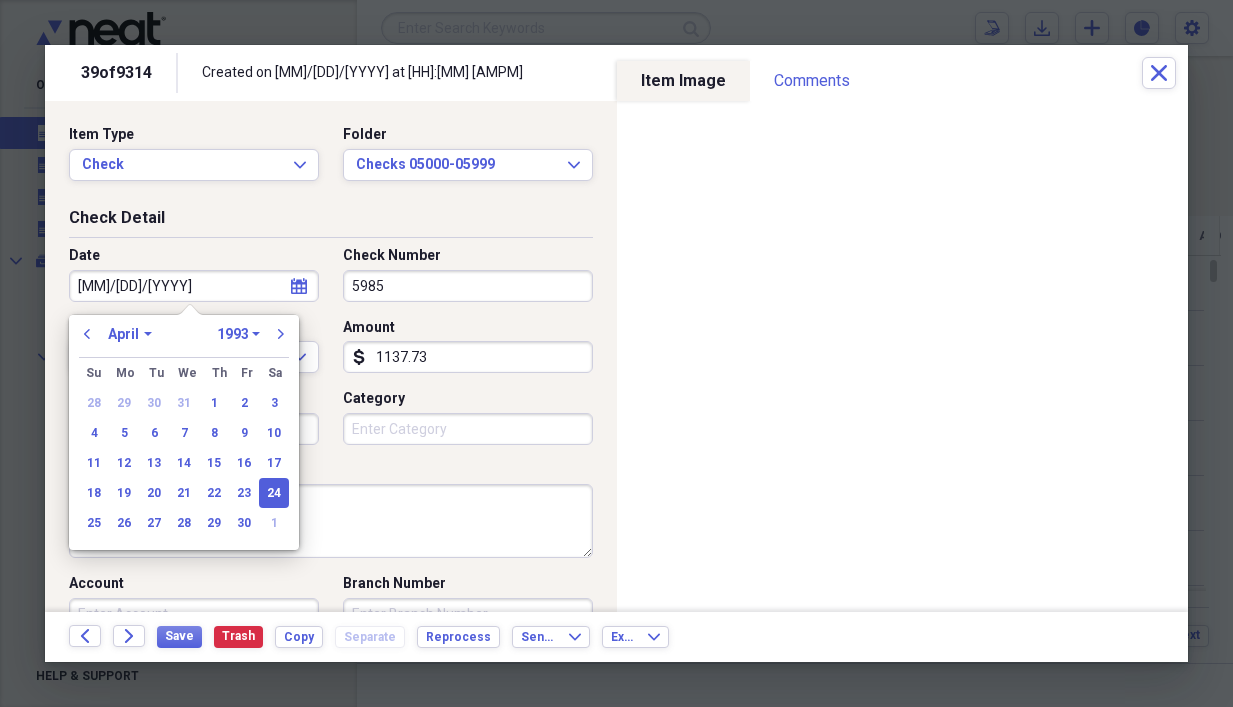 click on "Check Memo" at bounding box center [331, 521] 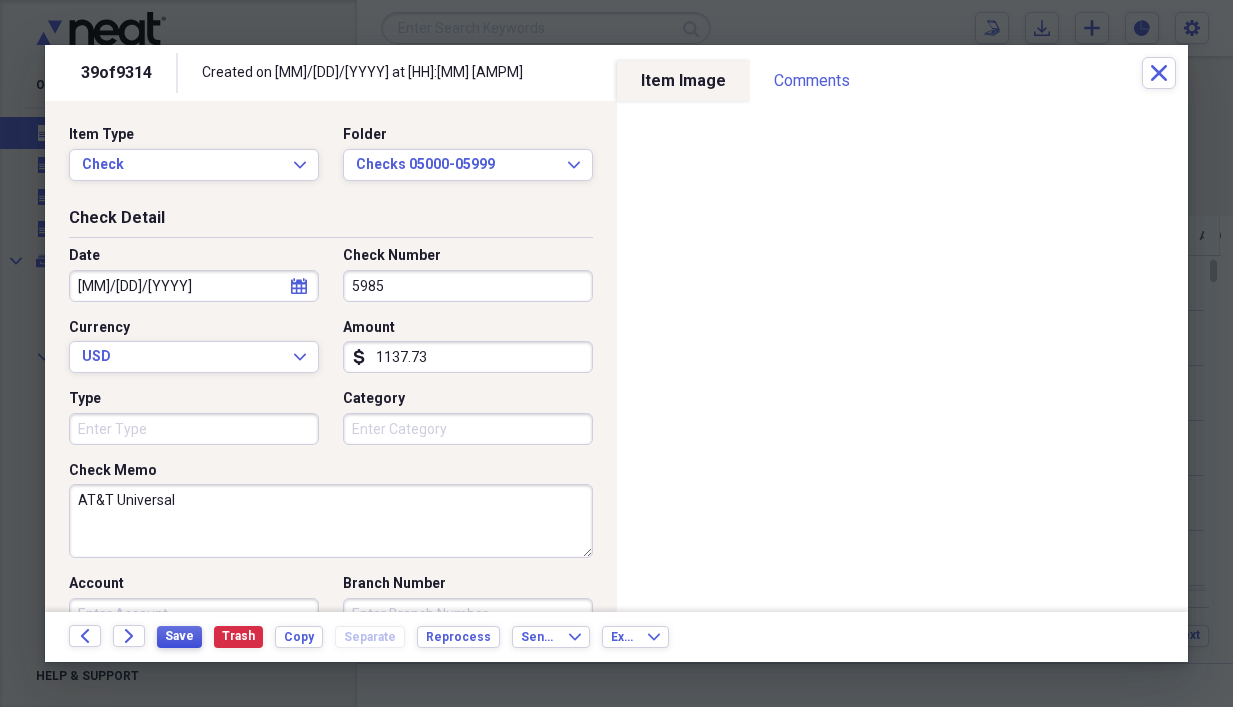 click on "Save" at bounding box center (179, 636) 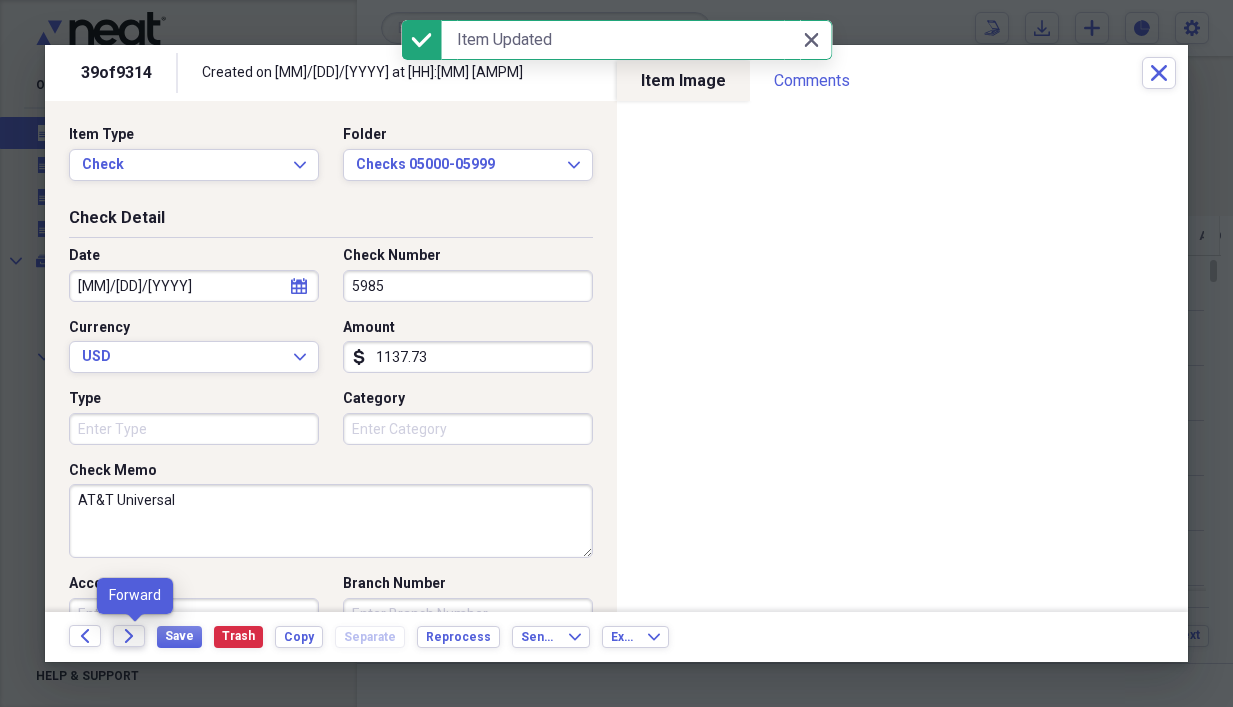 click on "Forward" 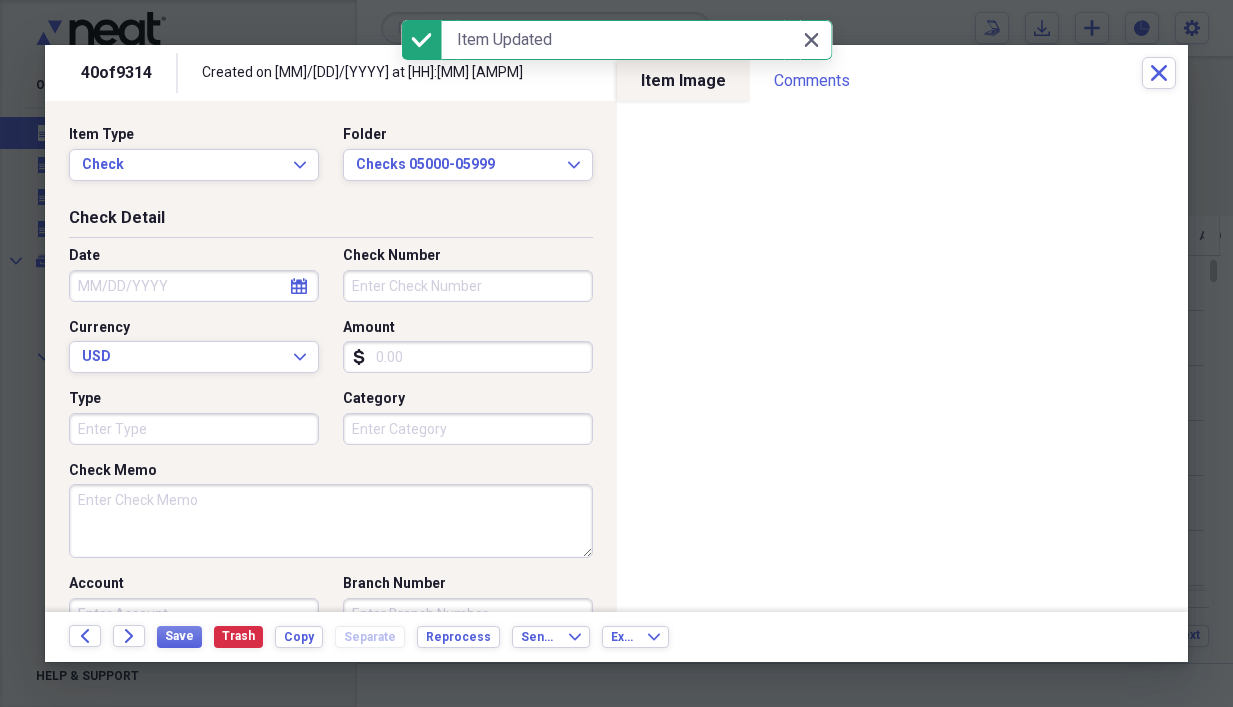 click on "Check Memo" at bounding box center (331, 521) 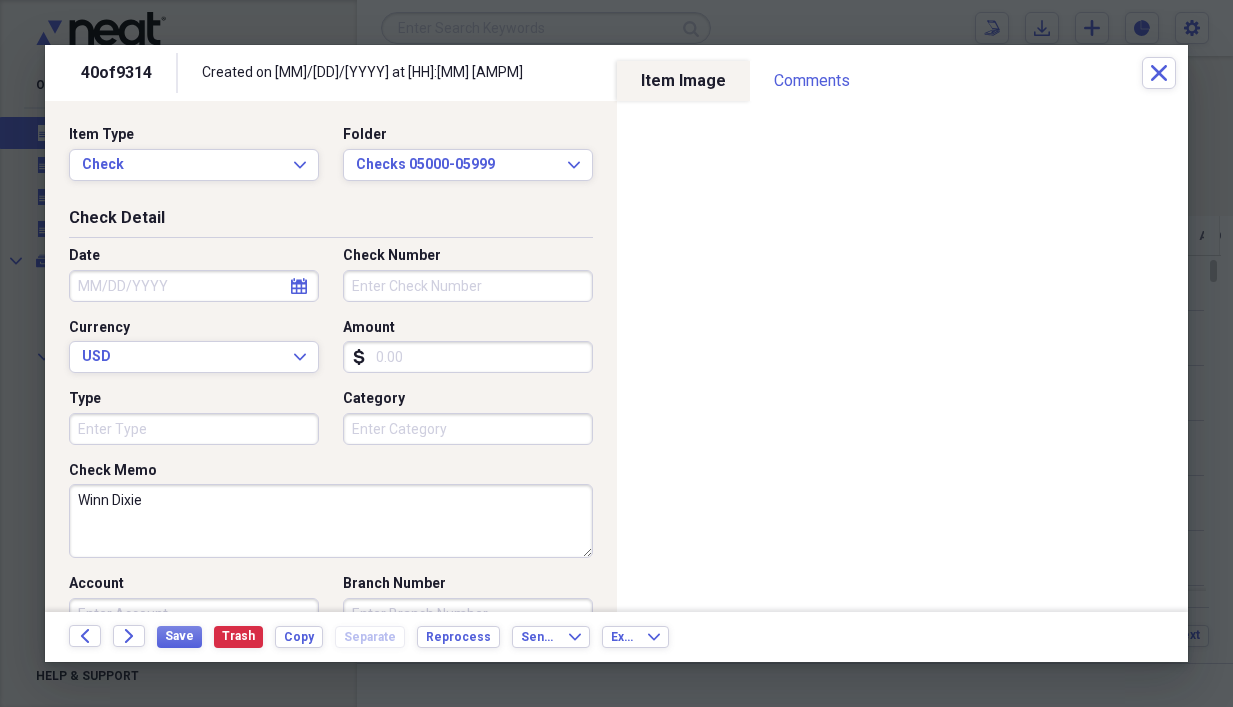 click on "Amount" at bounding box center [468, 357] 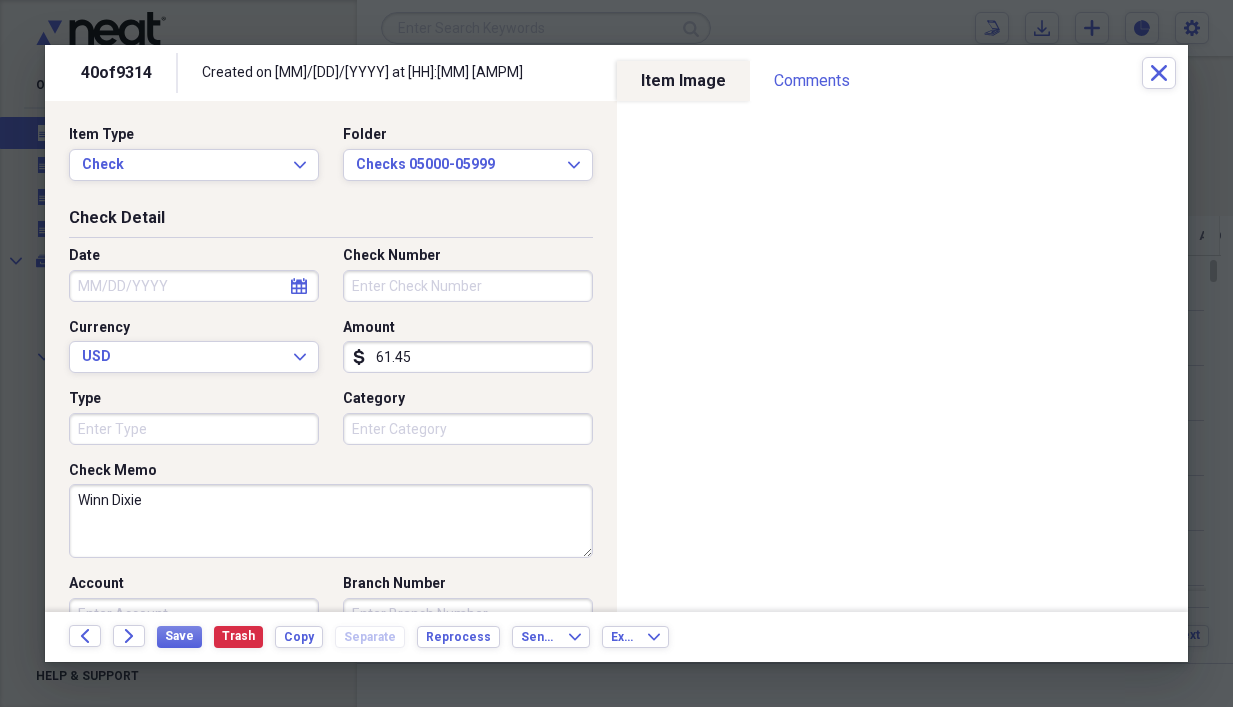 click on "Check Number" at bounding box center [468, 286] 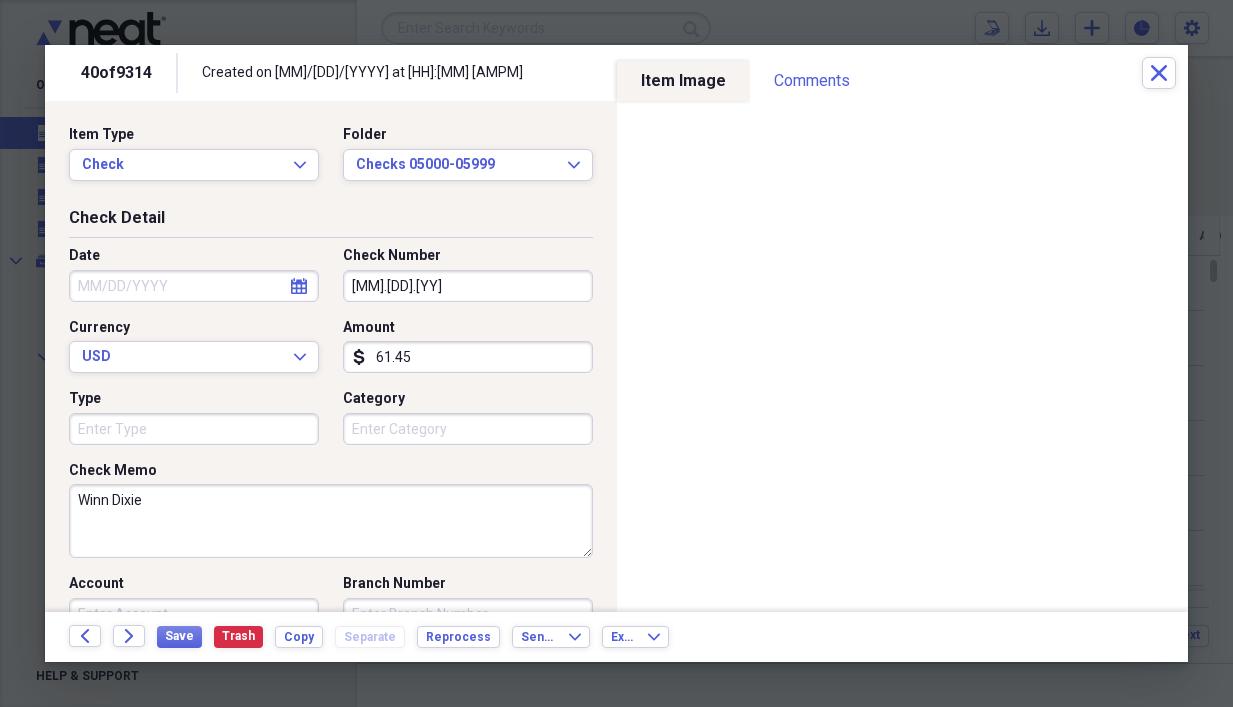 click on "Date" at bounding box center [194, 286] 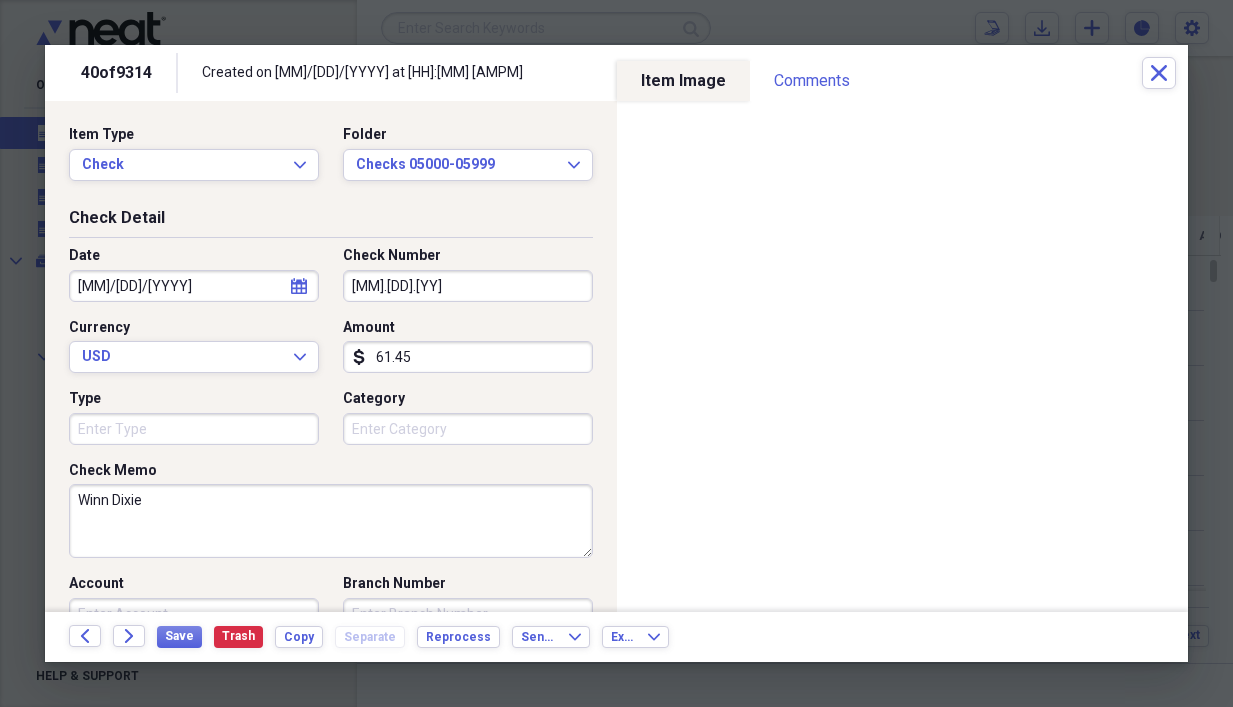 drag, startPoint x: 399, startPoint y: 295, endPoint x: 340, endPoint y: 288, distance: 59.413803 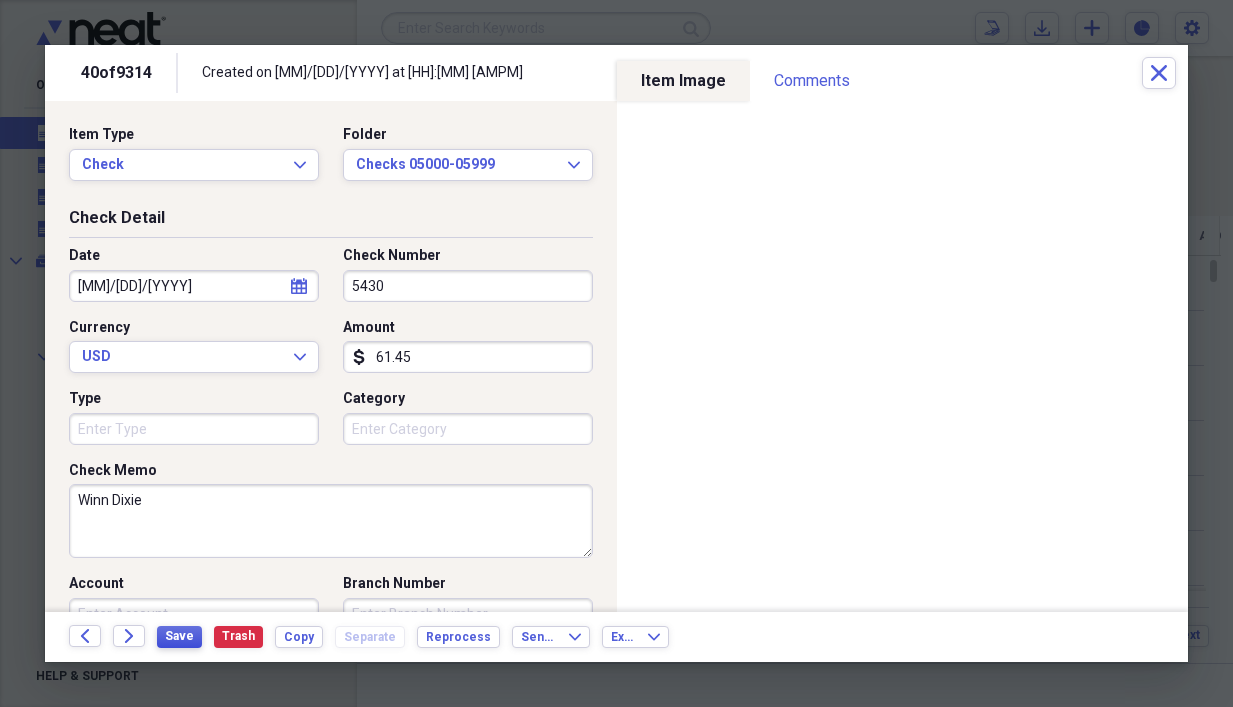 click on "Save" at bounding box center (179, 637) 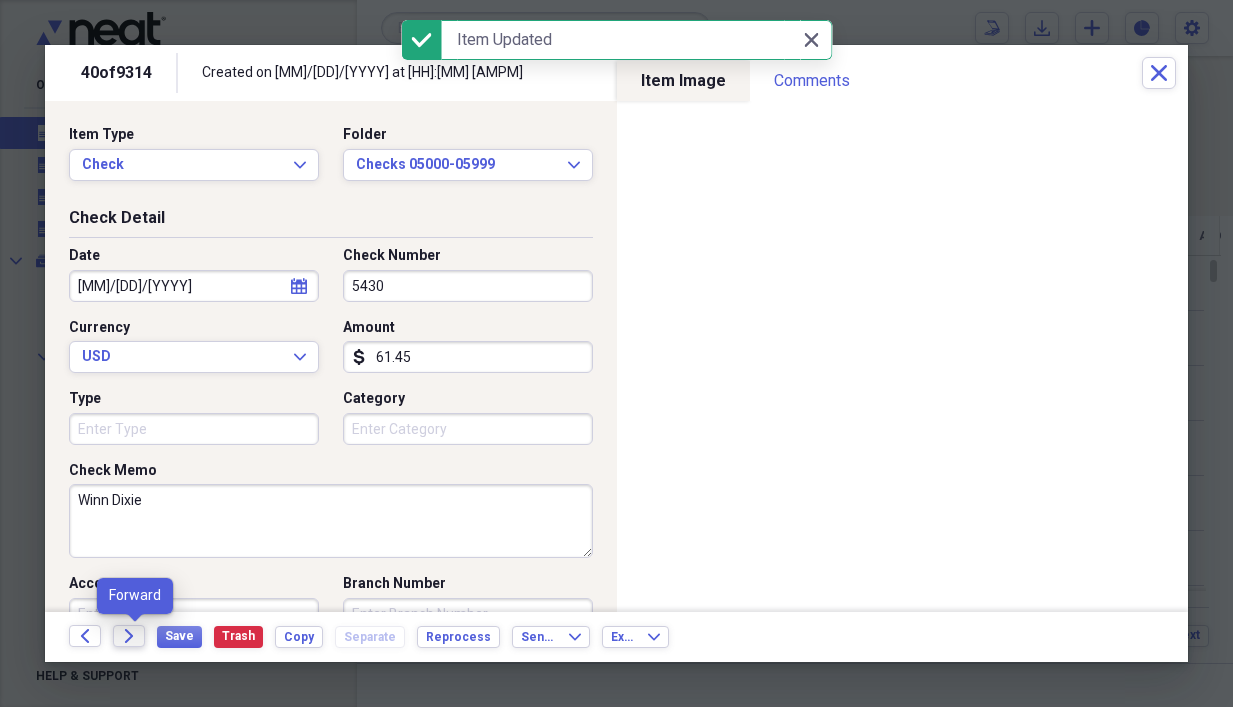 click on "Forward" 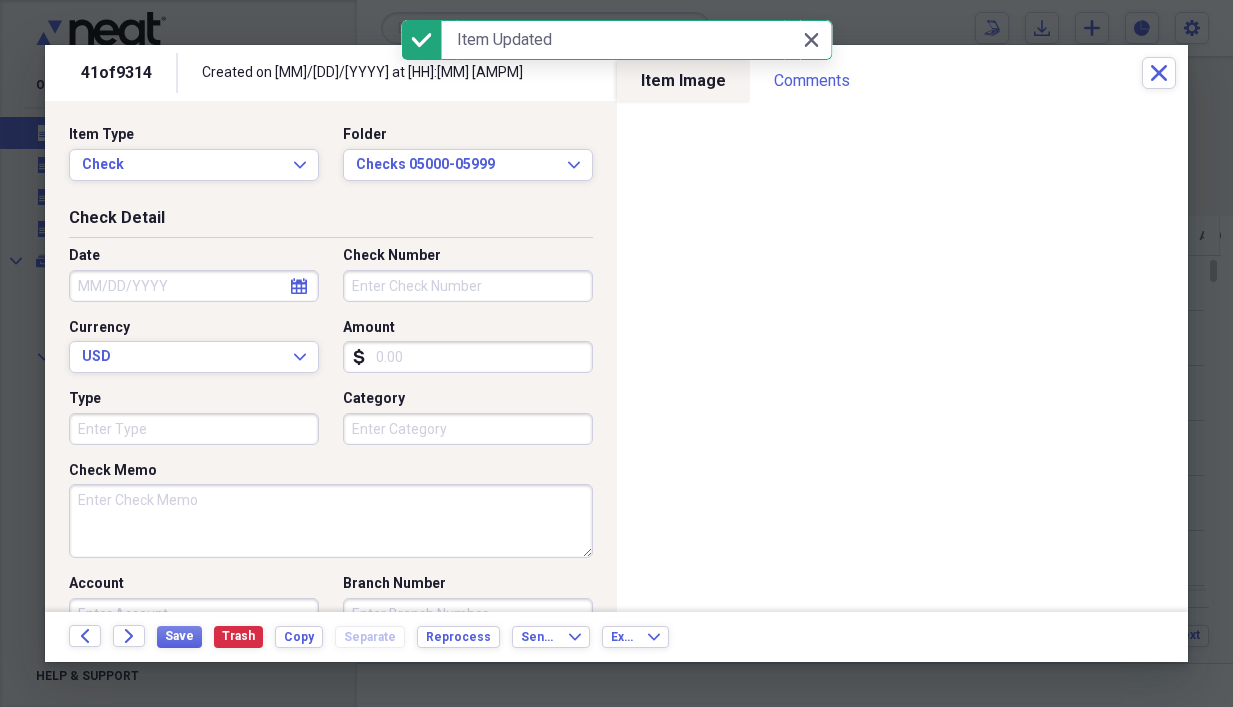 click on "Check Memo" at bounding box center (331, 521) 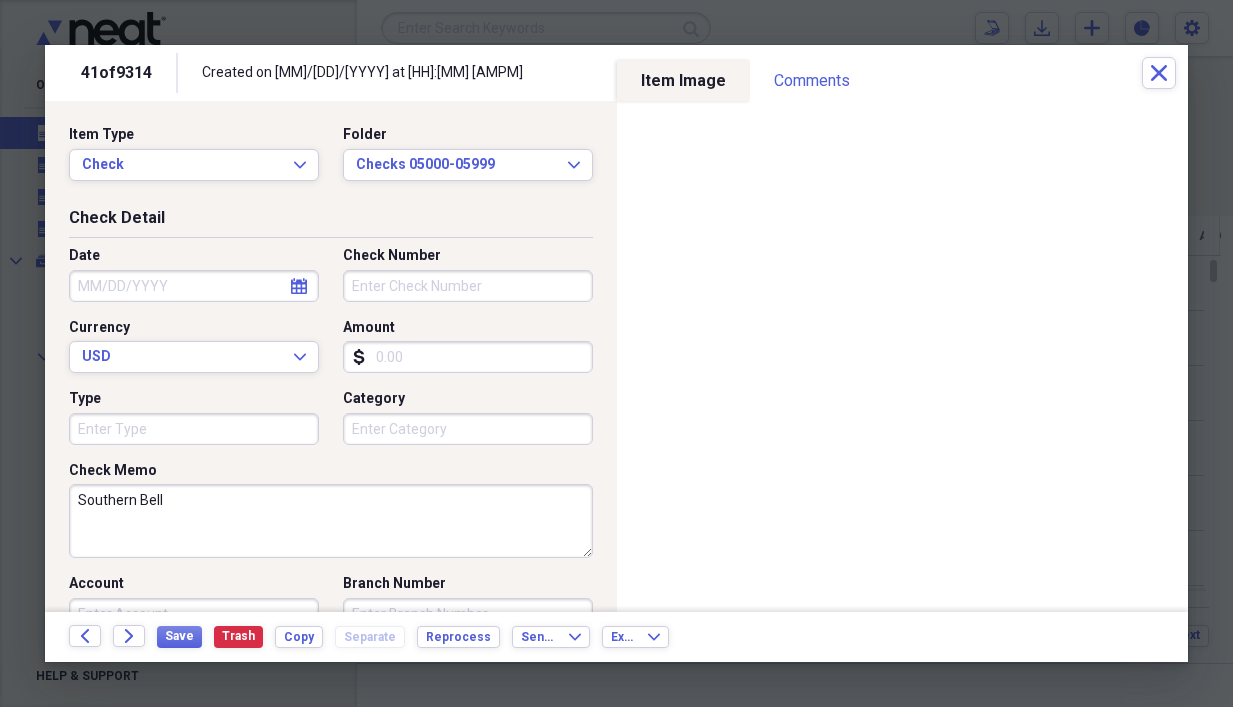 click on "Amount" at bounding box center (468, 357) 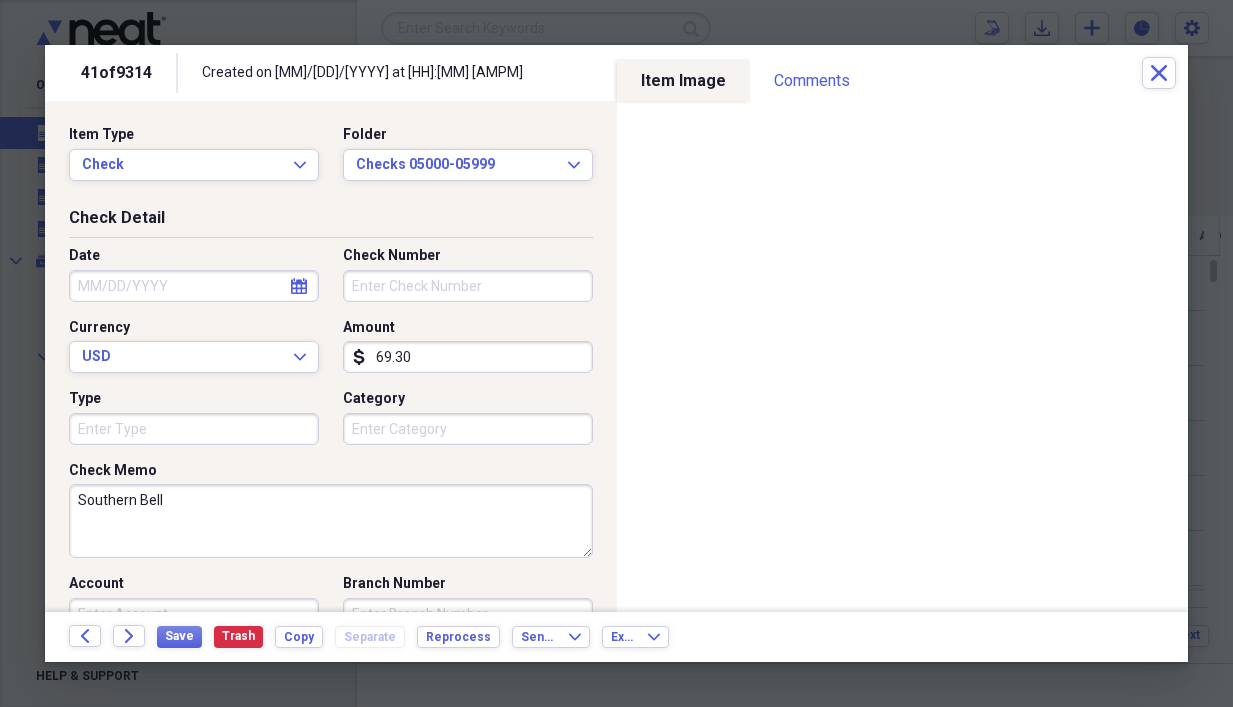click on "Check Number" at bounding box center (468, 286) 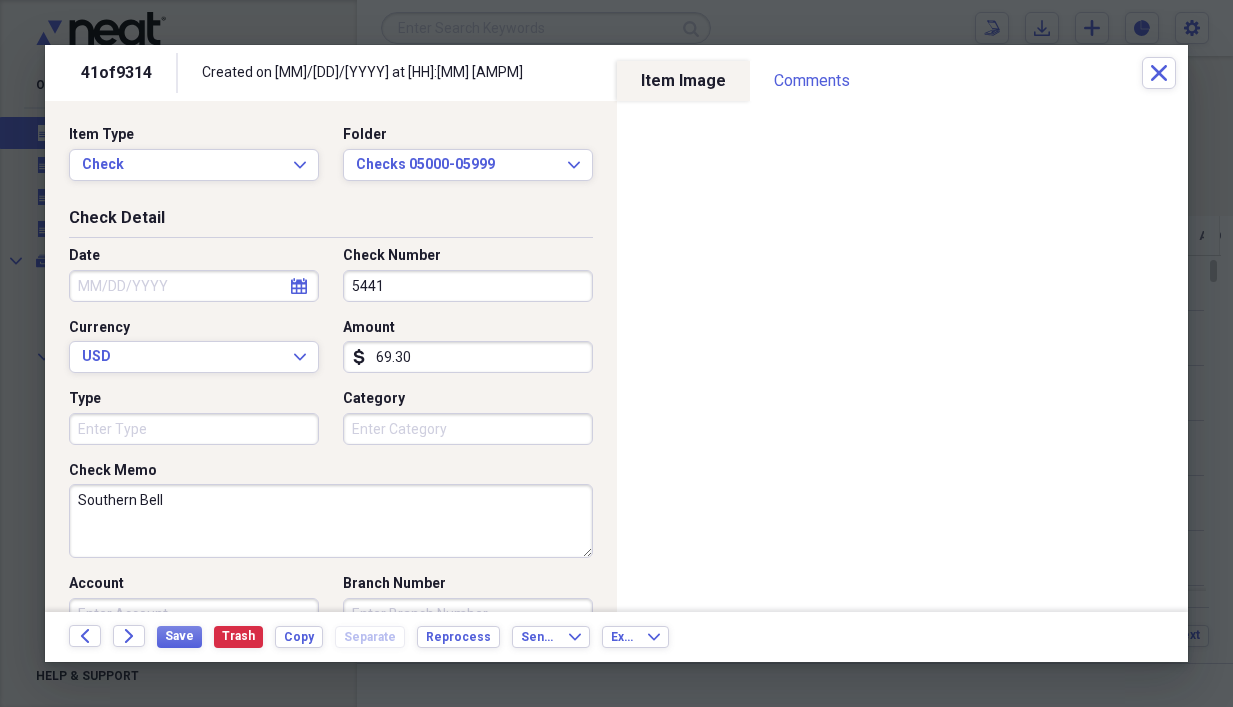 click on "Date" at bounding box center [194, 286] 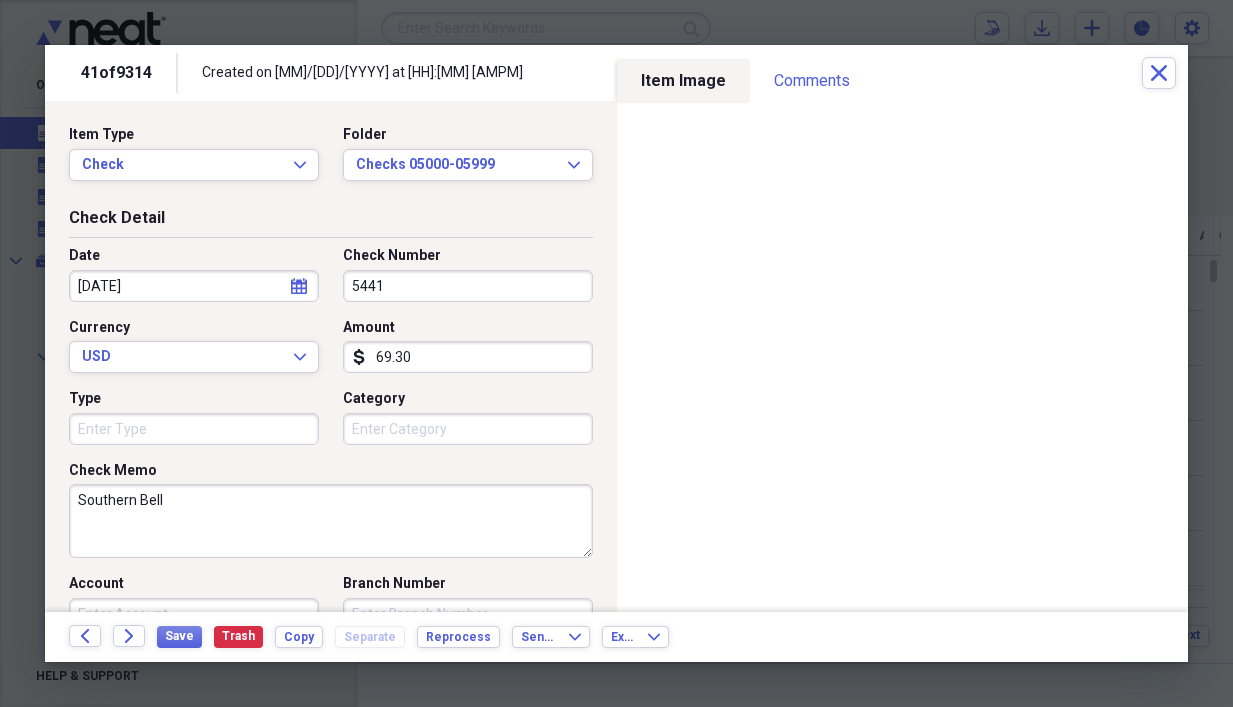click on "Southern Bell" at bounding box center (331, 521) 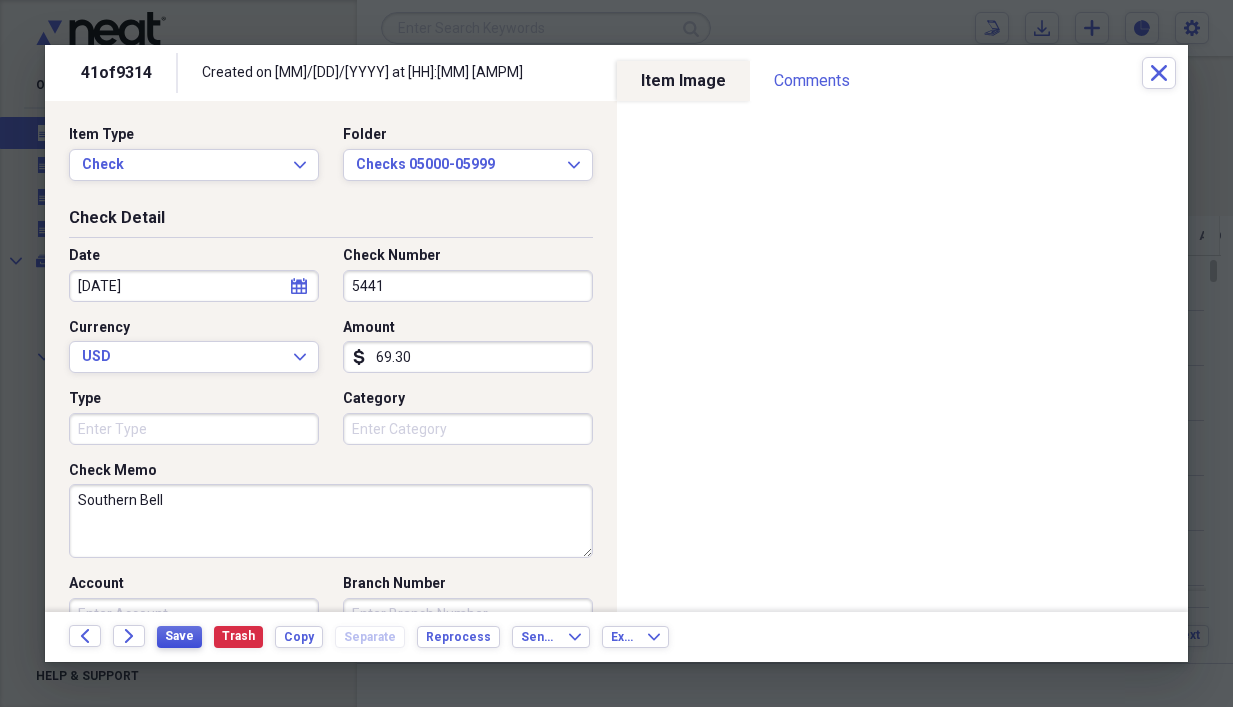 click on "Save" at bounding box center (179, 636) 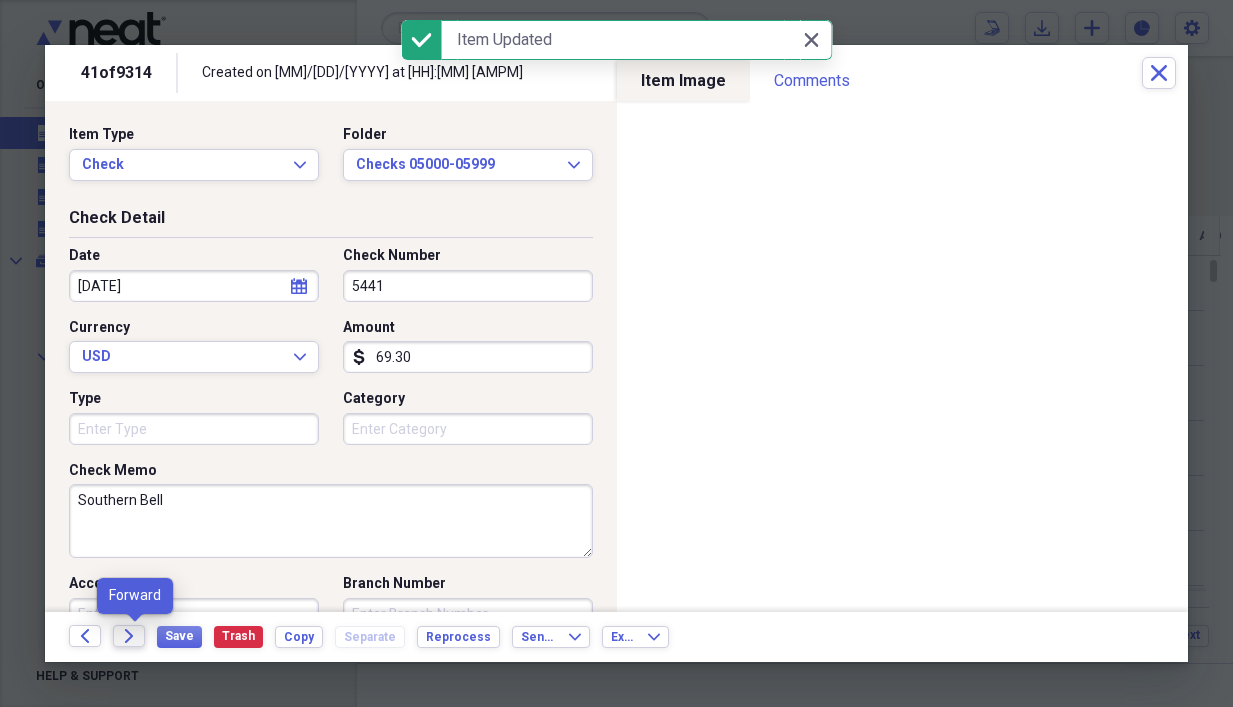 click 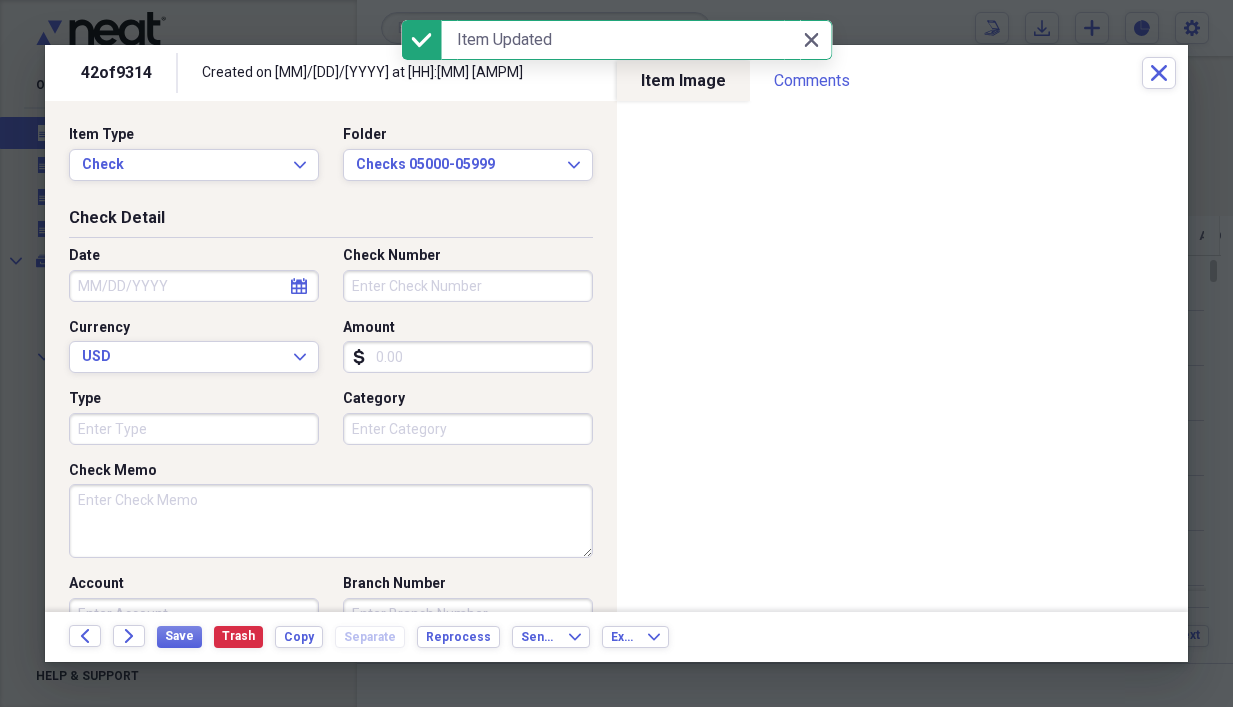 click on "Check Memo" at bounding box center (331, 521) 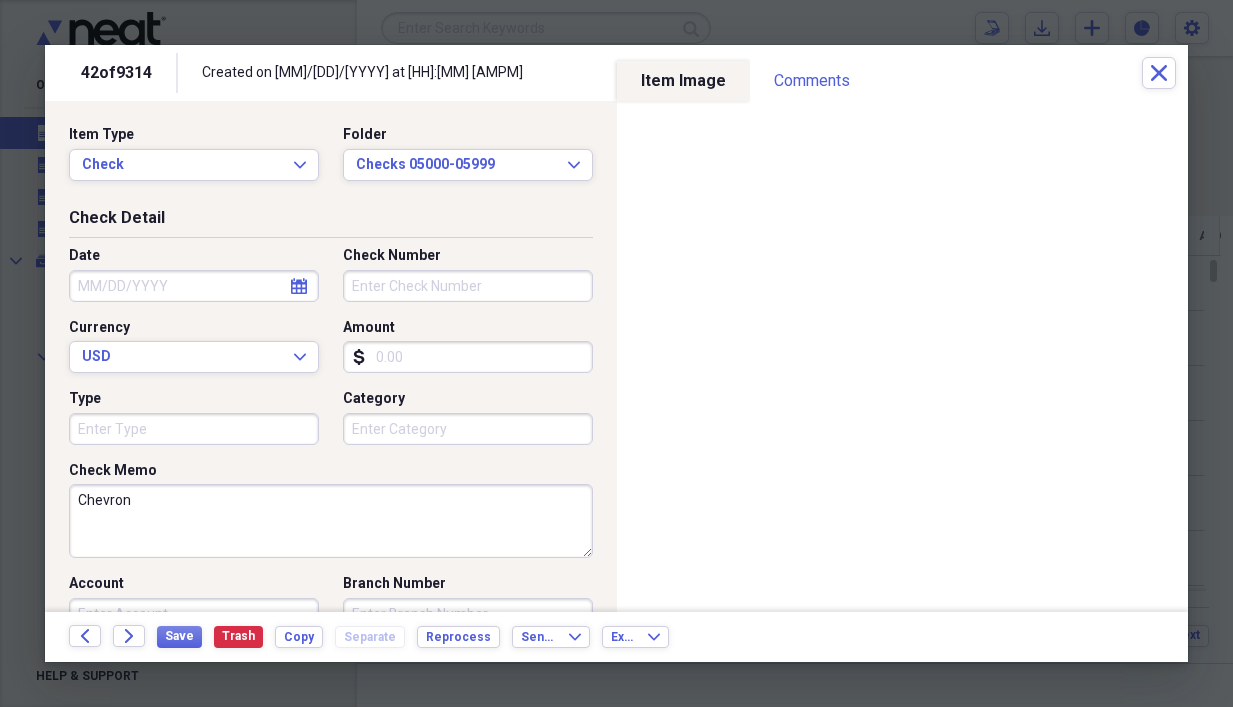 click on "Amount" at bounding box center [468, 357] 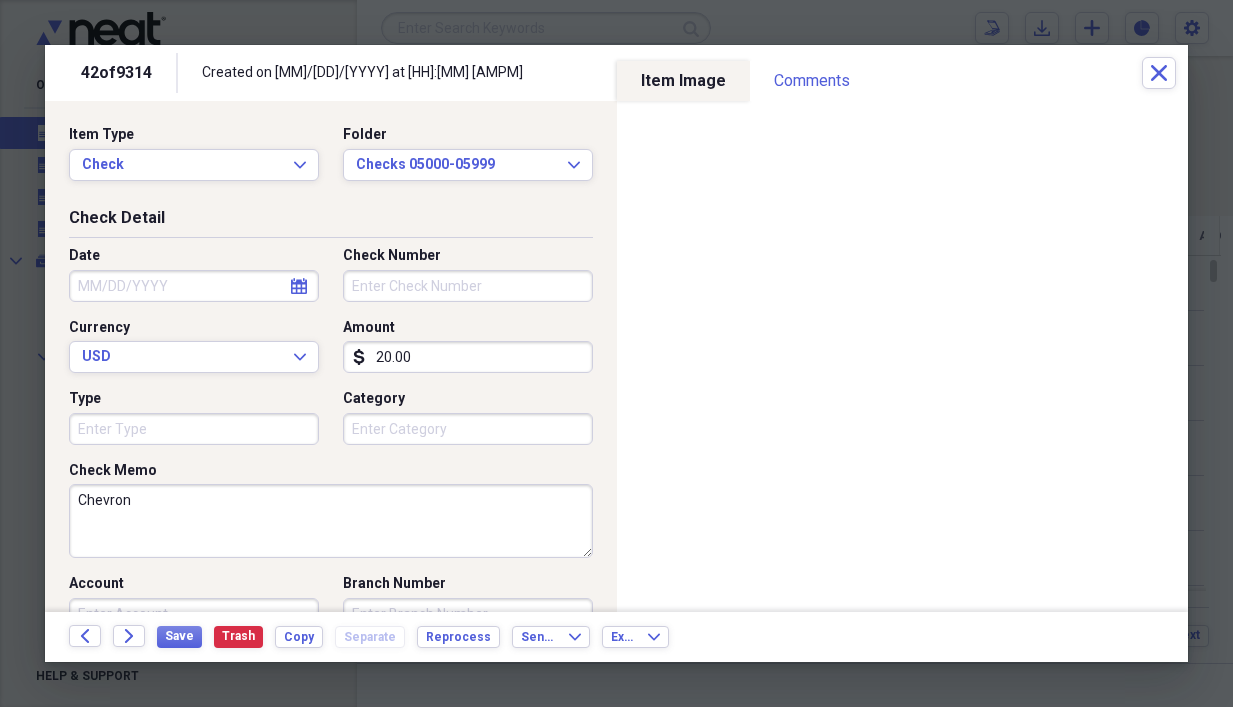 click on "Check Number" at bounding box center [468, 286] 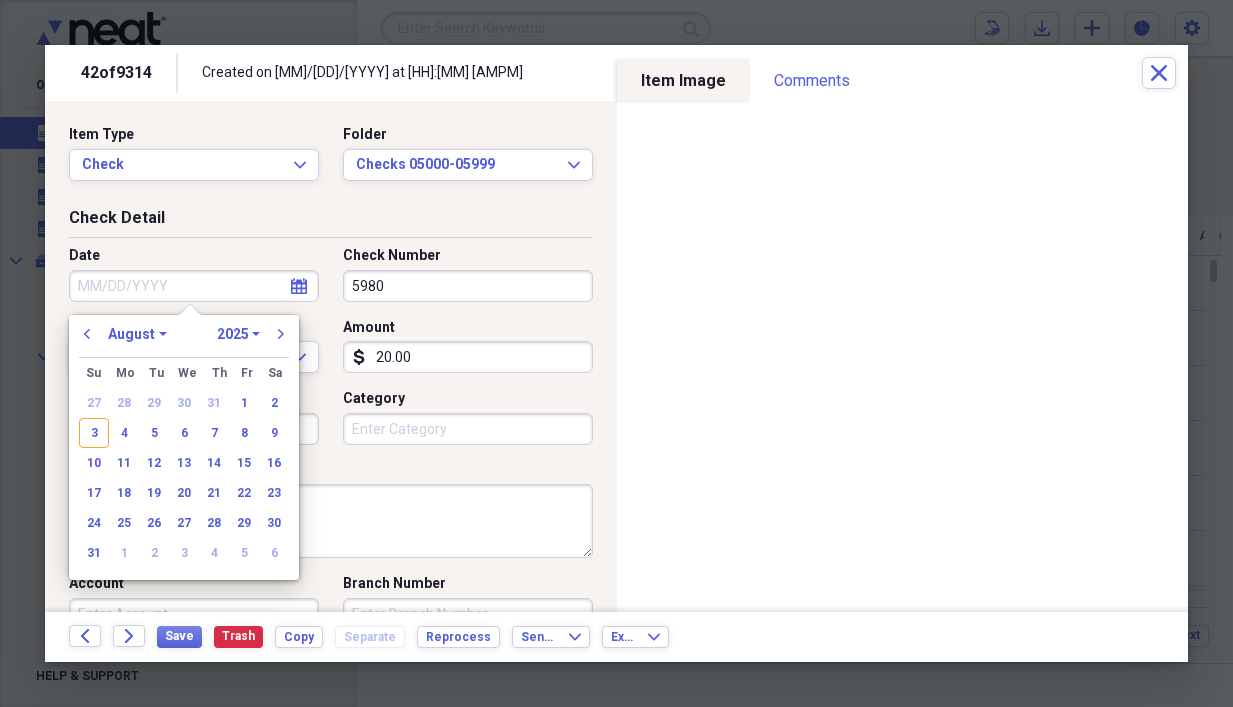 click on "Date" at bounding box center (194, 286) 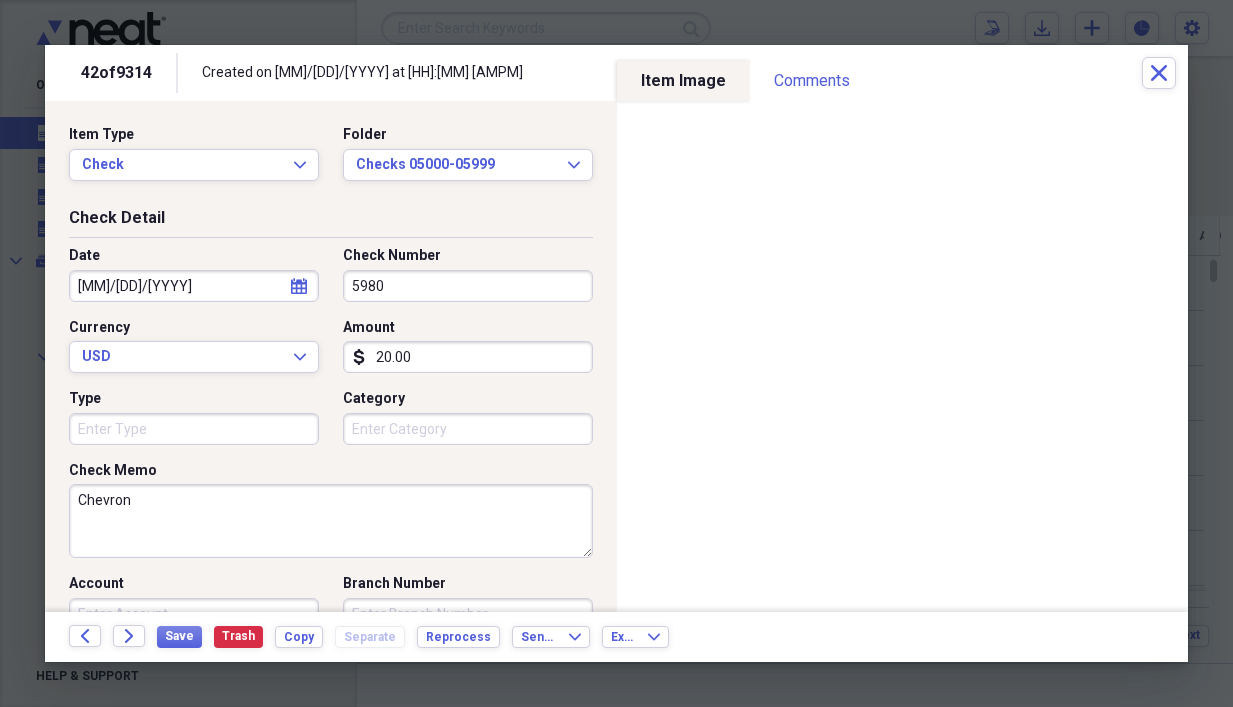 click on "Chevron" at bounding box center [331, 521] 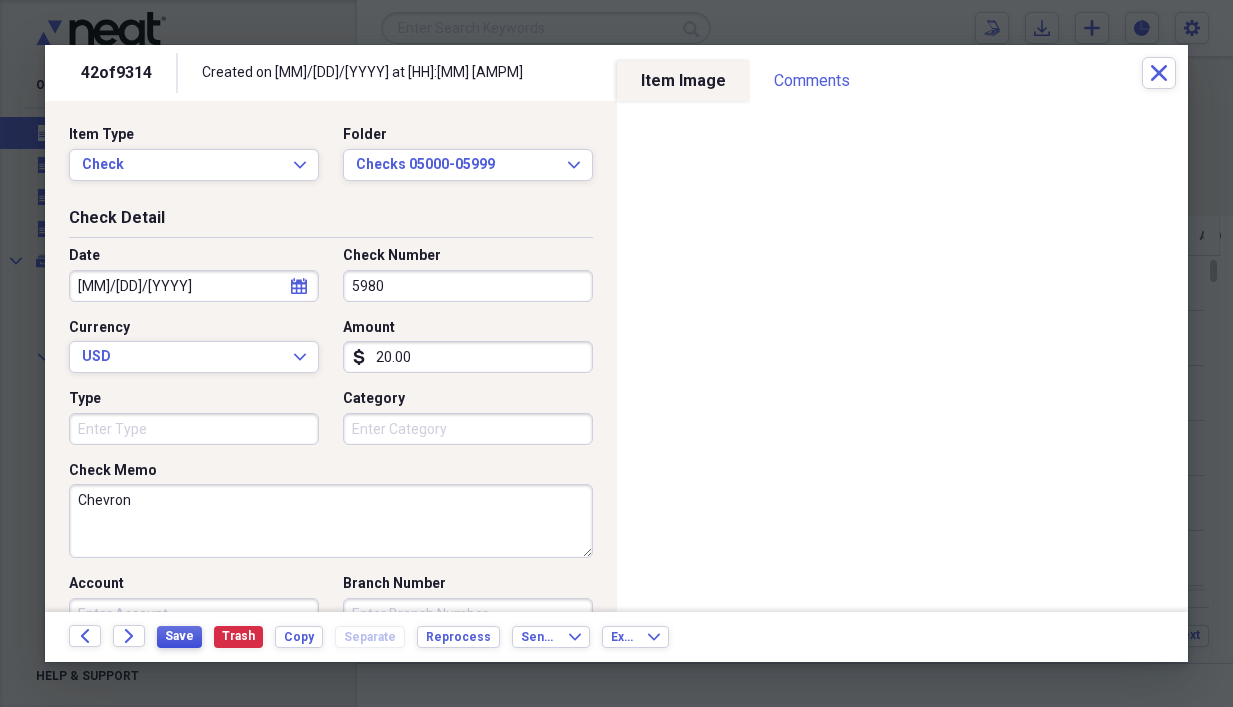 click on "Save" at bounding box center (179, 637) 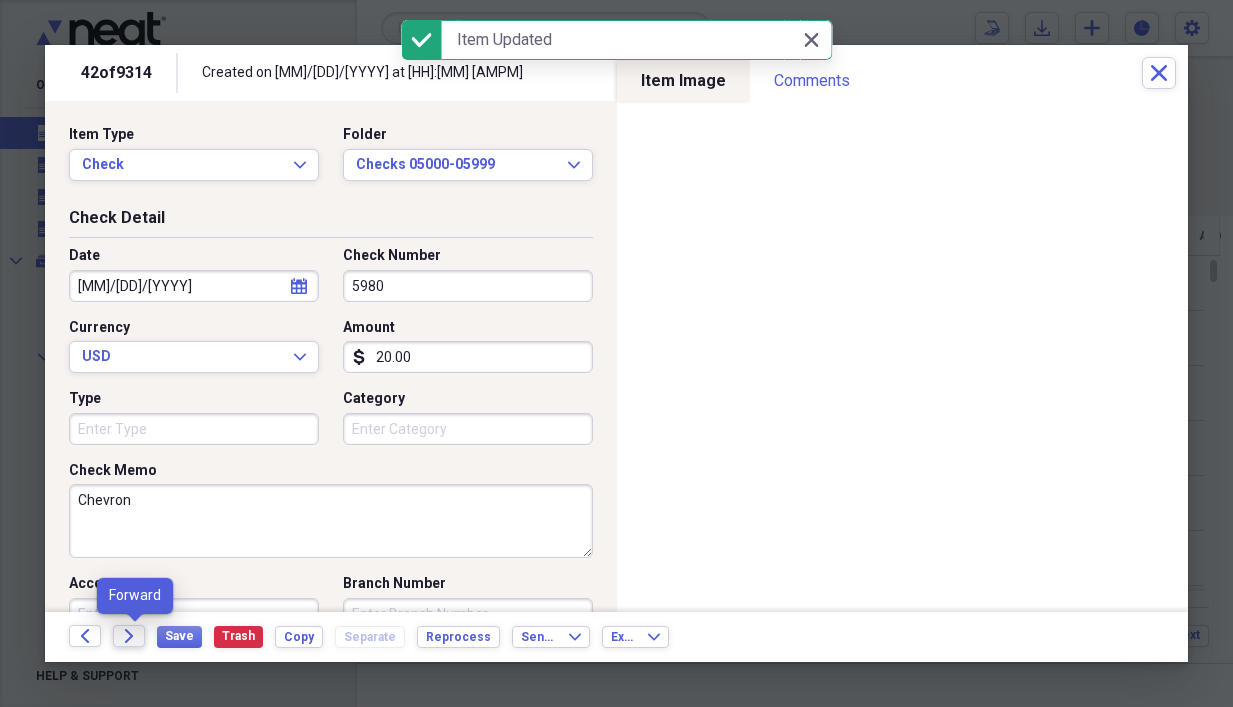click on "Forward" 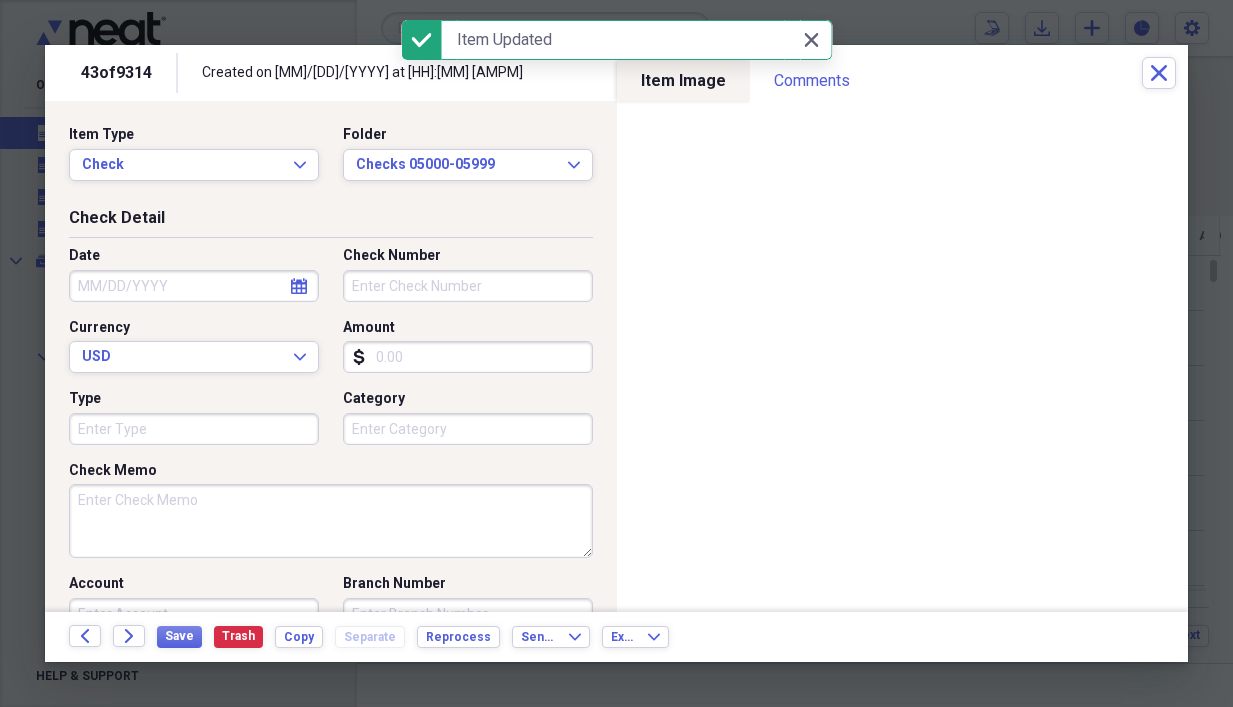 click on "Check Memo" at bounding box center [331, 521] 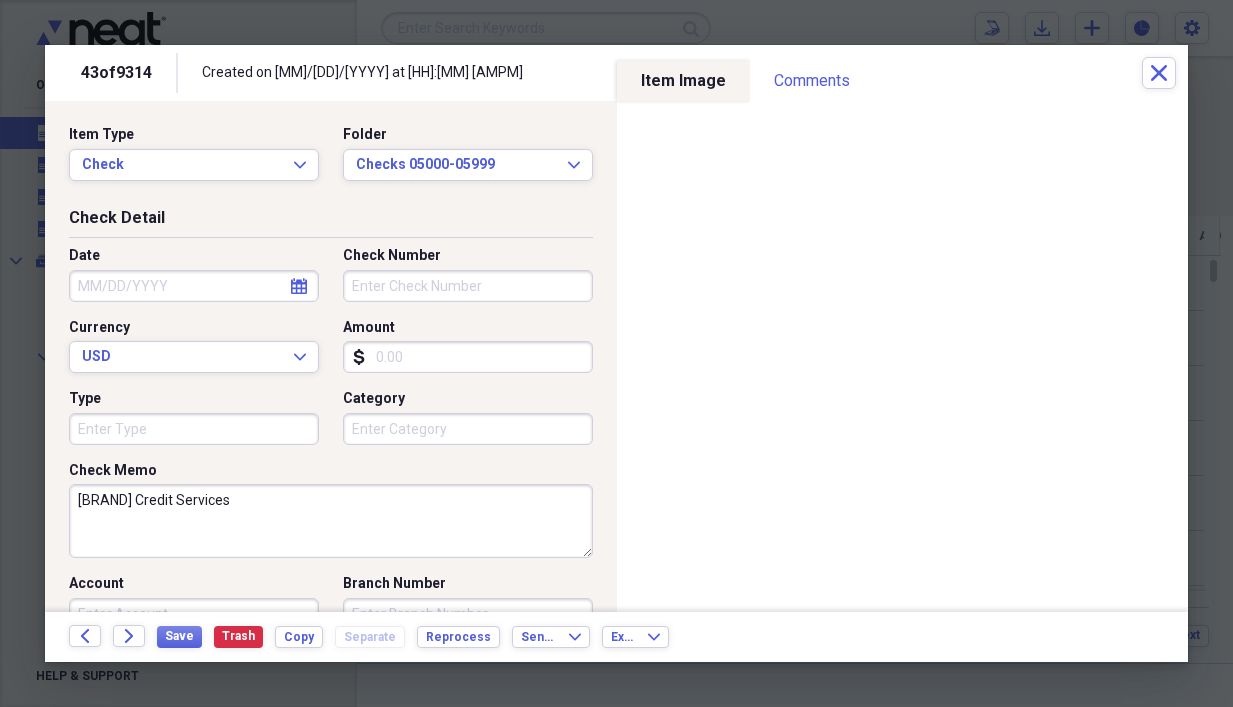 click on "Amount" at bounding box center [468, 357] 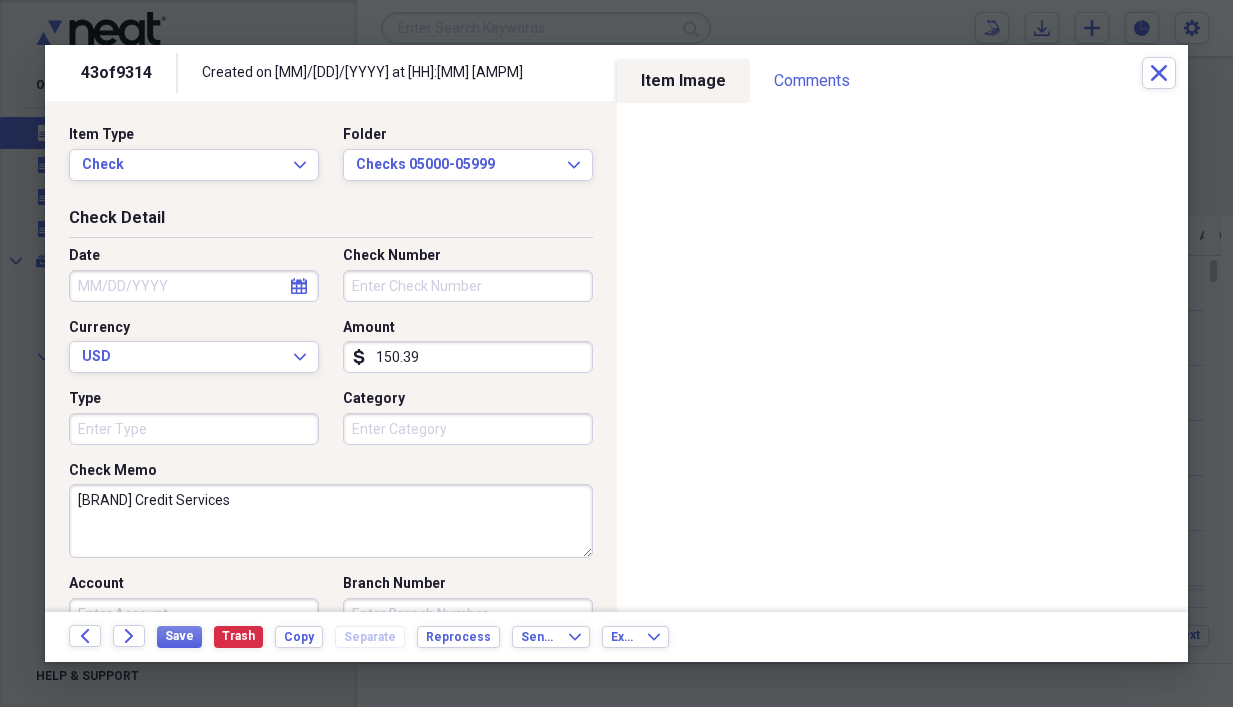 click on "Check Number" at bounding box center [468, 286] 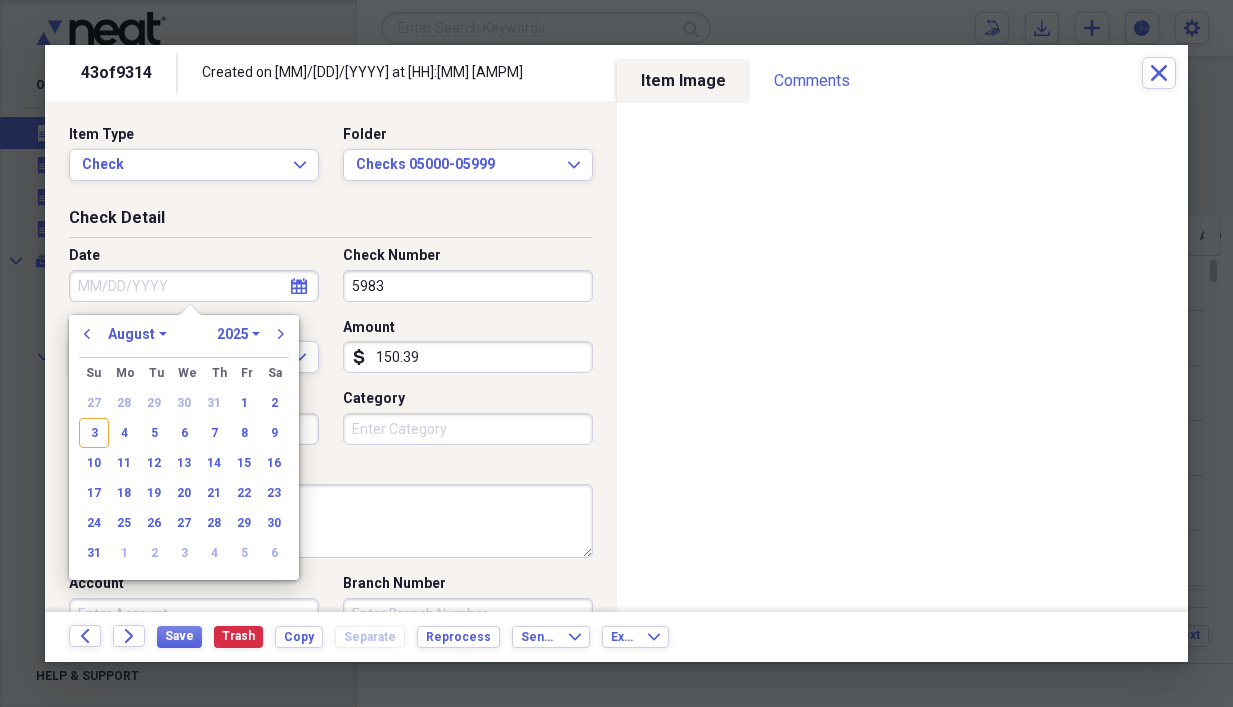 click on "Date" at bounding box center [194, 286] 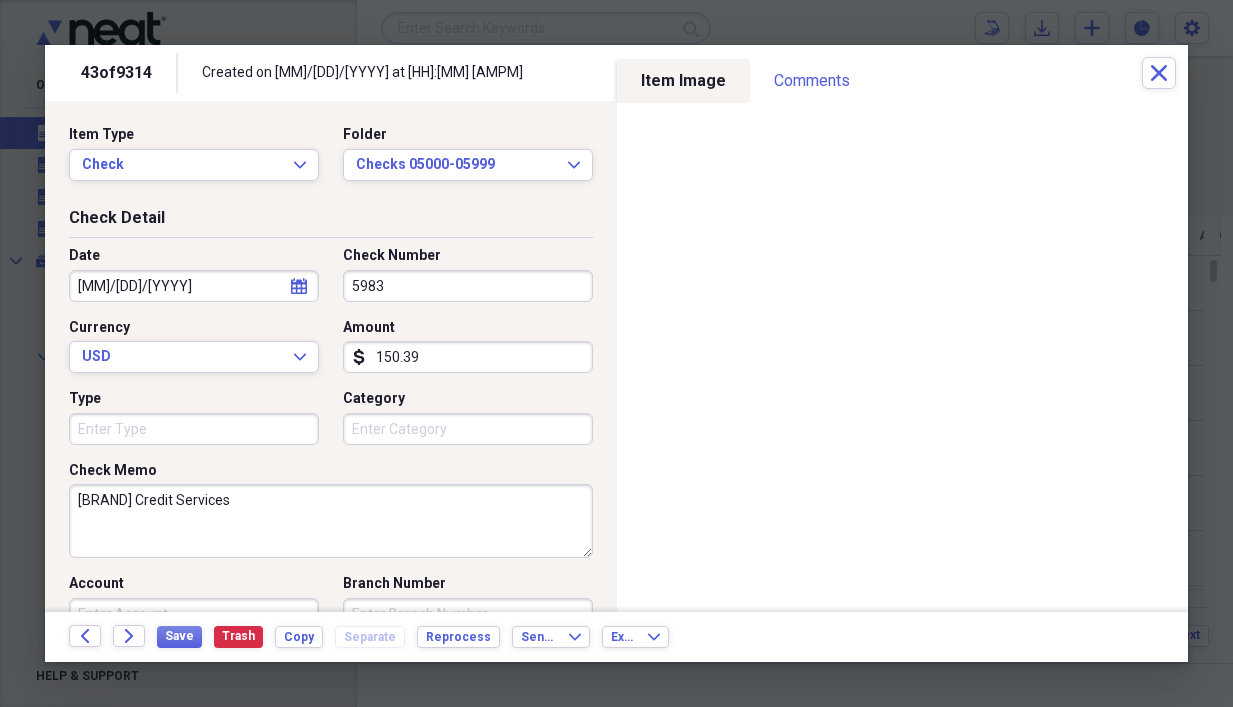 click on "Category" at bounding box center [462, 417] 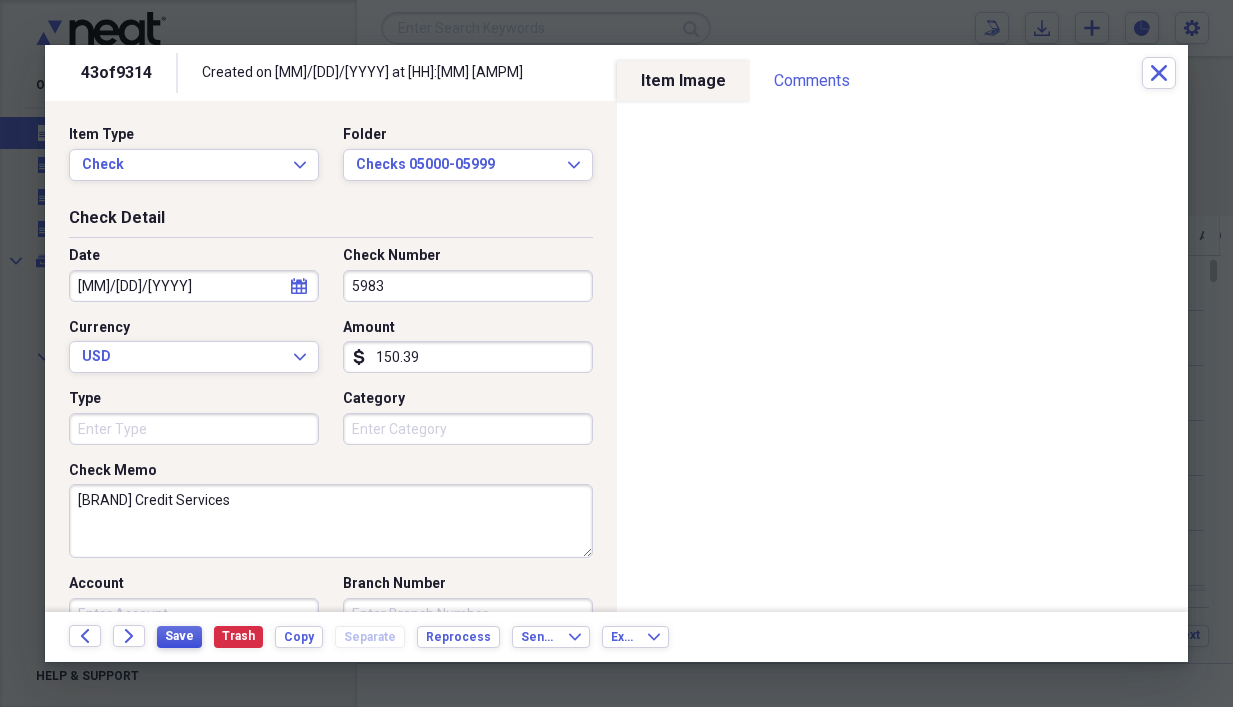 click on "Save" at bounding box center [179, 637] 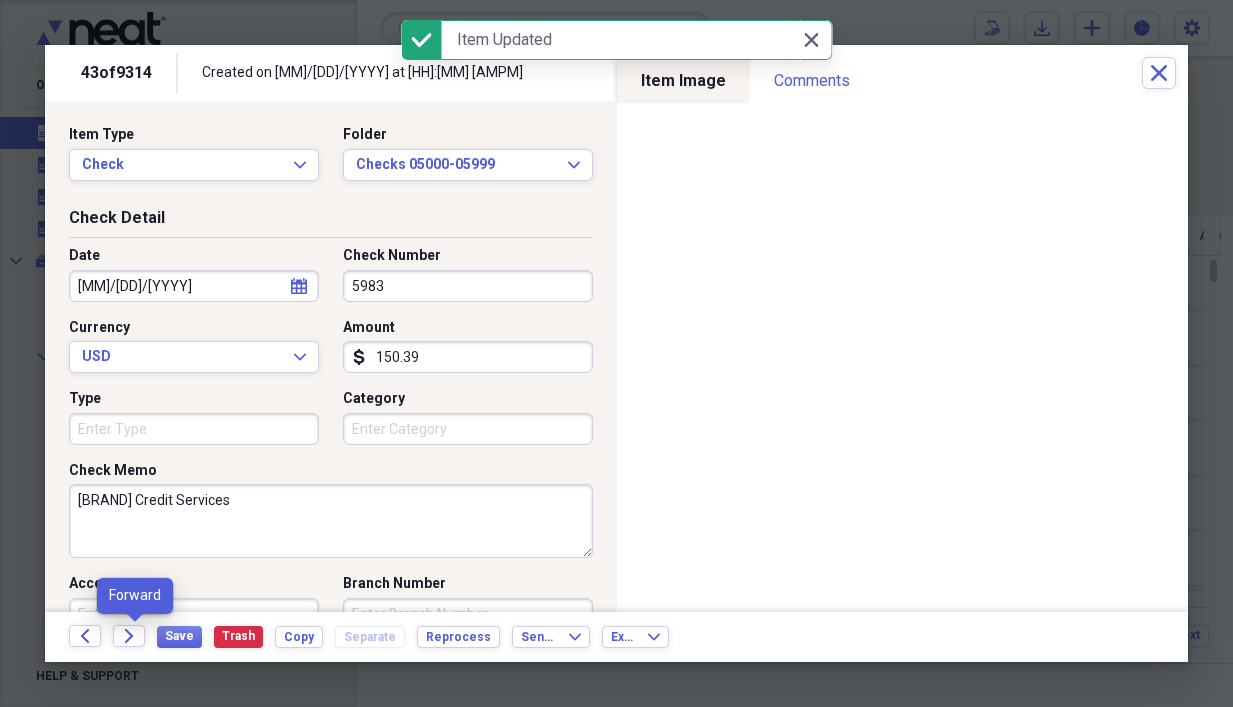 click on "Forward" at bounding box center [135, 637] 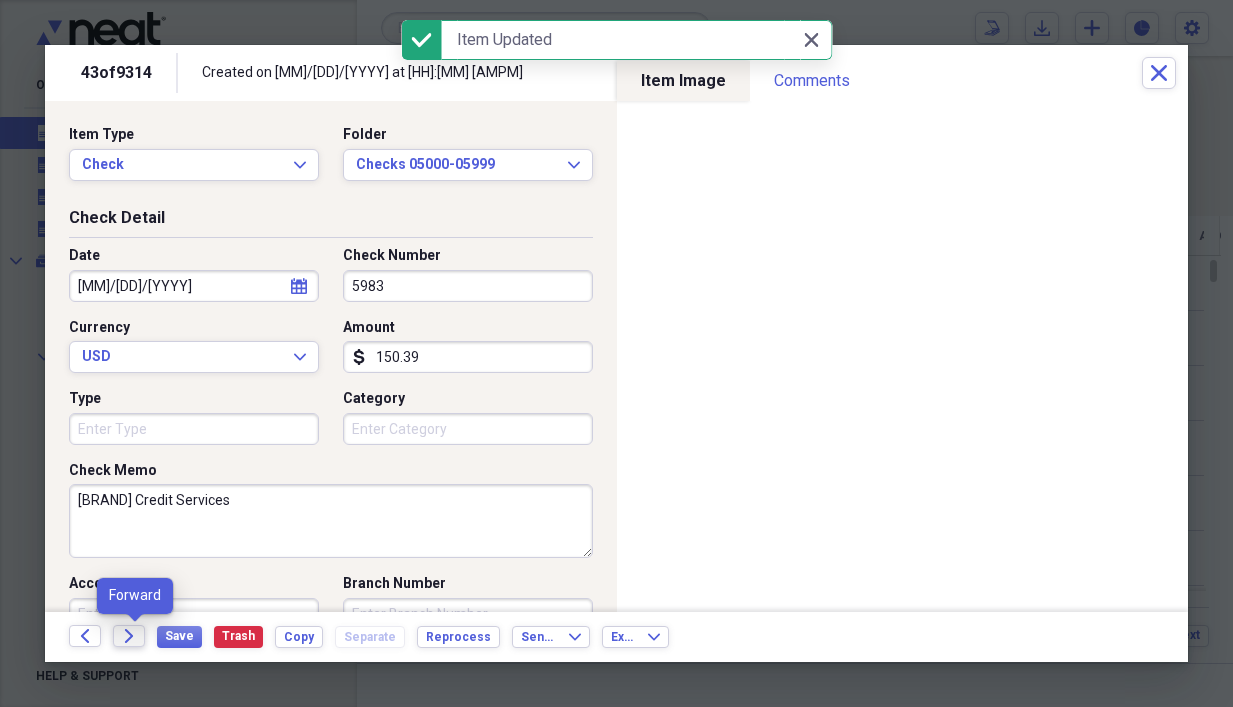 click on "Forward" 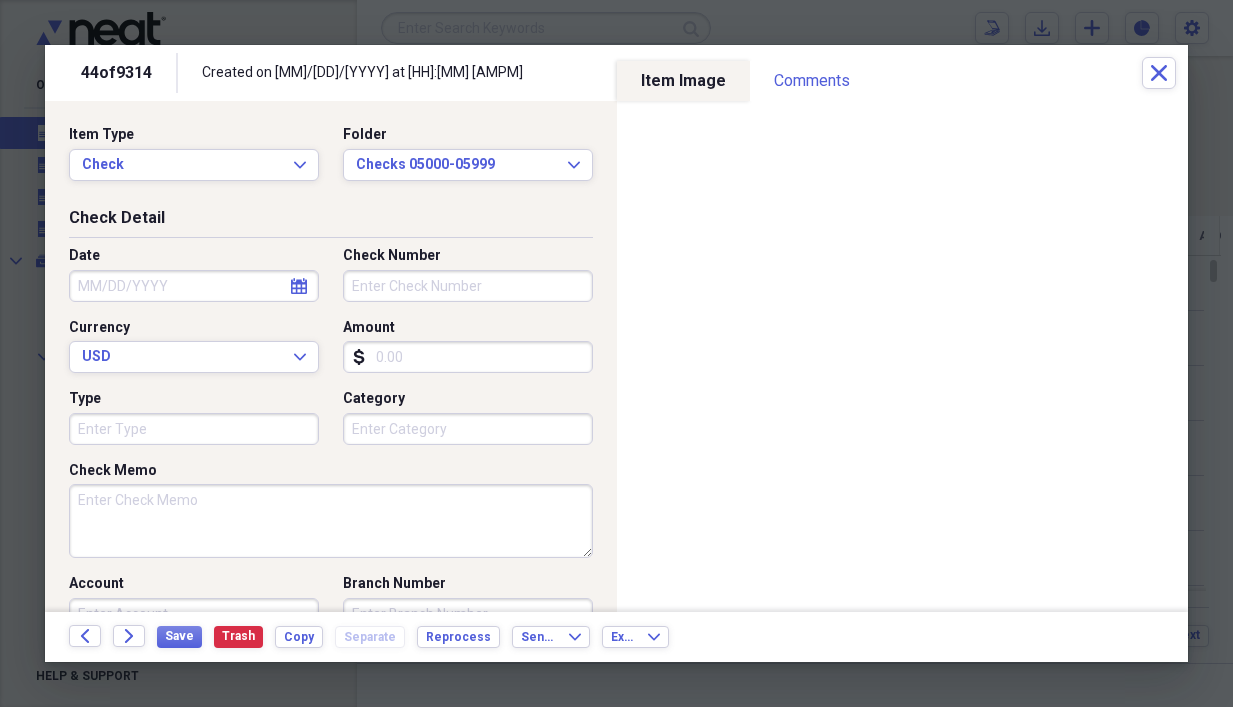 click on "Check Memo" at bounding box center [331, 521] 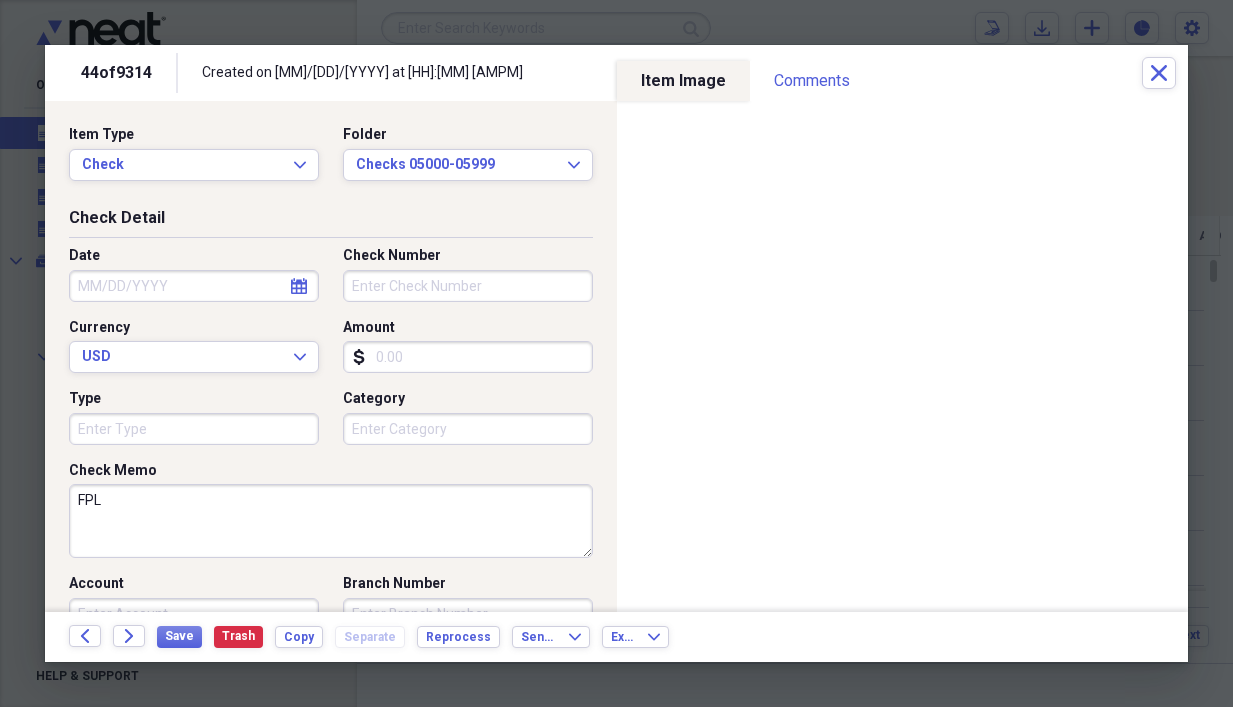 click on "Amount" at bounding box center (468, 357) 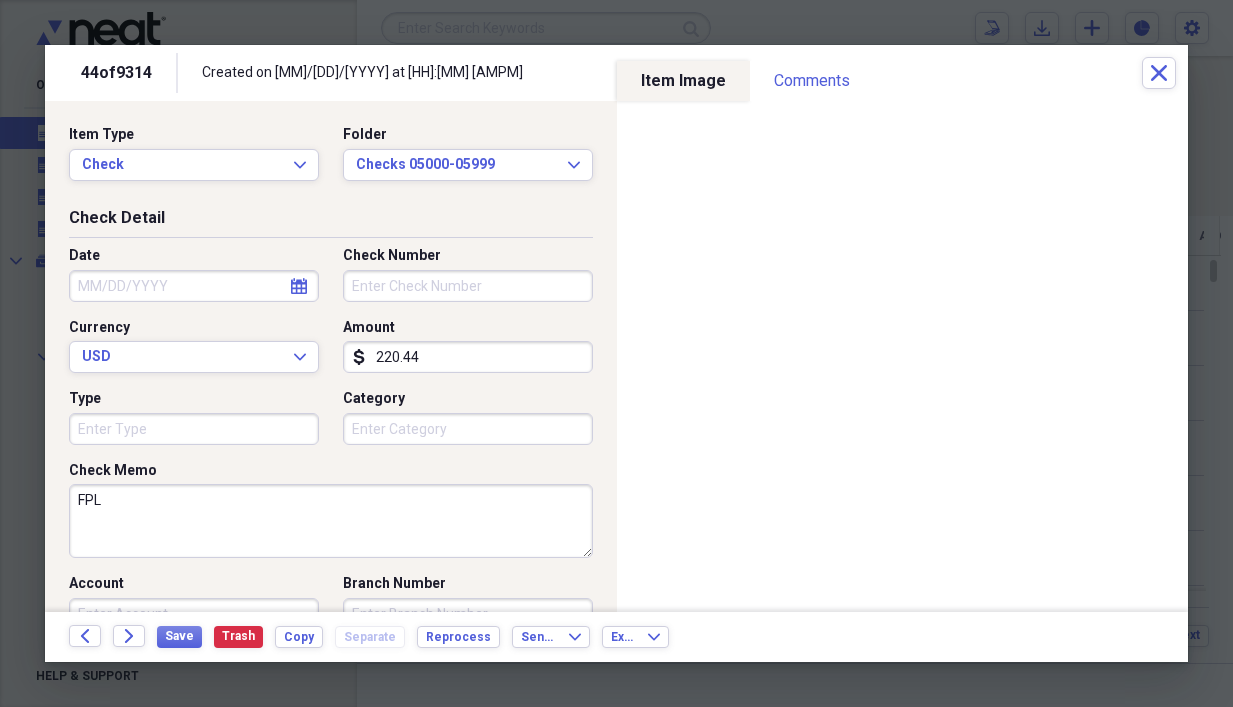 click on "Check Number" at bounding box center (468, 286) 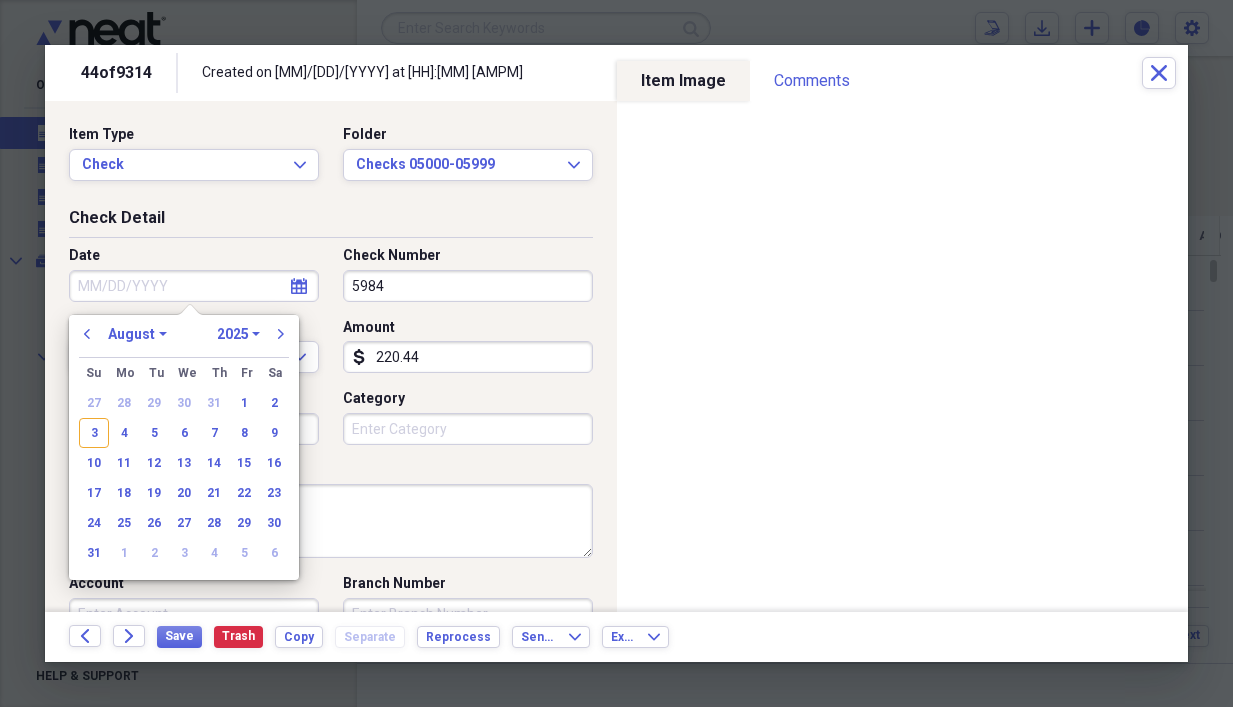 drag, startPoint x: 147, startPoint y: 284, endPoint x: 129, endPoint y: 264, distance: 26.907248 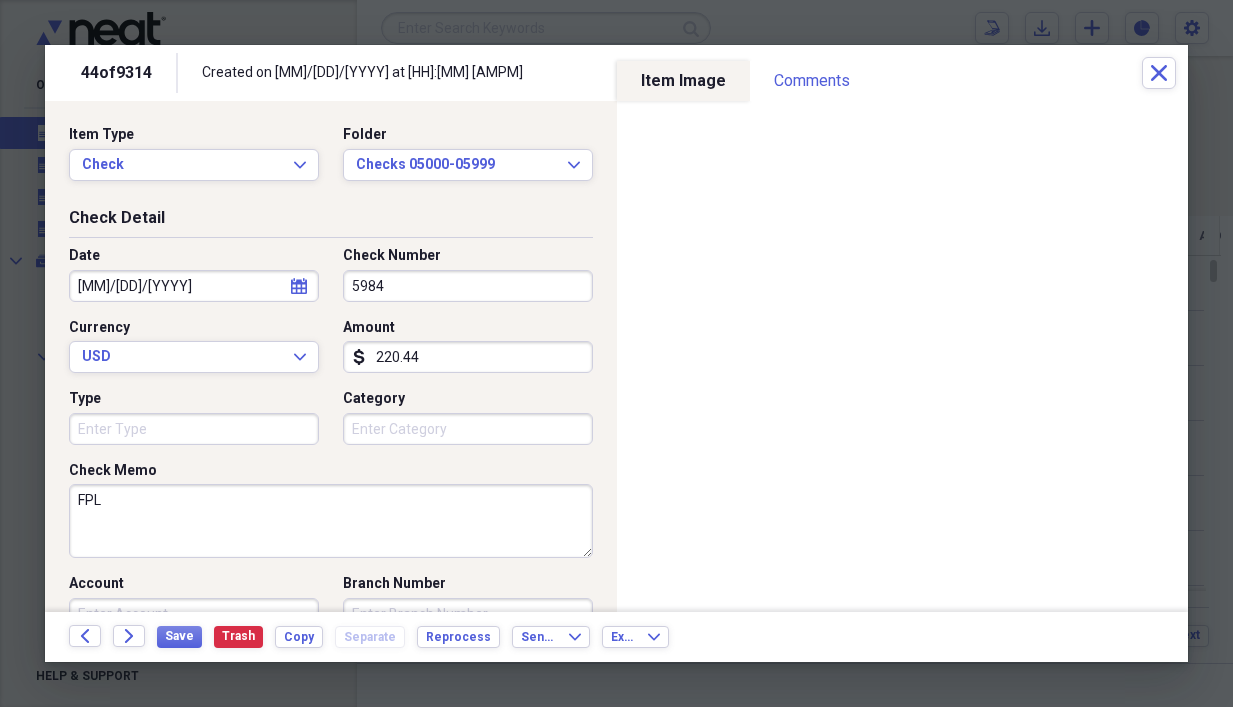 click on "FPL" at bounding box center [331, 521] 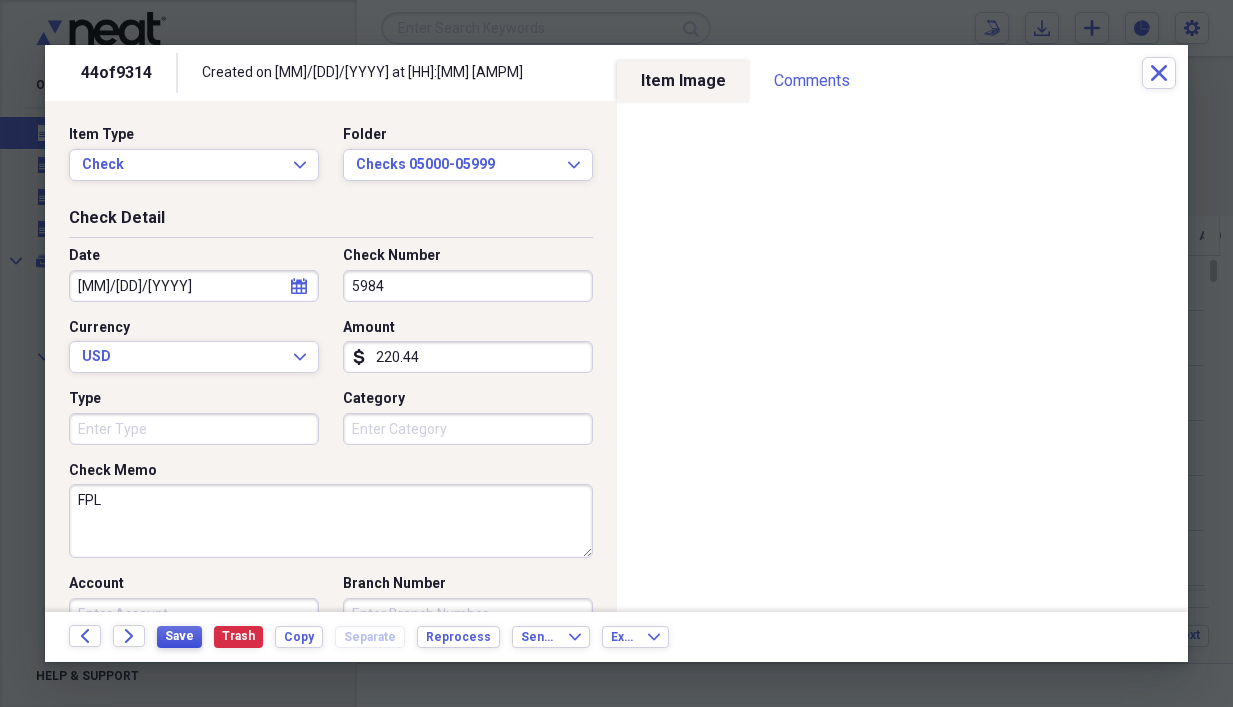 click on "Save" at bounding box center [179, 636] 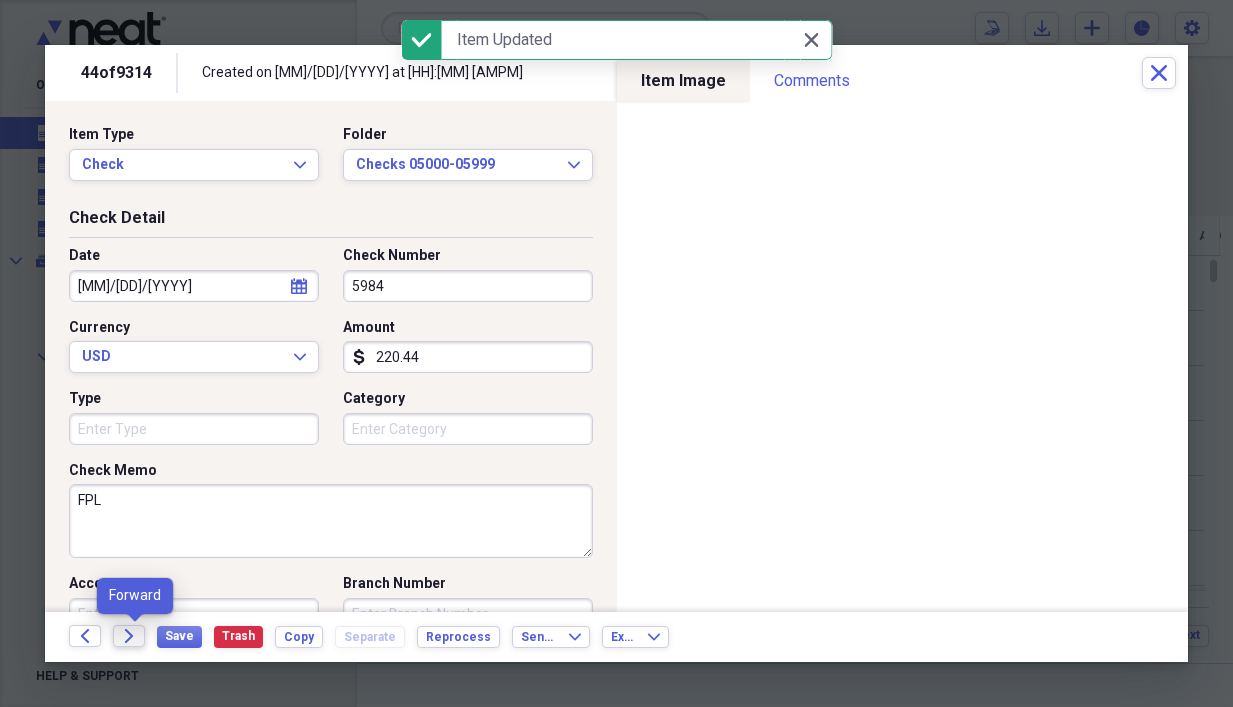 click on "Forward" 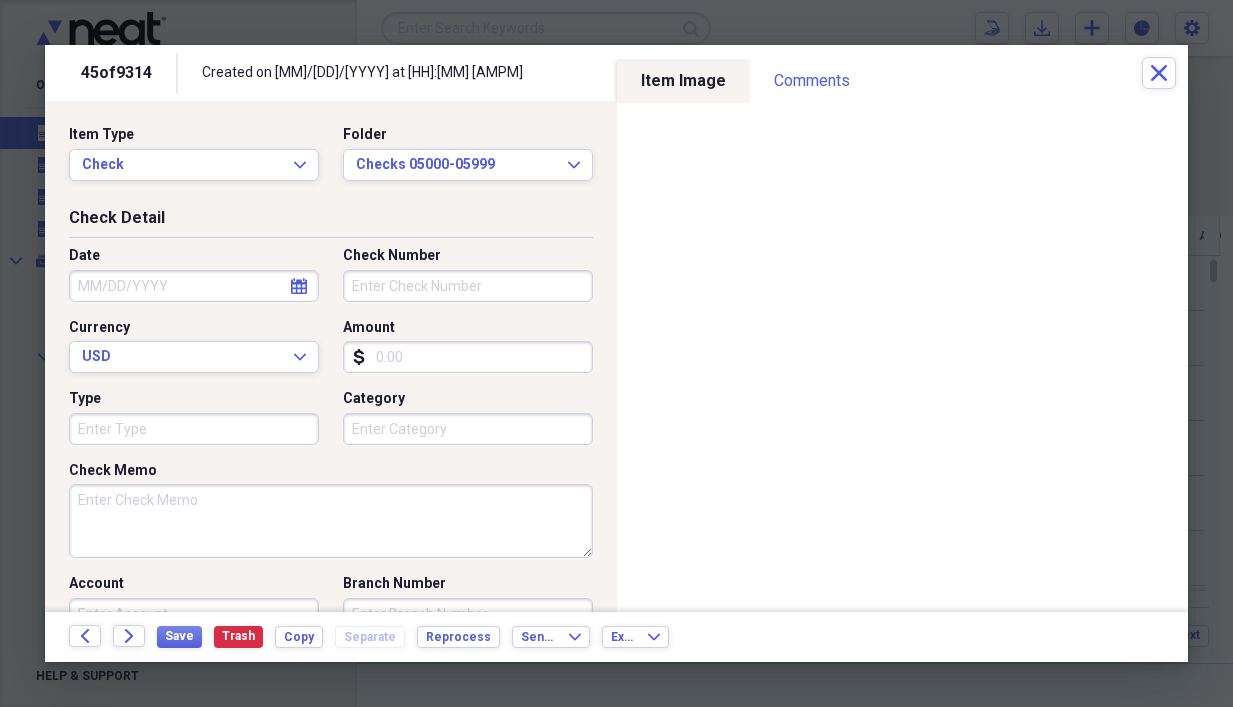 click on "Check Memo" at bounding box center (331, 521) 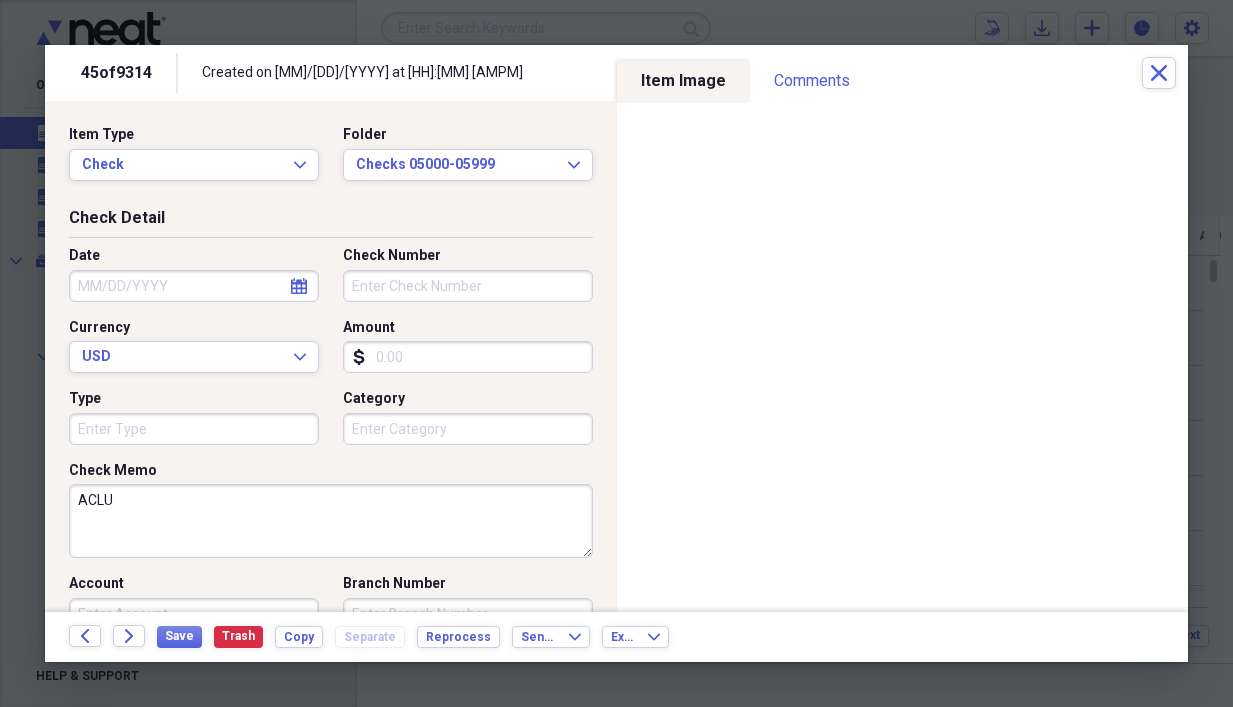 click on "Amount" at bounding box center (468, 357) 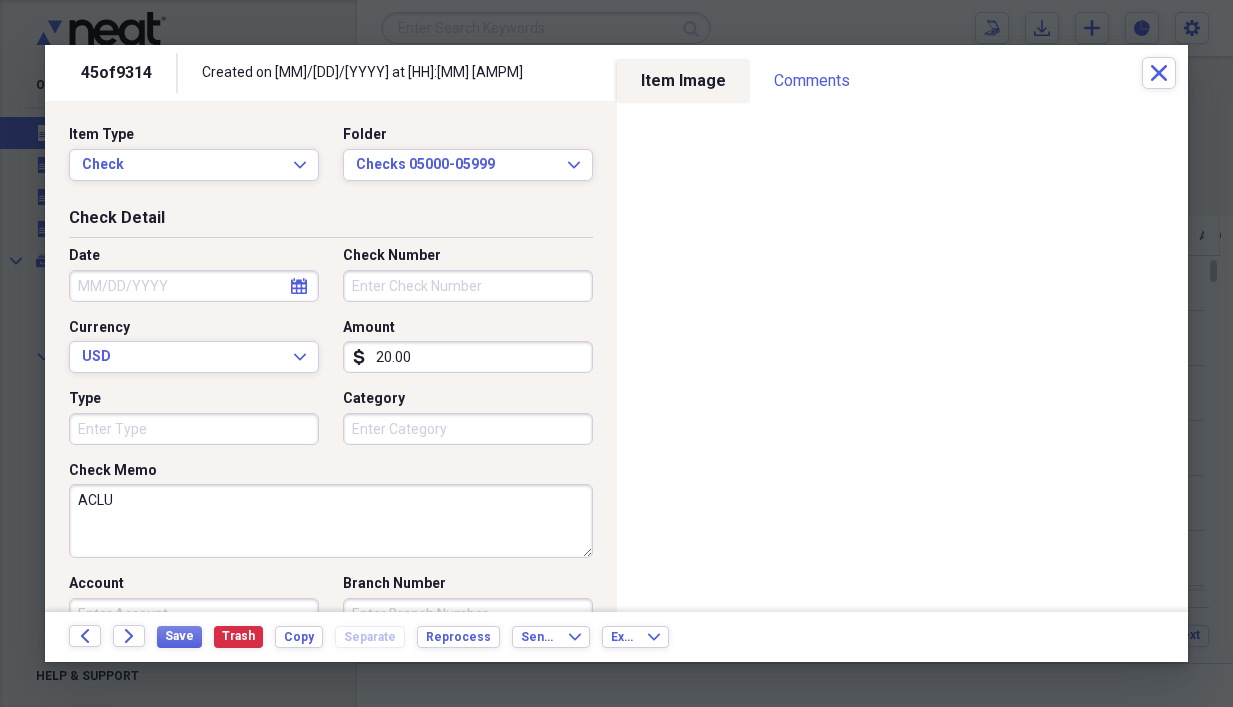 click on "Check Number" at bounding box center [468, 286] 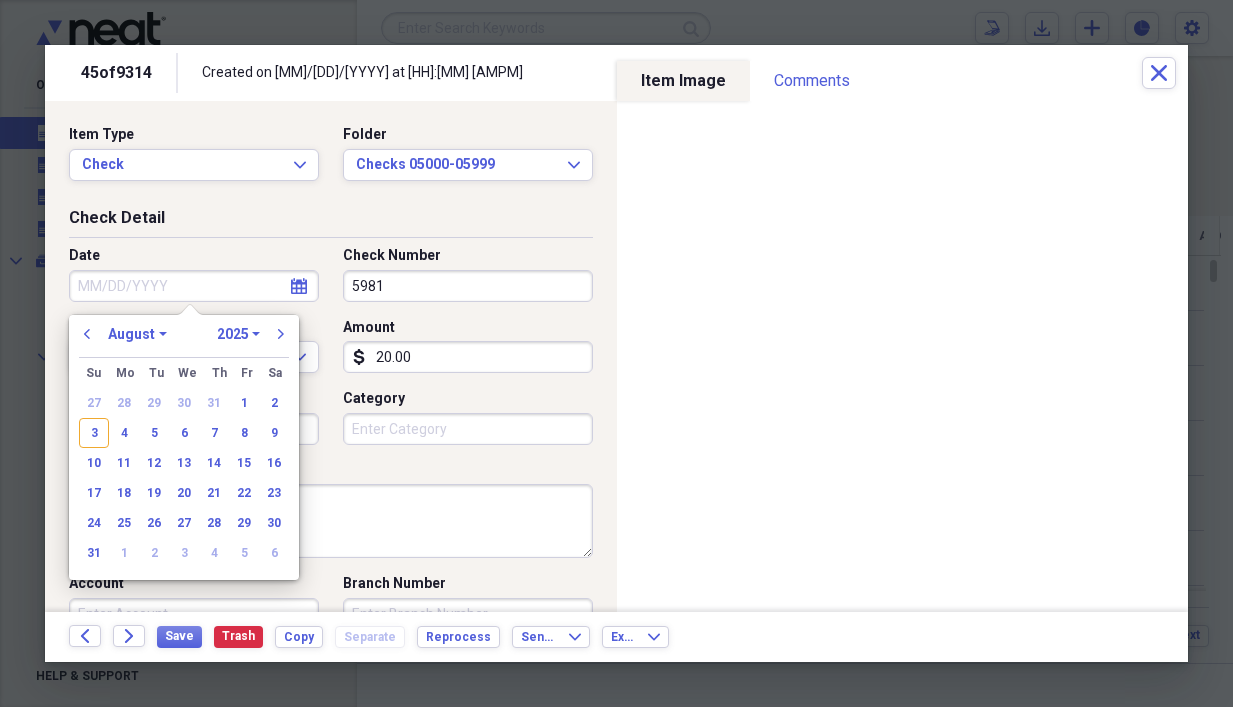 click on "Date" at bounding box center [194, 286] 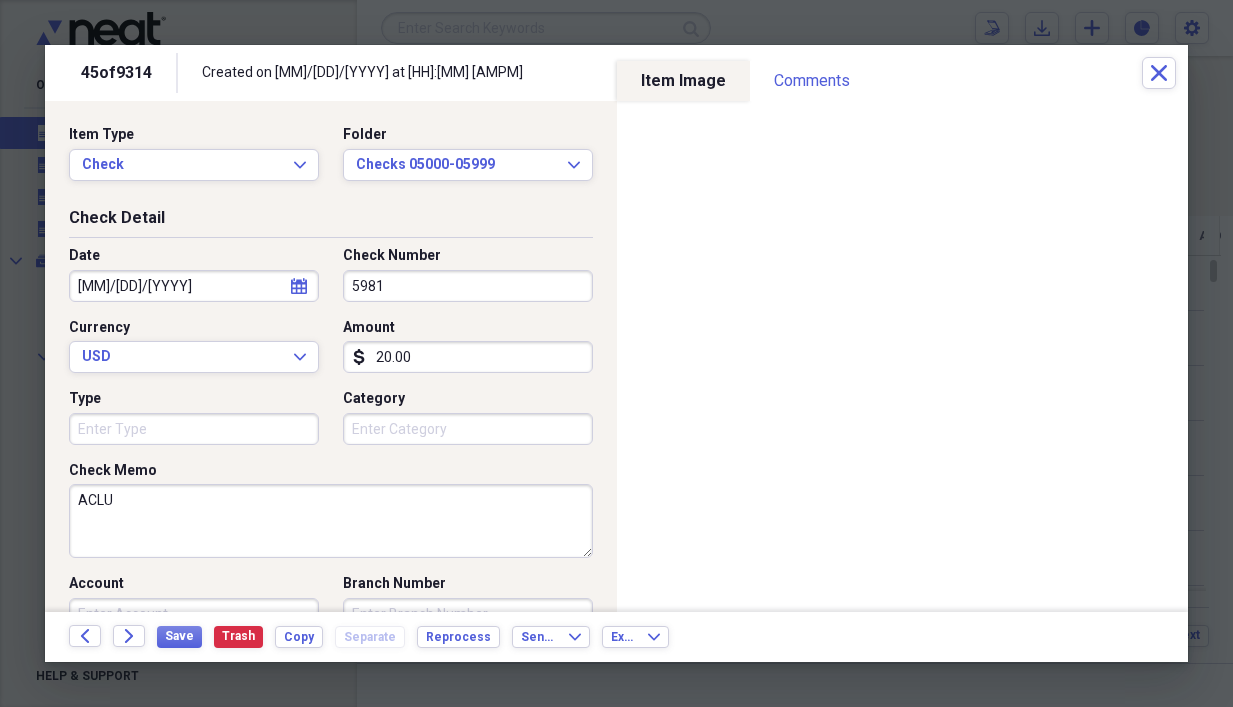click on "Check Memo" at bounding box center [331, 471] 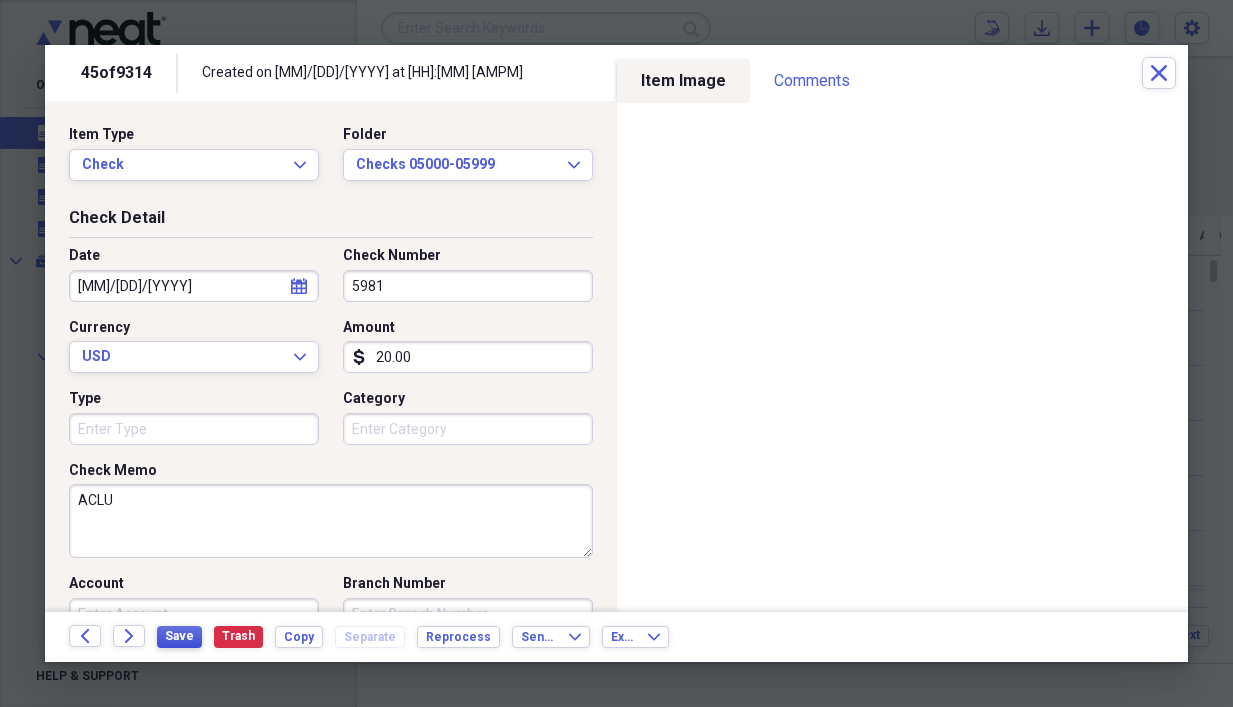 click on "Save" at bounding box center [179, 636] 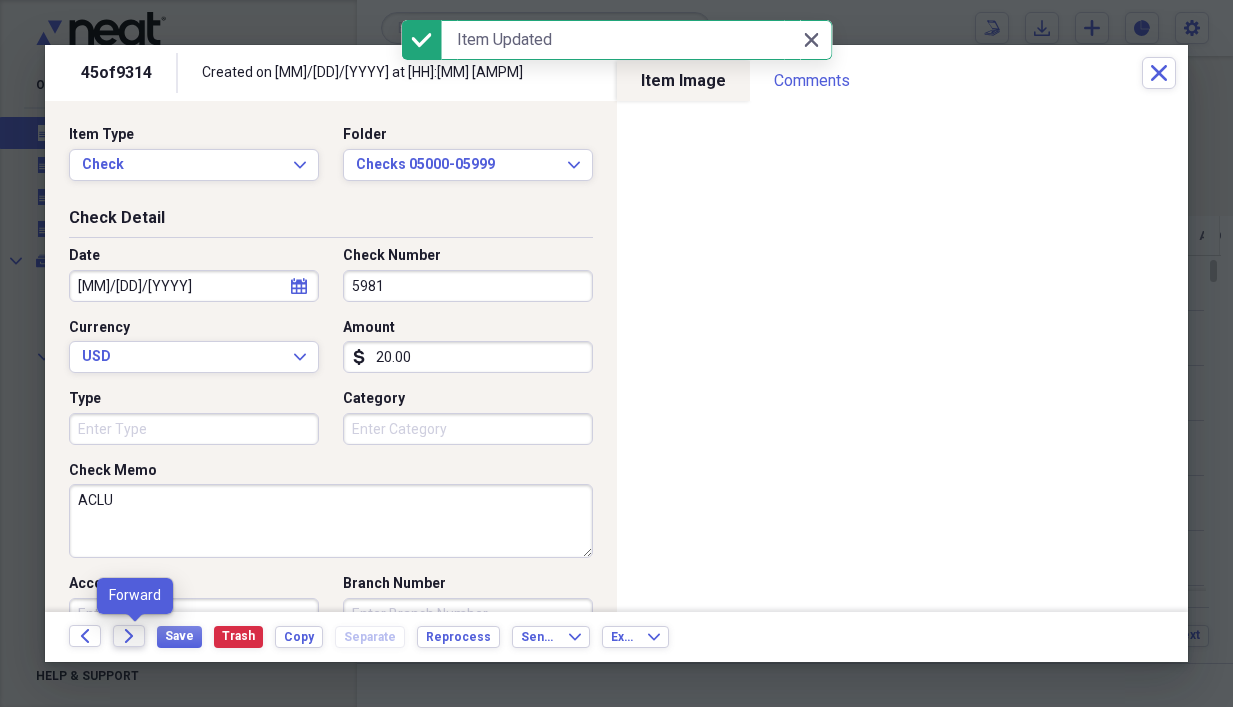 click on "Forward" 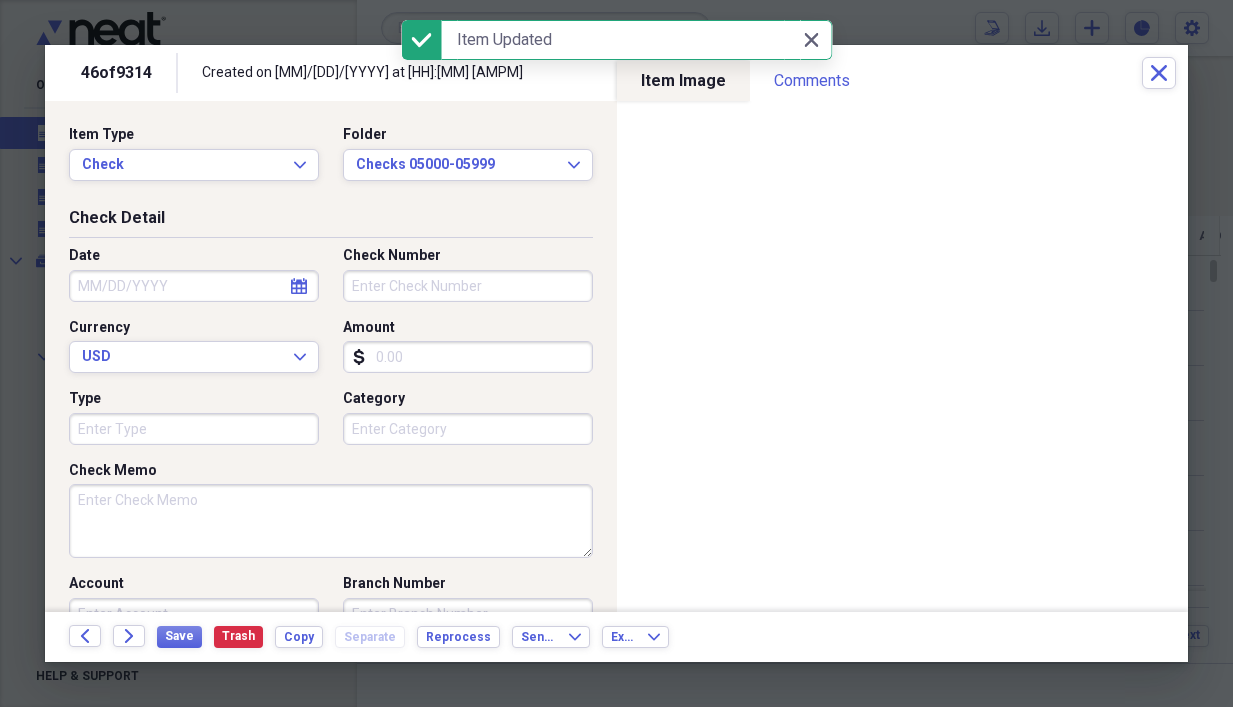 click on "Check Memo" at bounding box center [331, 521] 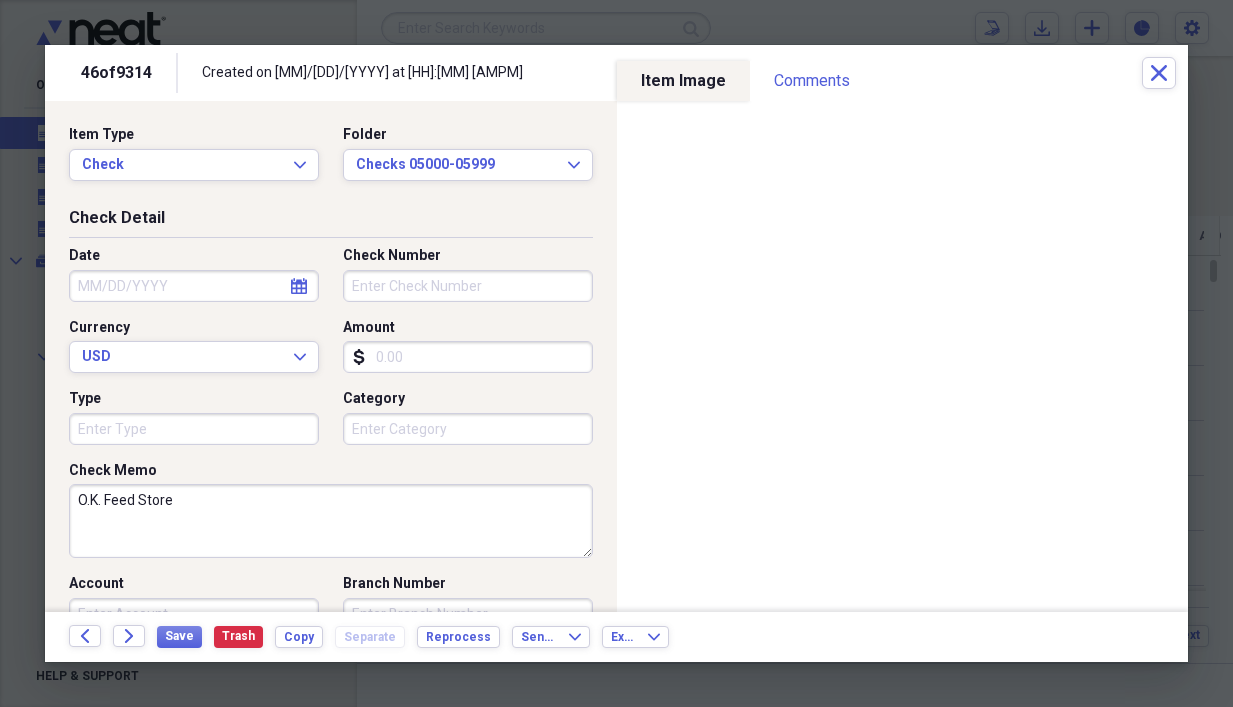 click on "Amount" at bounding box center [468, 357] 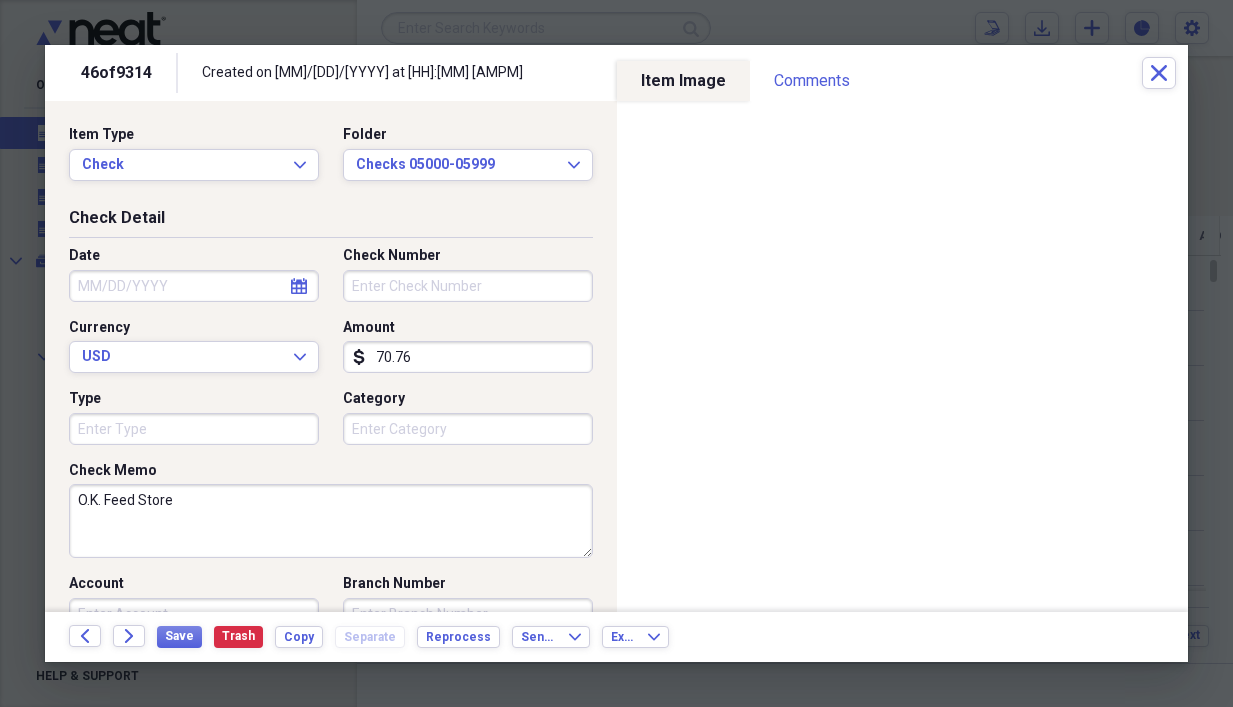 click on "Check Number" at bounding box center [468, 286] 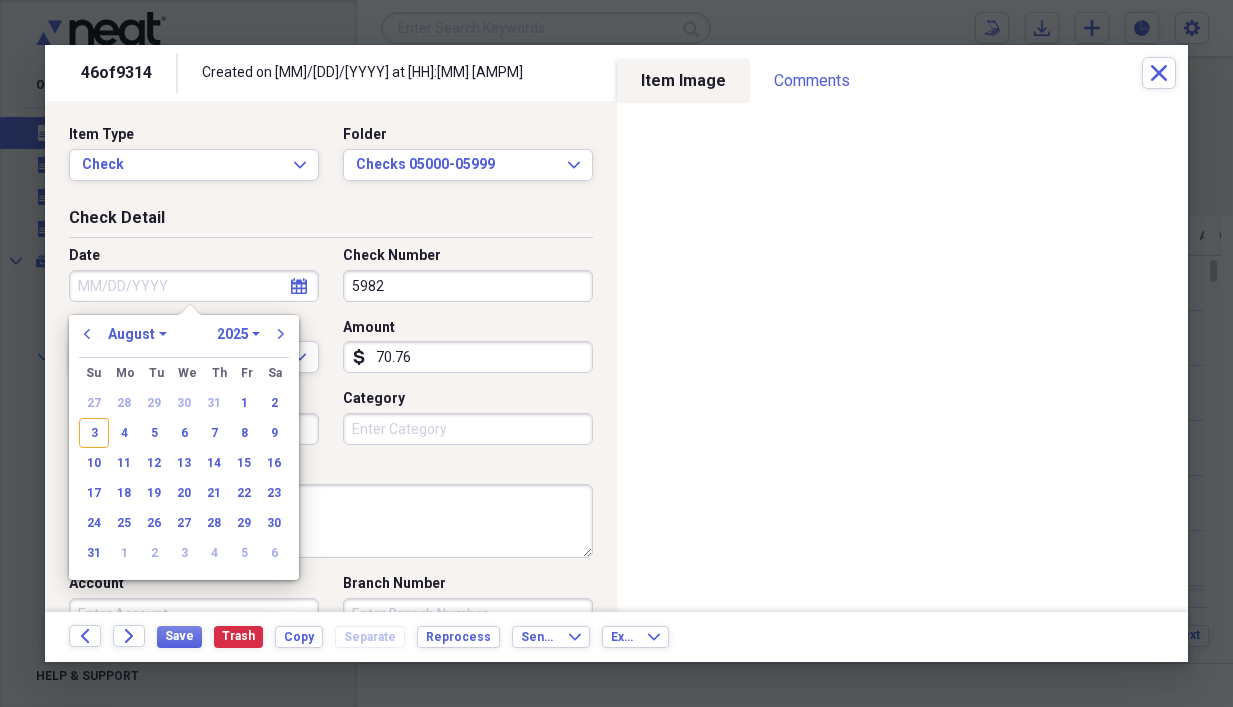 click on "Date" at bounding box center (194, 286) 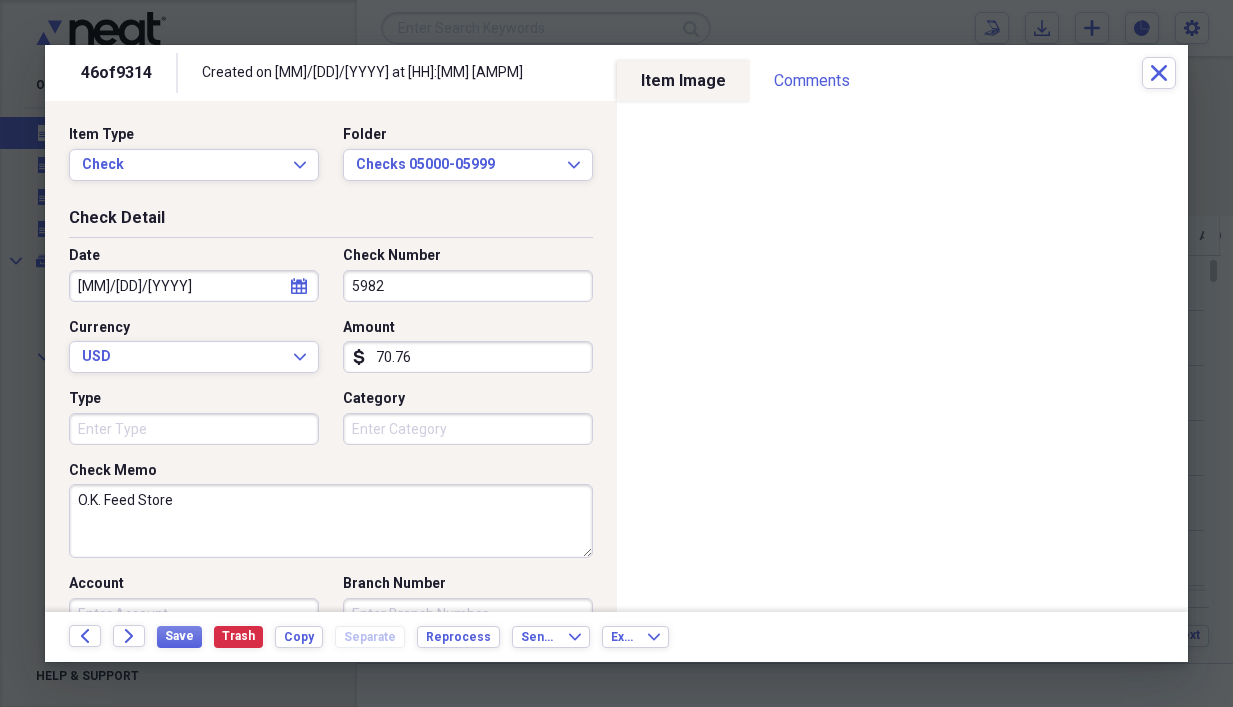 click on "Check Memo O.K. Feed Store" at bounding box center (331, 510) 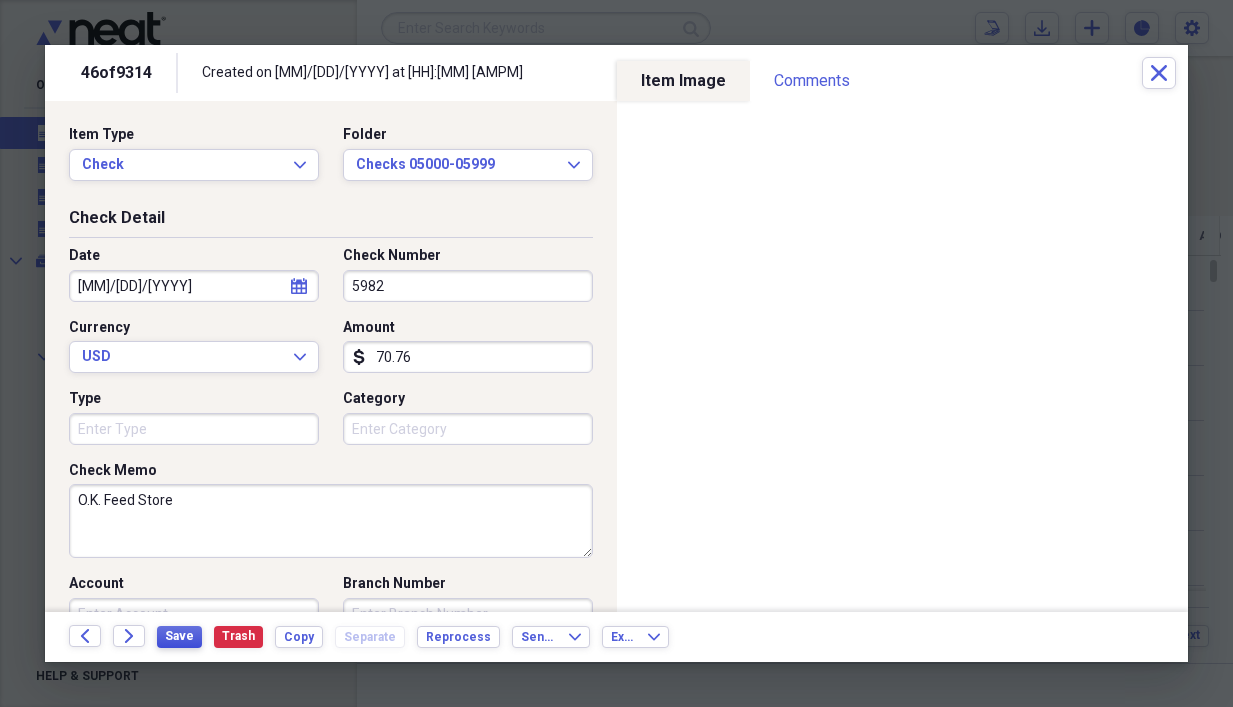 click on "Save" at bounding box center [179, 636] 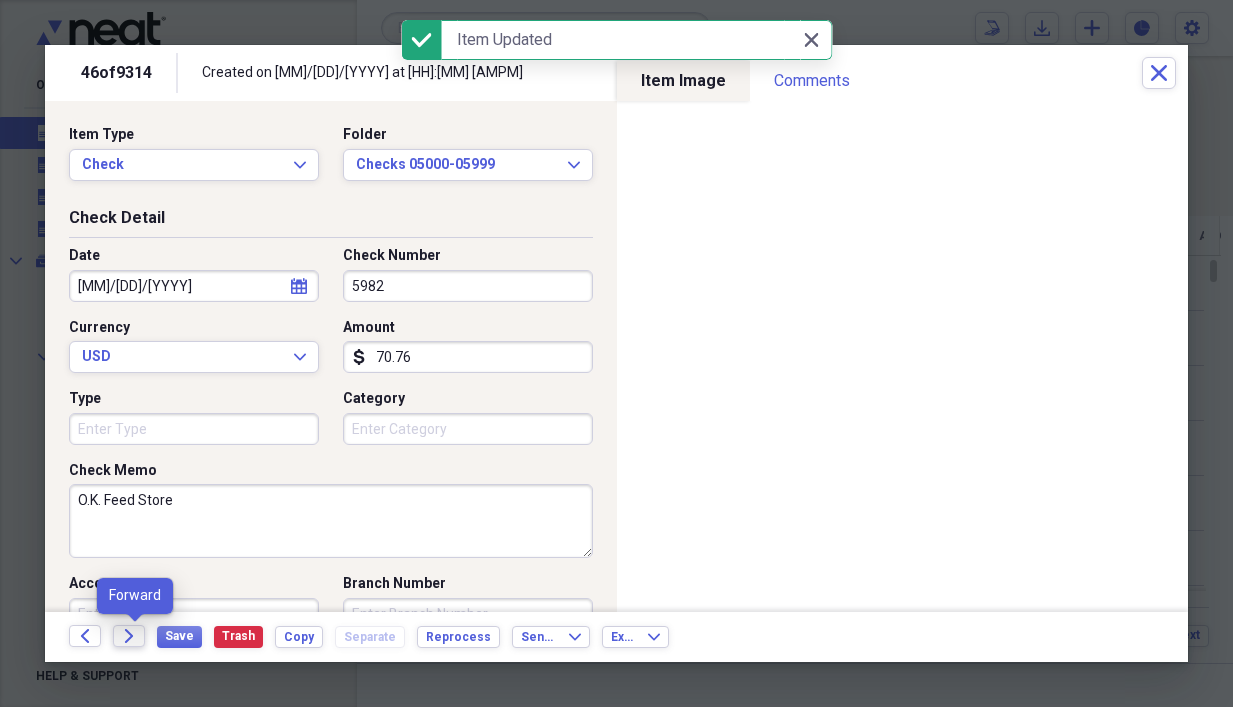 click on "Forward" 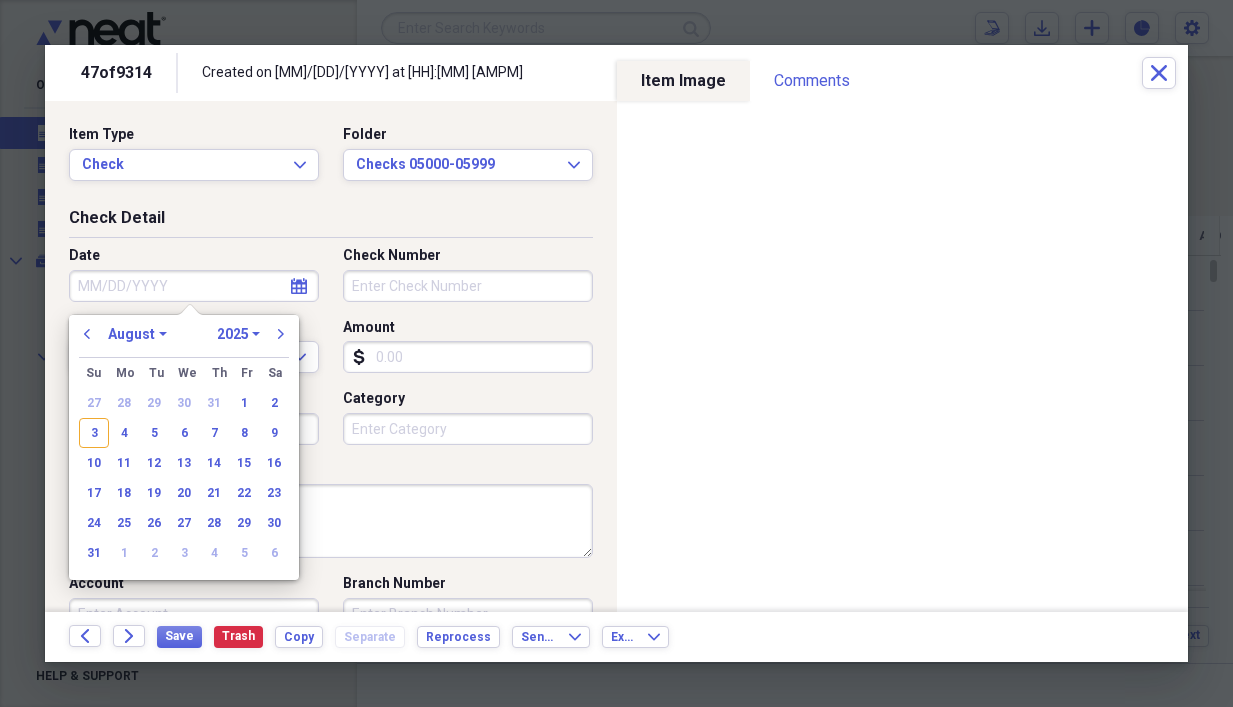 click on "Date" at bounding box center [194, 286] 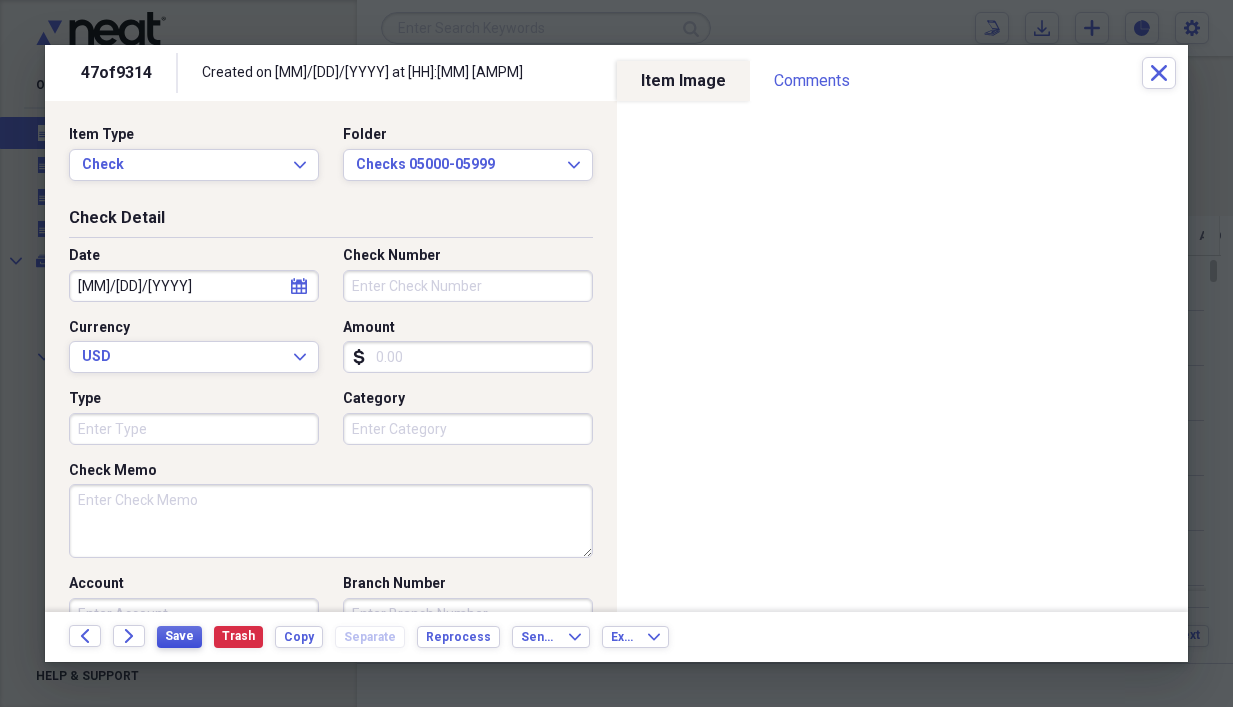 click on "Save" at bounding box center [179, 636] 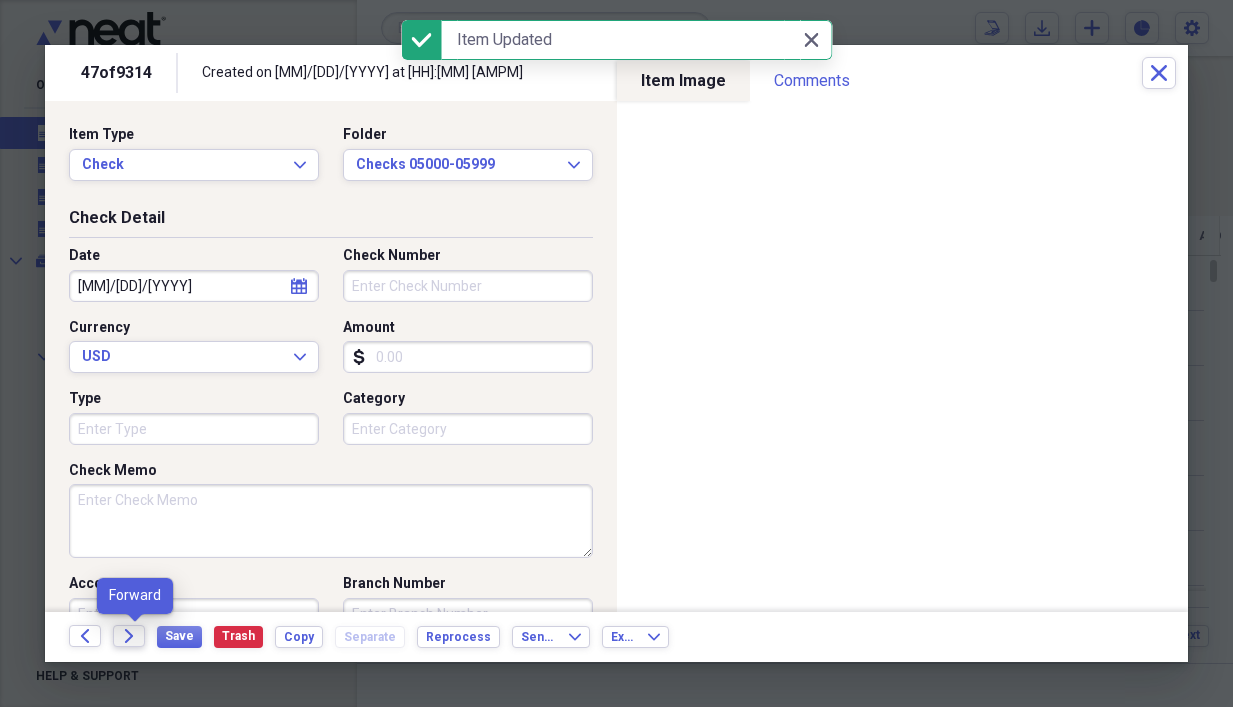 click on "Forward" 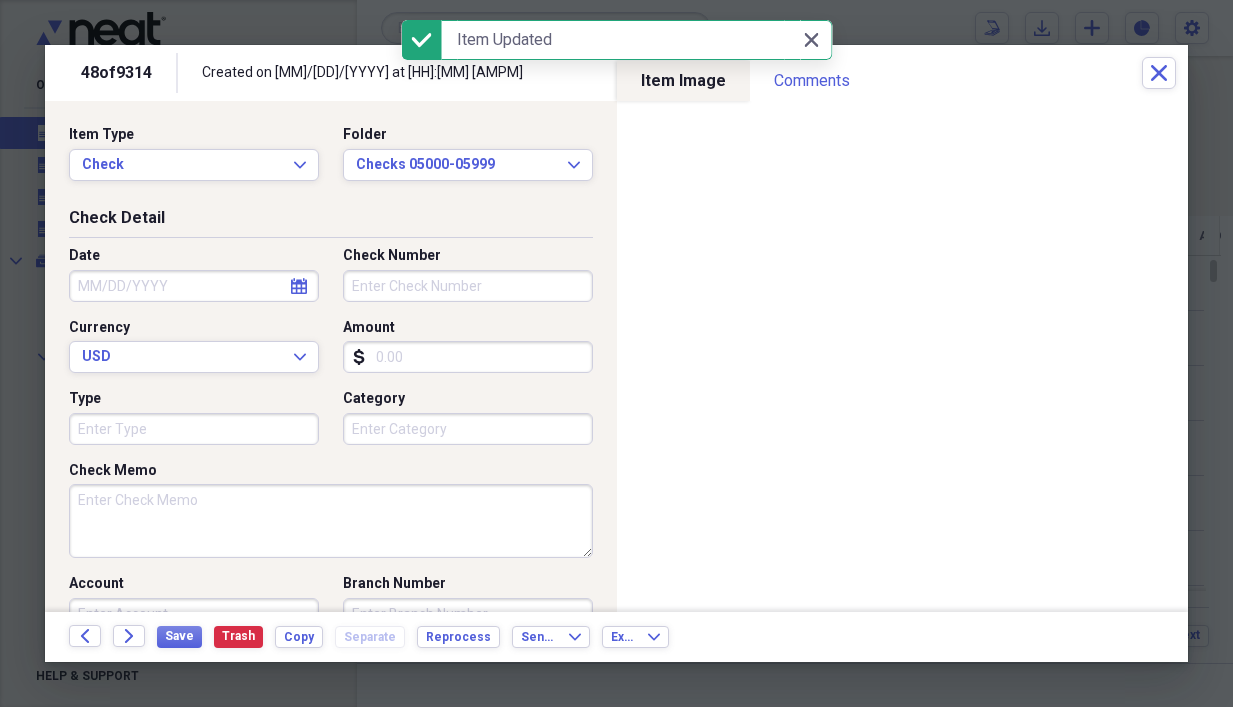 click on "Check Memo" at bounding box center [331, 521] 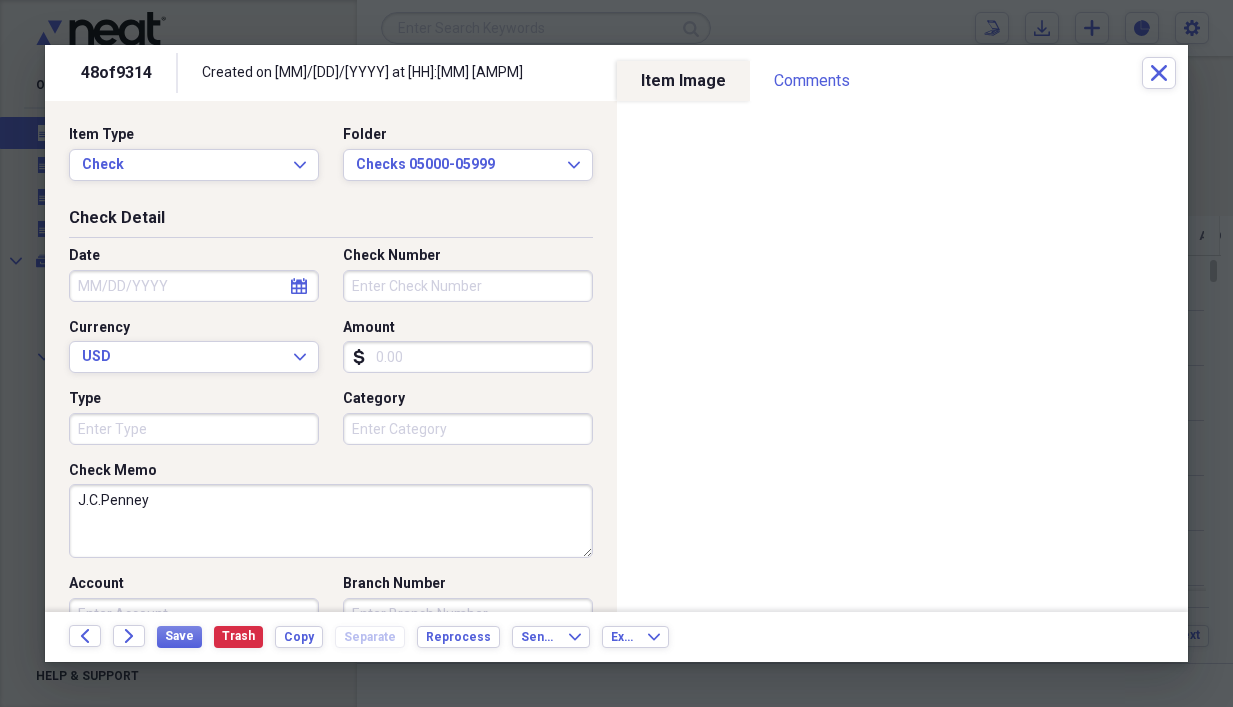 click on "Amount" at bounding box center (468, 357) 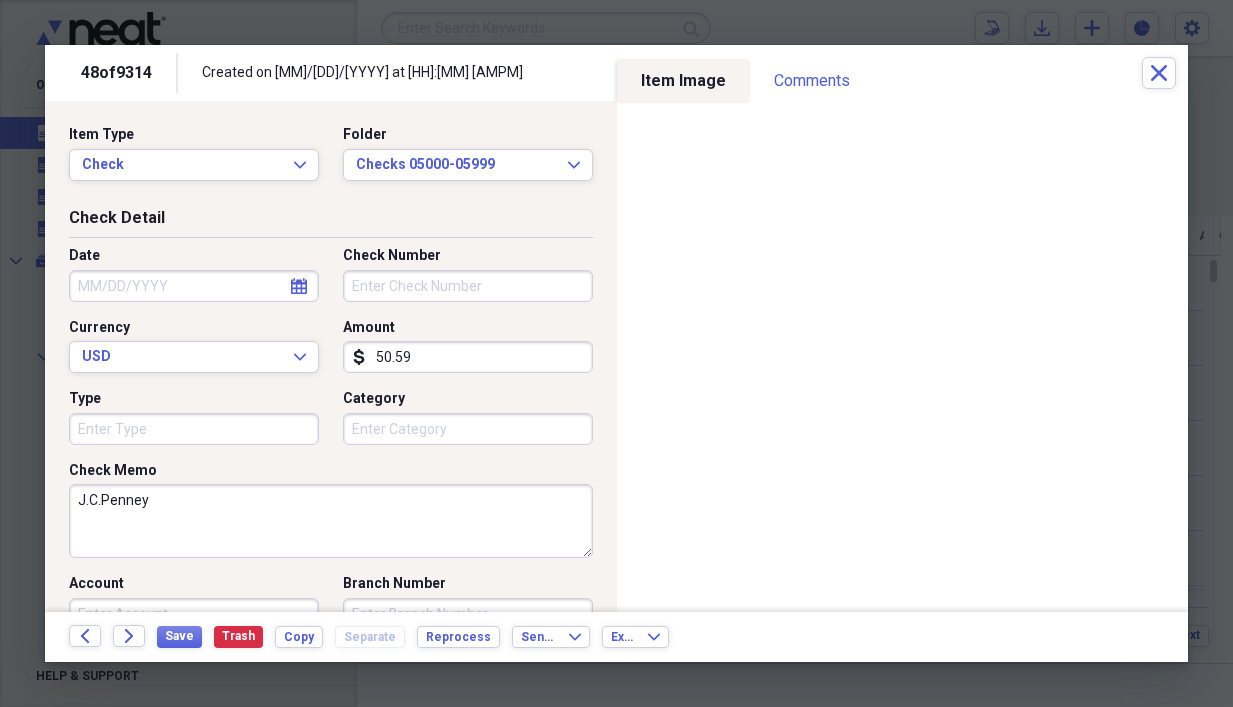 click on "Check Number" at bounding box center (468, 286) 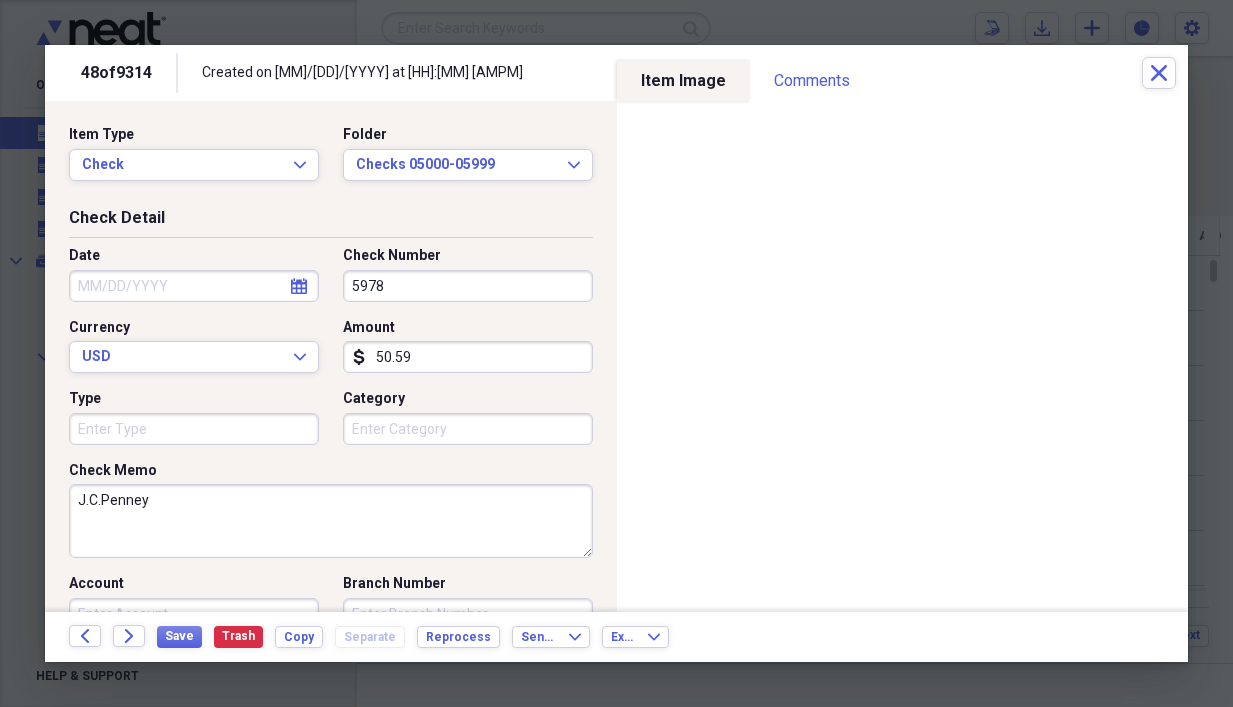 click on "Date" at bounding box center (194, 286) 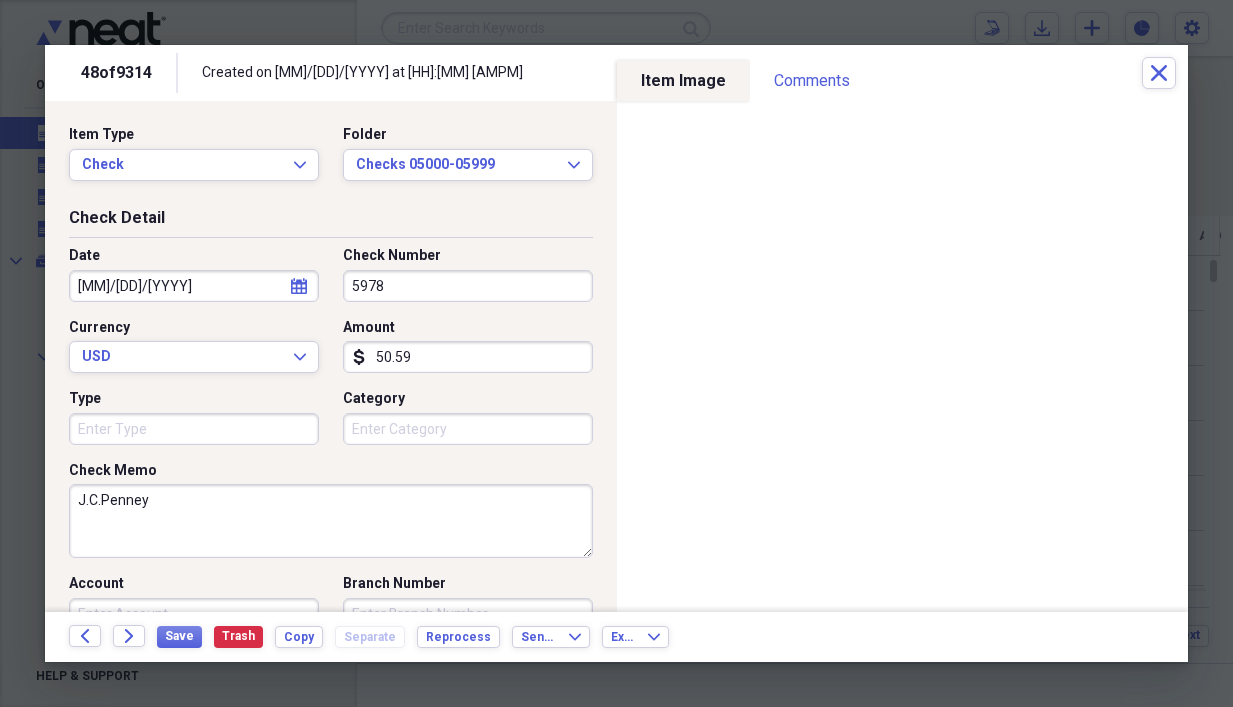 click on "J.C.Penney" at bounding box center [331, 521] 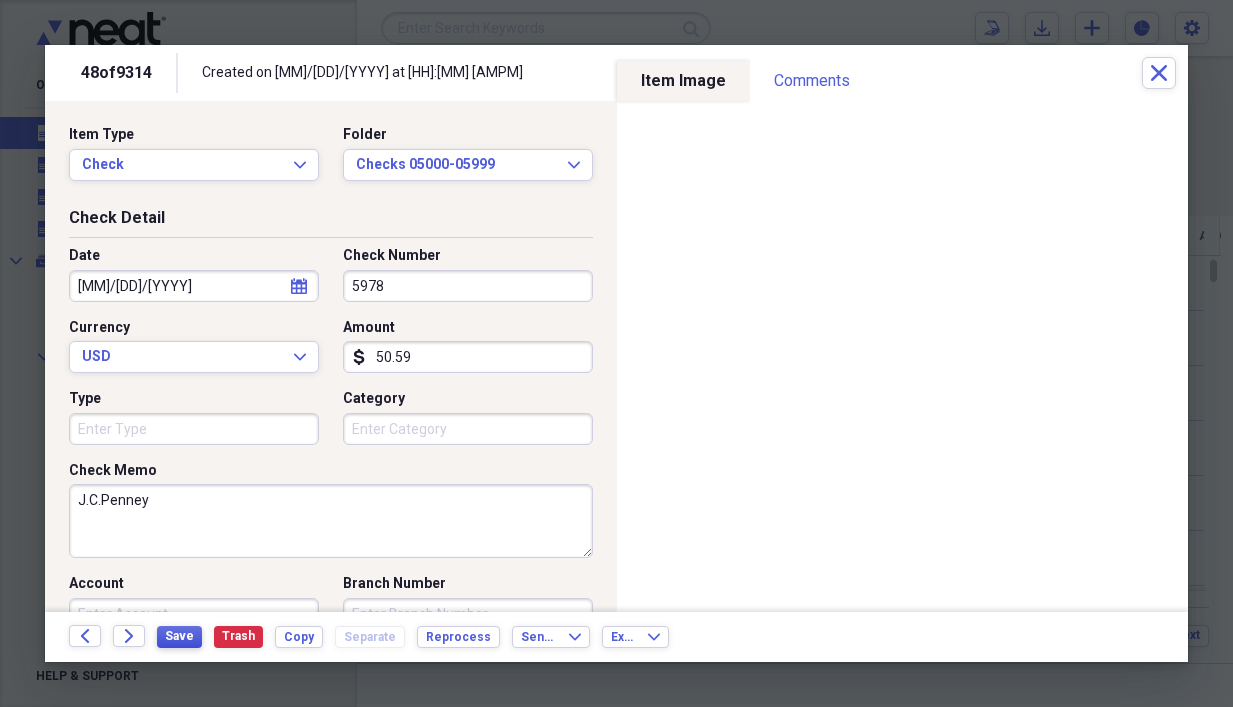 click on "Save" at bounding box center (179, 636) 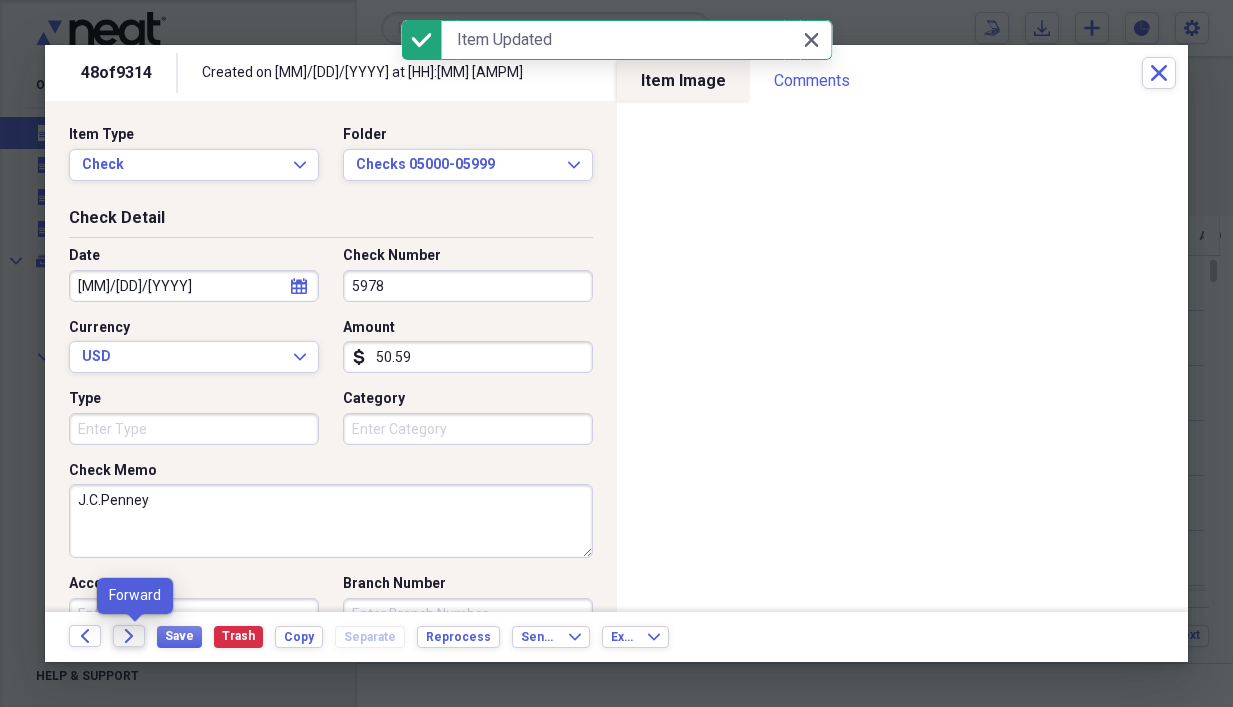 click on "Forward" 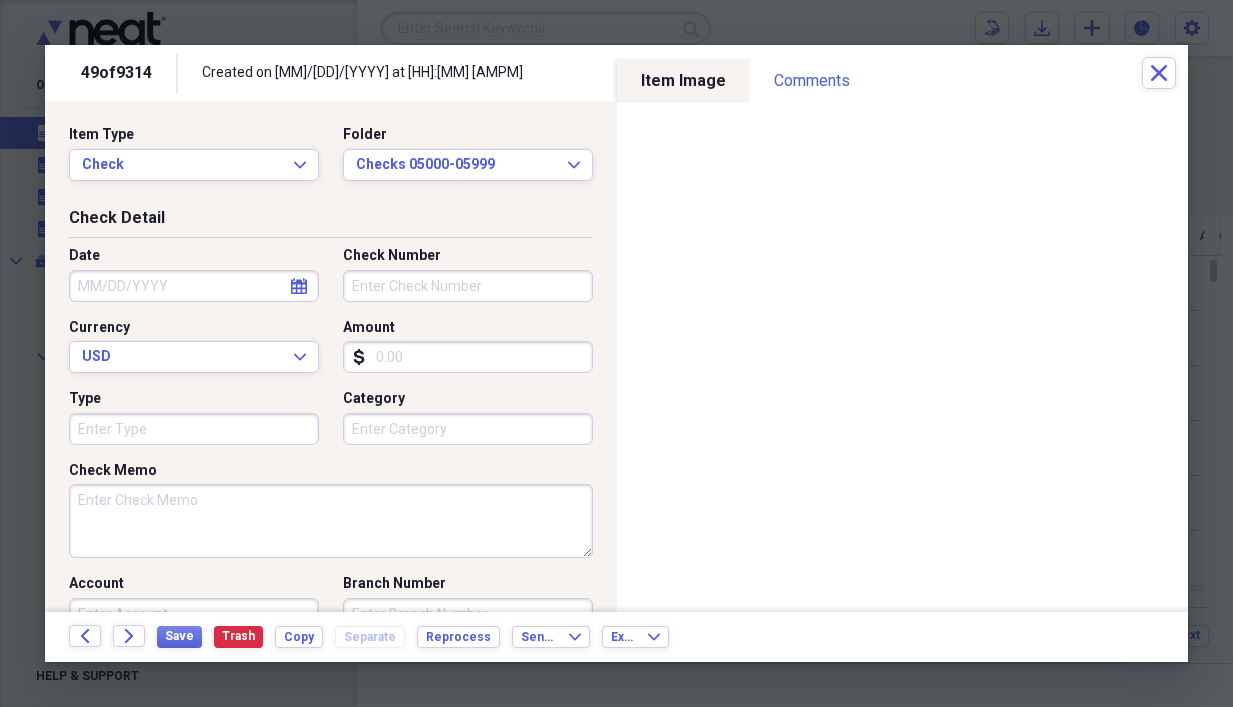 click on "Amount" at bounding box center [468, 357] 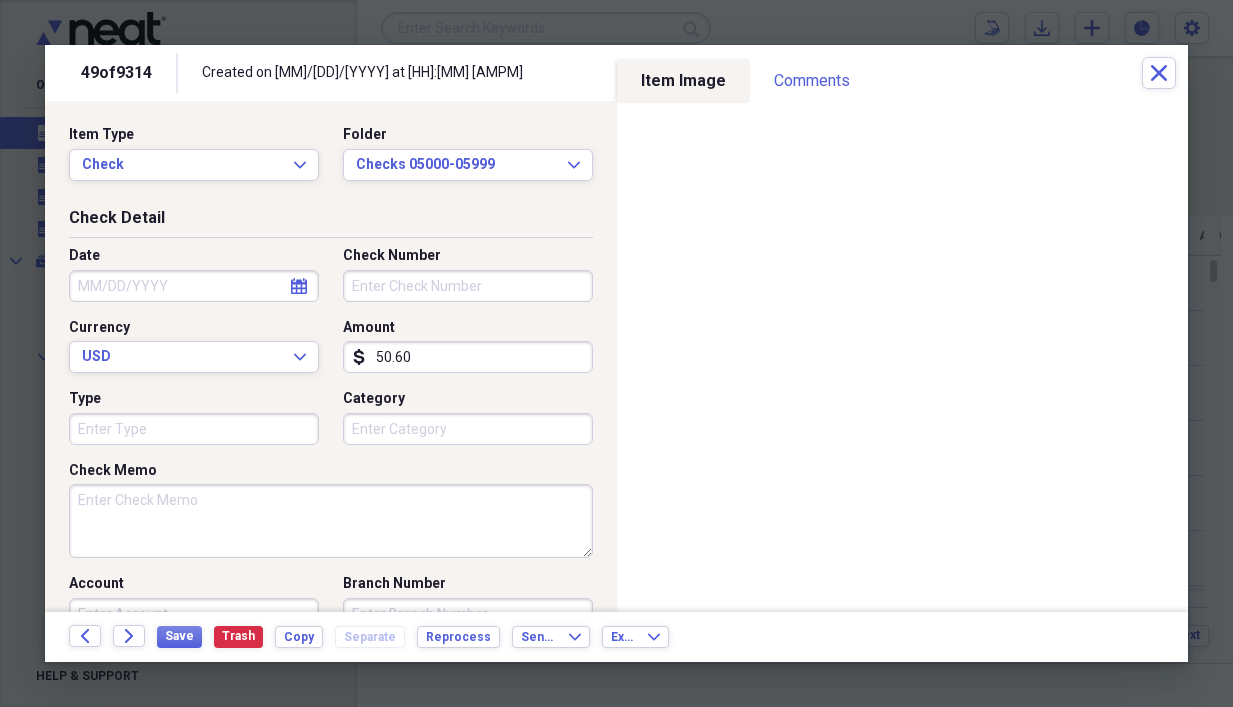 click on "Check Number" at bounding box center (468, 286) 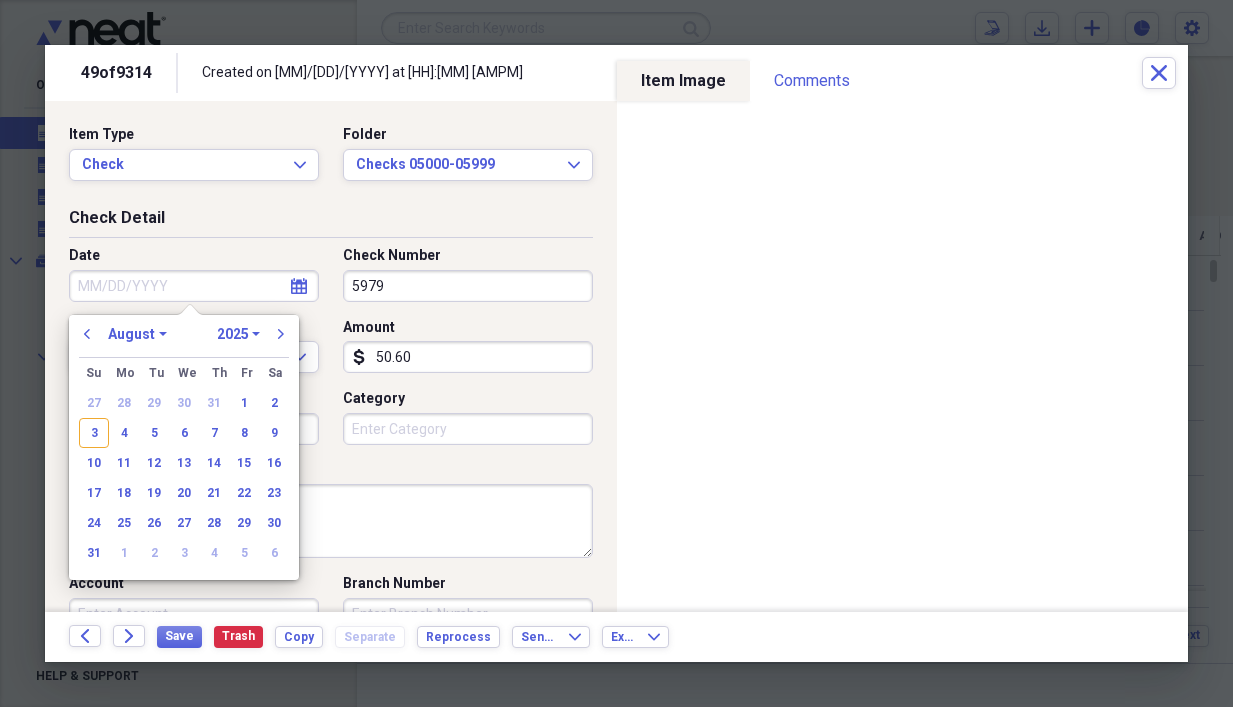 click on "Date" at bounding box center (194, 286) 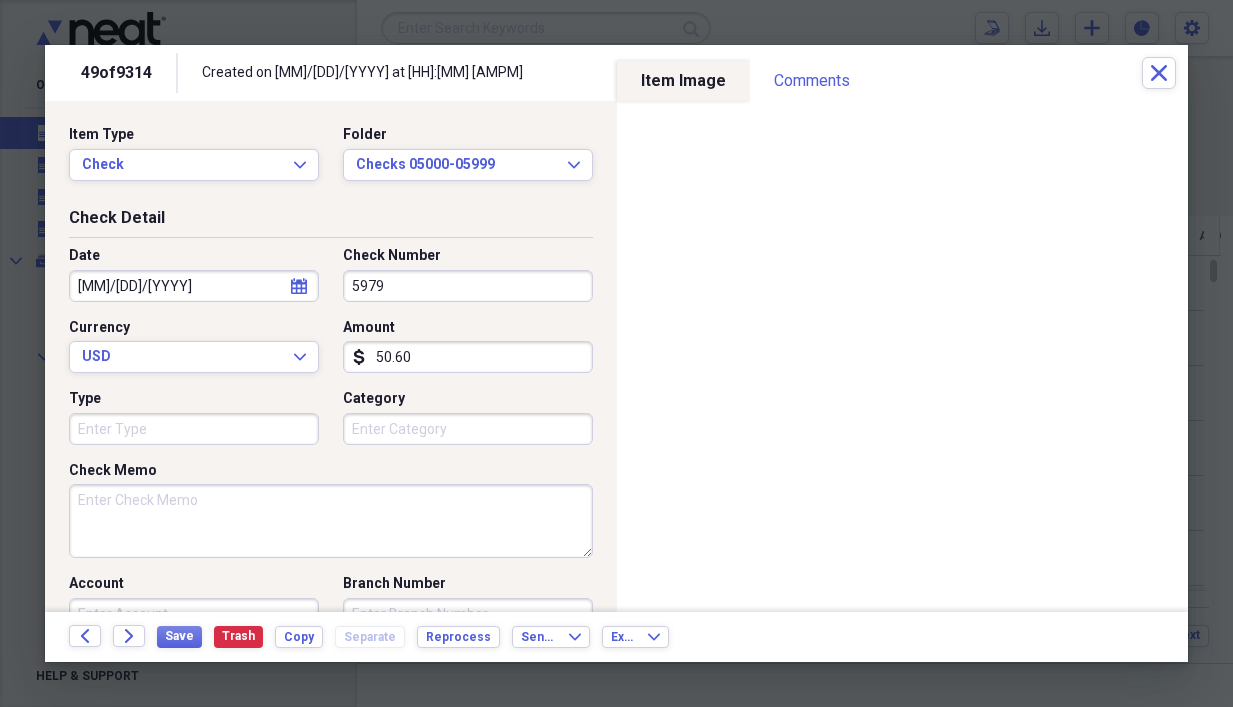 click on "Check Memo" at bounding box center (331, 521) 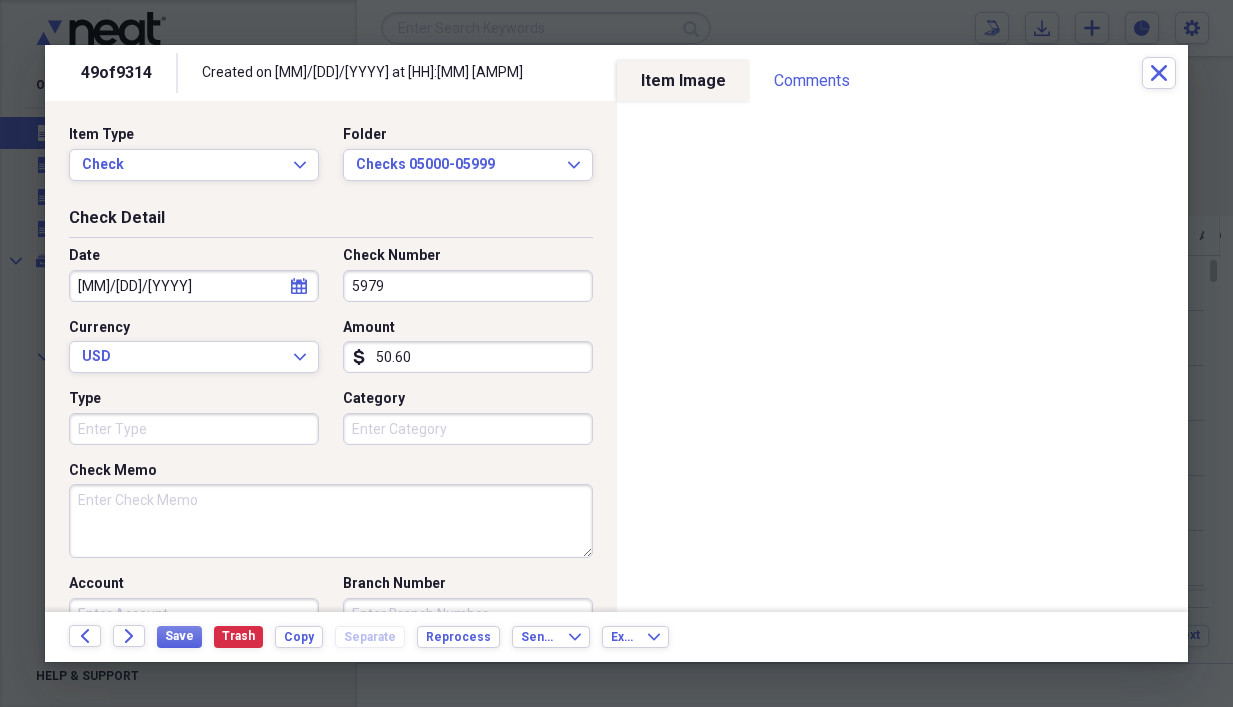 click on "Check Memo" at bounding box center [331, 521] 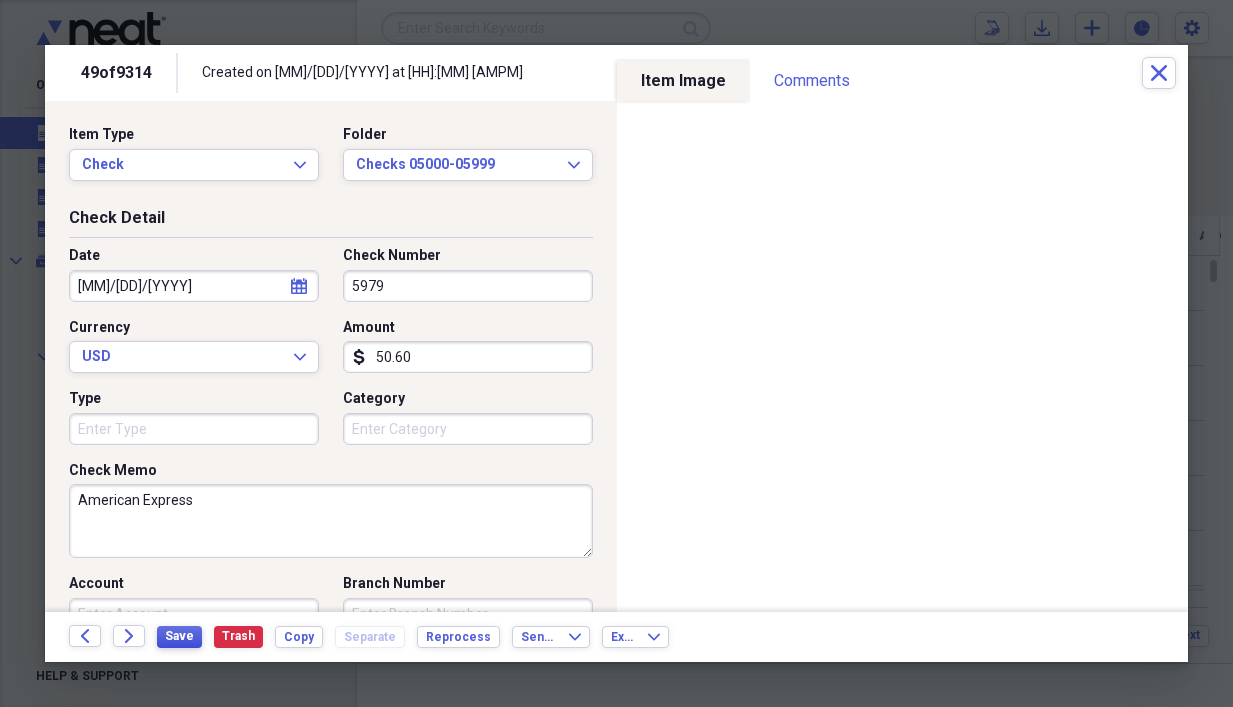 click on "Save" at bounding box center [179, 636] 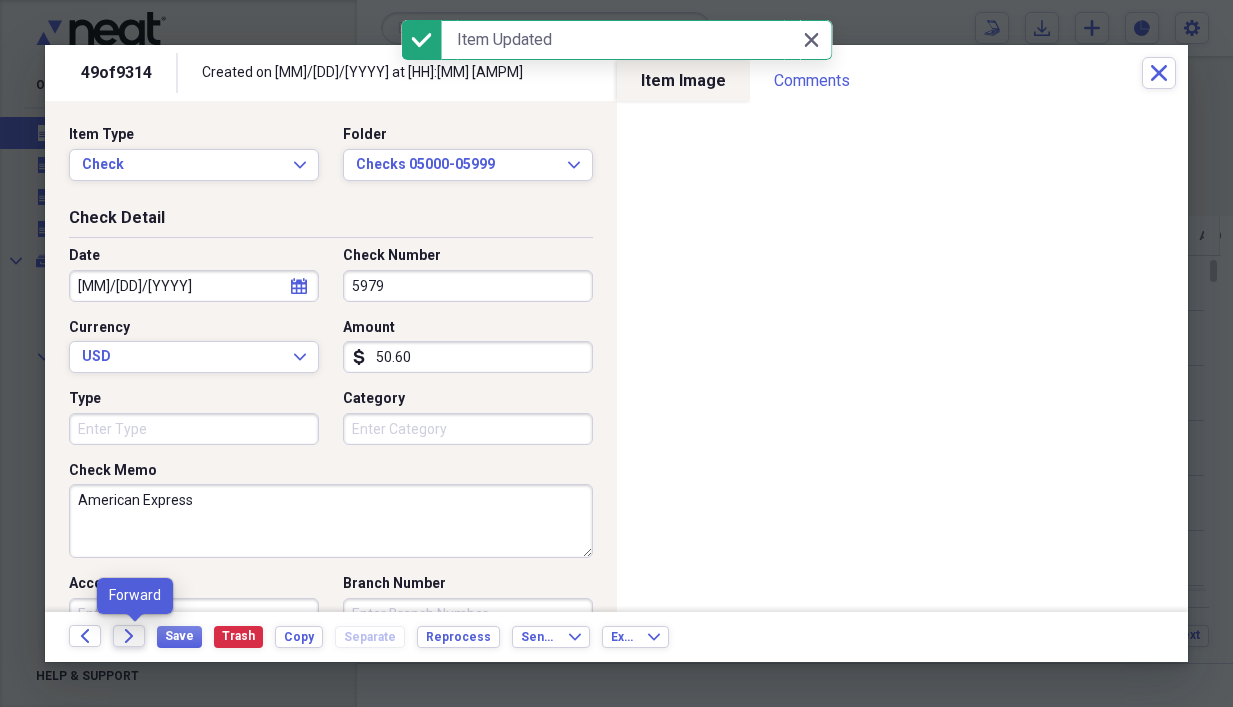 click on "Forward" 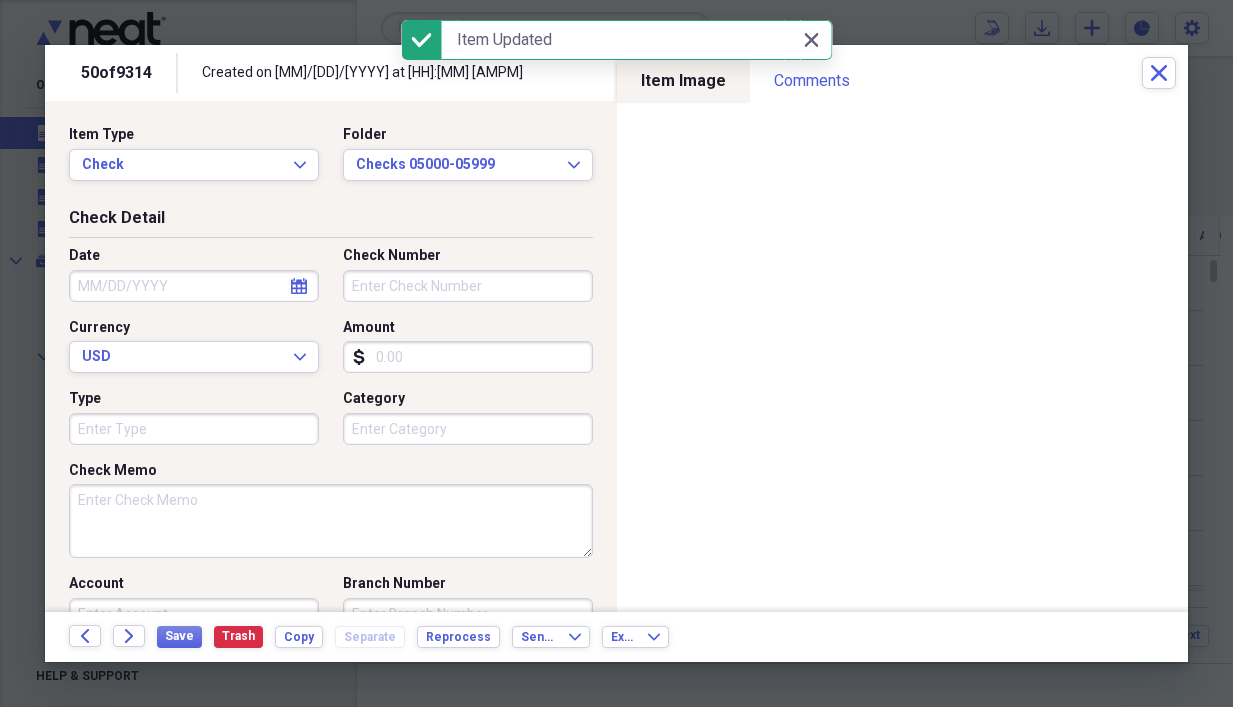 click on "Check Memo" at bounding box center [331, 521] 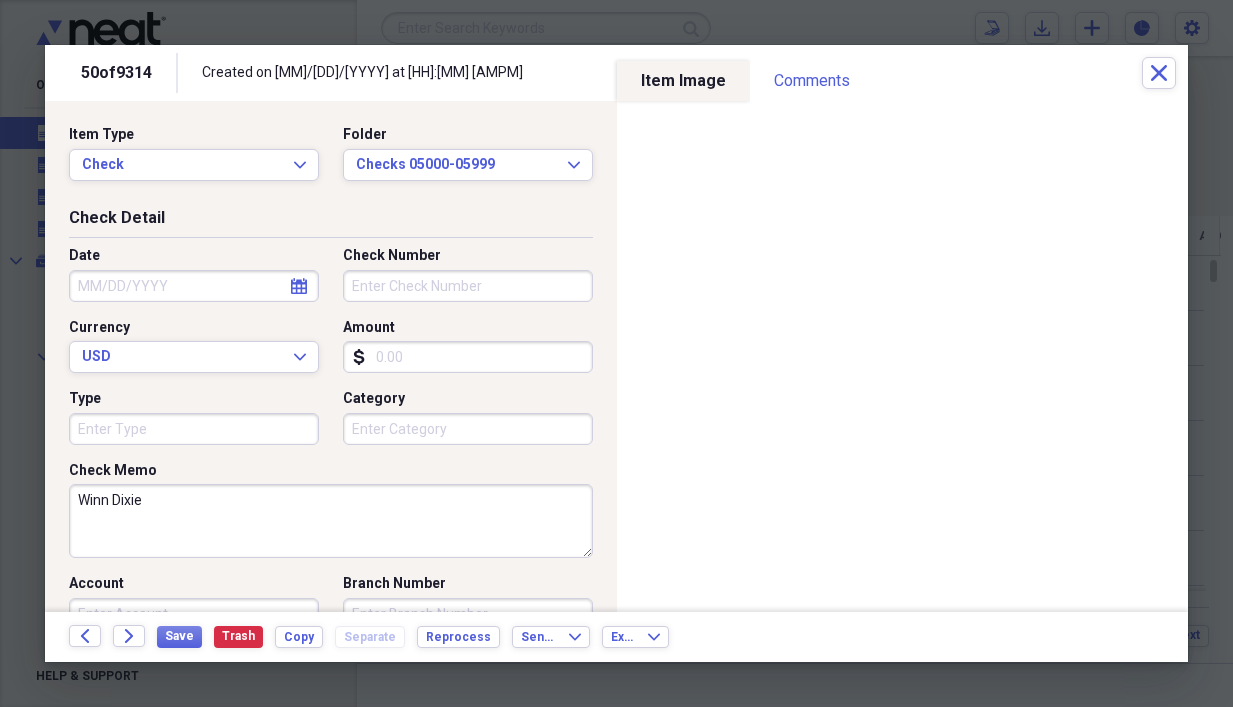 click on "Amount" at bounding box center [468, 357] 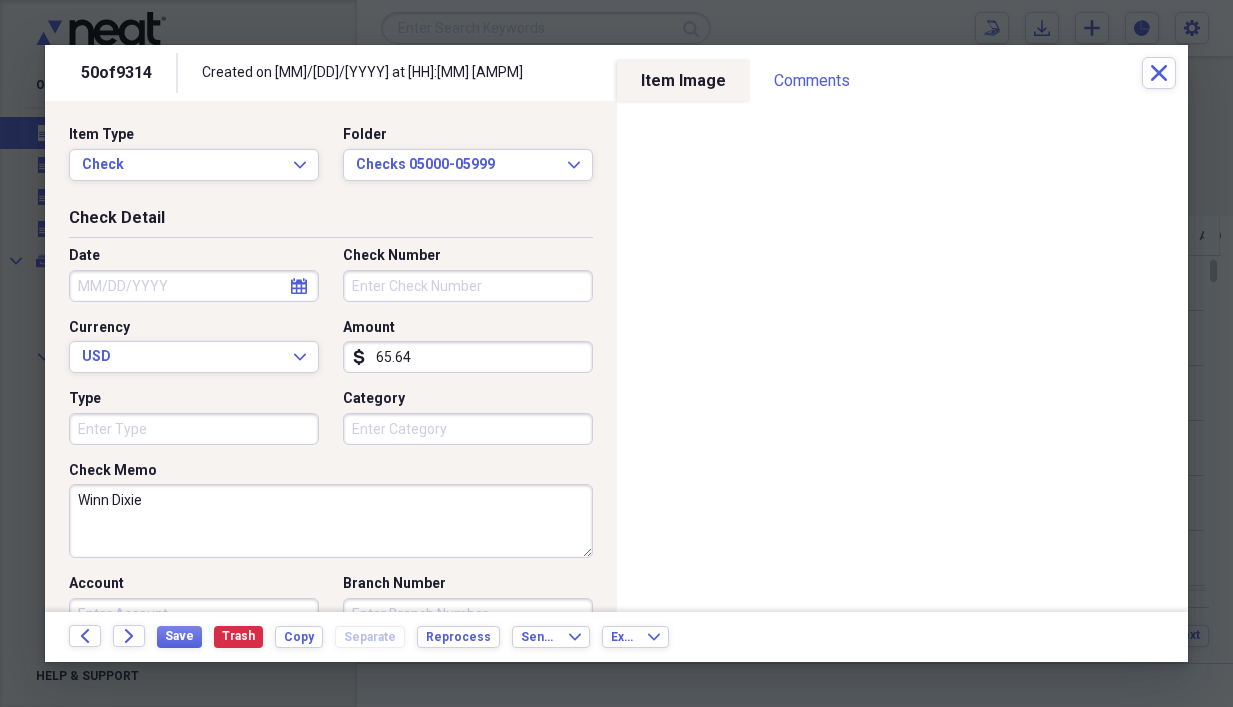 click on "Check Number" at bounding box center (468, 286) 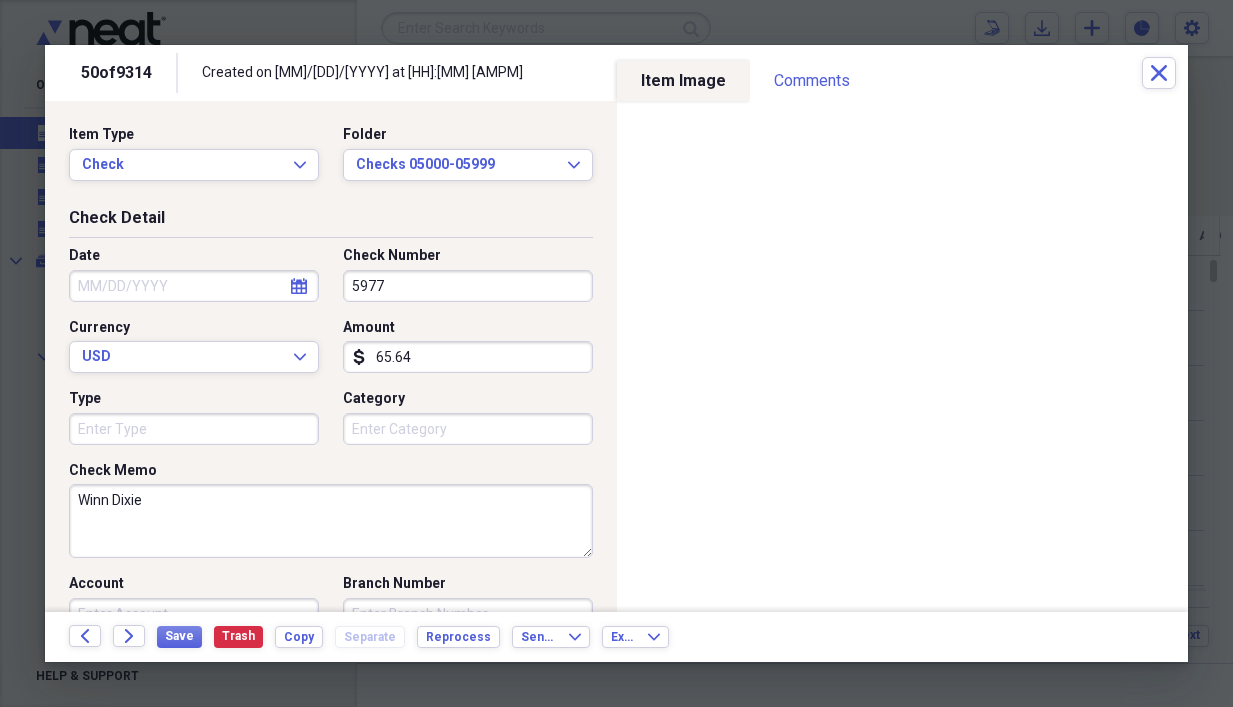 click on "Date" at bounding box center (194, 286) 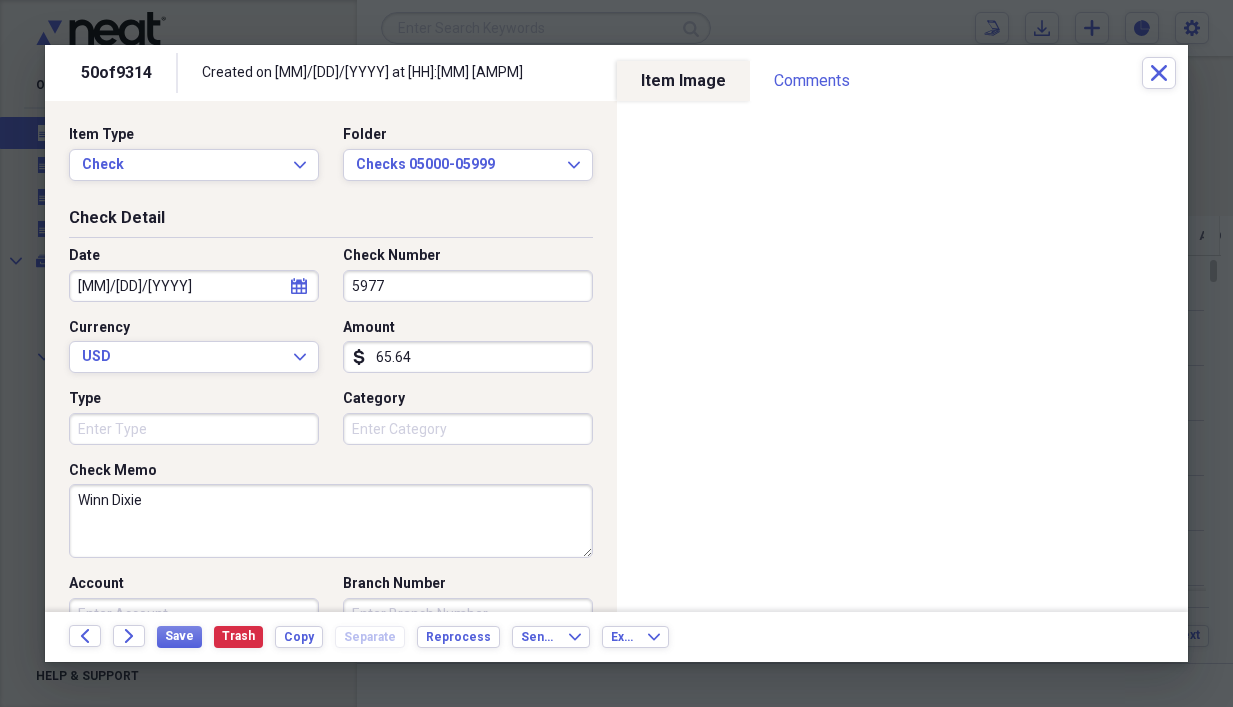 click on "Account" at bounding box center (194, 584) 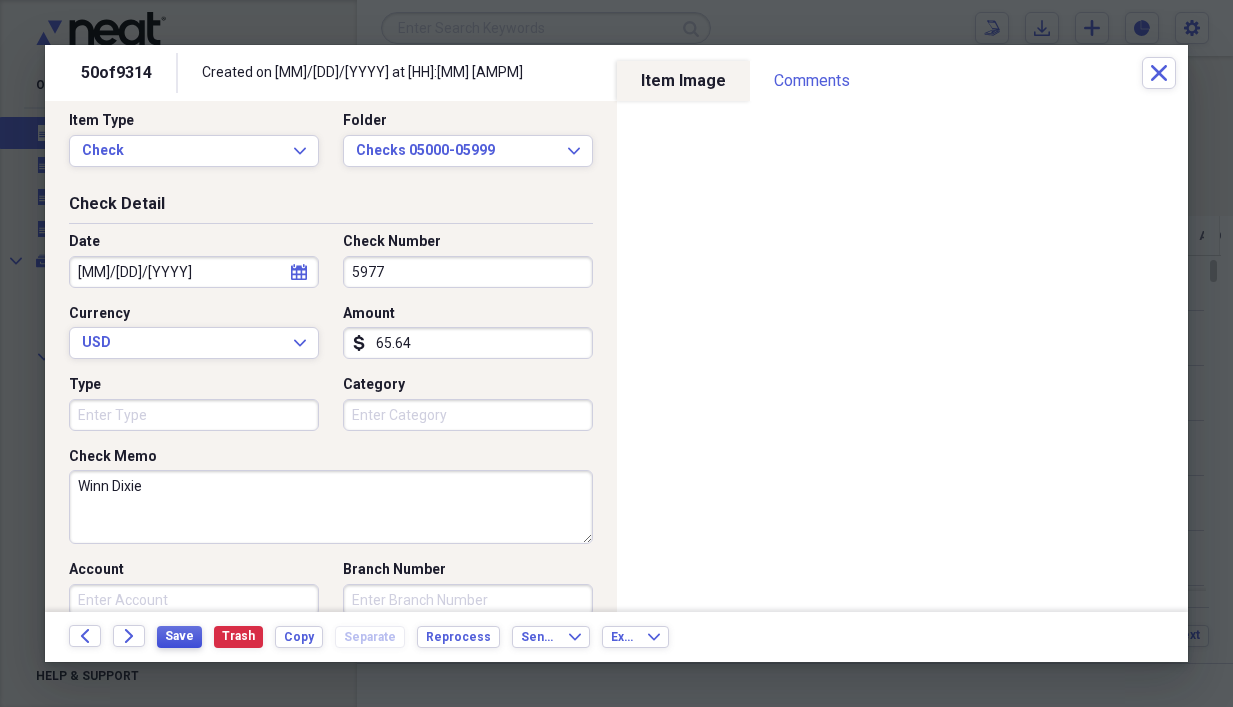 click on "Save" at bounding box center [179, 636] 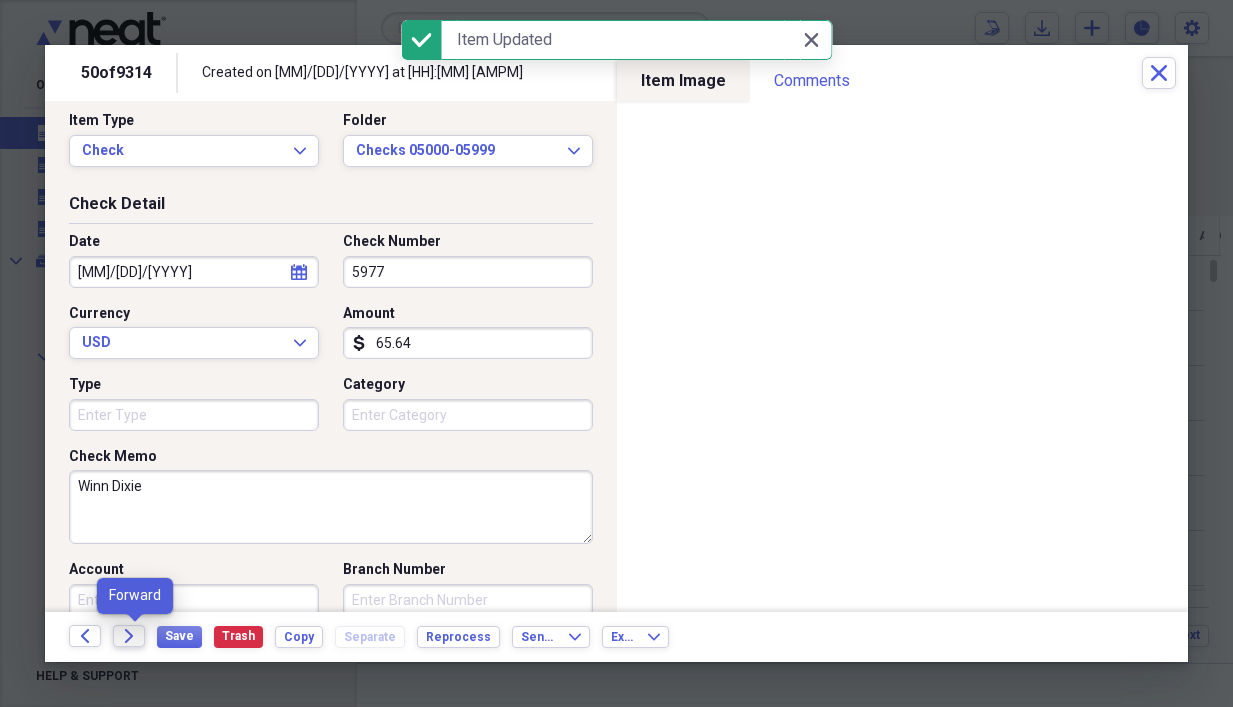 click on "Forward" 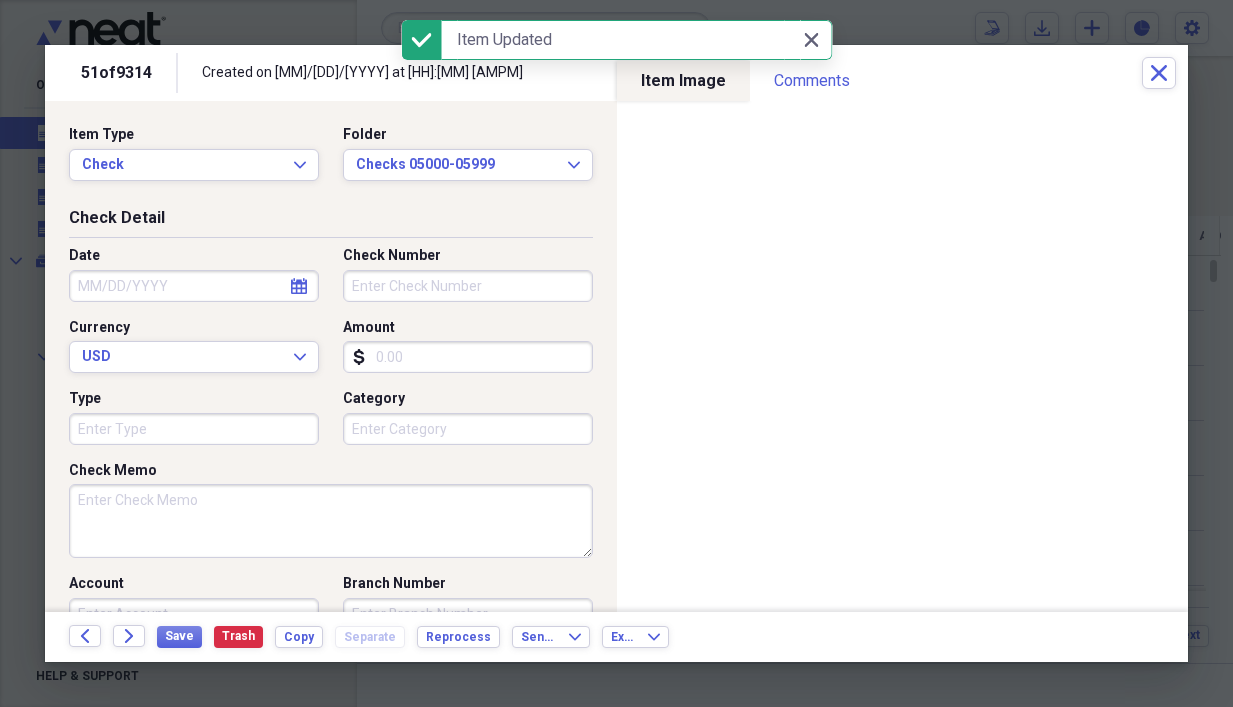click on "Check Memo" at bounding box center (331, 521) 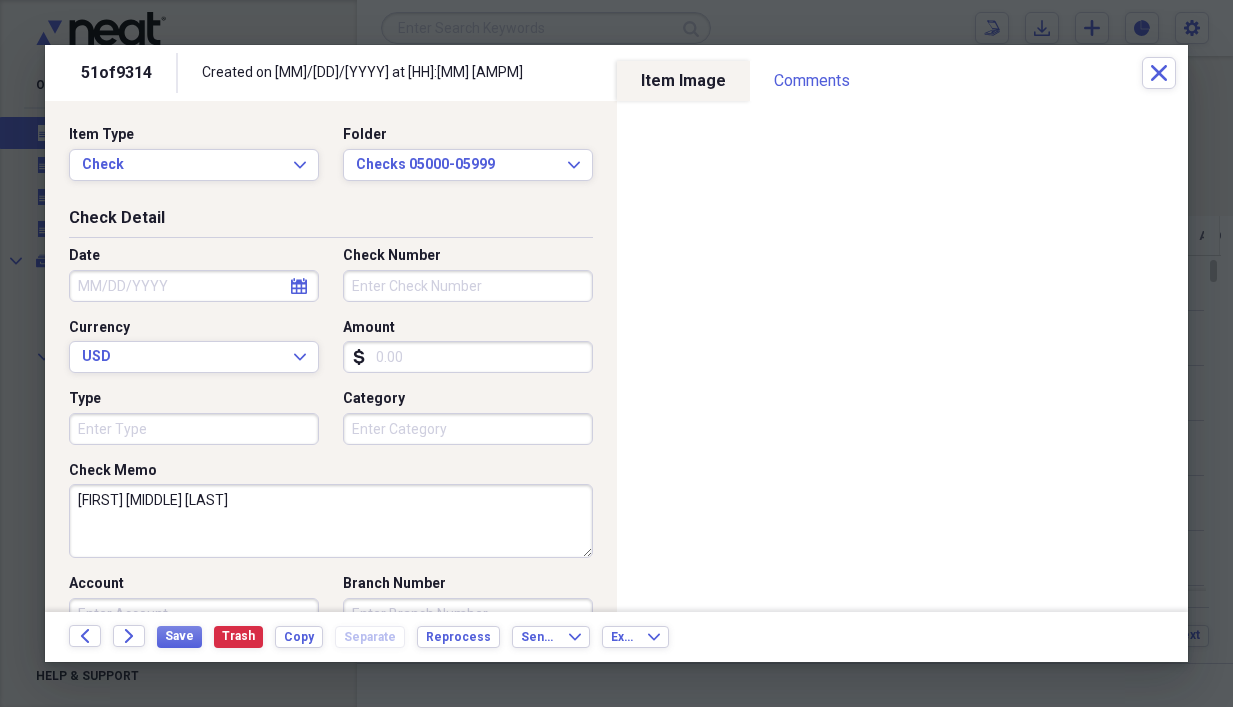 click on "Amount" at bounding box center (468, 357) 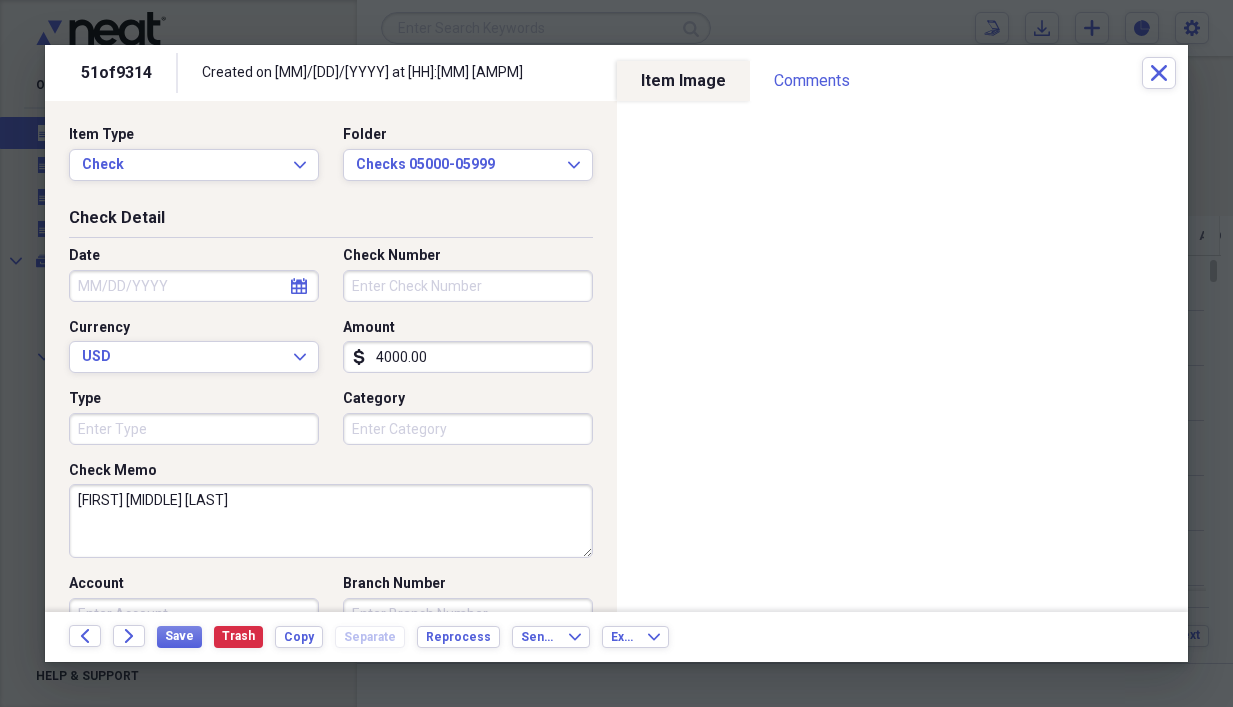 click on "[FIRST] [MIDDLE] [LAST]" at bounding box center [331, 521] 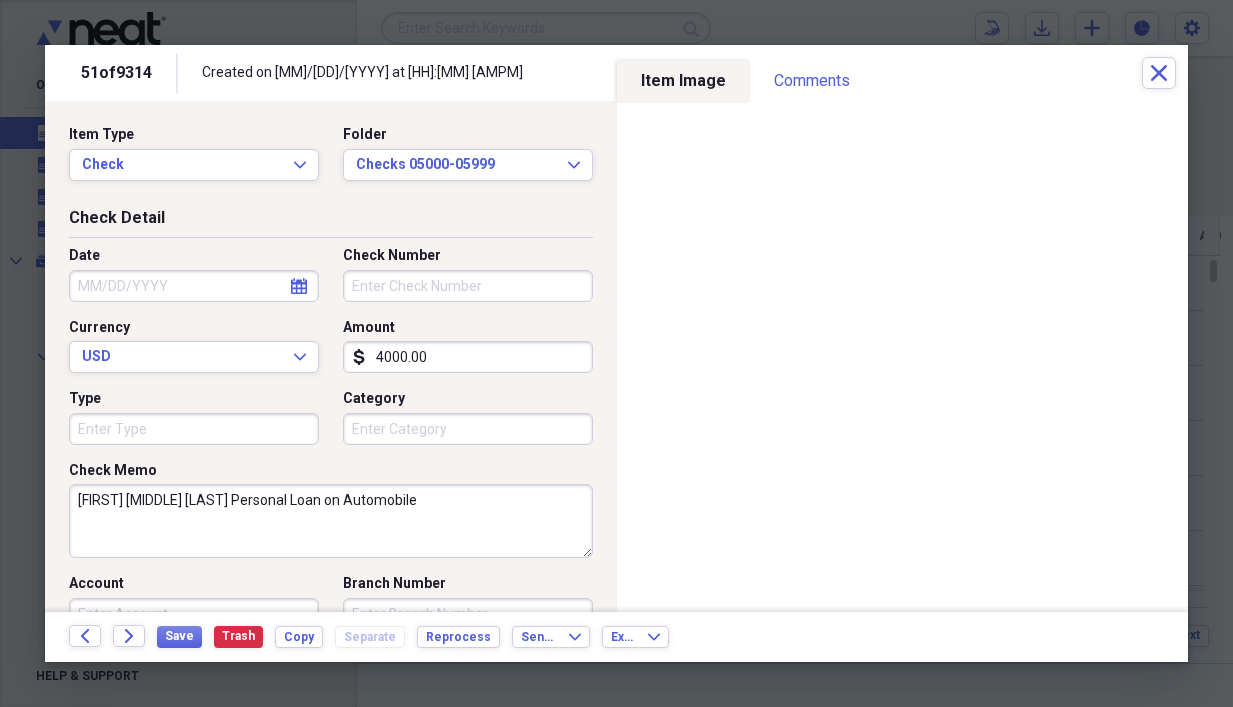click on "Check Number" at bounding box center [468, 286] 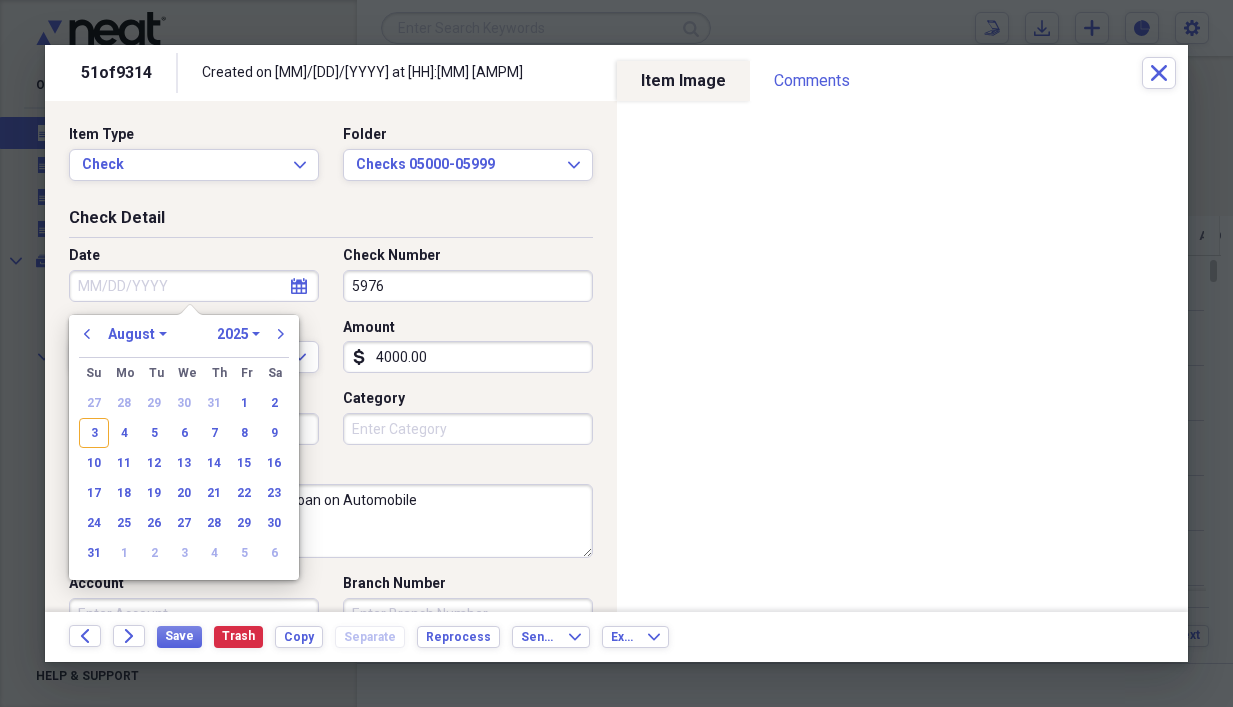 click on "Date" at bounding box center (194, 286) 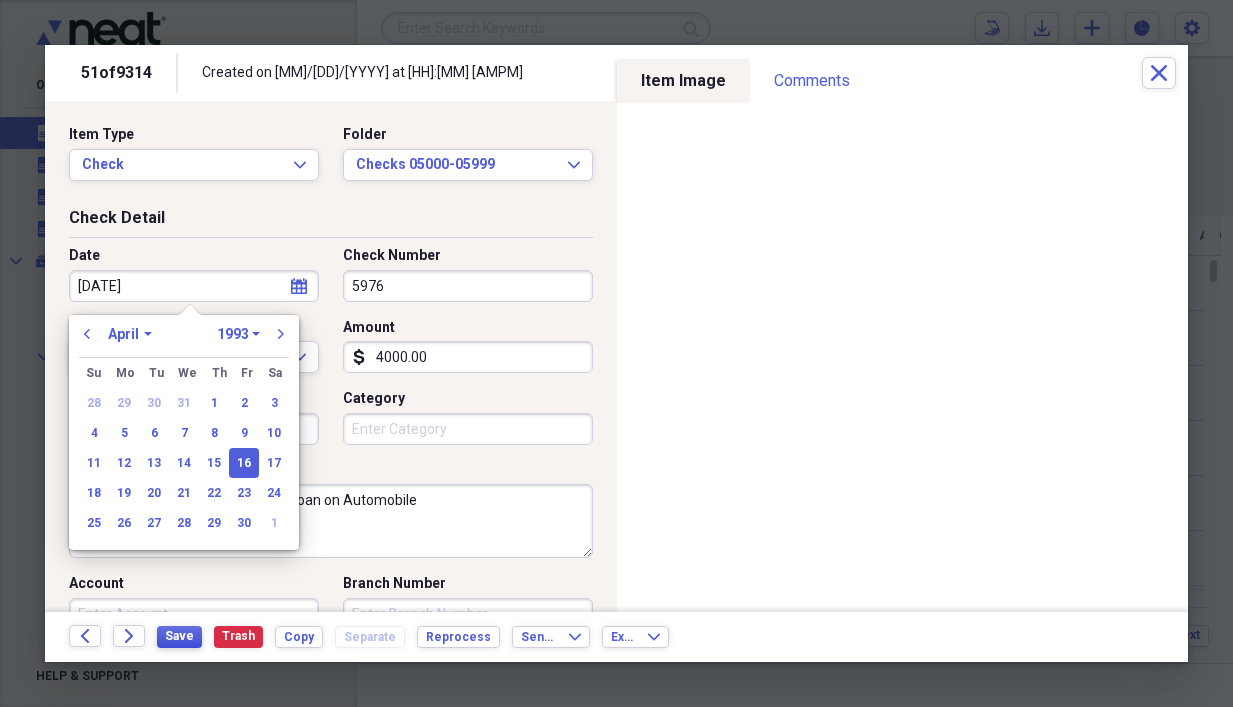 click on "Save" at bounding box center (179, 636) 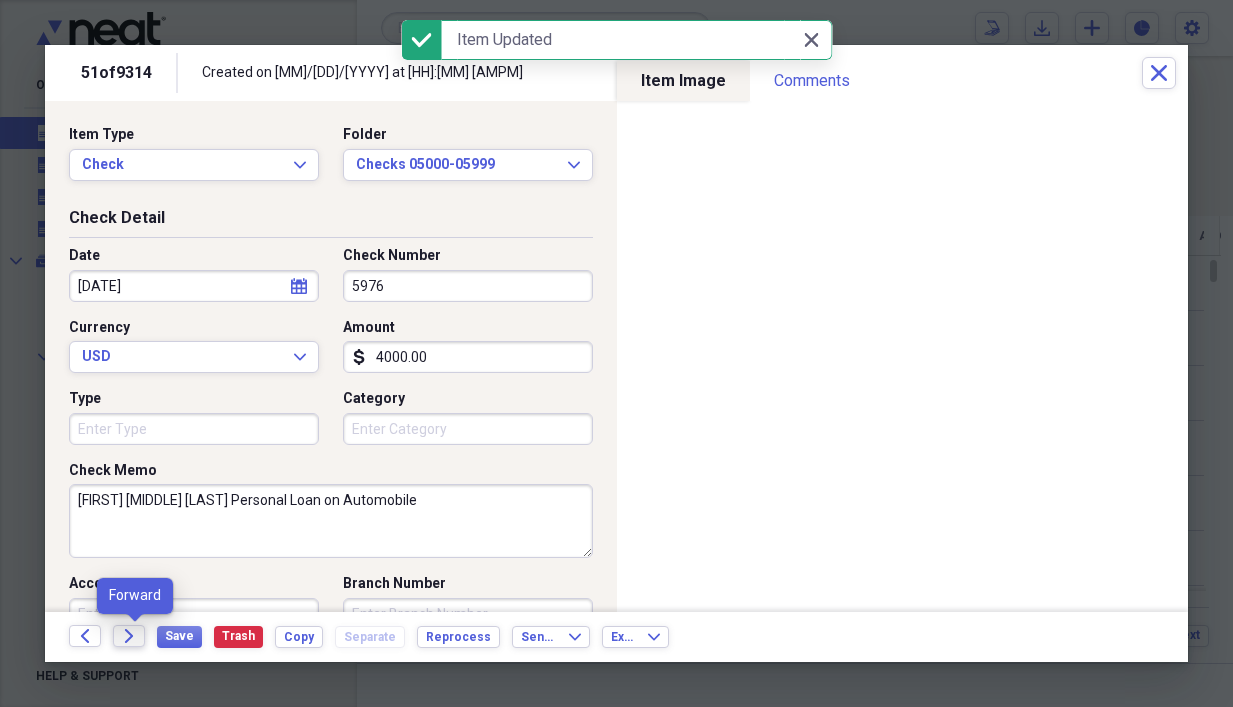 click on "Forward" 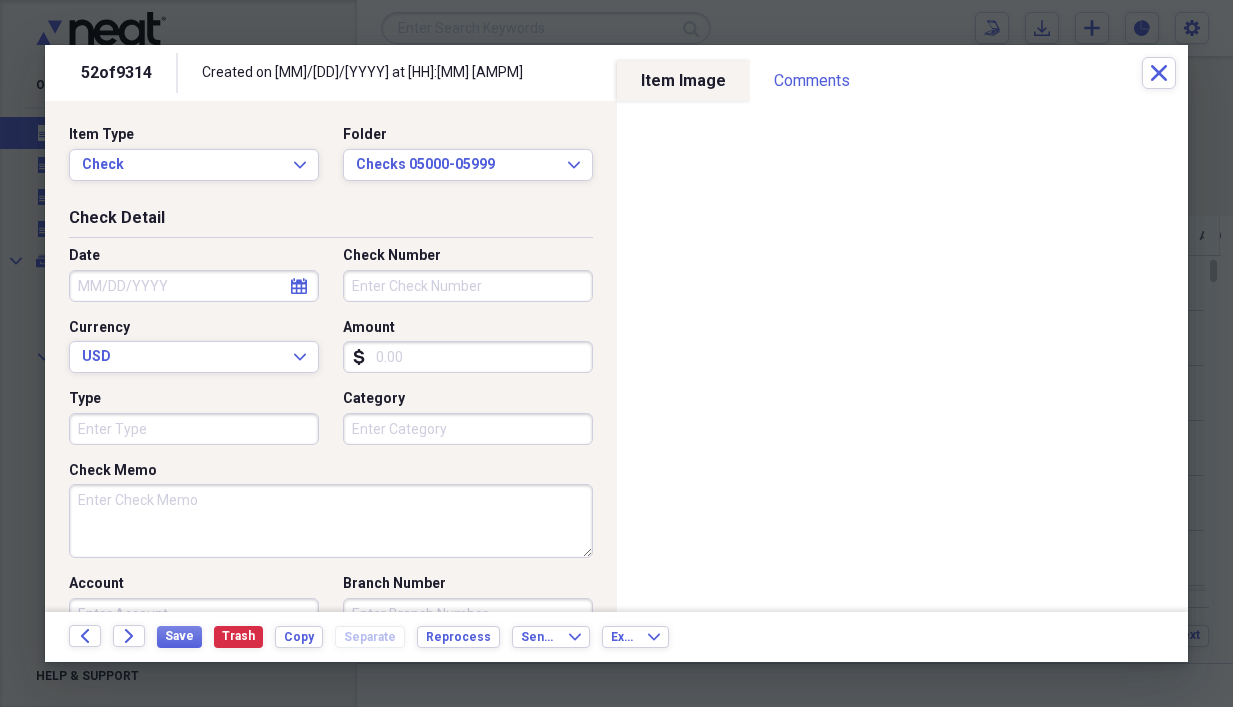 click on "Check Memo" at bounding box center (331, 521) 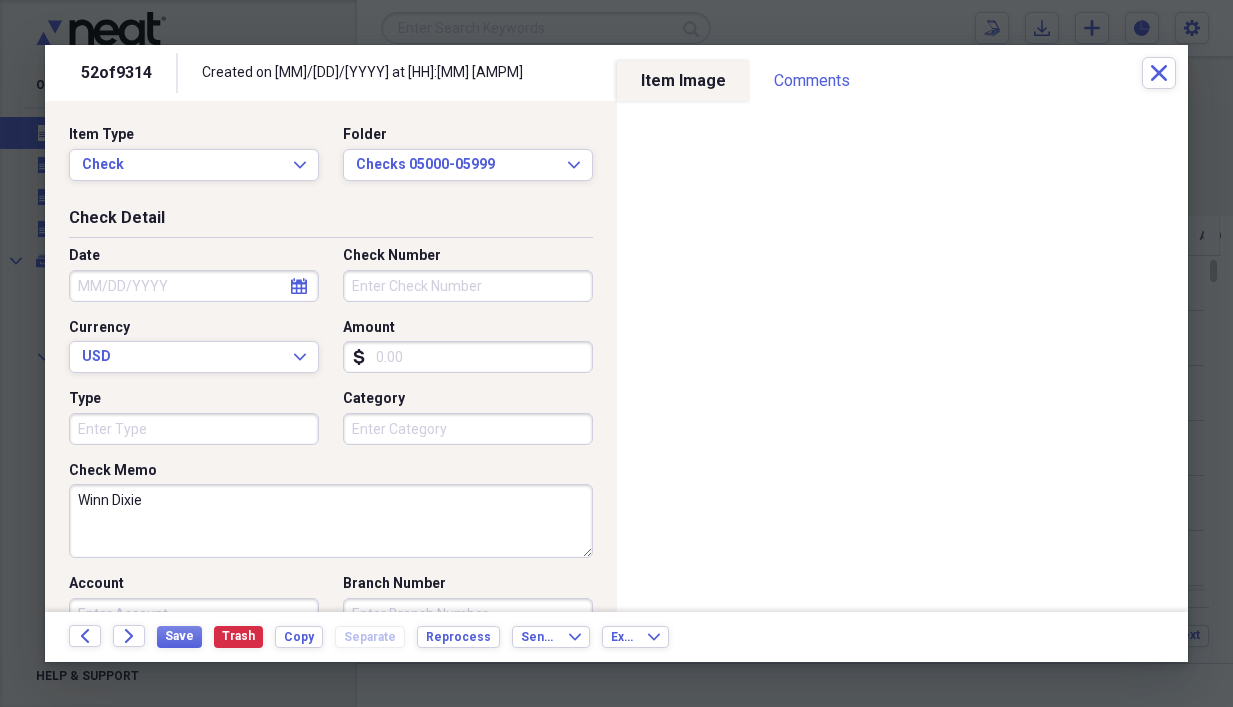 click on "Amount" at bounding box center [468, 357] 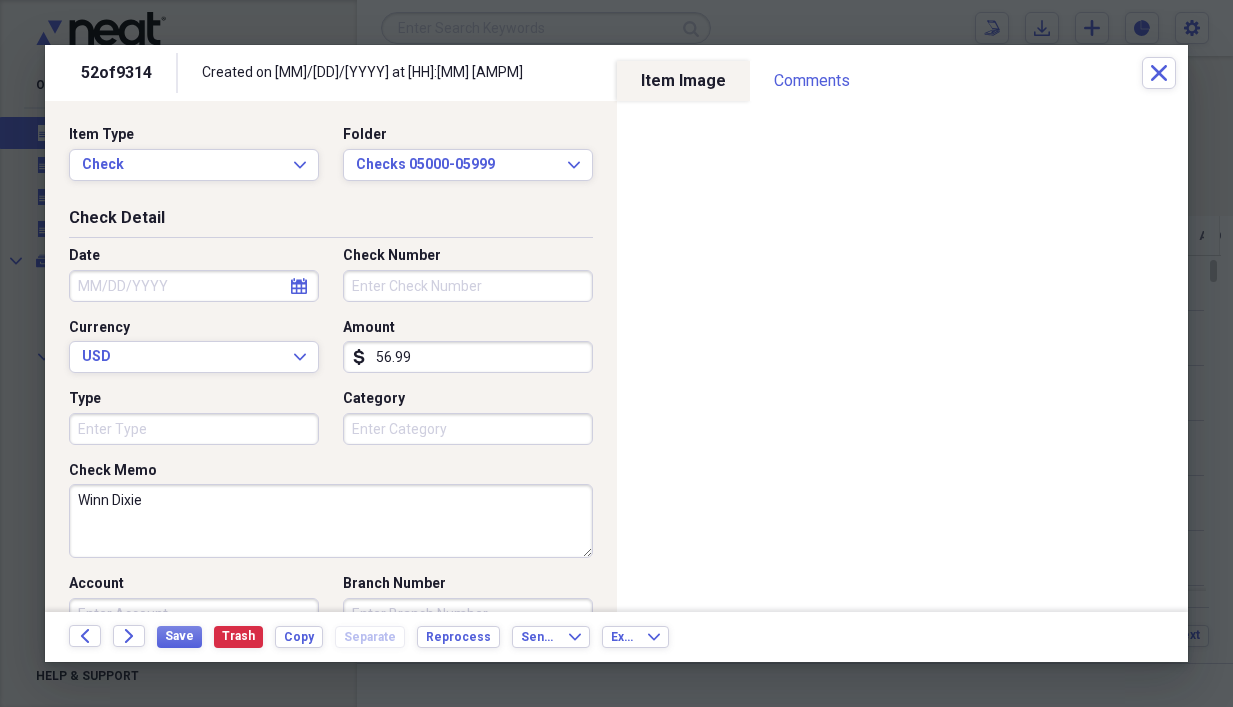 click on "Check Number" at bounding box center (468, 286) 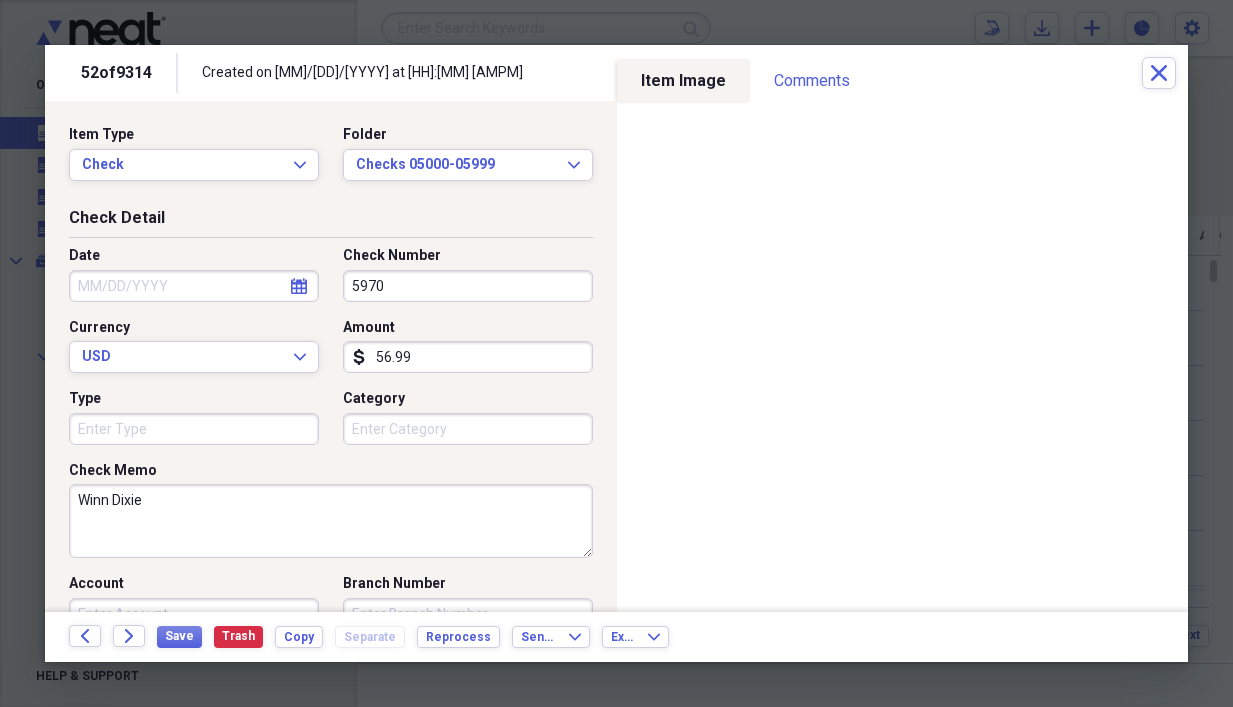 click on "Date" at bounding box center [194, 286] 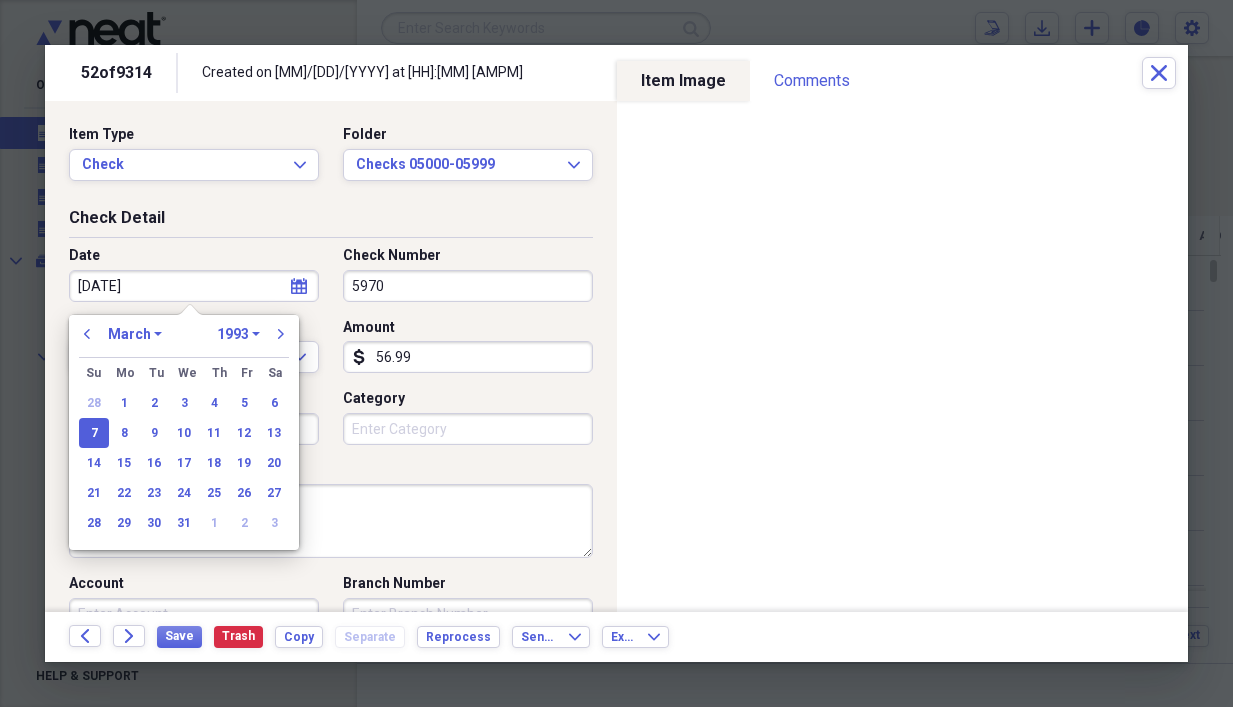 click on "Winn Dixie" at bounding box center [331, 521] 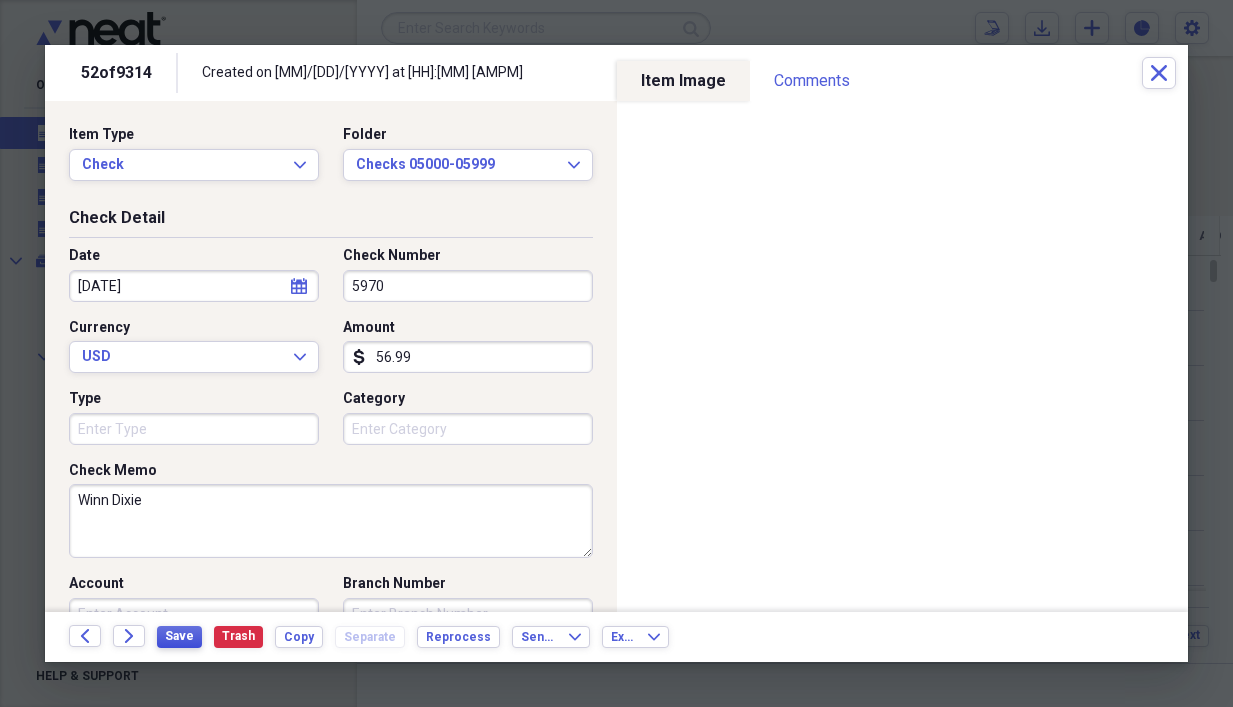 click on "Save" at bounding box center (179, 636) 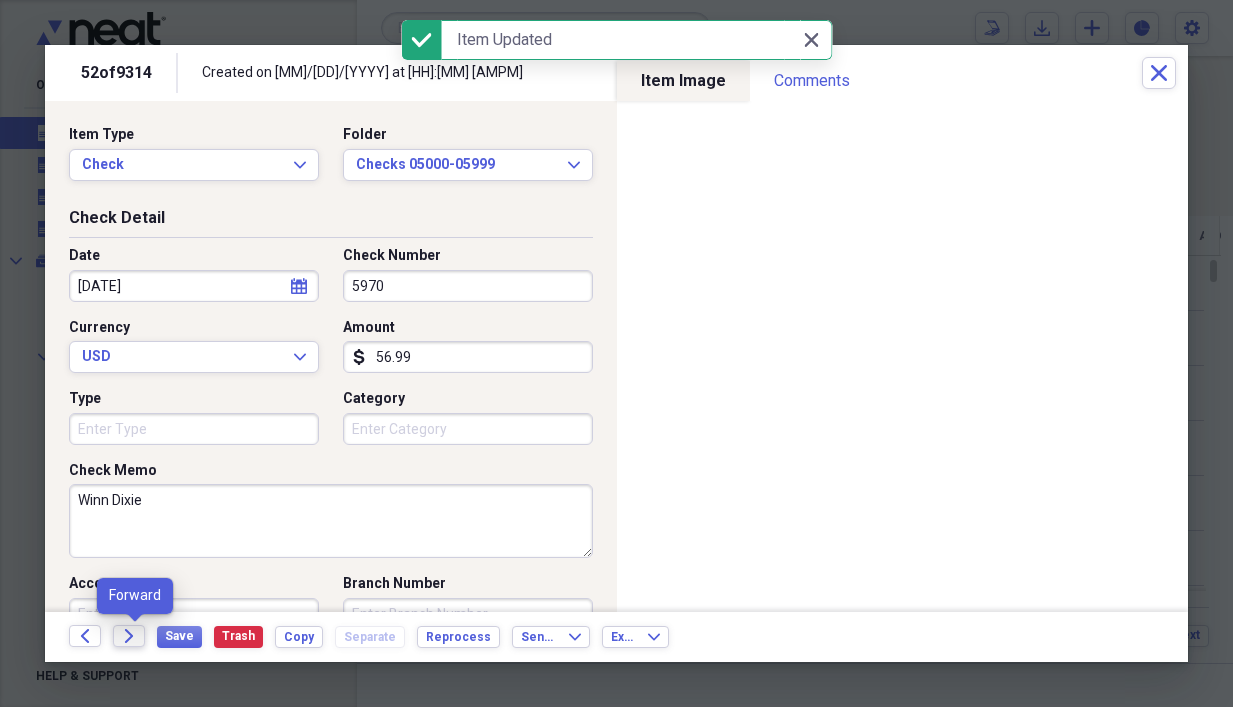 click on "Forward" 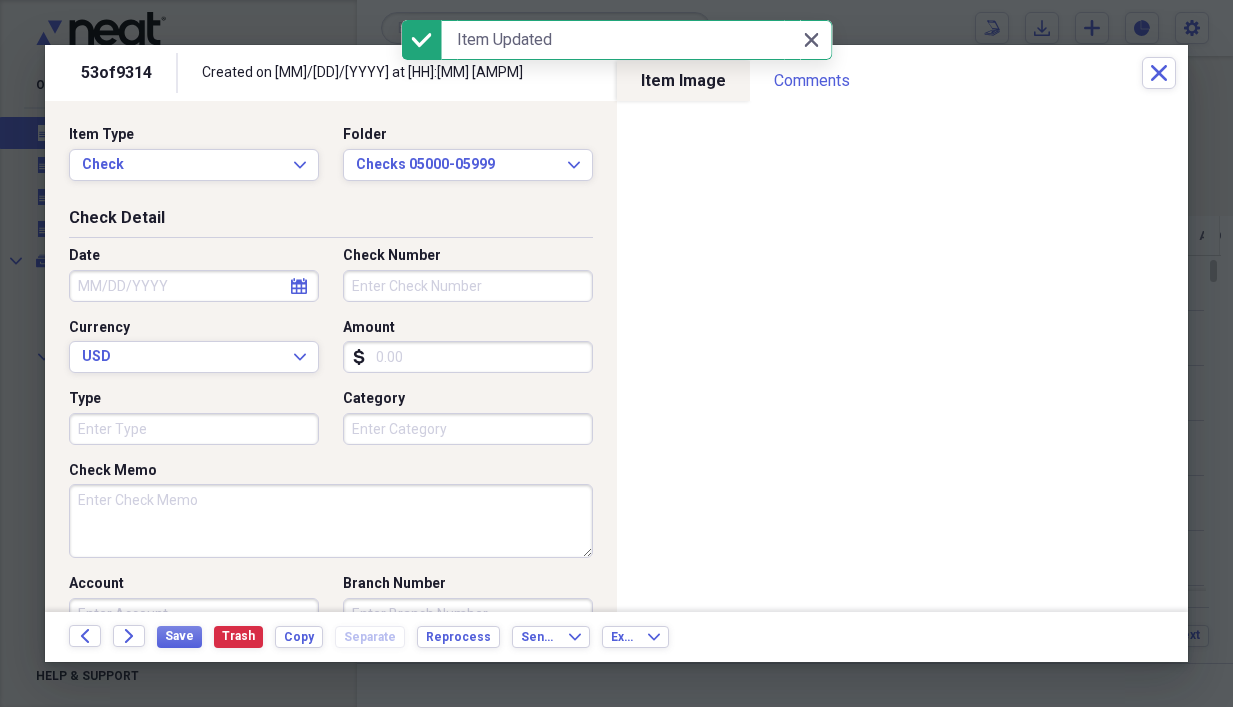 click on "Check Memo" at bounding box center [331, 521] 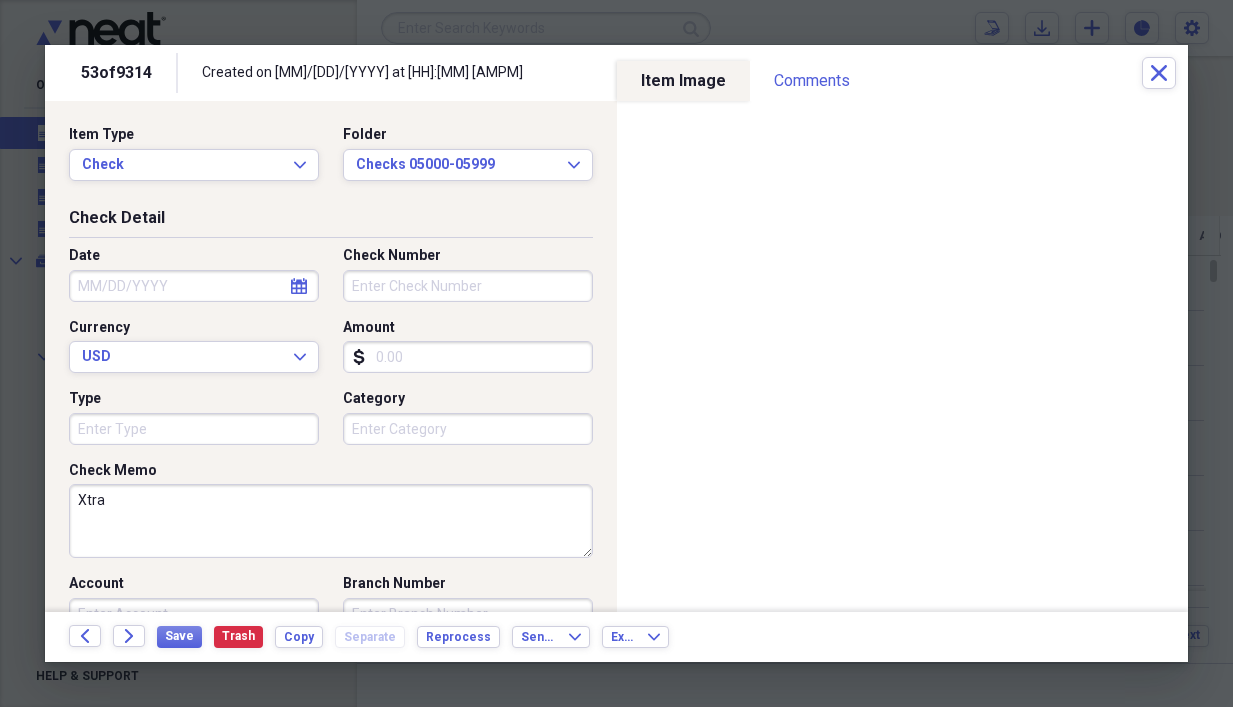 click on "Amount" at bounding box center (468, 357) 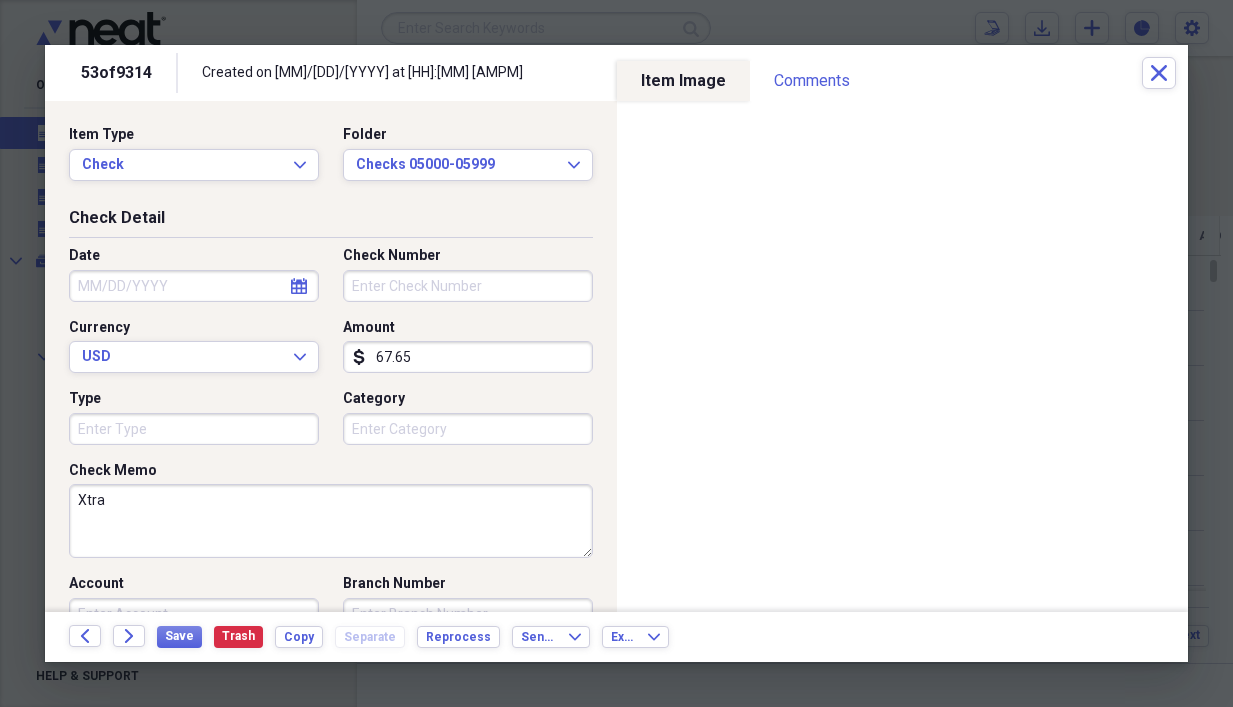 click on "Check Number" at bounding box center (468, 286) 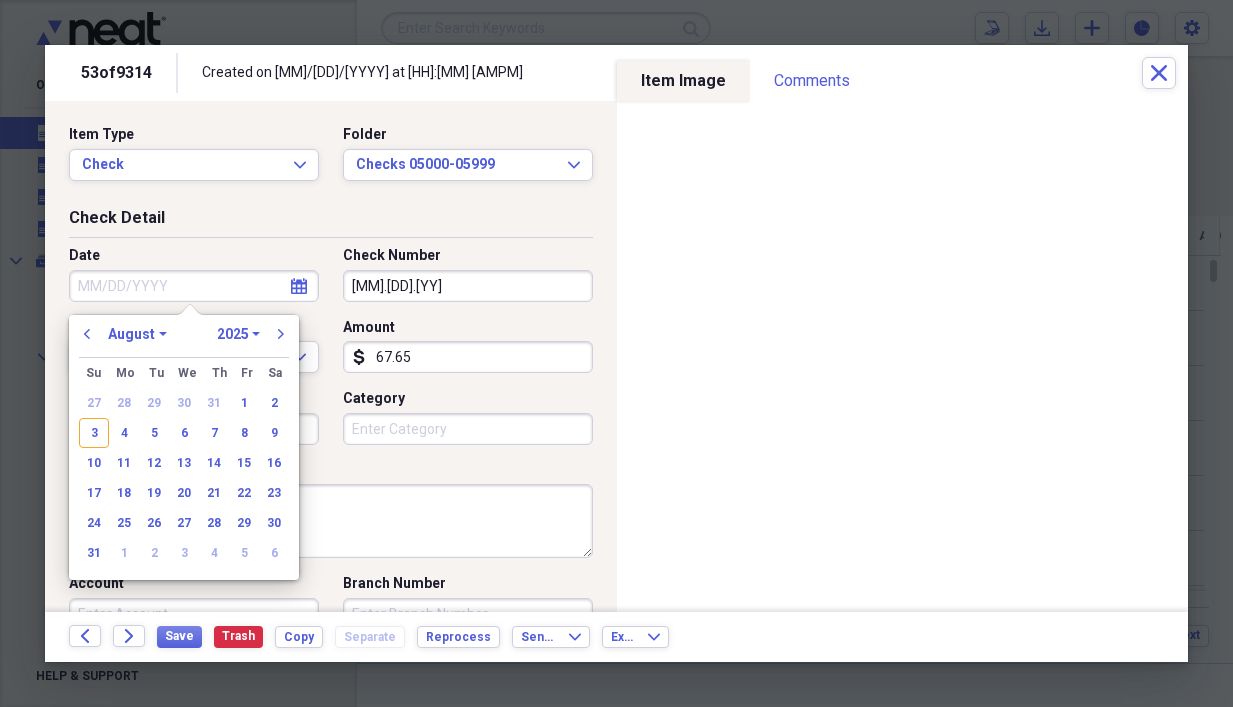 click on "Date" at bounding box center [194, 286] 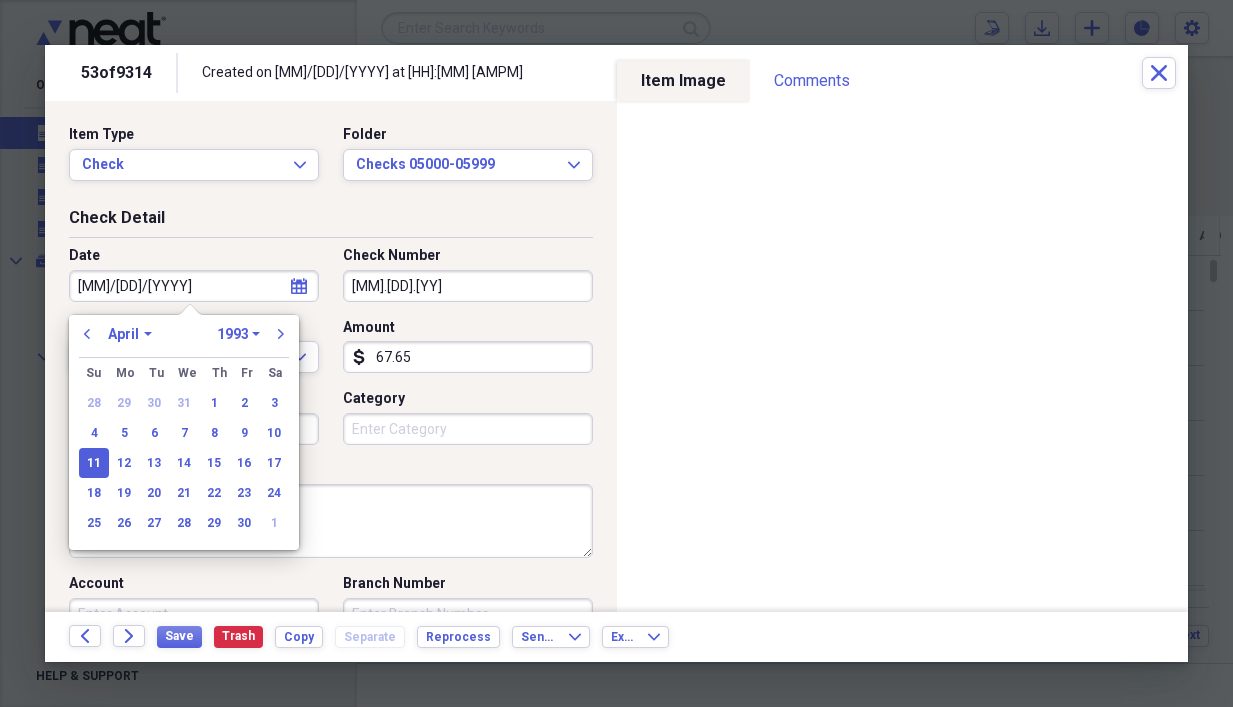 click on "[MM].[DD].[YY]" at bounding box center [468, 286] 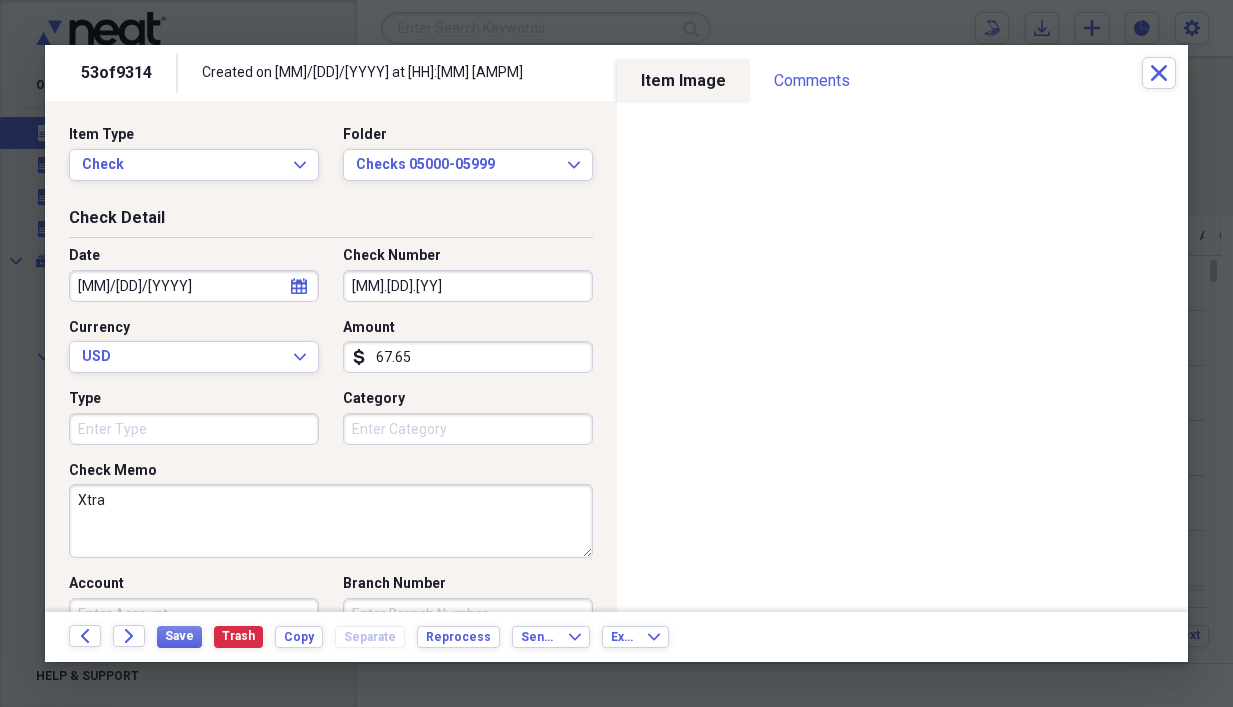 click on "[MM].[DD].[YY]" at bounding box center (468, 286) 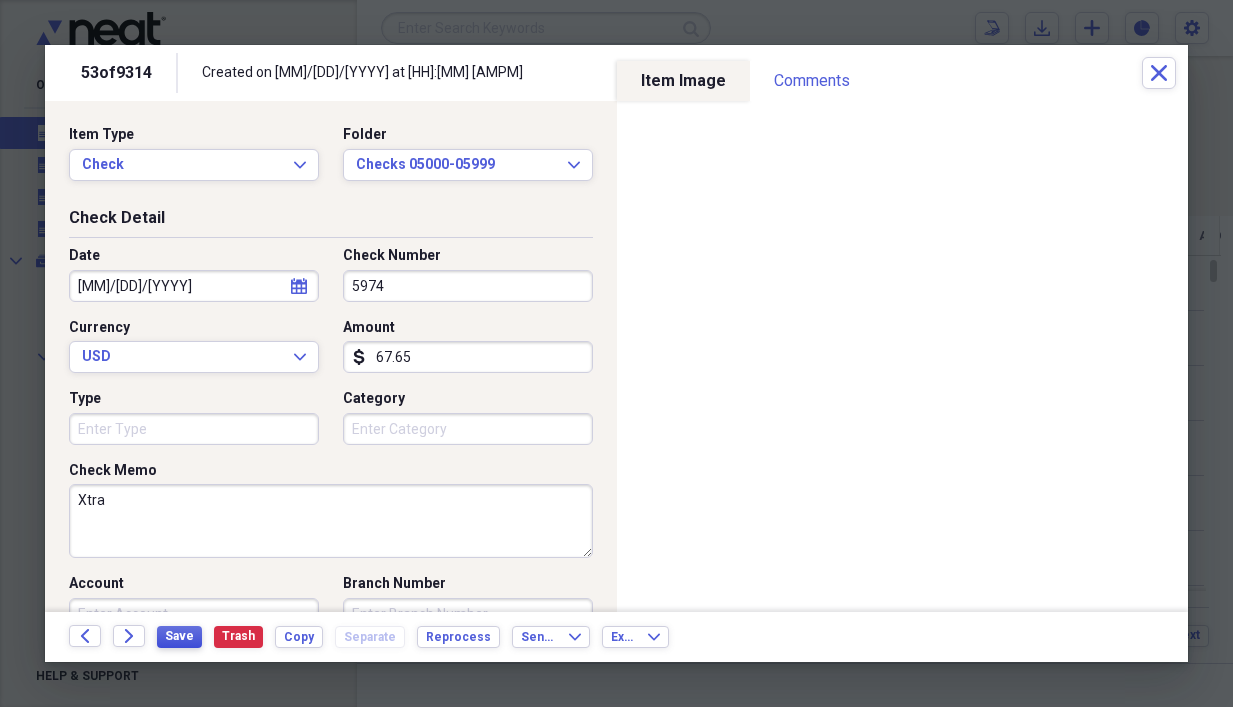 click on "Save" at bounding box center [179, 636] 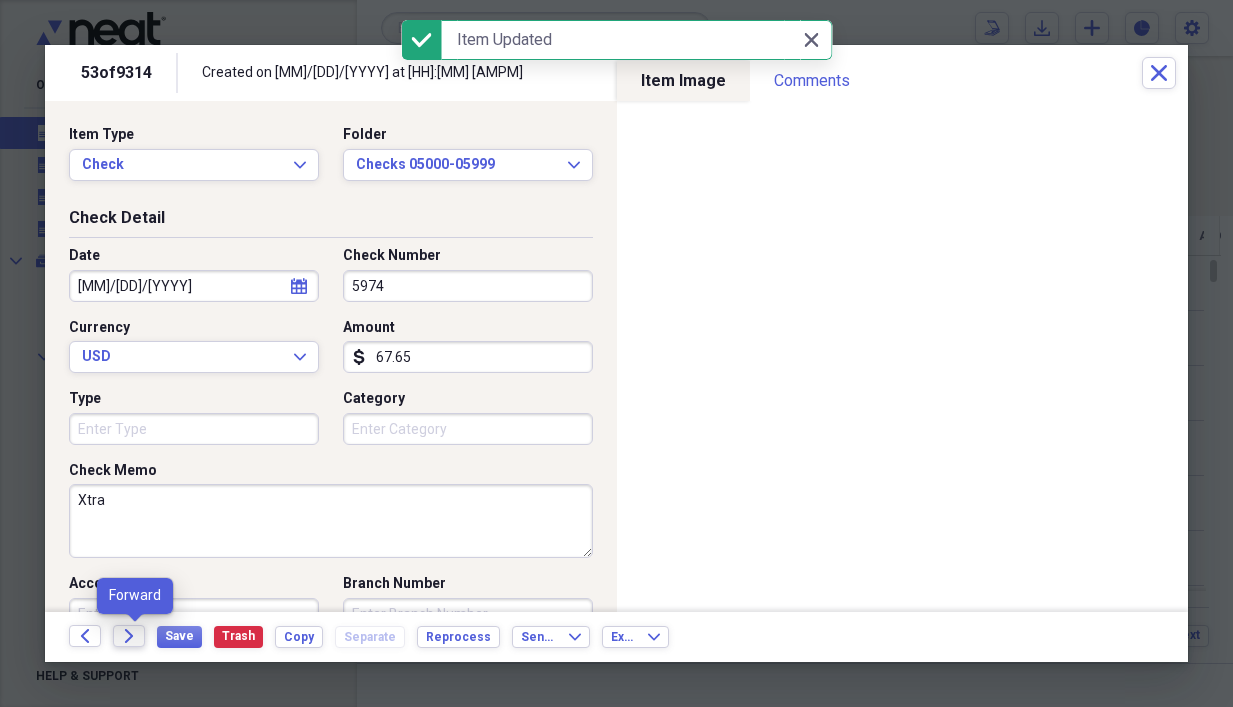 click on "Forward" at bounding box center (129, 636) 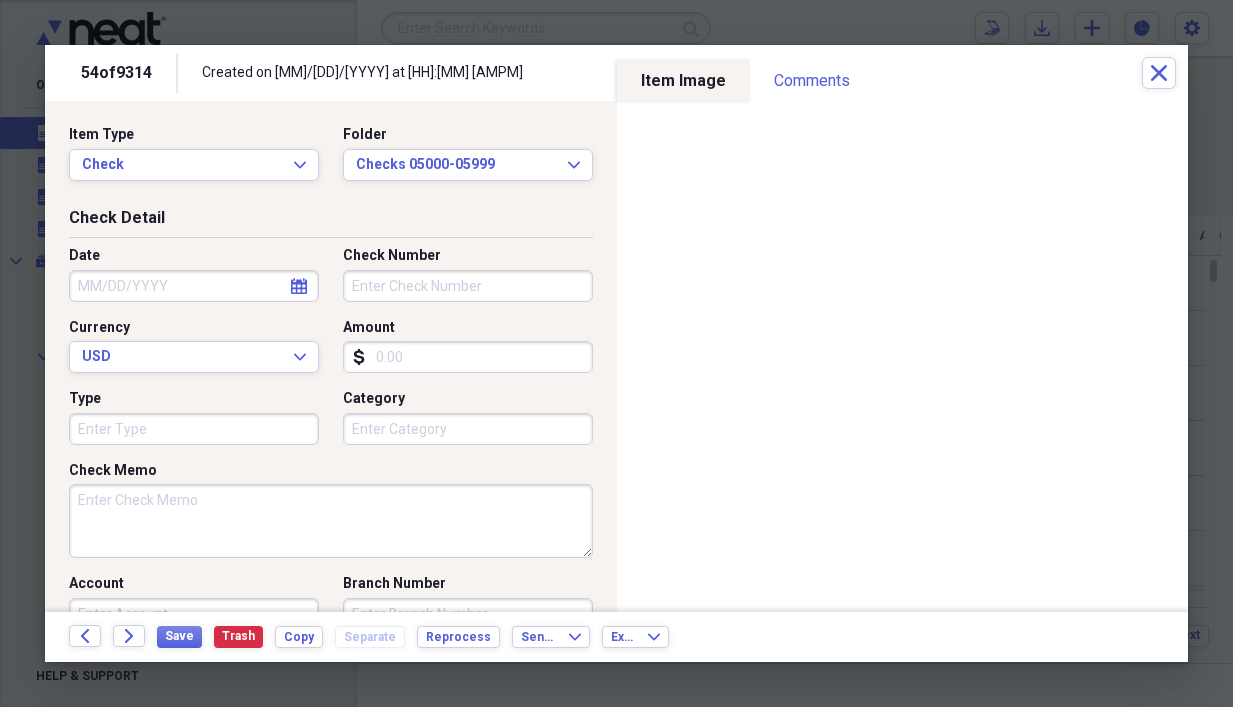 click on "Check Memo" at bounding box center (331, 521) 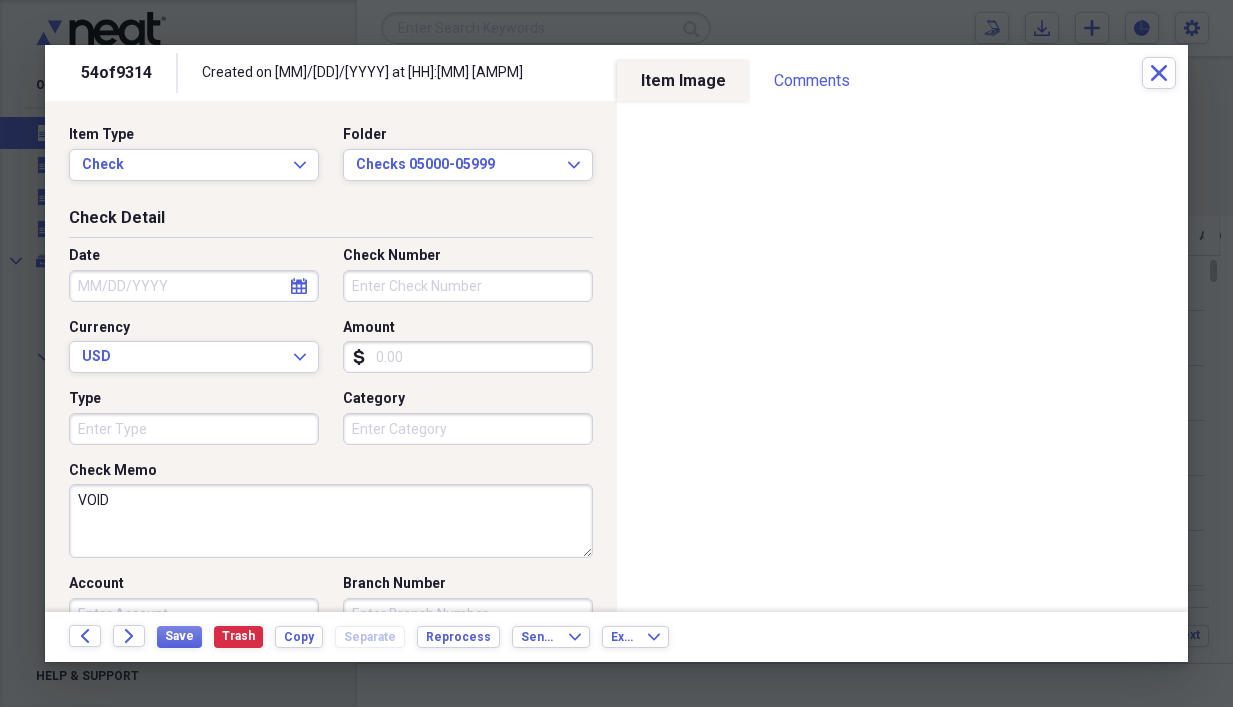 click on "Amount" at bounding box center (468, 357) 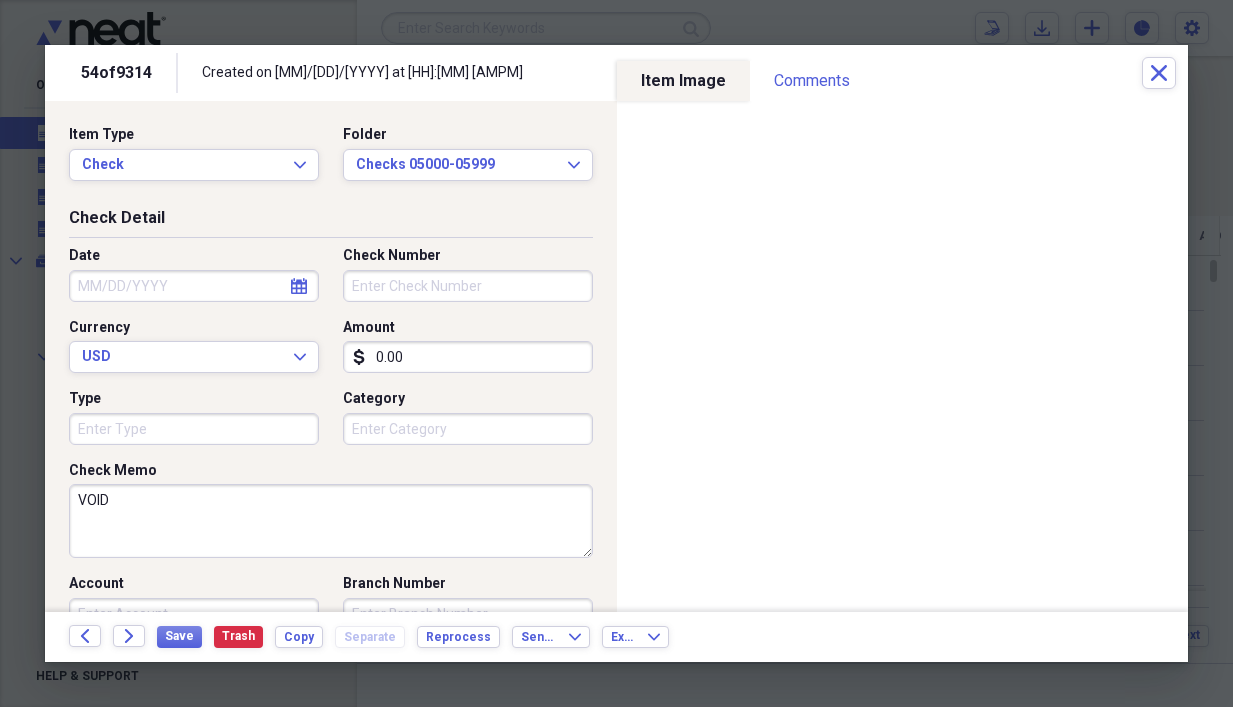 click on "Check Number" at bounding box center [468, 286] 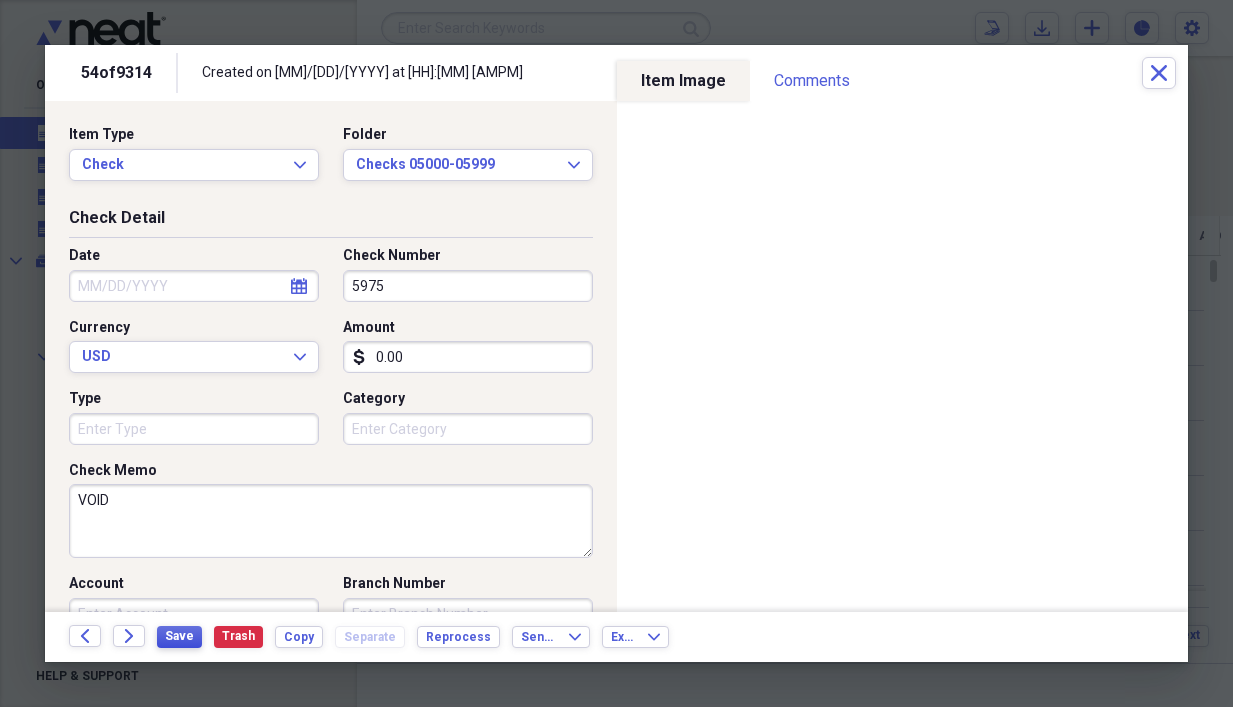click on "Save" at bounding box center (179, 636) 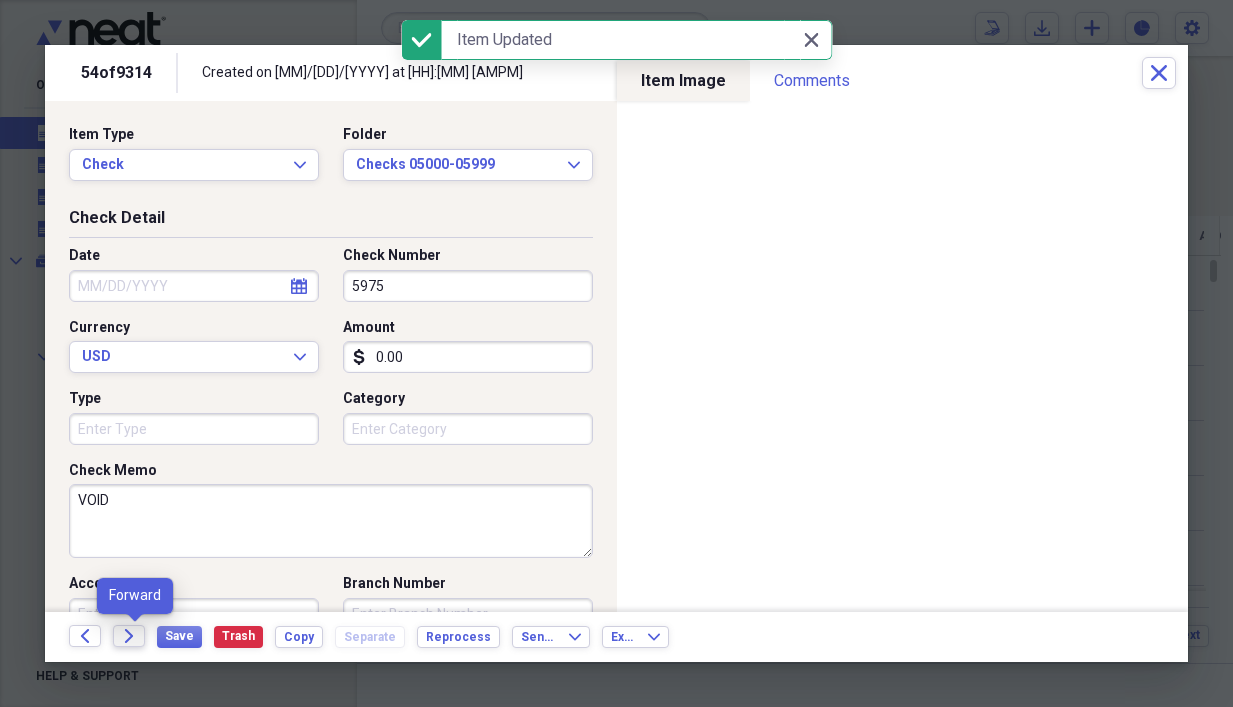 click 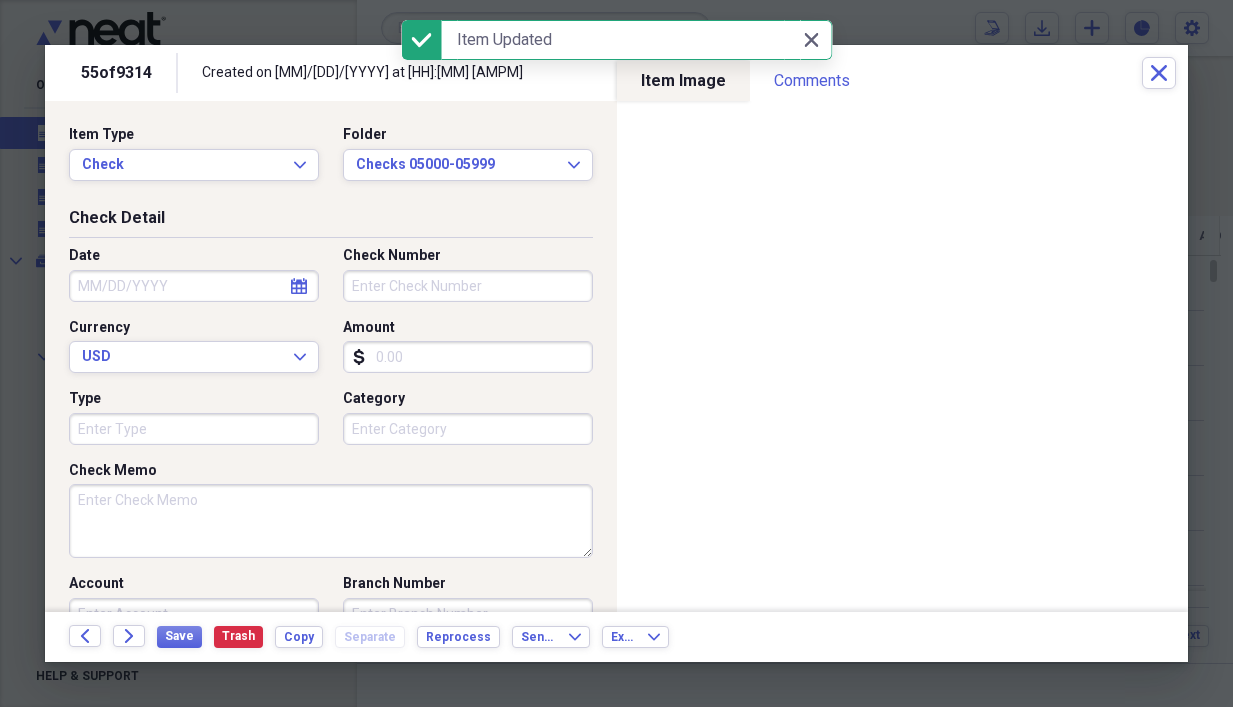 click on "Check Memo" at bounding box center (331, 521) 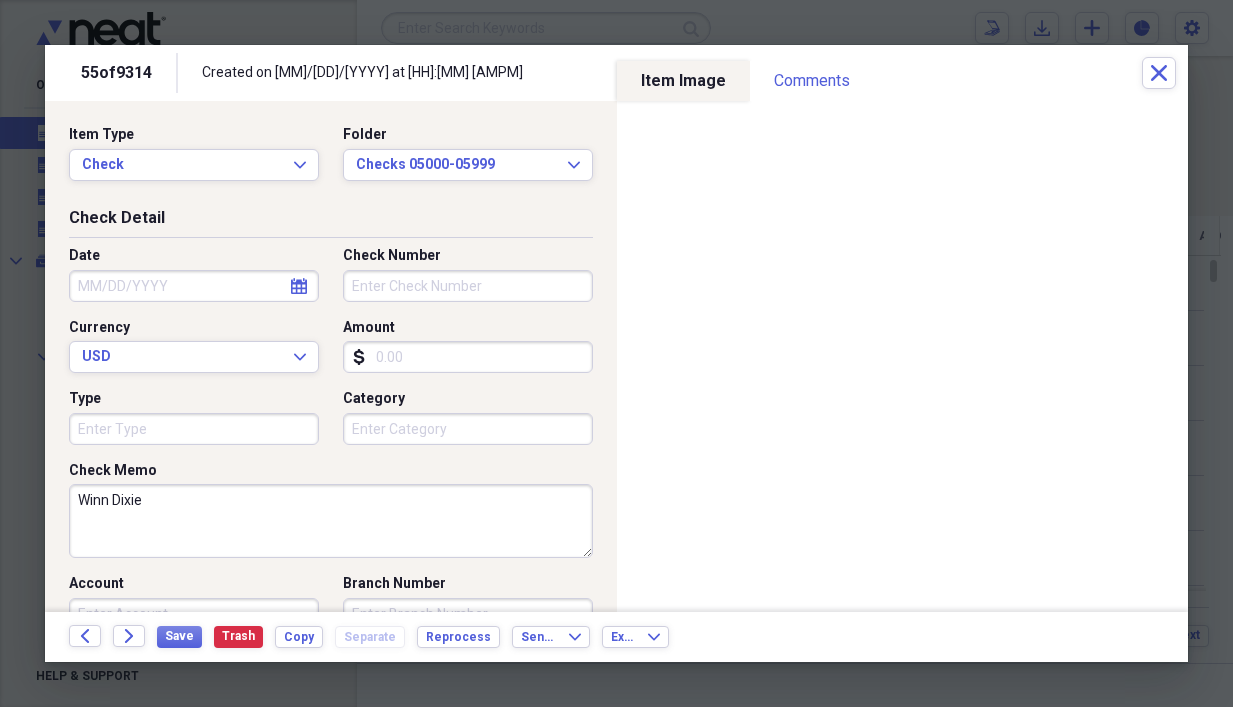 click on "Amount" at bounding box center [468, 357] 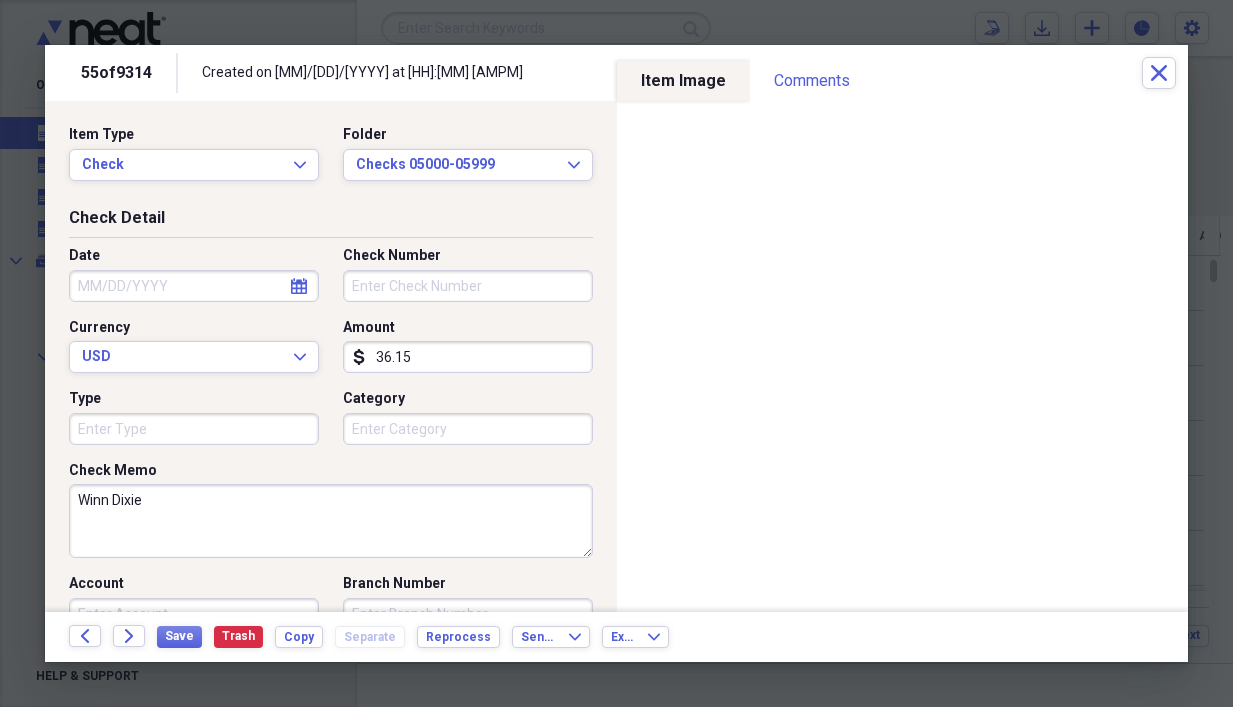 click on "Check Number" at bounding box center [468, 286] 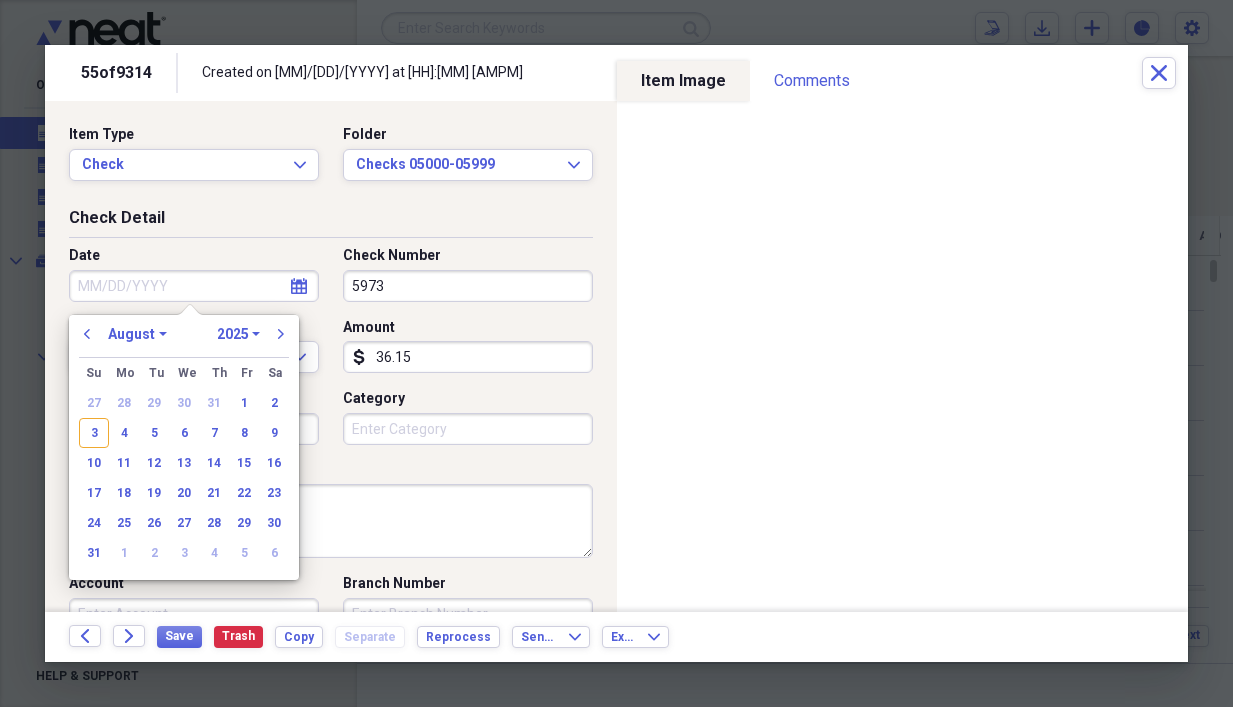 click on "Date" at bounding box center (194, 286) 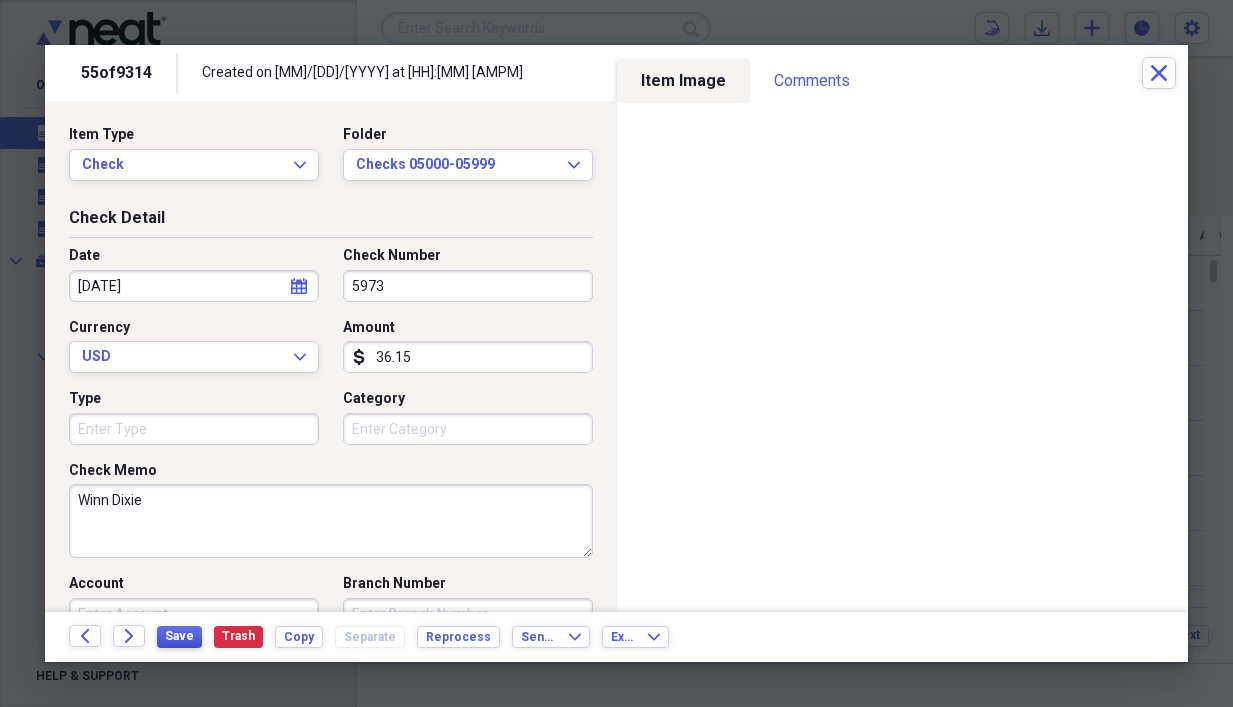 click on "Save" at bounding box center (179, 636) 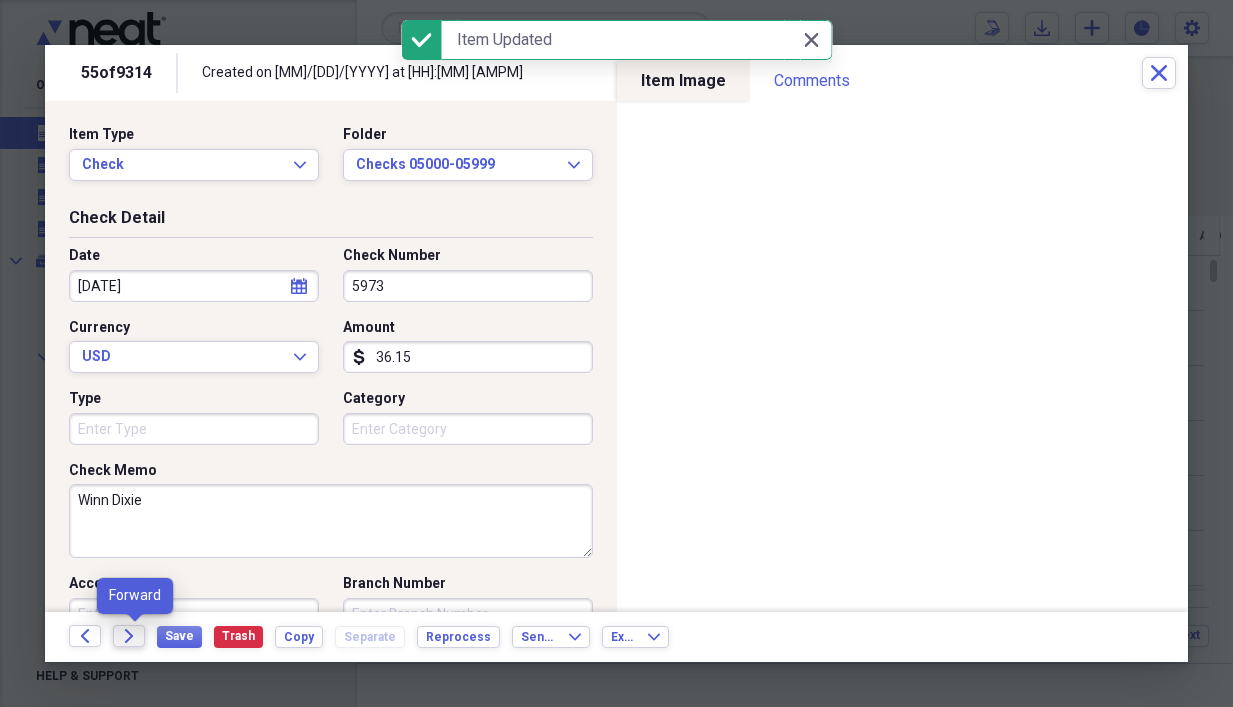 click 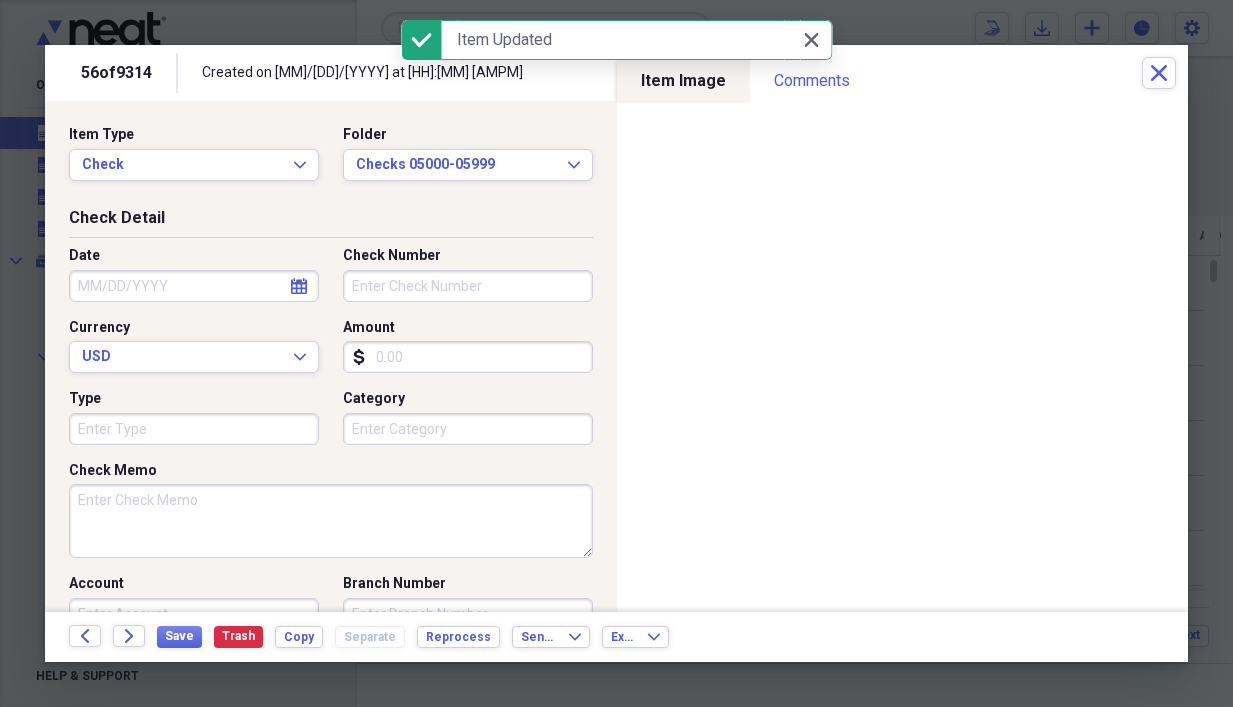 drag, startPoint x: 103, startPoint y: 510, endPoint x: 81, endPoint y: 495, distance: 26.627054 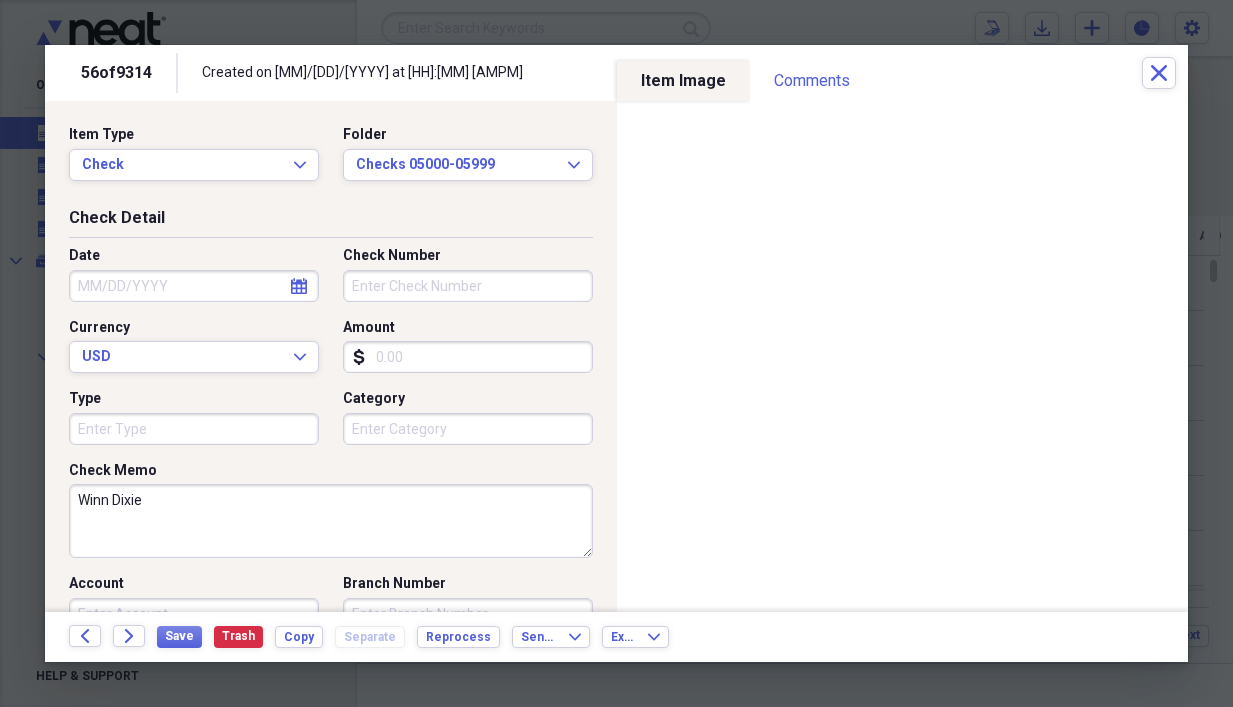click on "Amount" at bounding box center (468, 357) 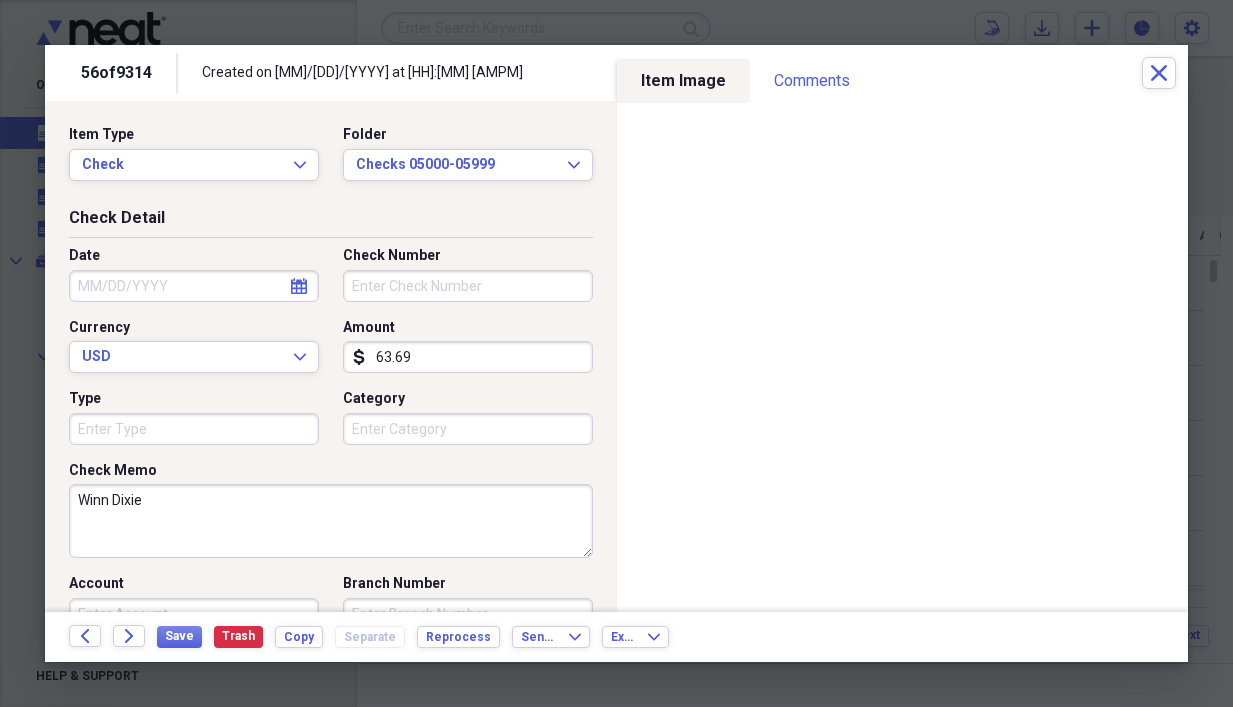 click on "Check Number" at bounding box center [468, 286] 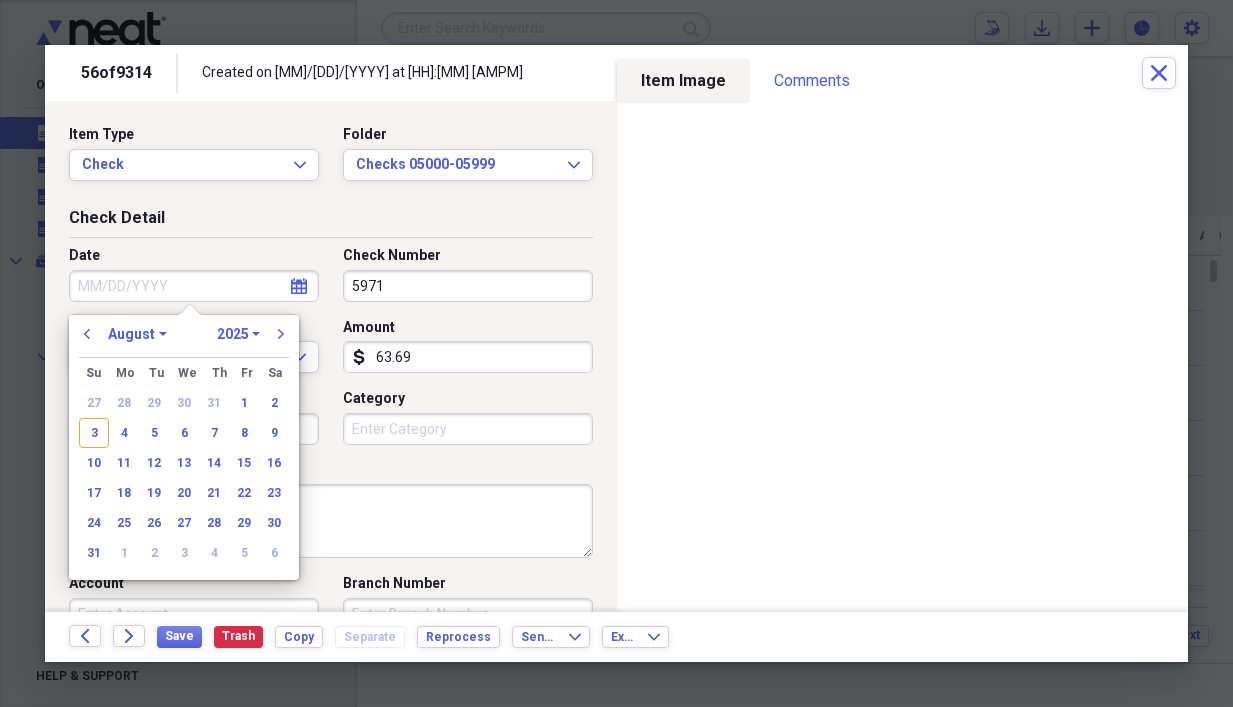 click on "Date" at bounding box center [194, 286] 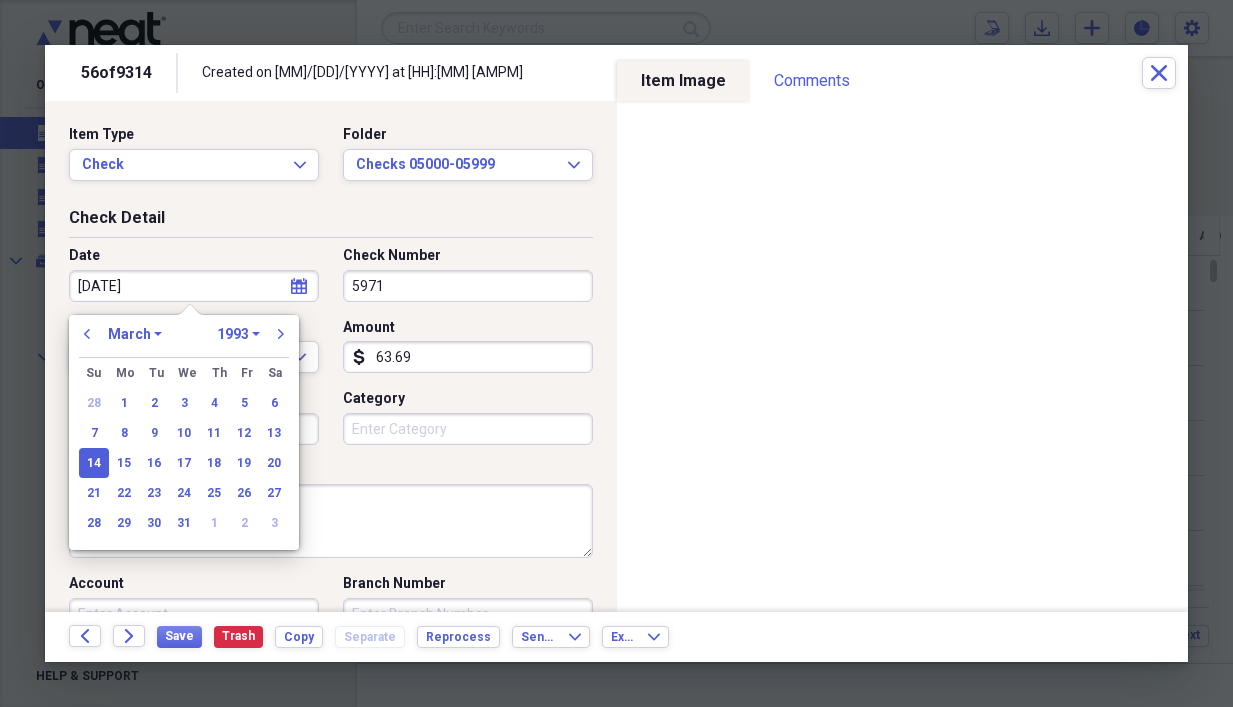 click on "Date [DATE] calendar Calendar Check Number [NUMBER] Currency USD Expand Amount dollar-sign [AMOUNT] Type Category" at bounding box center (331, 353) 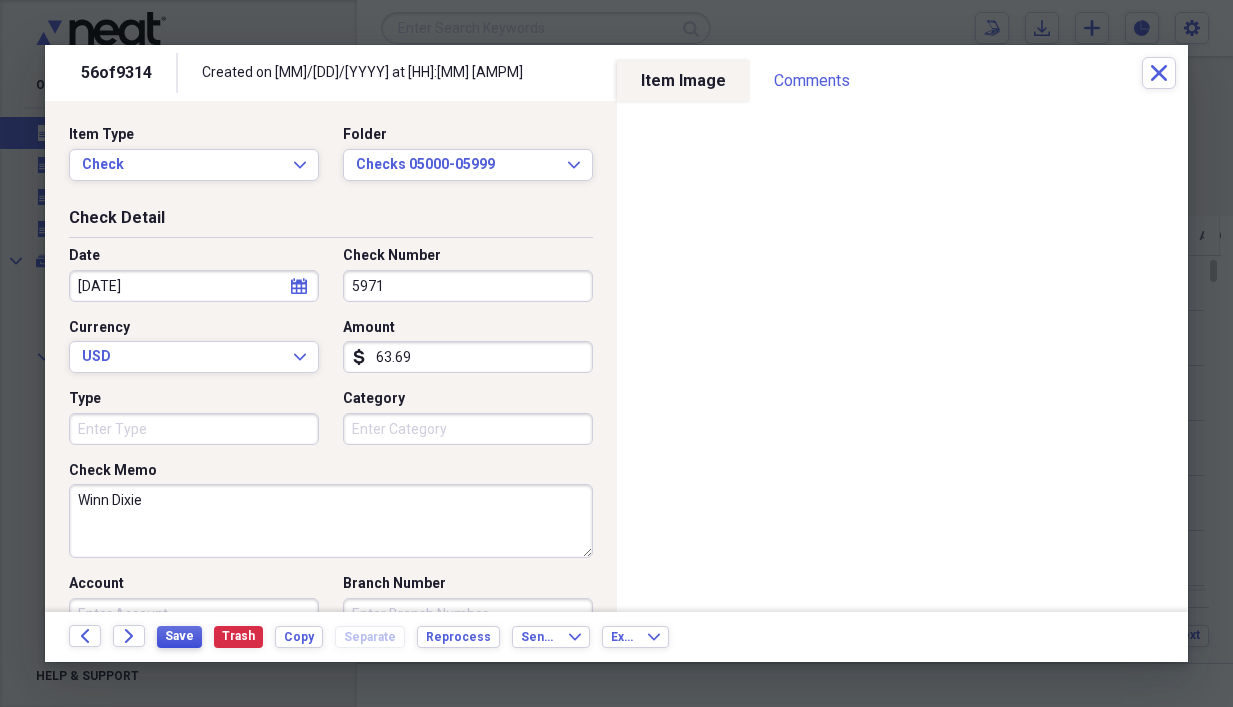 click on "Save" at bounding box center (179, 636) 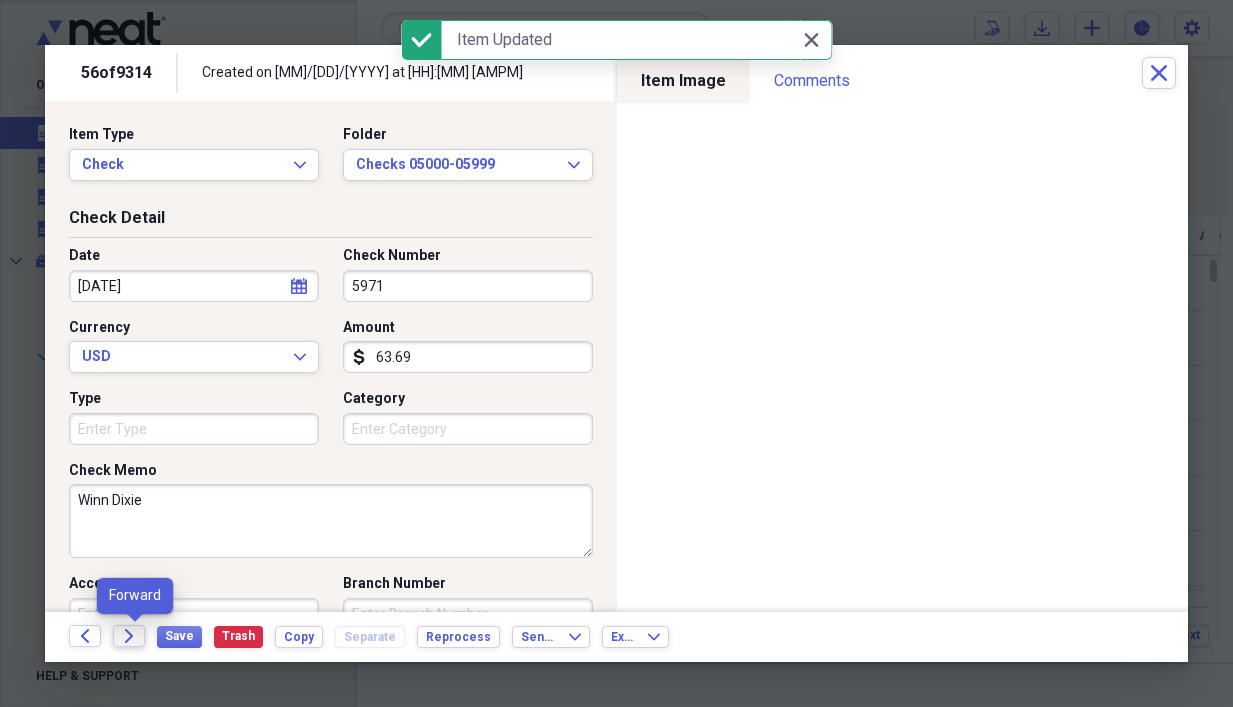 click on "Forward" 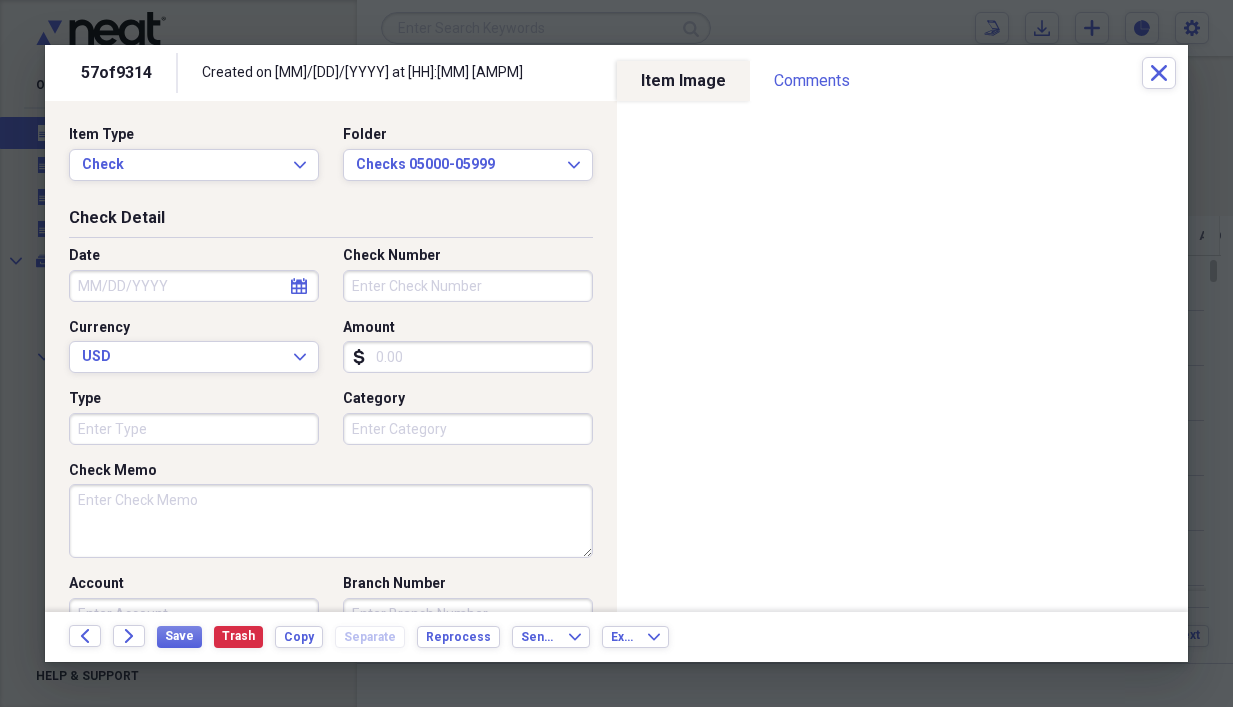 click on "Check Memo" at bounding box center [331, 521] 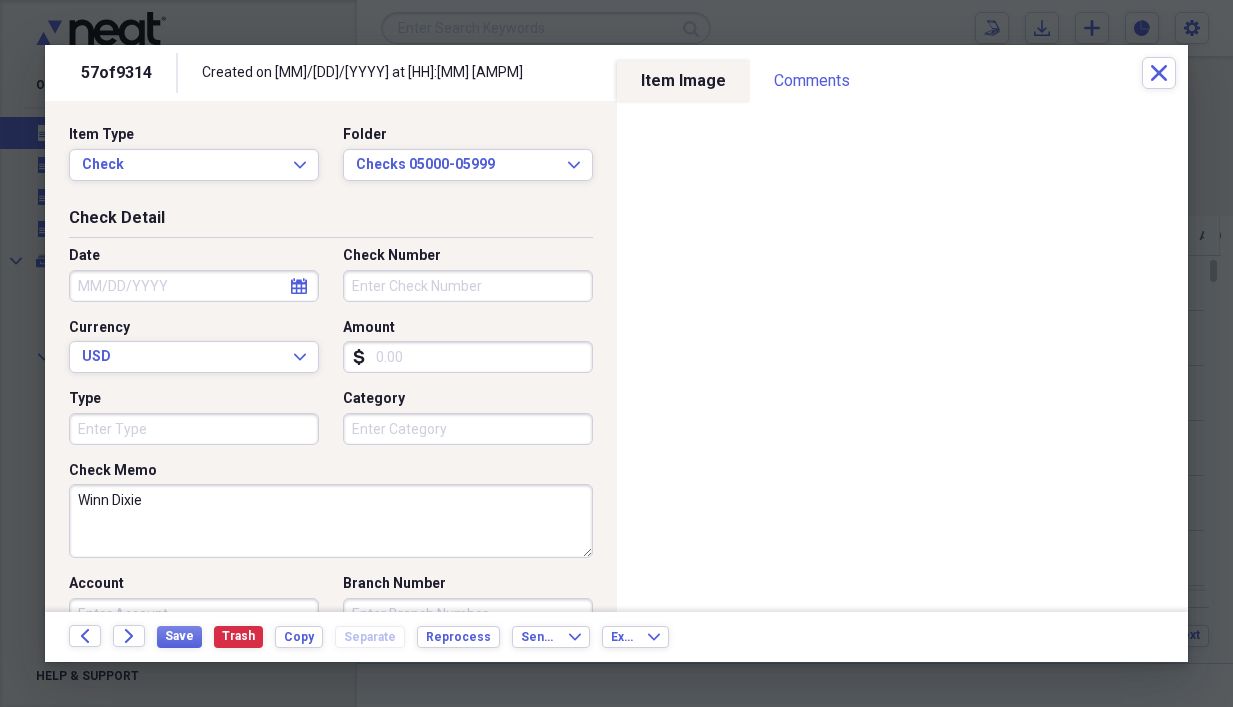 click on "Amount" at bounding box center (468, 357) 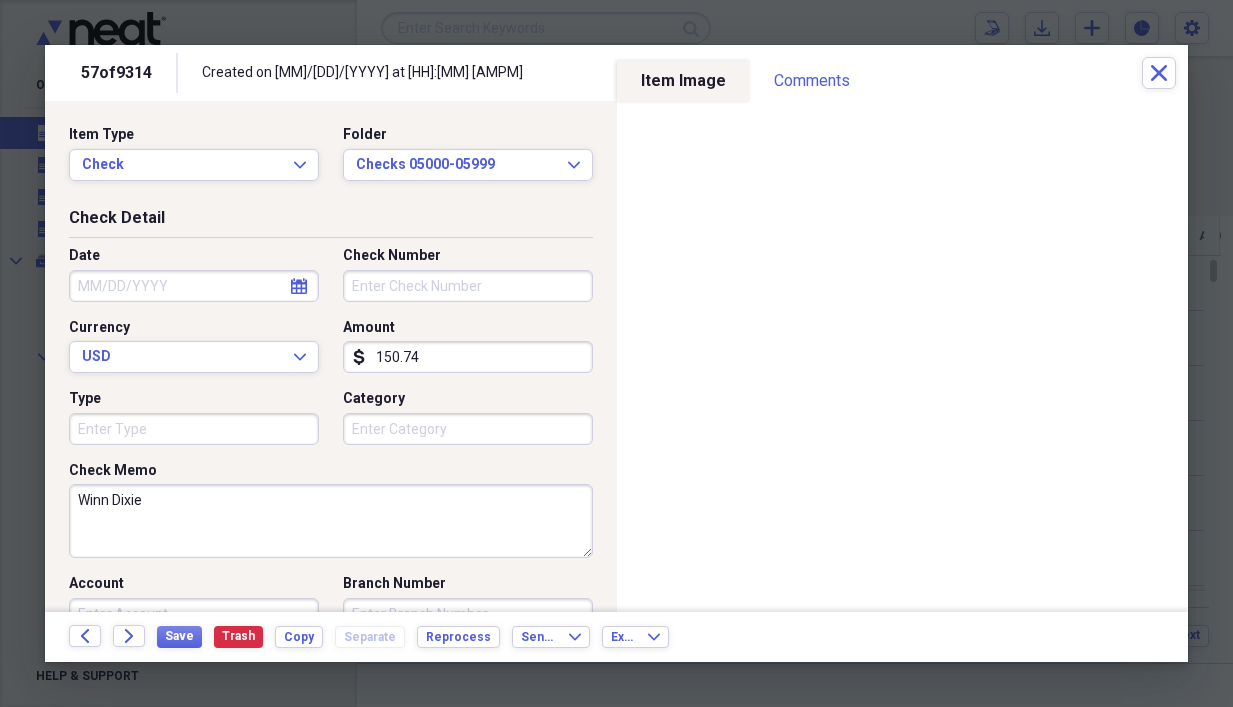 click on "Check Number" at bounding box center [468, 286] 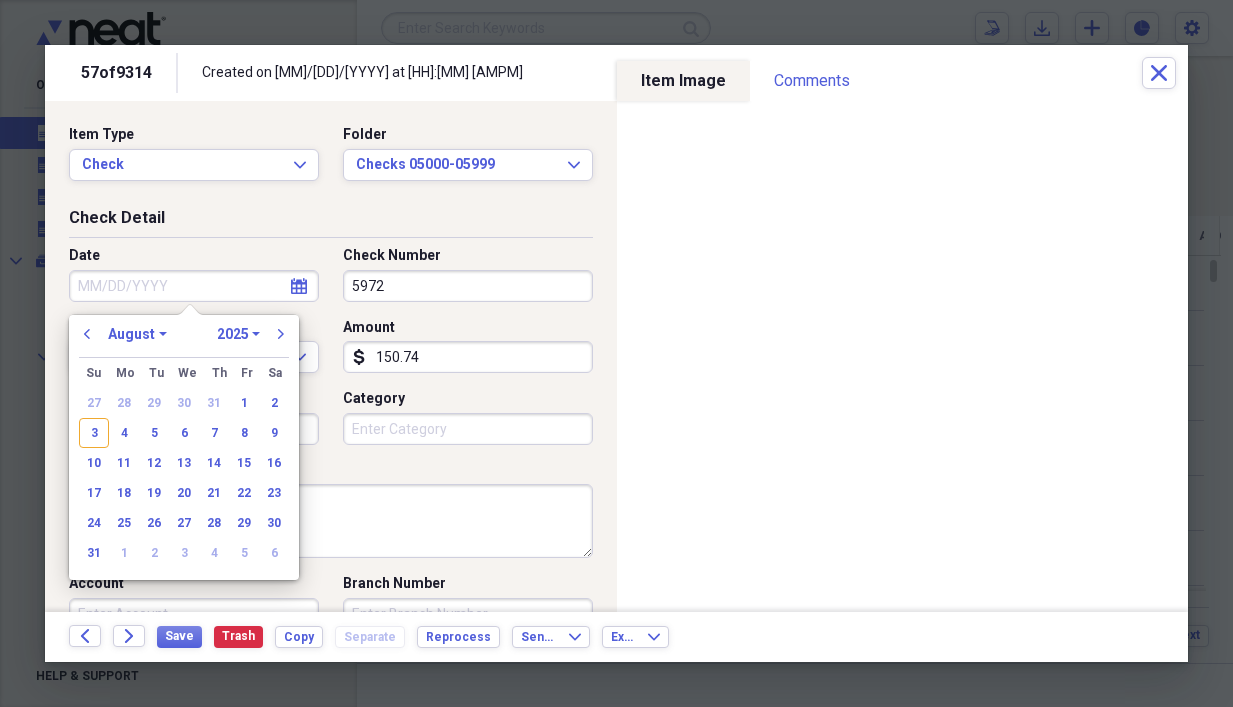 click on "Date" at bounding box center [194, 286] 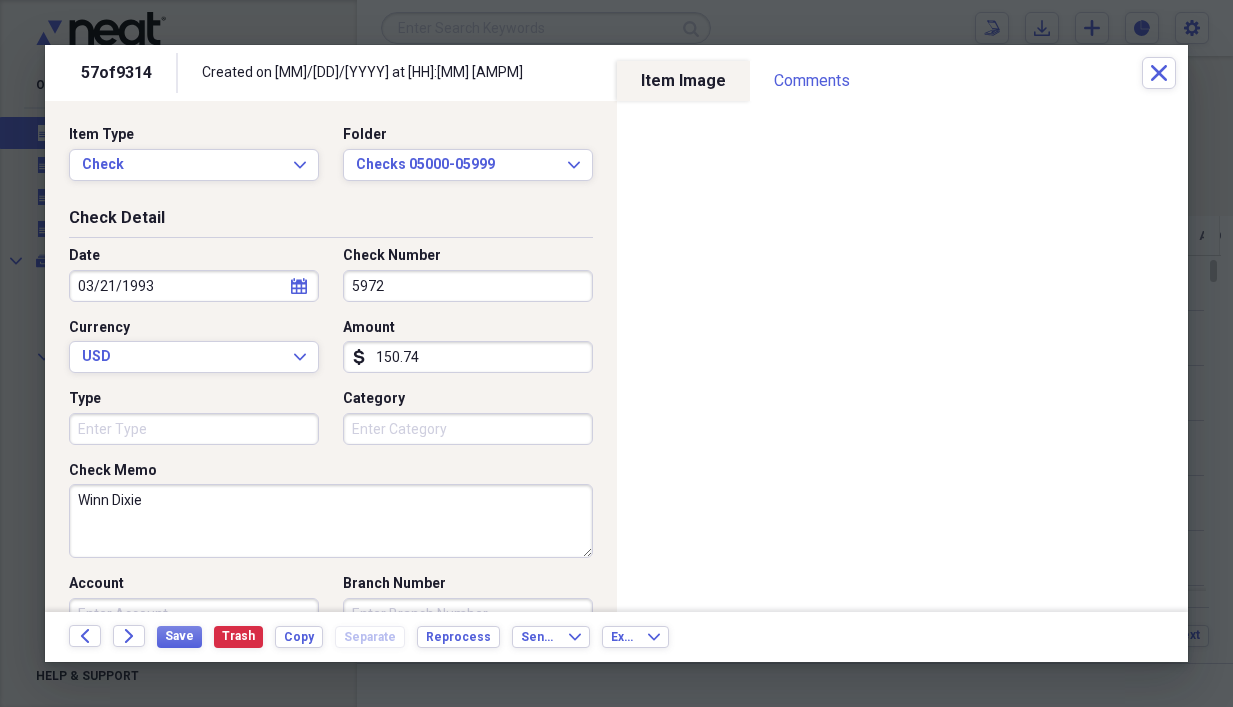 click on "Winn Dixie" at bounding box center (331, 521) 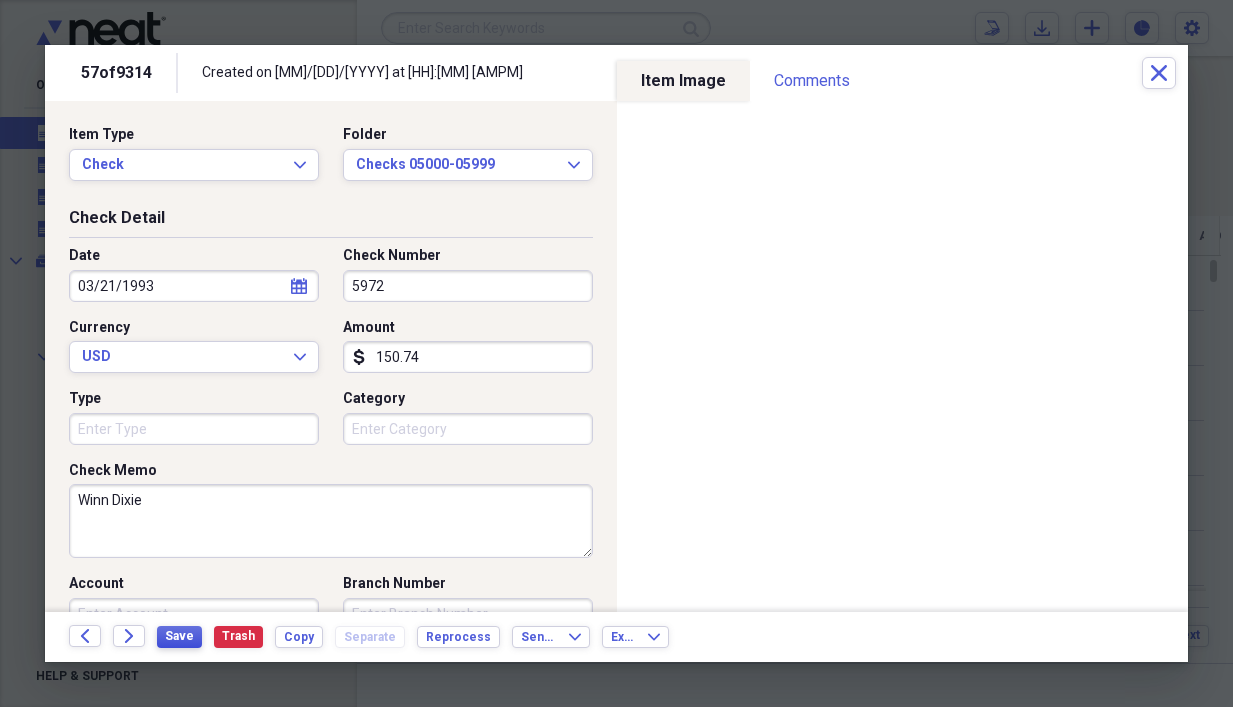 click on "Save" at bounding box center (179, 636) 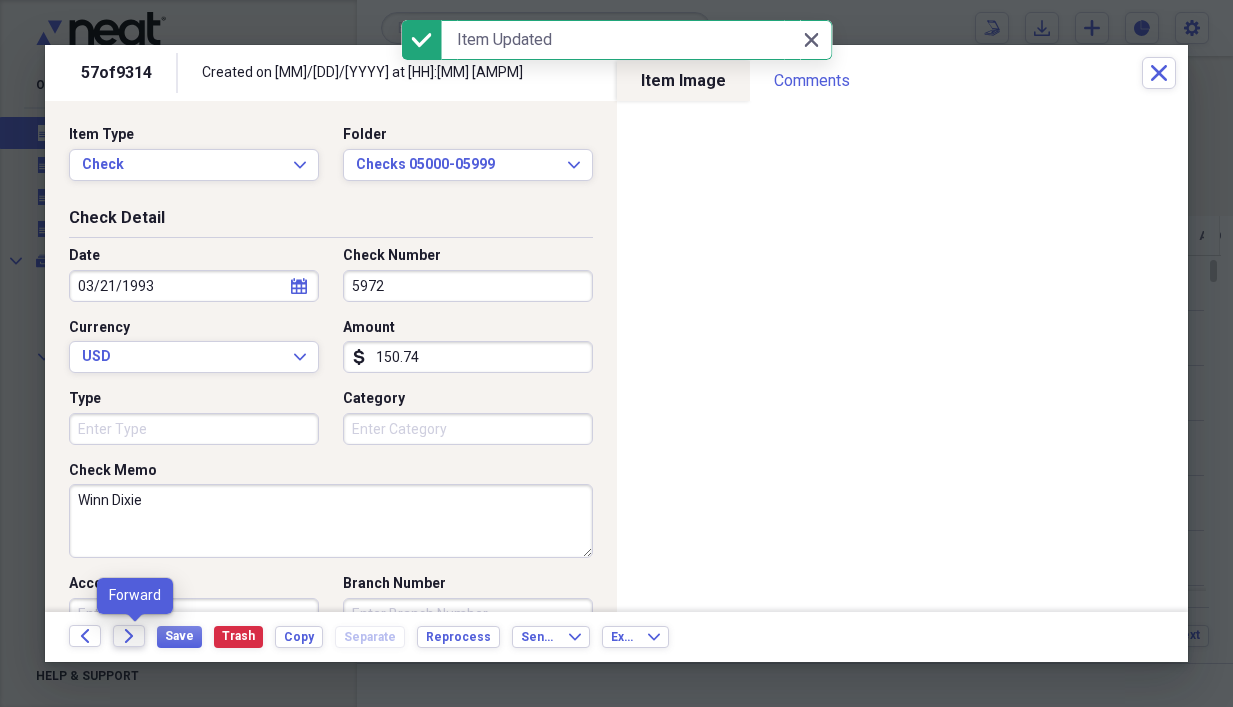 click on "Forward" 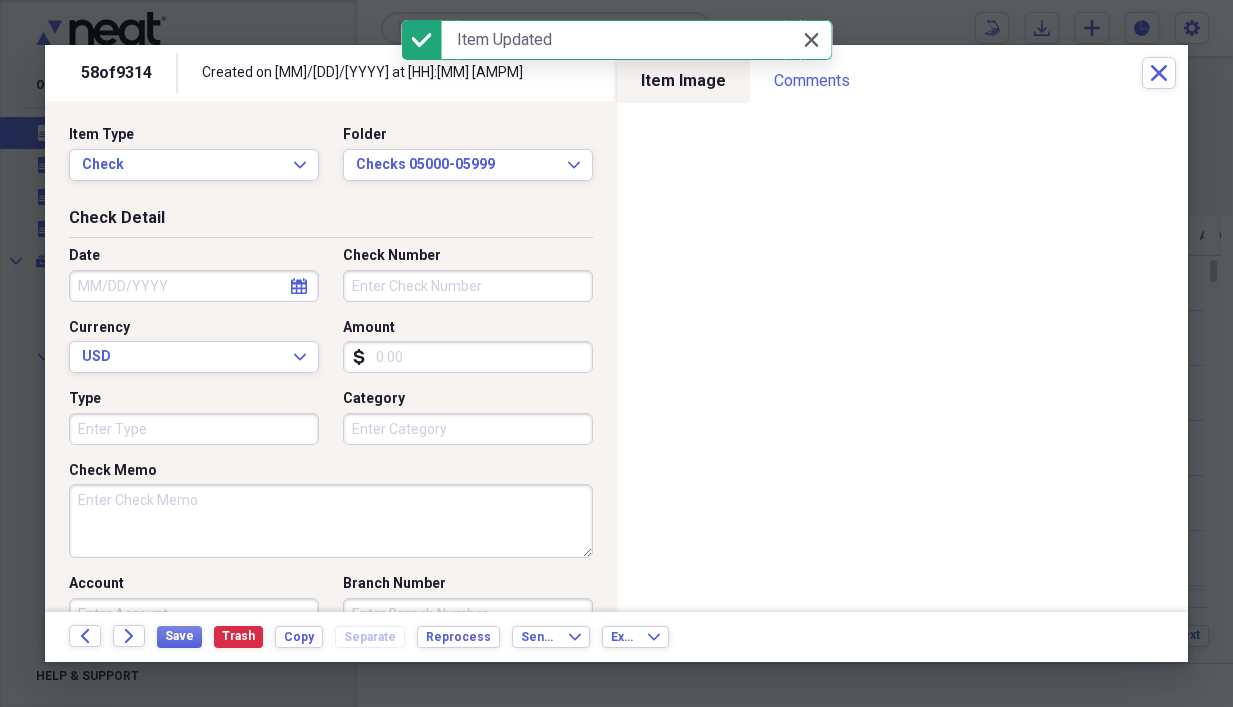 click on "Check Memo" at bounding box center (331, 521) 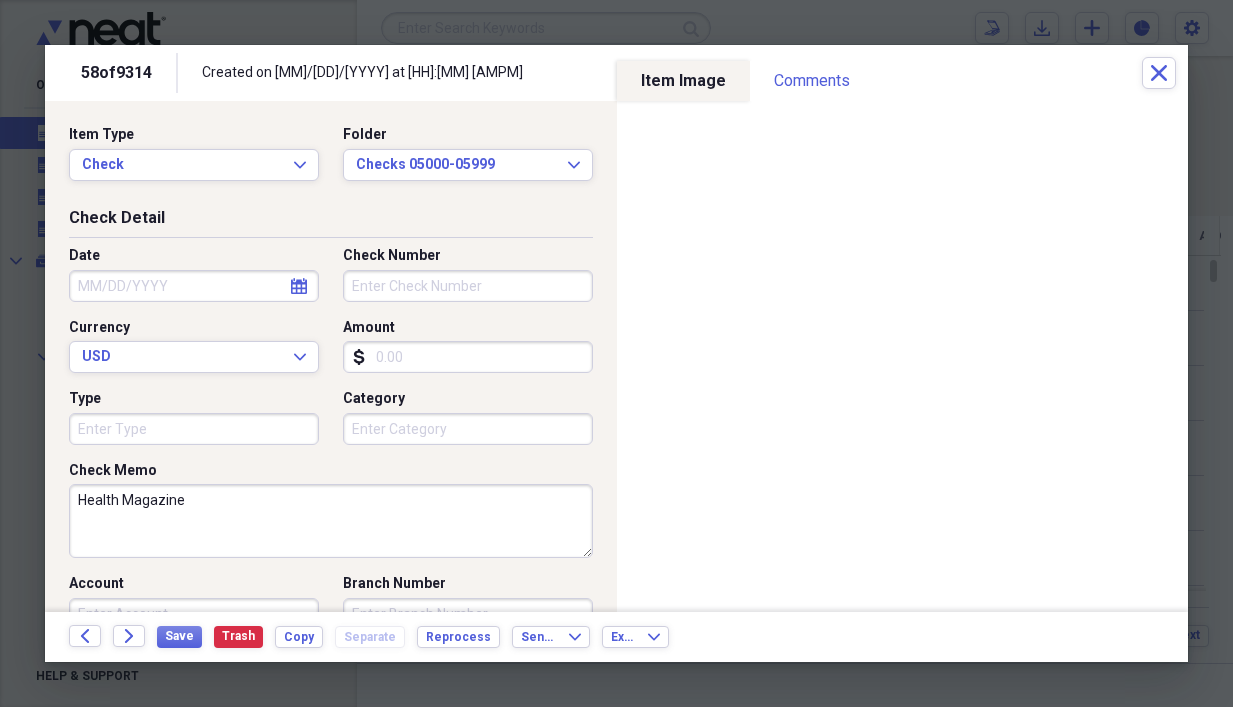 click on "Amount" at bounding box center (468, 357) 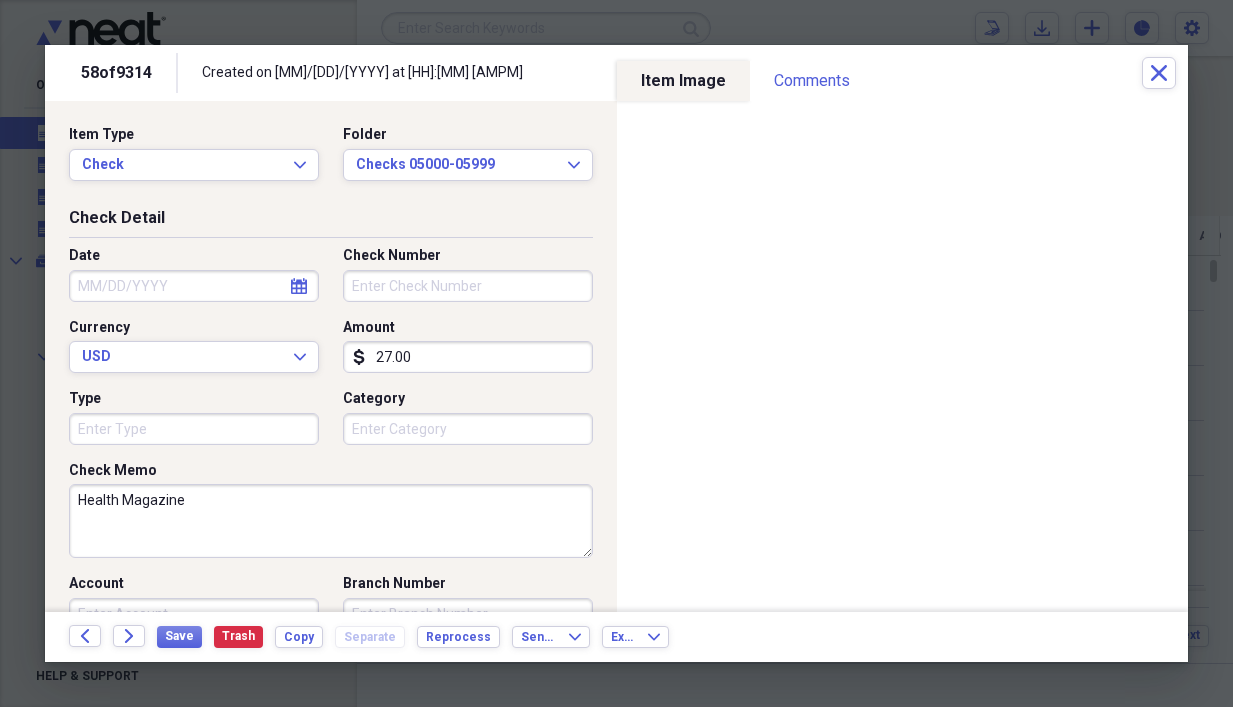 click on "Check Number" at bounding box center (468, 286) 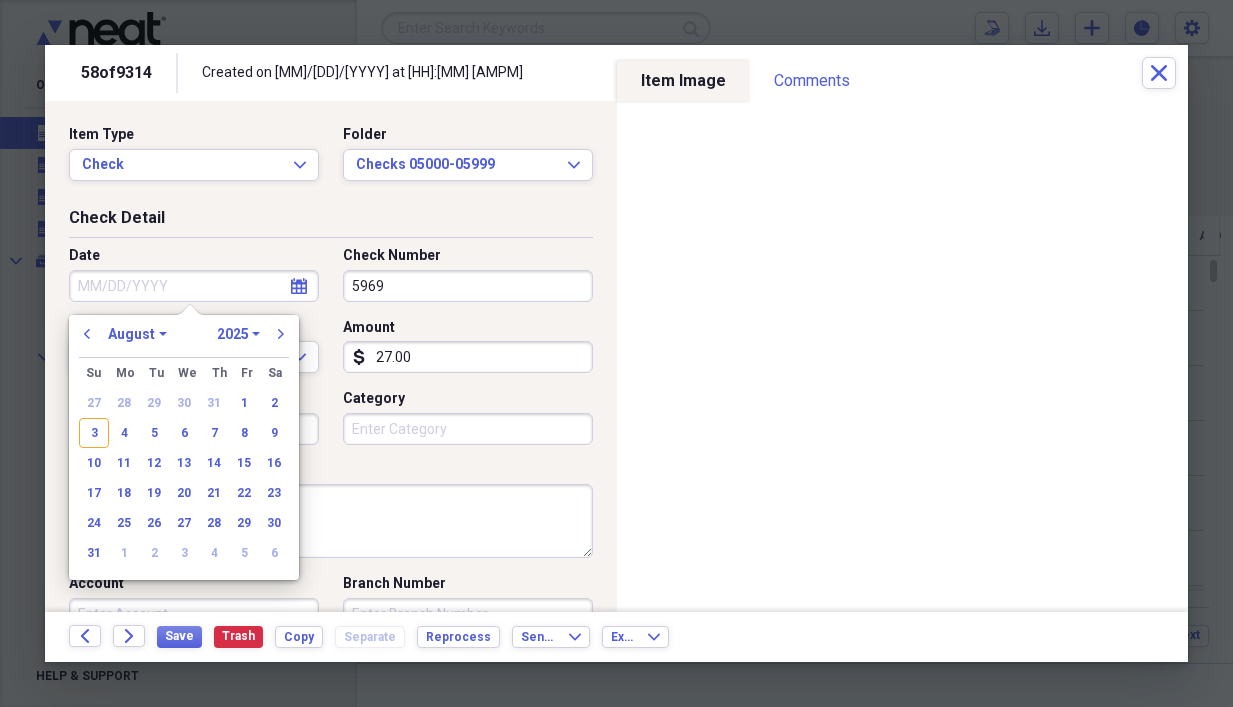 click on "Date" at bounding box center (194, 286) 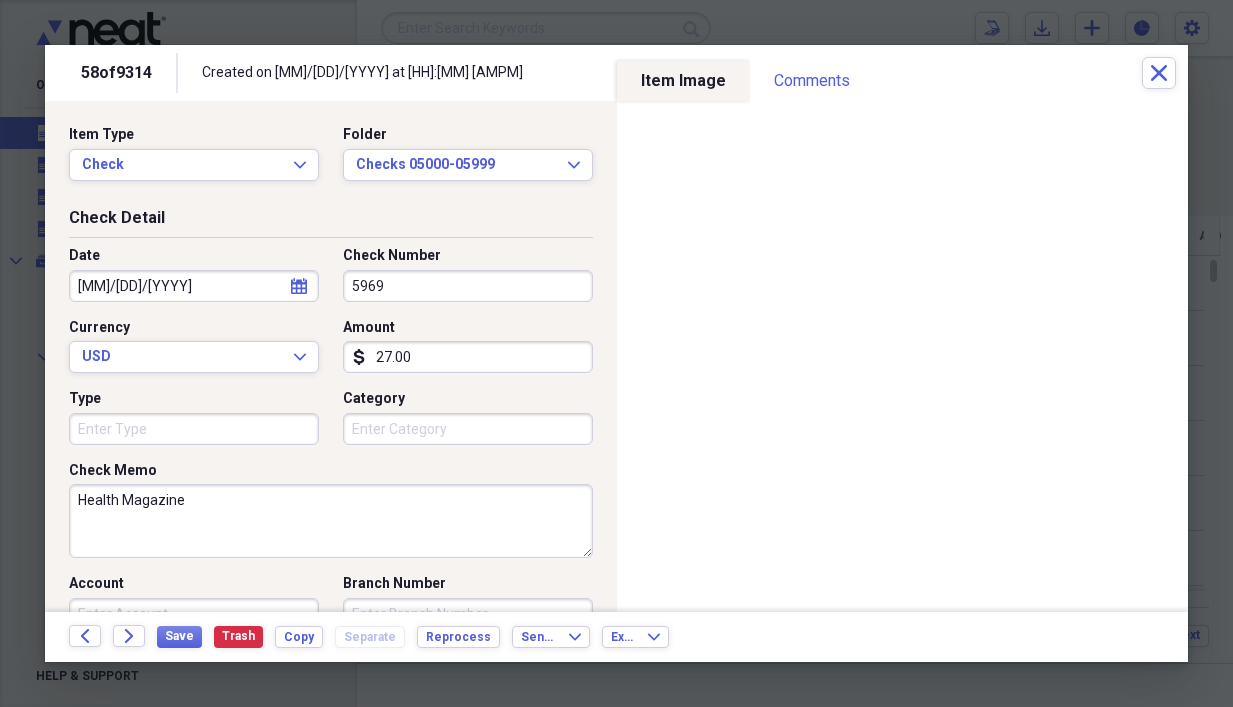 click on "Health Magazine" at bounding box center (331, 521) 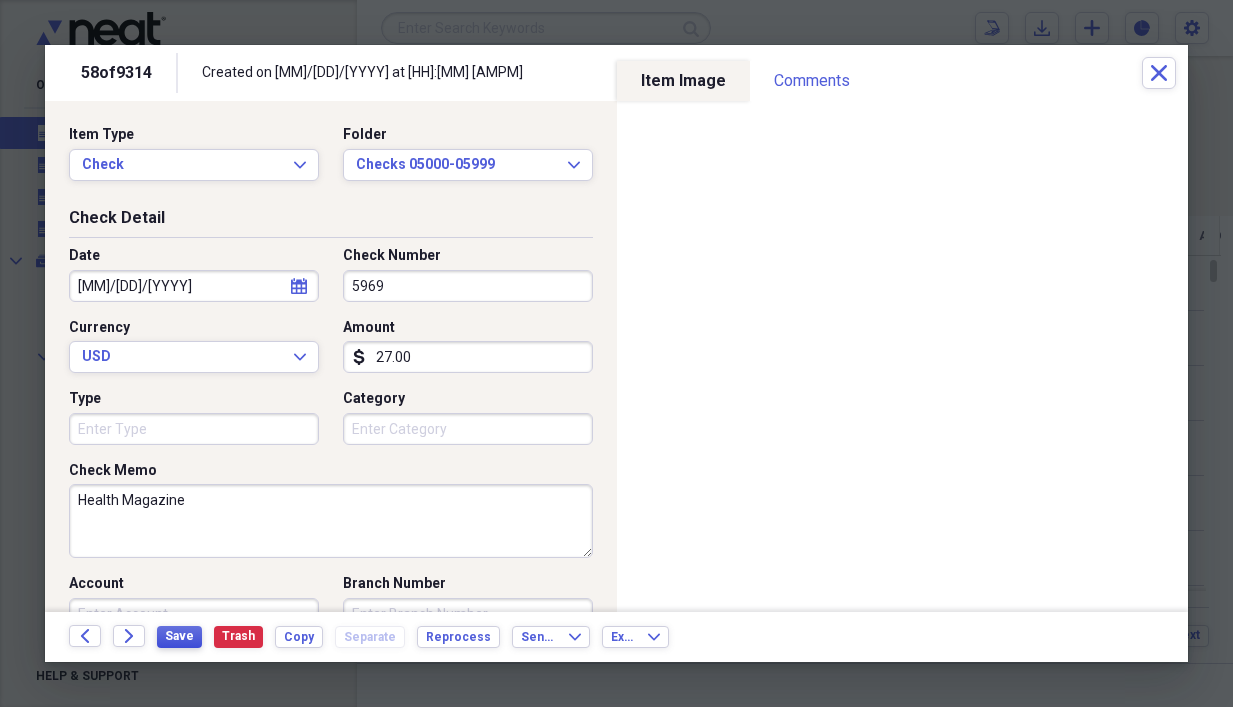 click on "Save" at bounding box center (179, 636) 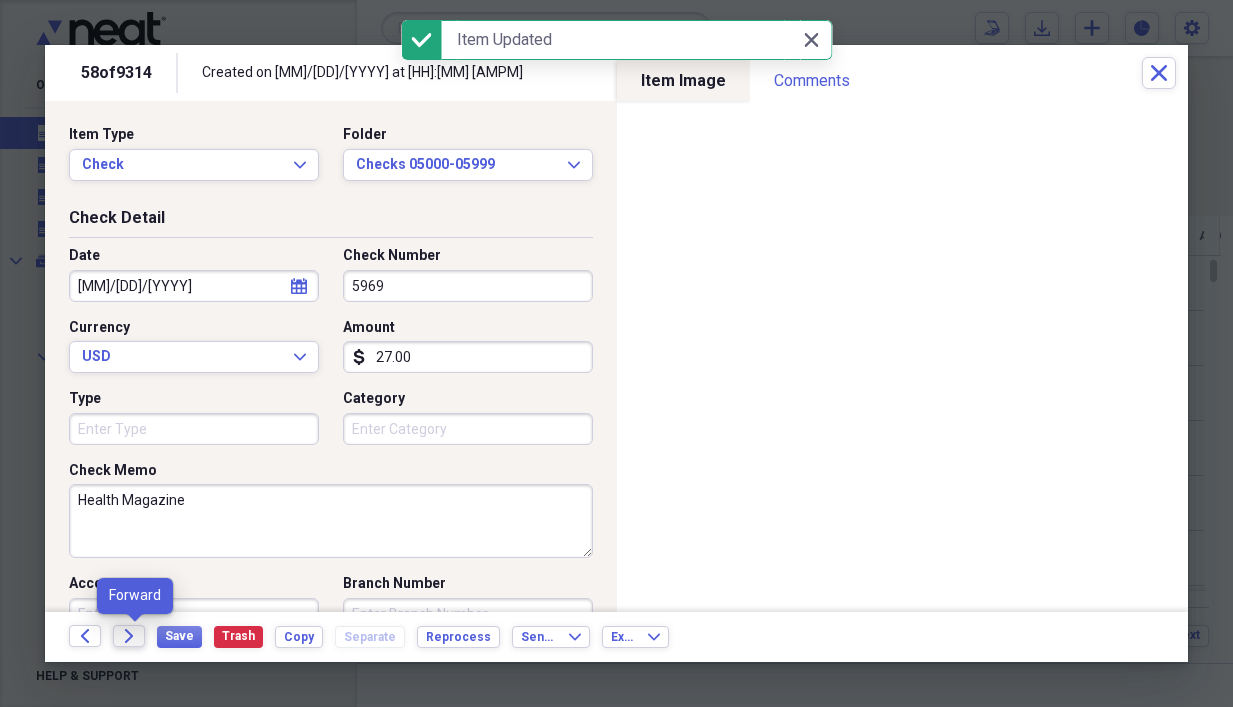 click on "Forward" at bounding box center [129, 636] 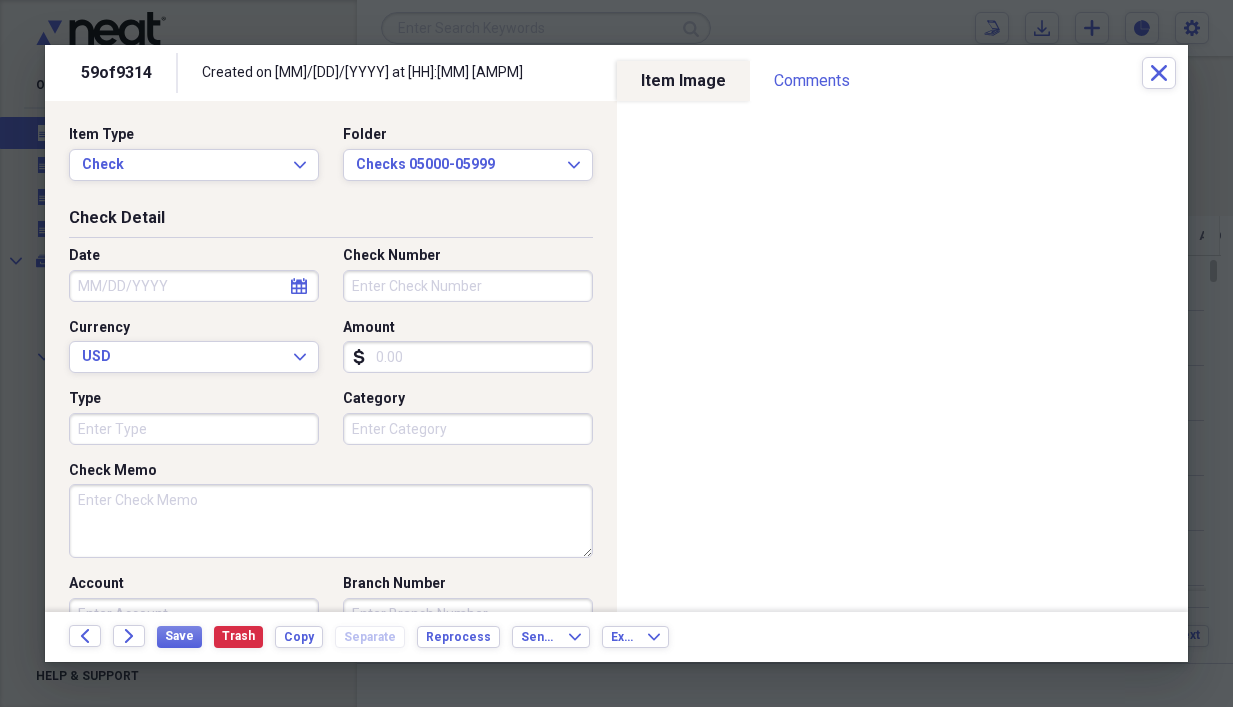click on "Check Memo" at bounding box center (331, 521) 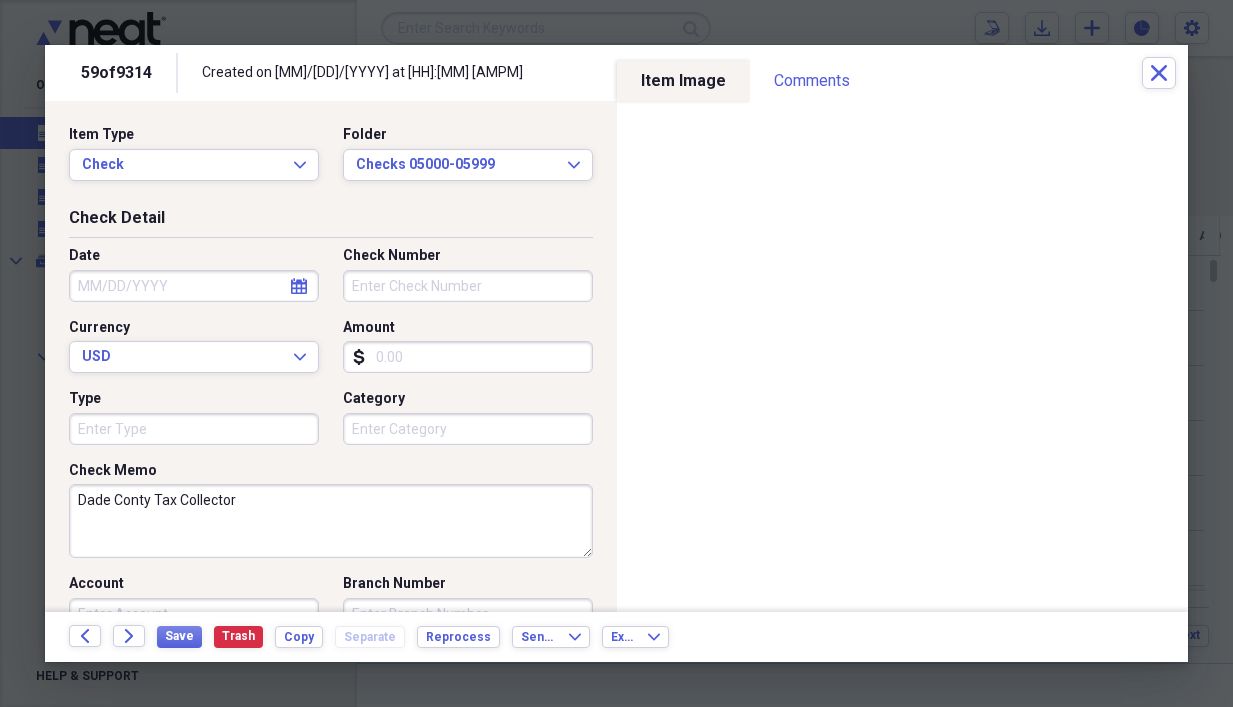 click on "Dade Conty Tax Collector" at bounding box center (331, 521) 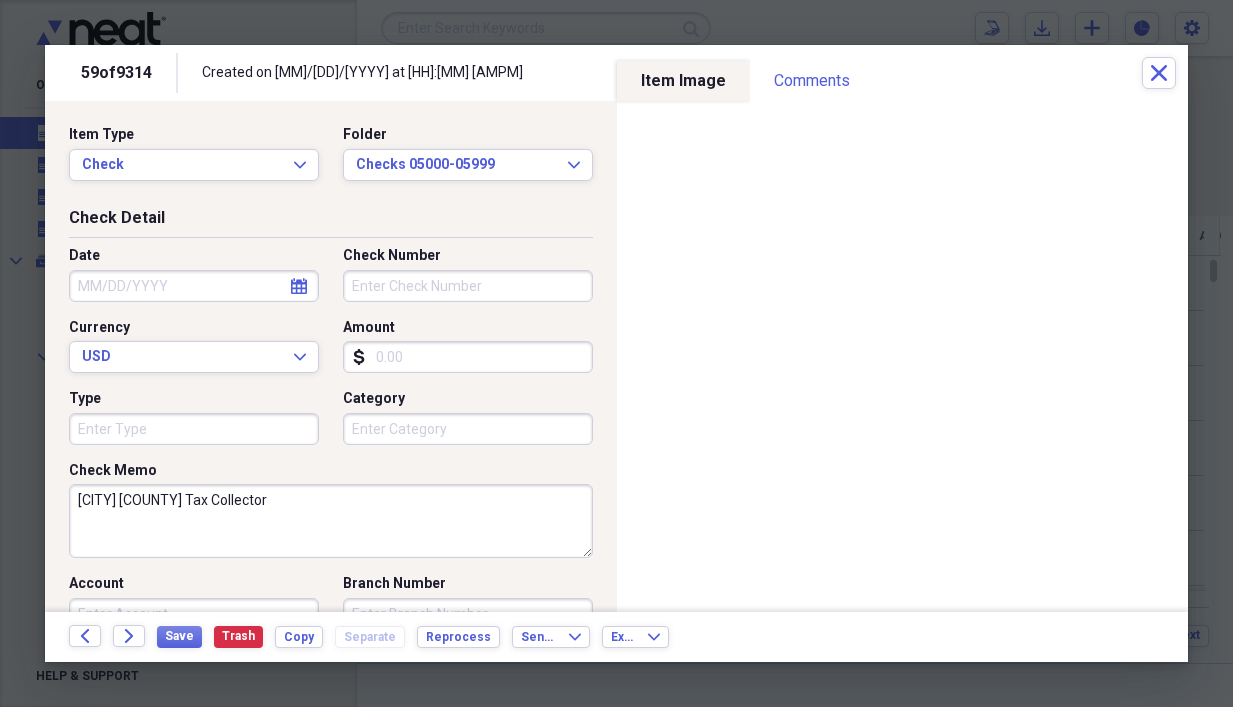 click on "Amount" at bounding box center [468, 357] 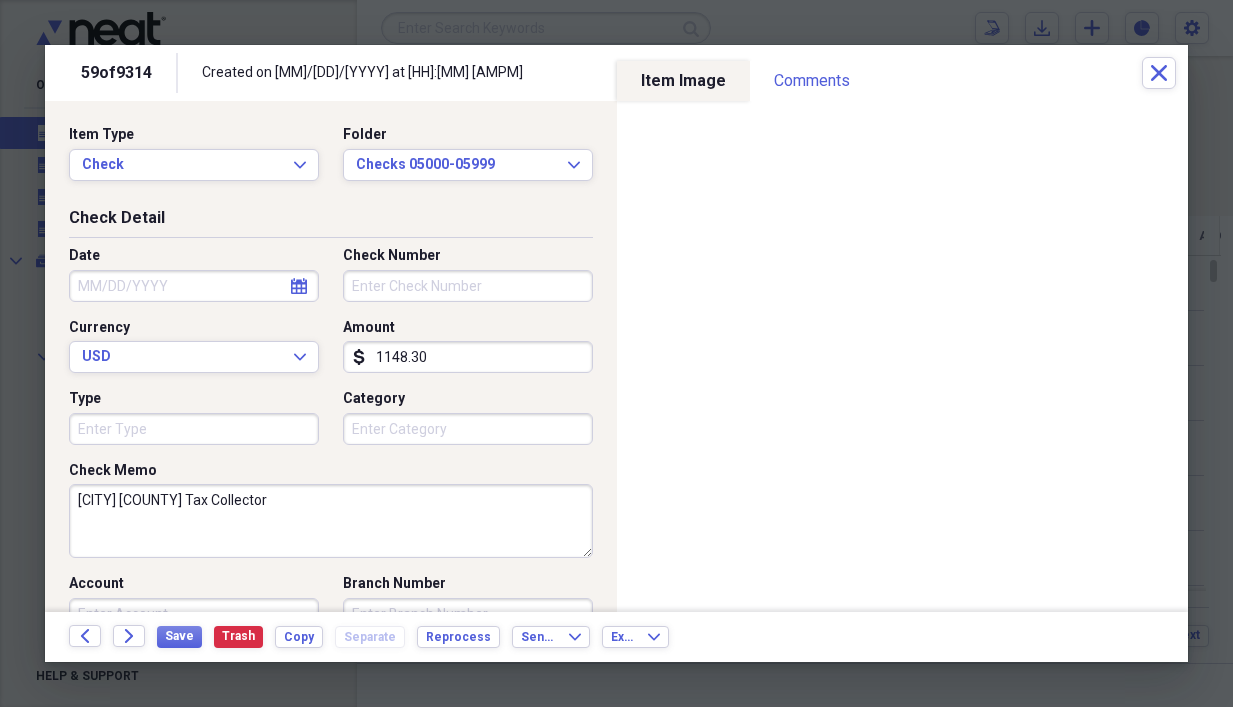 click on "Check Number" at bounding box center (468, 286) 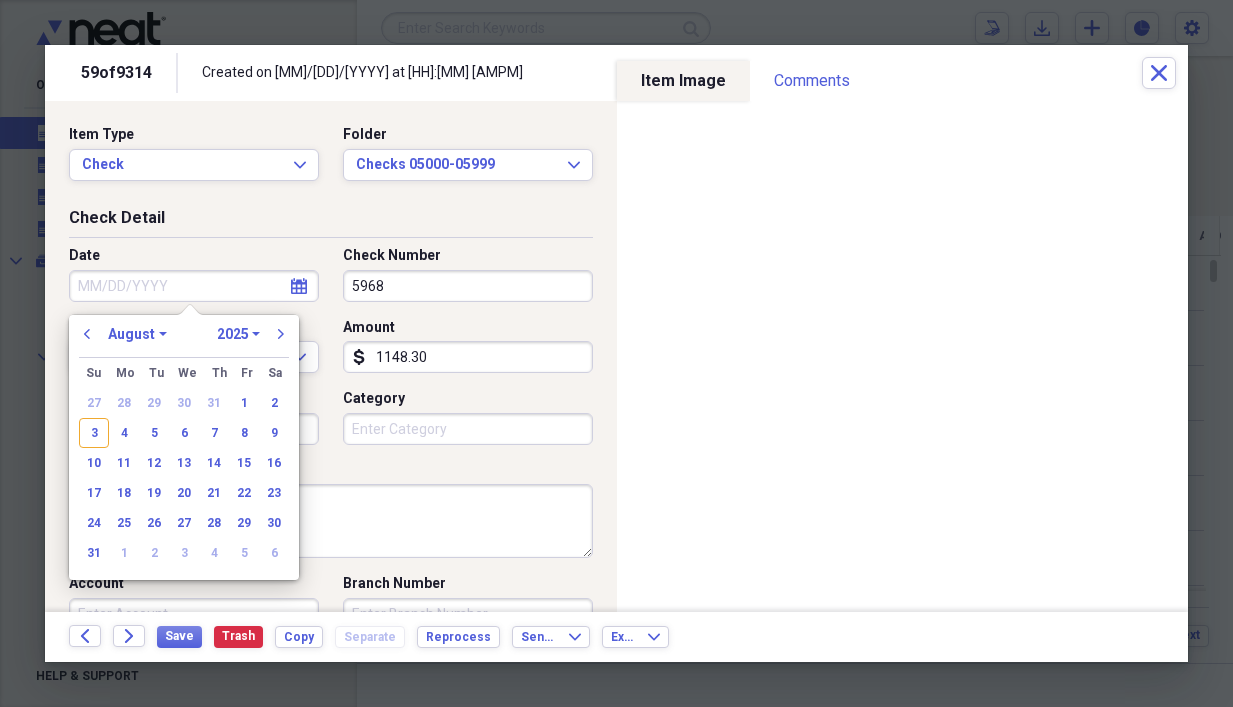 click on "Date" at bounding box center (194, 286) 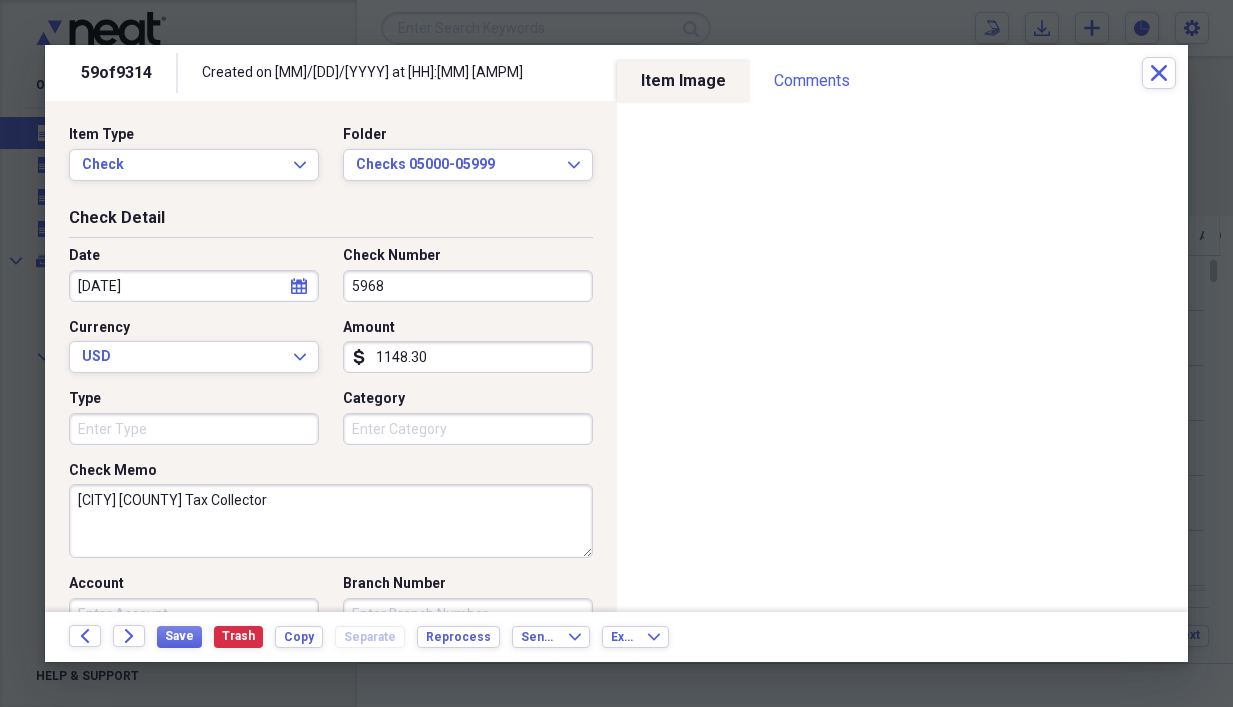 click on "[CITY] [COUNTY] Tax Collector" at bounding box center [331, 521] 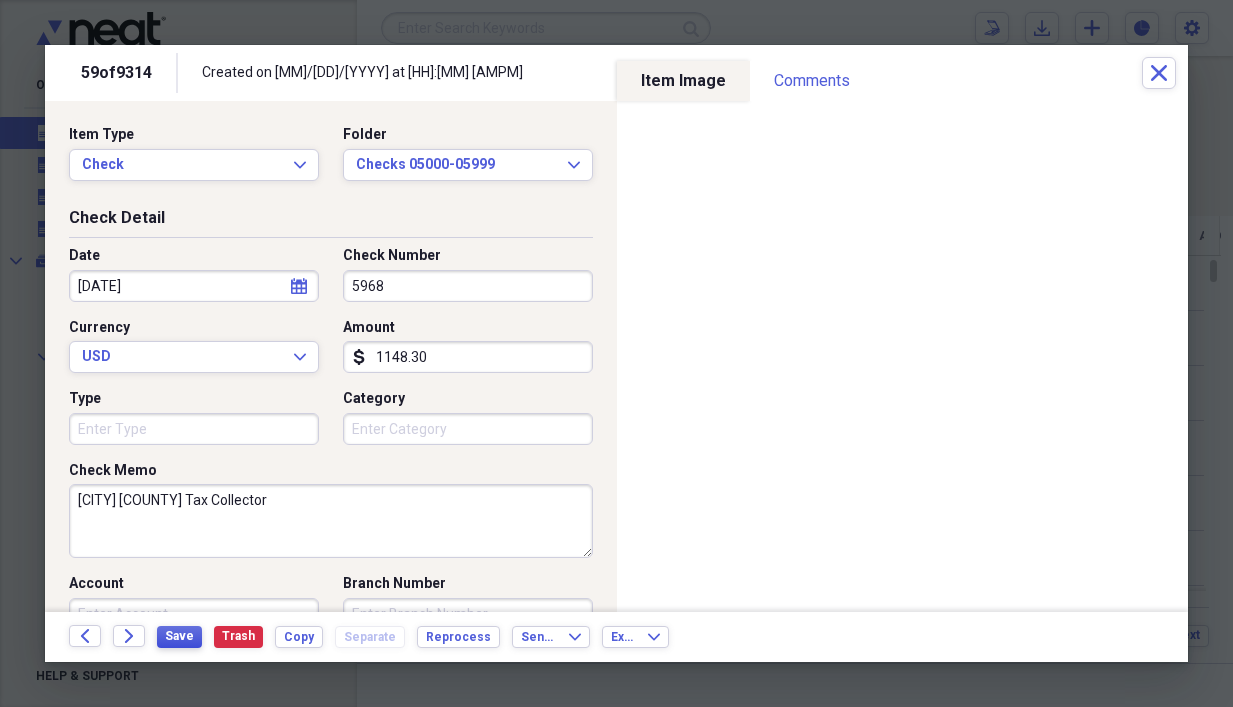 click on "Save" at bounding box center [179, 636] 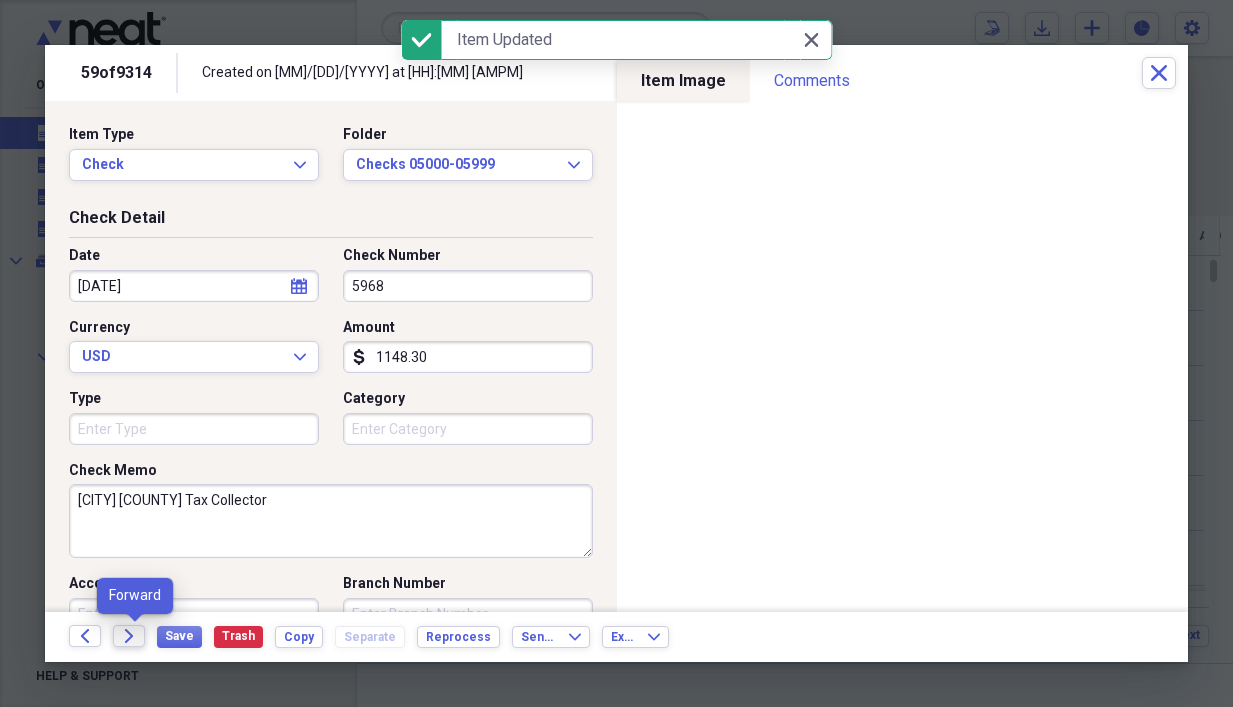 click on "Forward" 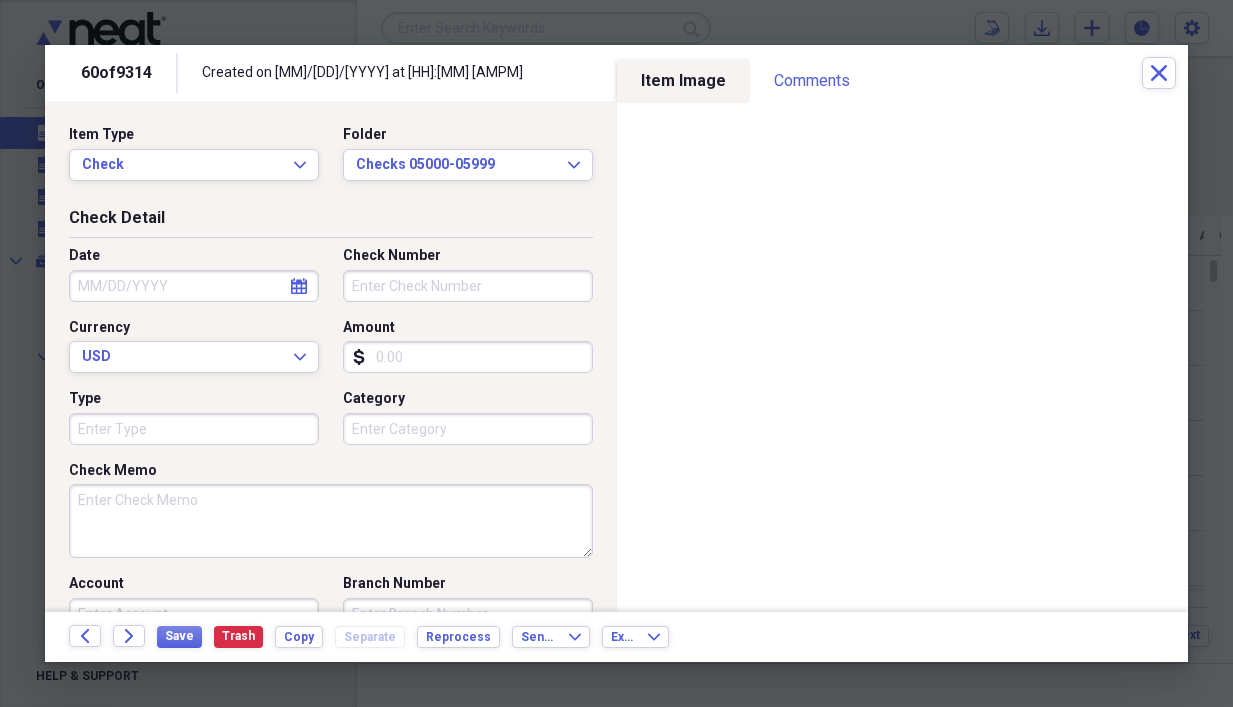 click on "Check Memo" at bounding box center [331, 521] 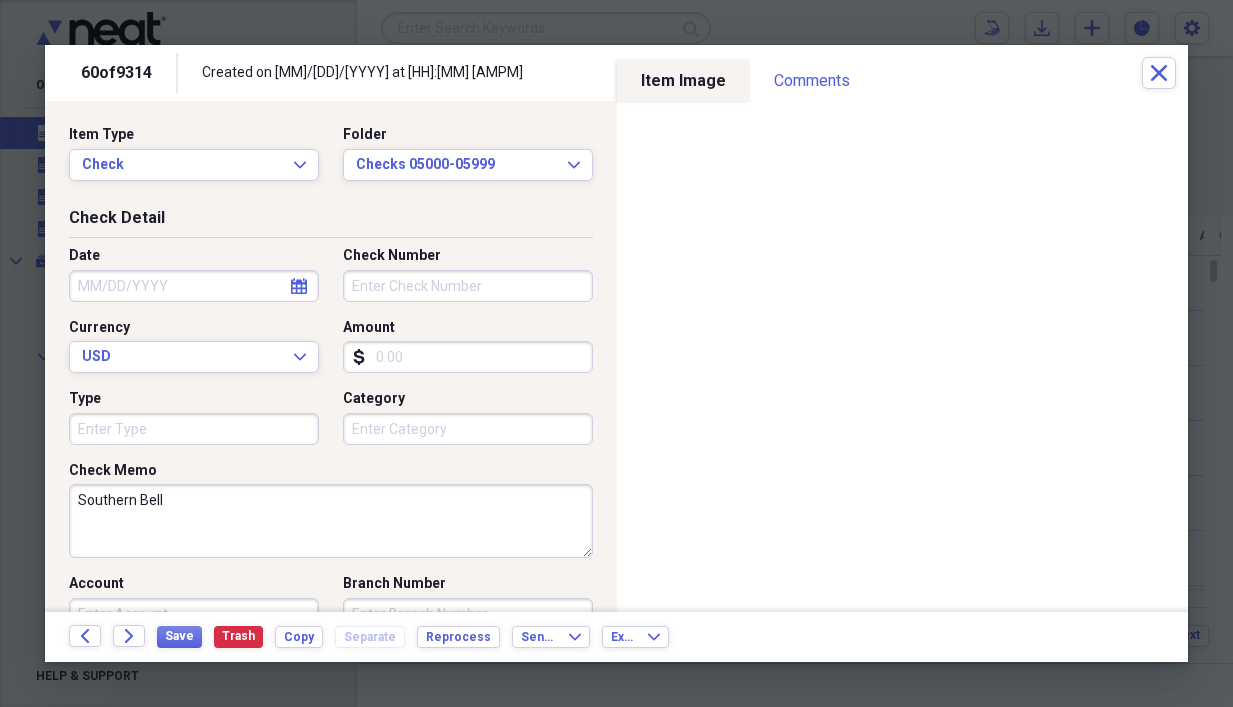 click on "Amount" at bounding box center (468, 357) 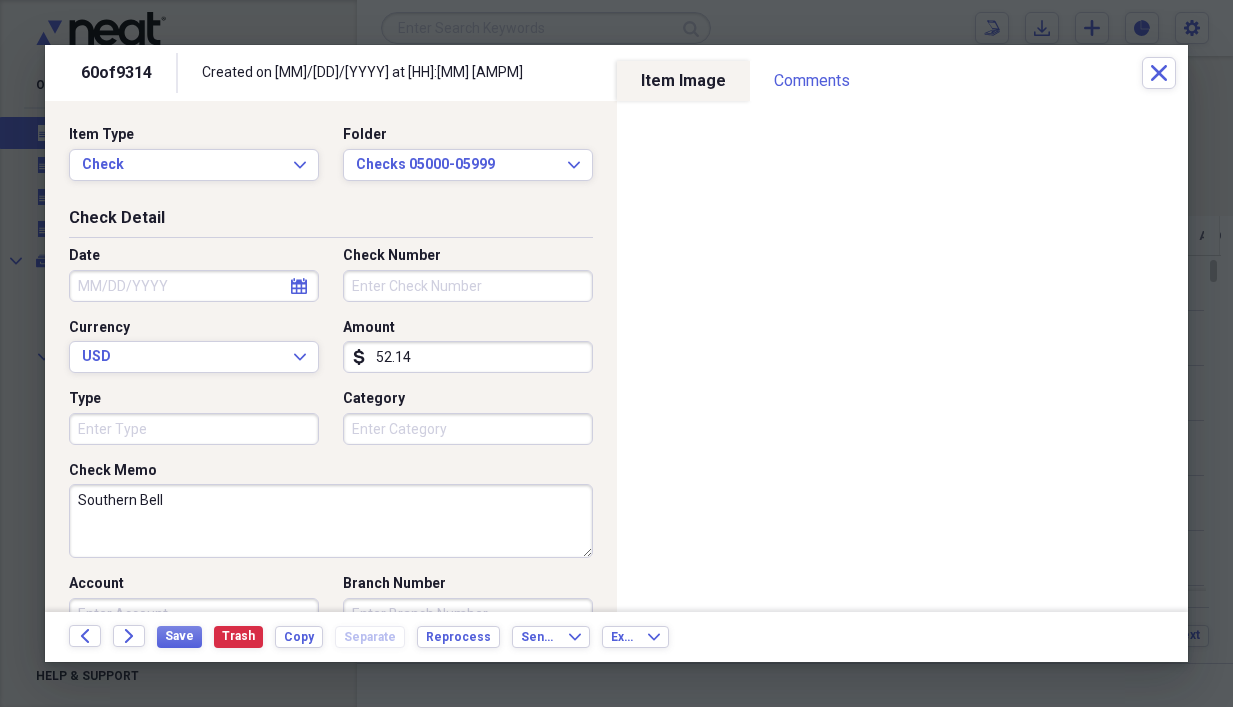 click on "Check Number" at bounding box center [468, 286] 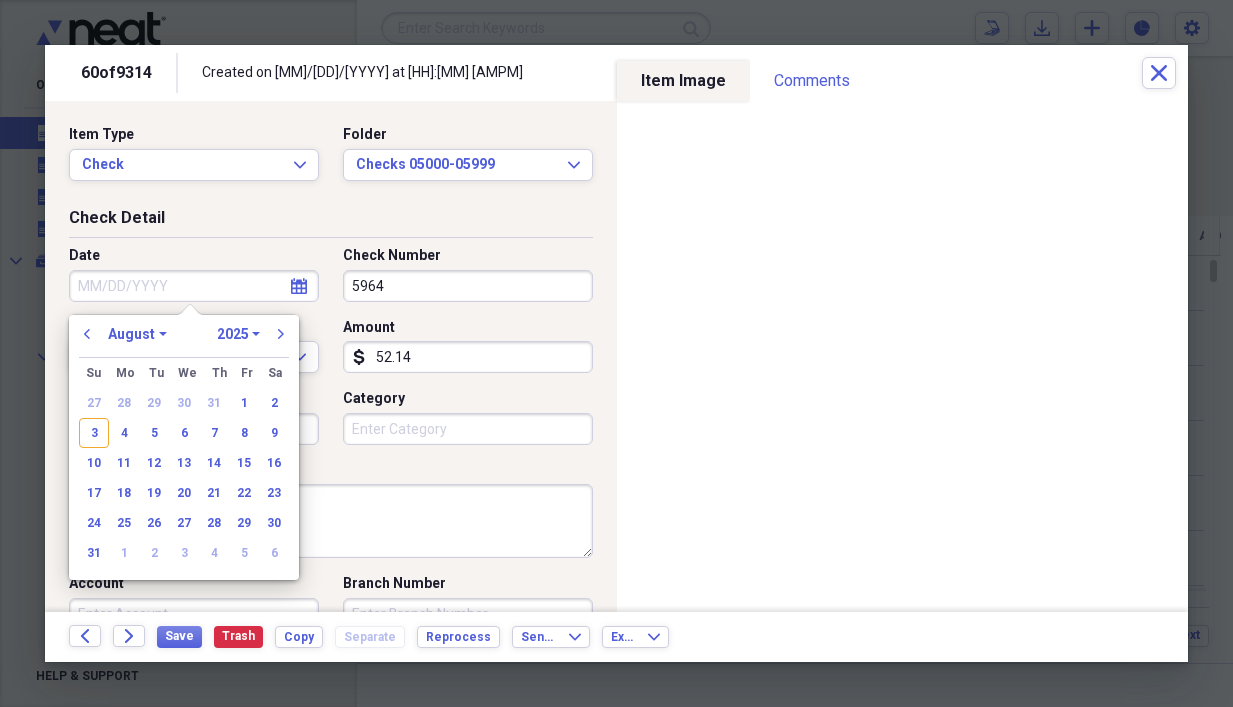 click on "Date" at bounding box center [194, 286] 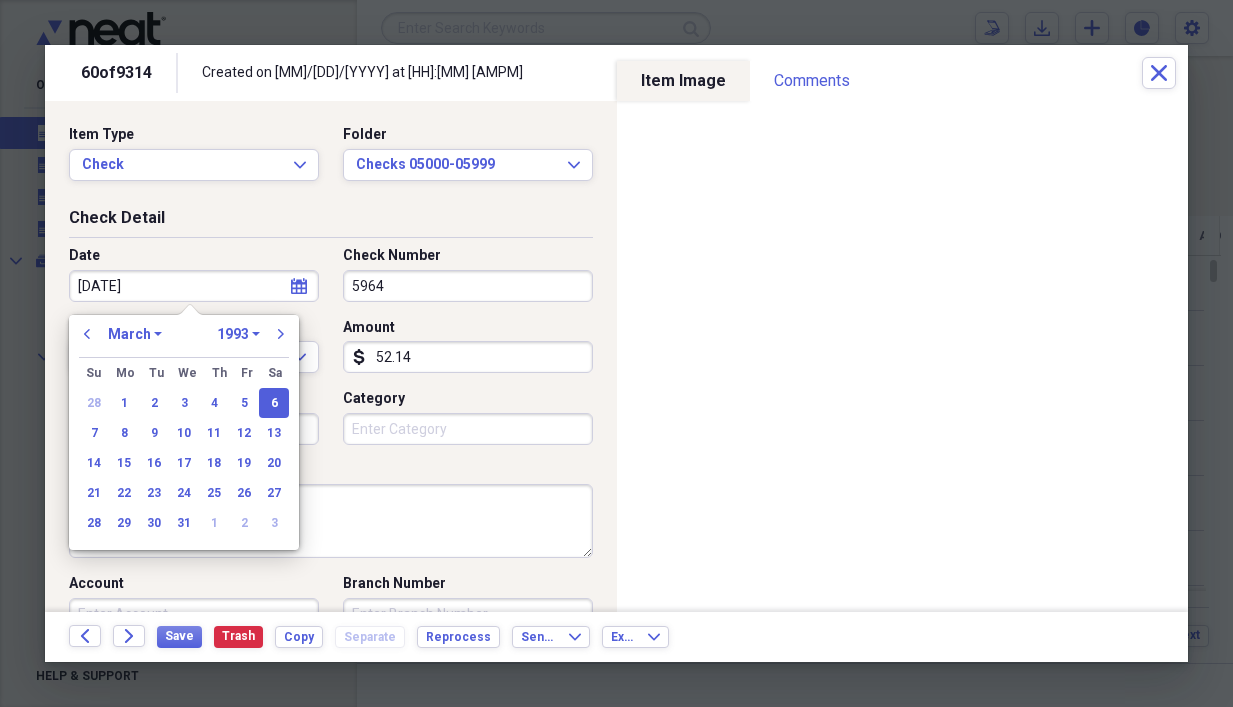 click on "Southern Bell" at bounding box center [331, 521] 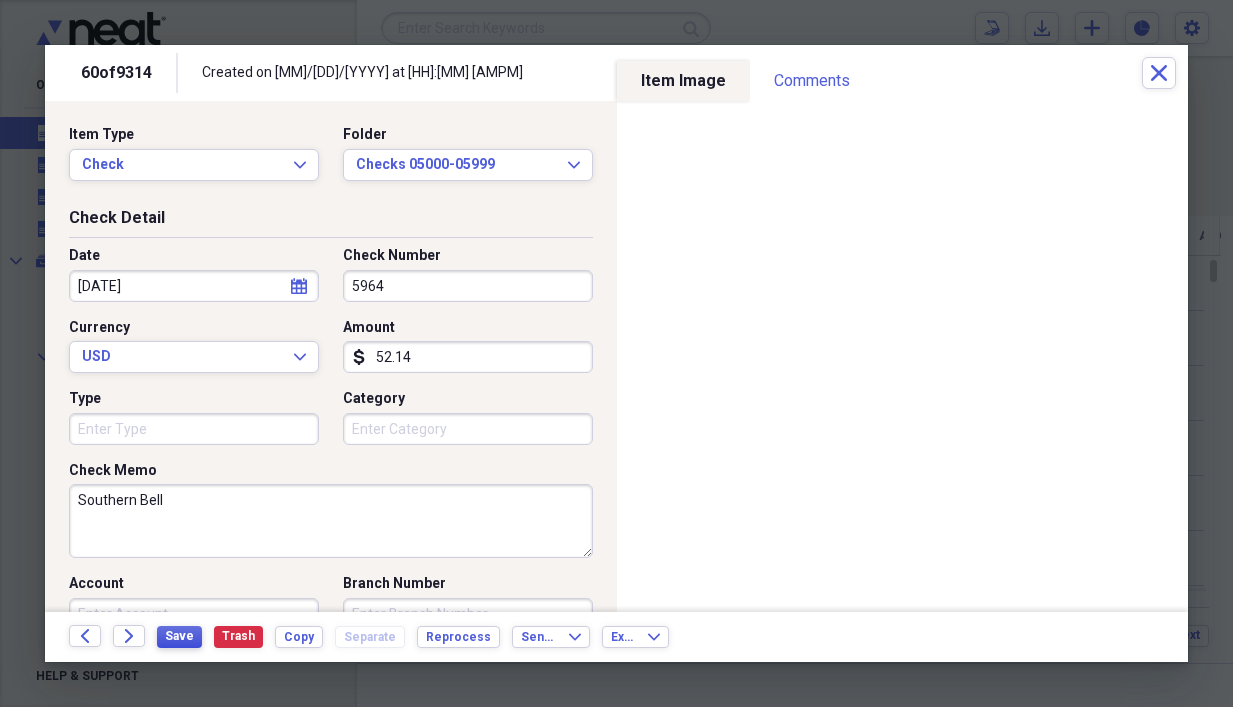 click on "Save" at bounding box center (179, 637) 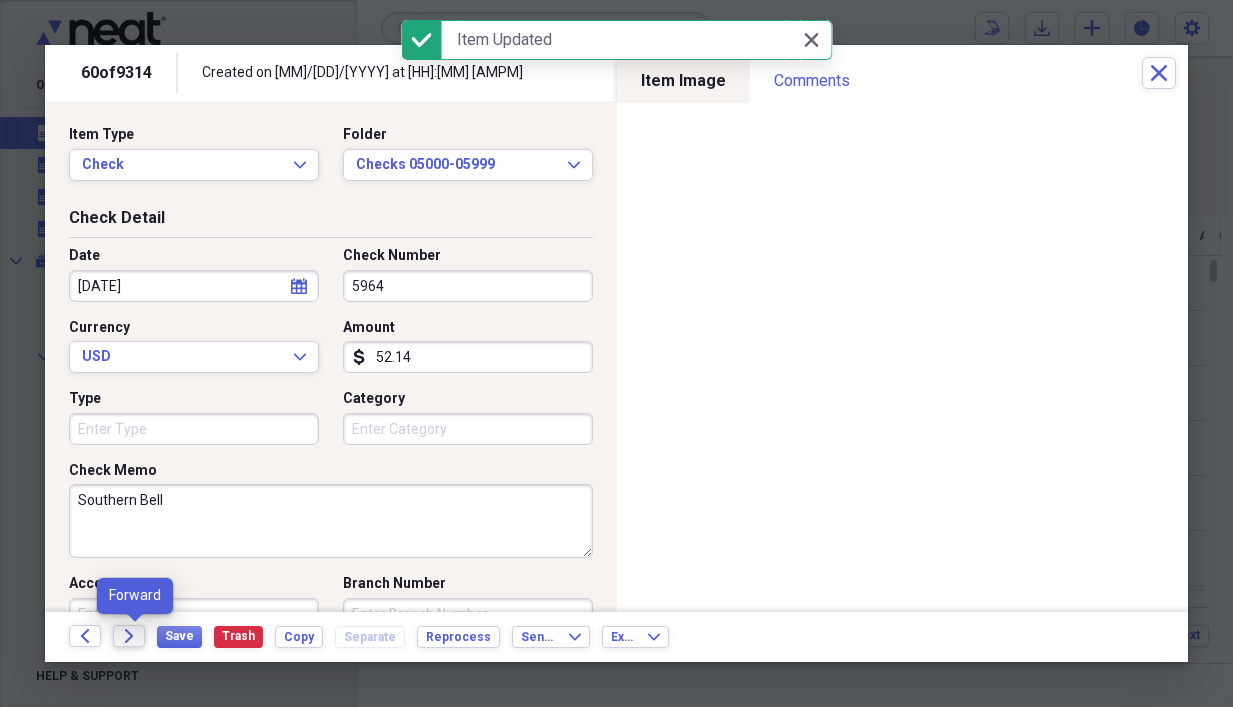 click 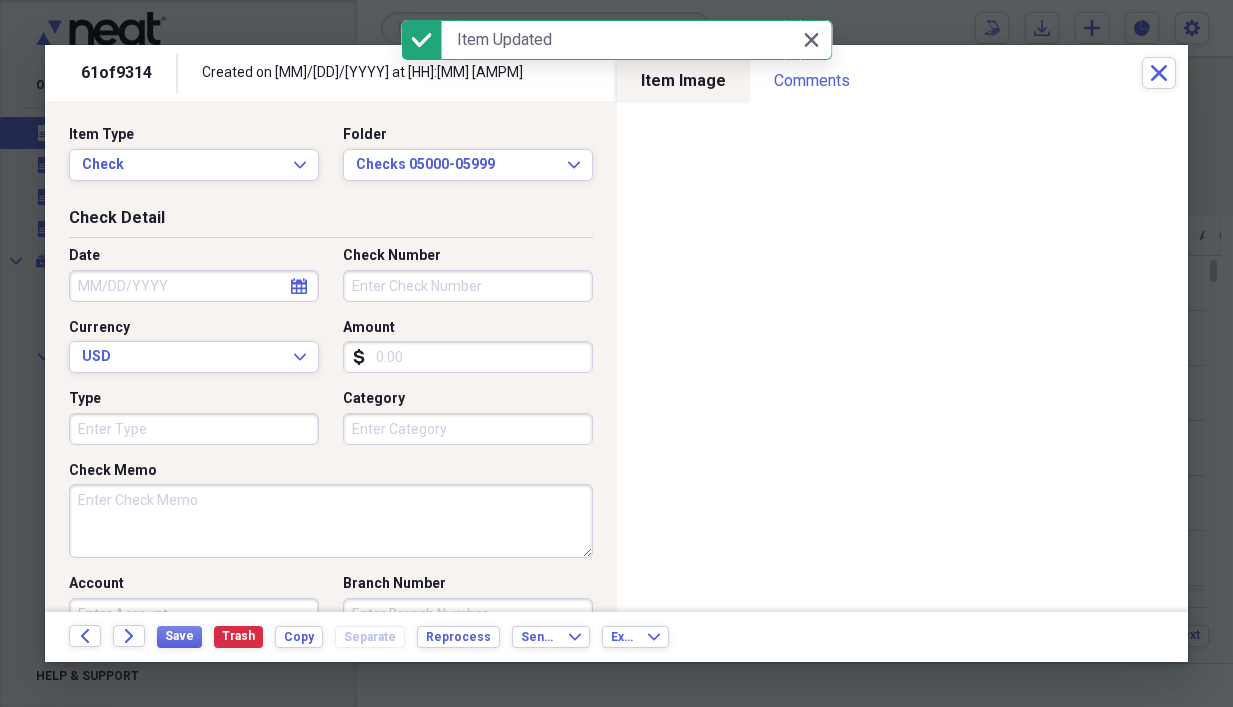 click on "Check Memo" at bounding box center (331, 521) 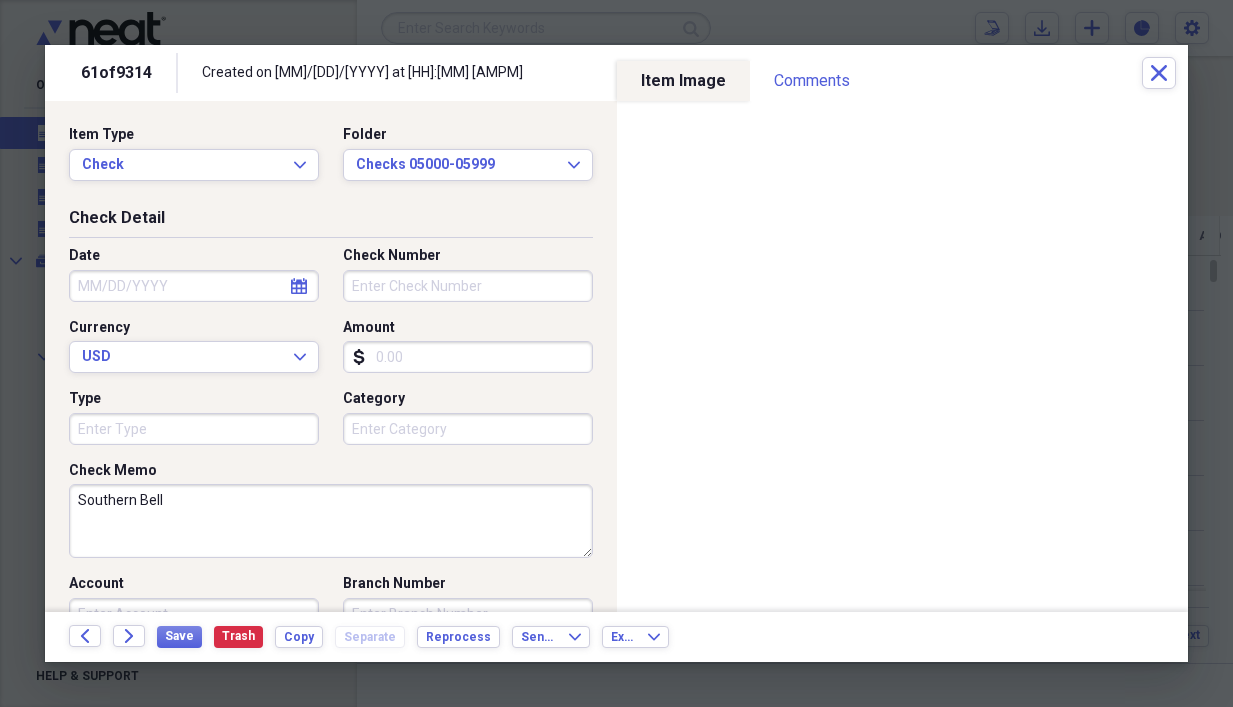 click on "Amount" at bounding box center [468, 357] 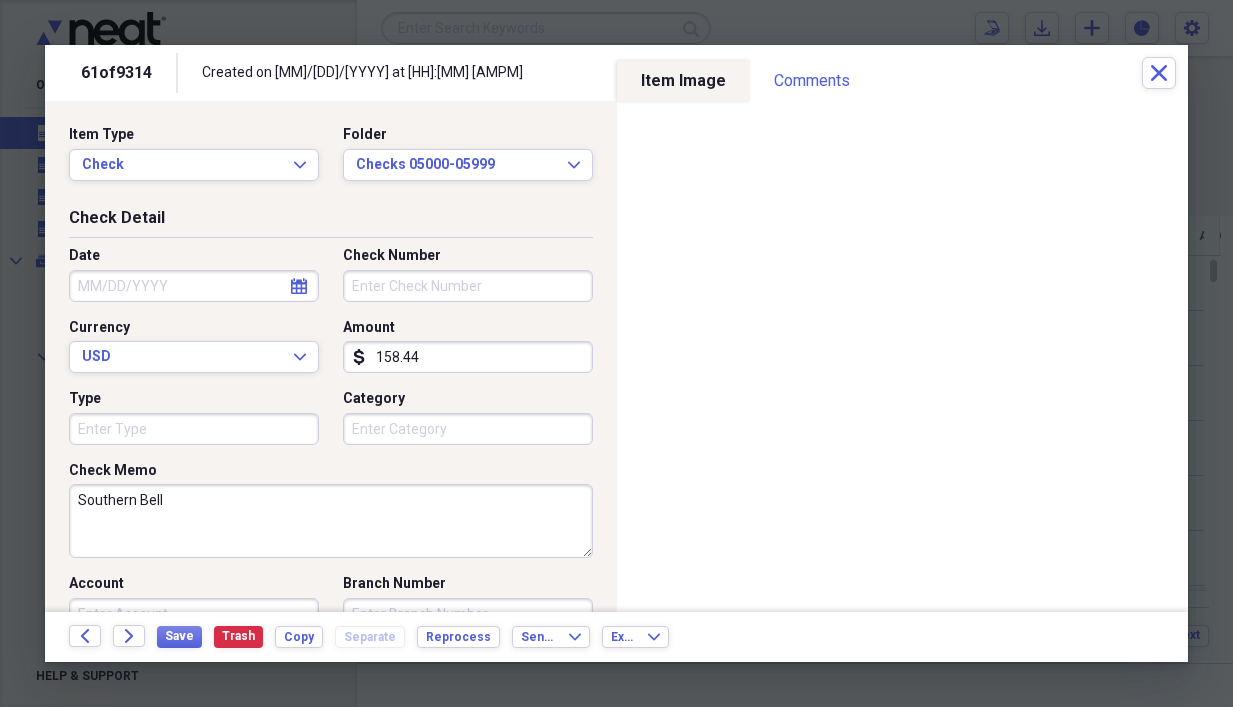 drag, startPoint x: 399, startPoint y: 287, endPoint x: 387, endPoint y: 275, distance: 16.970562 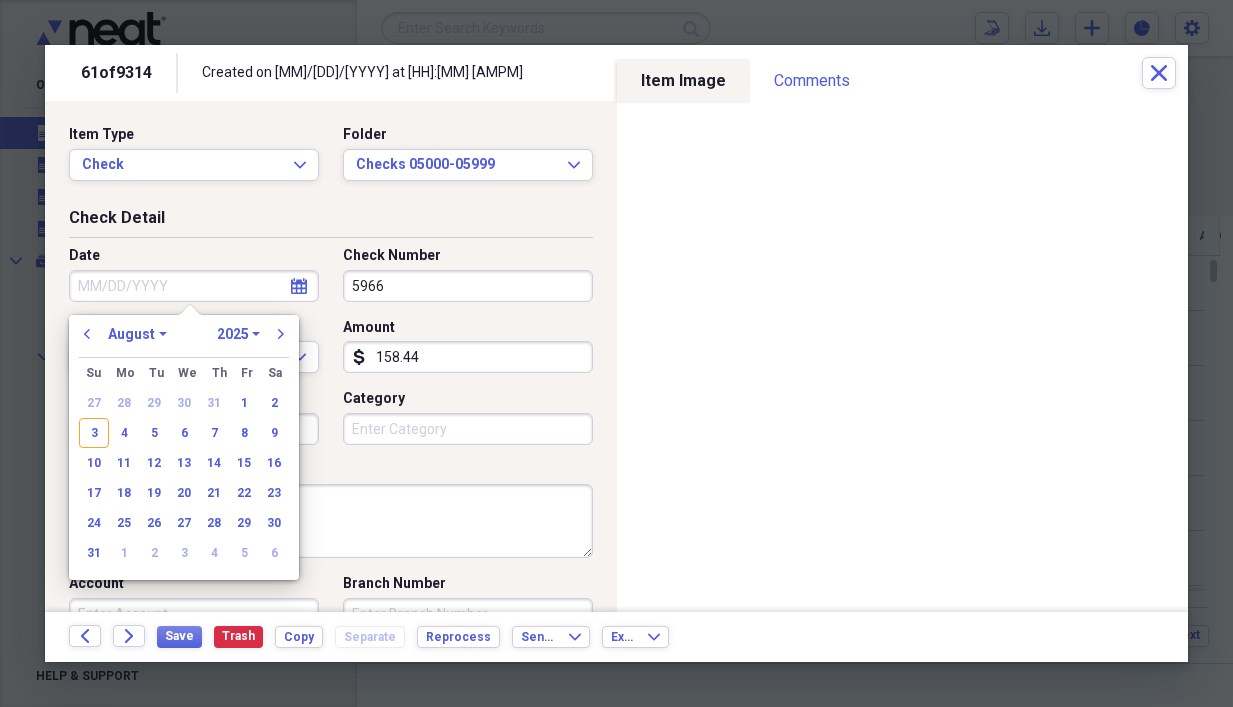 click on "Date" at bounding box center [194, 286] 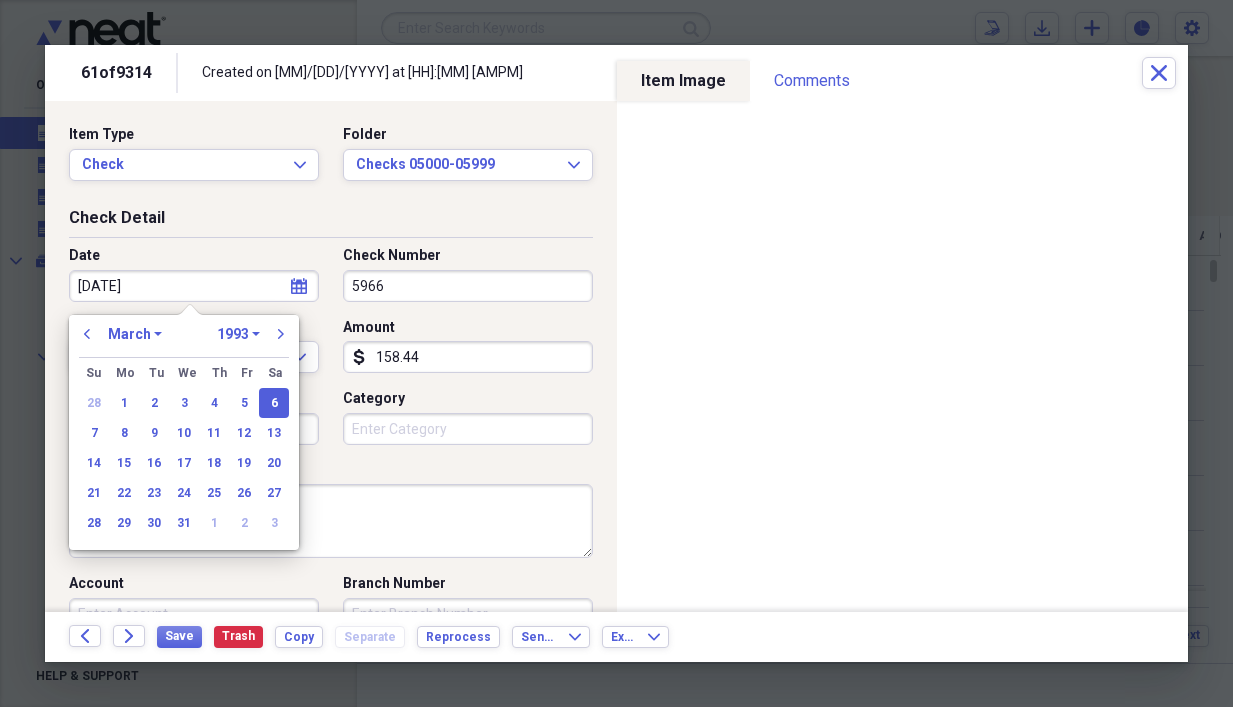 click on "Check Memo" at bounding box center (331, 471) 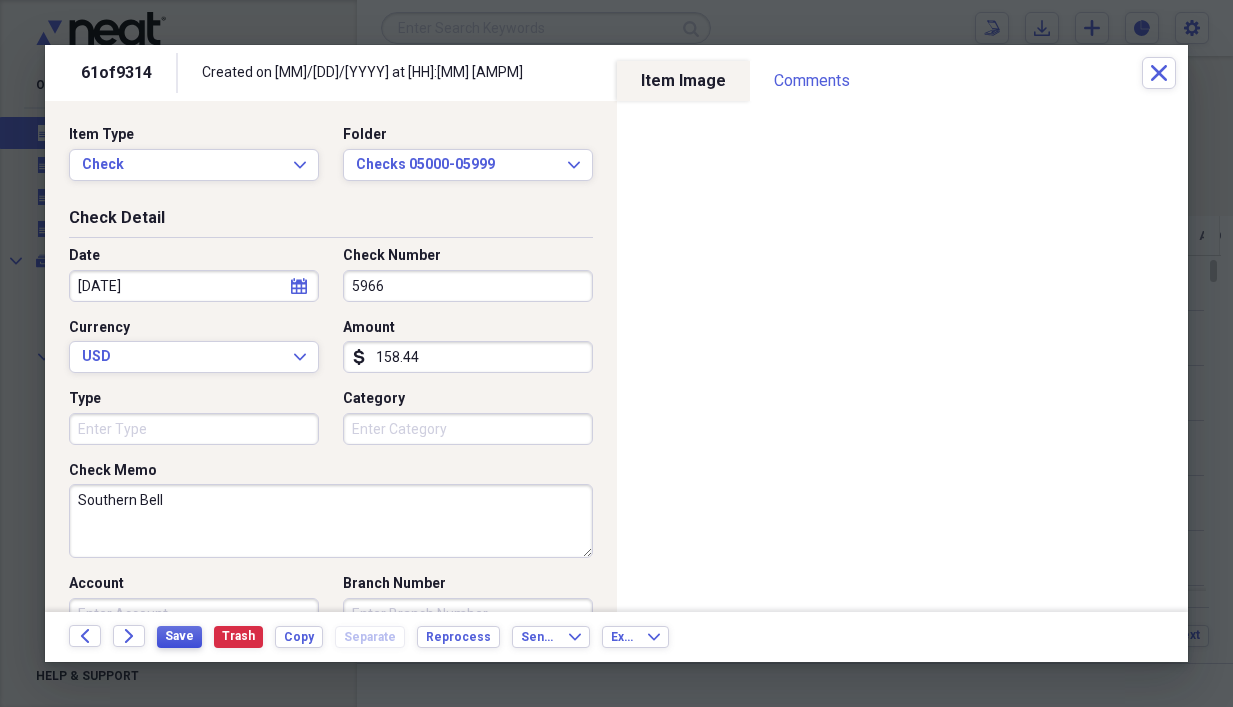 click on "Save" at bounding box center (179, 636) 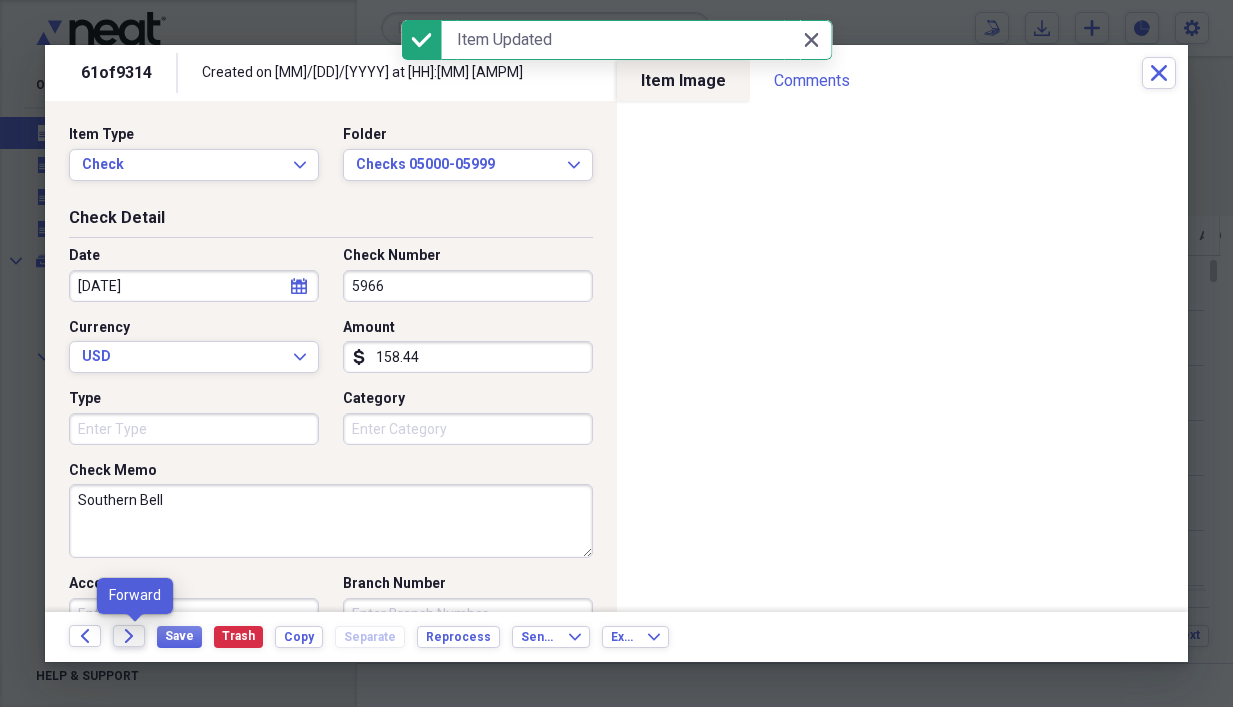 click on "Forward" 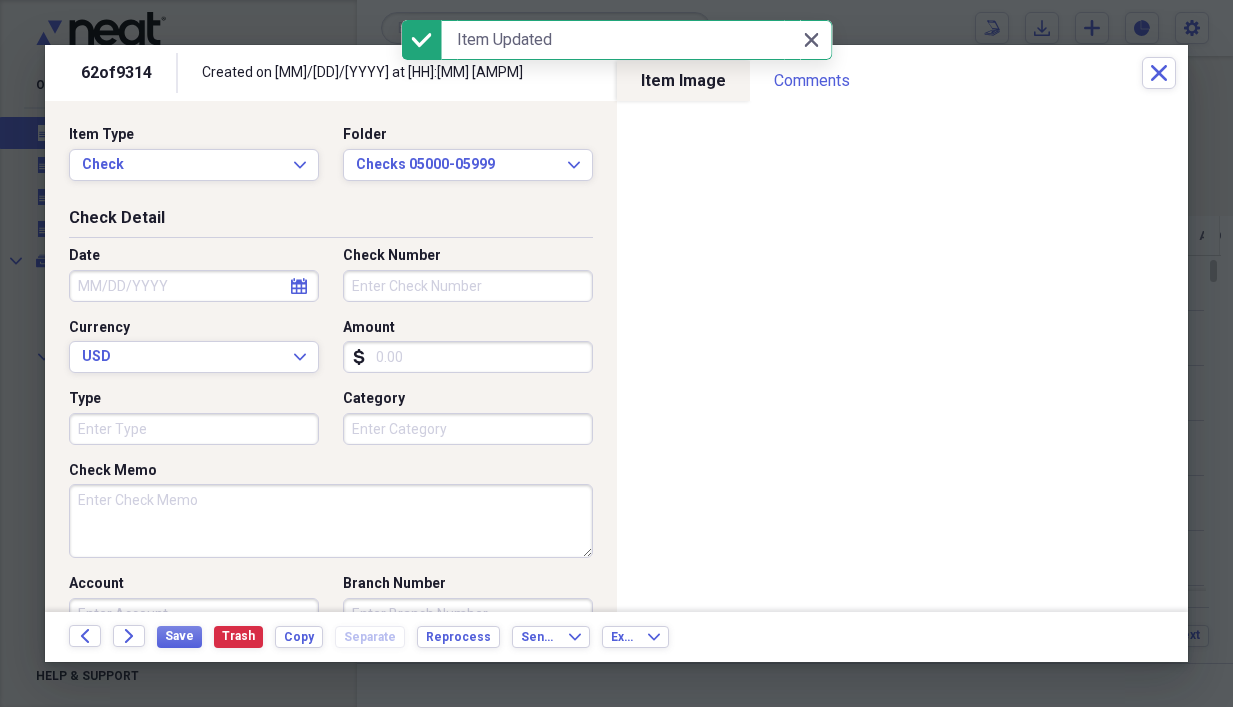 click on "Check Memo" at bounding box center (331, 521) 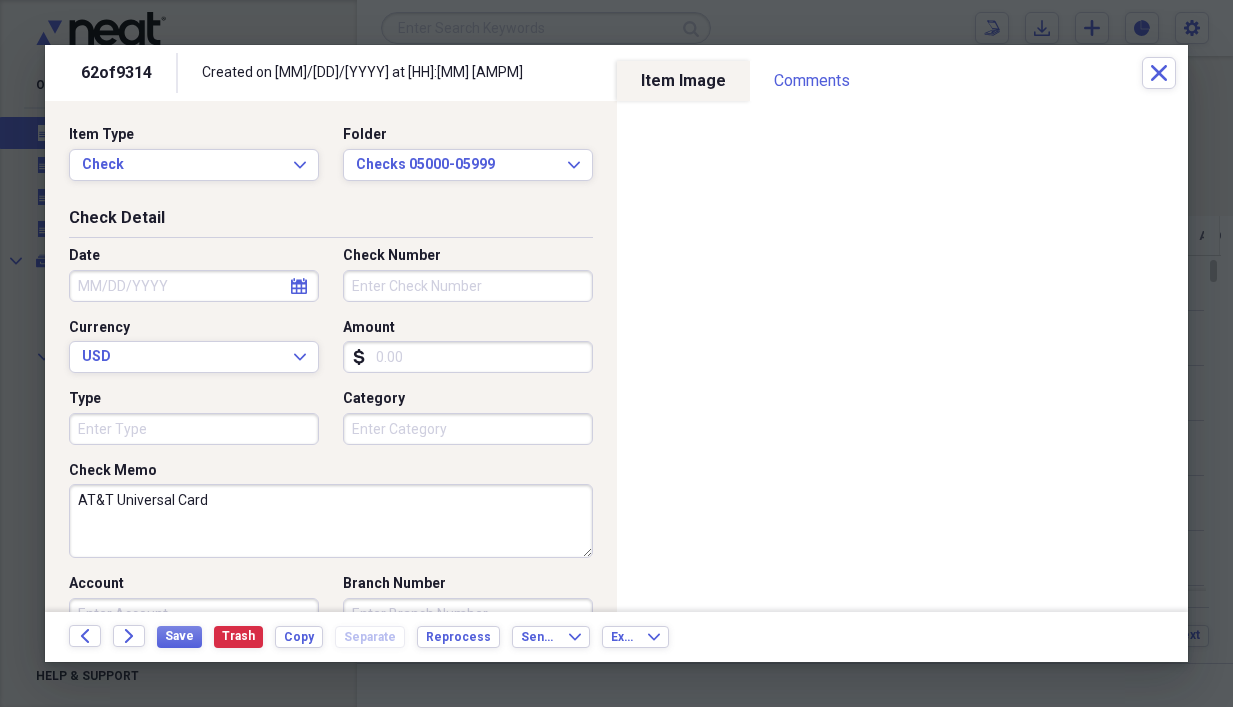 click on "Amount" at bounding box center [468, 357] 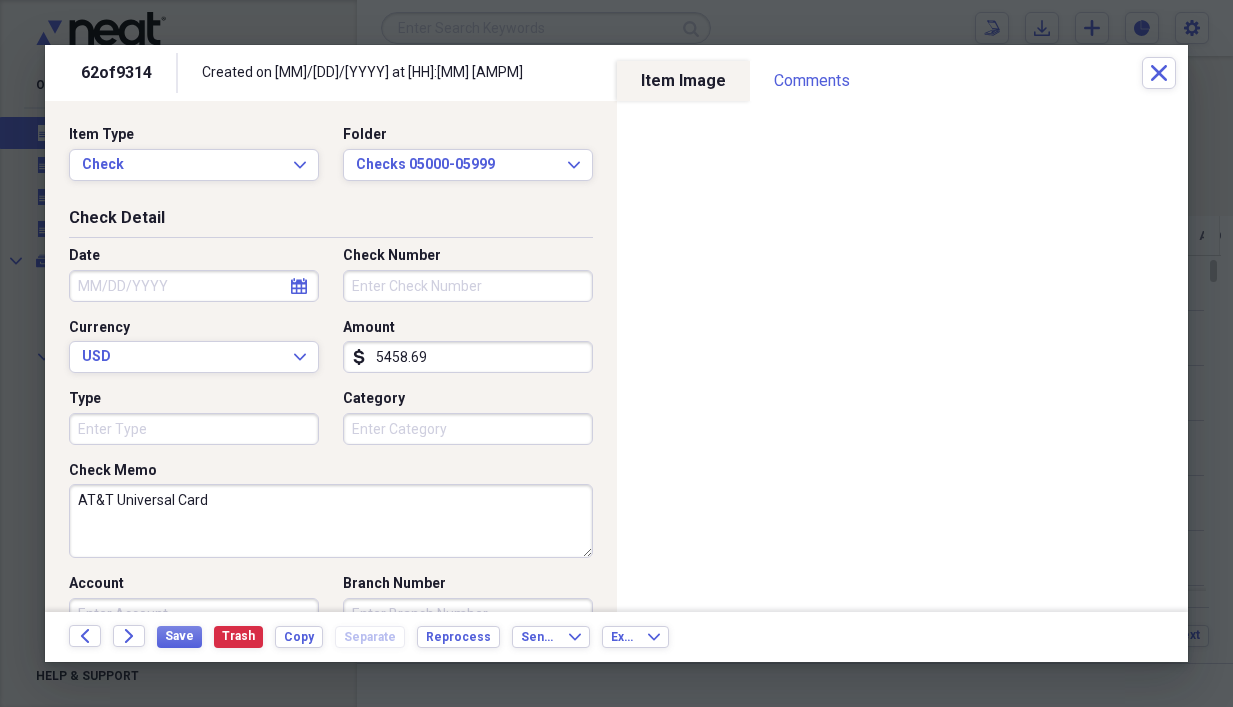click on "Check Number" at bounding box center (468, 286) 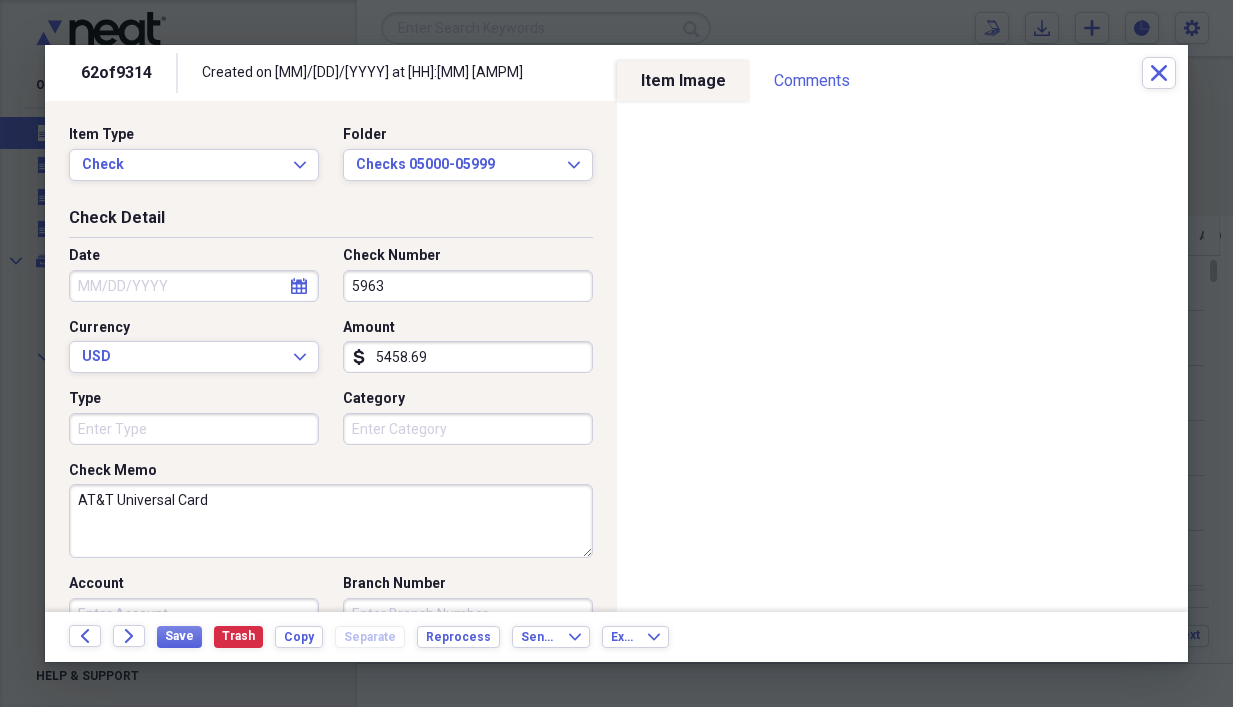 click on "Date" at bounding box center [194, 286] 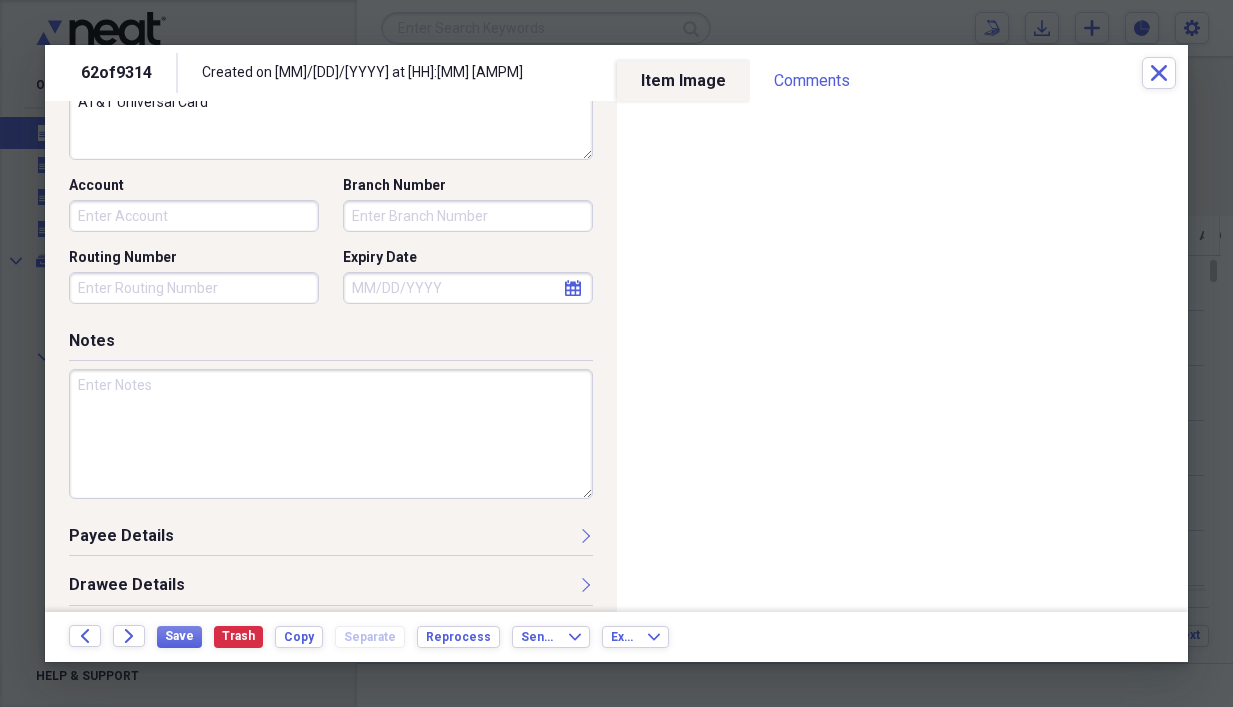 scroll, scrollTop: 447, scrollLeft: 0, axis: vertical 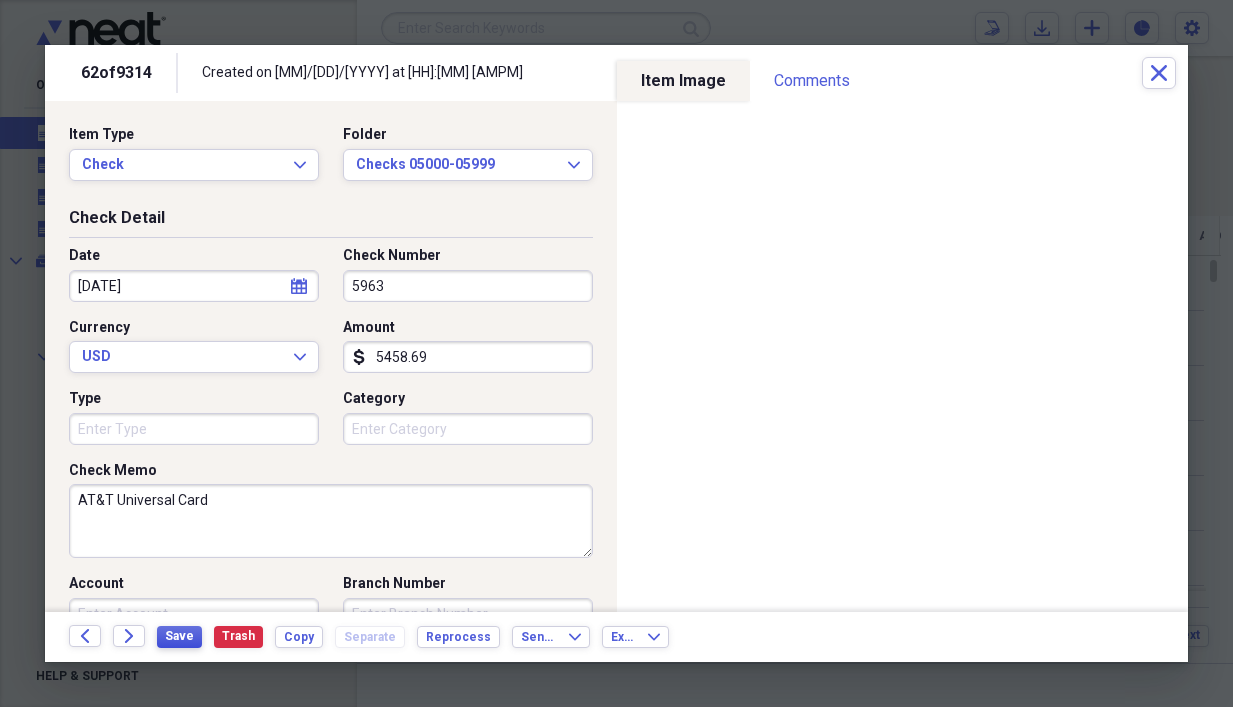 click on "Save" at bounding box center [179, 636] 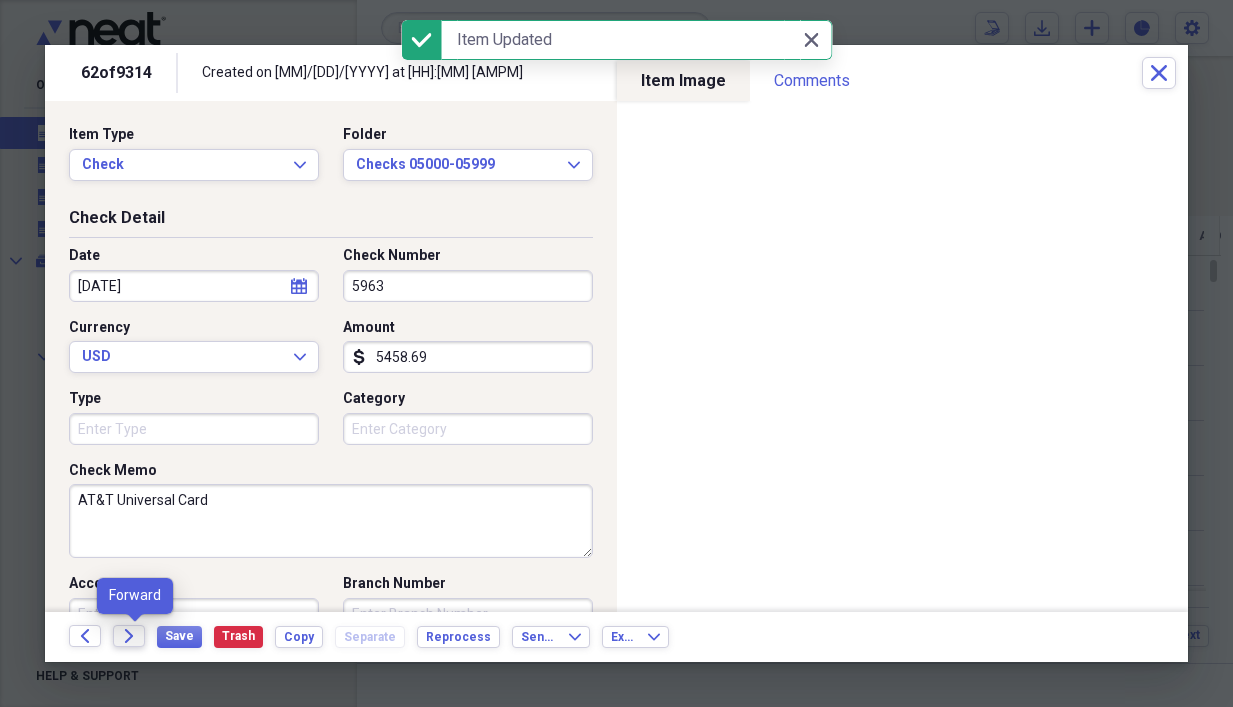 click on "Forward" 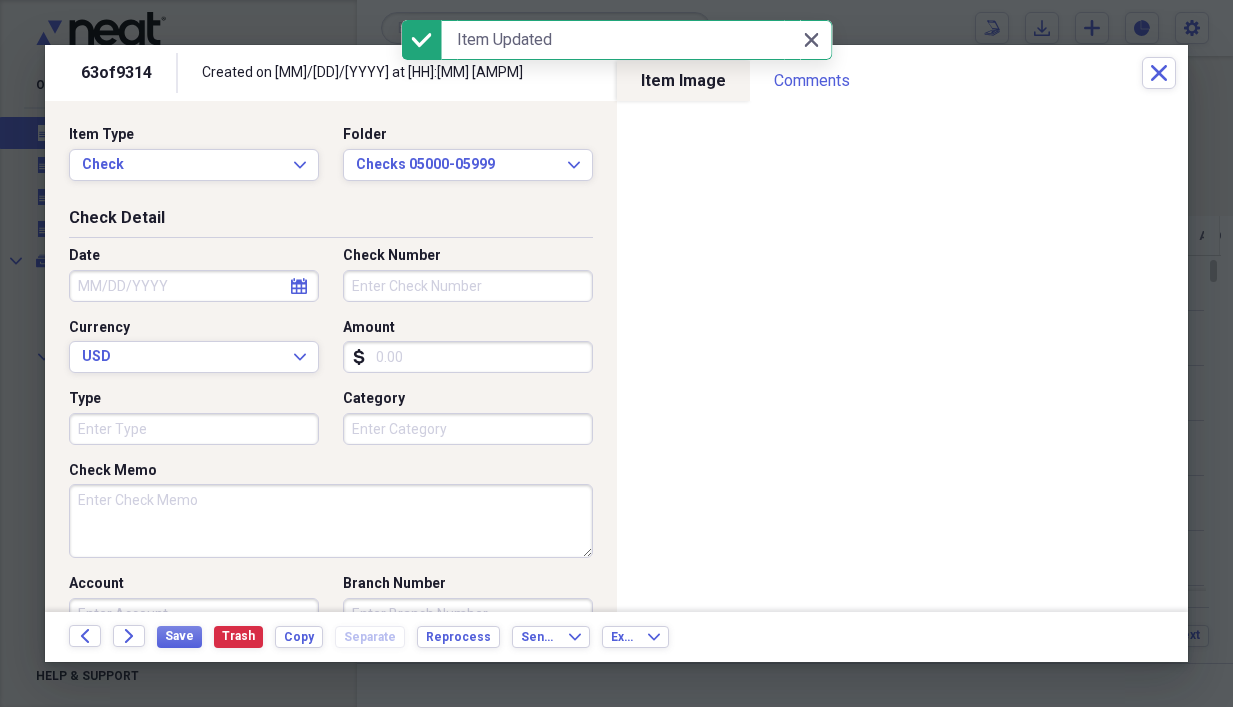 click on "Check Memo" at bounding box center (331, 521) 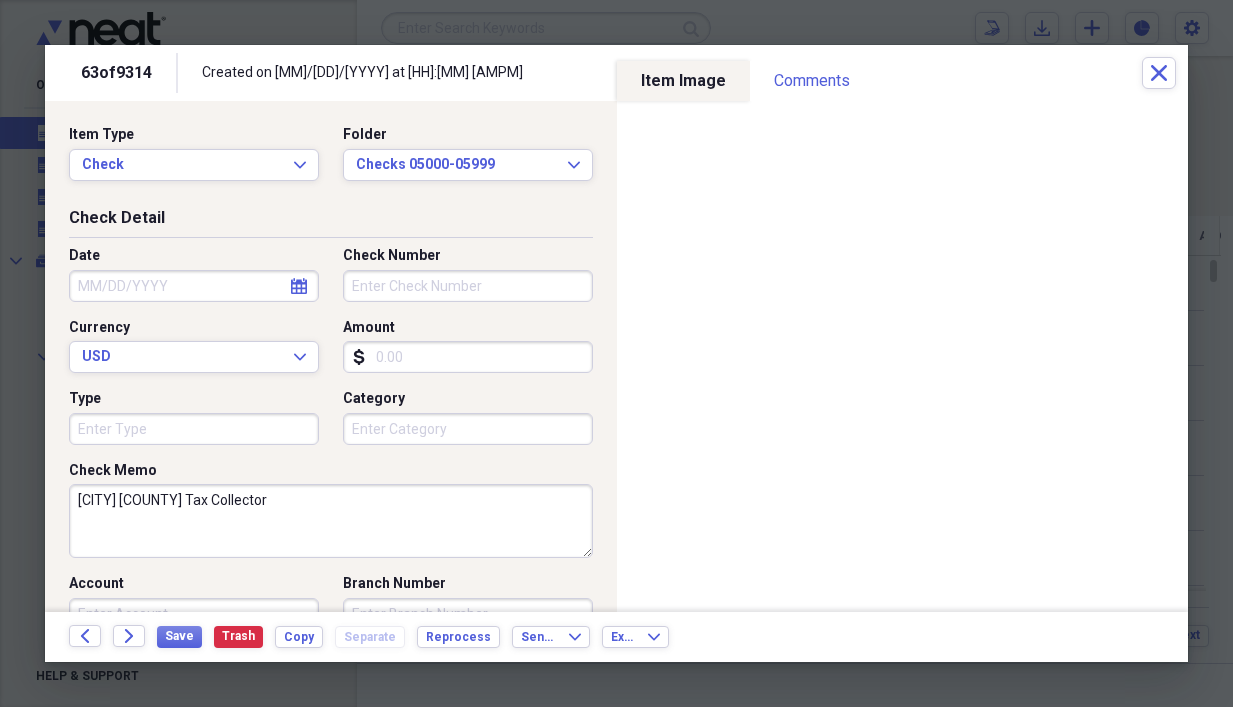click on "Amount" at bounding box center (468, 357) 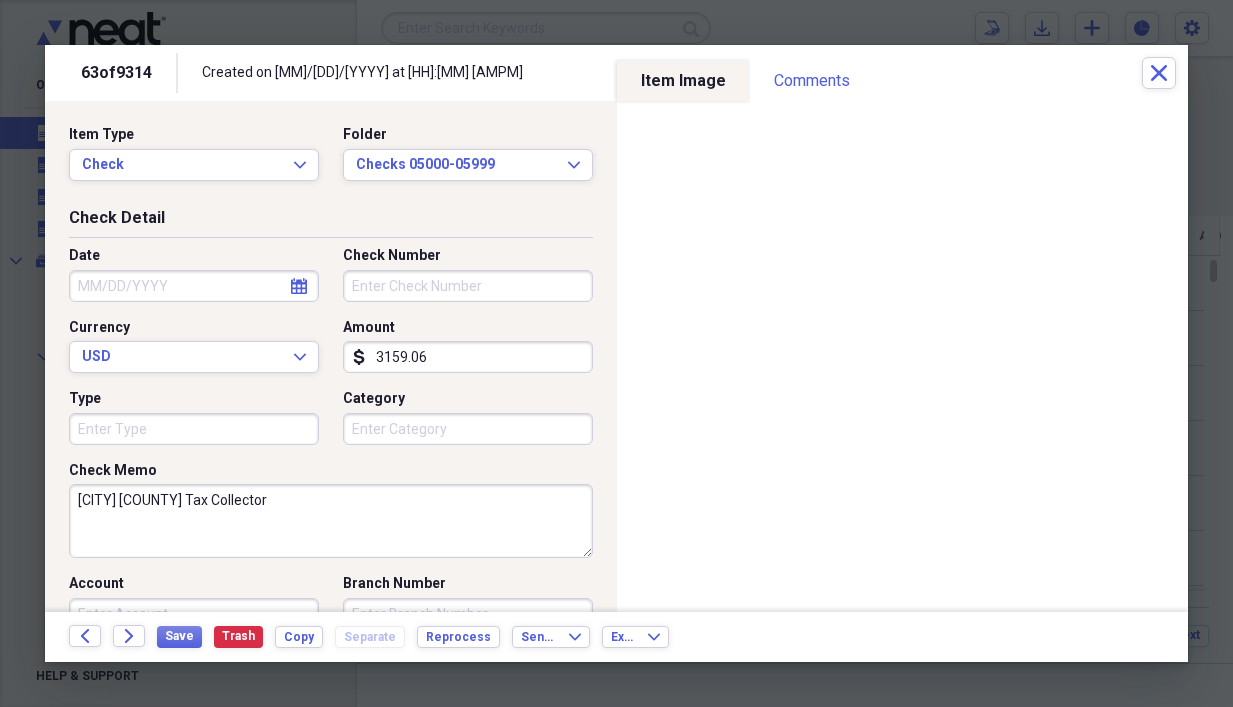 click on "Check Number" at bounding box center (468, 286) 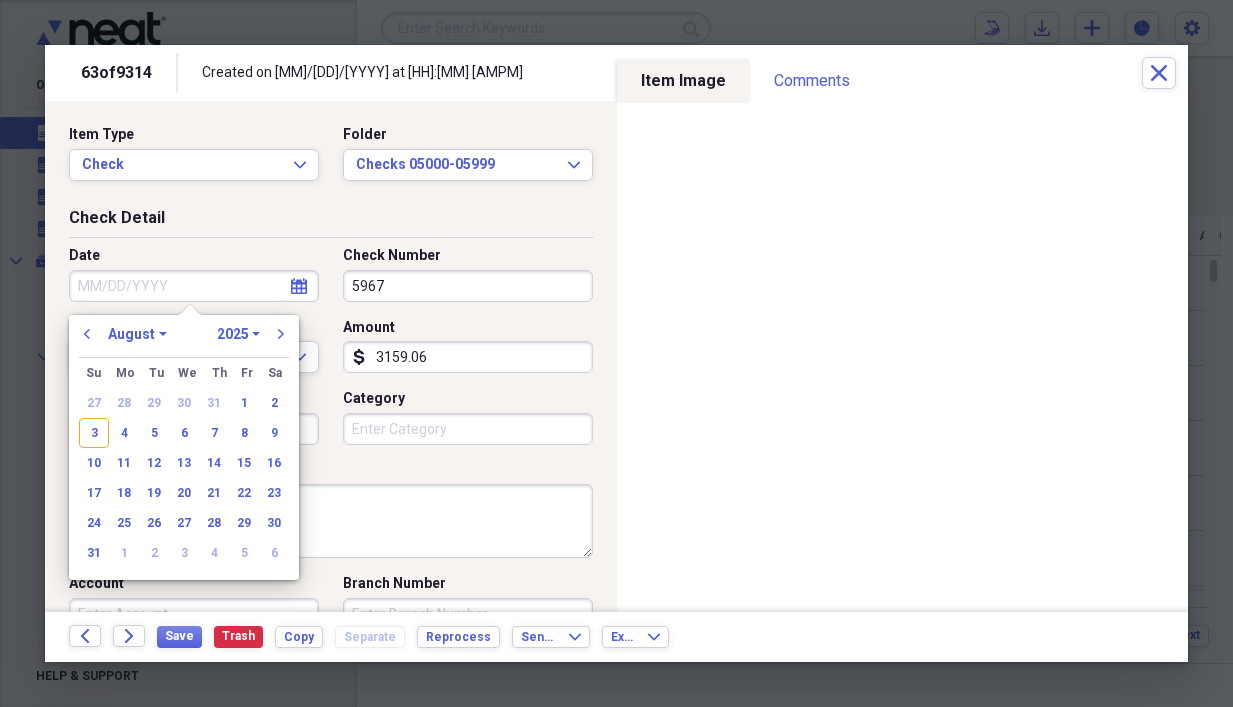 click on "Date" at bounding box center (194, 286) 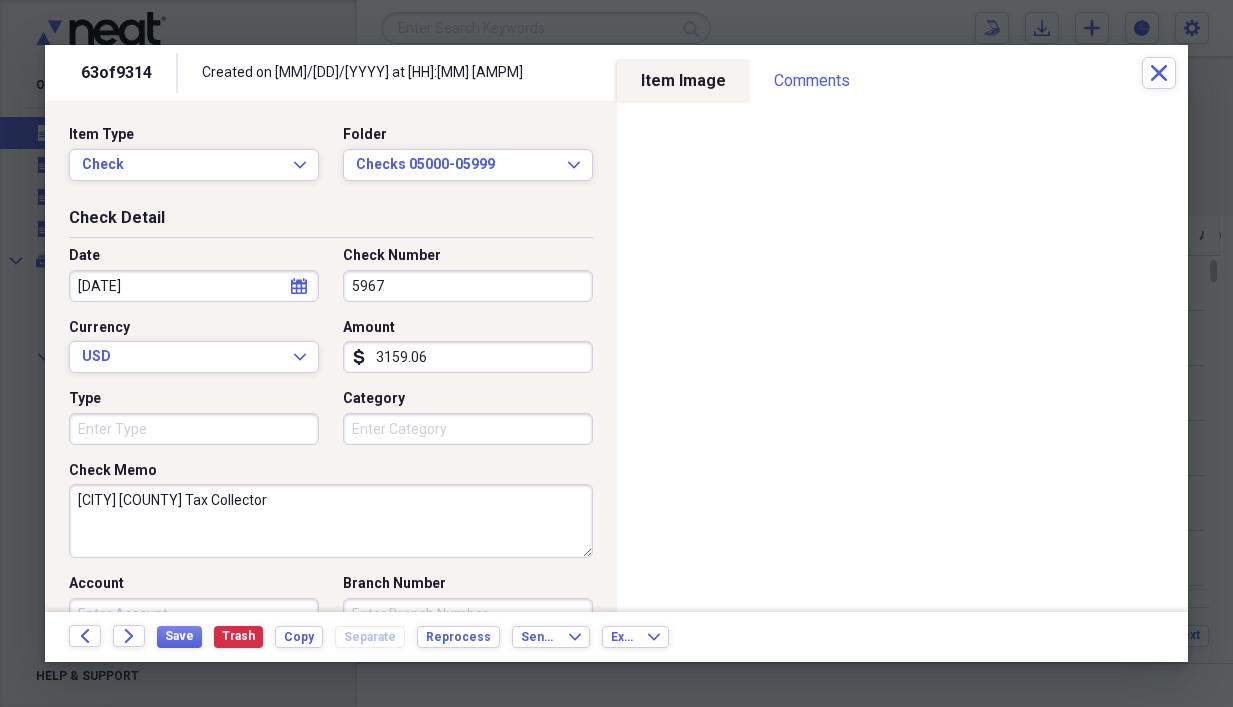 click on "[CITY] [COUNTY] Tax Collector" at bounding box center [331, 521] 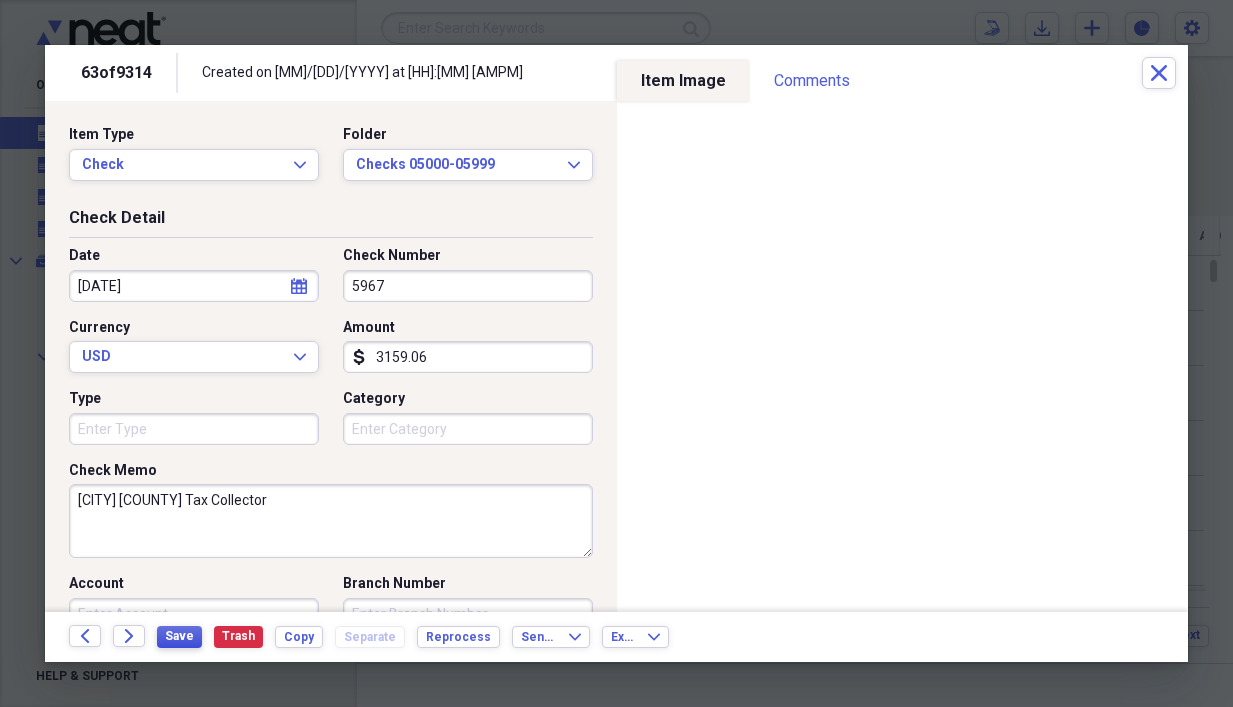 click on "Save" at bounding box center [179, 636] 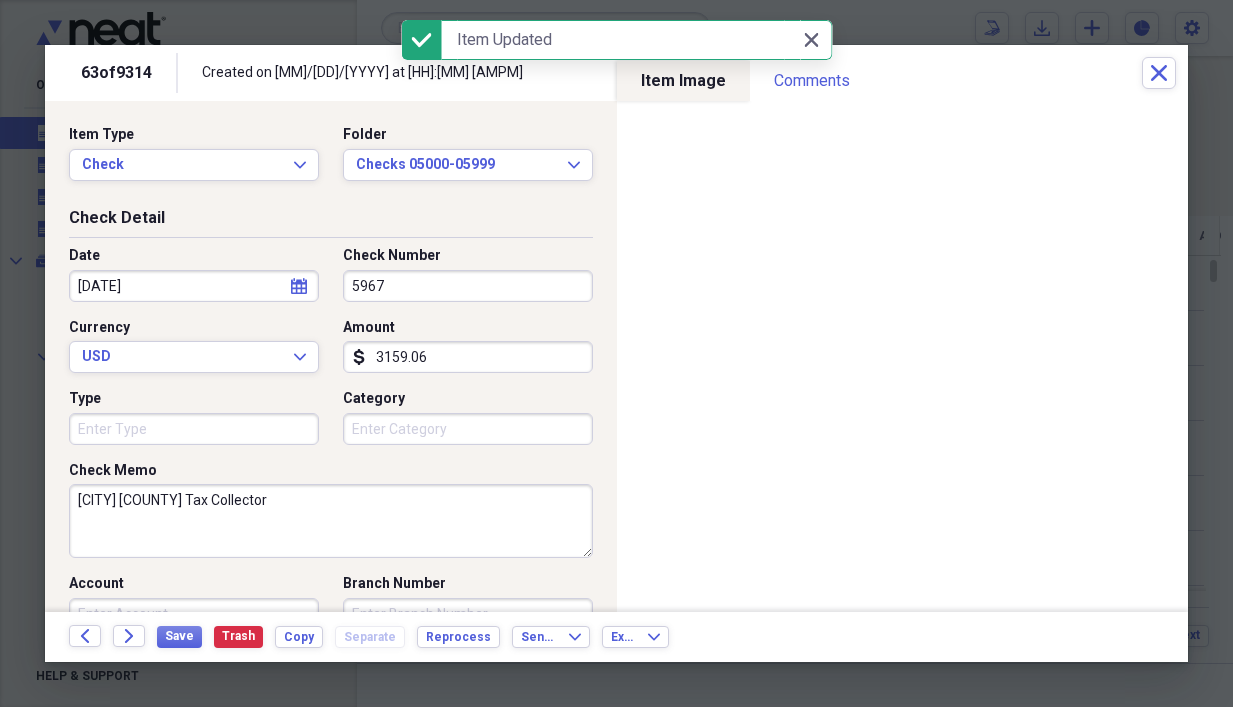 click on "Forward" at bounding box center (135, 637) 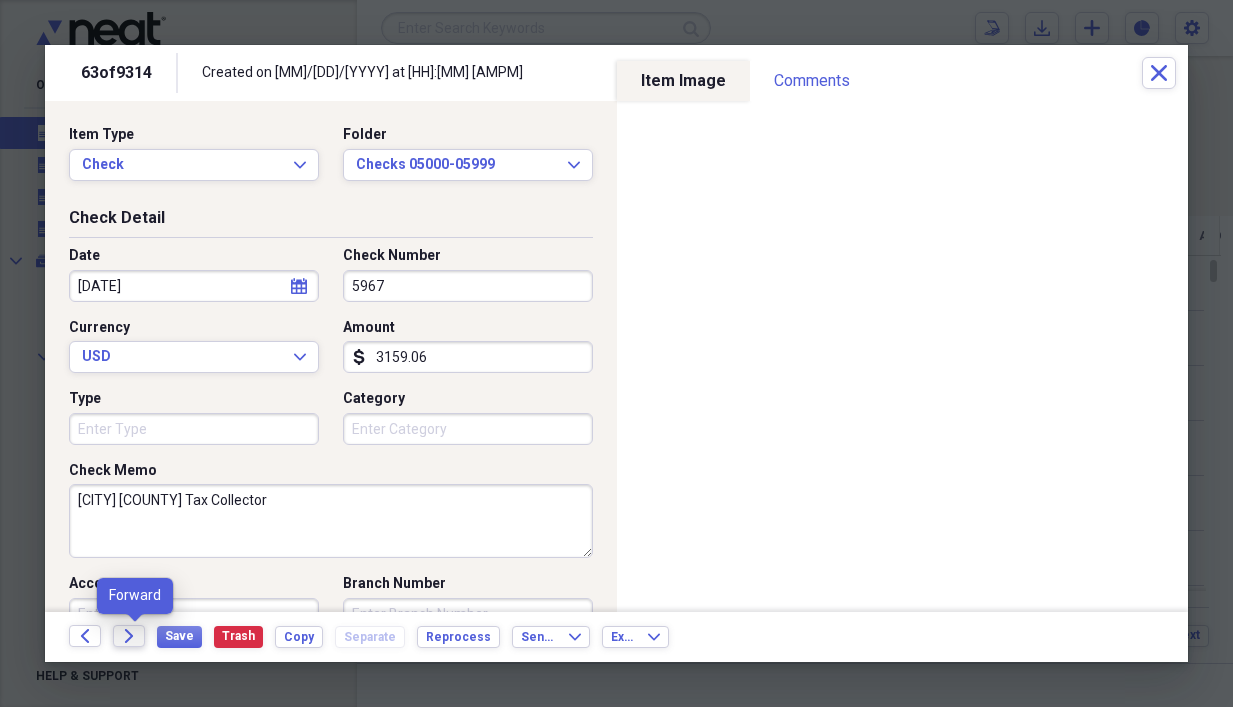 click on "Forward" 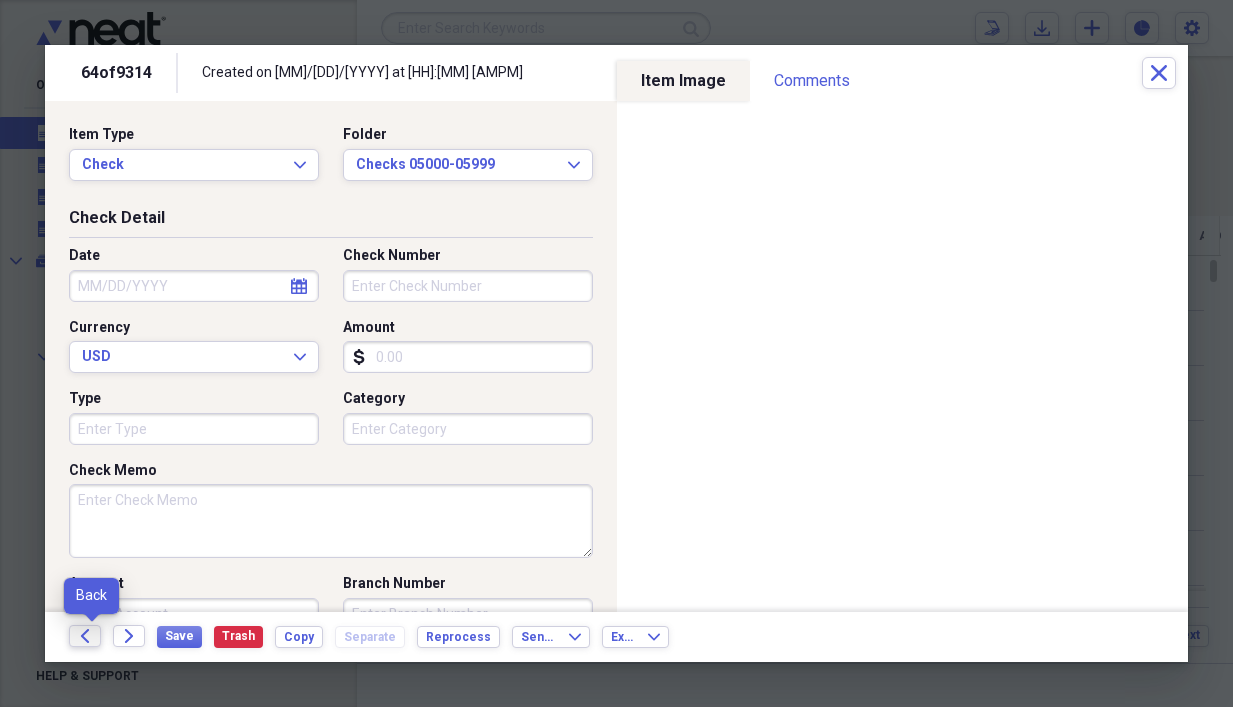 click 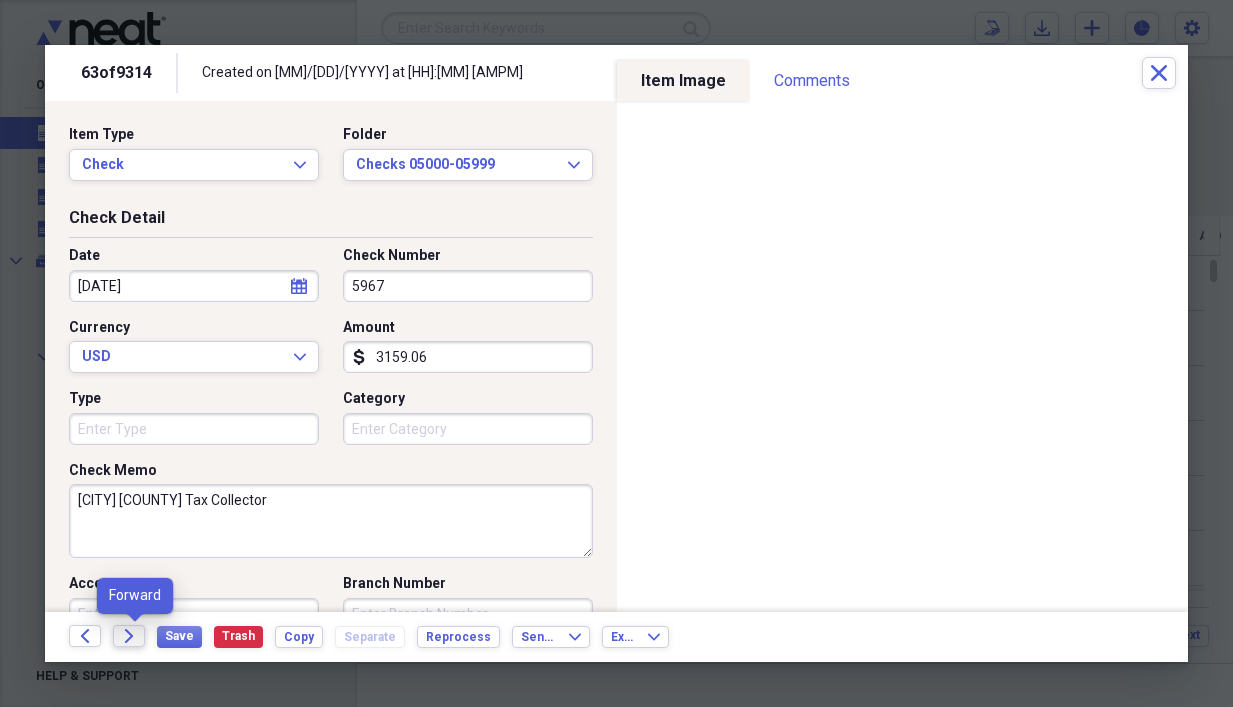 click on "Forward" 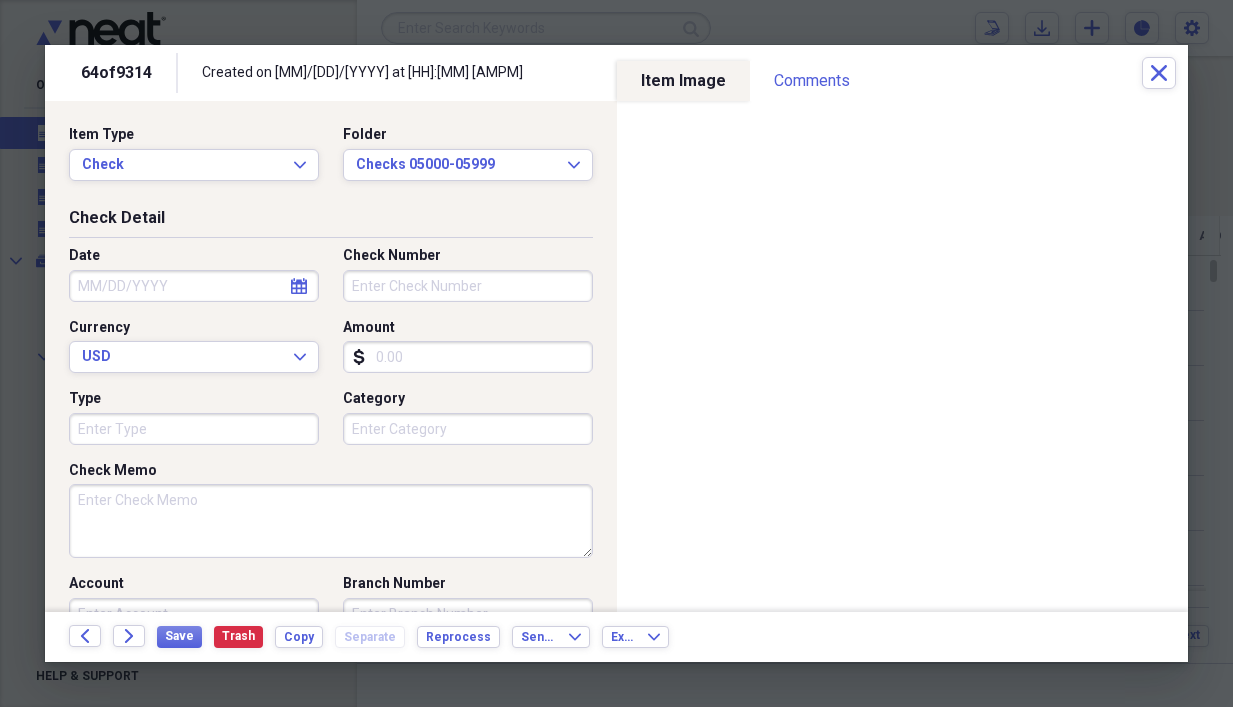 click on "Date" at bounding box center (194, 286) 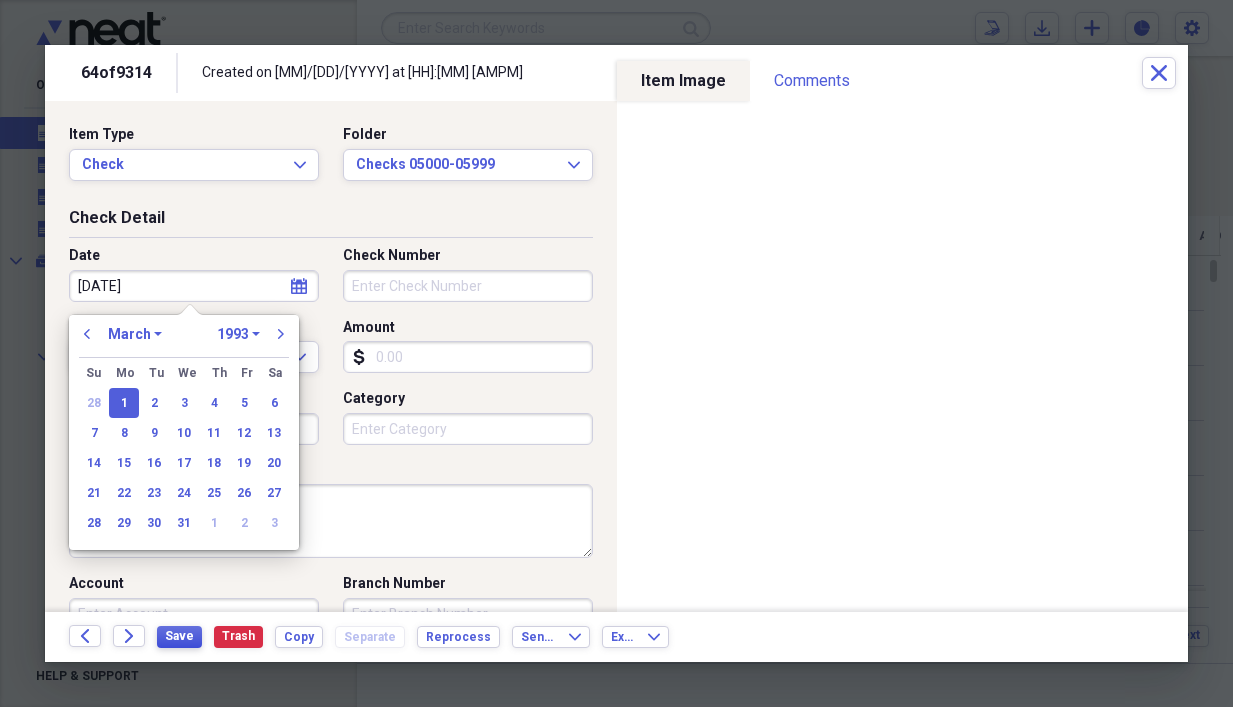 click on "Save" at bounding box center [179, 636] 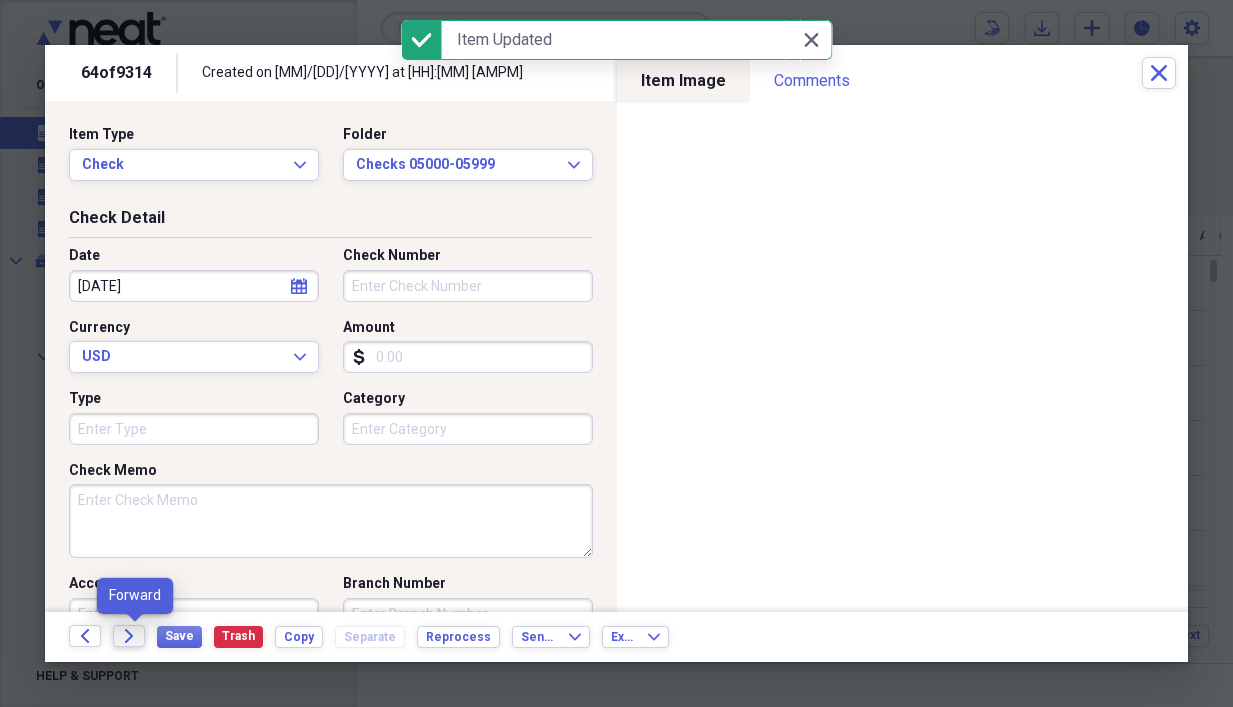 click on "Forward" 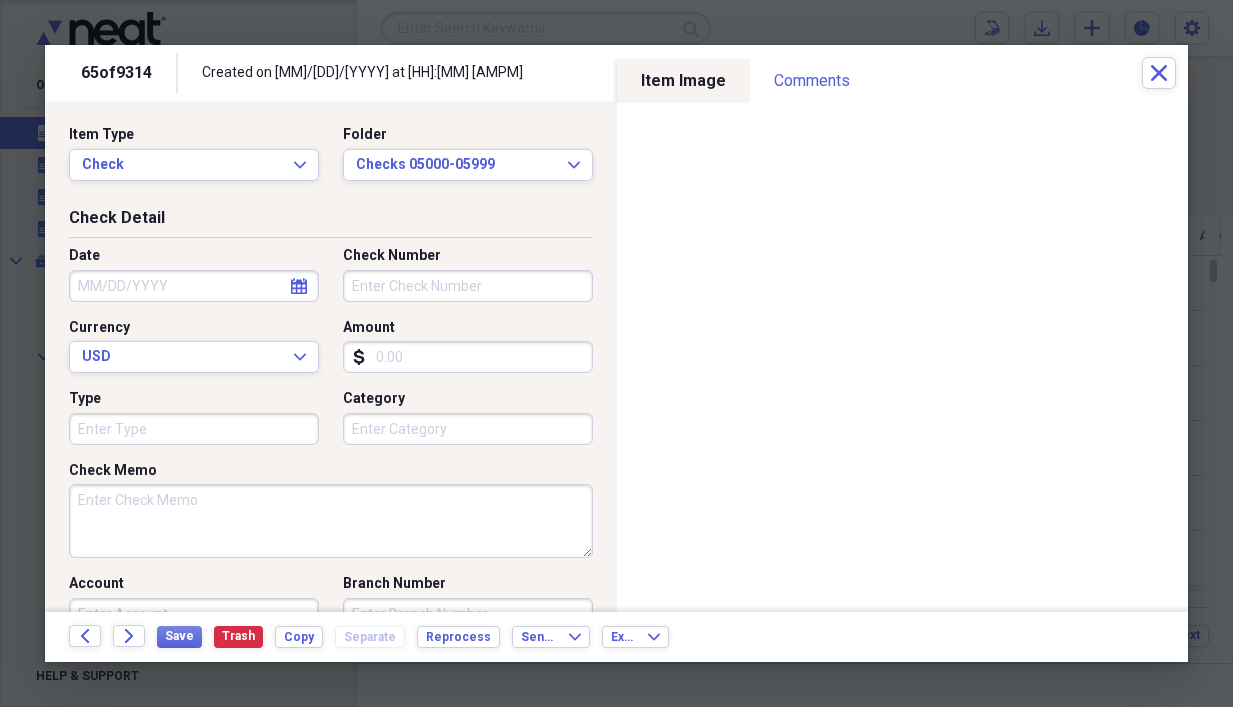 click on "Date" at bounding box center [194, 286] 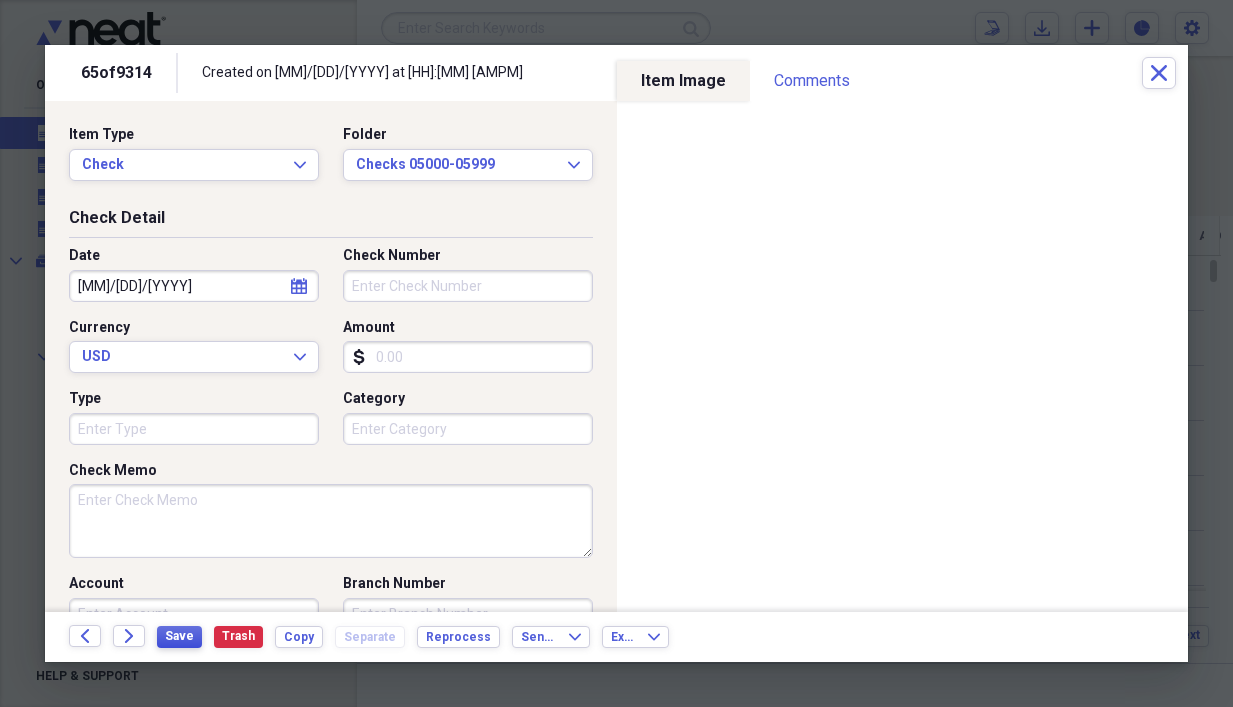 click on "Save" at bounding box center (179, 636) 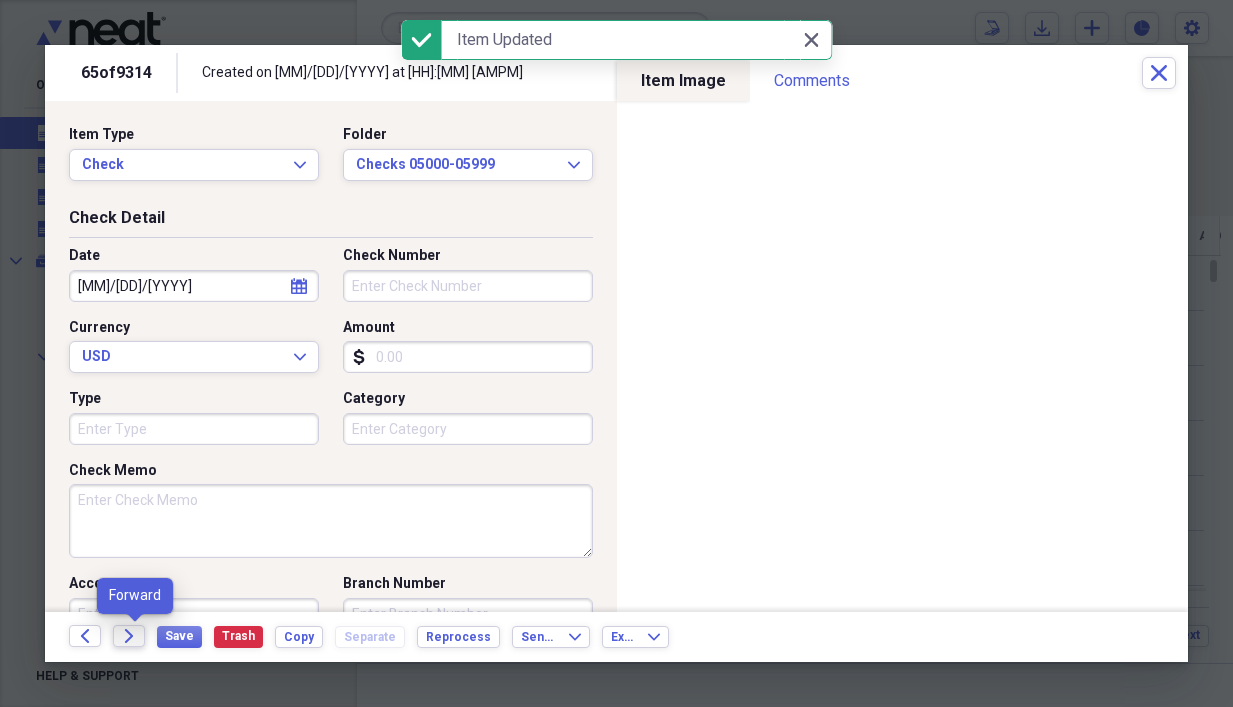 click on "Forward" 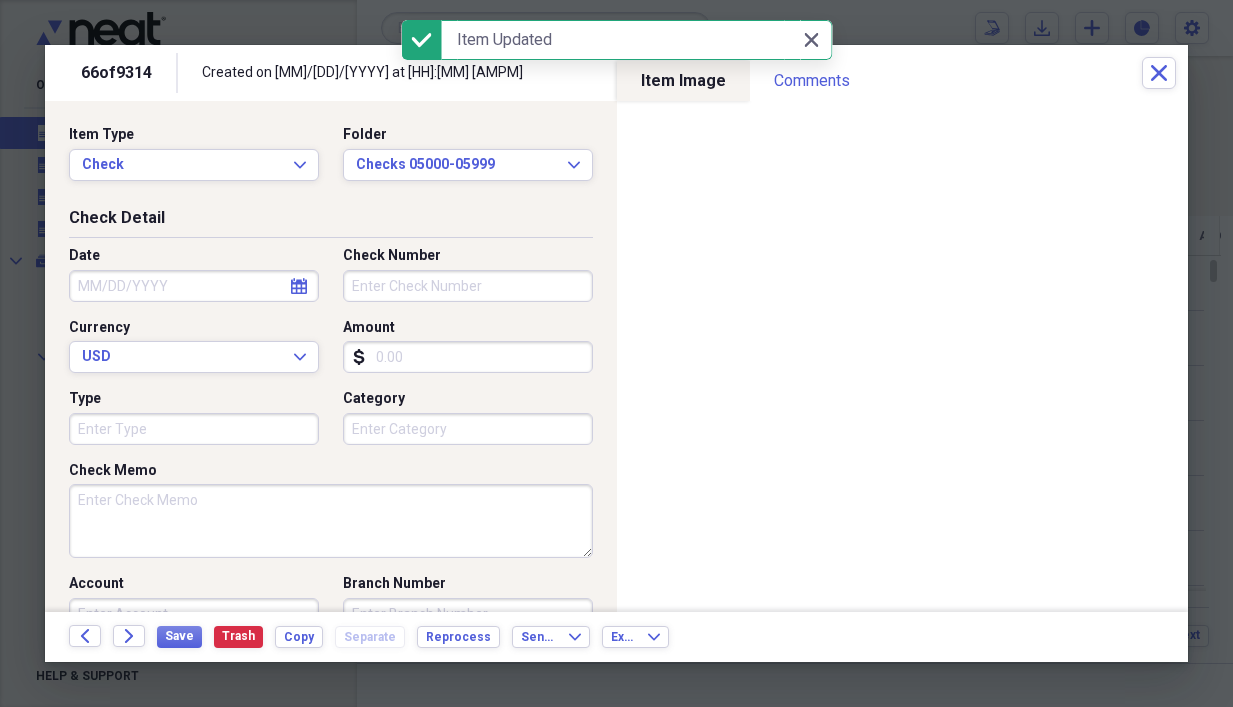 click on "Check Memo" at bounding box center [331, 521] 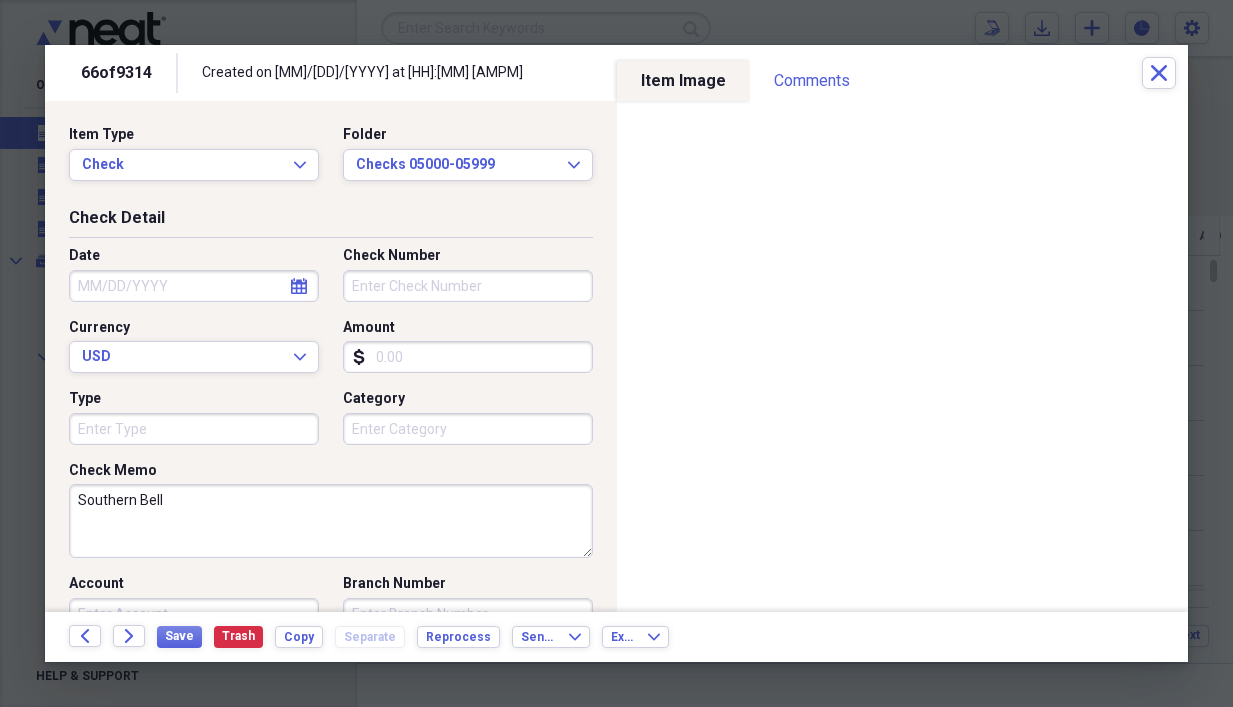 click on "Amount" at bounding box center (468, 357) 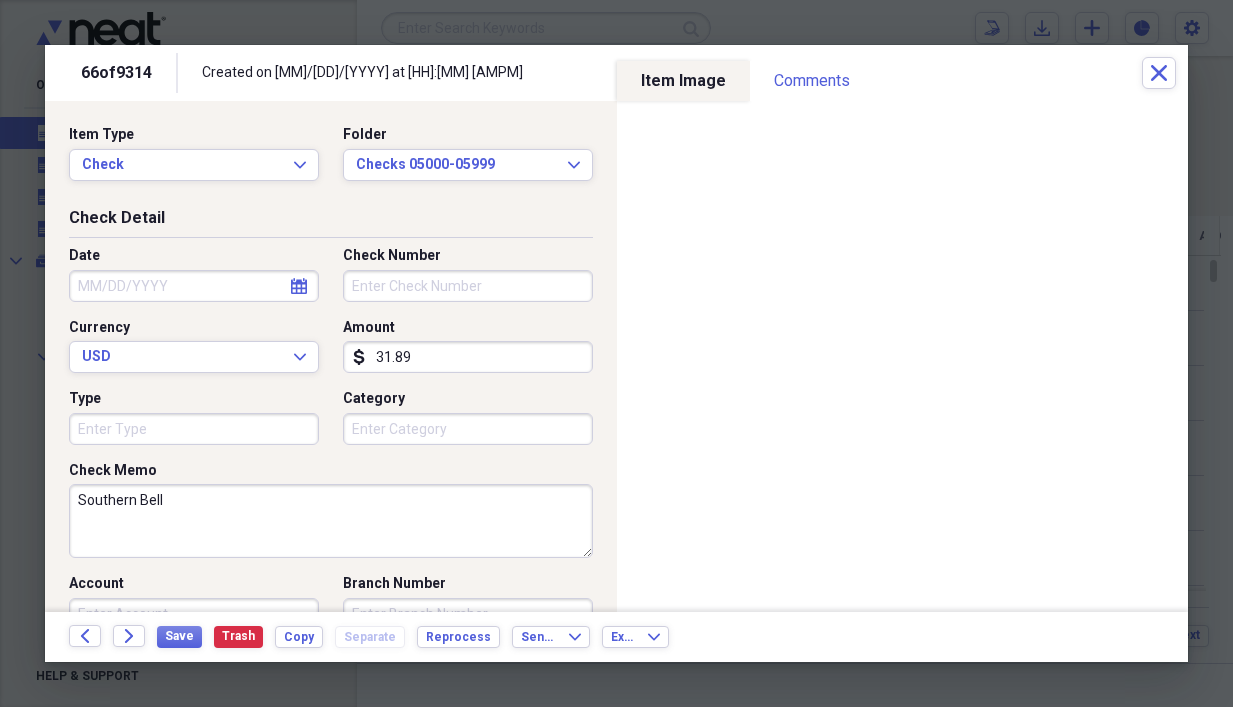 click on "Check Number" at bounding box center [468, 286] 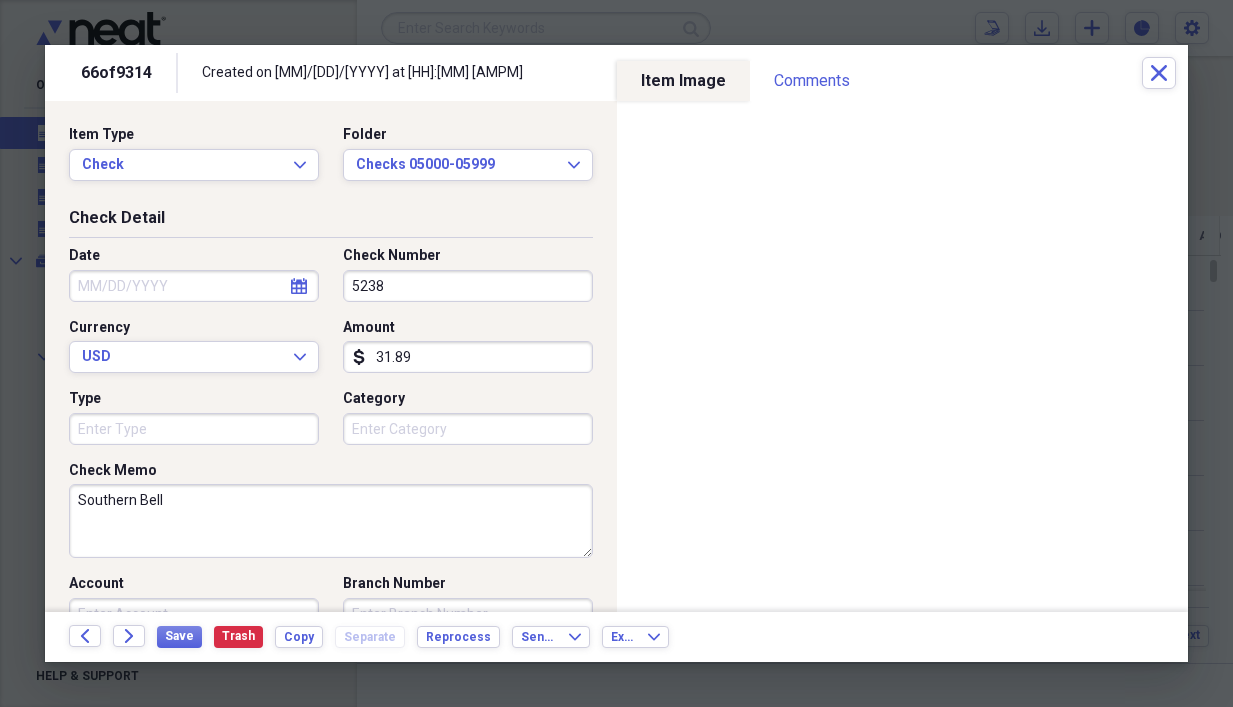 click on "Date calendar Calendar" at bounding box center [200, 274] 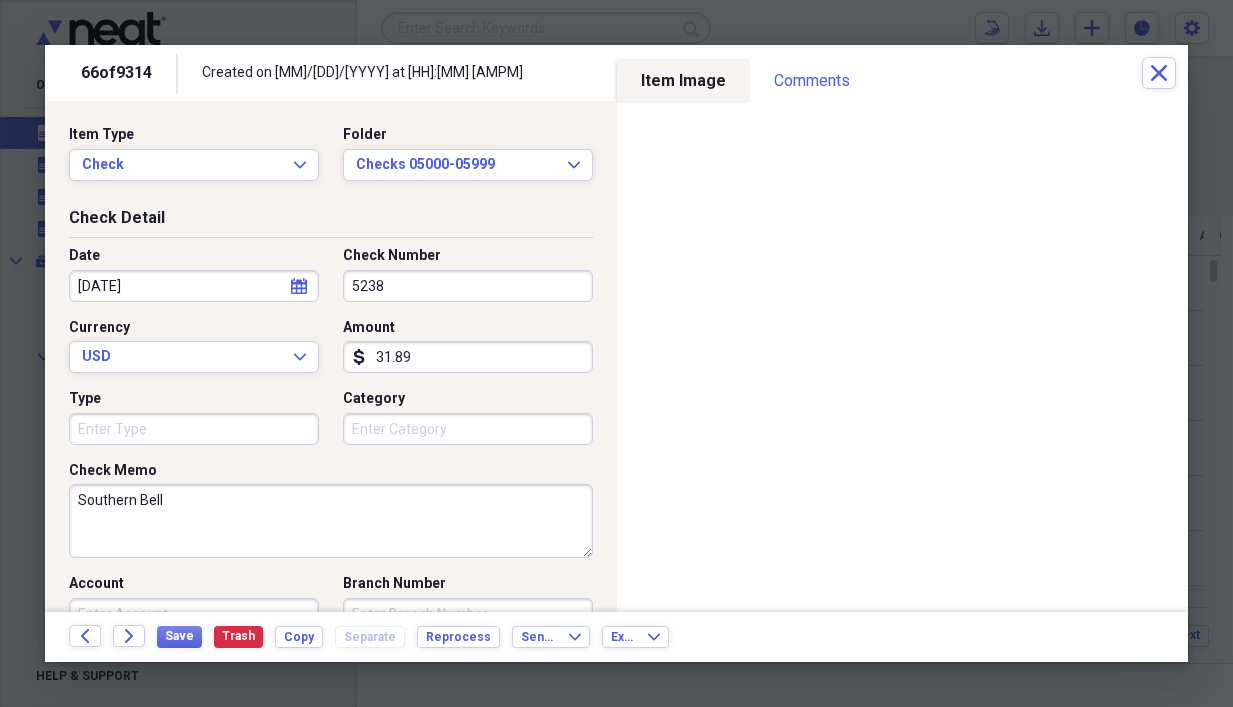 click on "Check Detail" at bounding box center [331, 222] 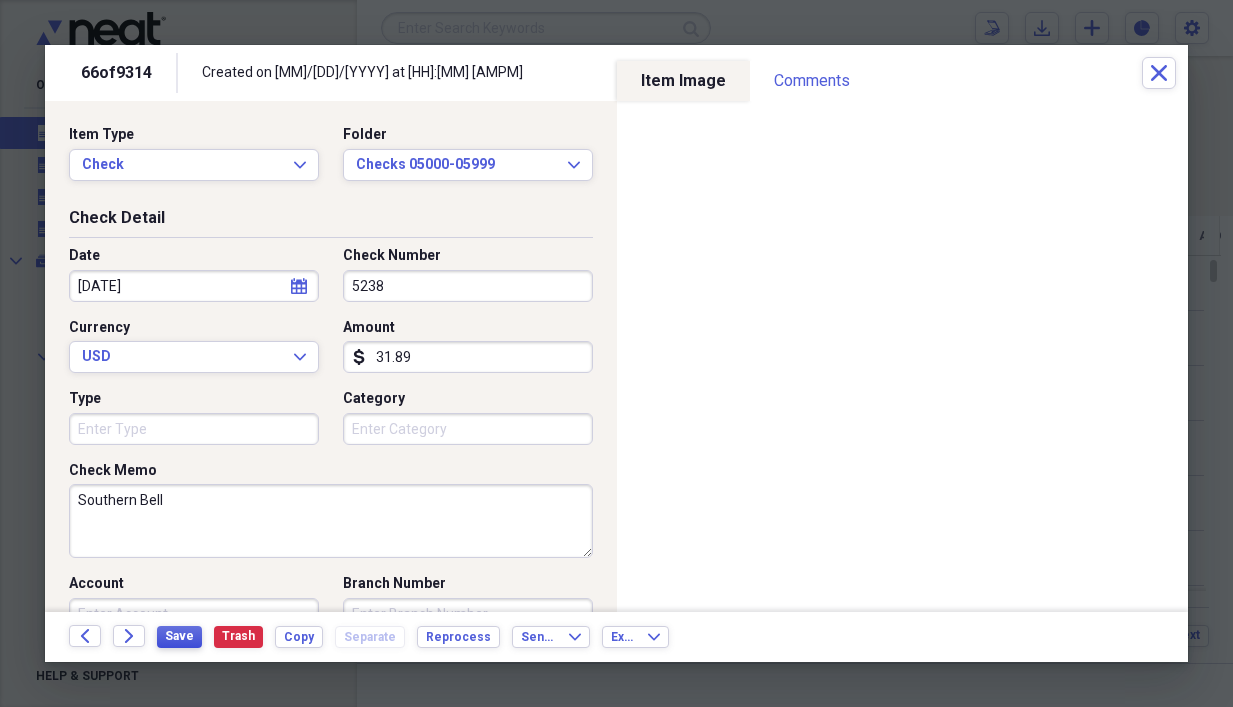 click on "Save" at bounding box center (179, 636) 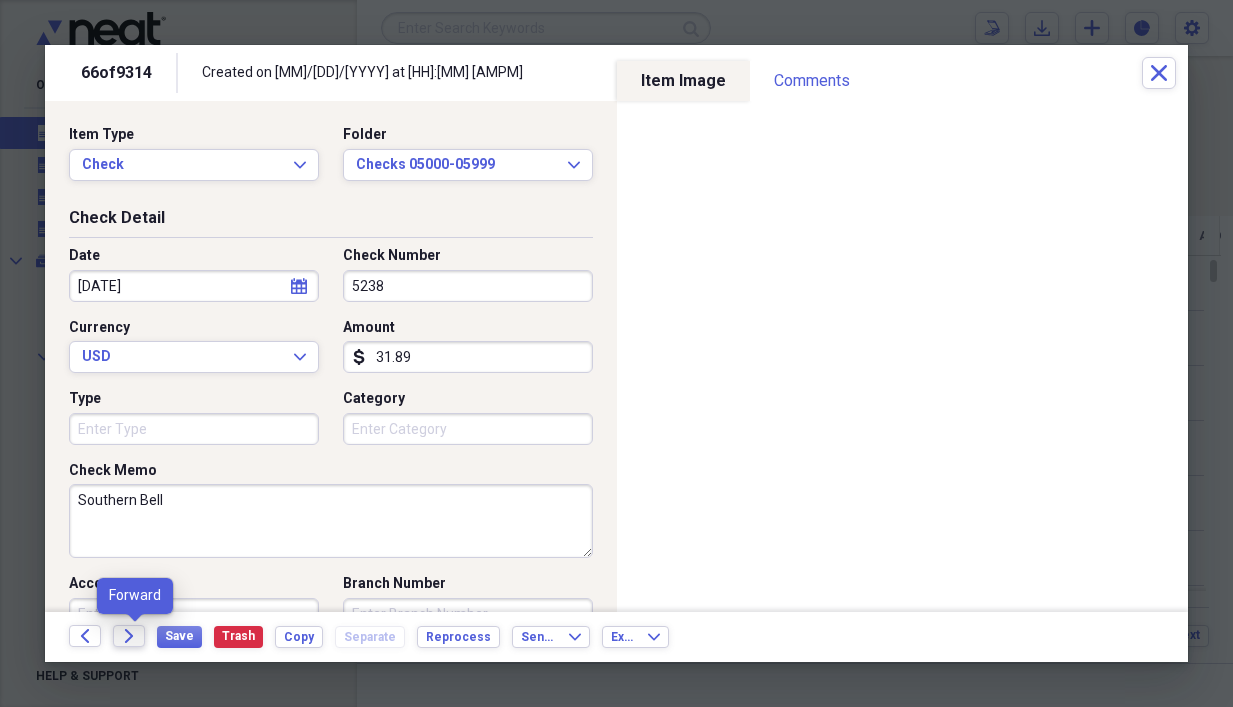 click 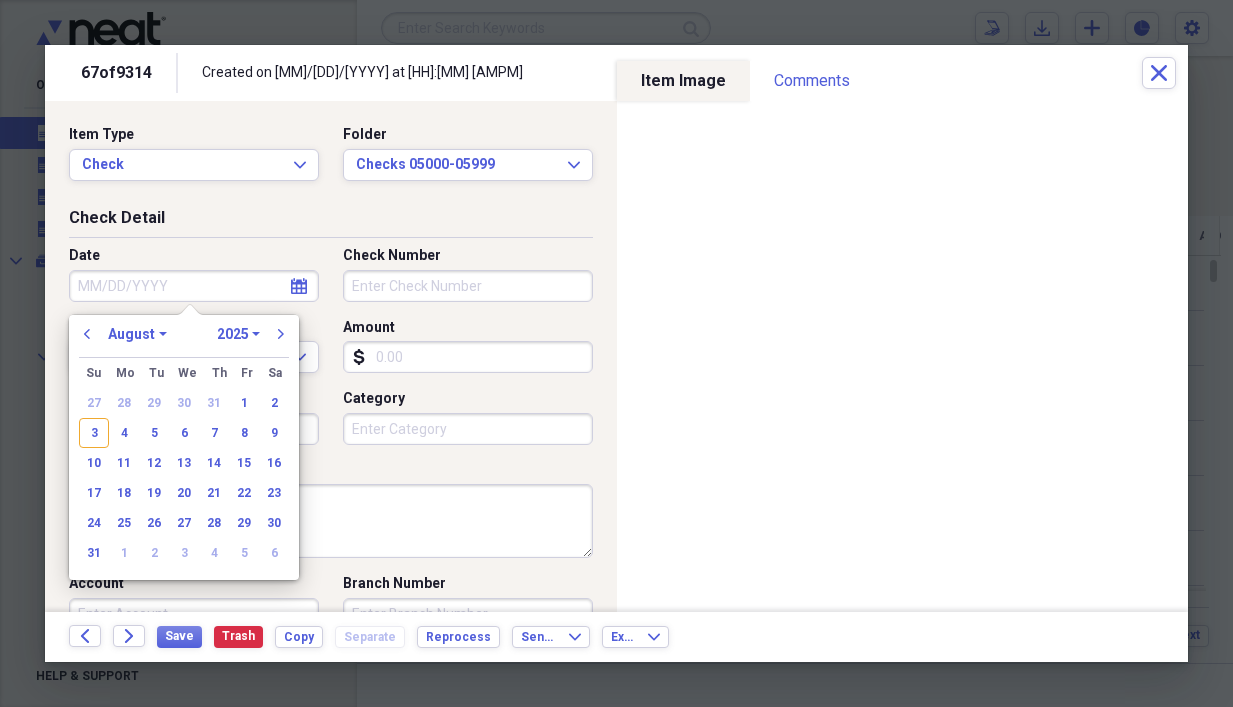click on "Date" at bounding box center [194, 286] 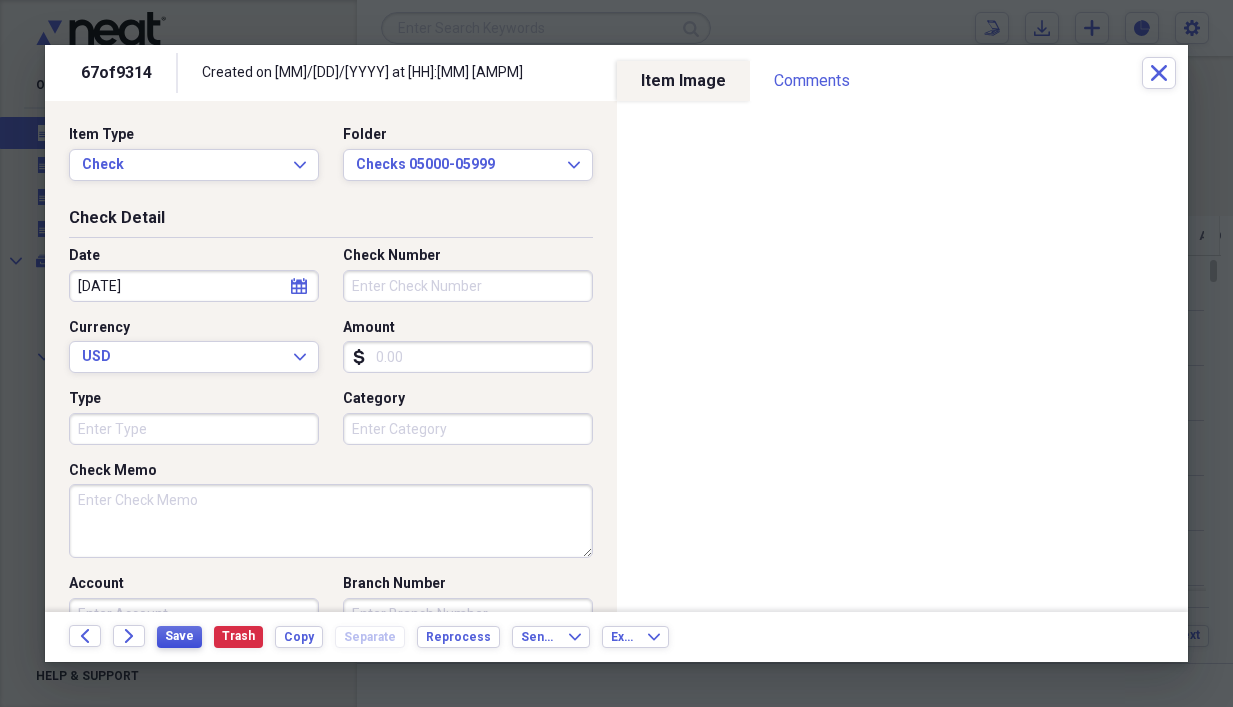 click on "Save" at bounding box center [179, 636] 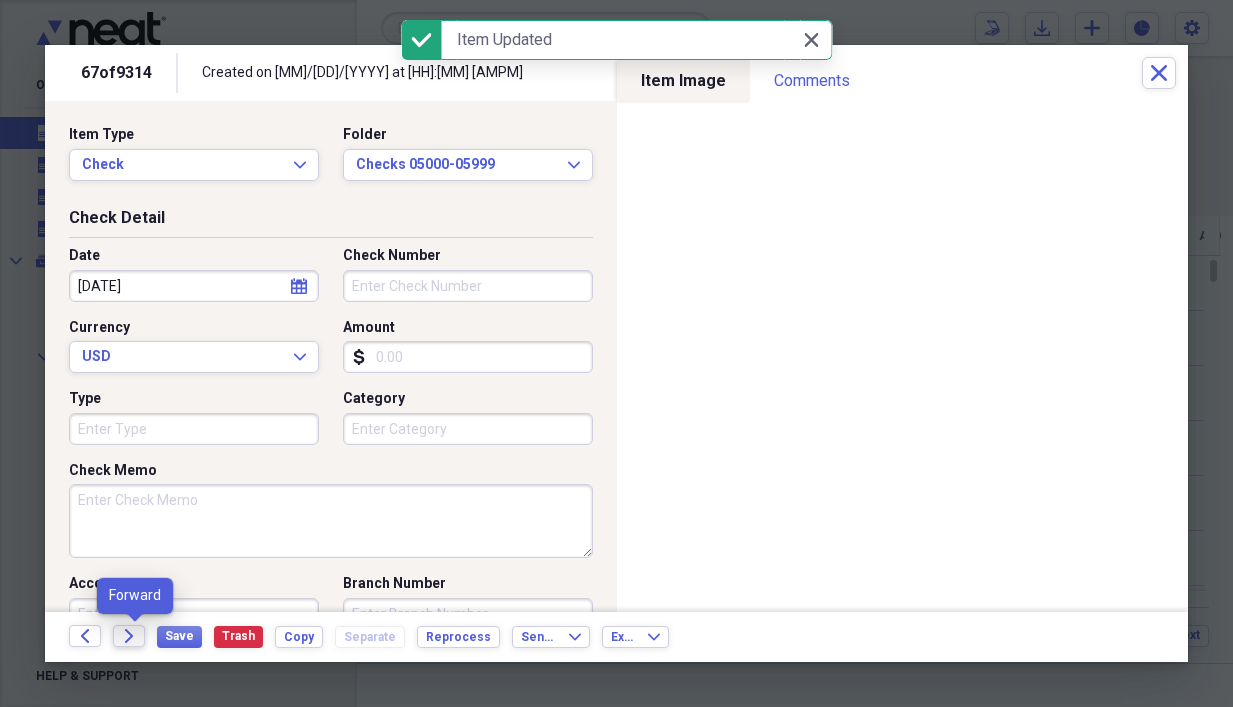 click on "Forward" 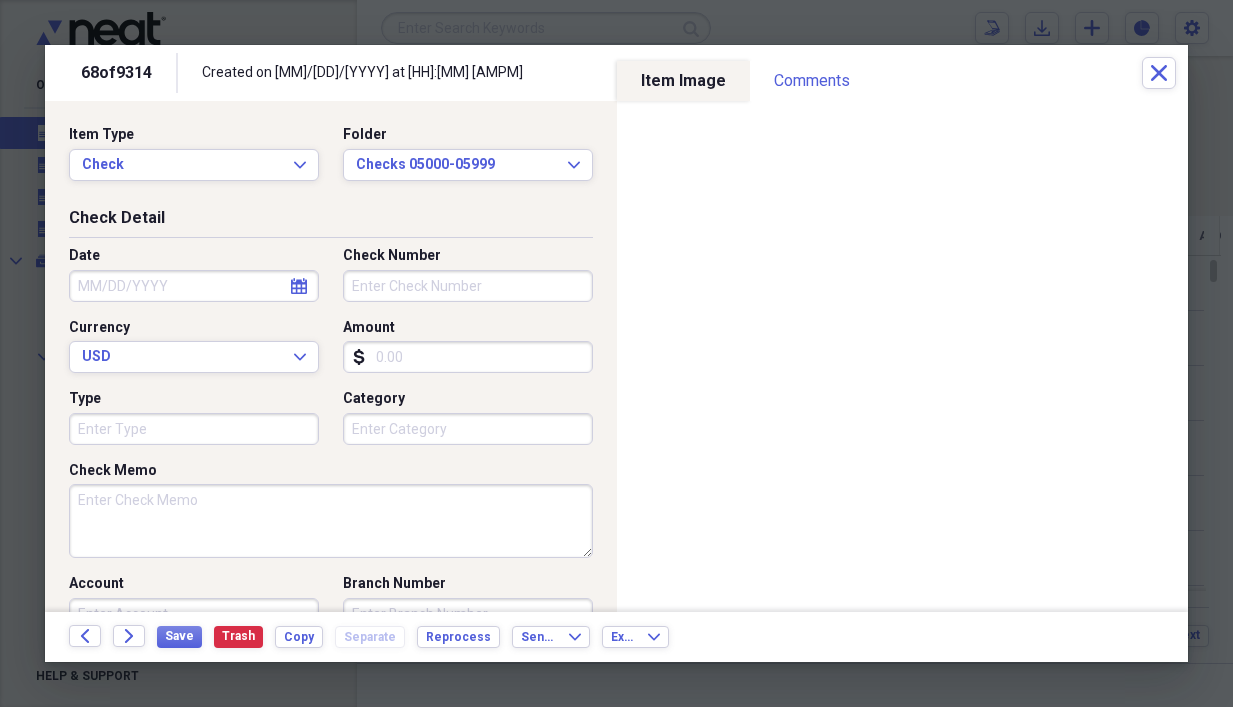 click on "Date" at bounding box center [194, 286] 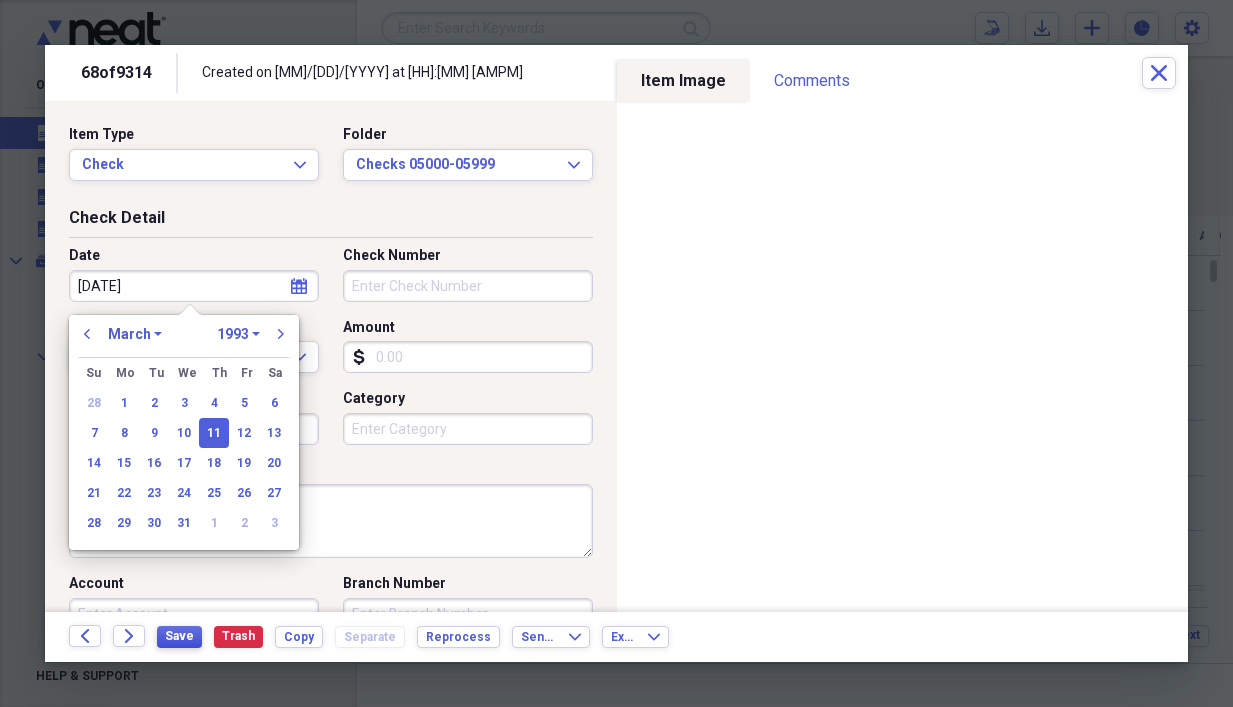 click on "Save" at bounding box center (179, 636) 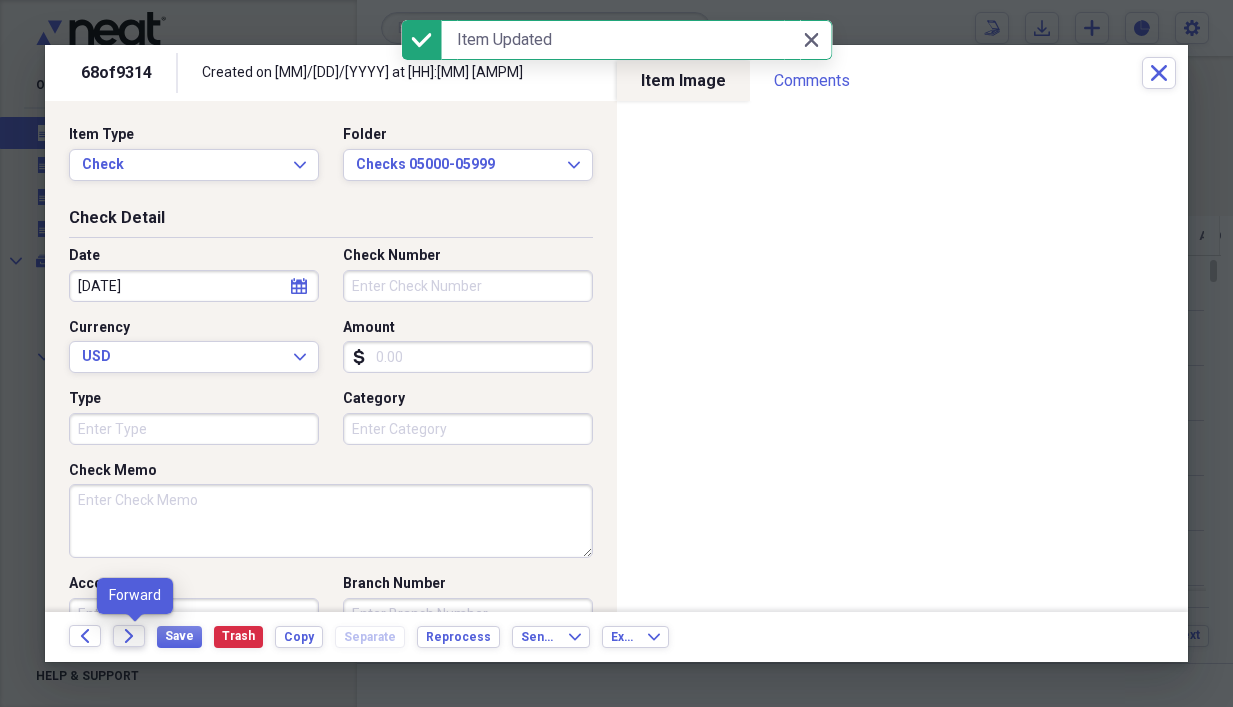 click on "Forward" 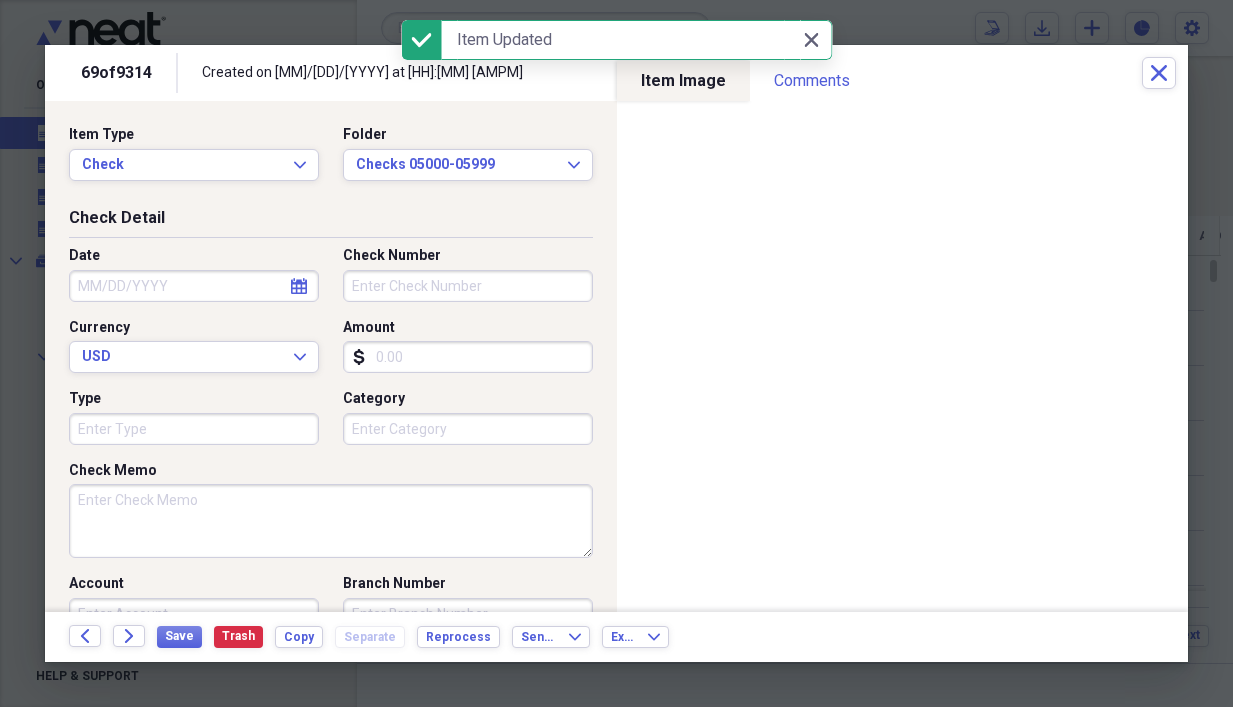 click on "Check Memo" at bounding box center [331, 521] 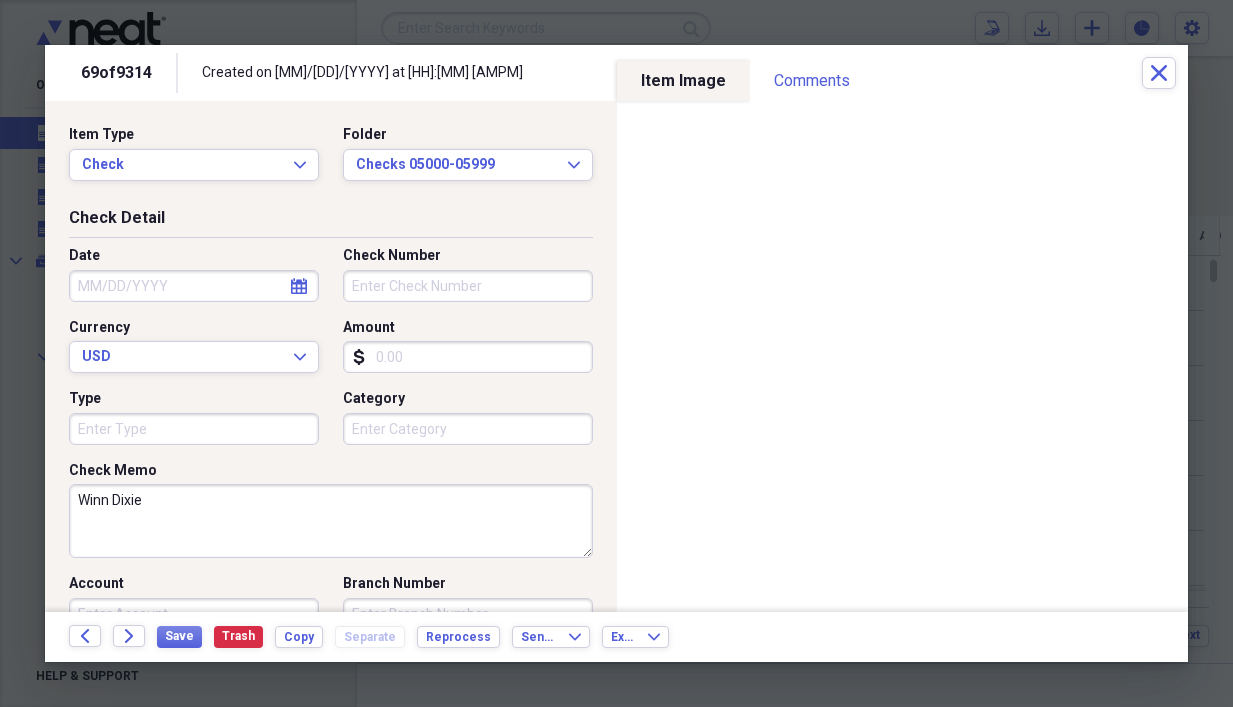 click on "Amount" at bounding box center (468, 357) 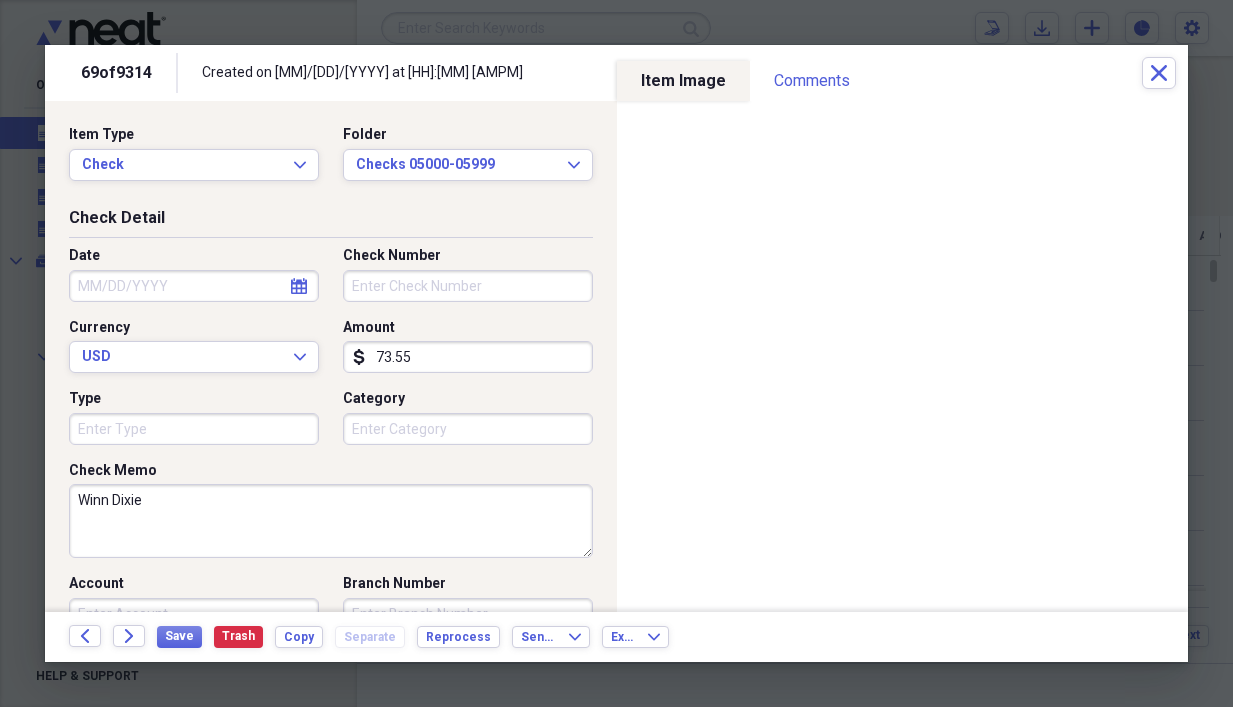 click on "Check Number" at bounding box center [468, 286] 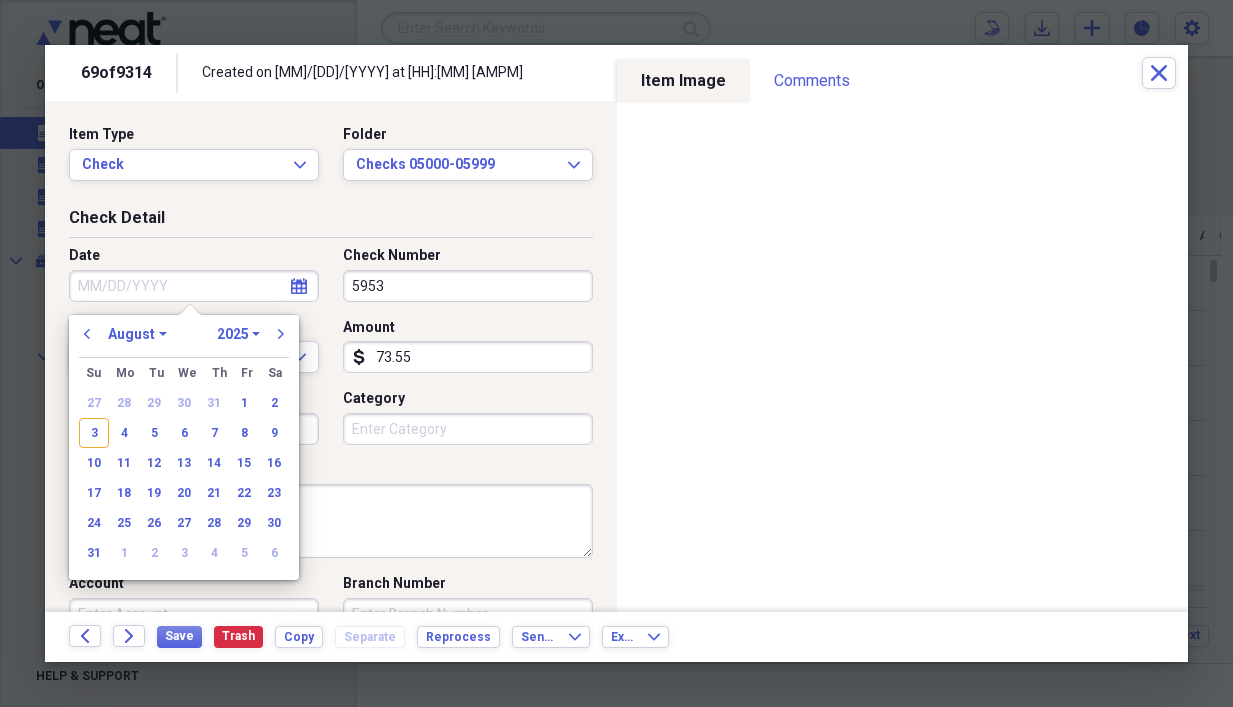 click on "Date" at bounding box center (194, 286) 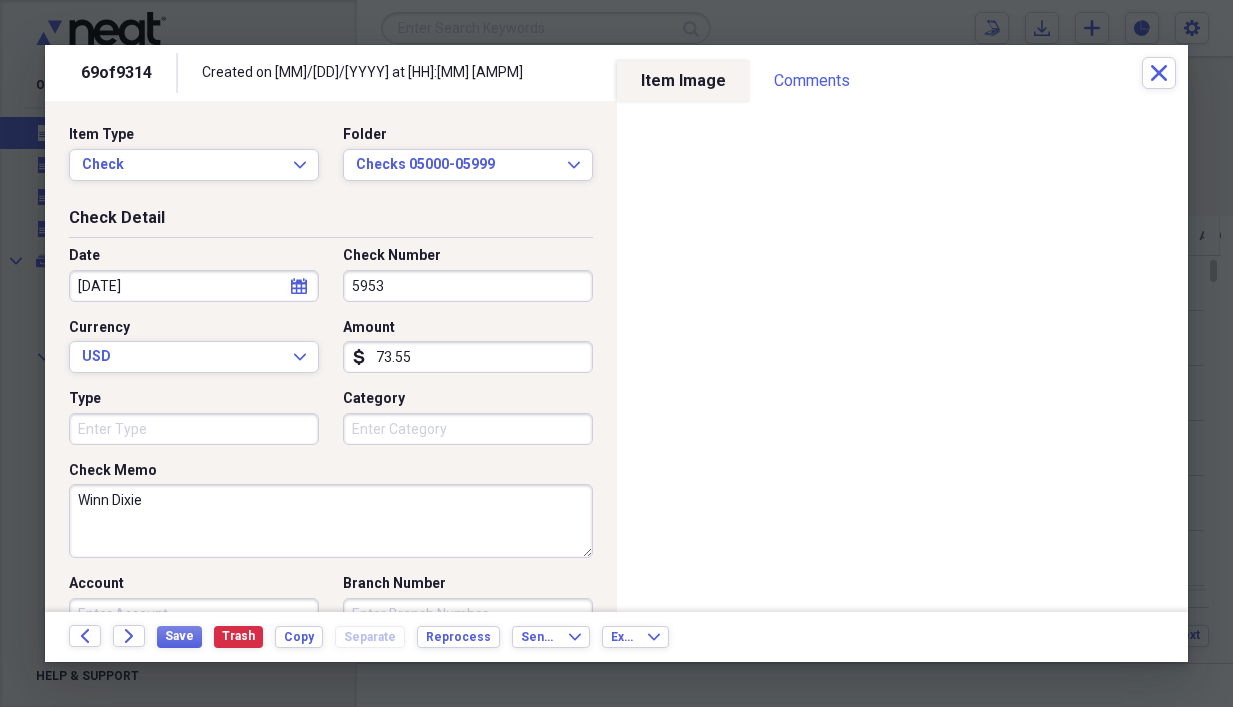 click on "Winn Dixie" at bounding box center [331, 521] 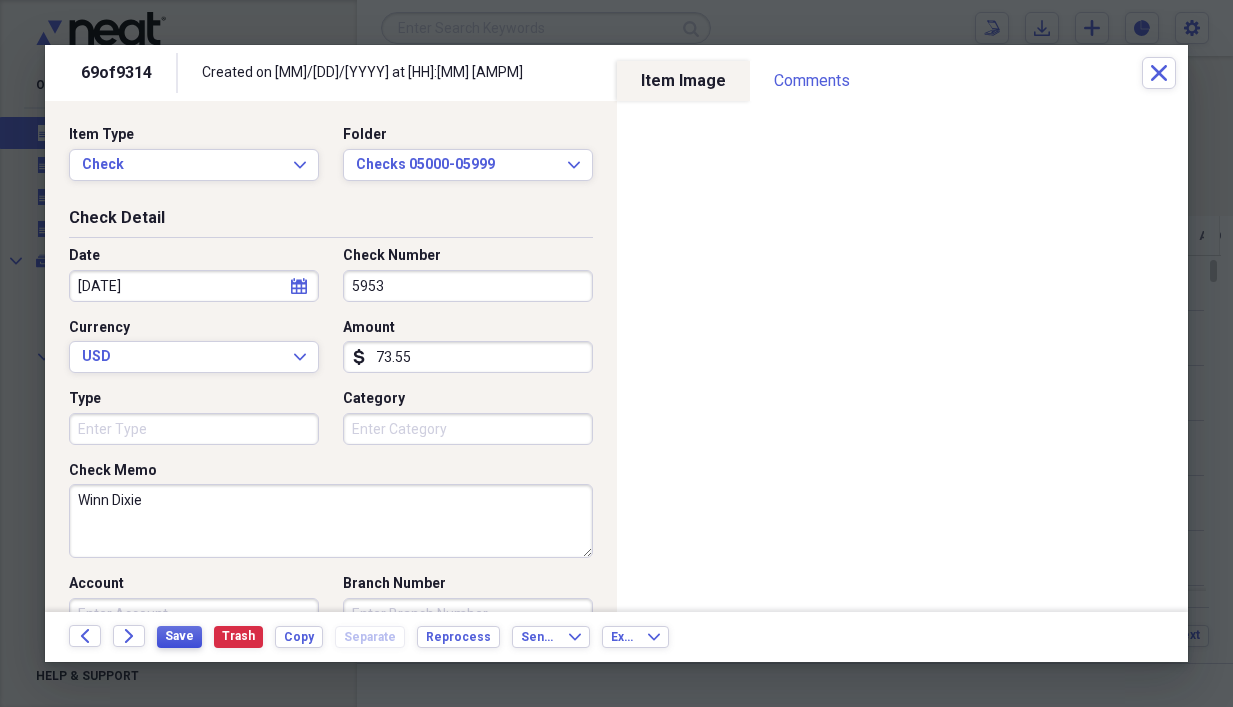 click on "Save" at bounding box center (179, 636) 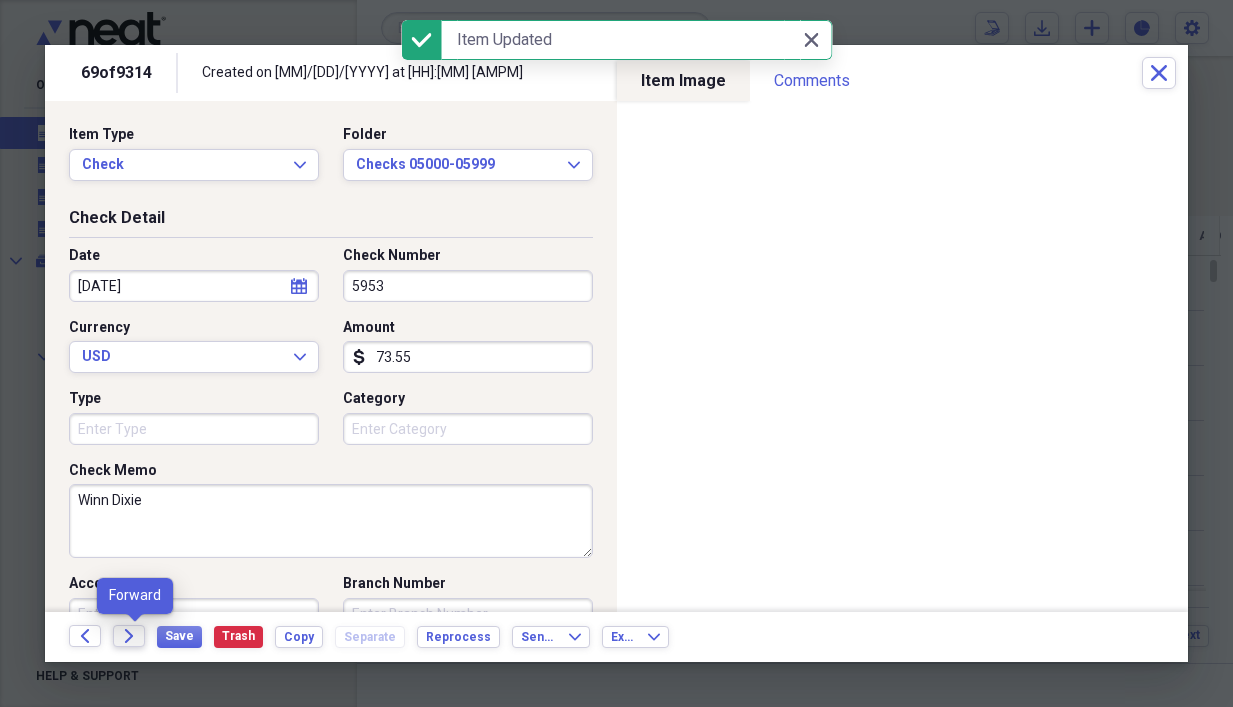 click on "Forward" 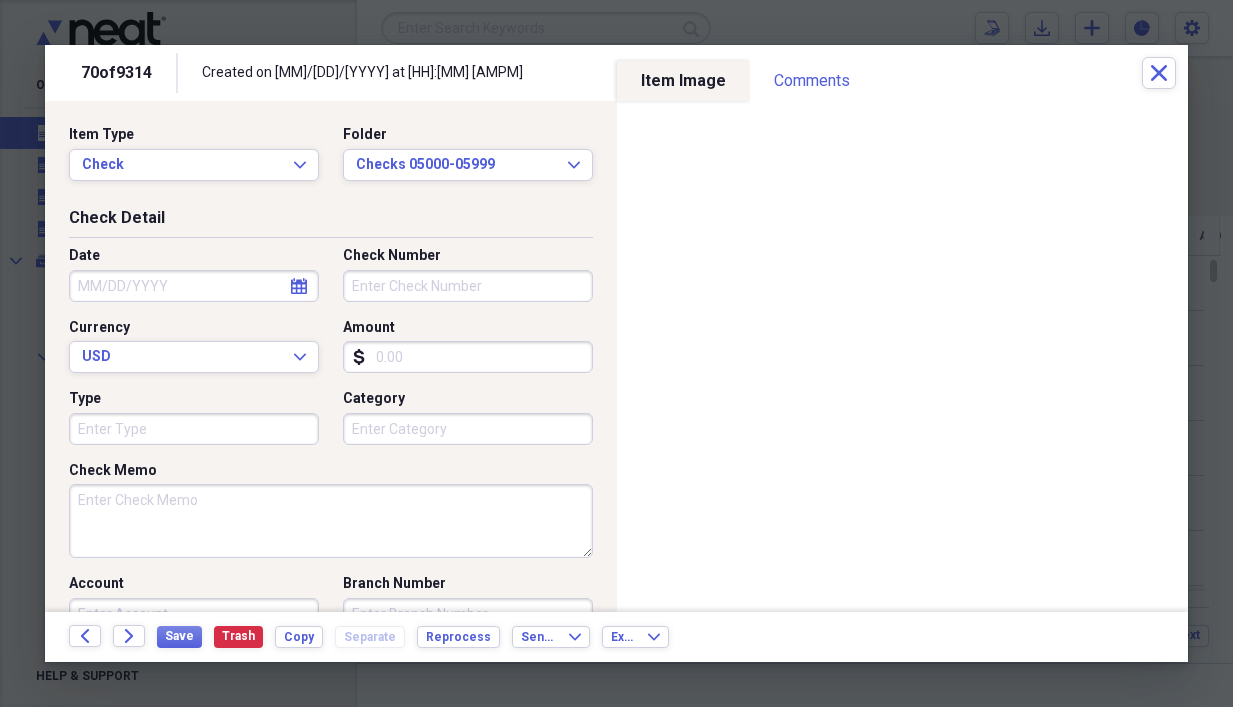 click on "Date" at bounding box center [194, 286] 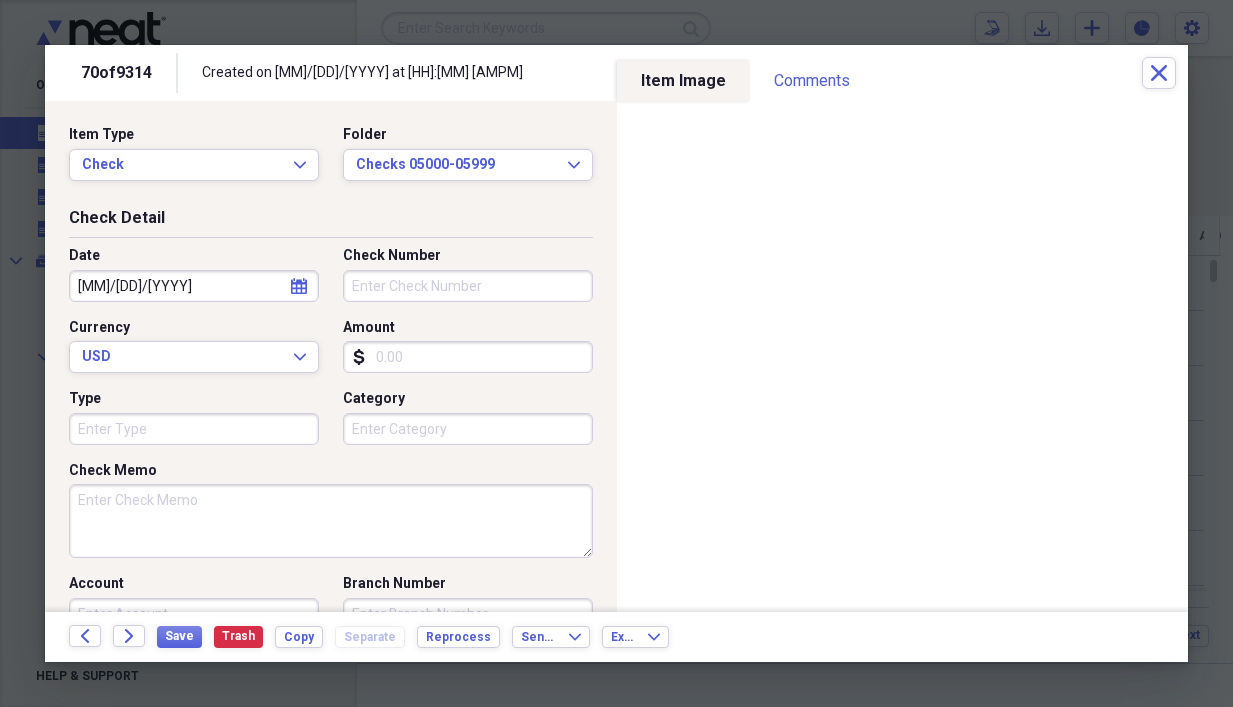 click on "Check Memo" at bounding box center [331, 521] 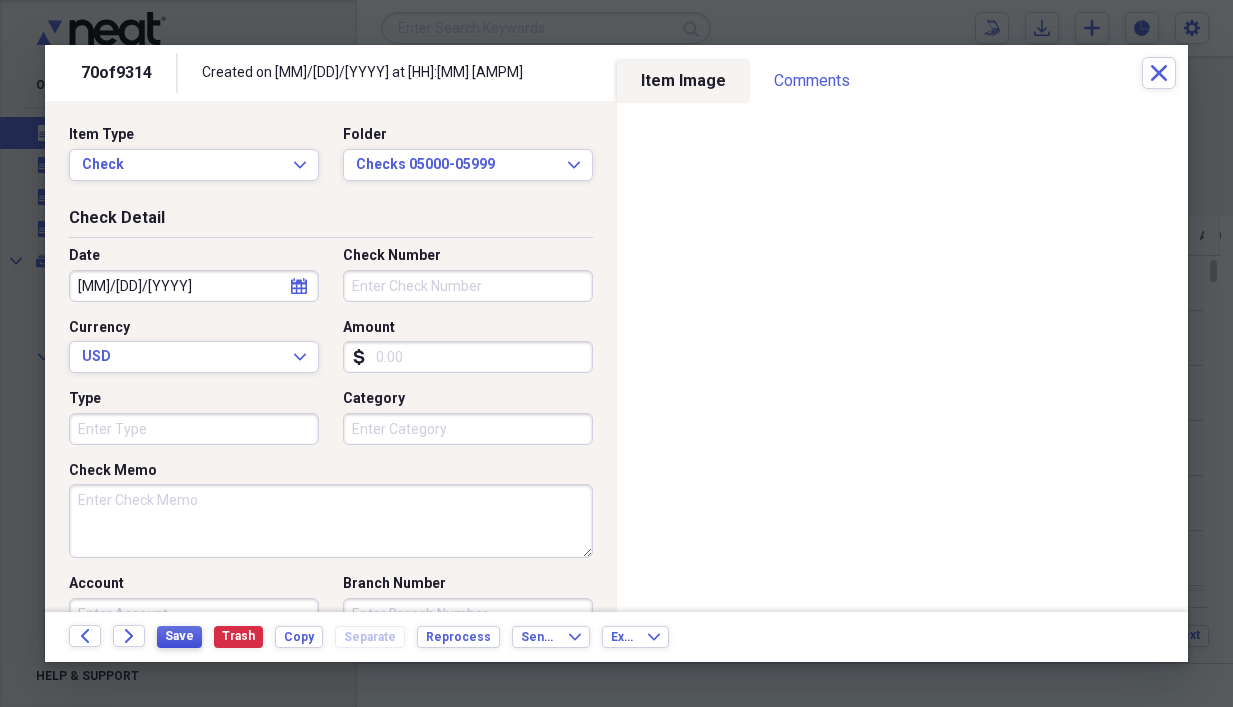 click on "Save" at bounding box center (179, 636) 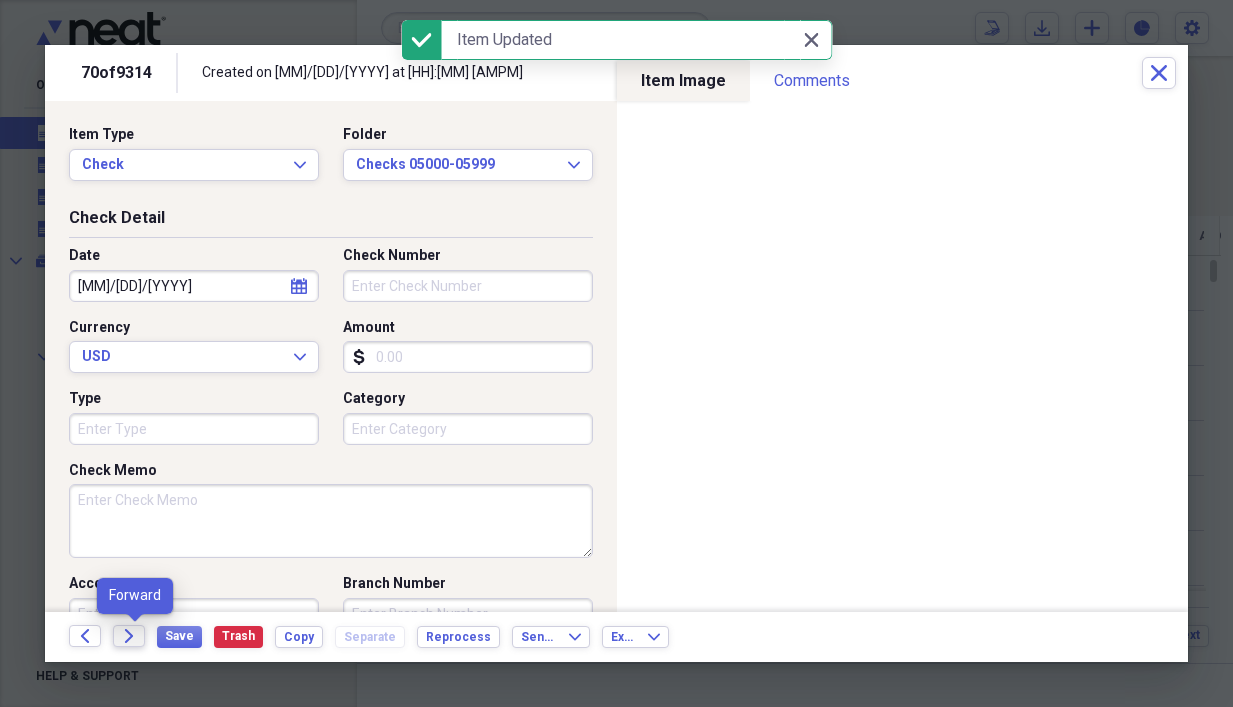 click on "Forward" 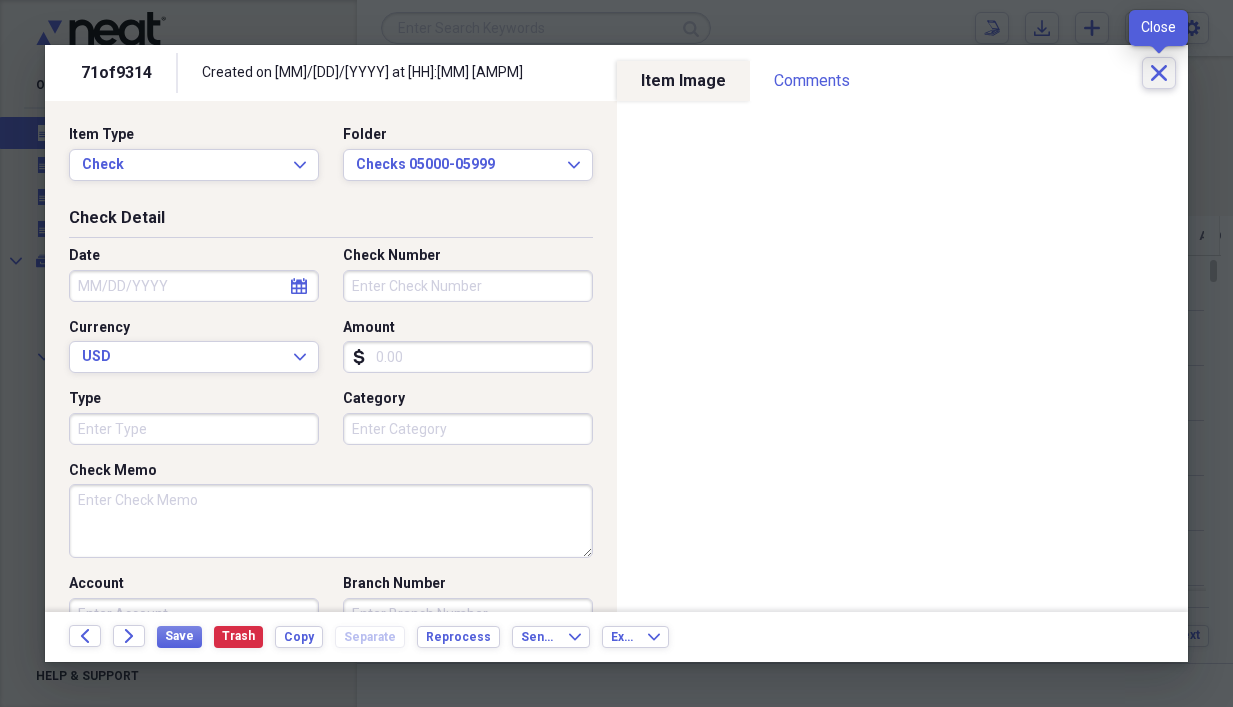 click on "Close" 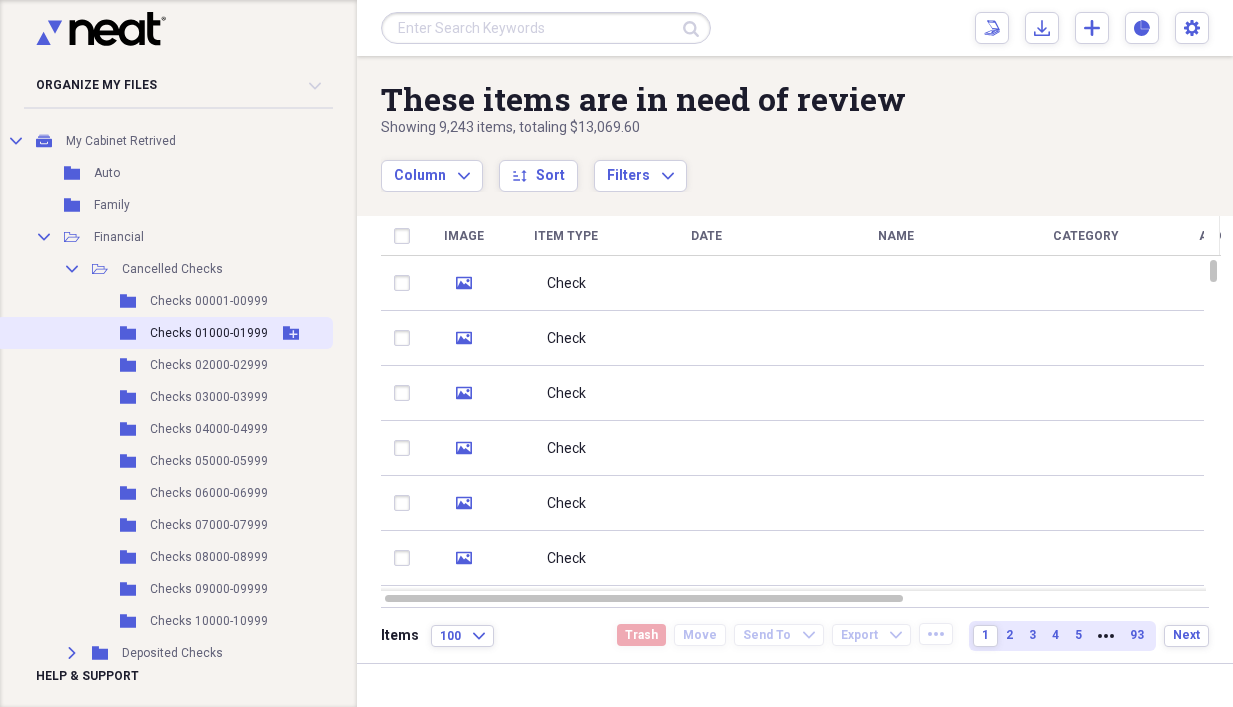 scroll, scrollTop: 133, scrollLeft: 0, axis: vertical 